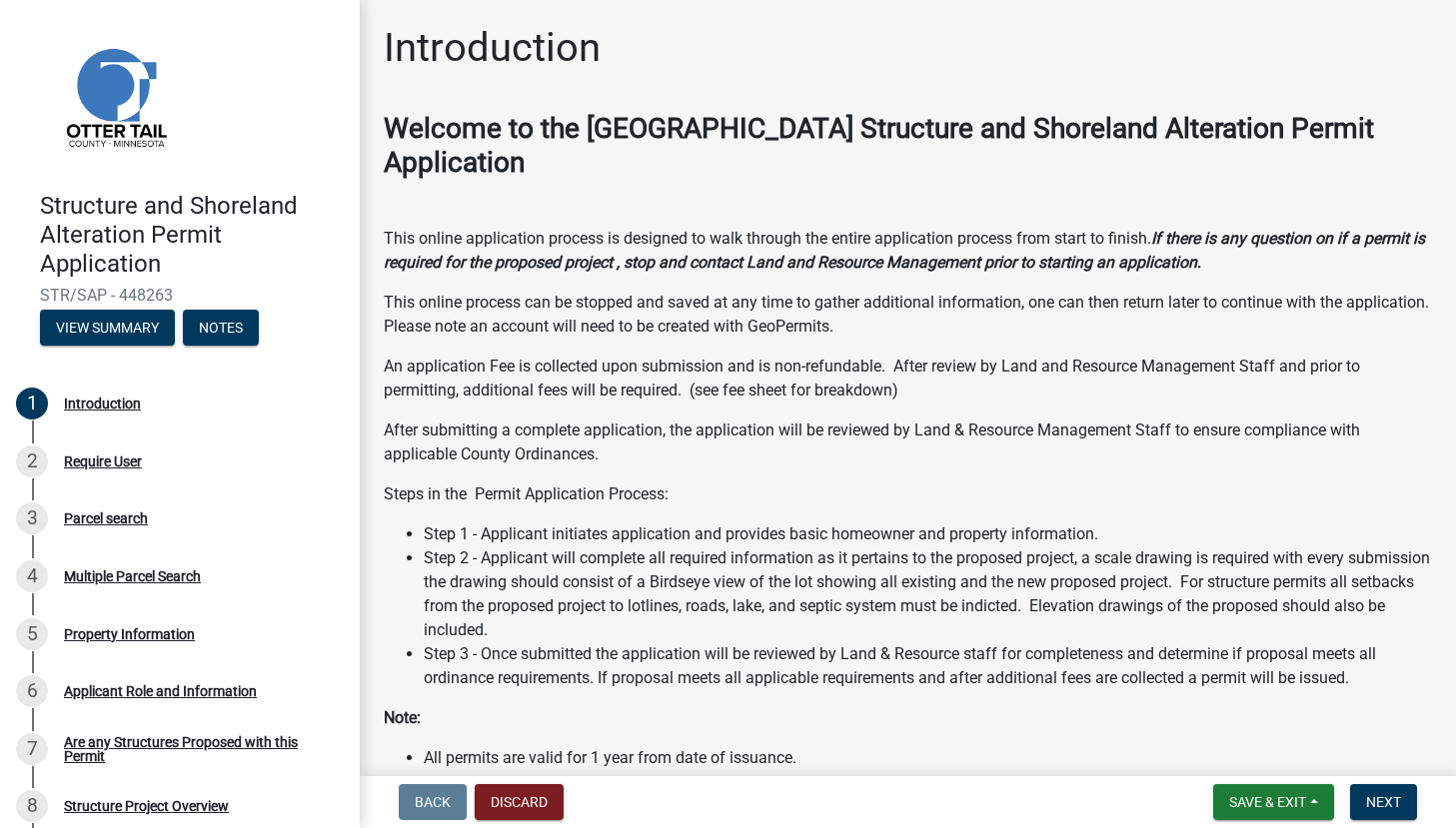 scroll, scrollTop: 0, scrollLeft: 0, axis: both 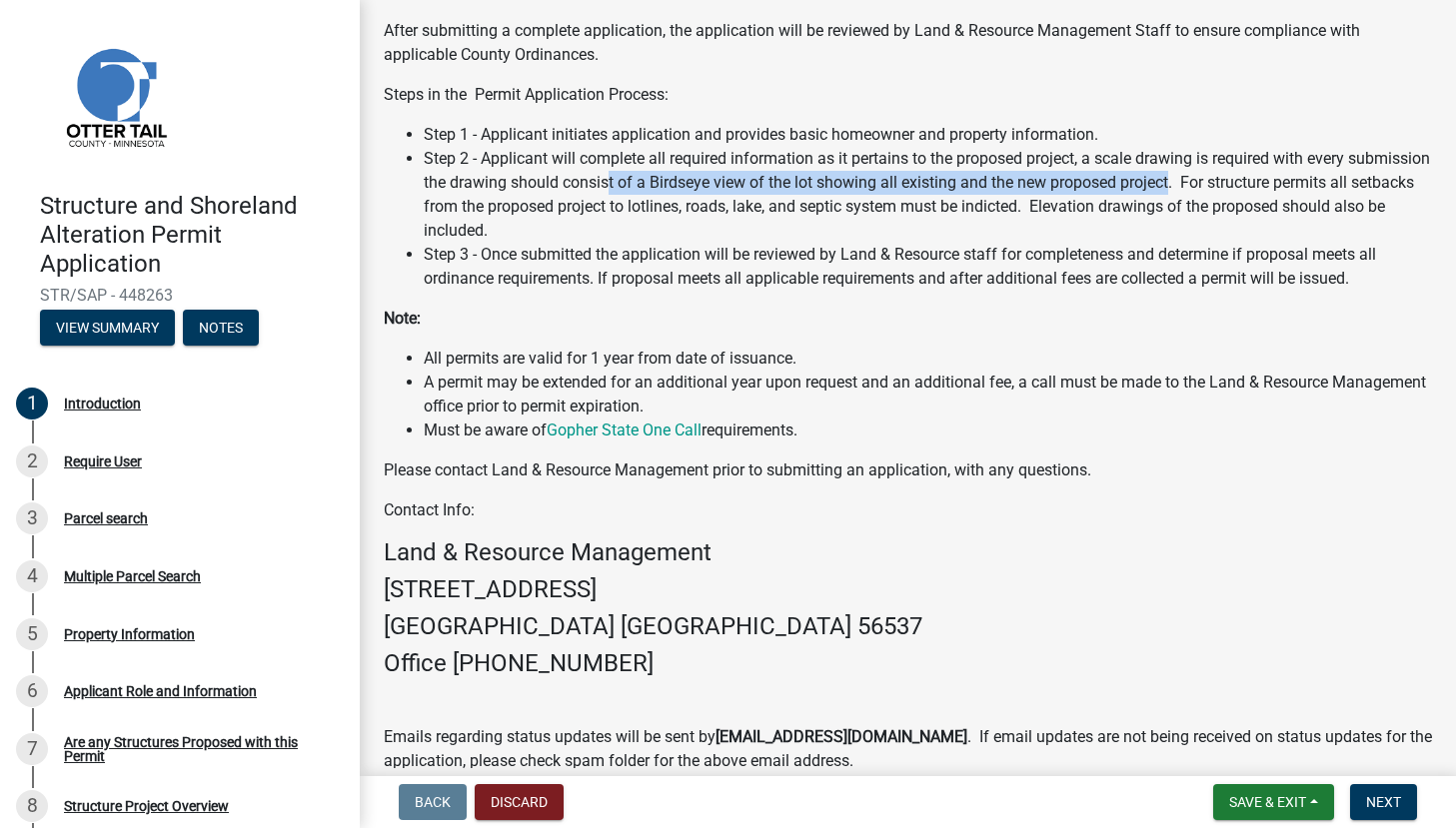 drag, startPoint x: 692, startPoint y: 180, endPoint x: 1261, endPoint y: 175, distance: 569.022 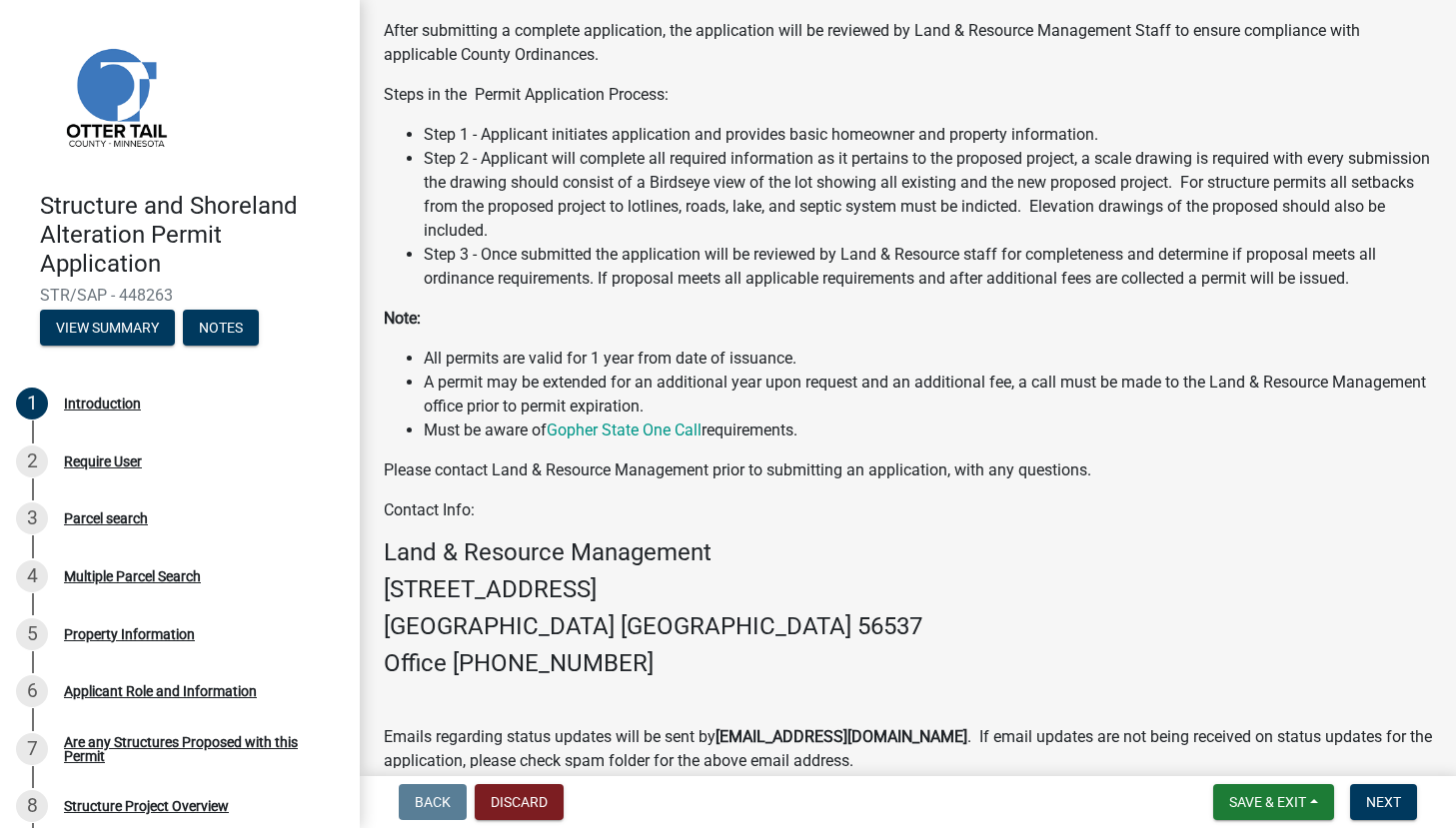click on "Office [PHONE_NUMBER]" 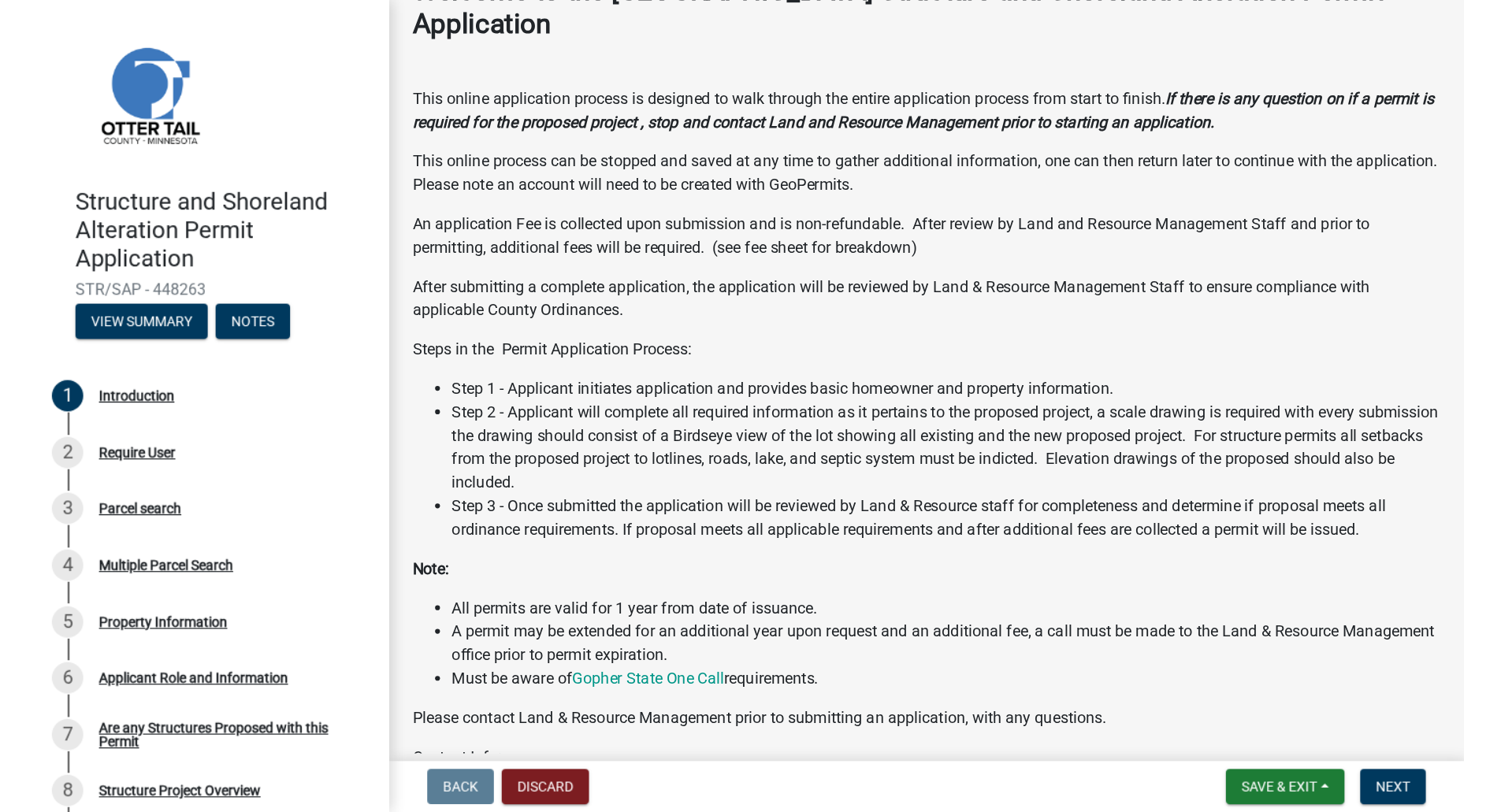scroll, scrollTop: 0, scrollLeft: 0, axis: both 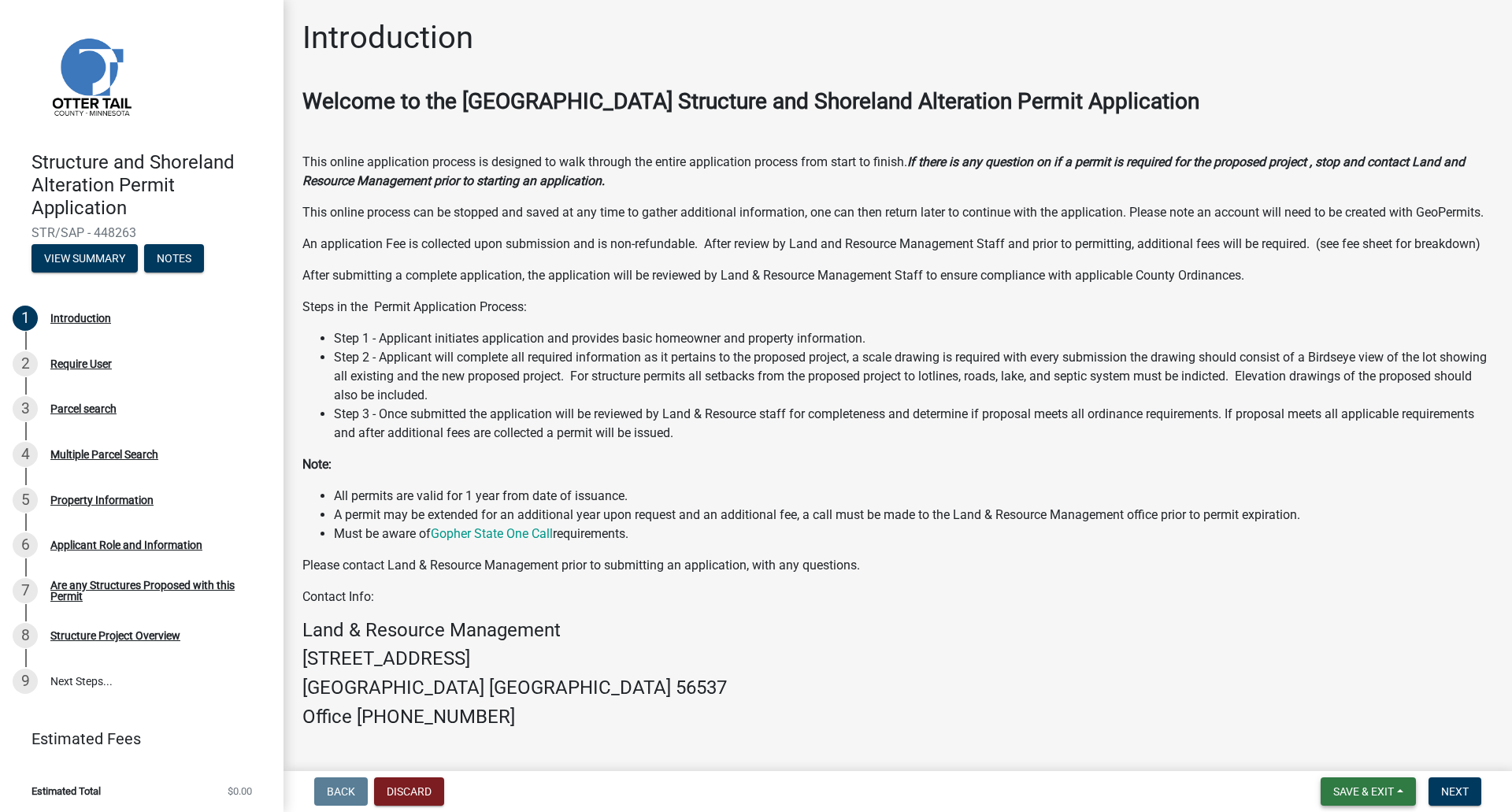 click on "Save & Exit" at bounding box center [1363, 792] 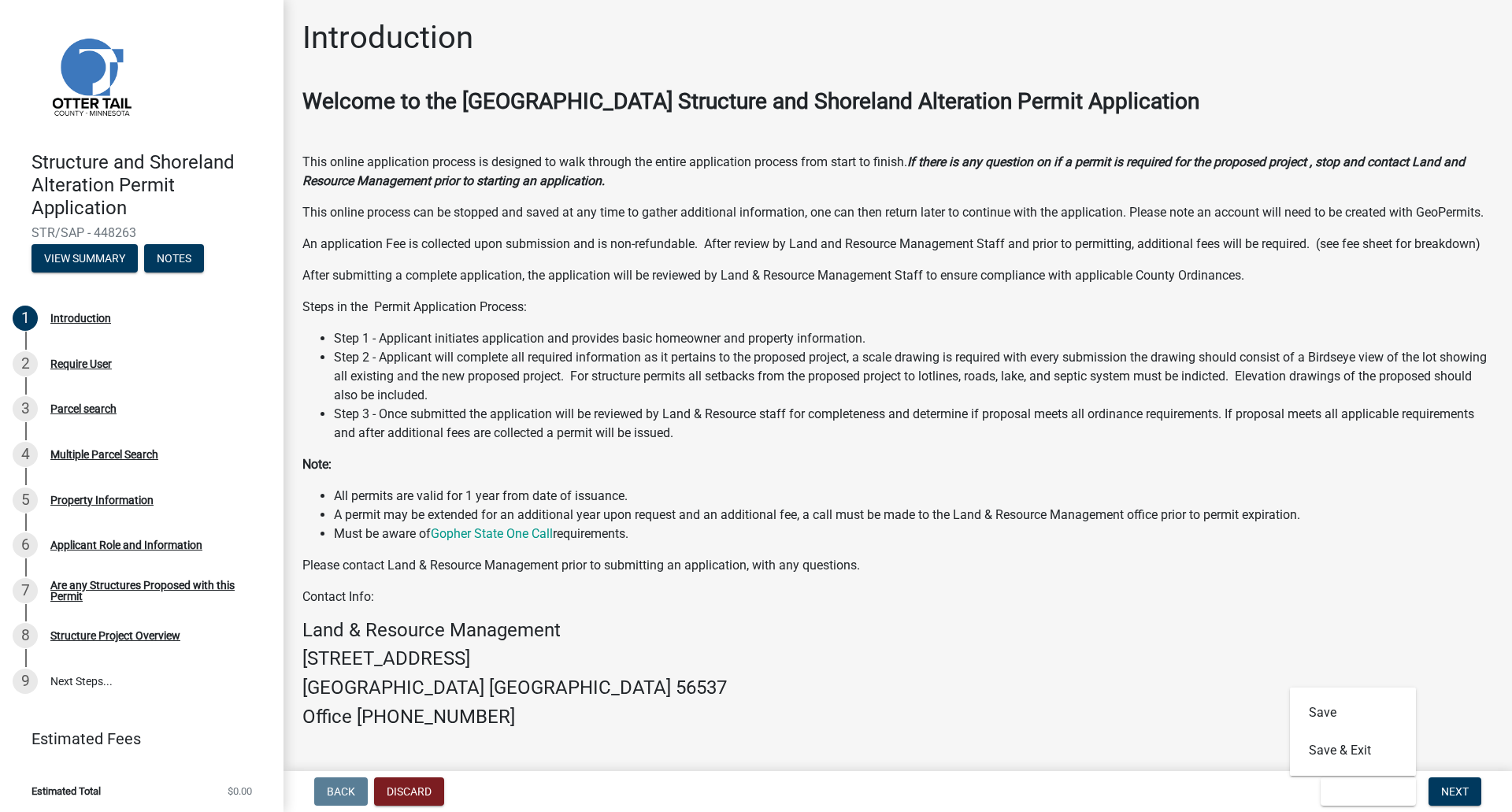 drag, startPoint x: 1332, startPoint y: 640, endPoint x: 1347, endPoint y: 669, distance: 32.64966 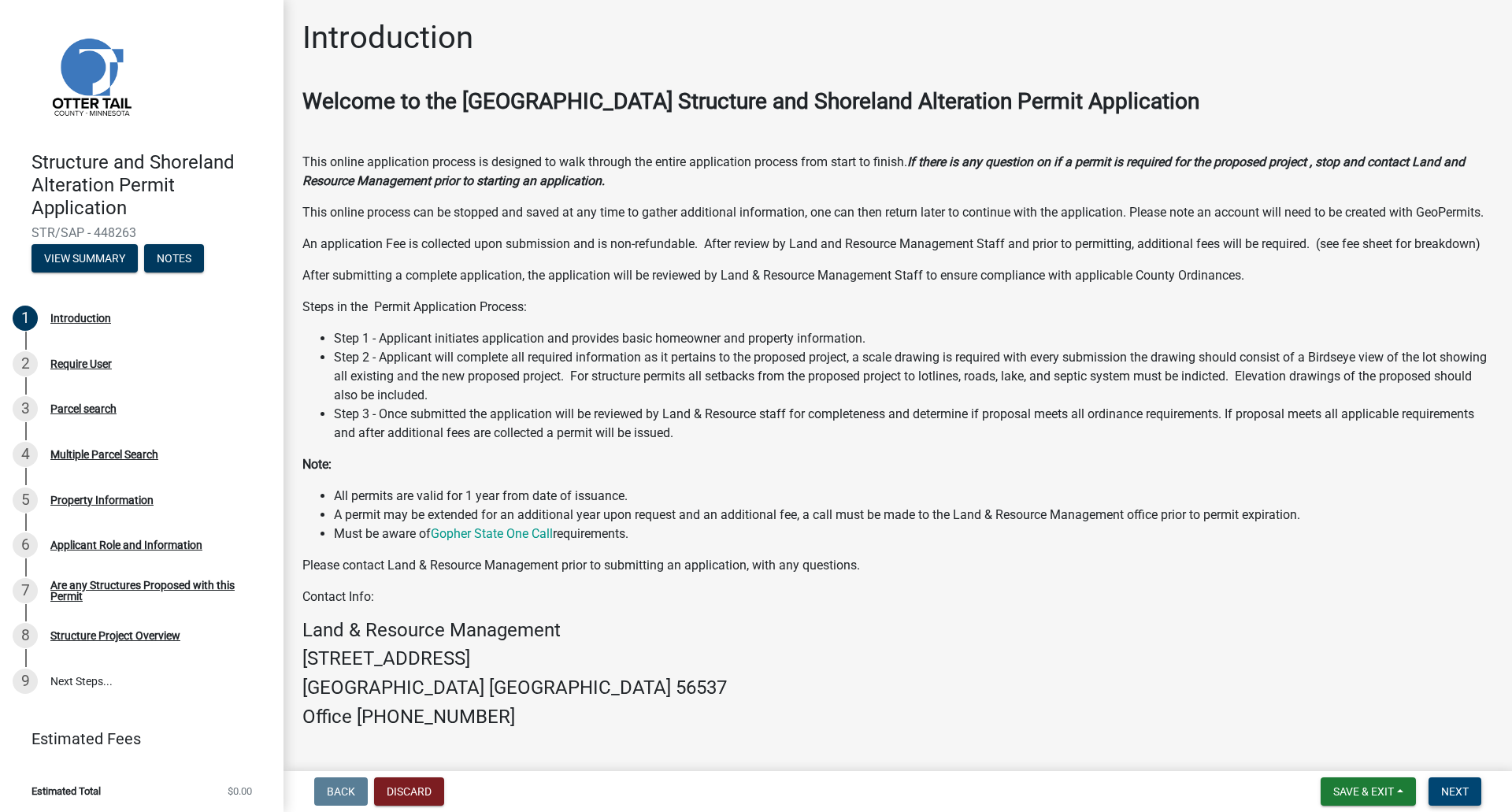 click on "Next" at bounding box center [1455, 792] 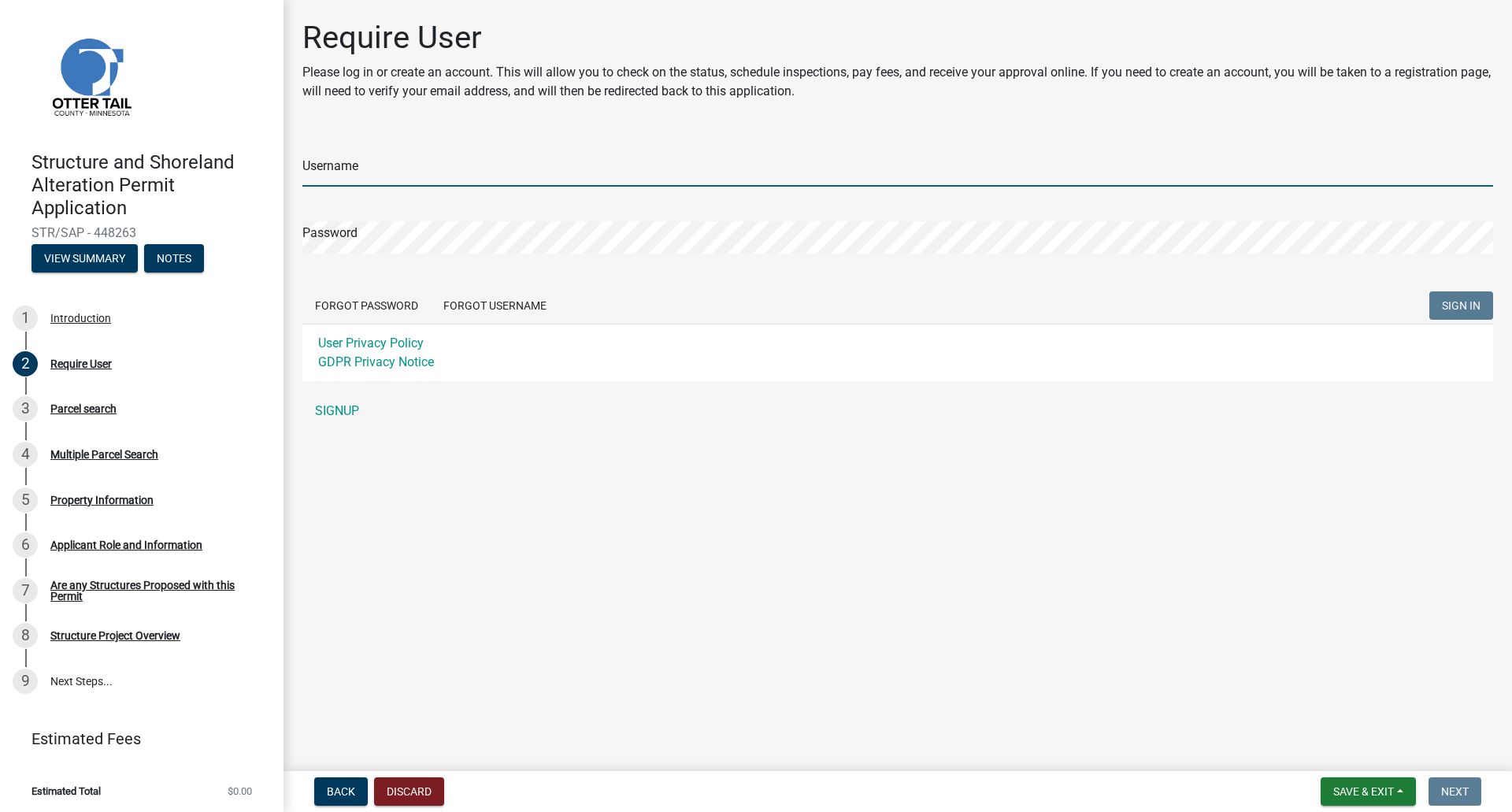 click on "Username" at bounding box center (898, 170) 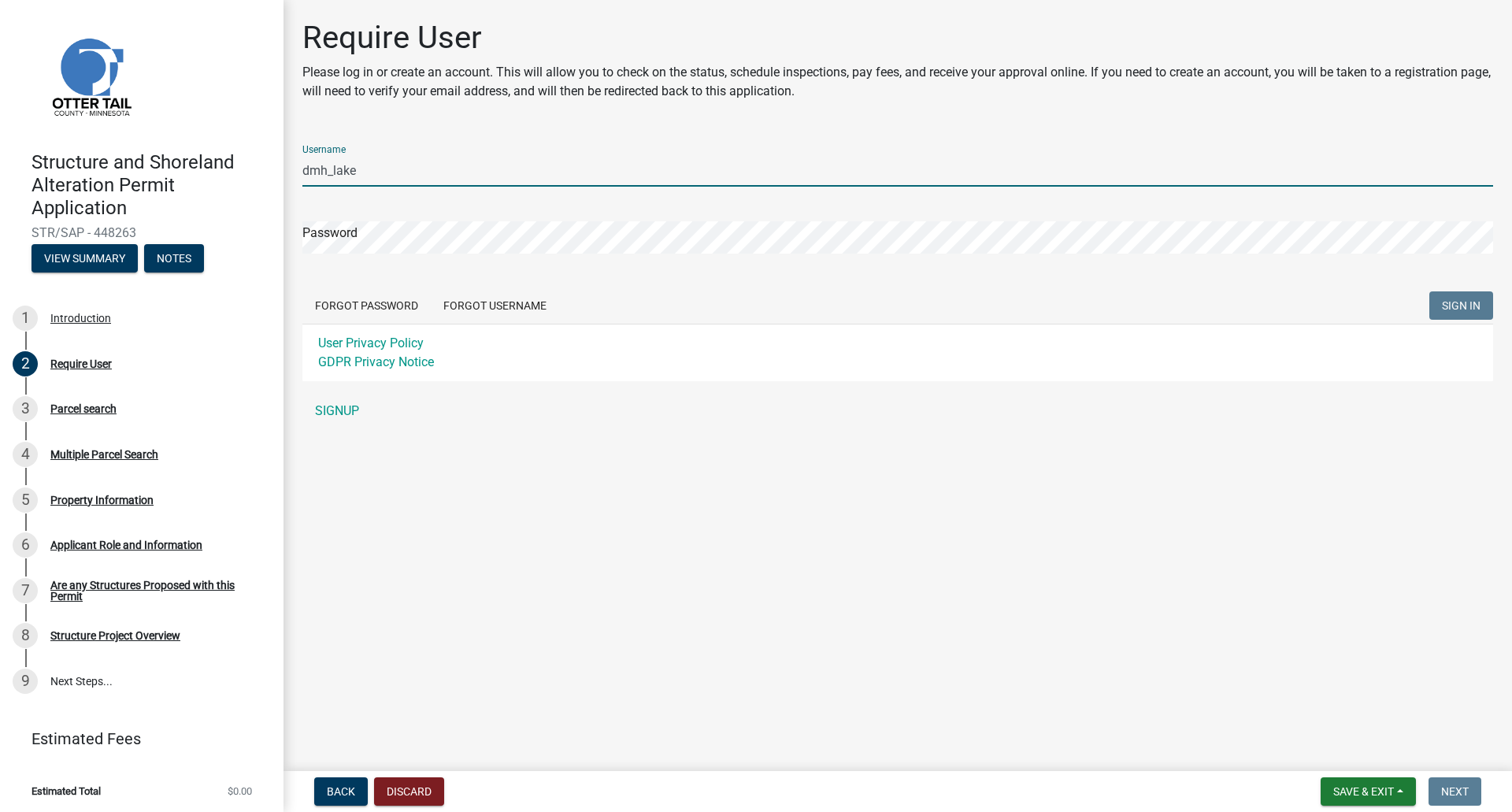 type on "dmh_lake" 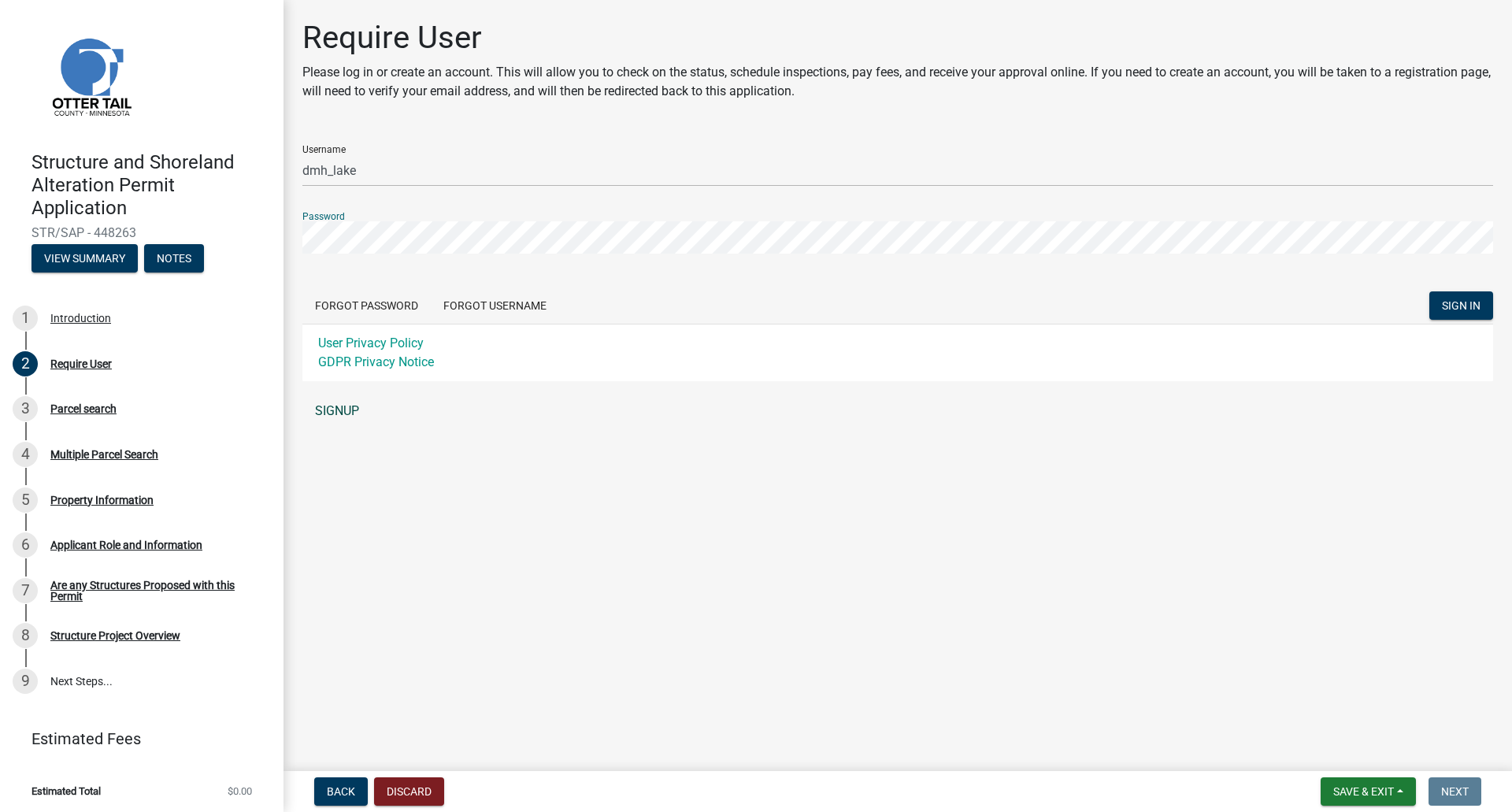 click on "SIGNUP" 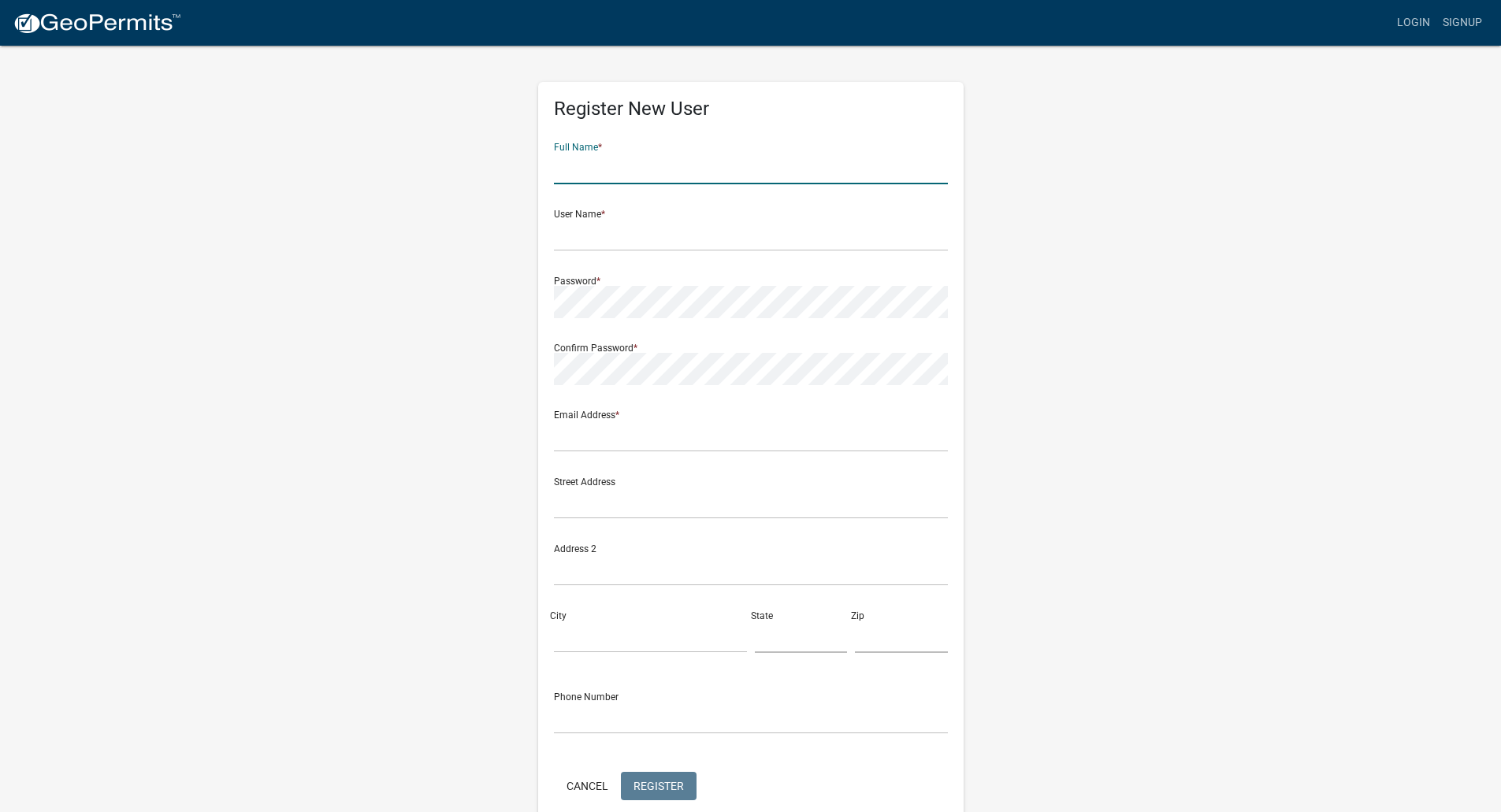 click 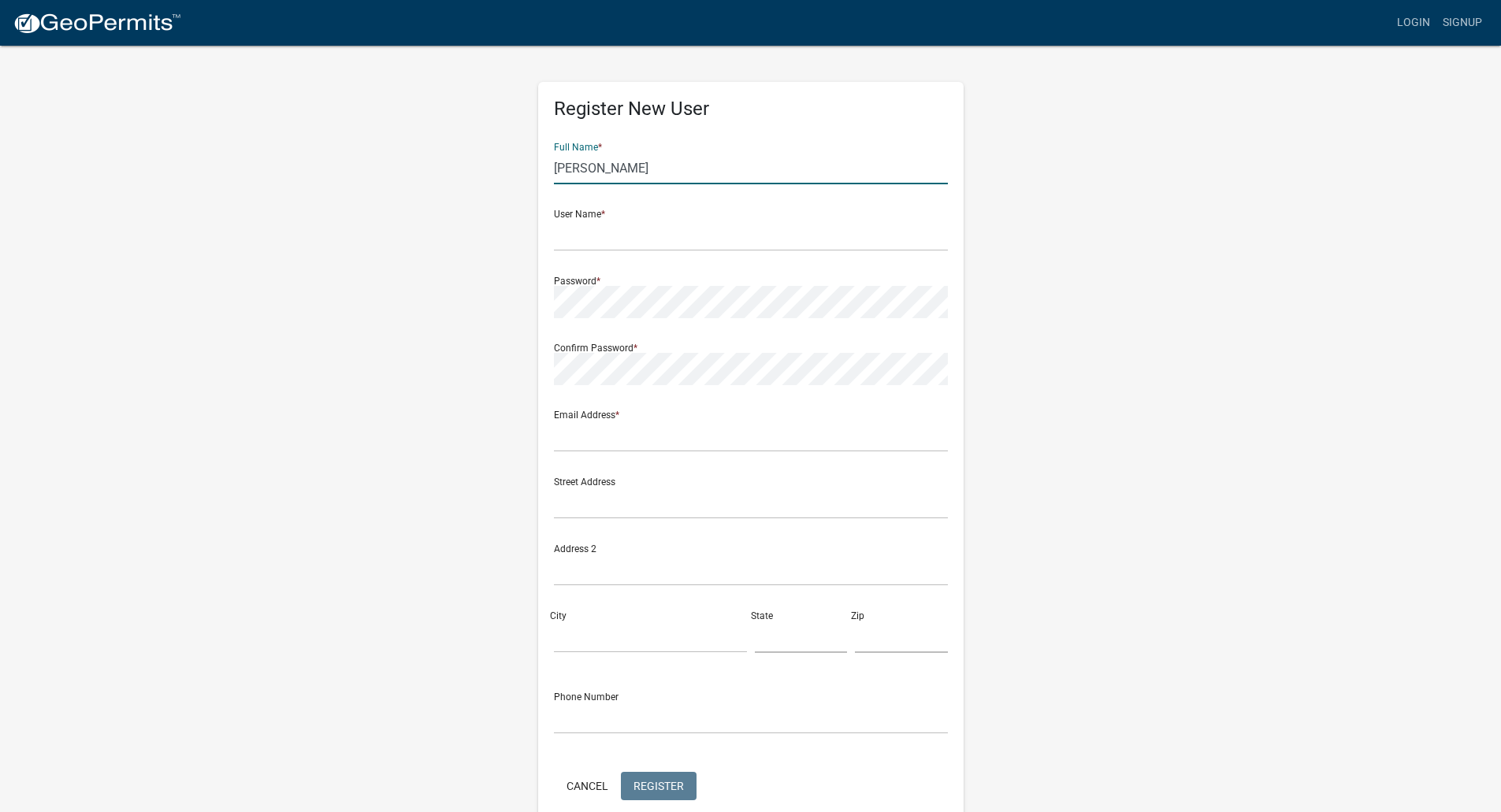 type on "[EMAIL_ADDRESS][DOMAIN_NAME]" 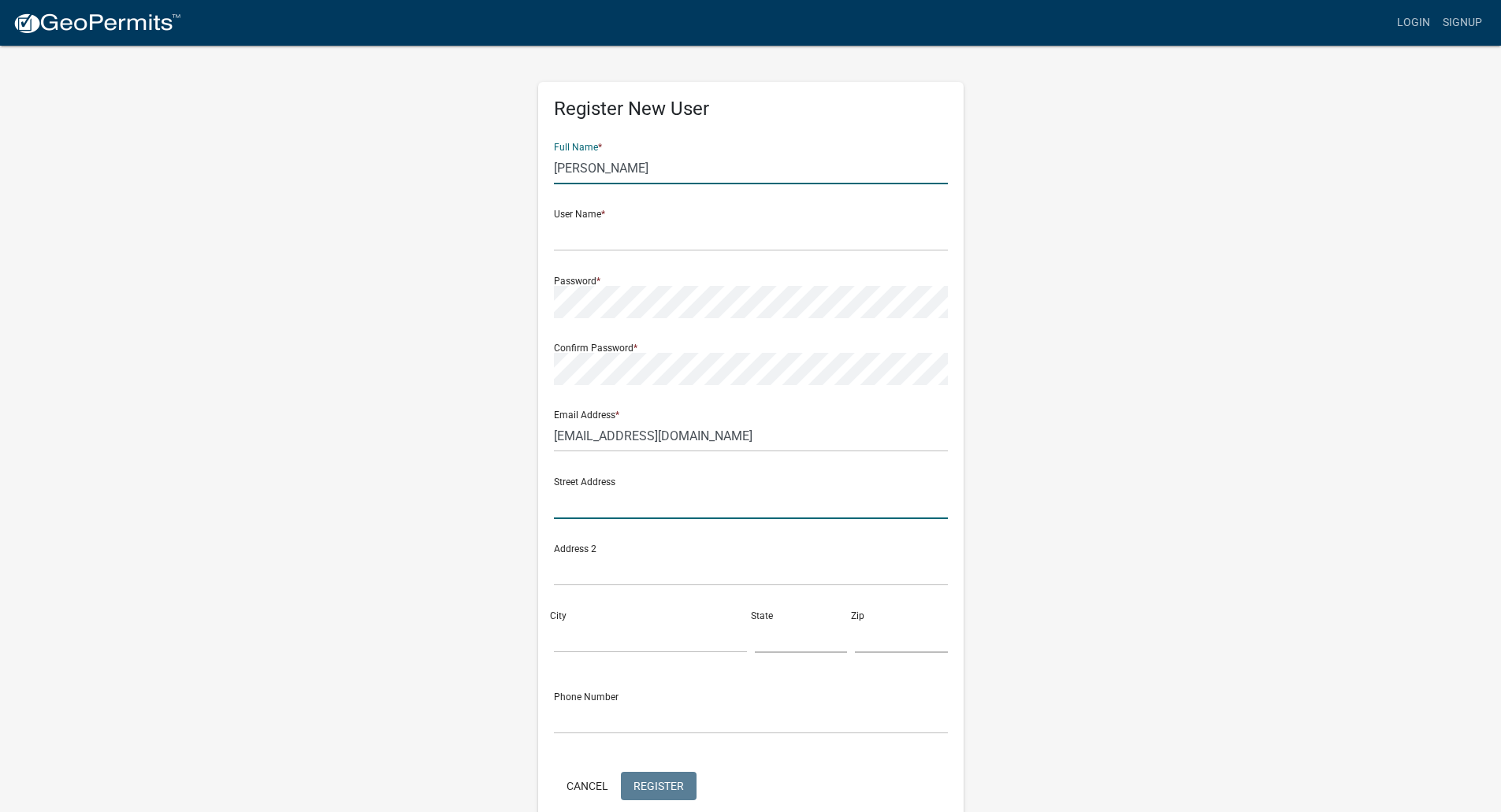 type on "11 [GEOGRAPHIC_DATA]" 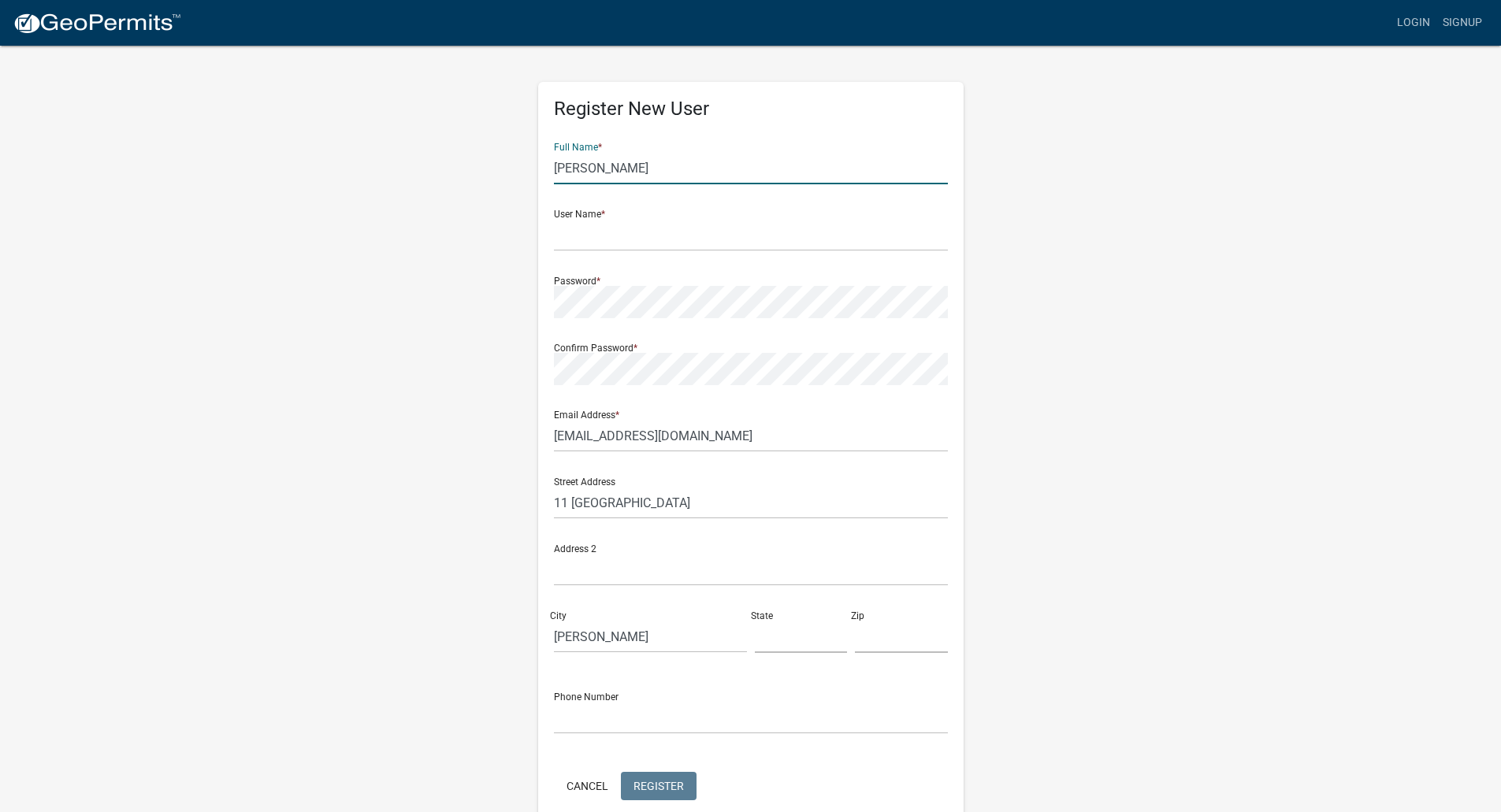 type on "MT" 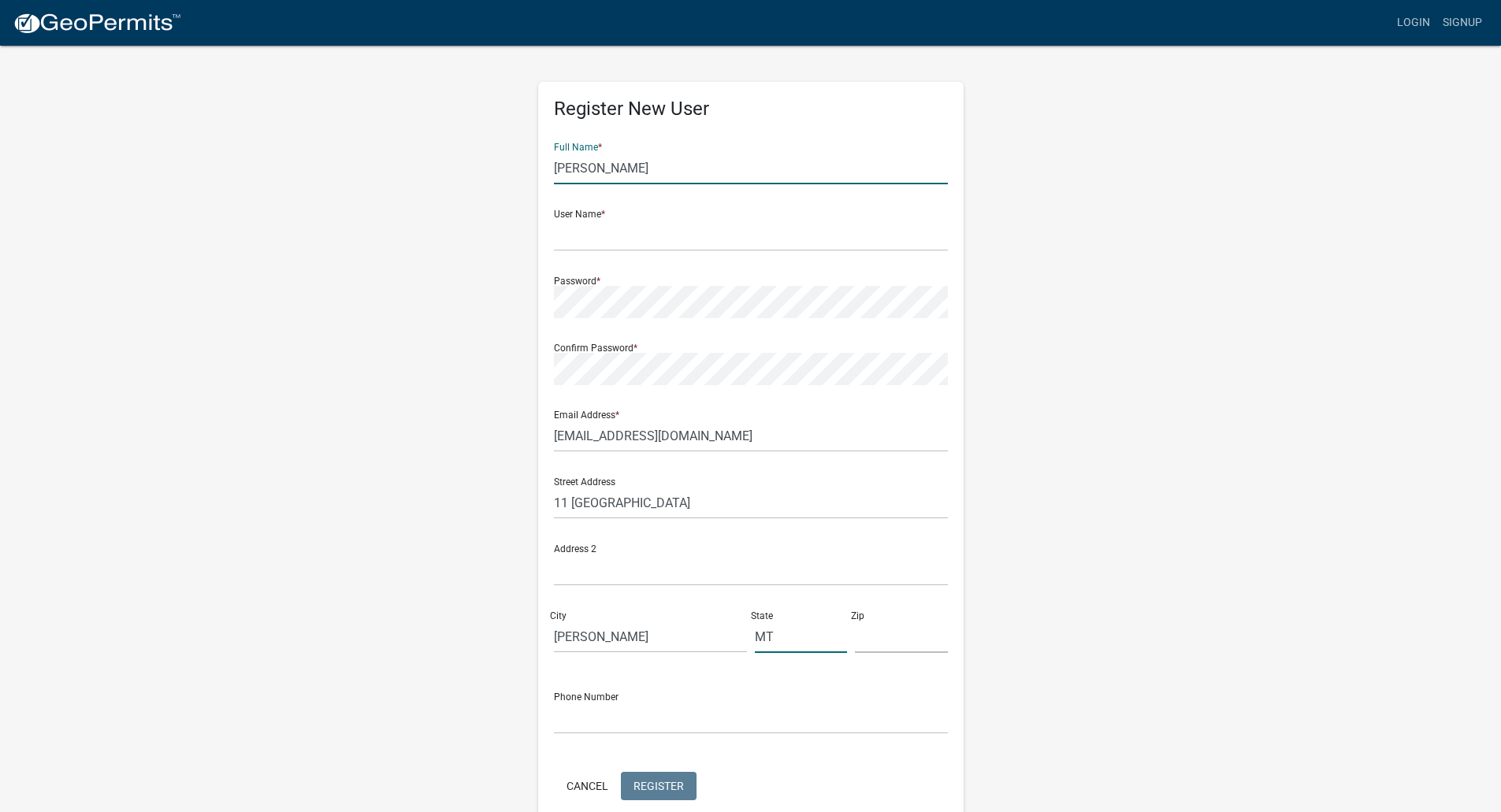 type on "59047" 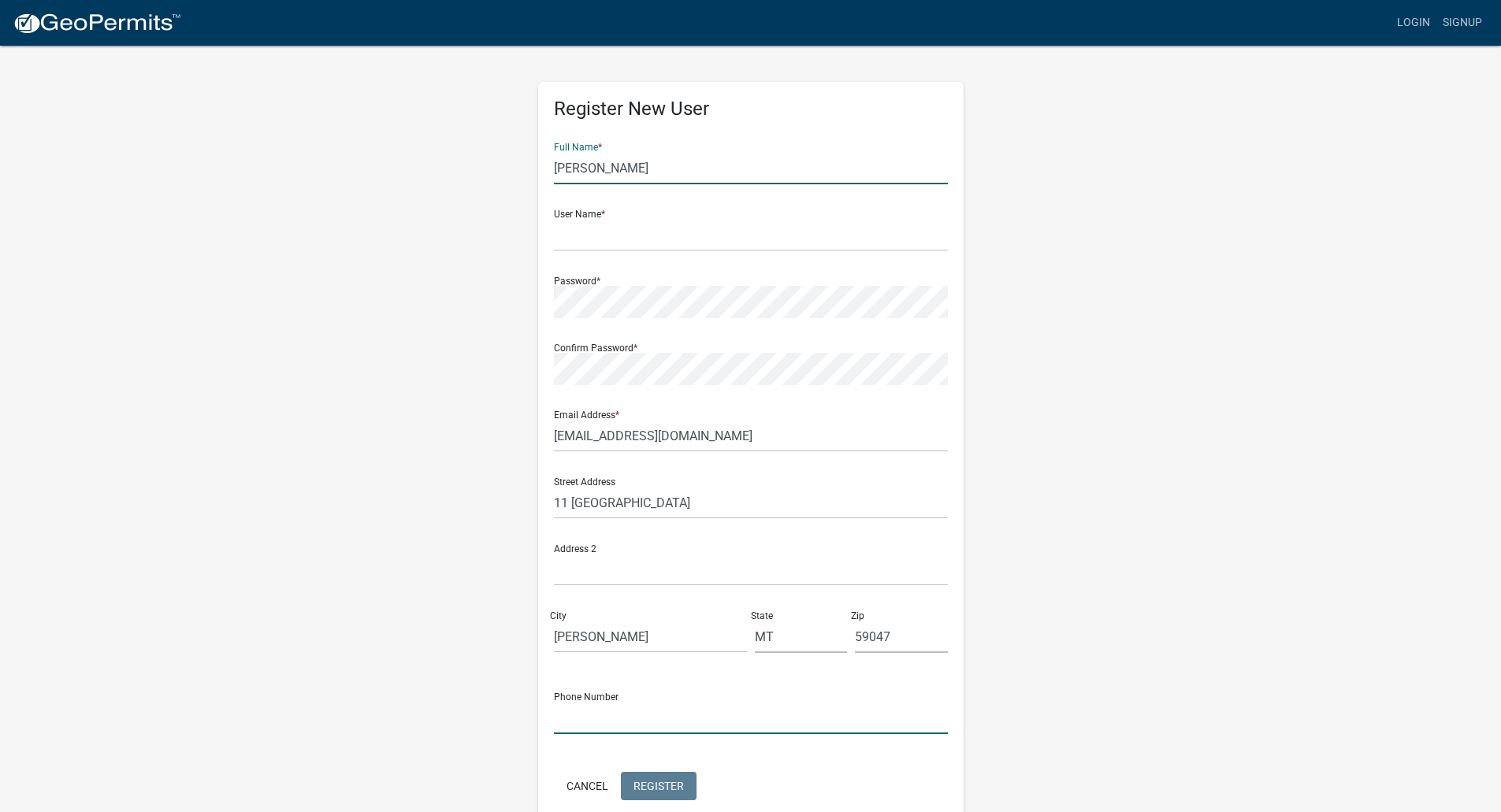 type on "7207715840" 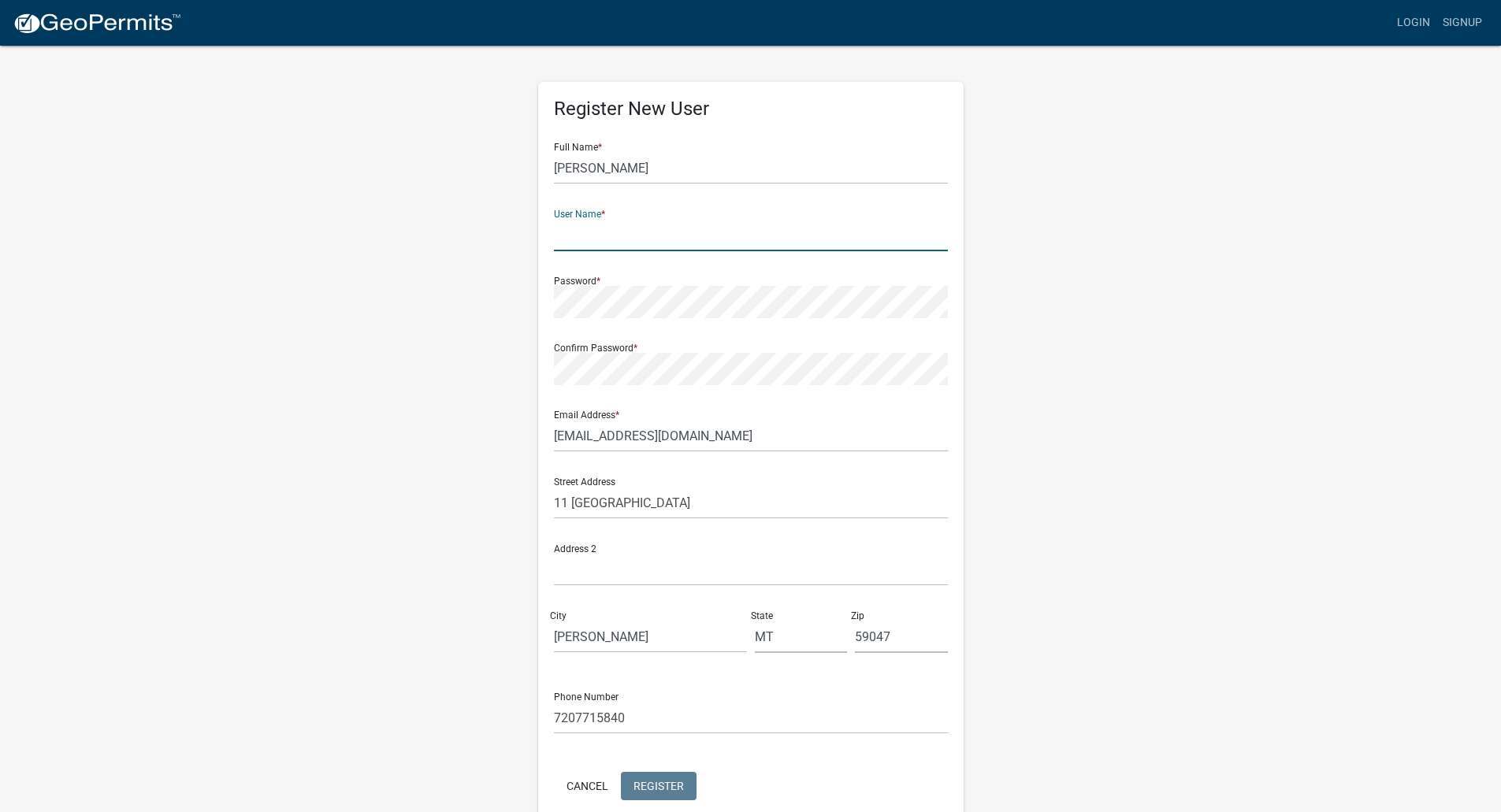 click 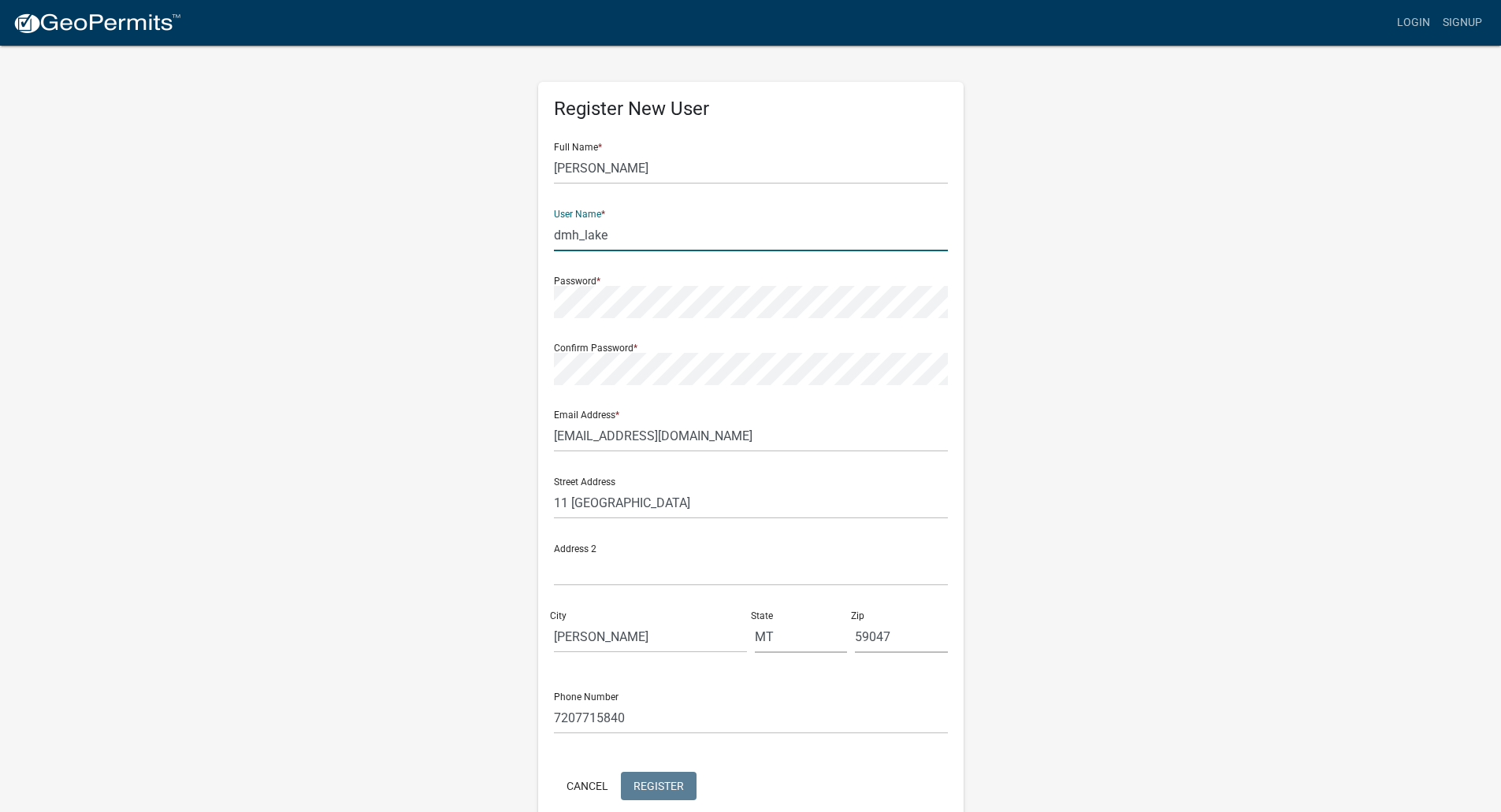 type on "dmh_lake" 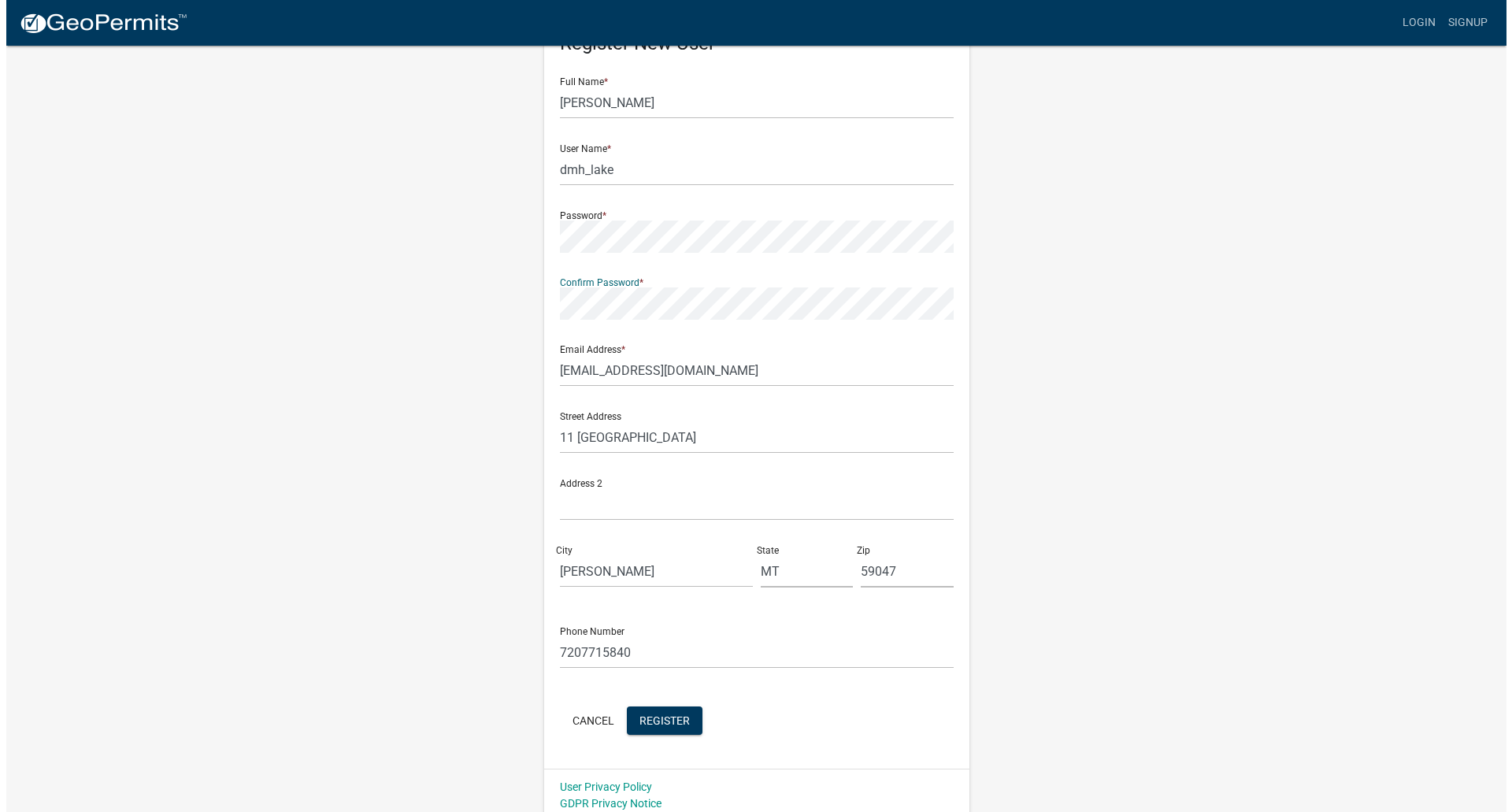 scroll, scrollTop: 0, scrollLeft: 0, axis: both 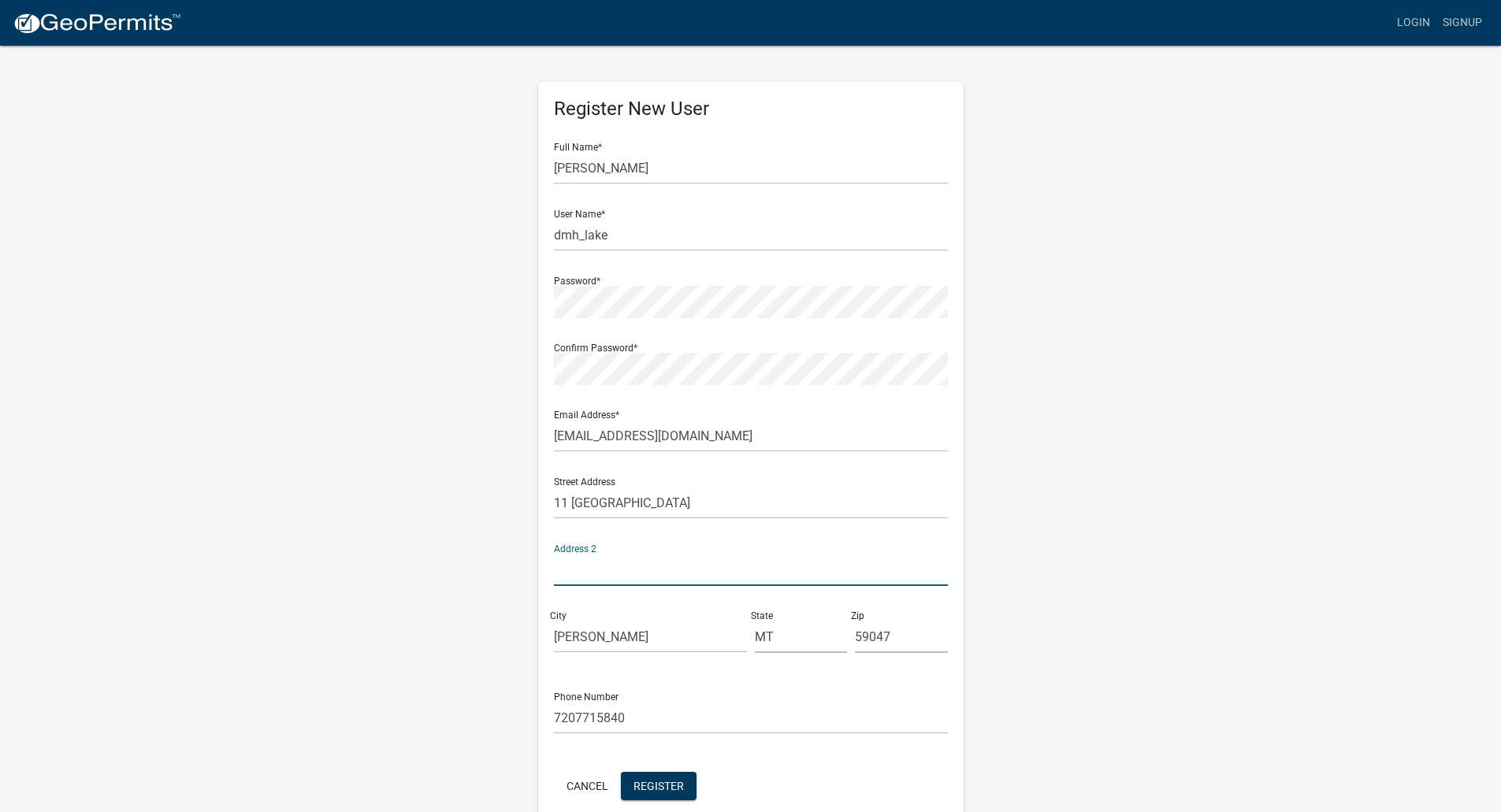 click 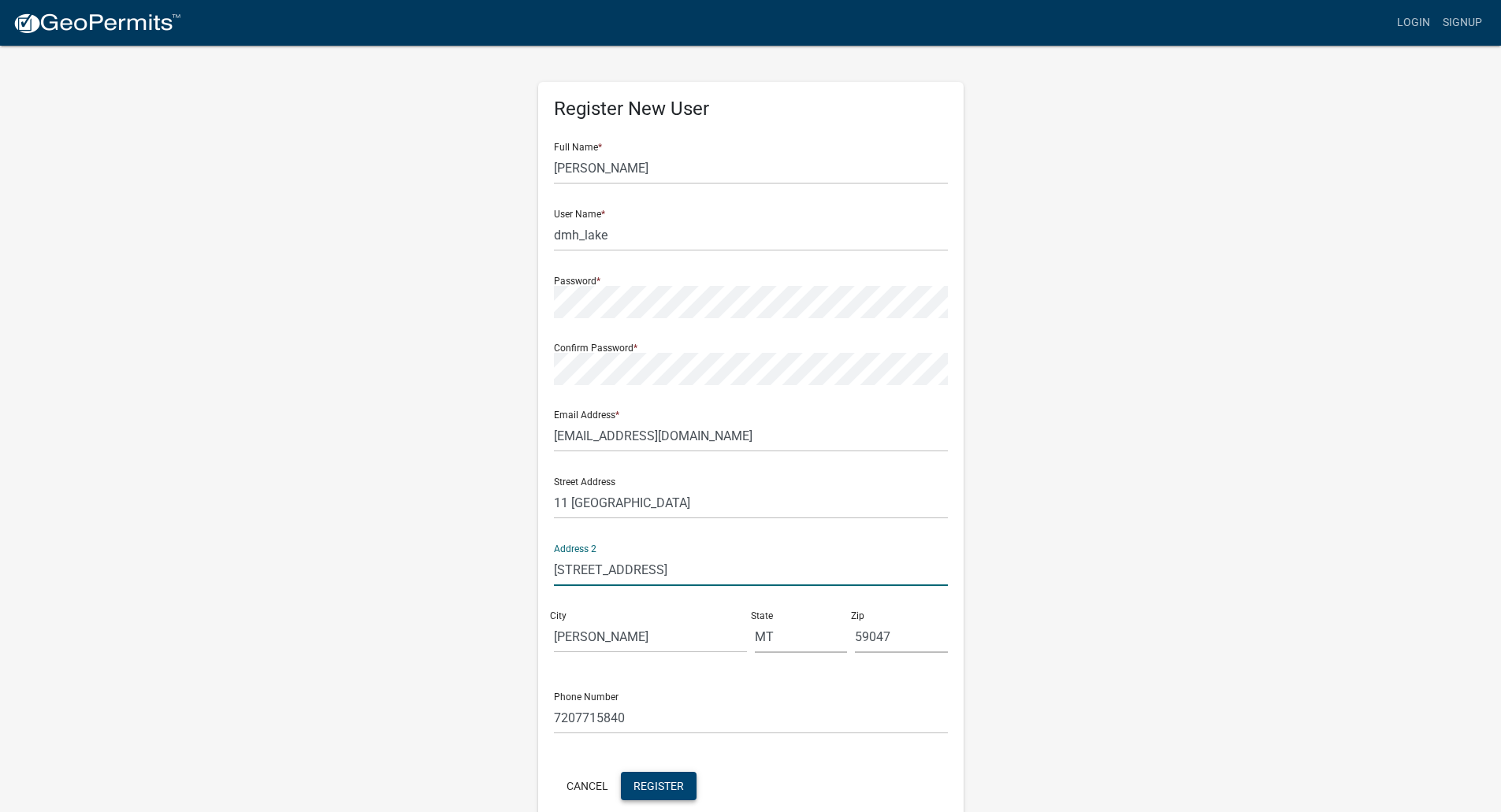 type on "[STREET_ADDRESS]" 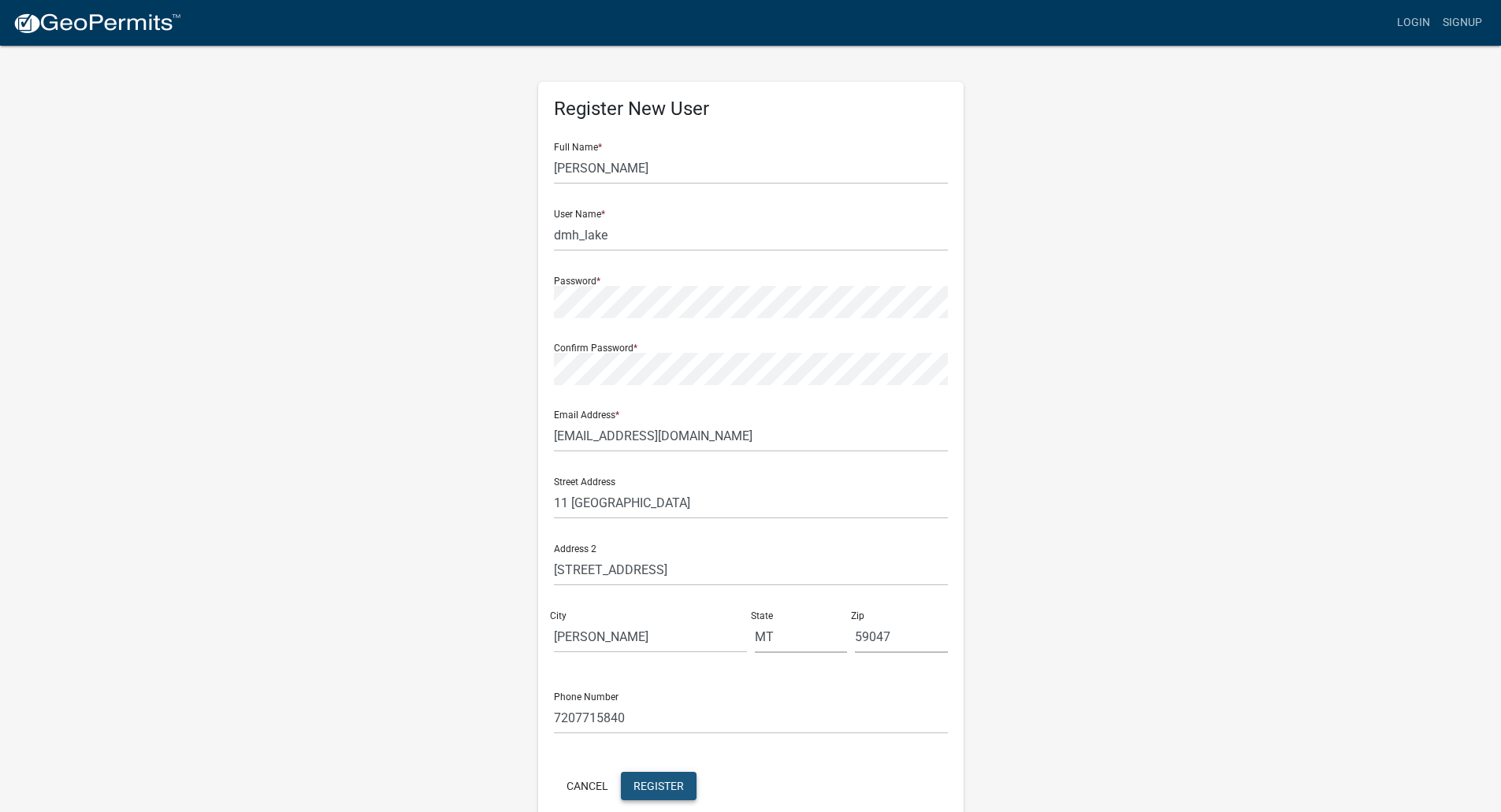 click on "Register" 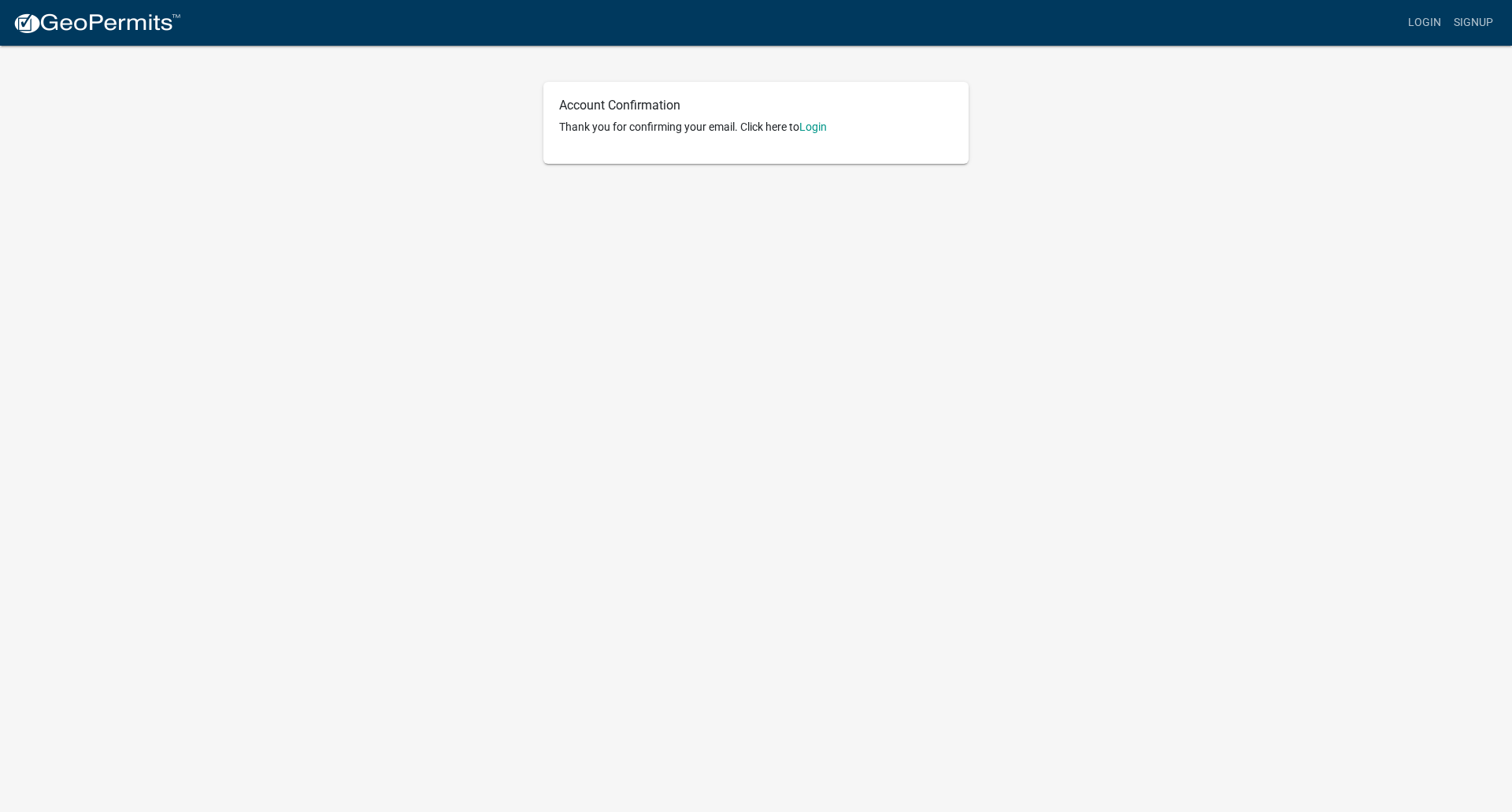 scroll, scrollTop: 0, scrollLeft: 0, axis: both 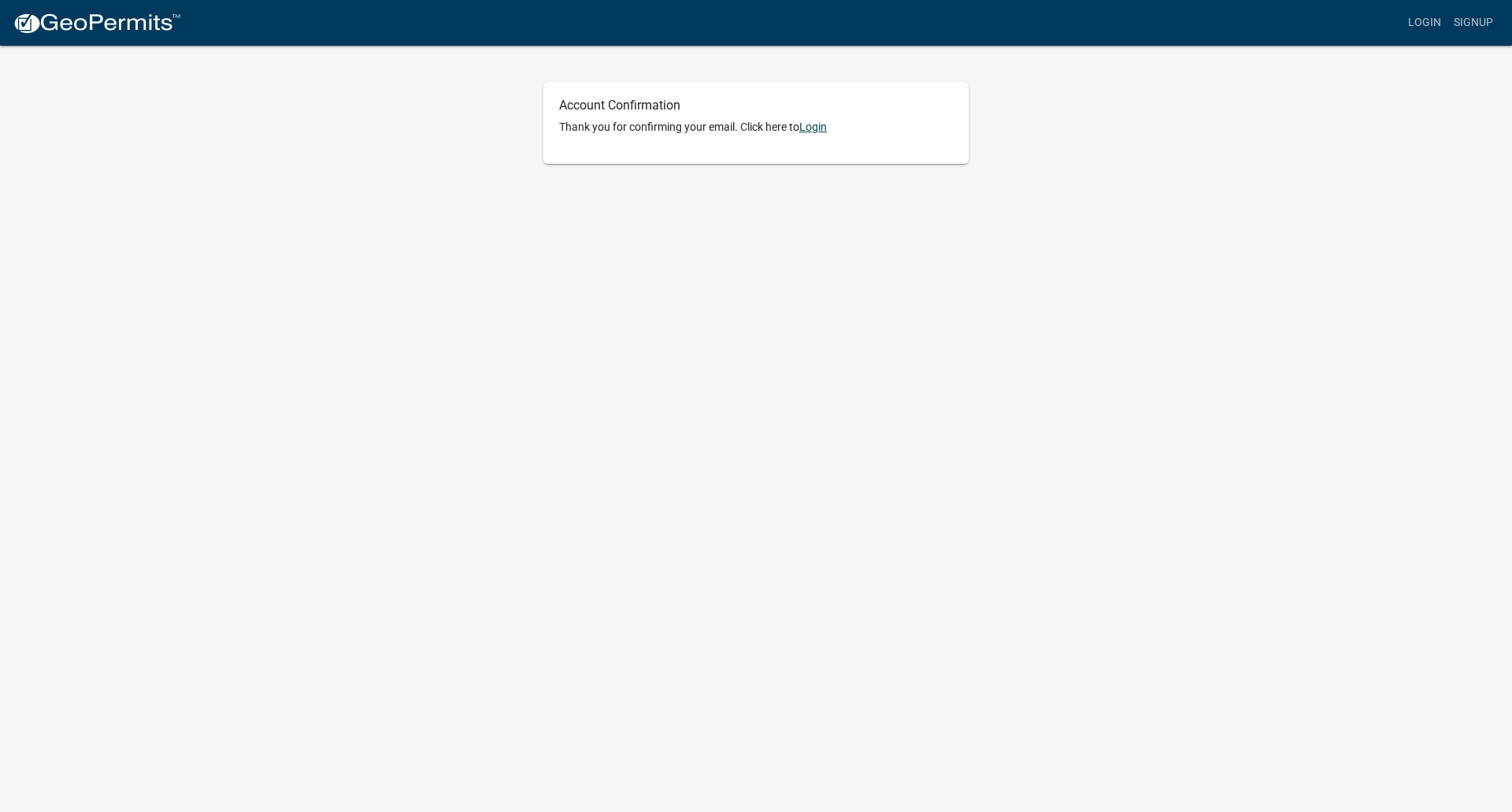 click on "Login" 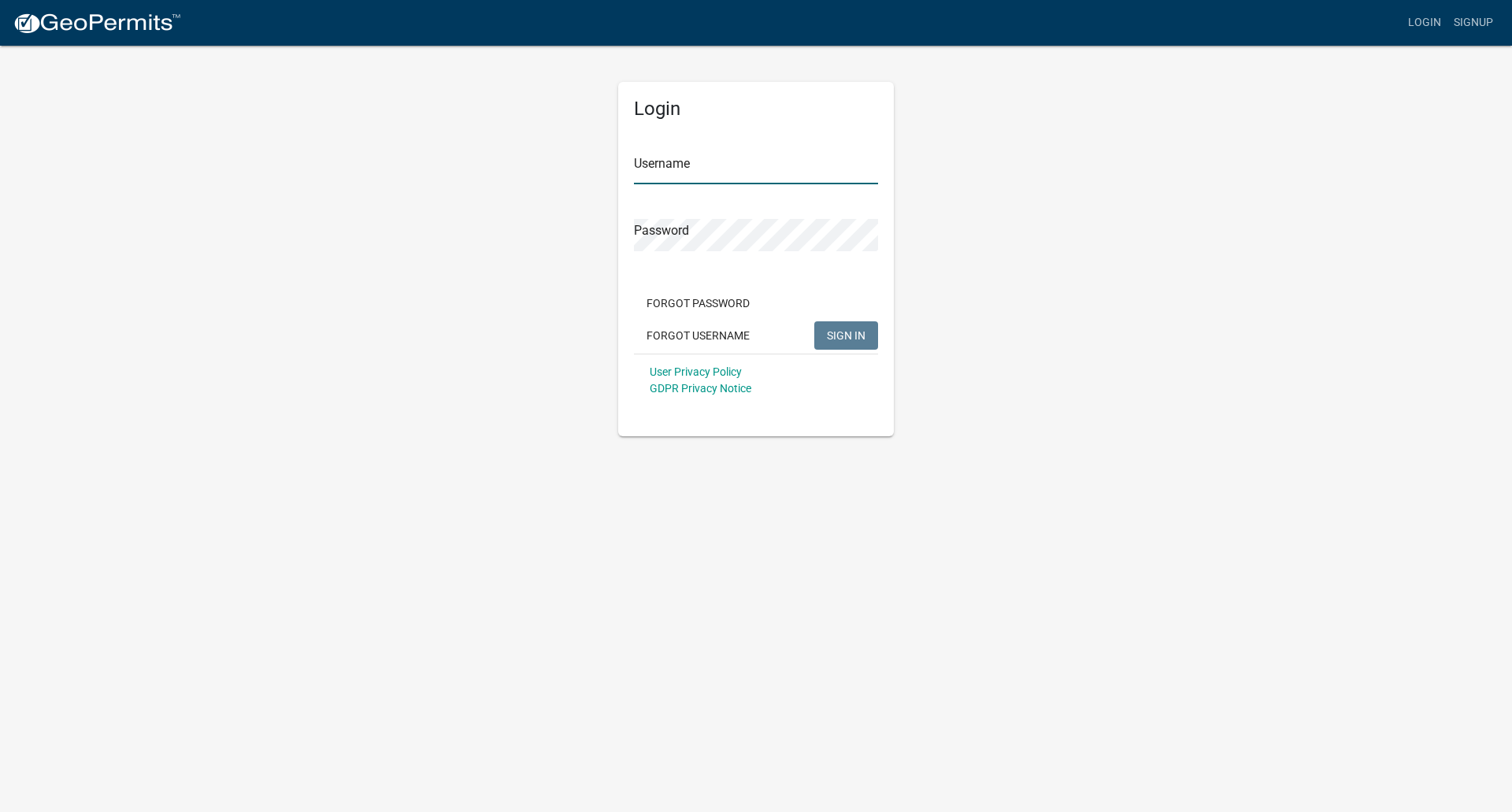 type on "dmh_lake" 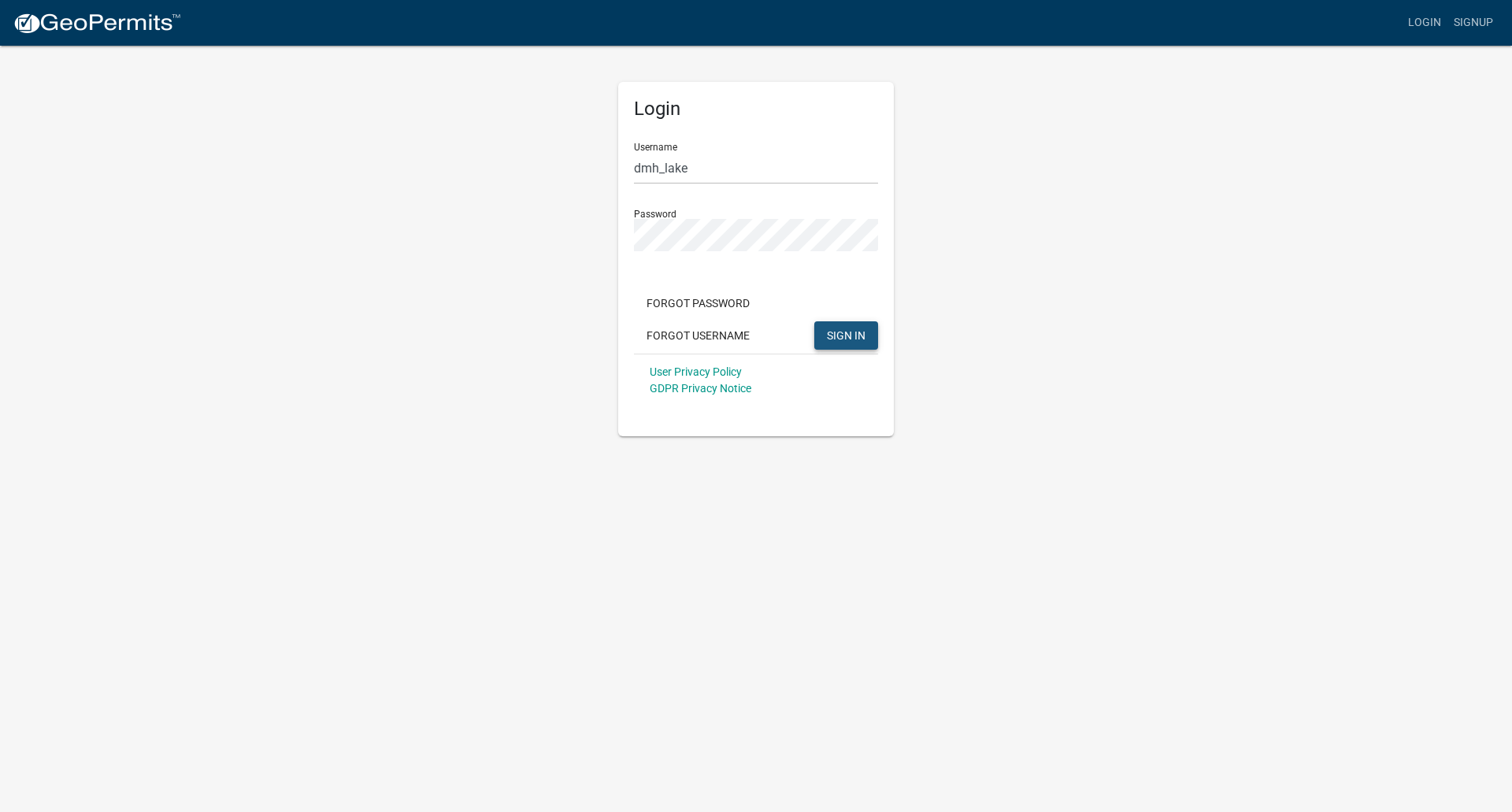 click on "SIGN IN" 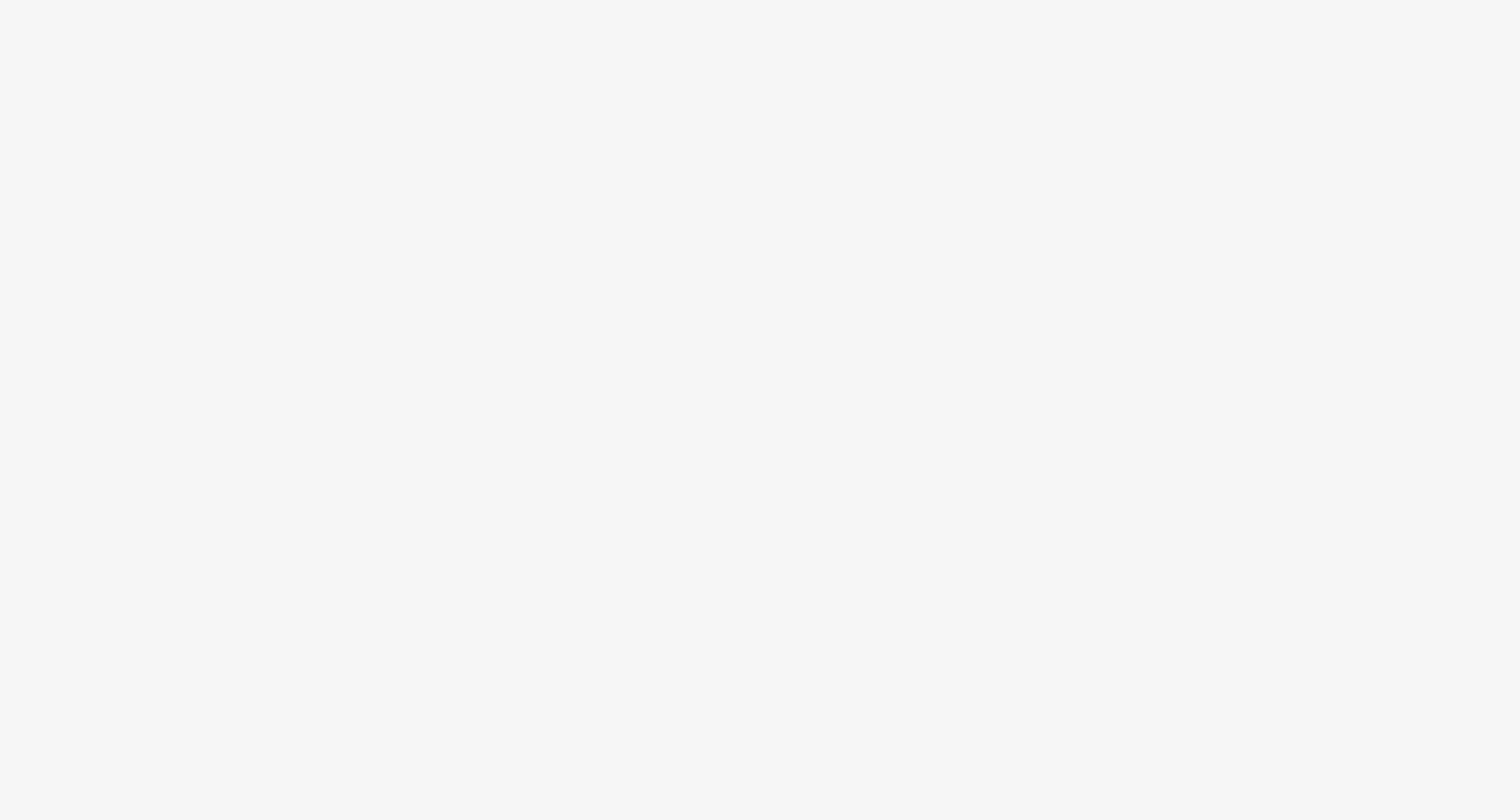 scroll, scrollTop: 0, scrollLeft: 0, axis: both 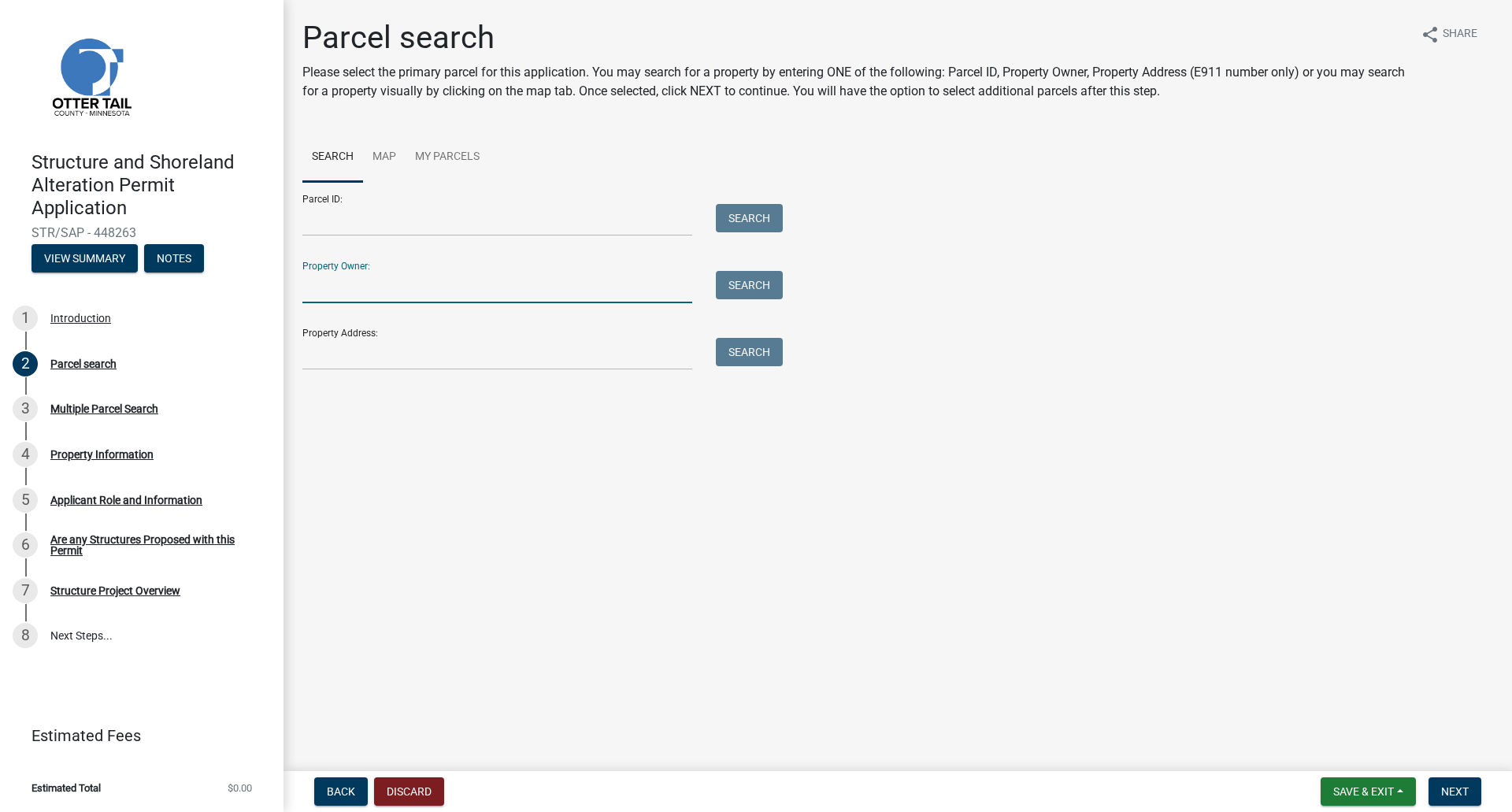 click on "Property Owner:" at bounding box center (497, 287) 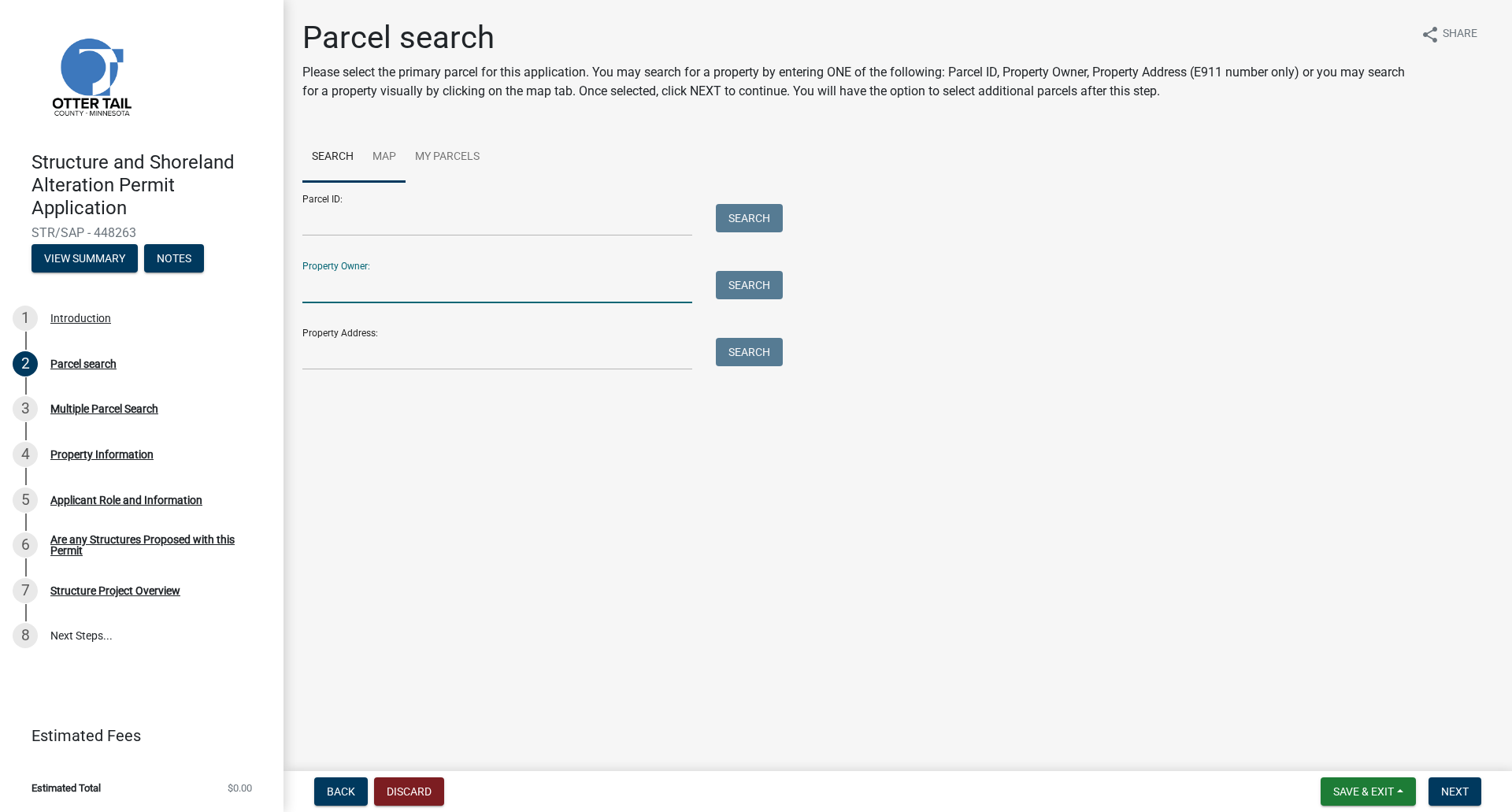 click on "Map" at bounding box center [384, 158] 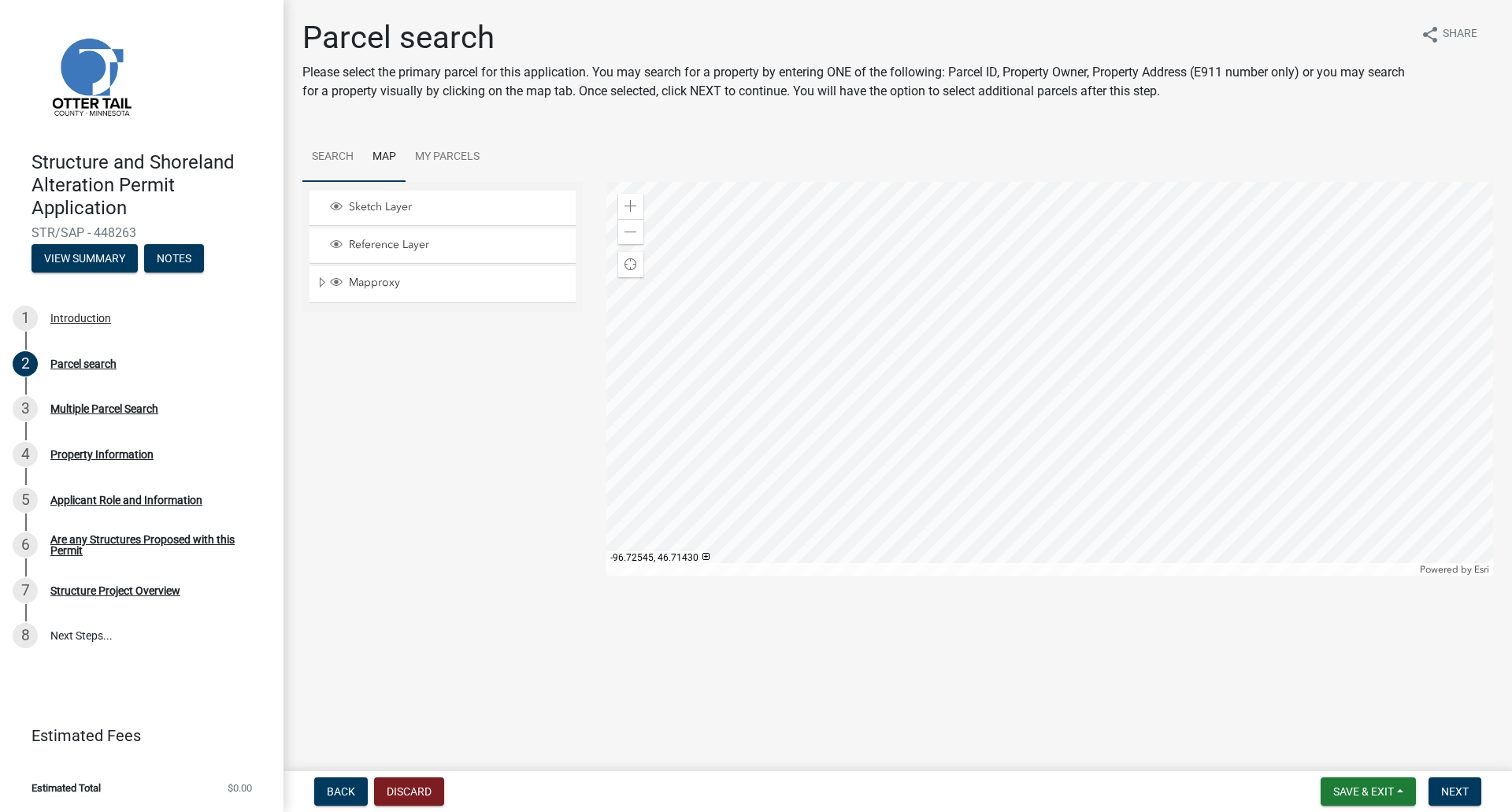 click on "Search" at bounding box center [332, 158] 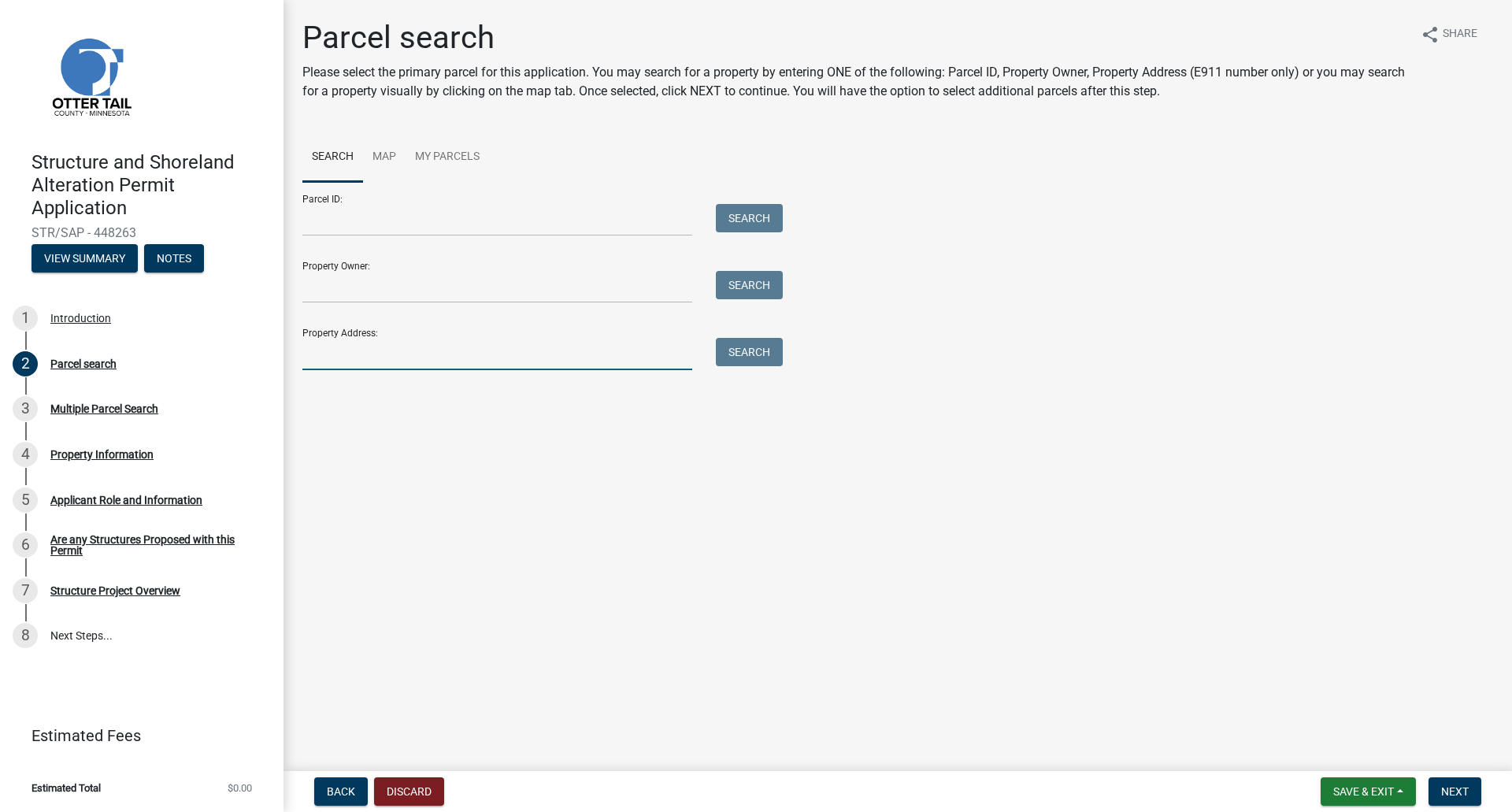 click on "Property Address:" at bounding box center [497, 354] 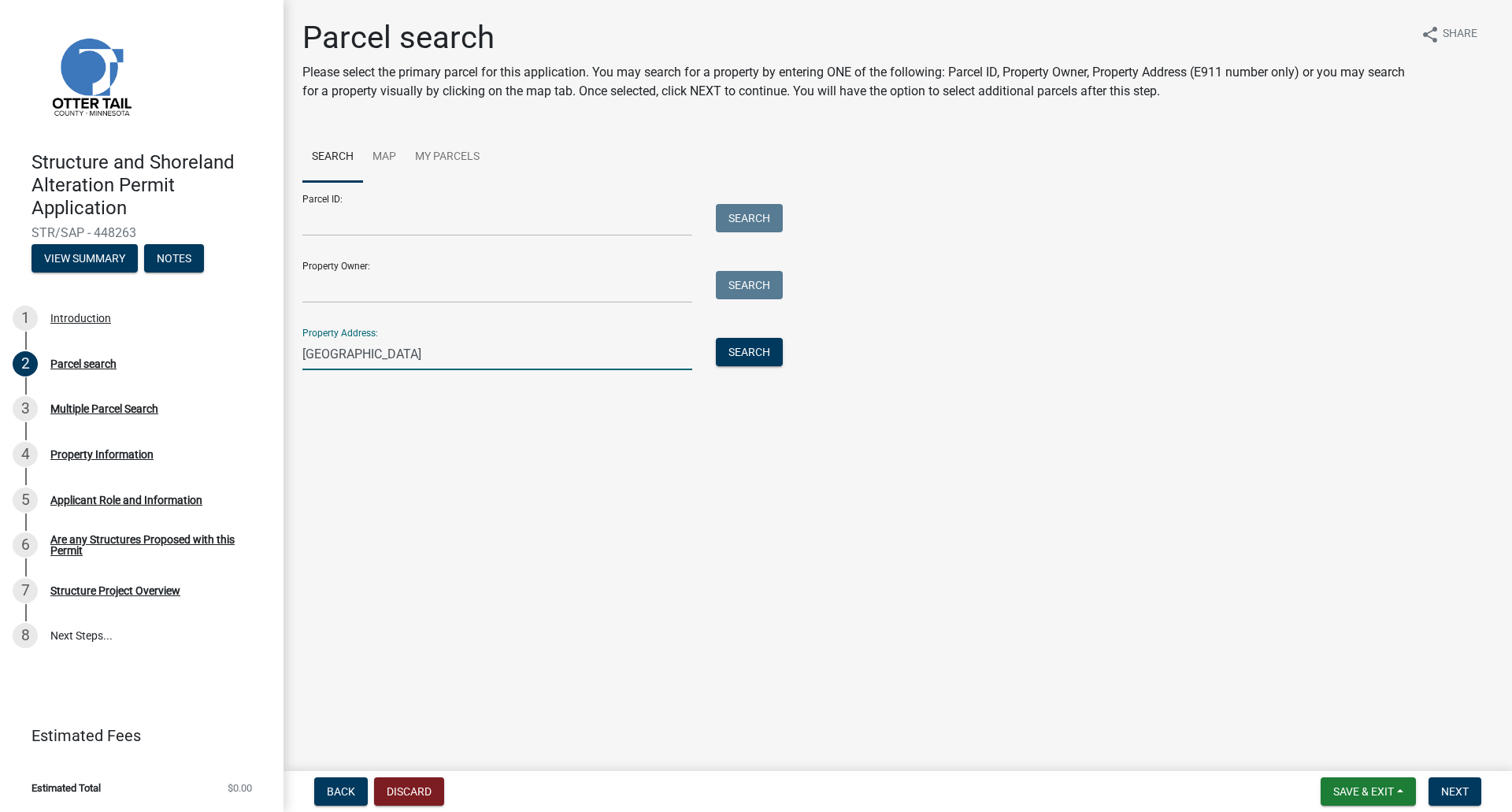 type on "[GEOGRAPHIC_DATA]" 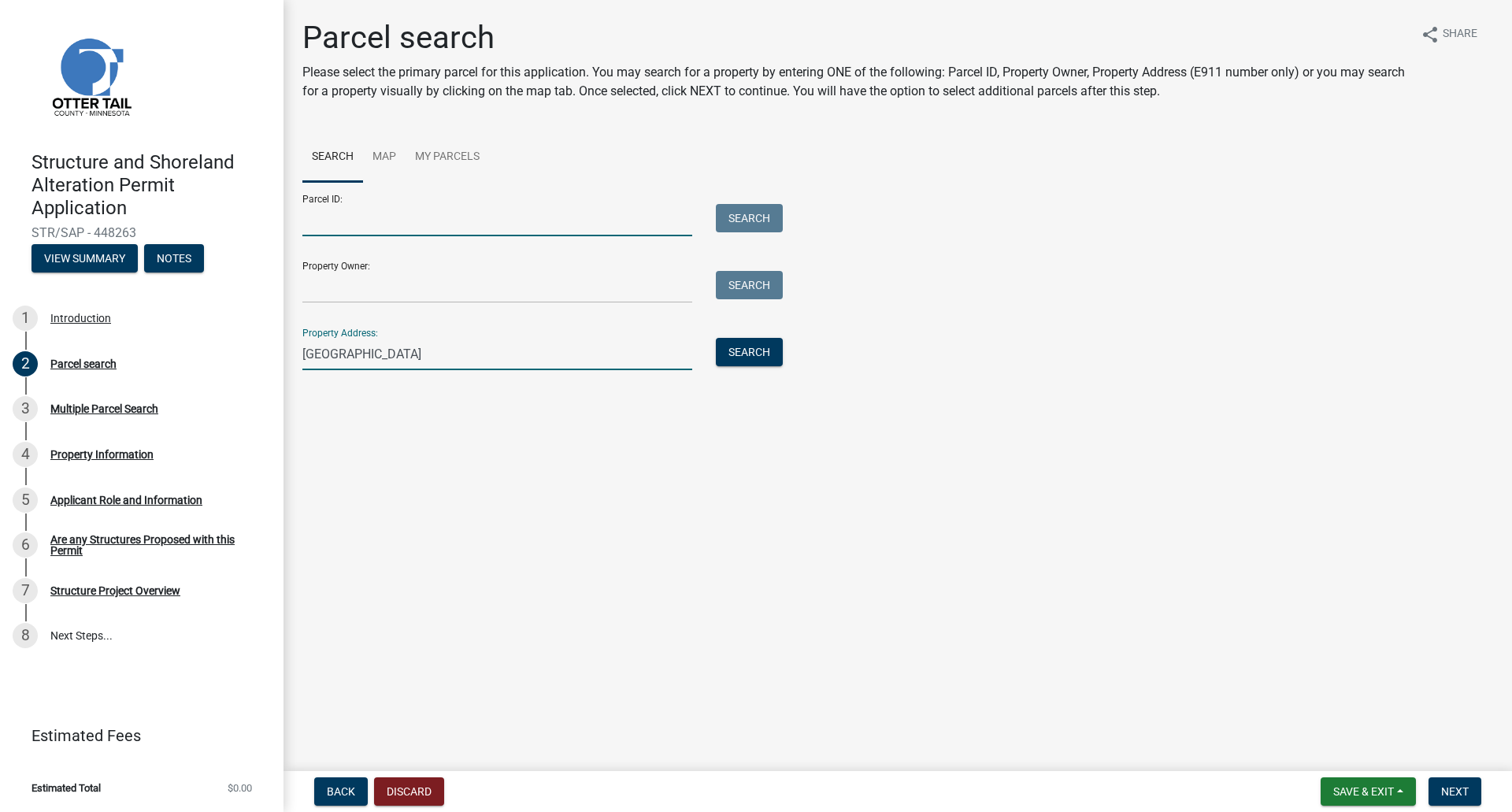 click on "Parcel ID:" at bounding box center (497, 220) 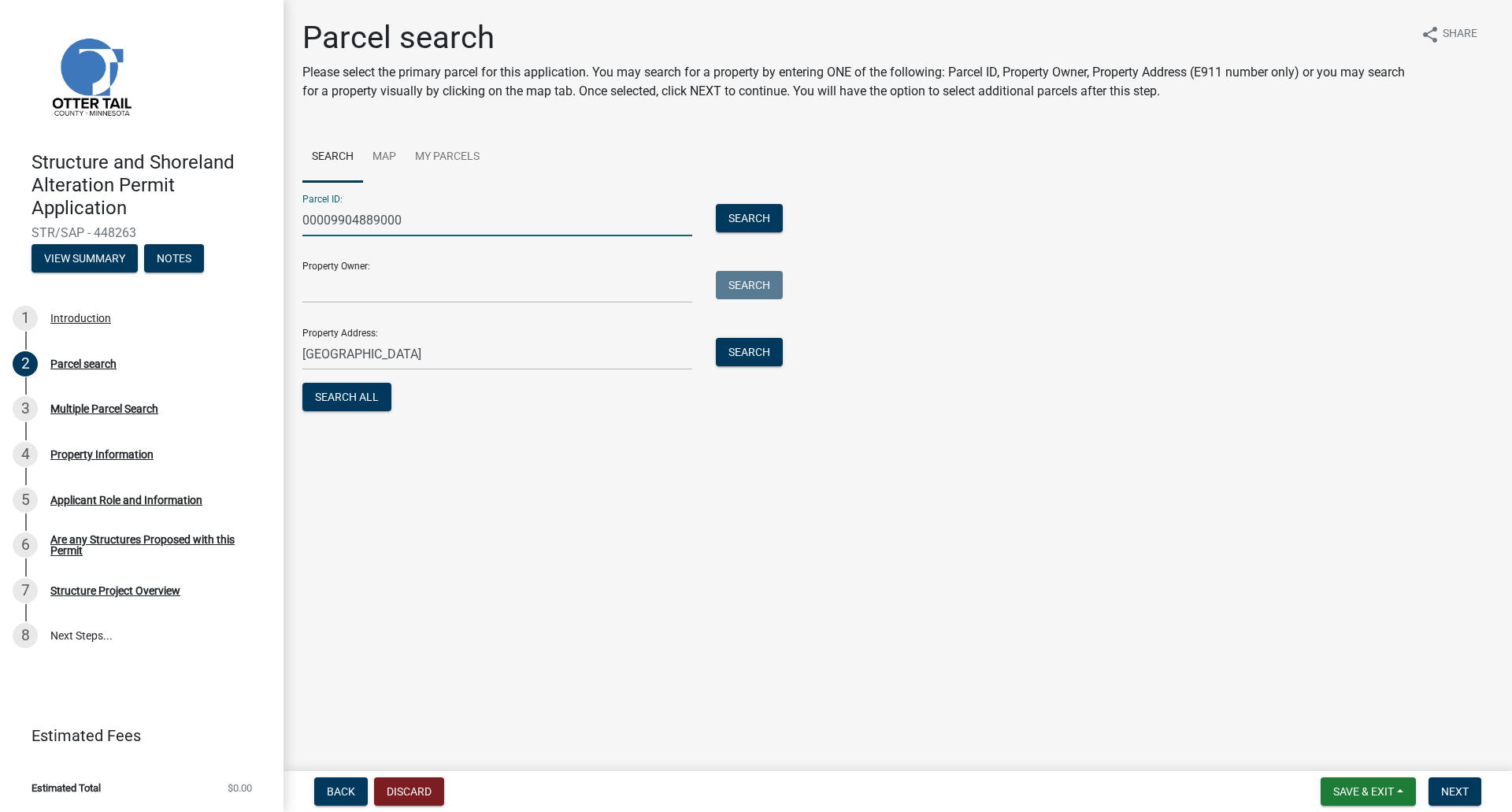 type on "00009904889000" 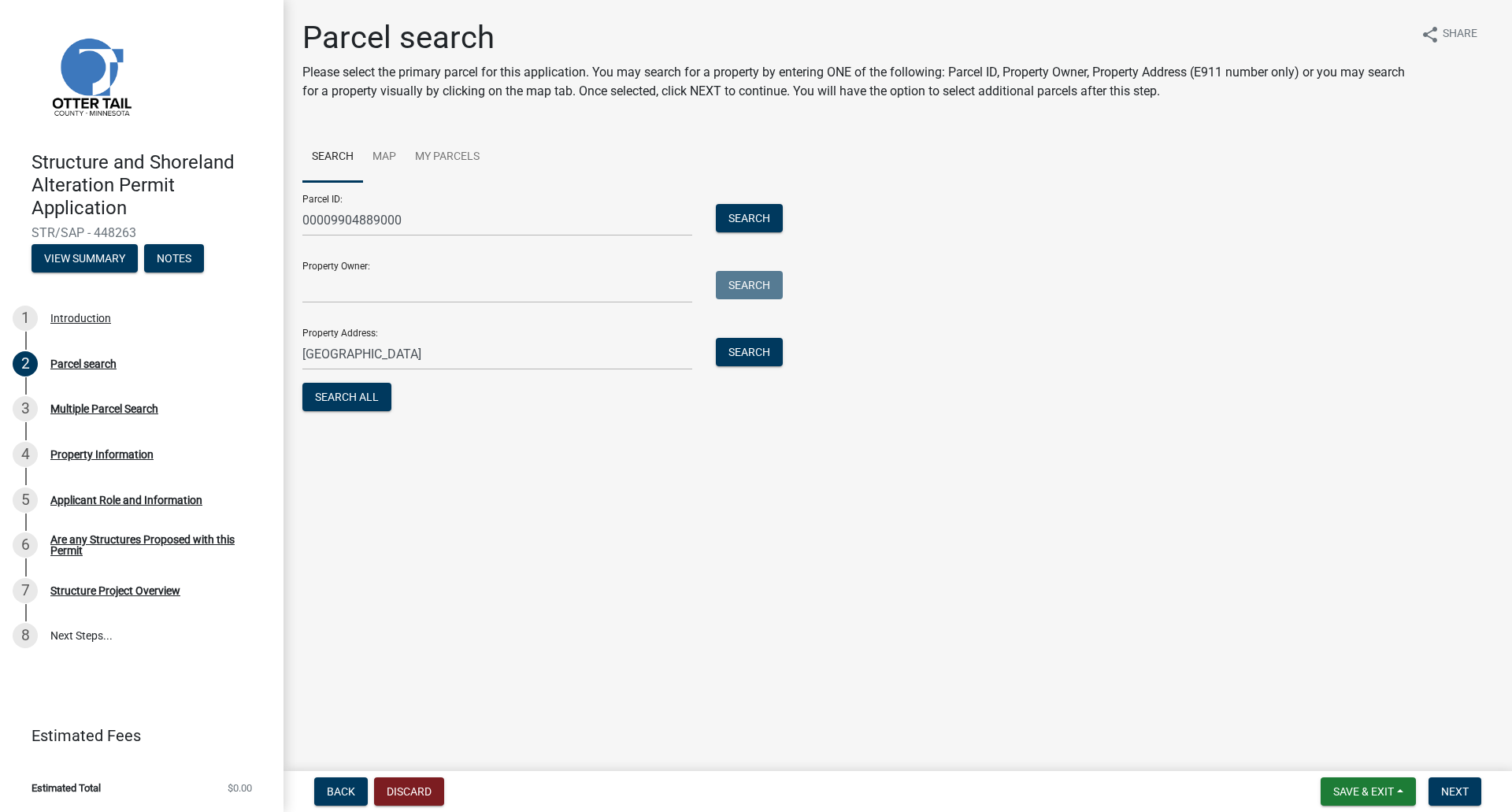 click on "Search" at bounding box center [745, 220] 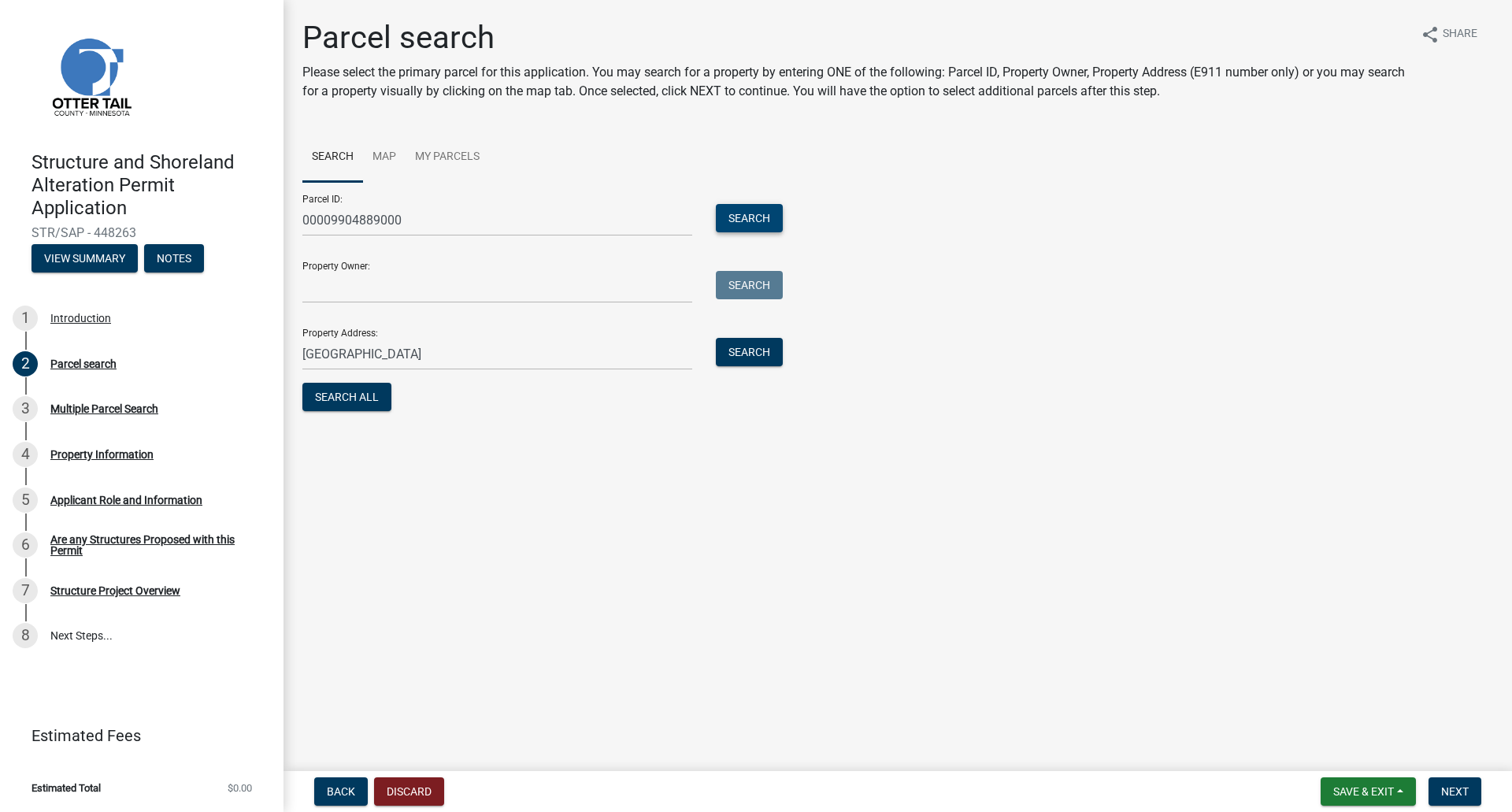 click on "Search" at bounding box center [749, 218] 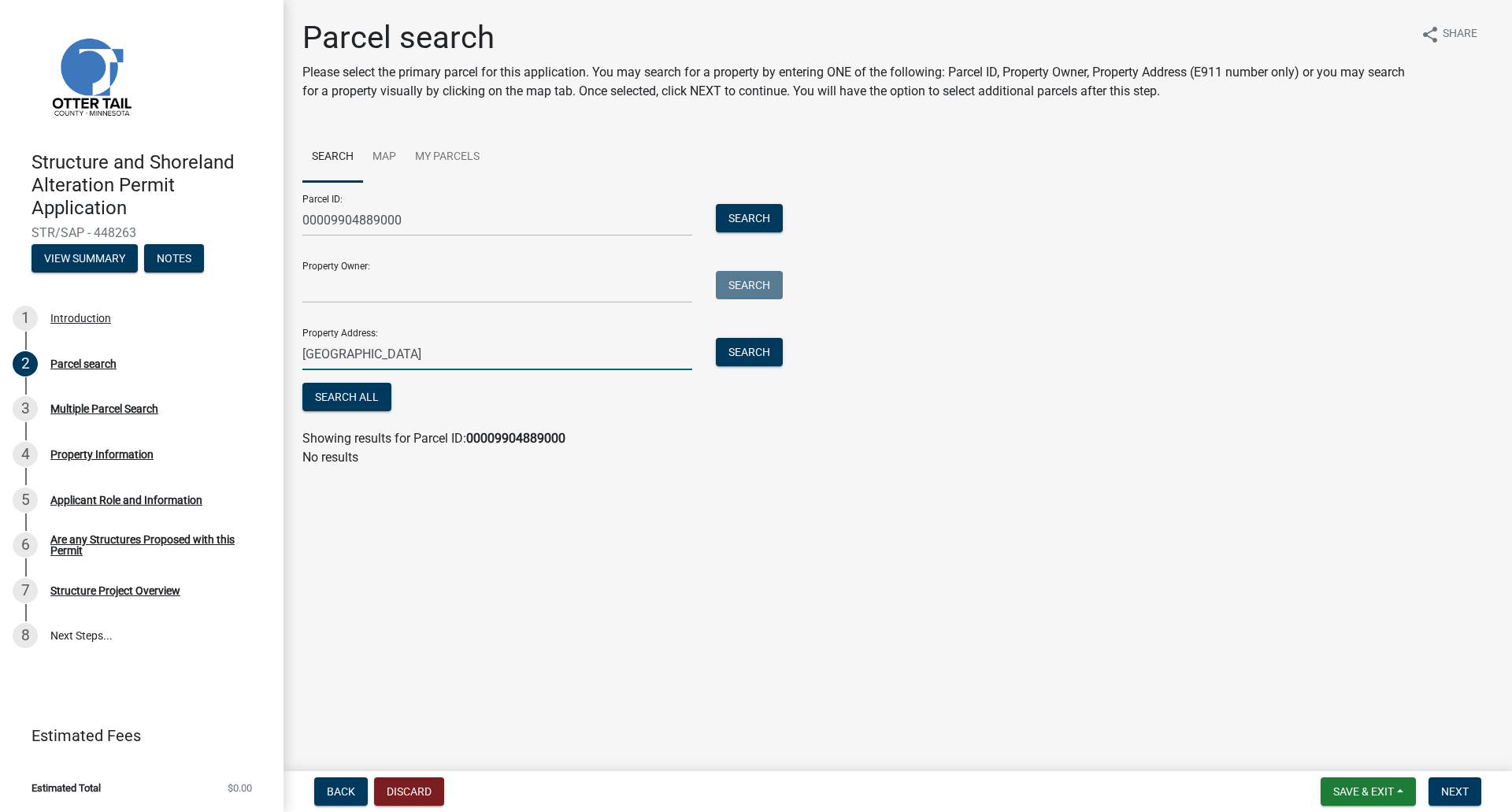 click on "[GEOGRAPHIC_DATA]" at bounding box center (497, 354) 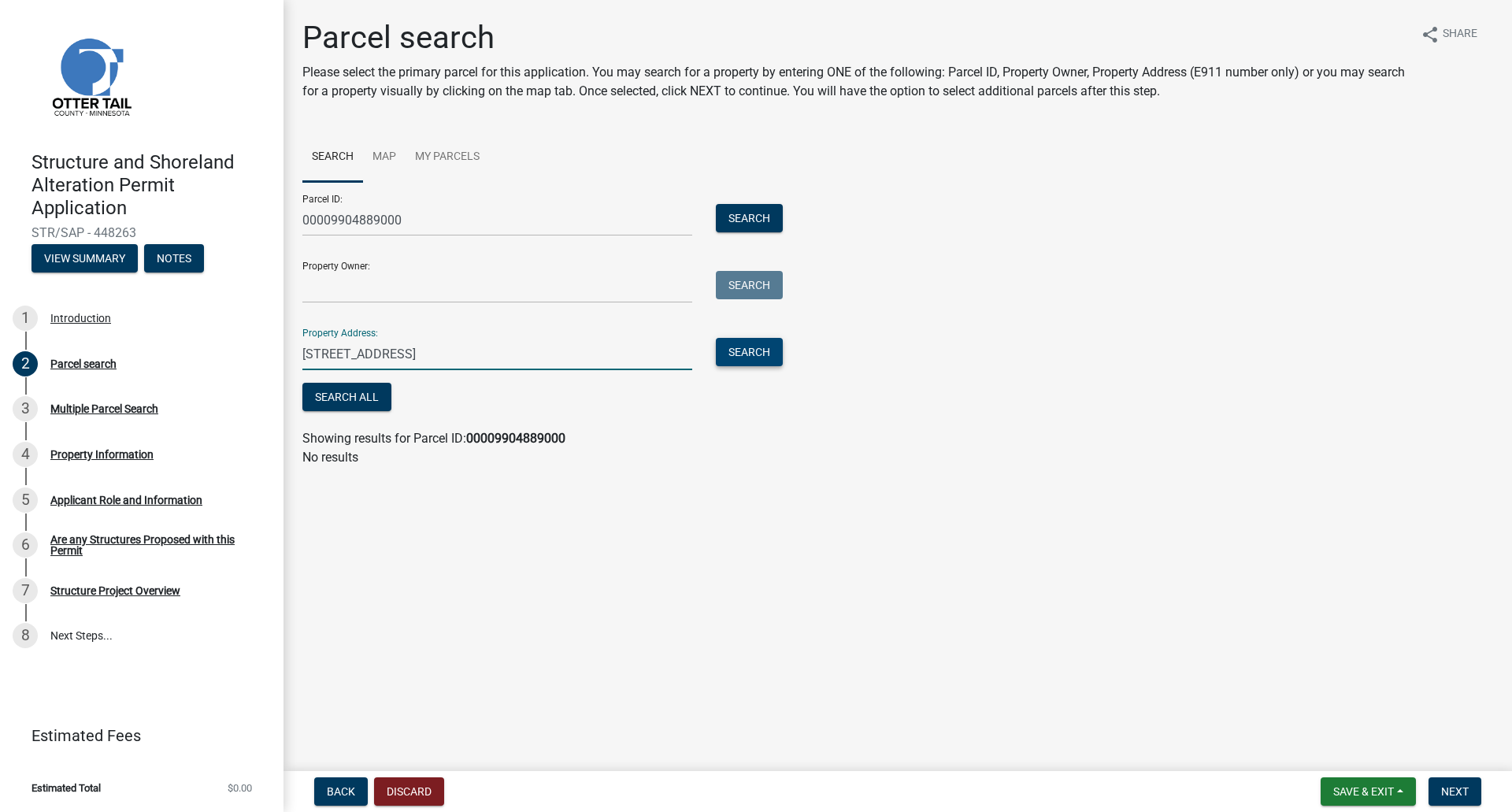 type on "18806 Peninsula Trail Battle Lake MN" 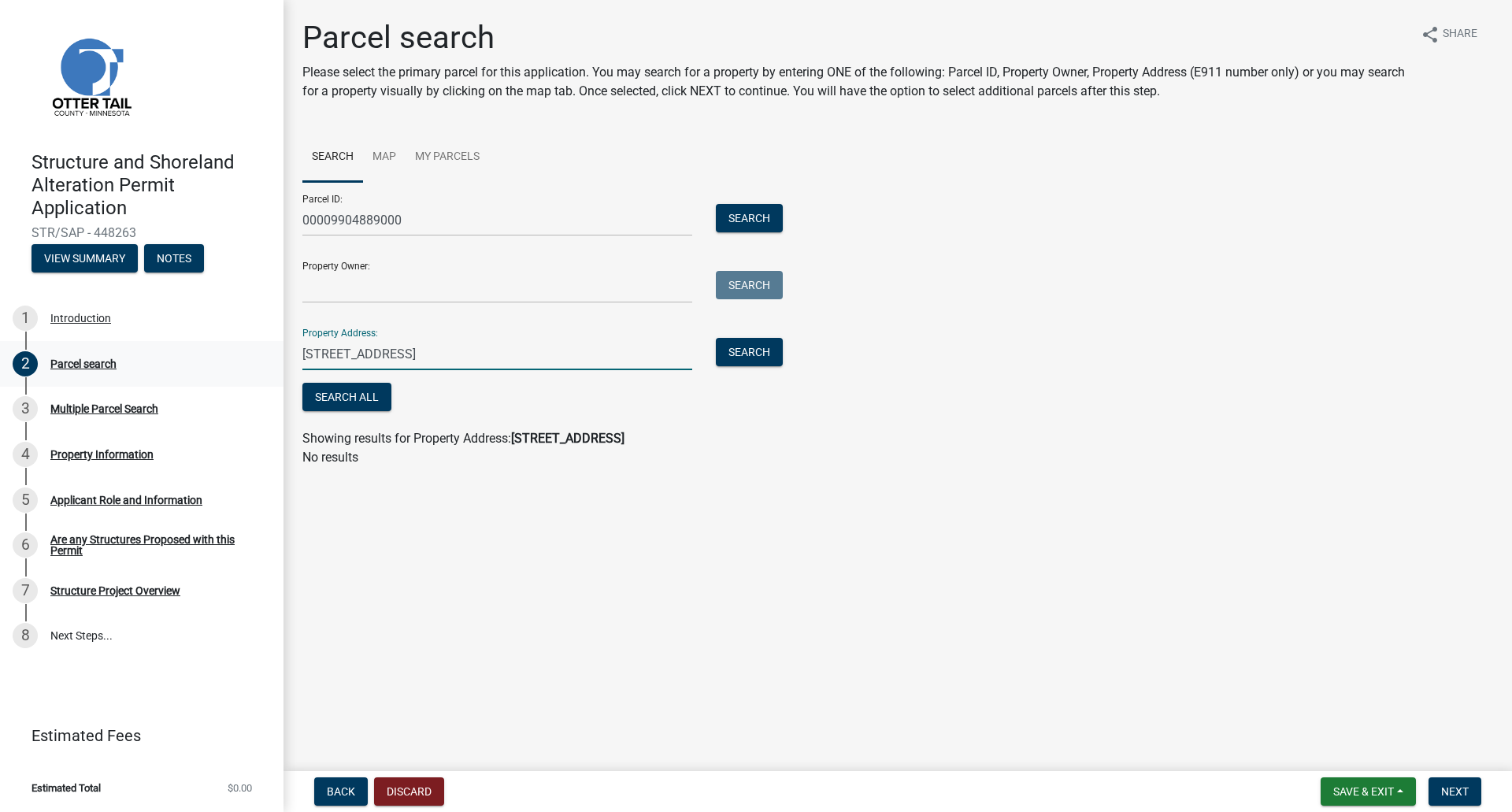 drag, startPoint x: 534, startPoint y: 365, endPoint x: 277, endPoint y: 364, distance: 257.00195 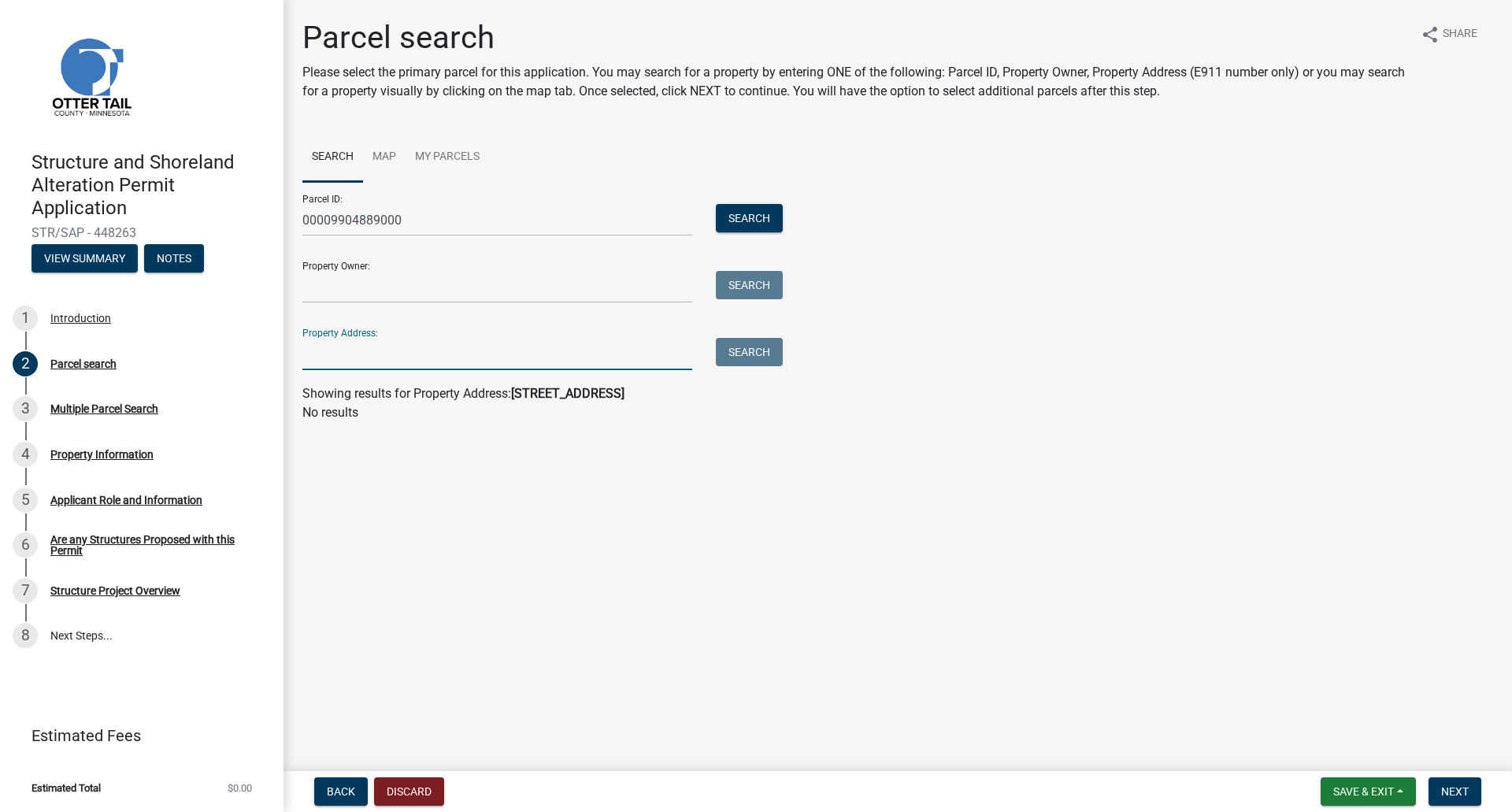 type 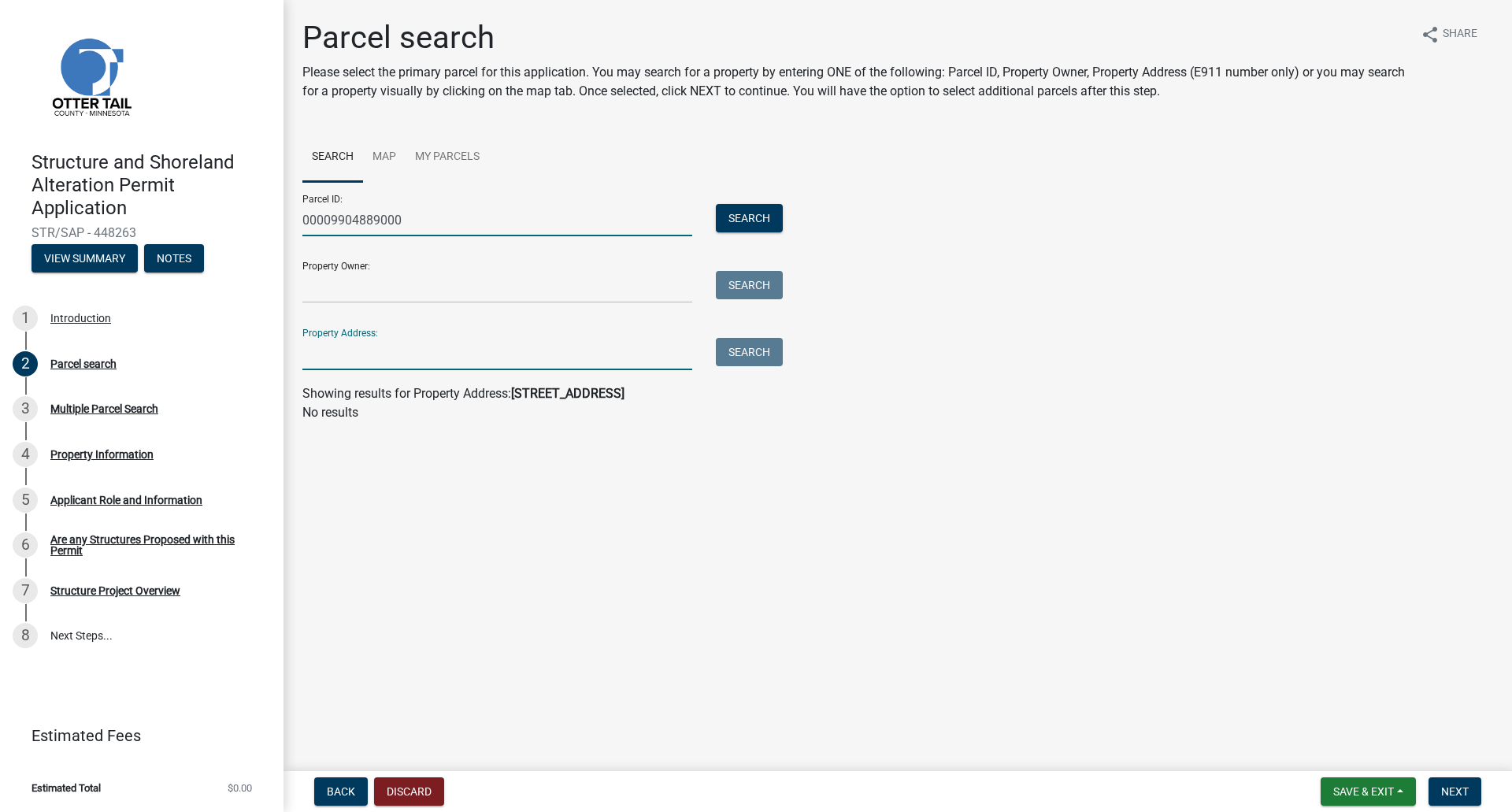 click on "00009904889000" at bounding box center (497, 220) 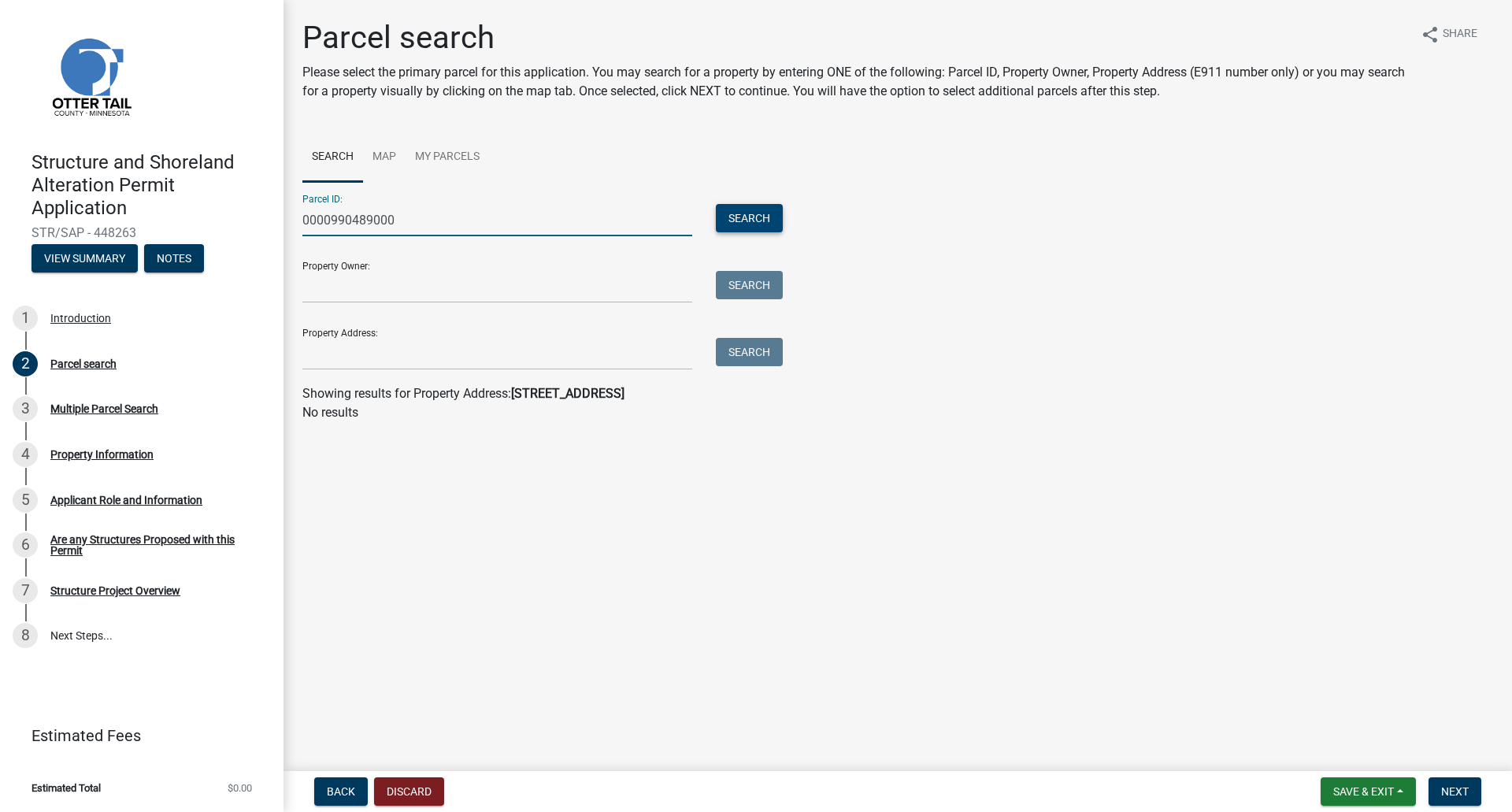 type on "0000990489000" 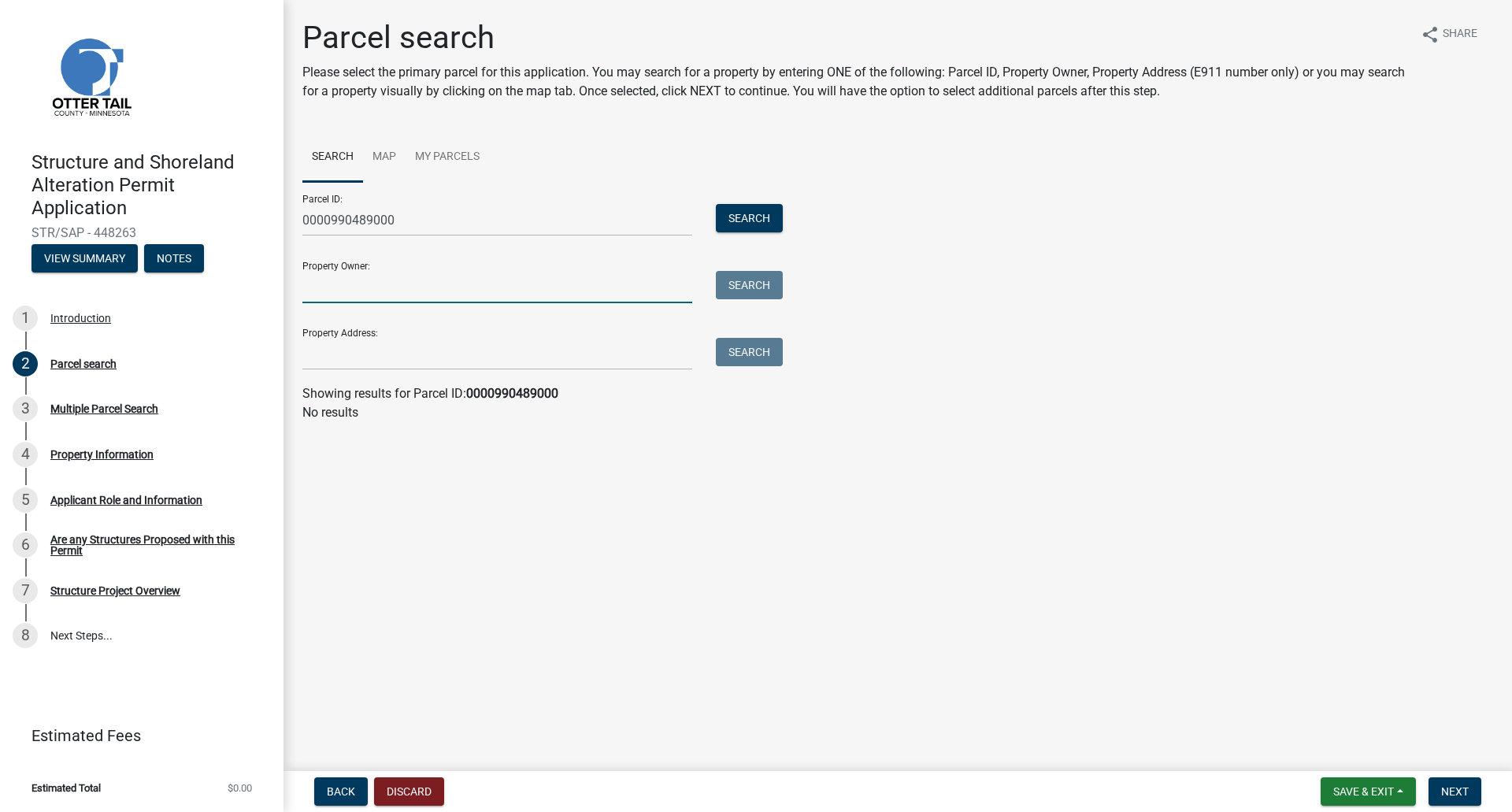 click on "Property Owner:" at bounding box center (497, 287) 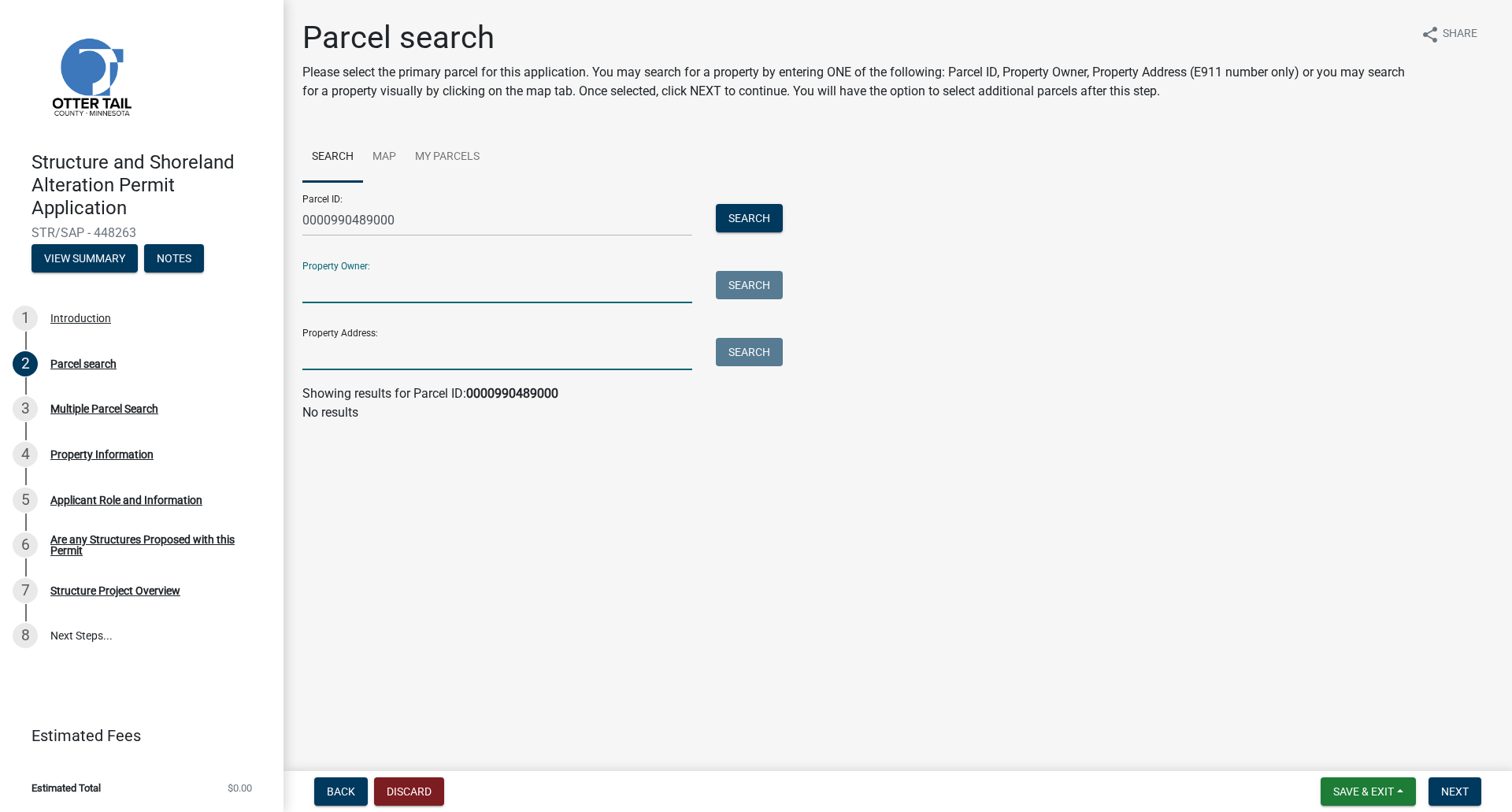 click on "Property Address:" at bounding box center (497, 354) 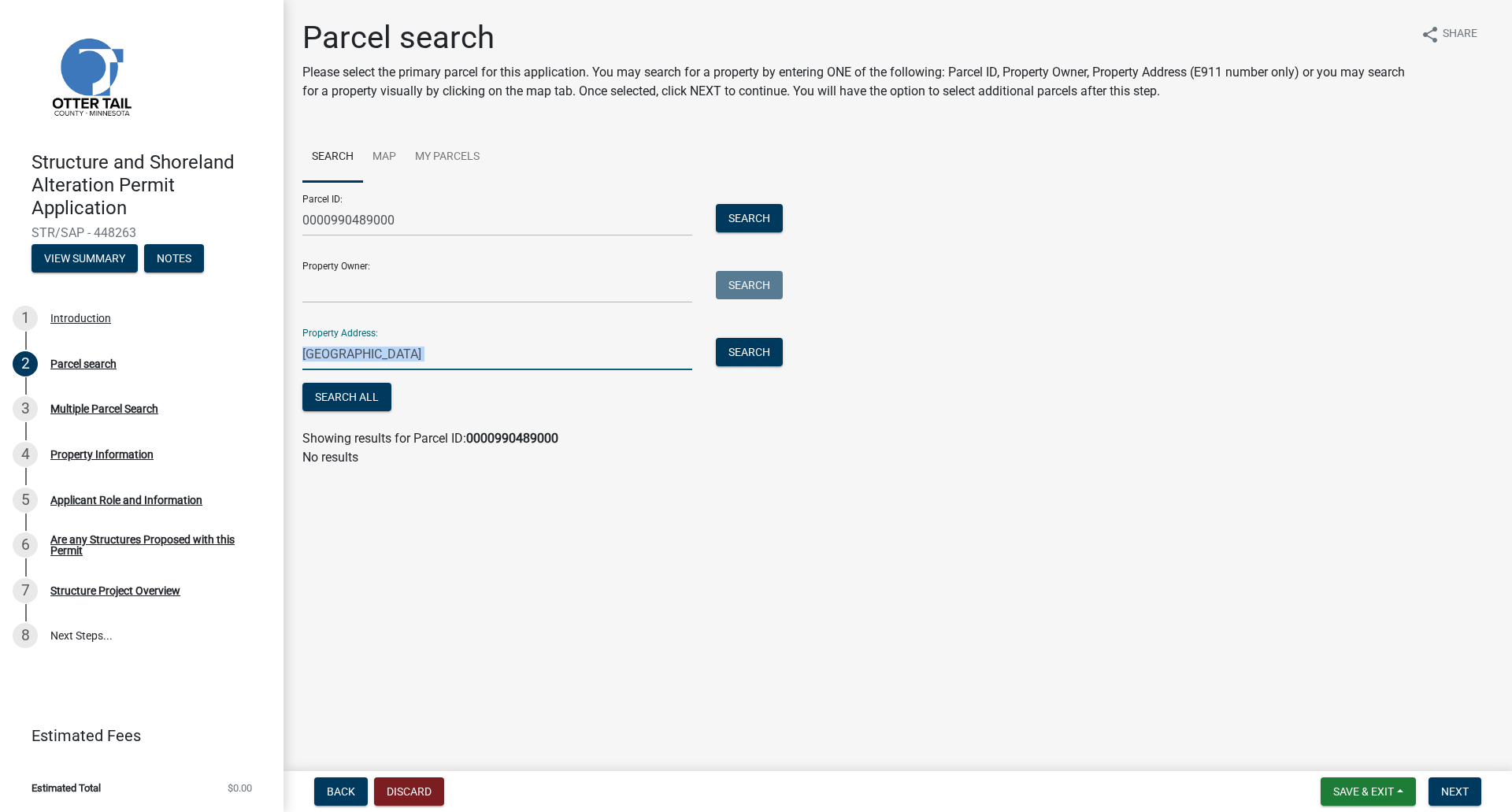 click on "Parcel ID:  0000990489000  Search   Property Owner:   Search   Property Address:  18806 Peninsula  Search   Search All" at bounding box center [539, 298] 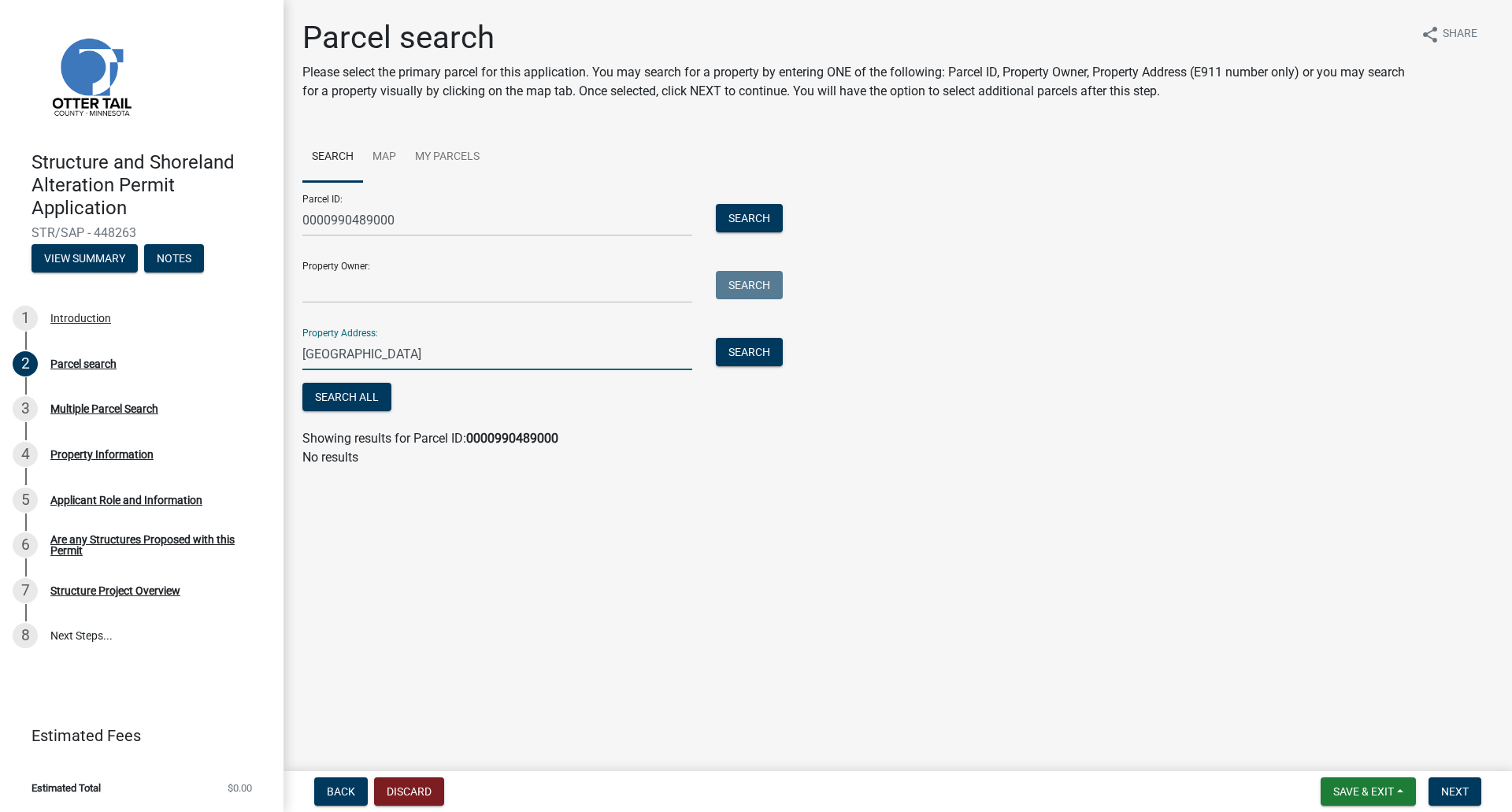 click on "[GEOGRAPHIC_DATA]" at bounding box center (497, 354) 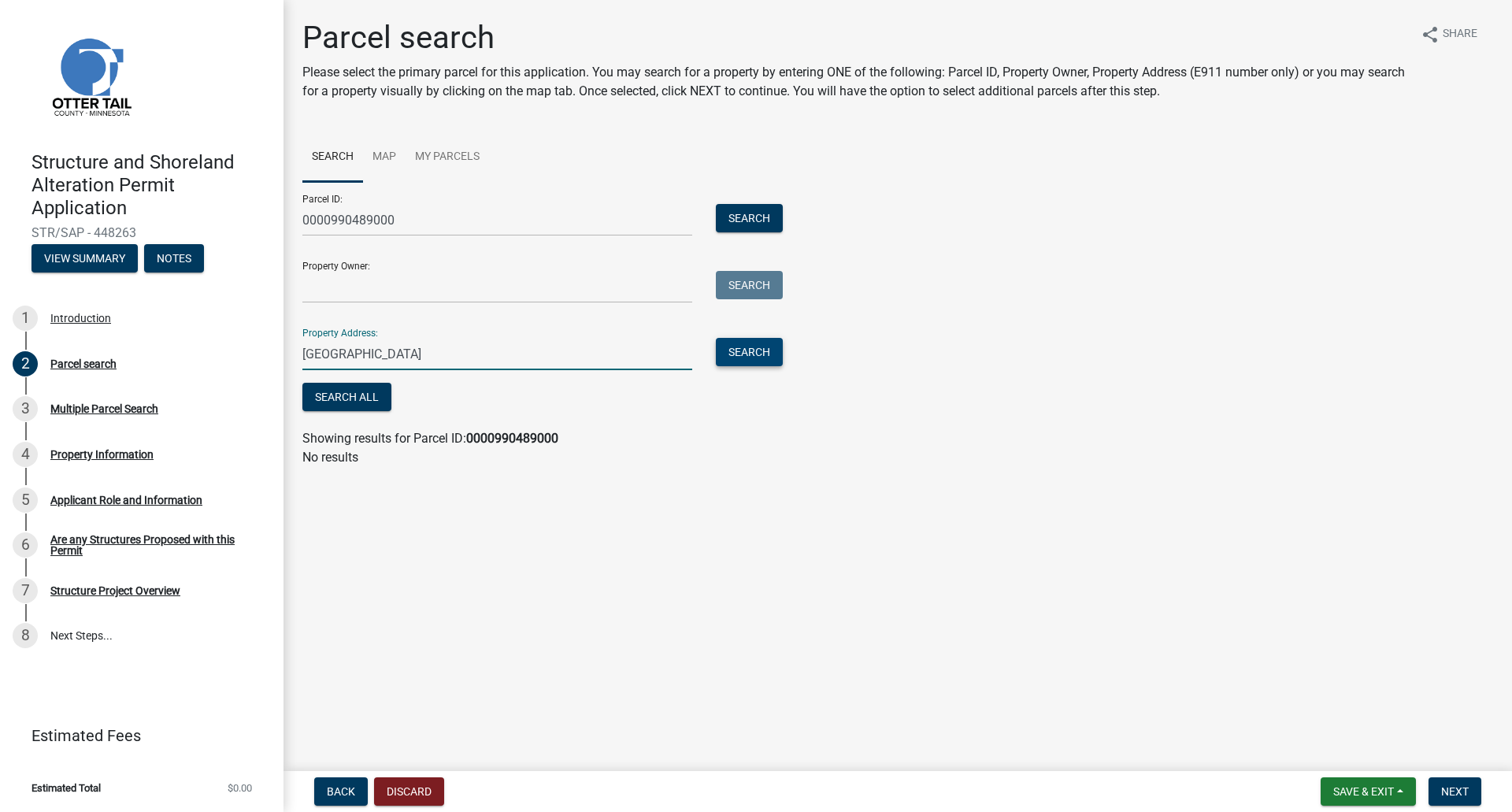 type on "[GEOGRAPHIC_DATA]" 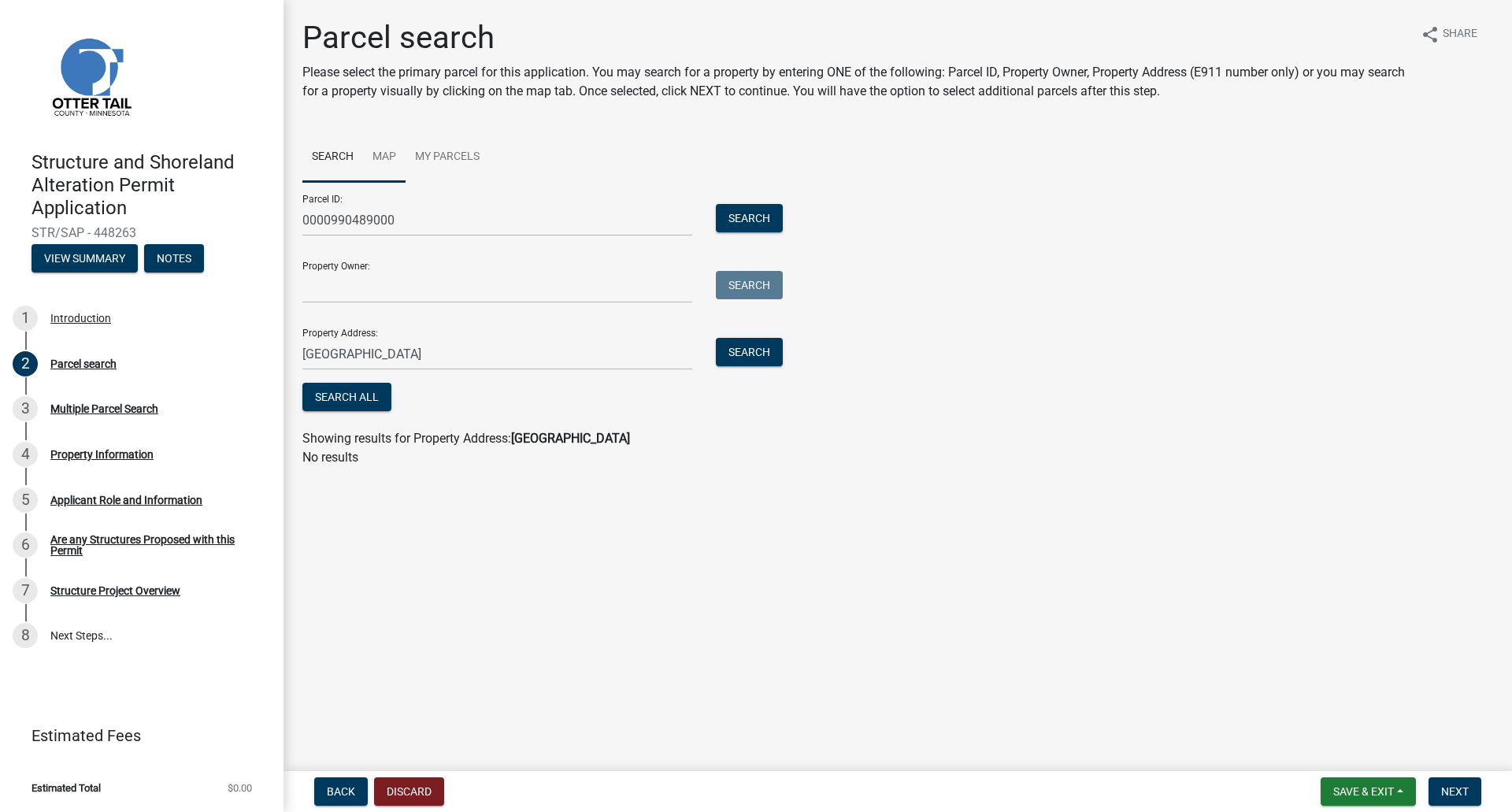 click on "Map" at bounding box center (384, 158) 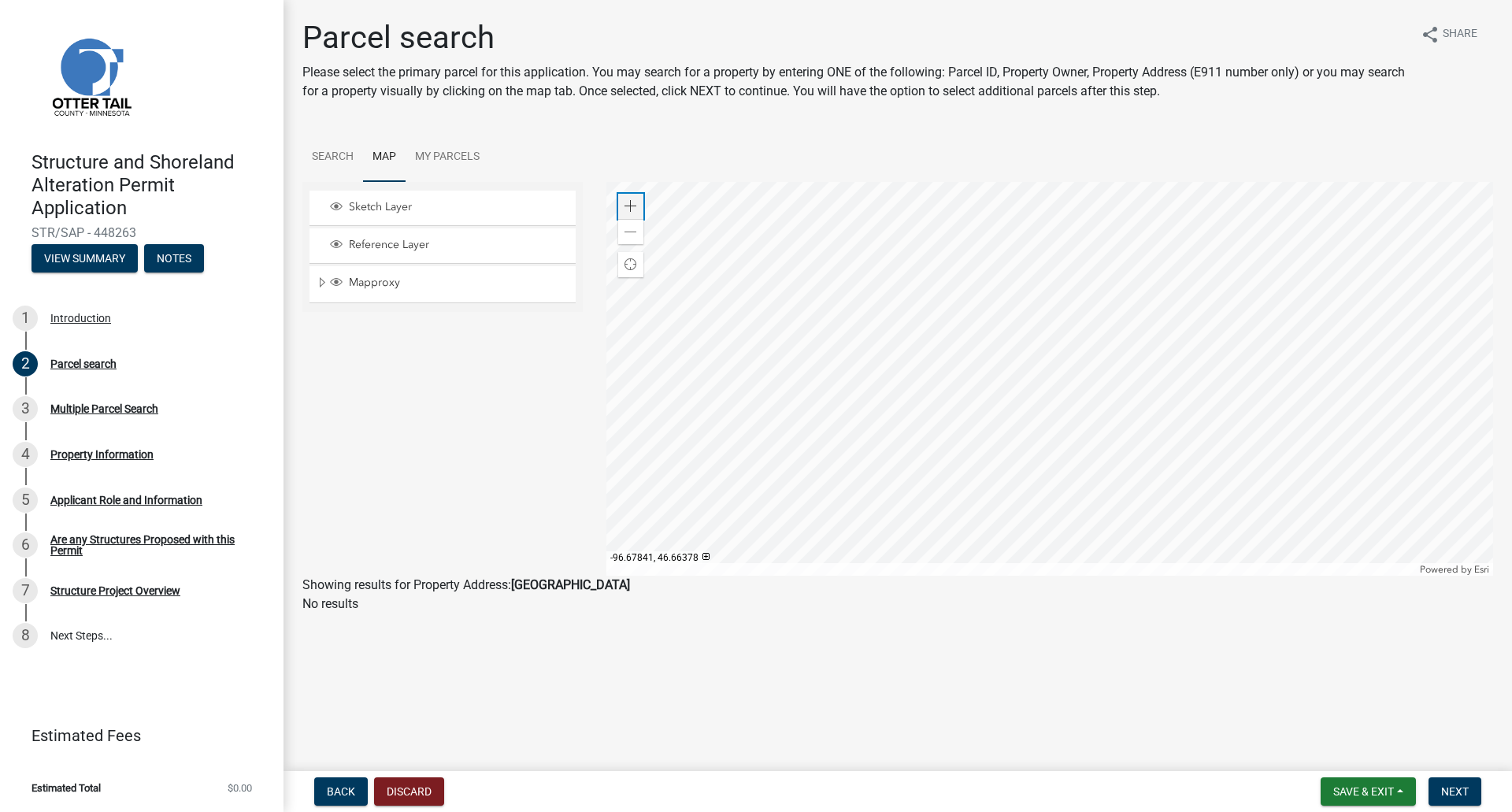 click on "Zoom in" at bounding box center [631, 206] 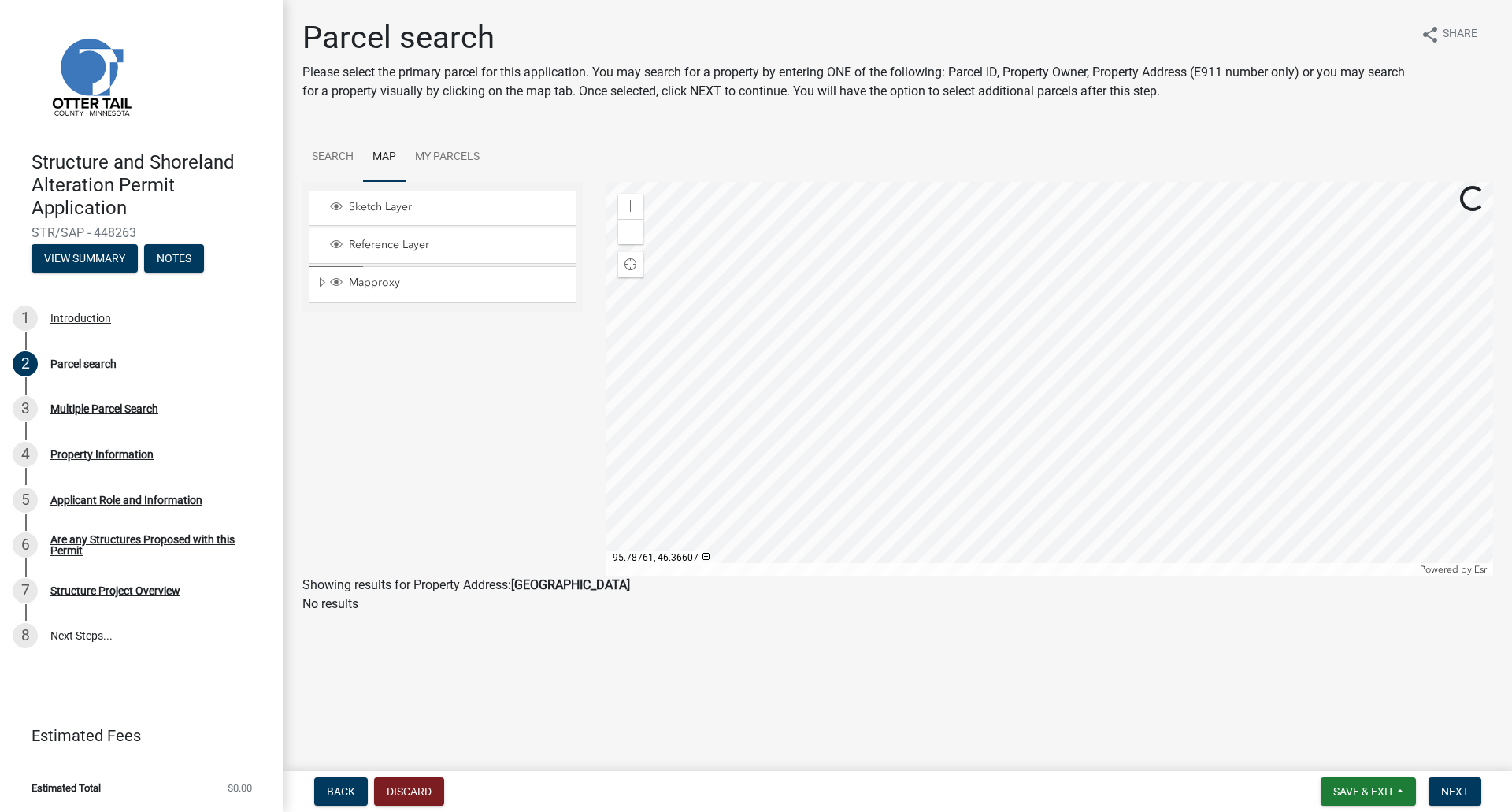 click at bounding box center (1050, 379) 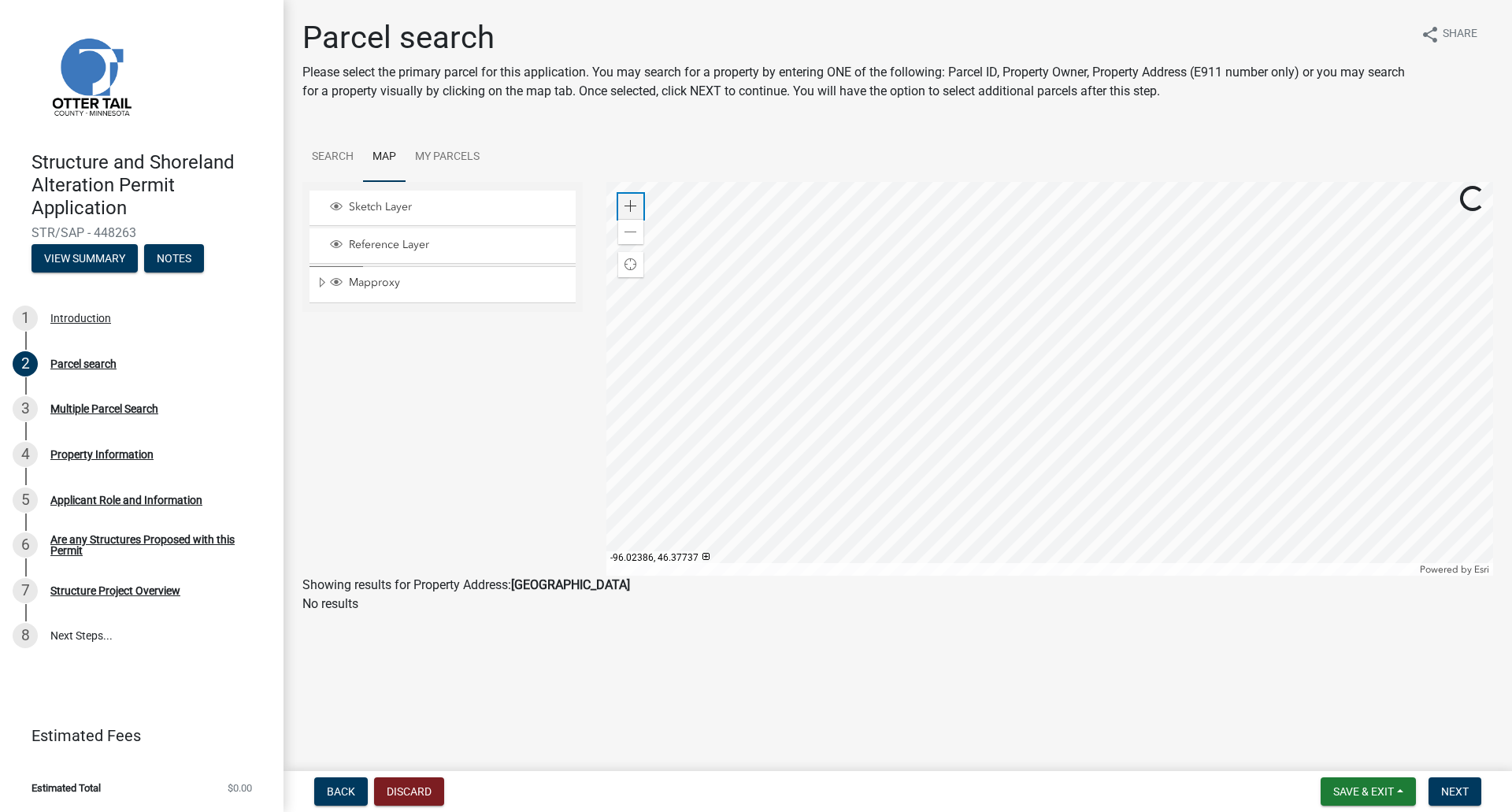 click at bounding box center (631, 206) 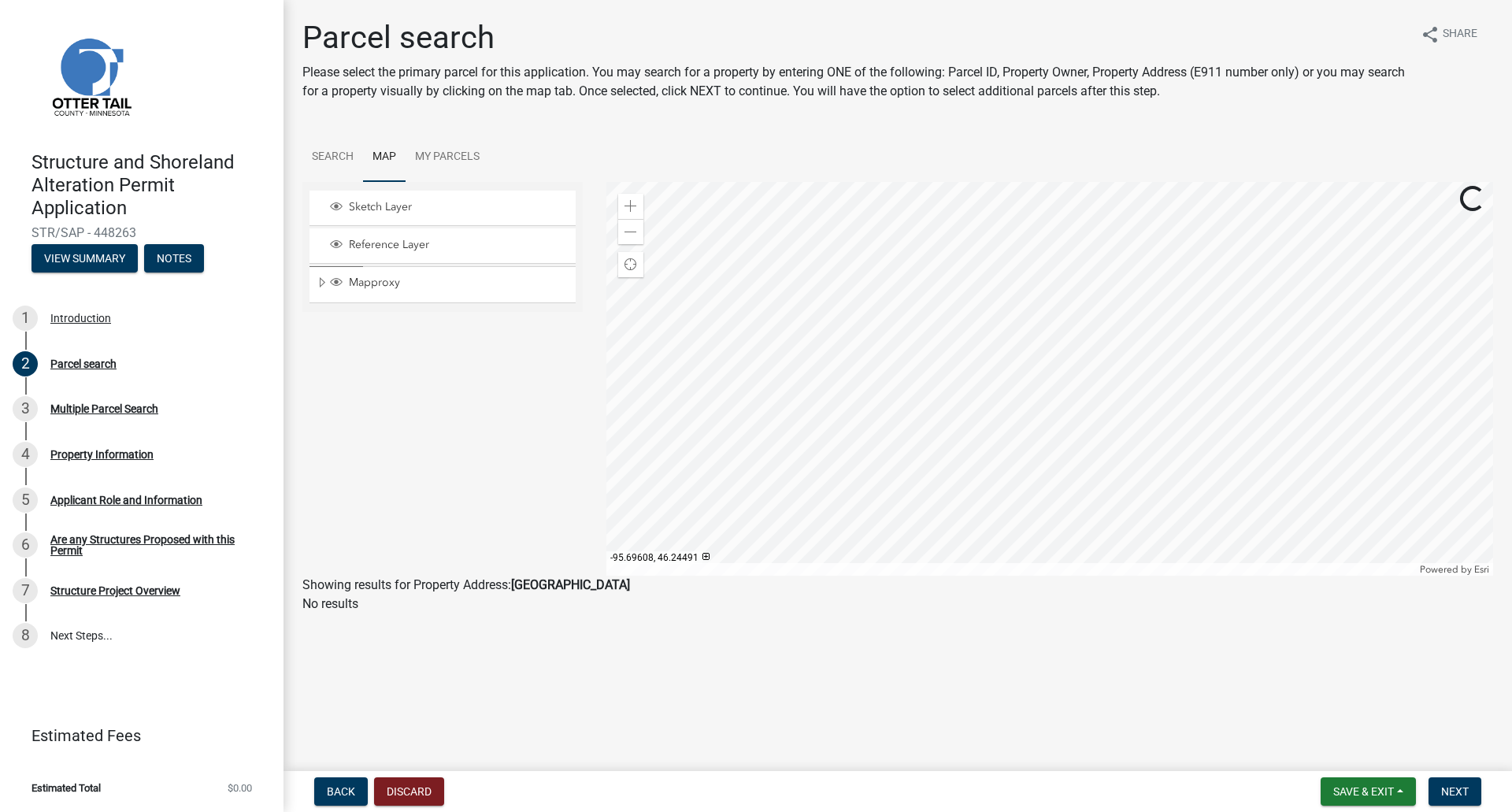 click at bounding box center [1050, 379] 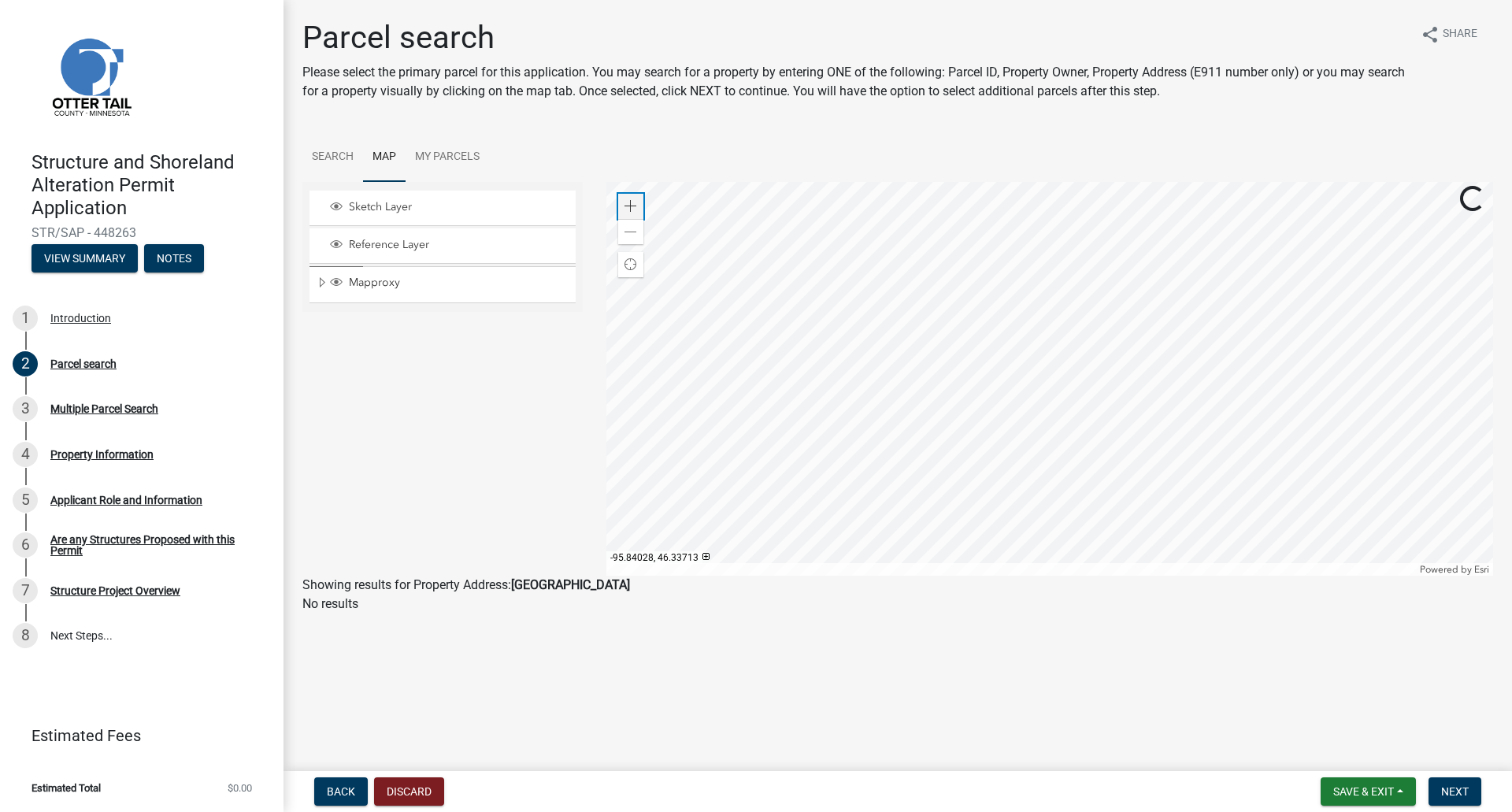 click at bounding box center (631, 206) 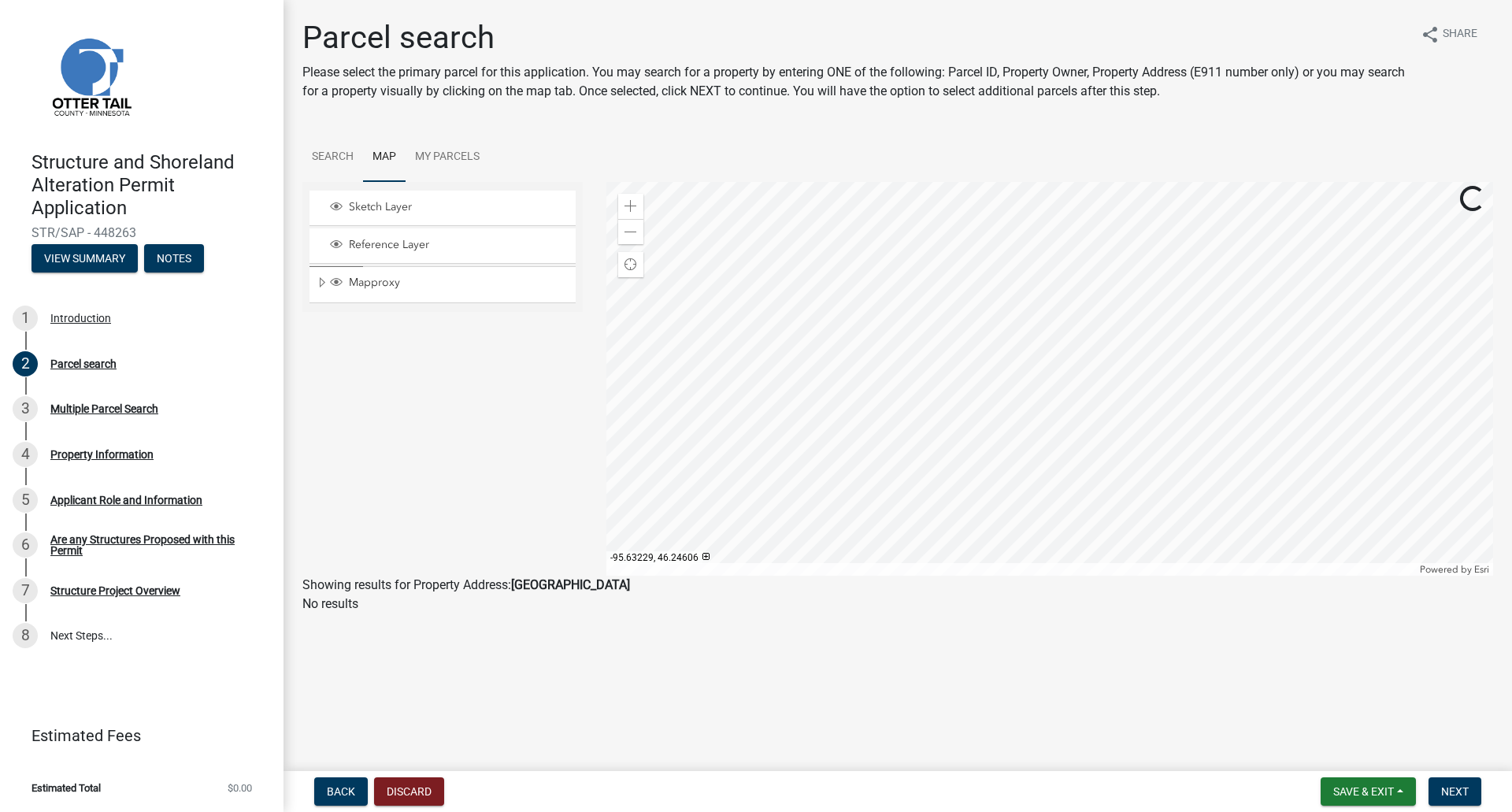 click at bounding box center (1050, 379) 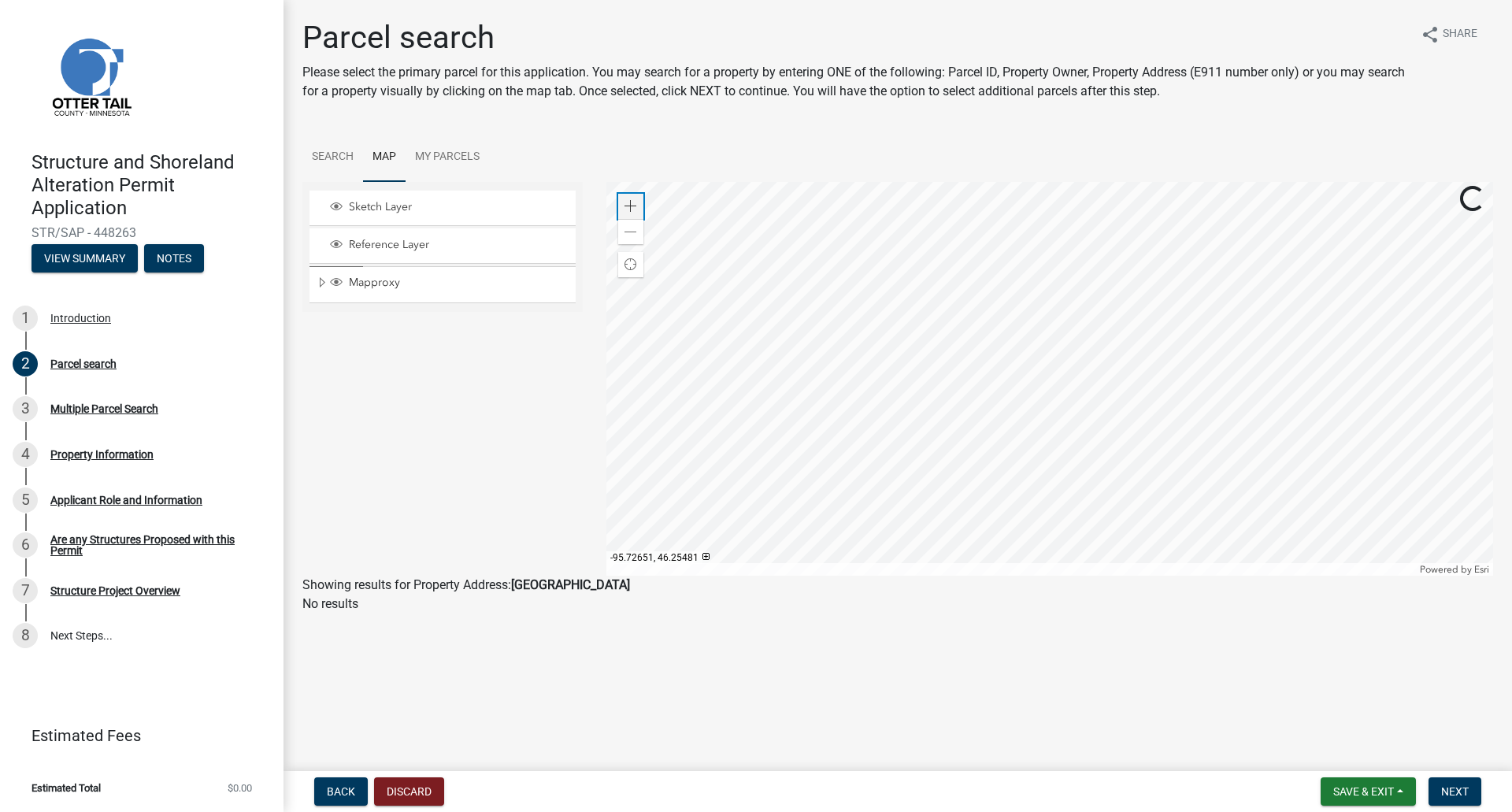 click on "Zoom in" at bounding box center (631, 206) 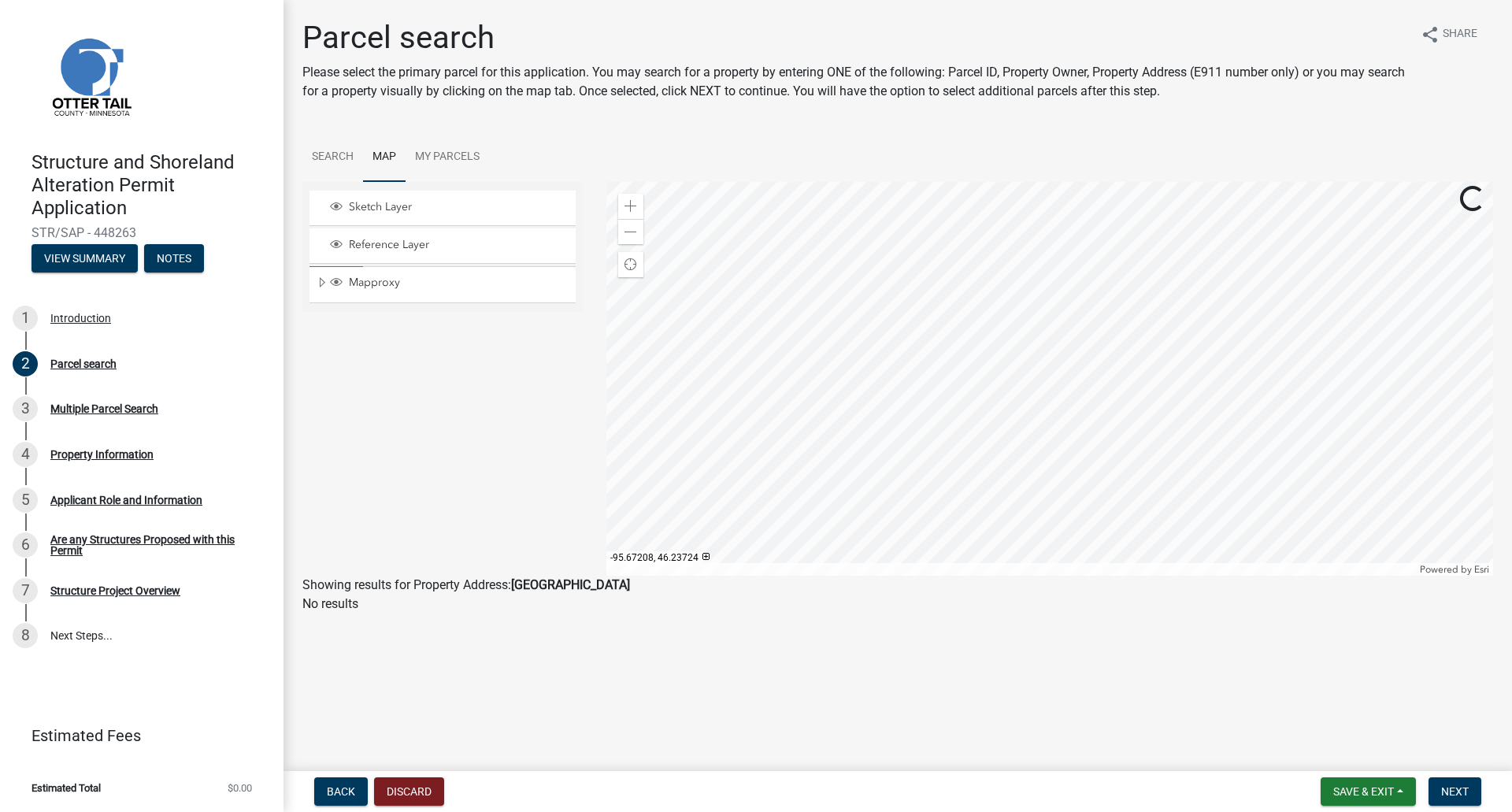 click at bounding box center [1050, 379] 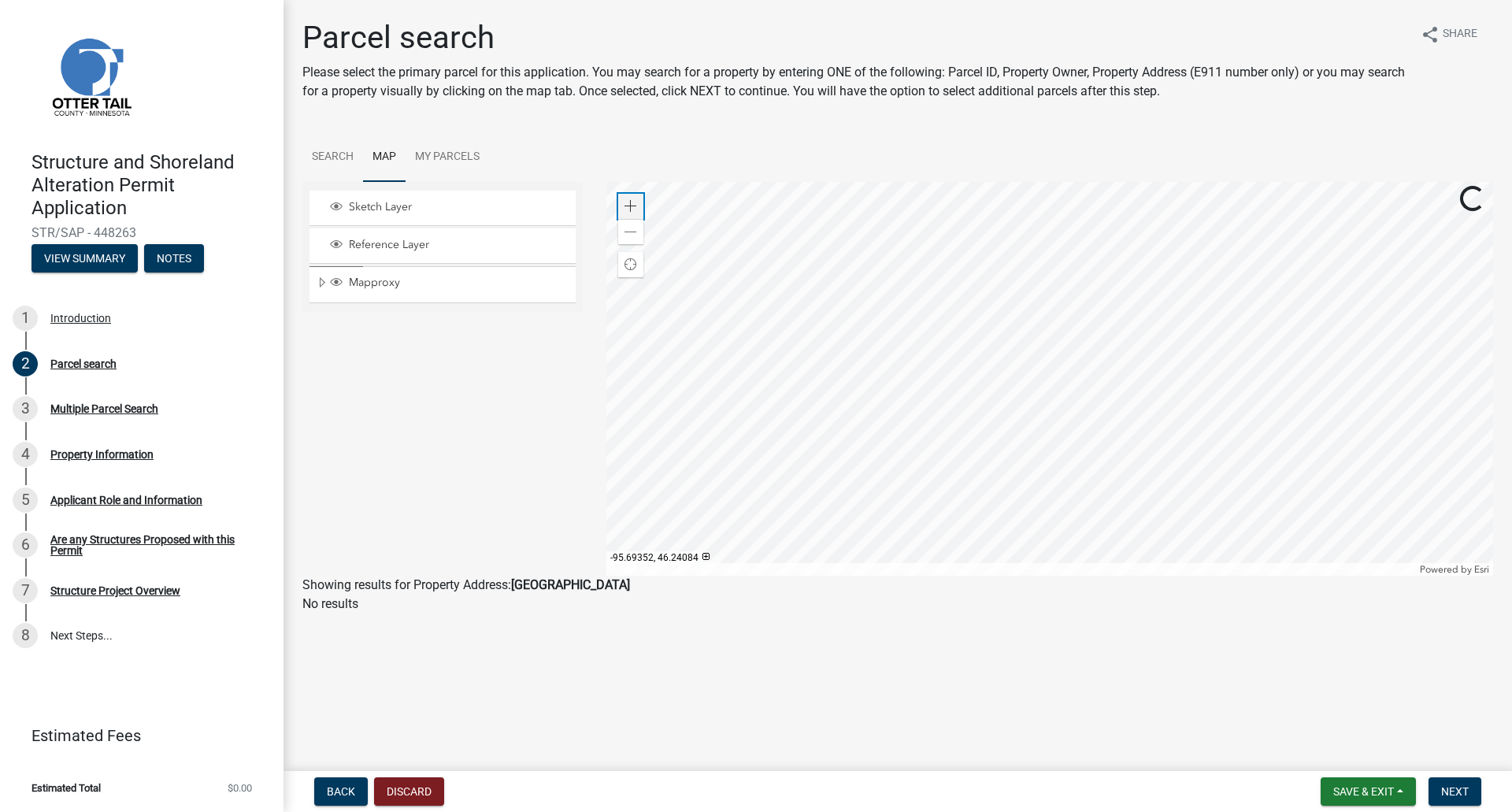 click at bounding box center [631, 206] 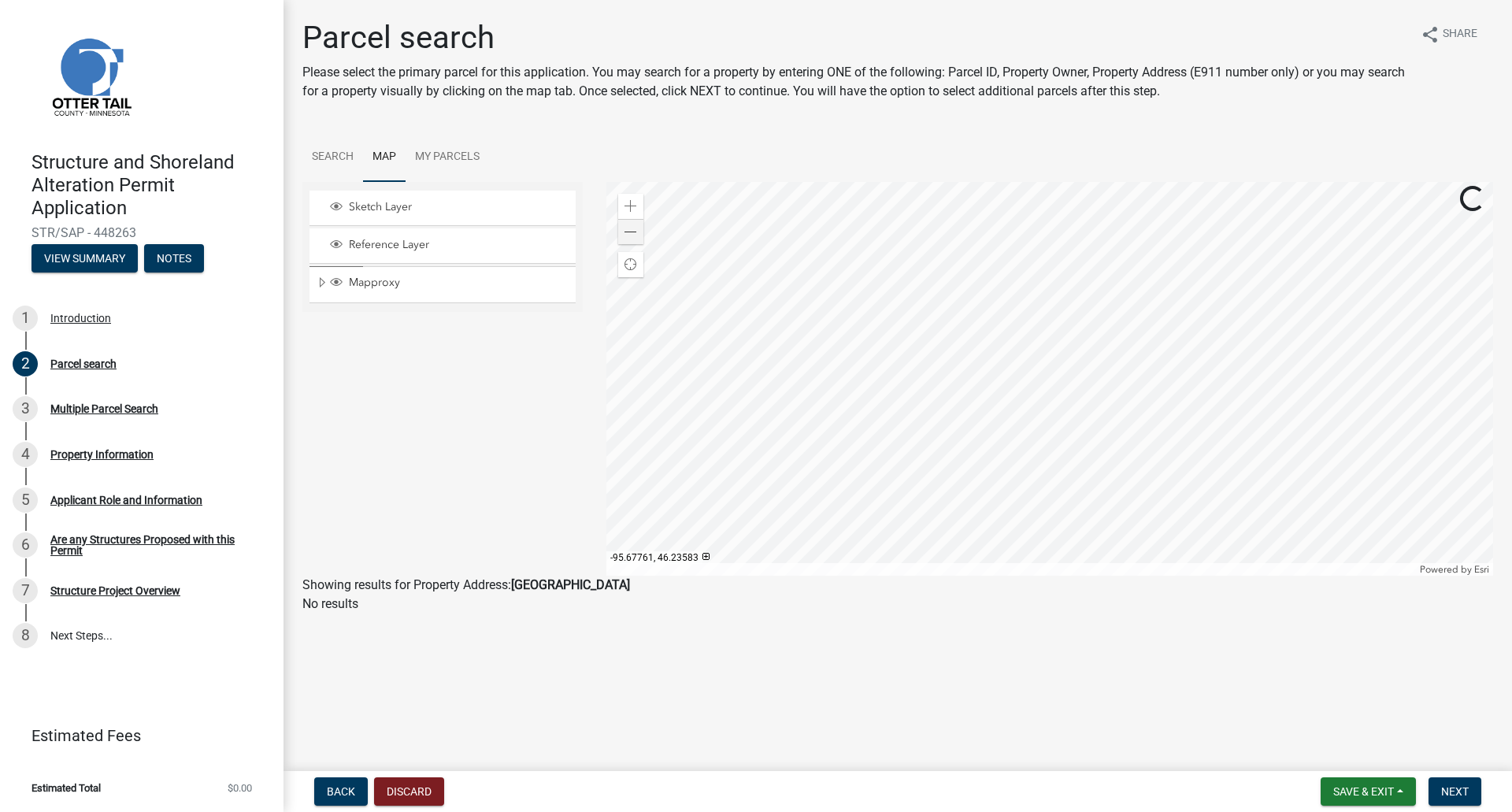 click at bounding box center [1050, 379] 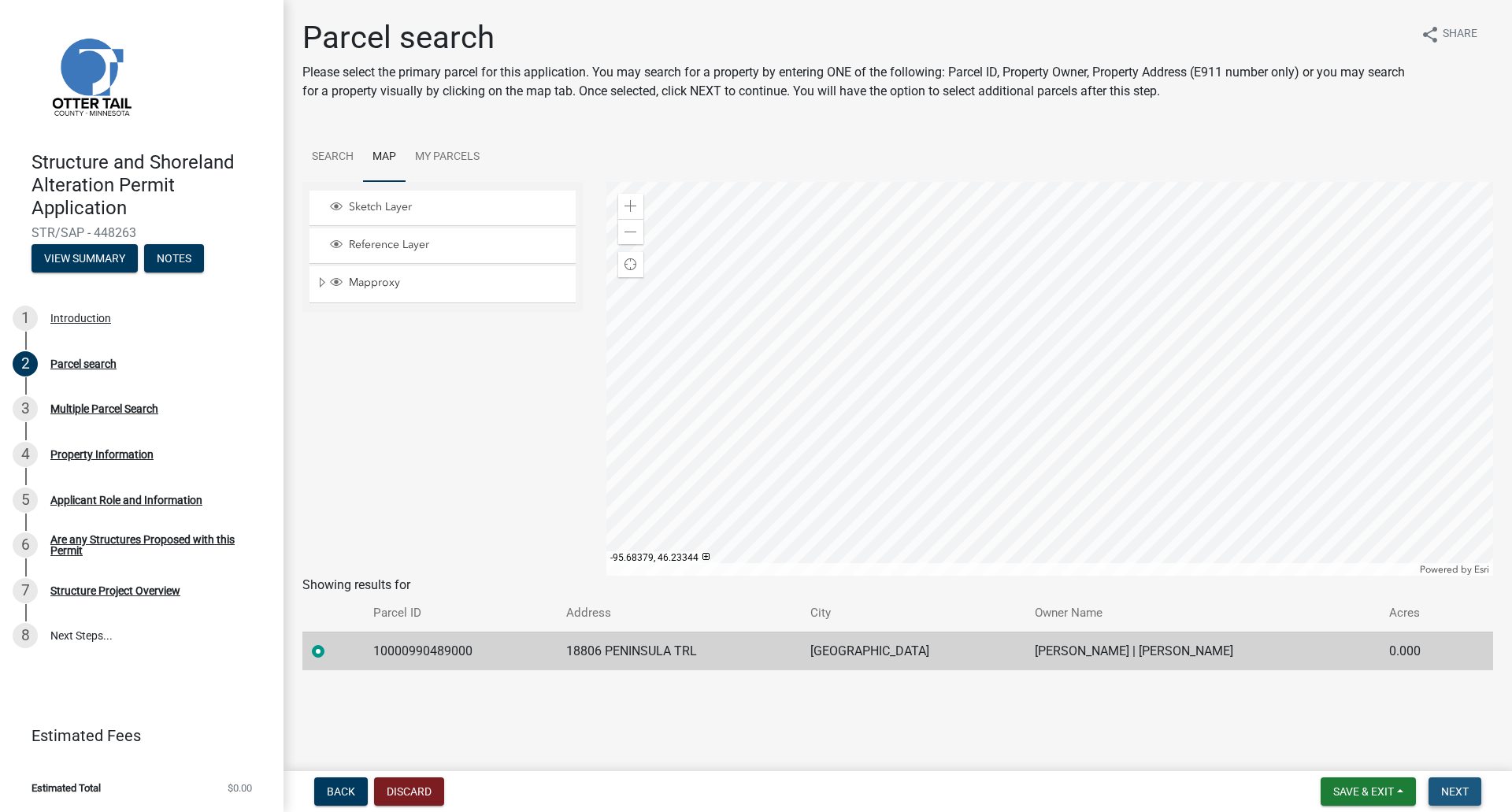 click on "Next" at bounding box center (1455, 792) 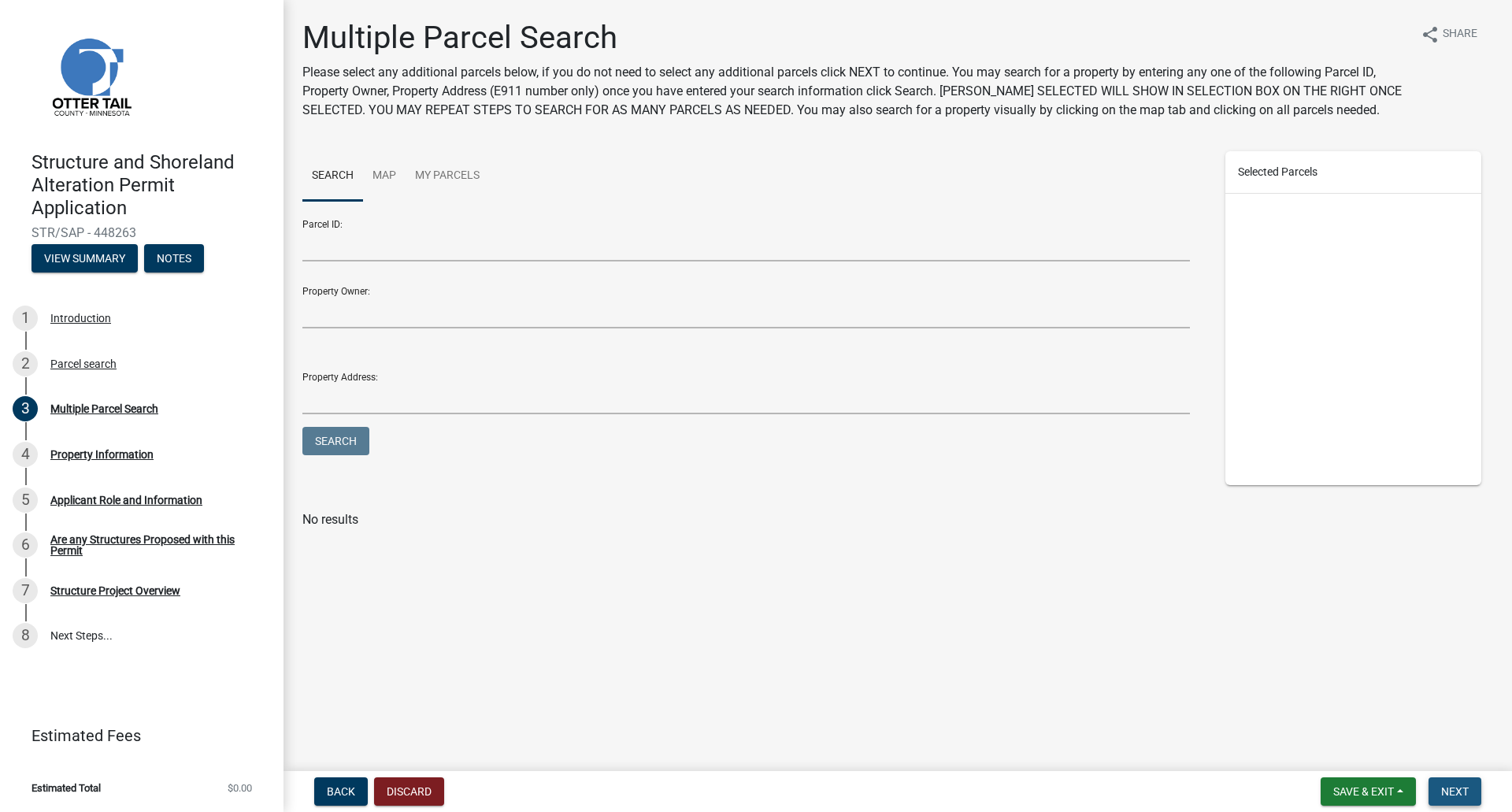 click on "Next" at bounding box center (1455, 792) 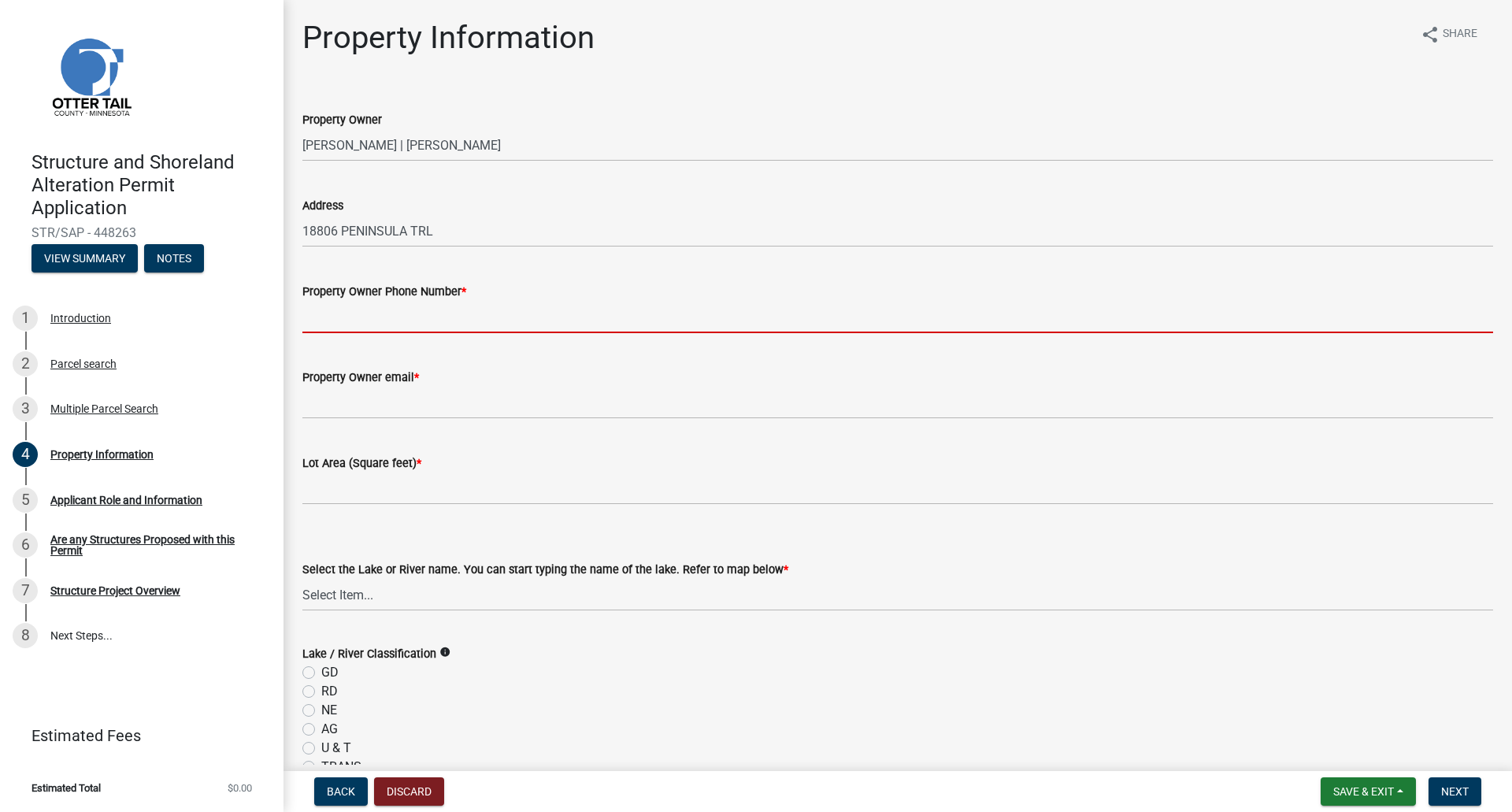 click on "Property Owner Phone Number  *" at bounding box center (898, 317) 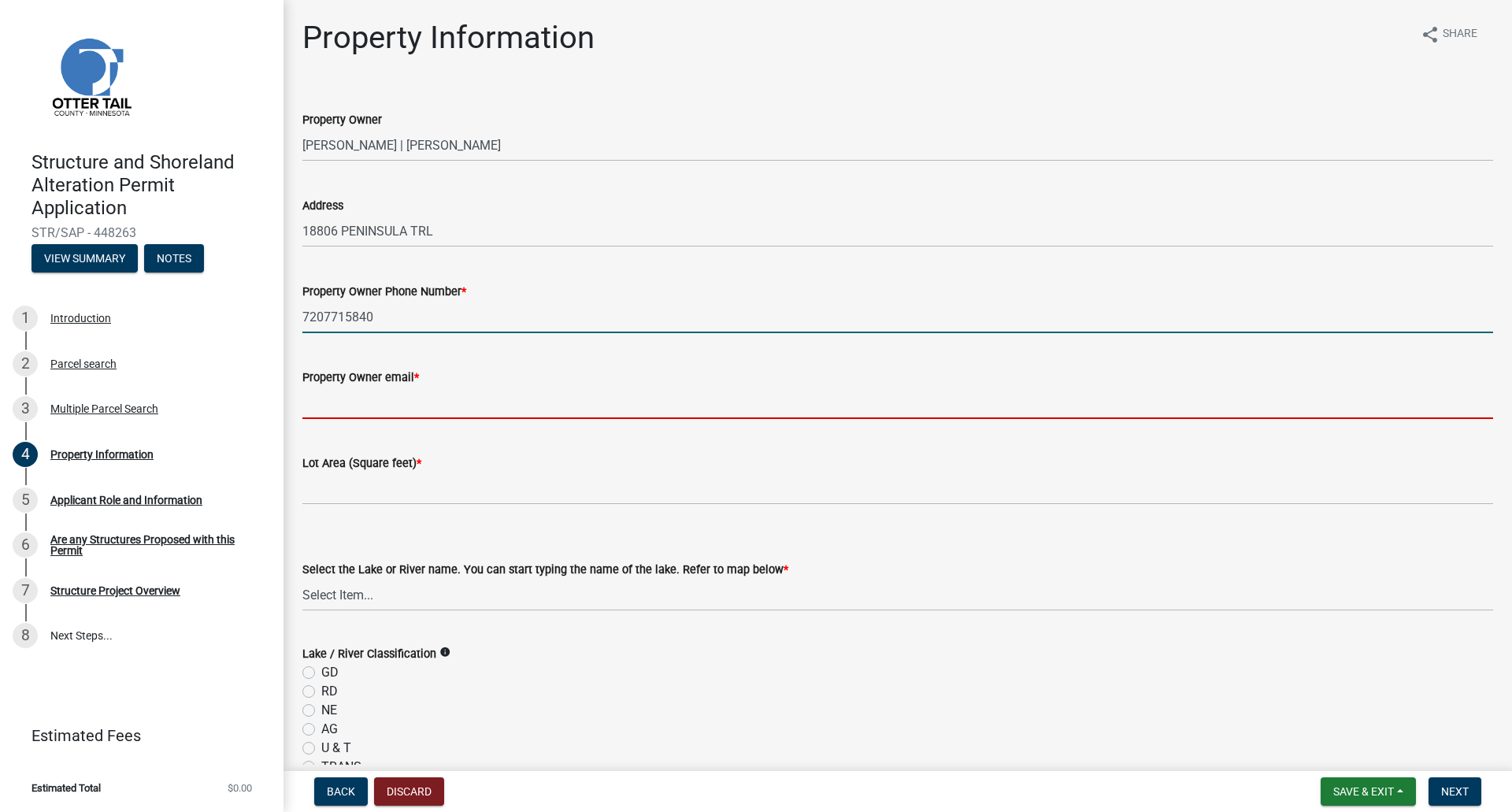 type on "[EMAIL_ADDRESS][DOMAIN_NAME]" 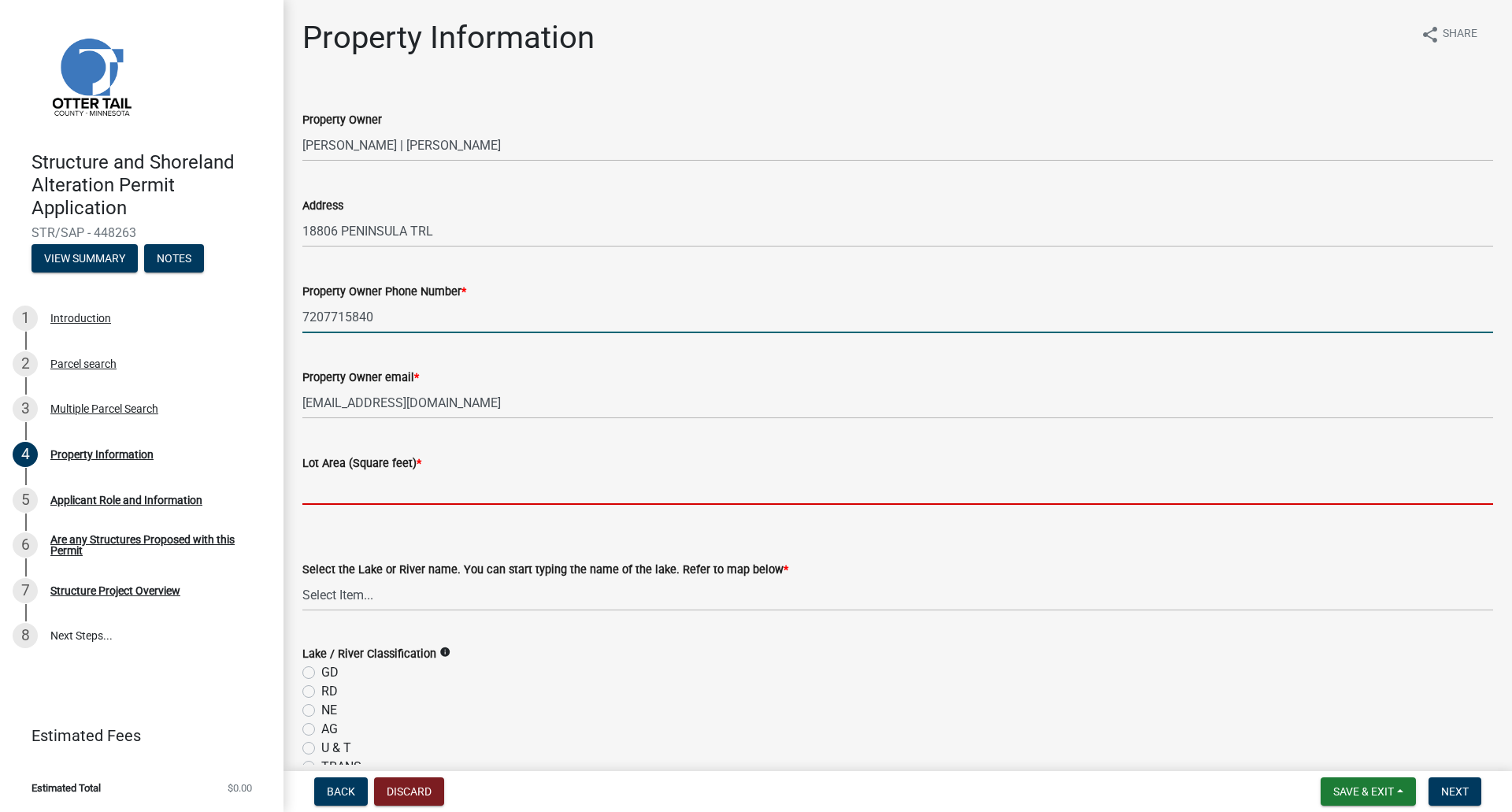 click 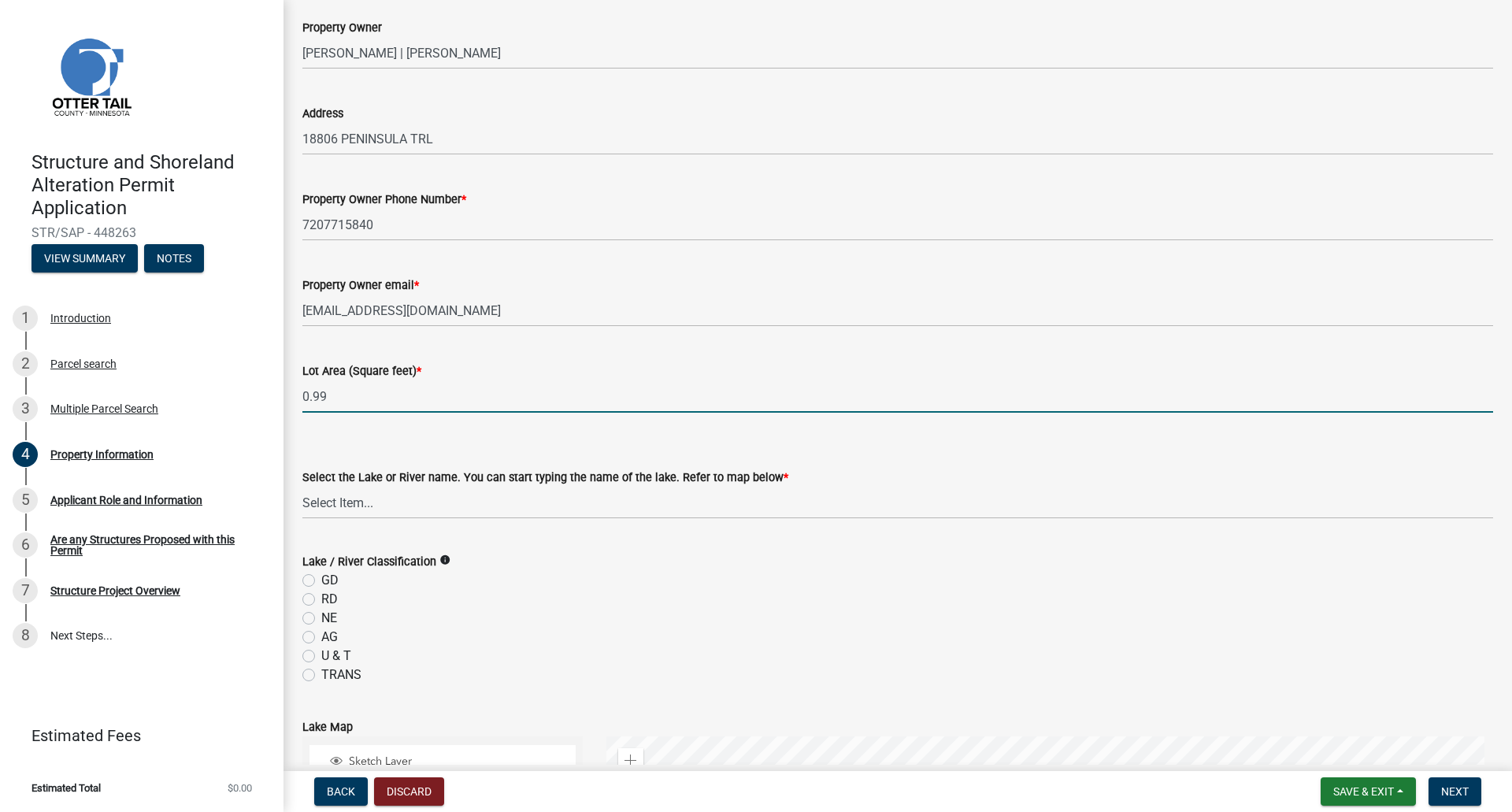 scroll, scrollTop: 94, scrollLeft: 0, axis: vertical 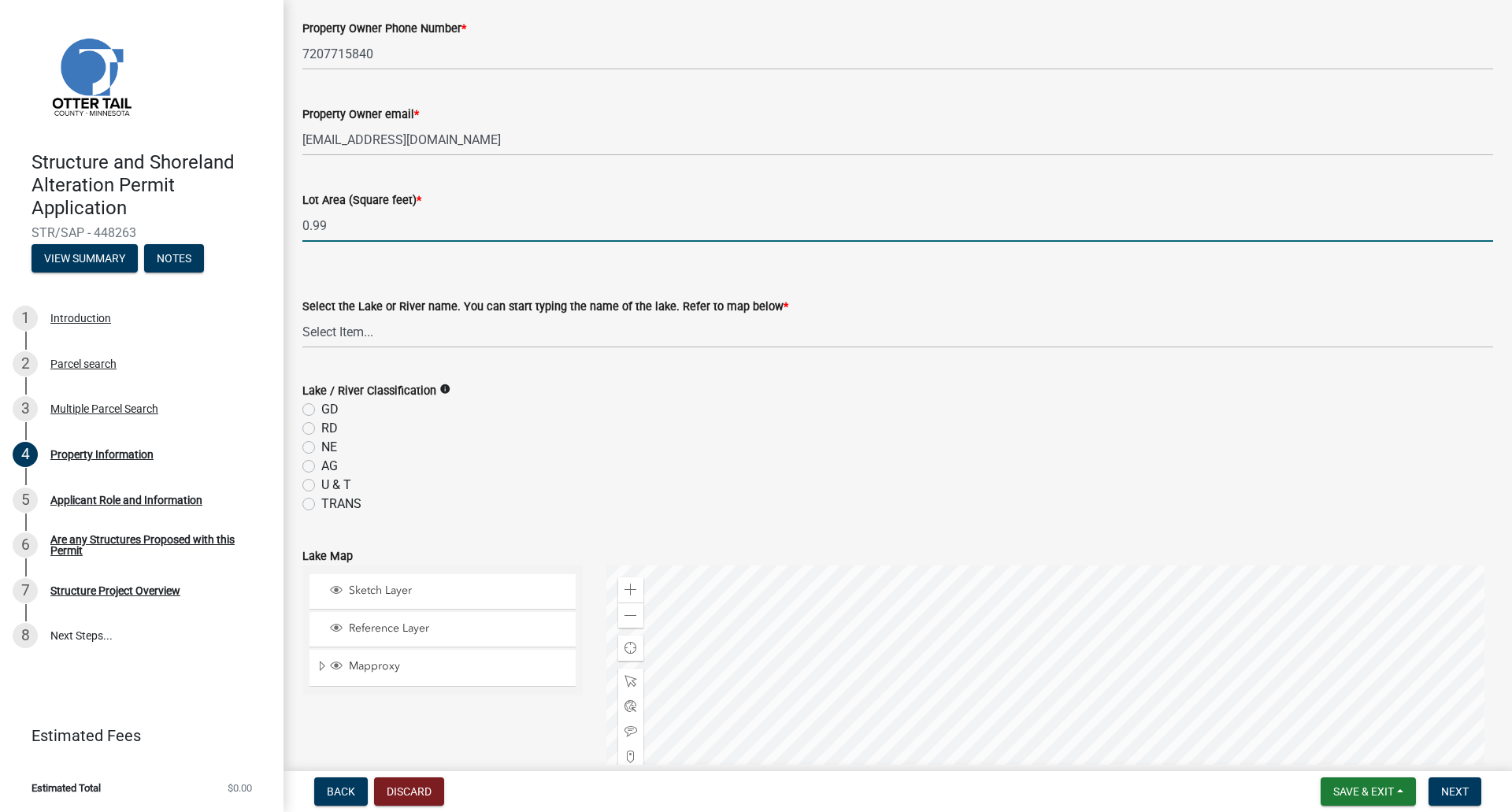 type on "0.99" 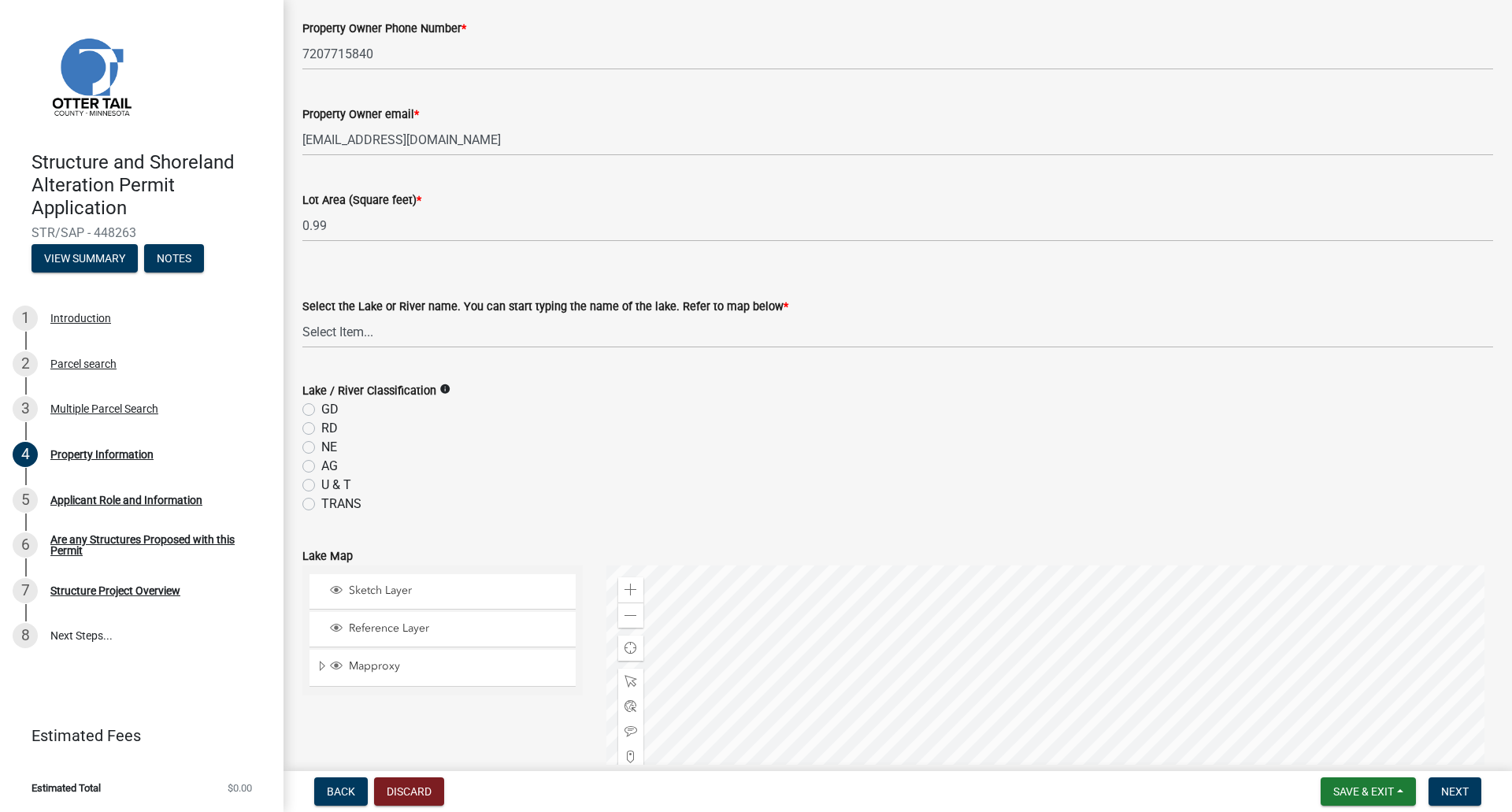 click on "RD" 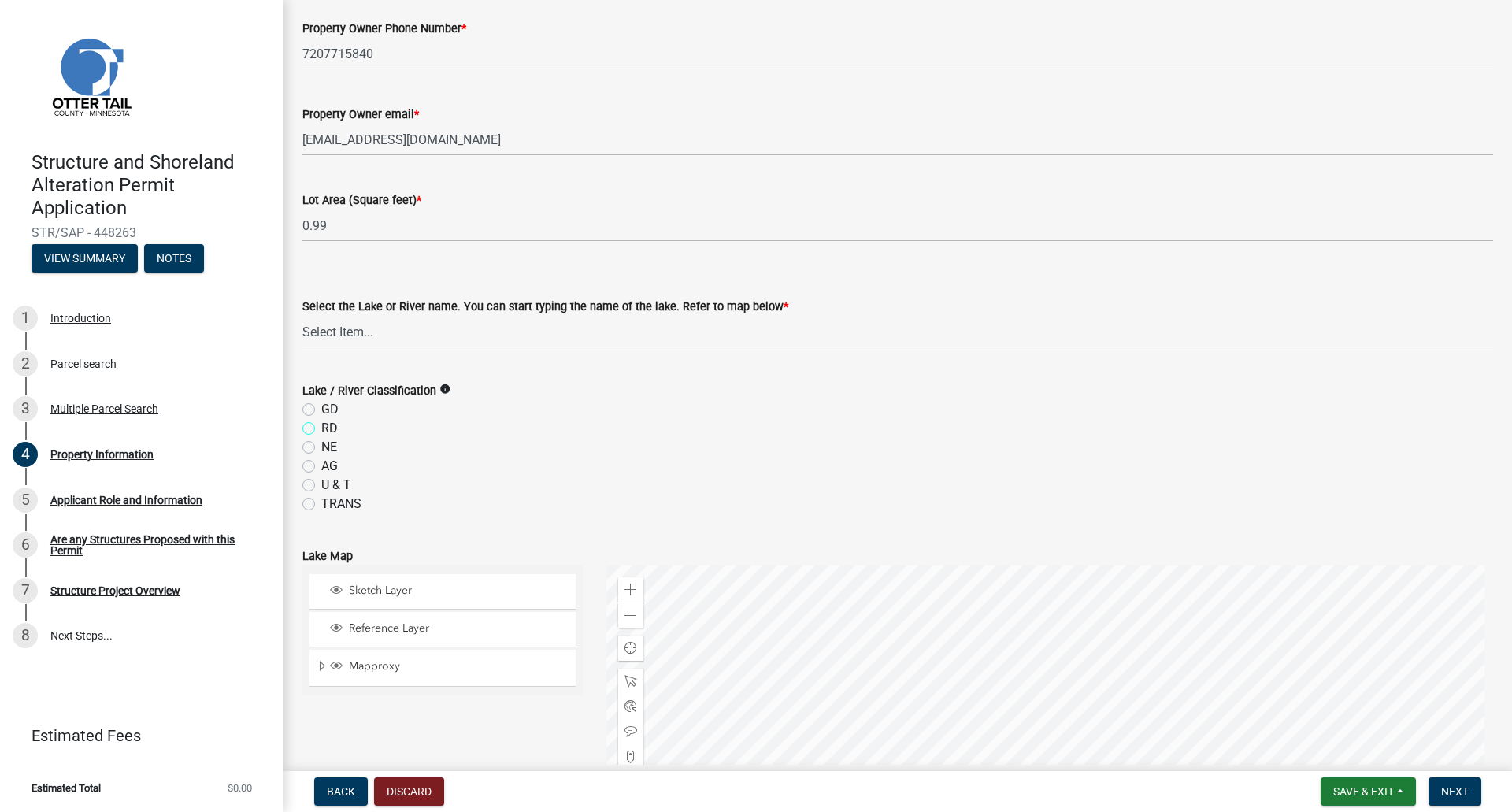 click on "RD" at bounding box center [326, 424] 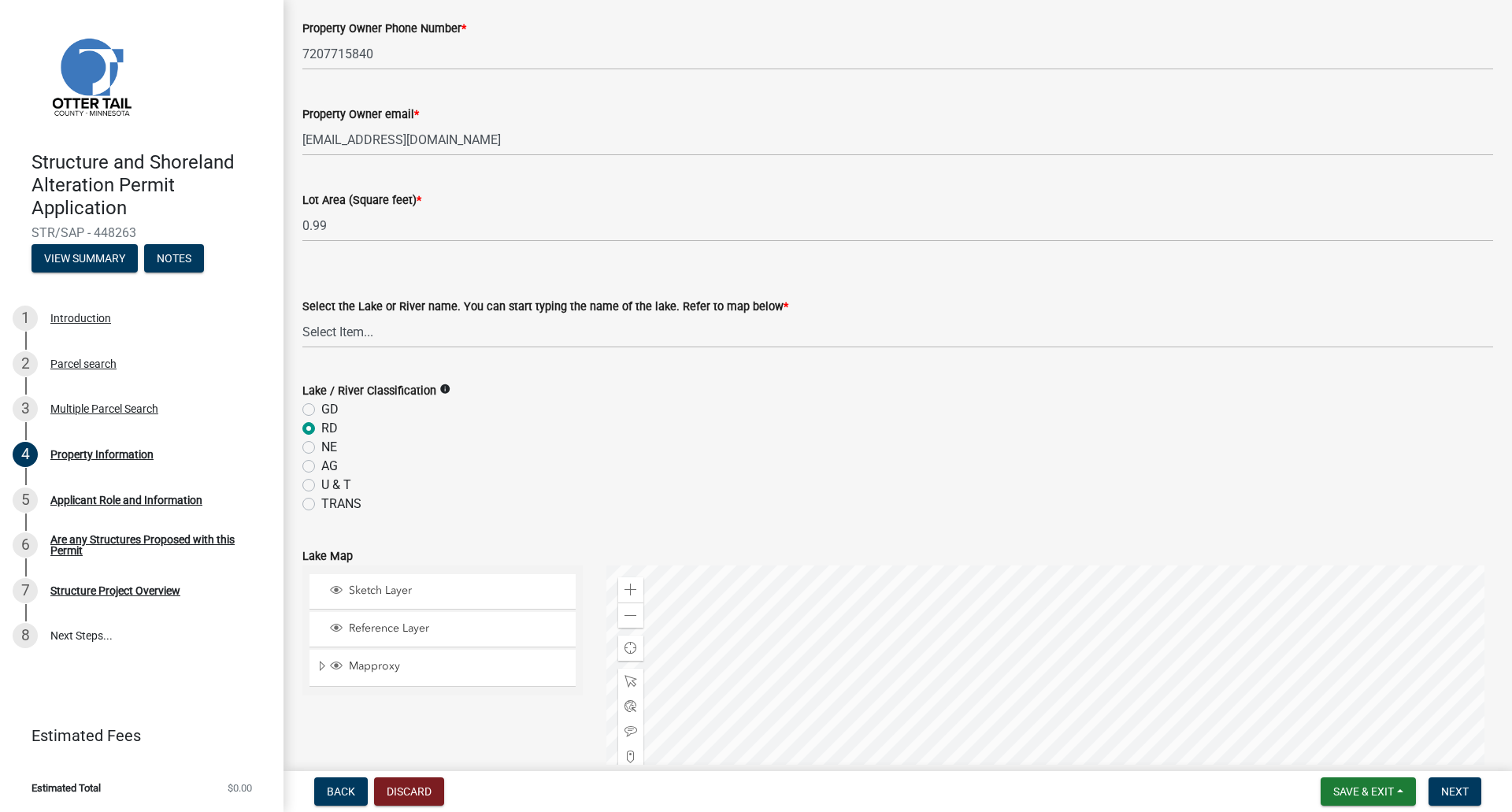 radio on "true" 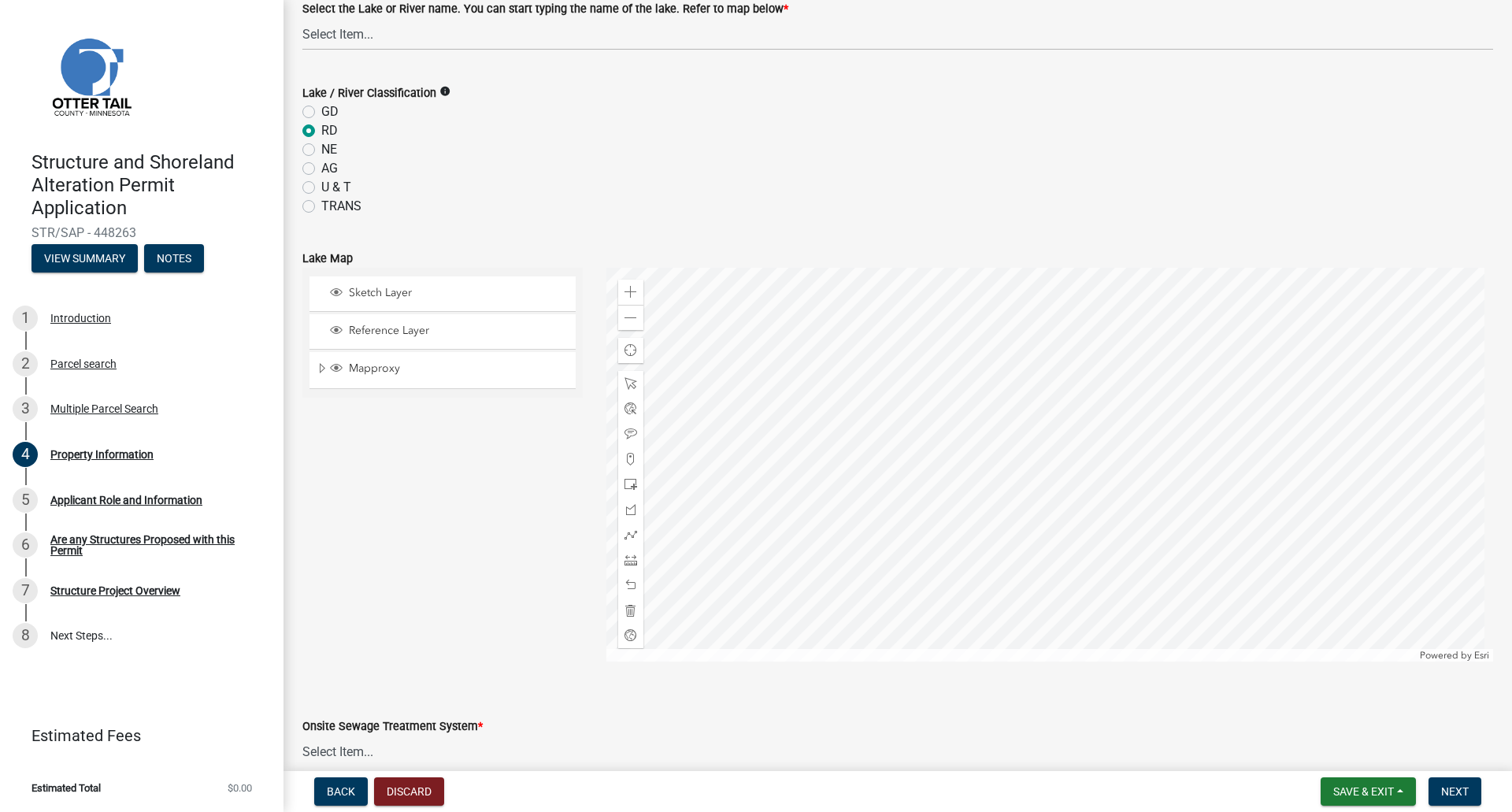 scroll, scrollTop: 562, scrollLeft: 0, axis: vertical 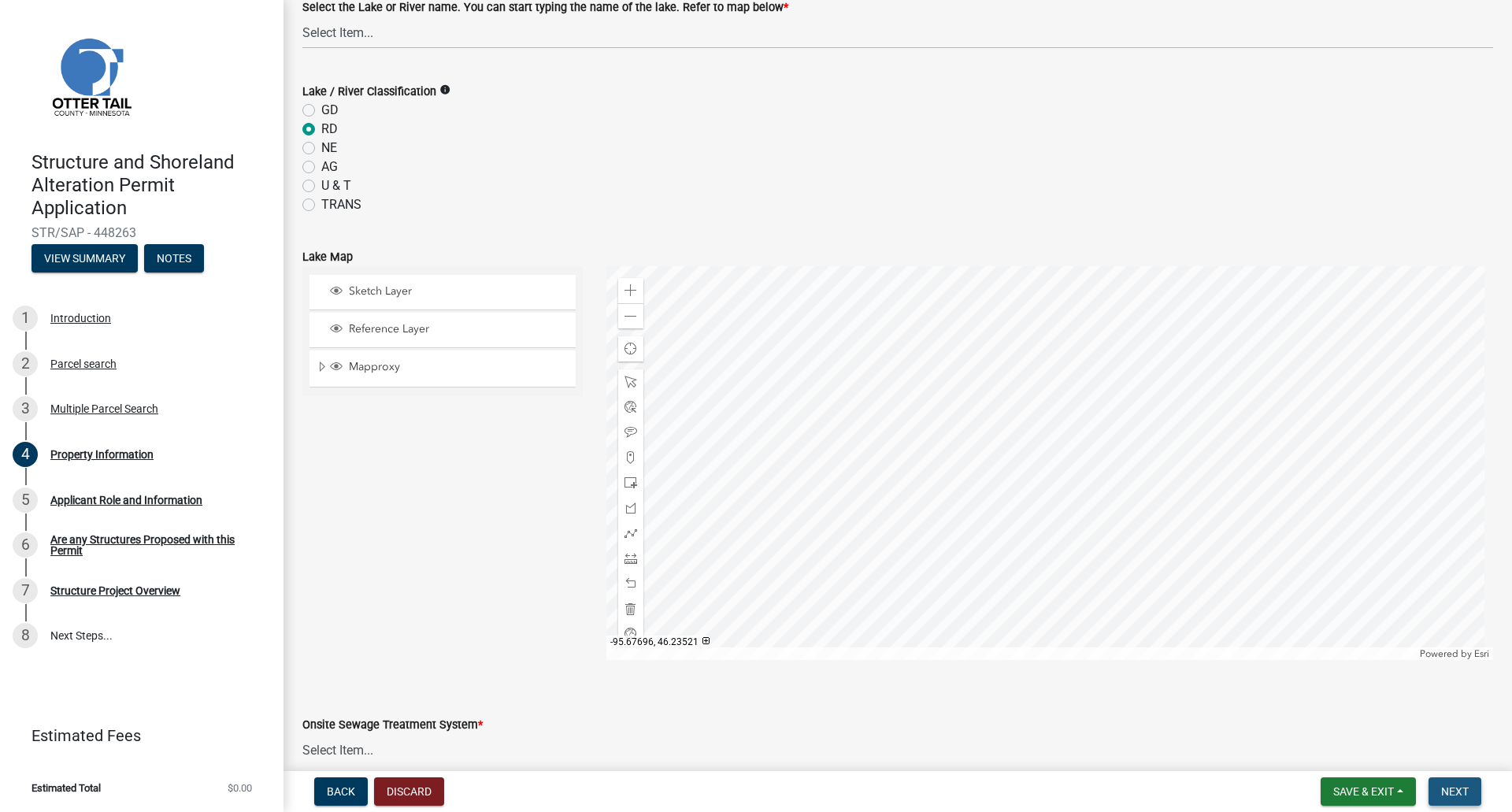 click on "Next" at bounding box center [1455, 792] 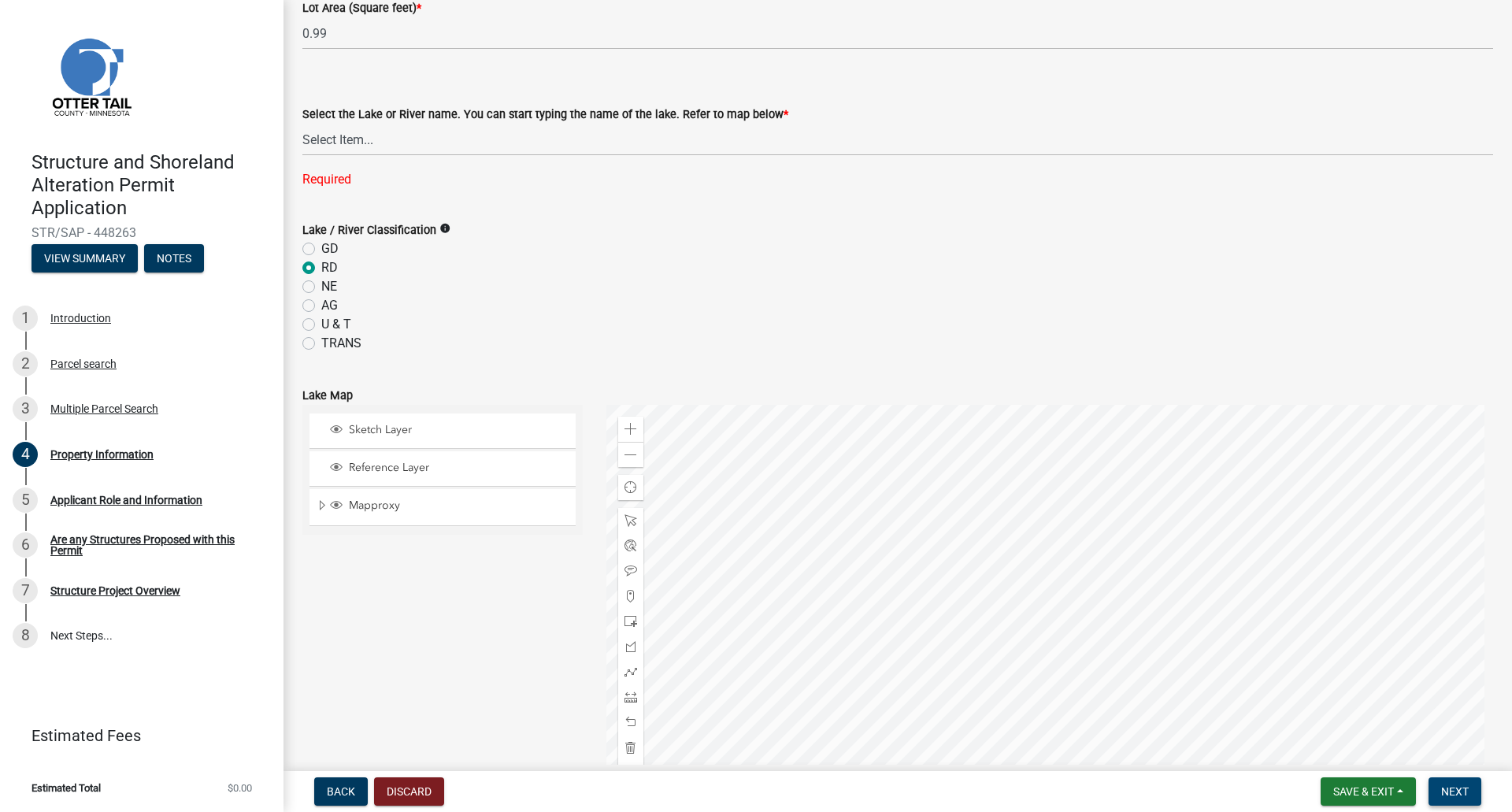 scroll, scrollTop: 445, scrollLeft: 0, axis: vertical 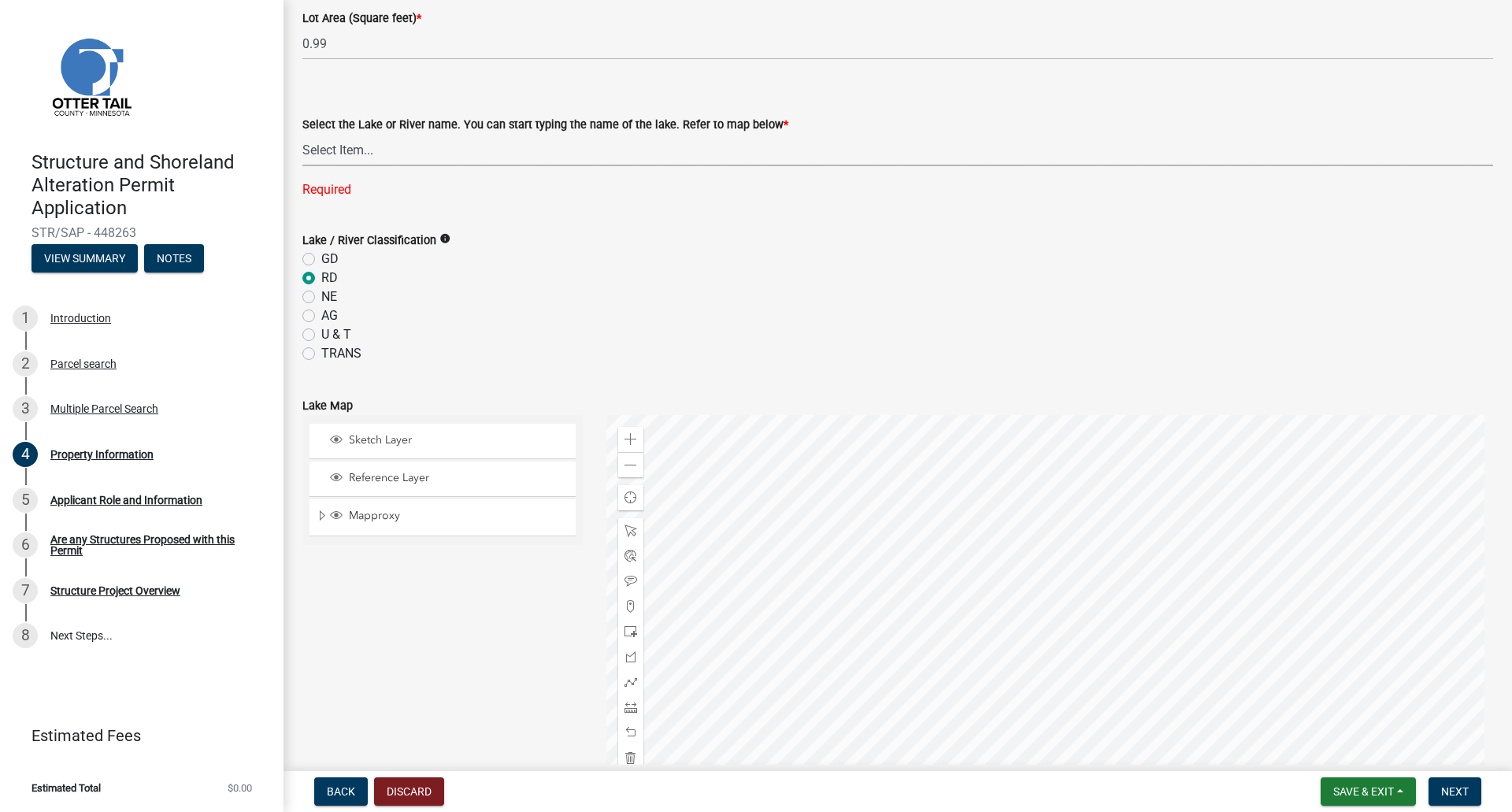click on "Select Item...   None    Adley  56-031   Albert  56-118    Alfred  56-600    Alice  56-244   Alice   56-506    Alice  56-867   Alice  84-001   Alkali   56-611   Almora   56-049   Altner   56-875   Anderson   56-716   Anna   56-448    Annie  56-604   Annie Battle   56-241   Archie   56-629   Arken   56-086   Augusta   56-025   Back   56-441   Bahle   56-637   Bass   56-544   Bass   56-570   Bass   56-722   Bass   56-770   Bear   56-069   Beauty Shore   56-195   Beebe   56-416   Beers   56-724   Beiningen   56-754   Belmont   56-237   Berend   56-507   Berger   56-149   Besser  56-027   Big Crow   56-576   Big McDonald   56-386   Big Pine   56-130   Big Stone   56-701   Birch   56-674   Blacken   56-405    Blanche  56-240   Block   56-079   Boedigheimer   56-212   Bolton   56-318   Bon   56-734   Boos   56-341   Boot   03-248   Bracket   56-738   Bradbury   56-548   Bray   56-472   Bredeson   56-173   Brekke   56-664   Bromseth   56-655   Brown   56-315   Buchanan   56-209   Buck   03-473   Bullhead   56-171" at bounding box center [898, 150] 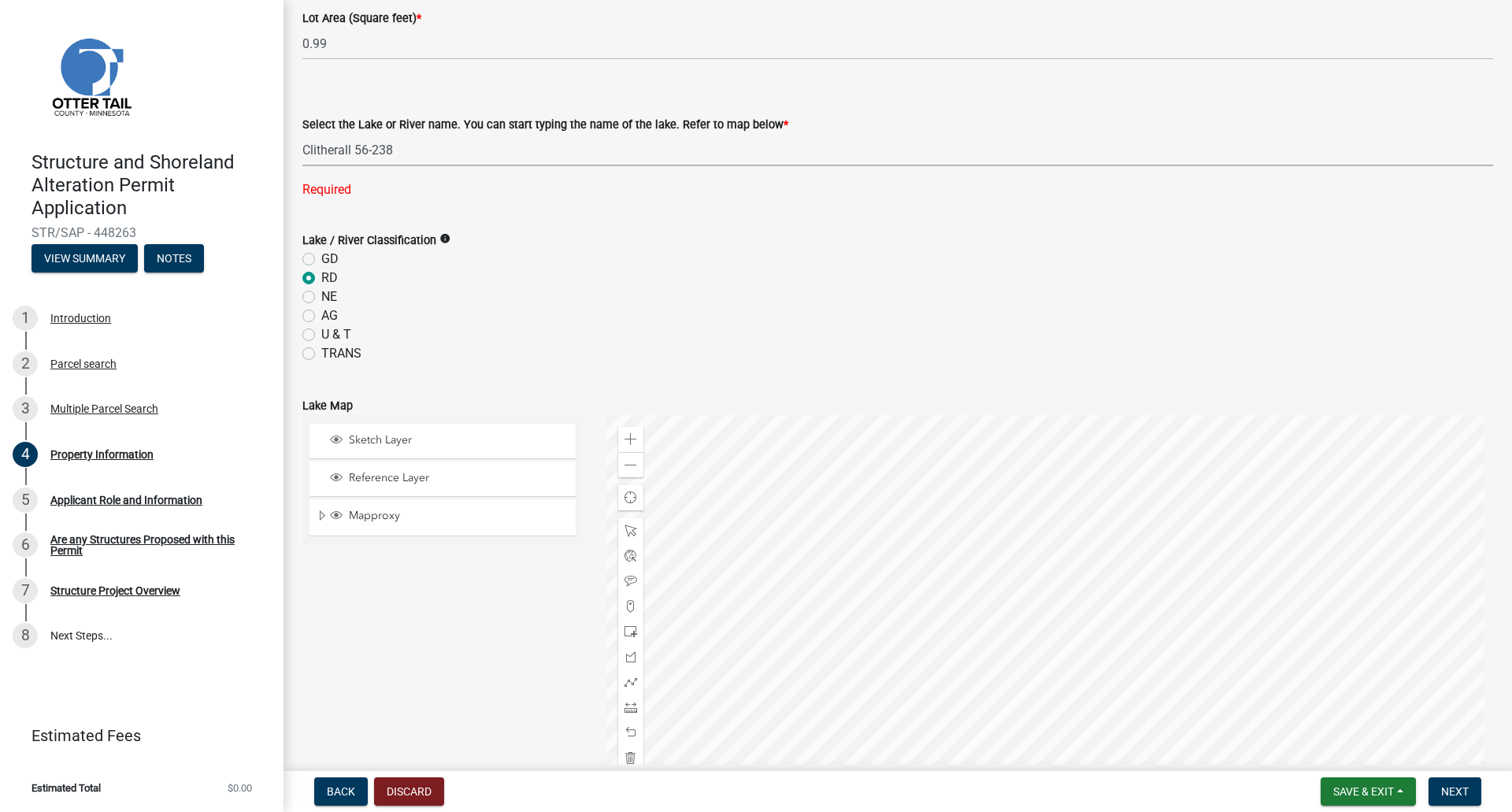 click on "Select Item...   None    Adley  56-031   Albert  56-118    Alfred  56-600    Alice  56-244   Alice   56-506    Alice  56-867   Alice  84-001   Alkali   56-611   Almora   56-049   Altner   56-875   Anderson   56-716   Anna   56-448    Annie  56-604   Annie Battle   56-241   Archie   56-629   Arken   56-086   Augusta   56-025   Back   56-441   Bahle   56-637   Bass   56-544   Bass   56-570   Bass   56-722   Bass   56-770   Bear   56-069   Beauty Shore   56-195   Beebe   56-416   Beers   56-724   Beiningen   56-754   Belmont   56-237   Berend   56-507   Berger   56-149   Besser  56-027   Big Crow   56-576   Big McDonald   56-386   Big Pine   56-130   Big Stone   56-701   Birch   56-674   Blacken   56-405    Blanche  56-240   Block   56-079   Boedigheimer   56-212   Bolton   56-318   Bon   56-734   Boos   56-341   Boot   03-248   Bracket   56-738   Bradbury   56-548   Bray   56-472   Bredeson   56-173   Brekke   56-664   Bromseth   56-655   Brown   56-315   Buchanan   56-209   Buck   03-473   Bullhead   56-171" at bounding box center [898, 150] 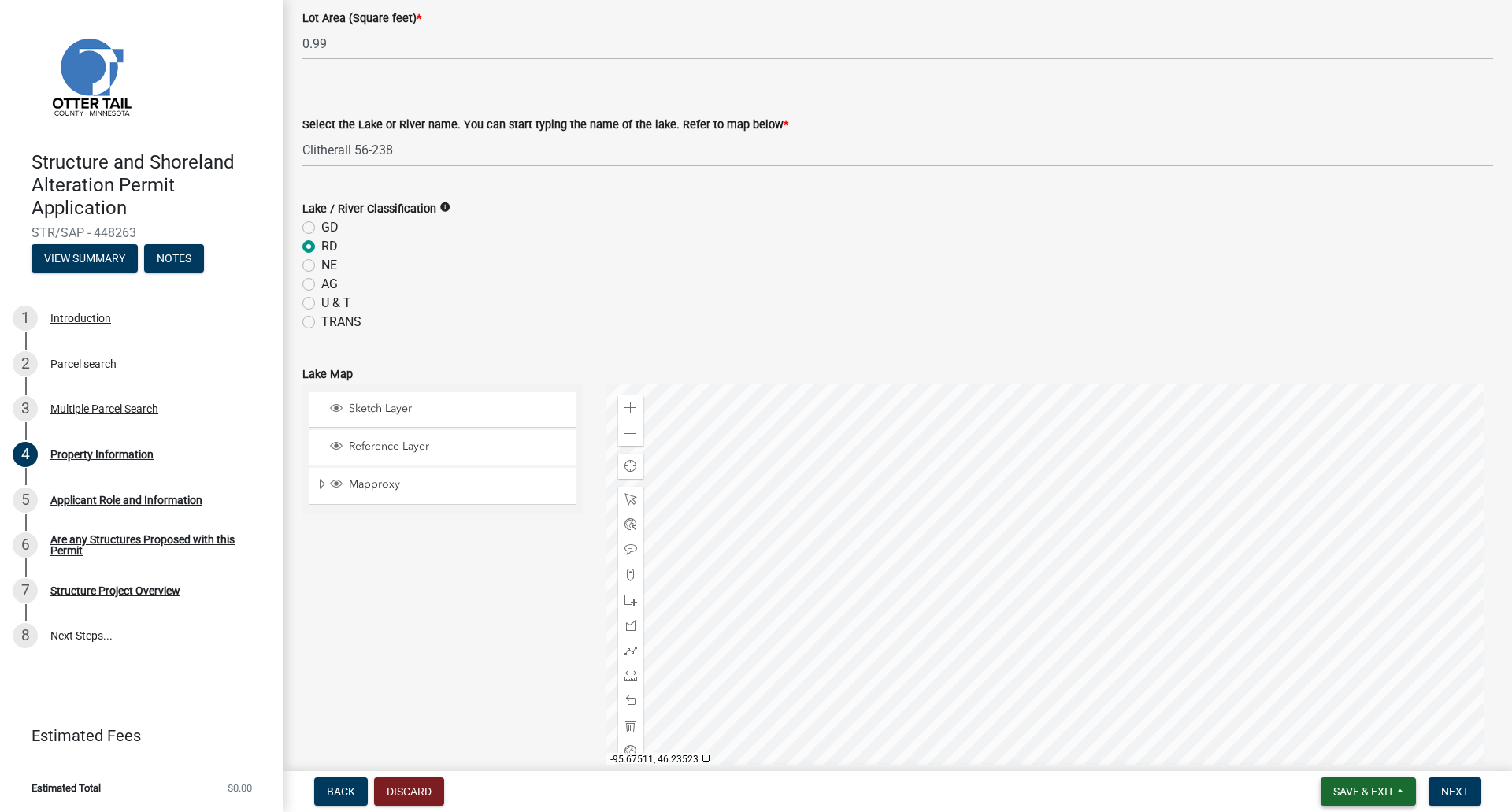 click on "Save & Exit" at bounding box center [1363, 792] 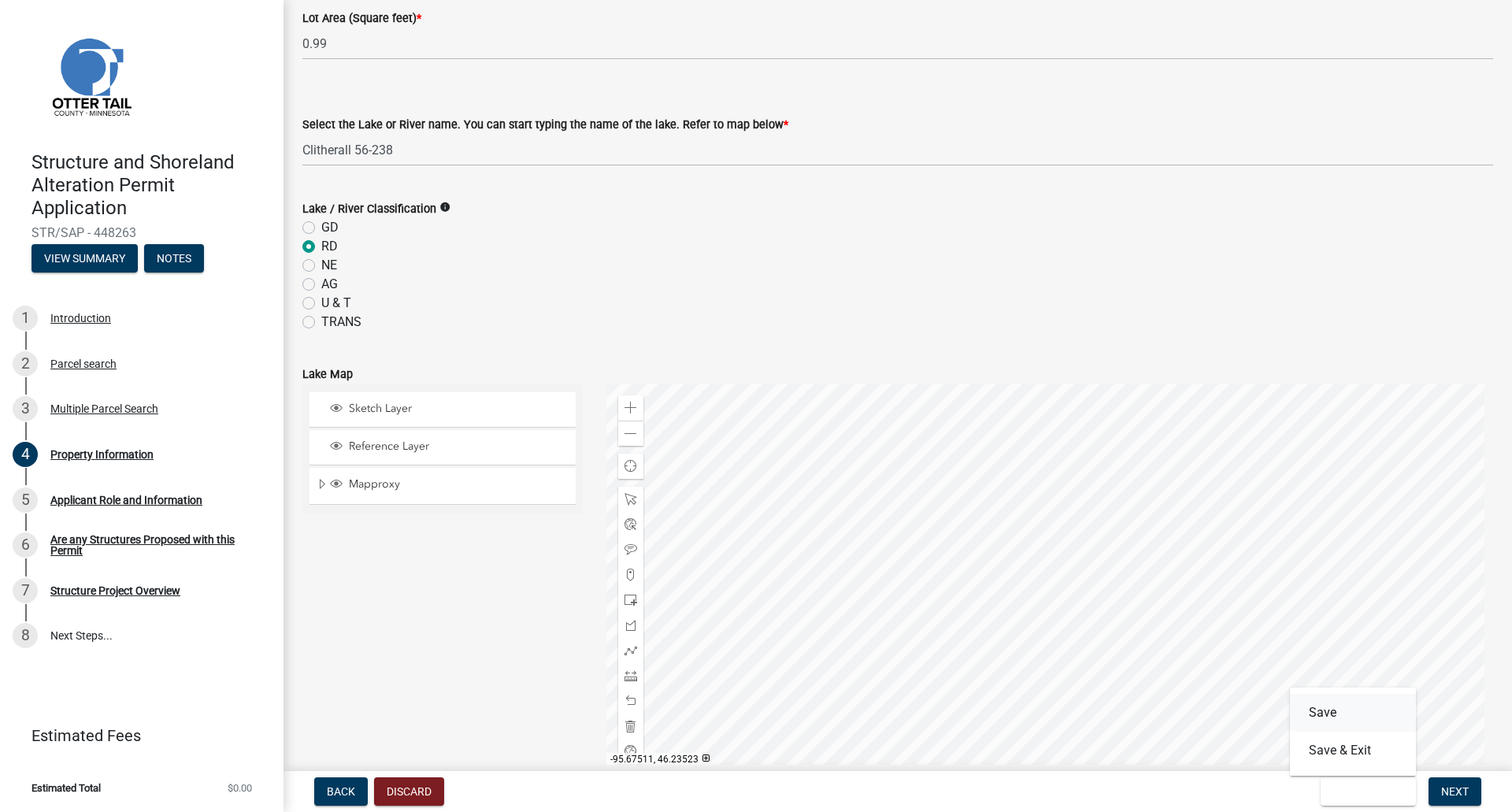 click on "Save" at bounding box center [1353, 713] 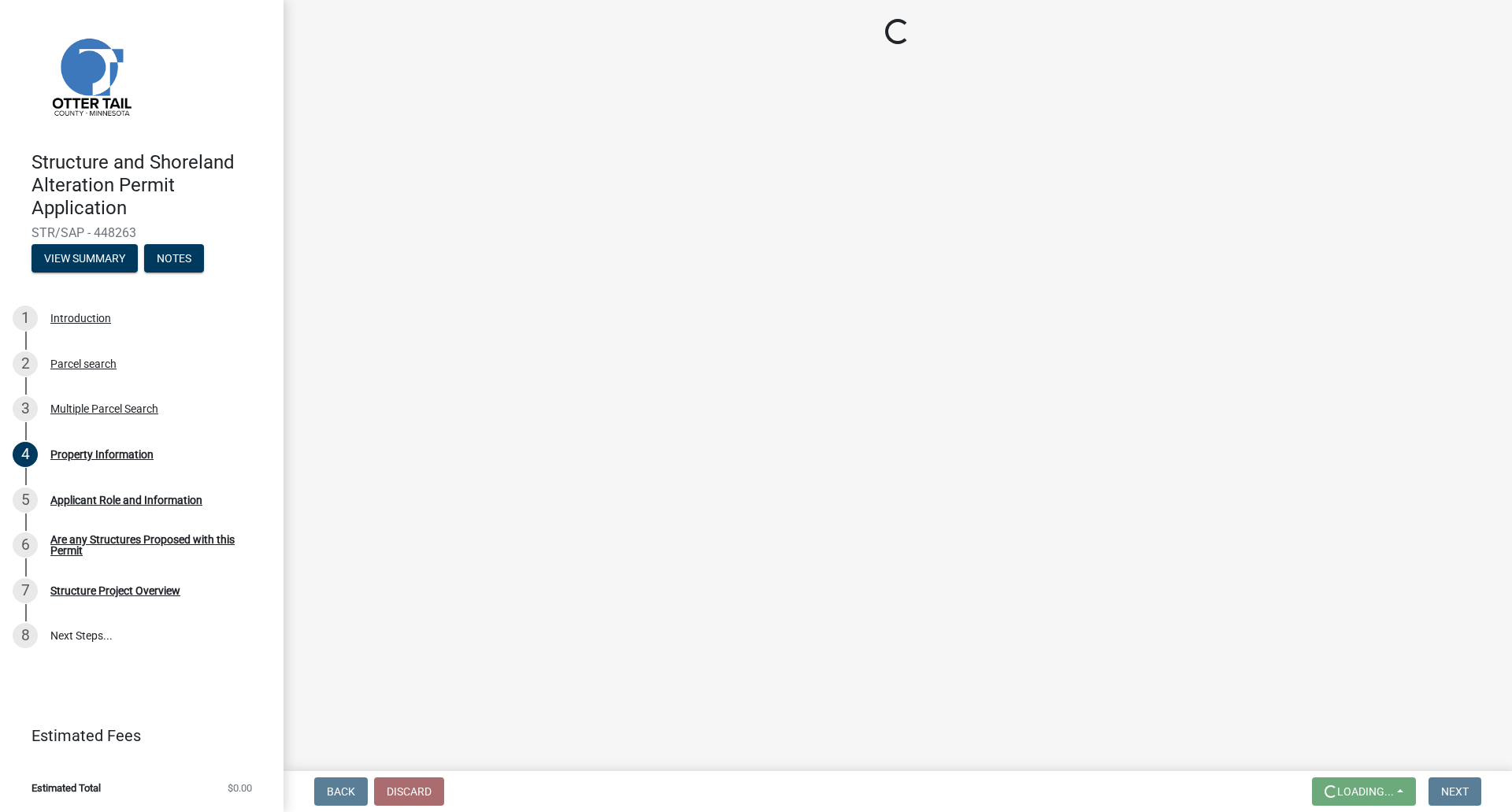 scroll, scrollTop: 0, scrollLeft: 0, axis: both 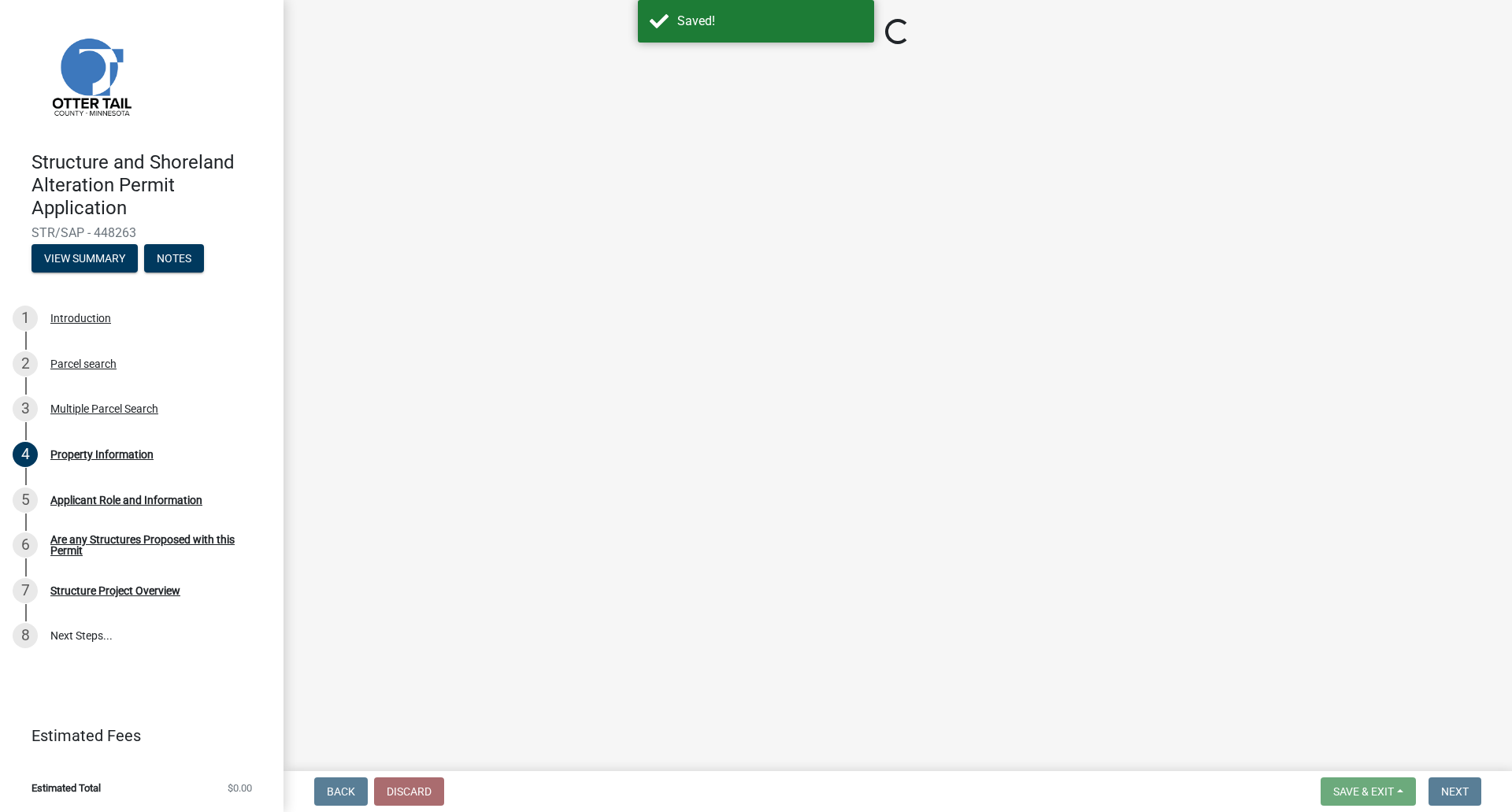 select on "f5c16213-0c4e-4fd1-bc3c-97df0c7ce0ec" 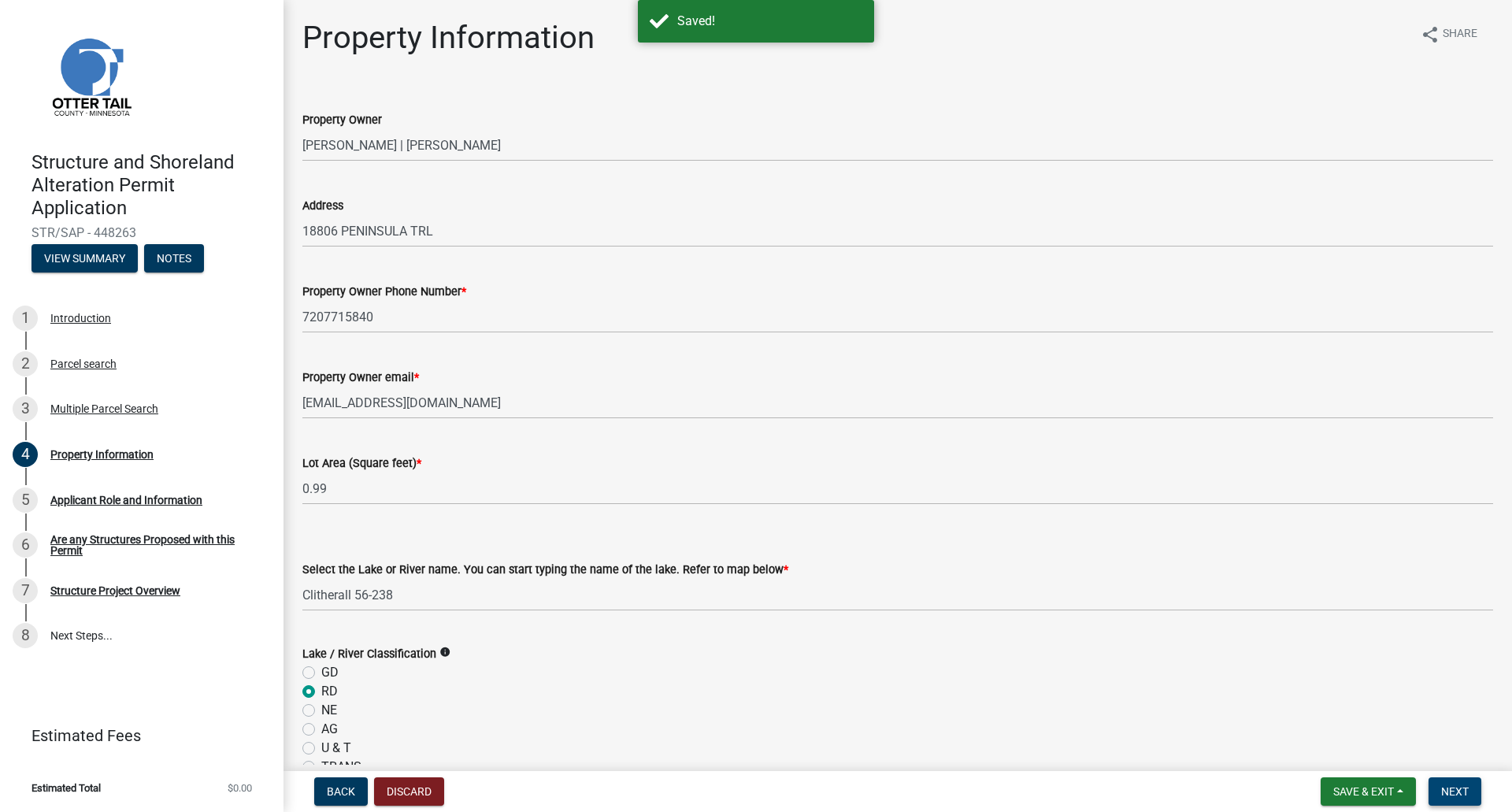 click on "Next" at bounding box center [1455, 792] 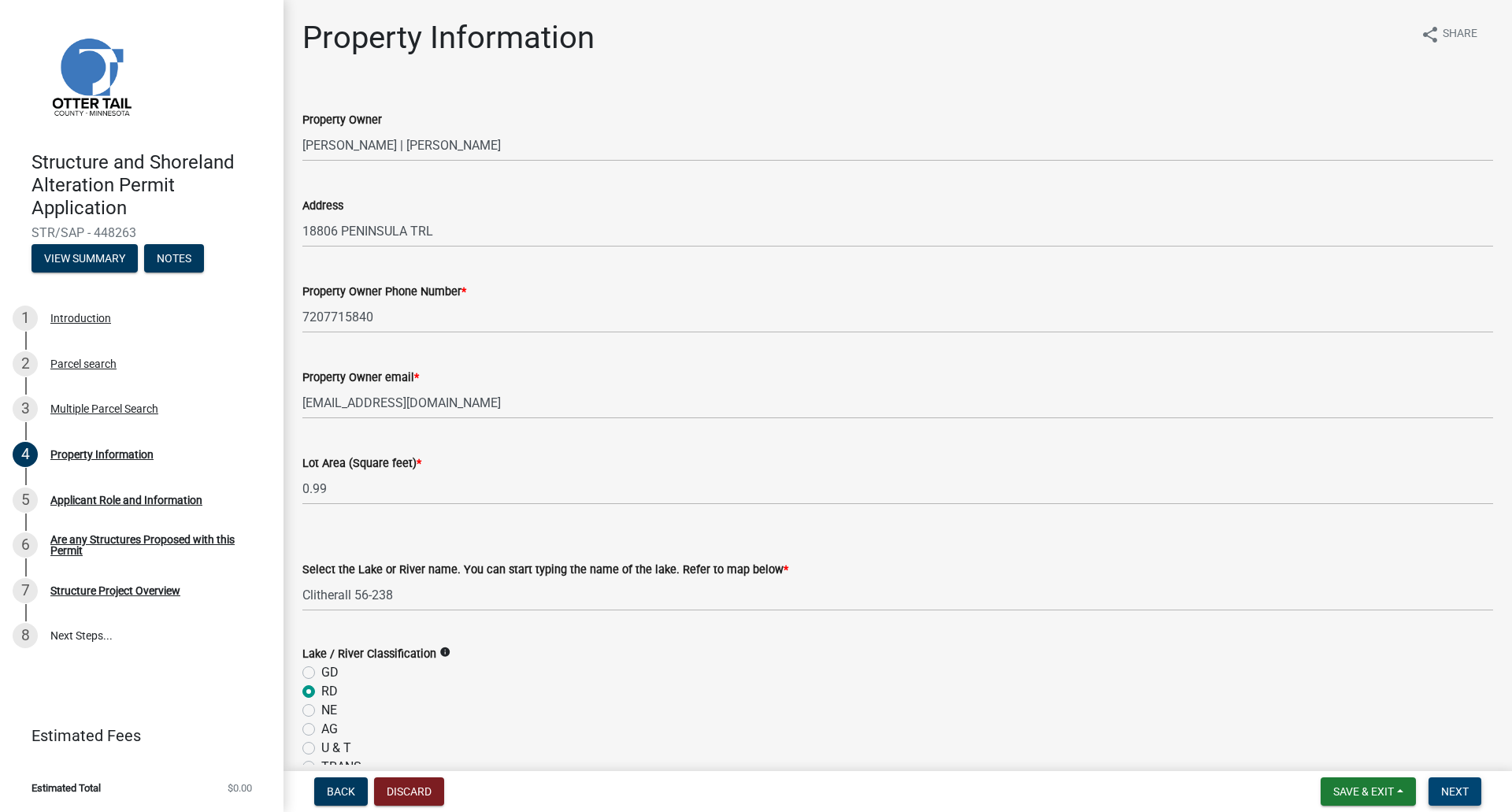 click on "Next" at bounding box center (1455, 792) 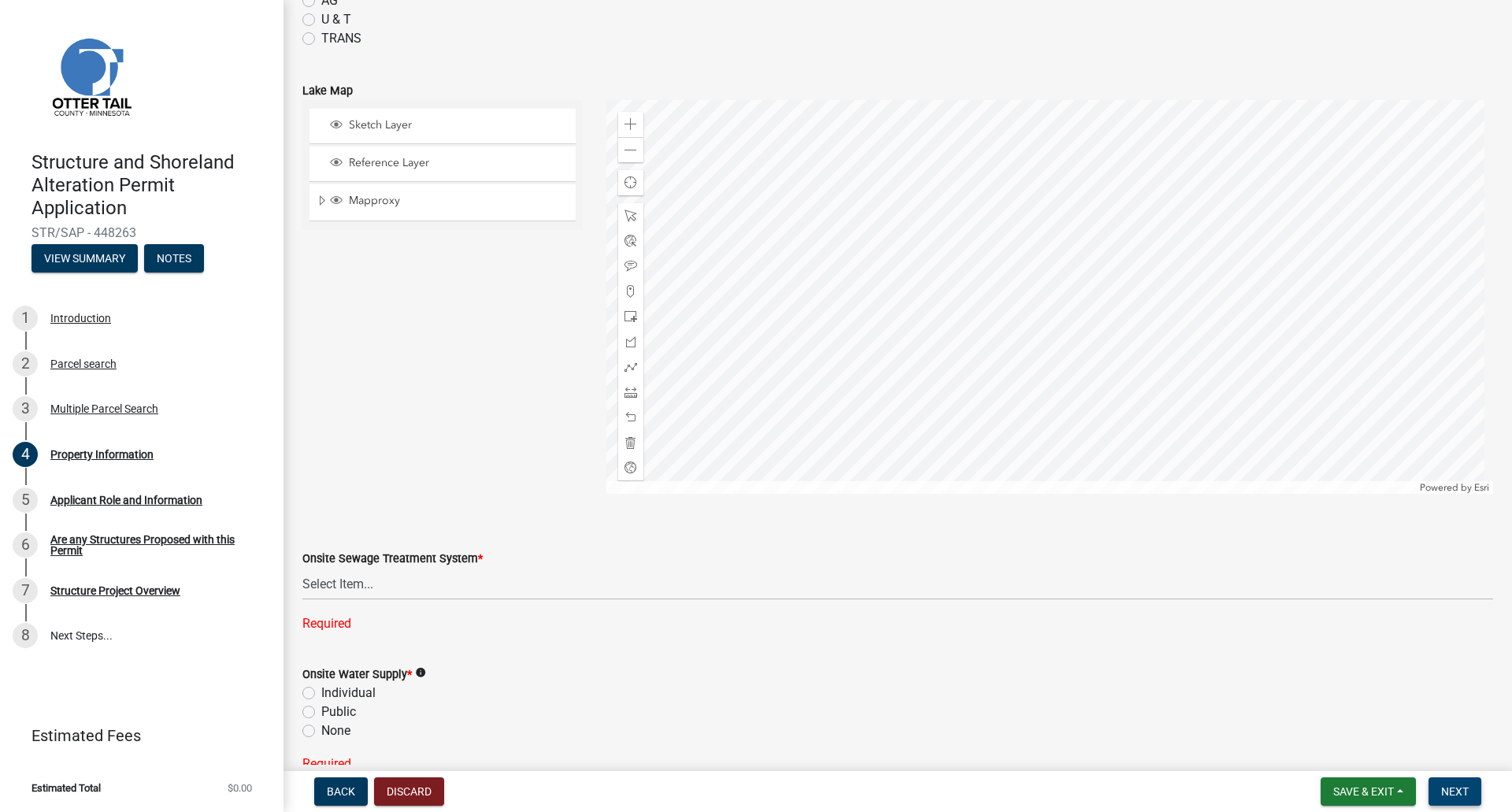scroll, scrollTop: 733, scrollLeft: 0, axis: vertical 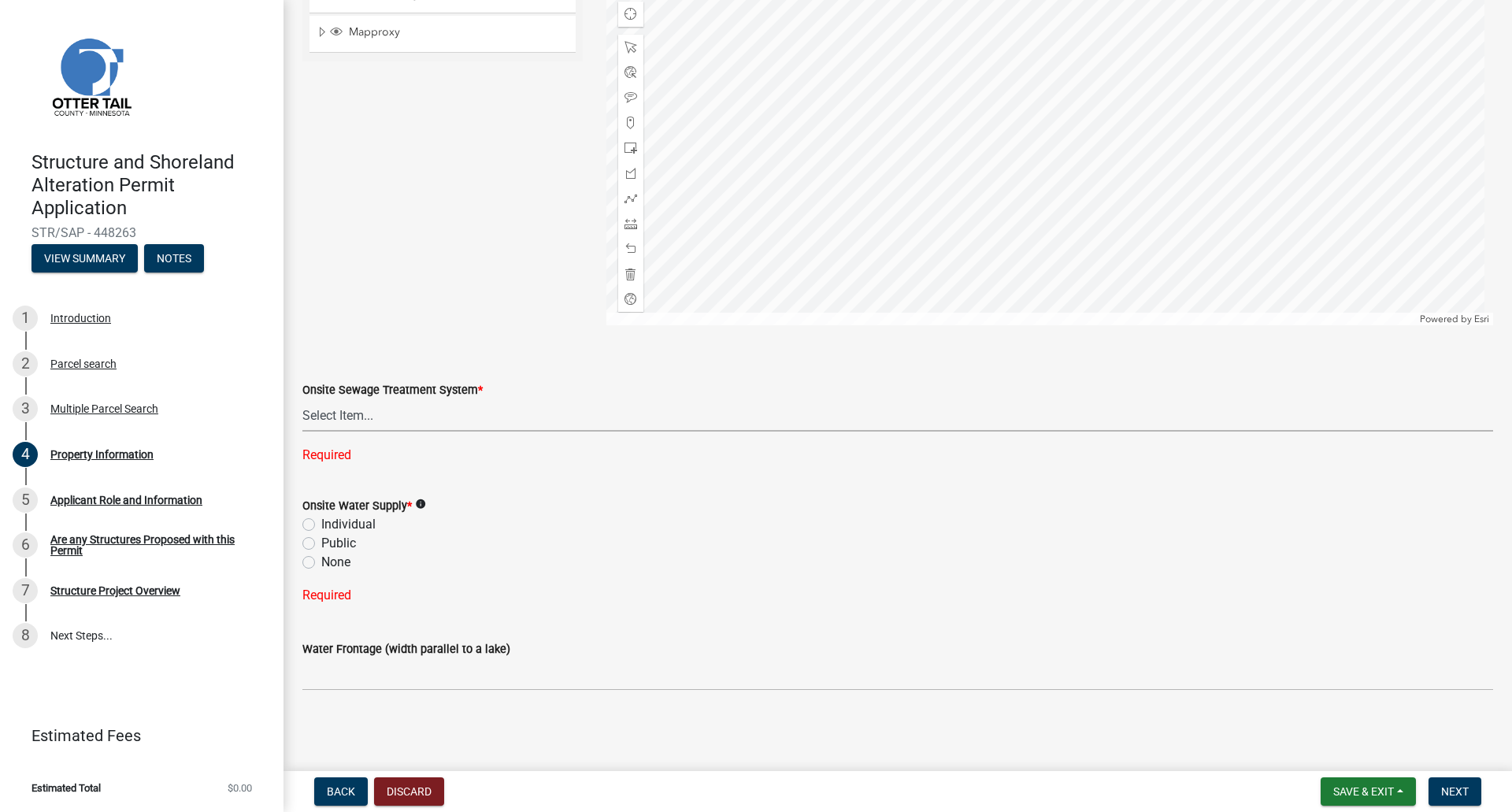 click on "Select Item...   L&R Certificate of Compliance within 5yrs   Compliance Inspection report within 3yrs   OTWMD *must have Sewage System approval from the OTWMD   New Proposed System   Non-Dwelling no plumbing   None" at bounding box center [898, 415] 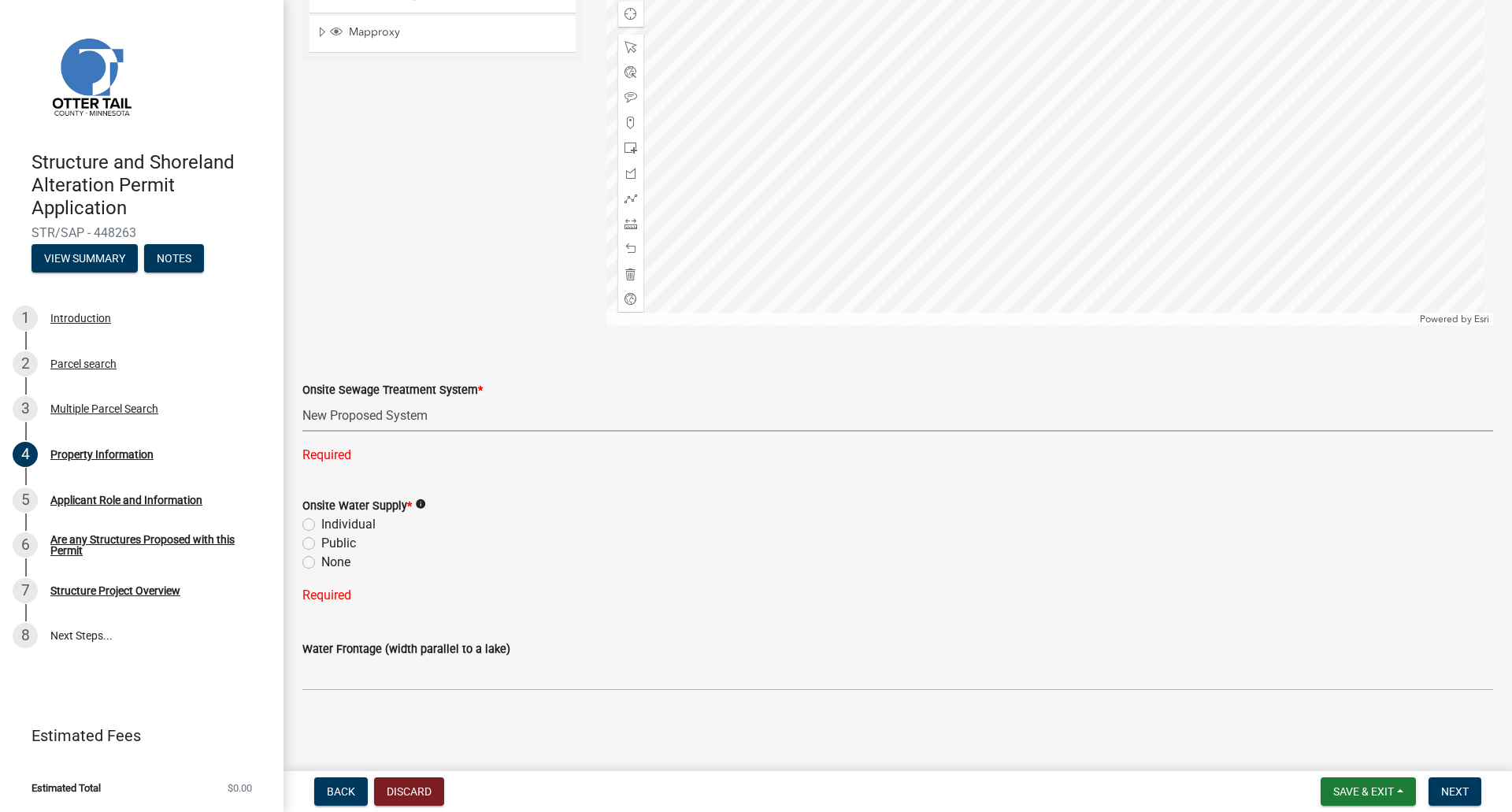 click on "Select Item...   L&R Certificate of Compliance within 5yrs   Compliance Inspection report within 3yrs   OTWMD *must have Sewage System approval from the OTWMD   New Proposed System   Non-Dwelling no plumbing   None" at bounding box center [898, 415] 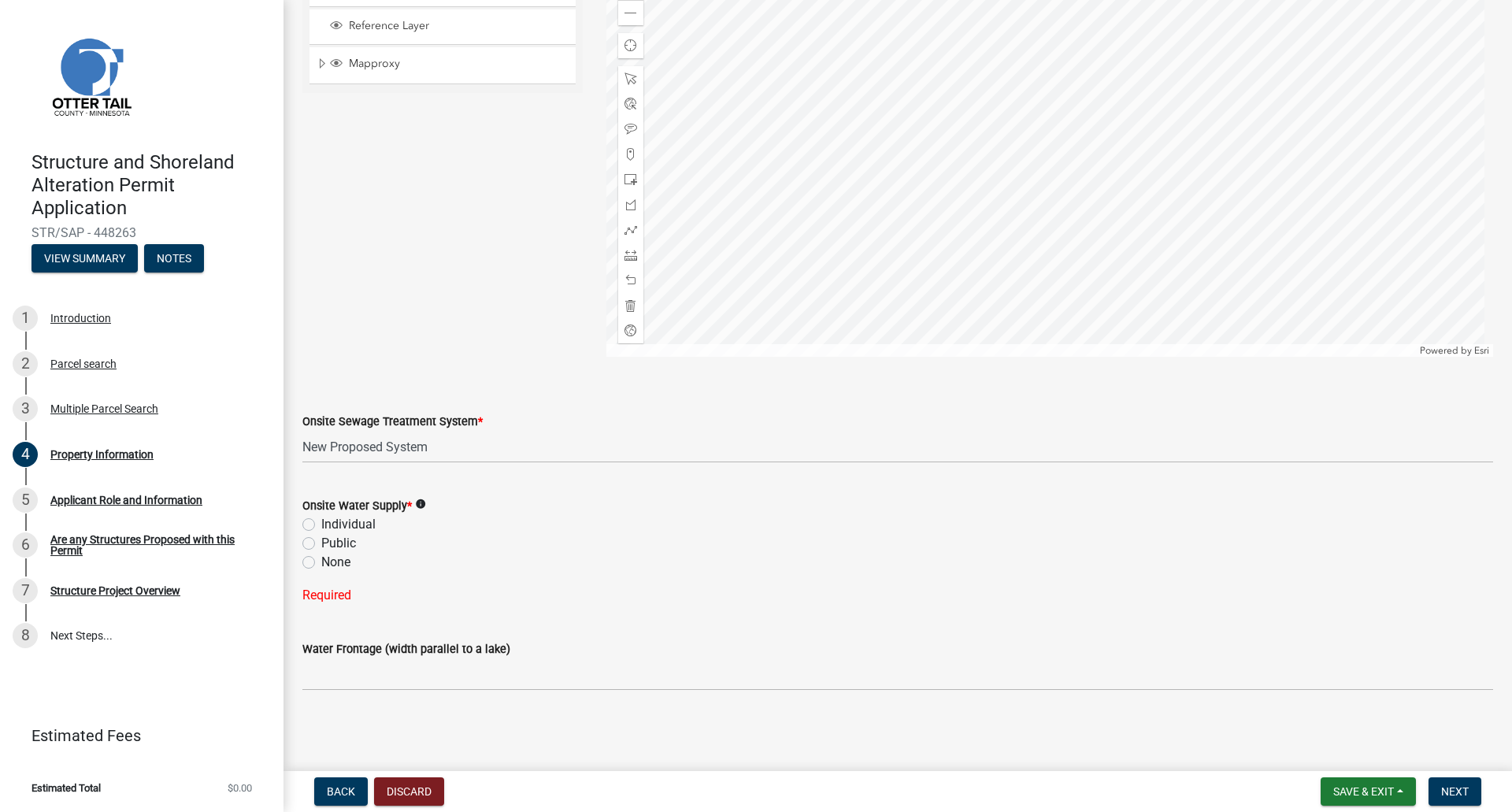 click on "Individual" 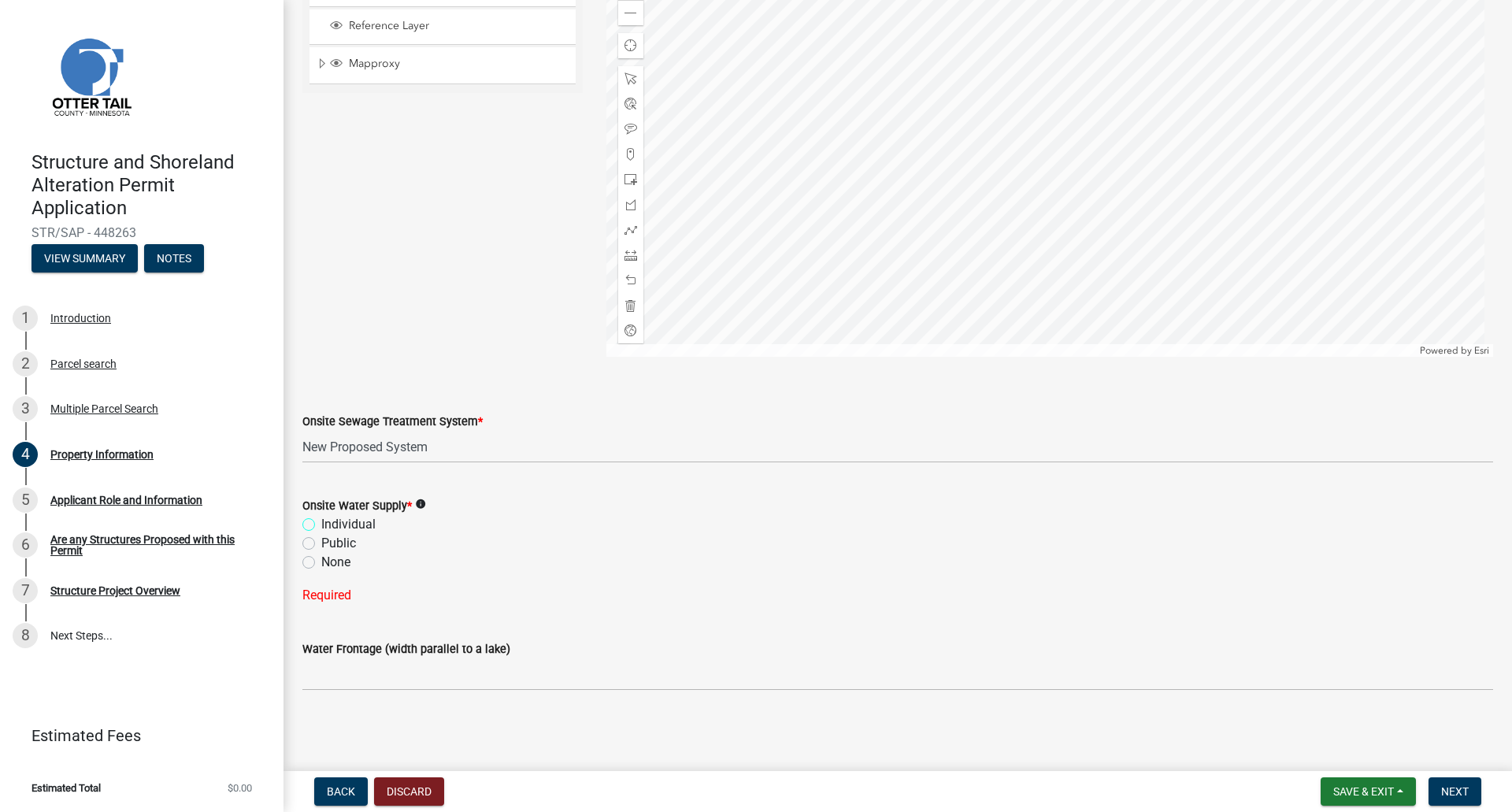 click on "Individual" at bounding box center [326, 520] 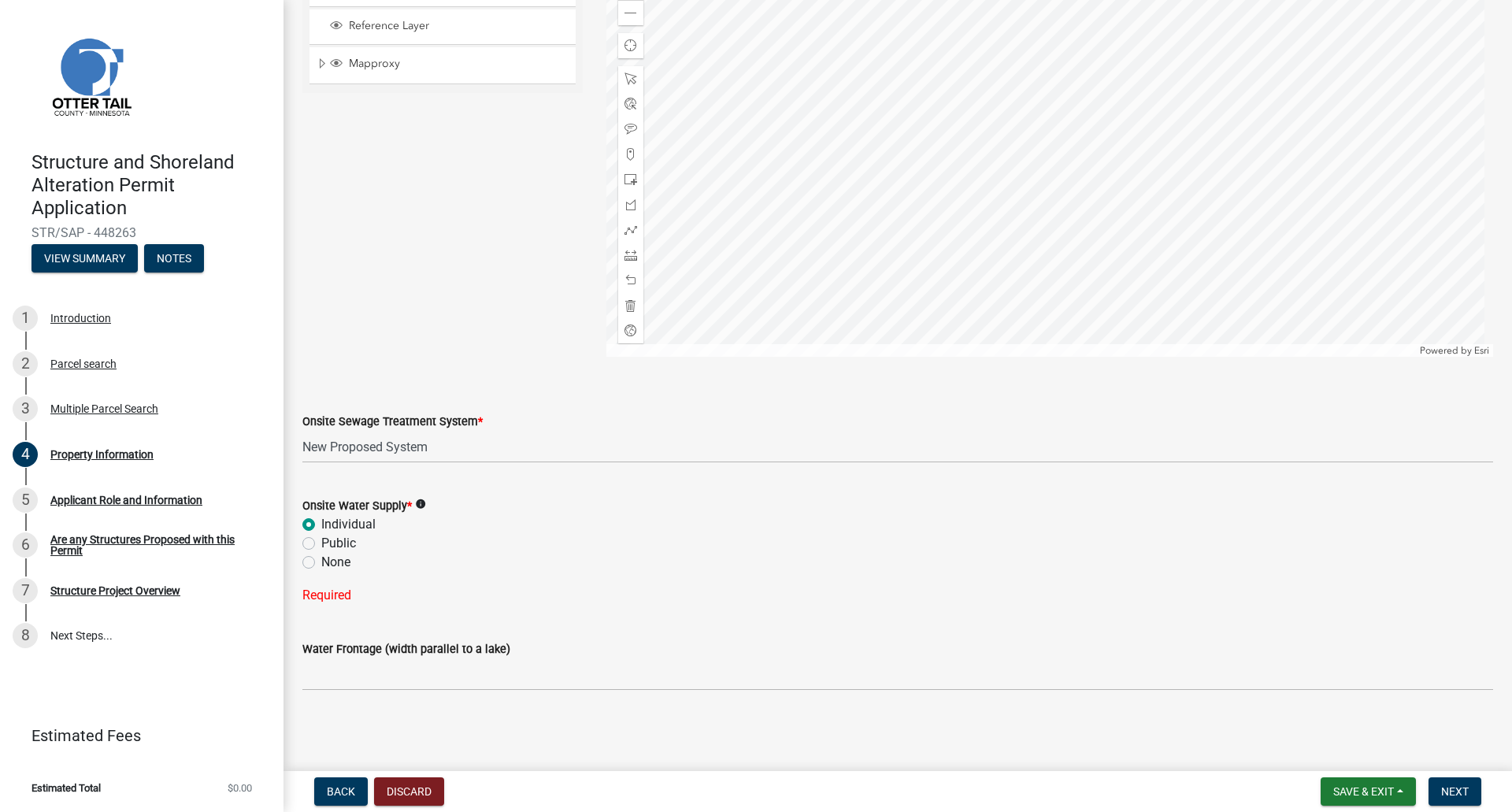 radio on "true" 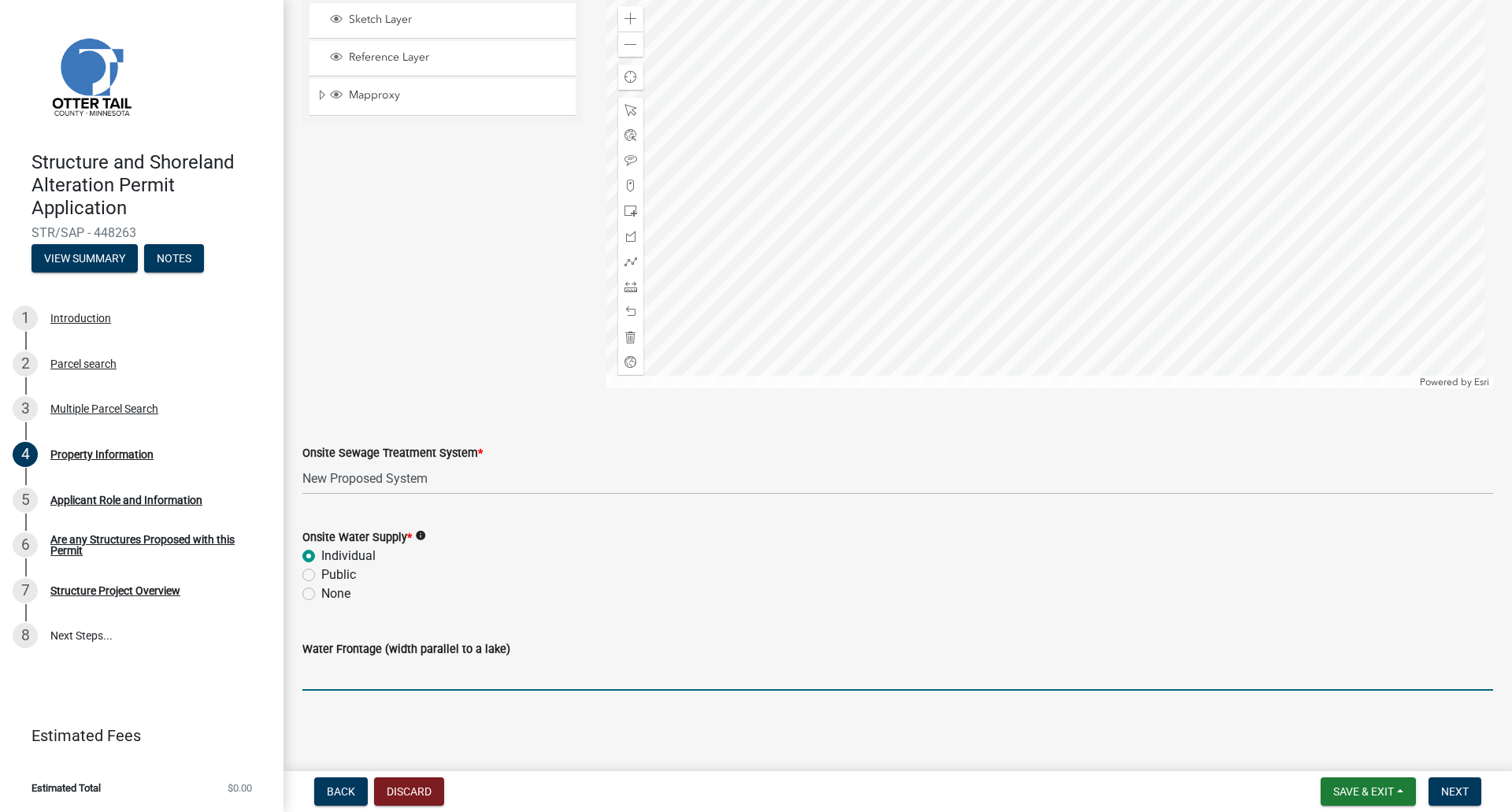 click on "Water Frontage (width parallel to a lake)" at bounding box center [898, 674] 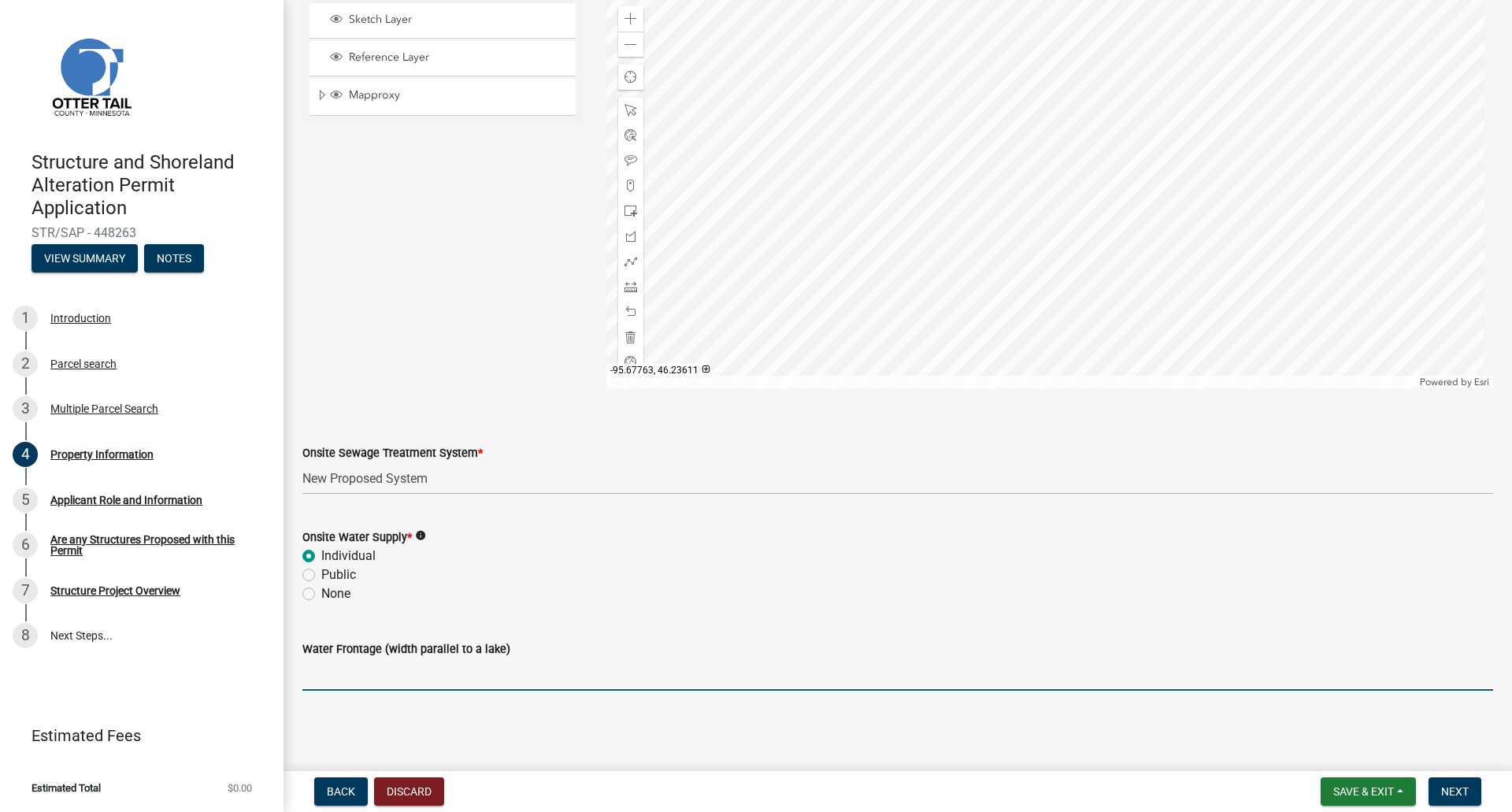 click on "Onsite Water Supply   *  info" 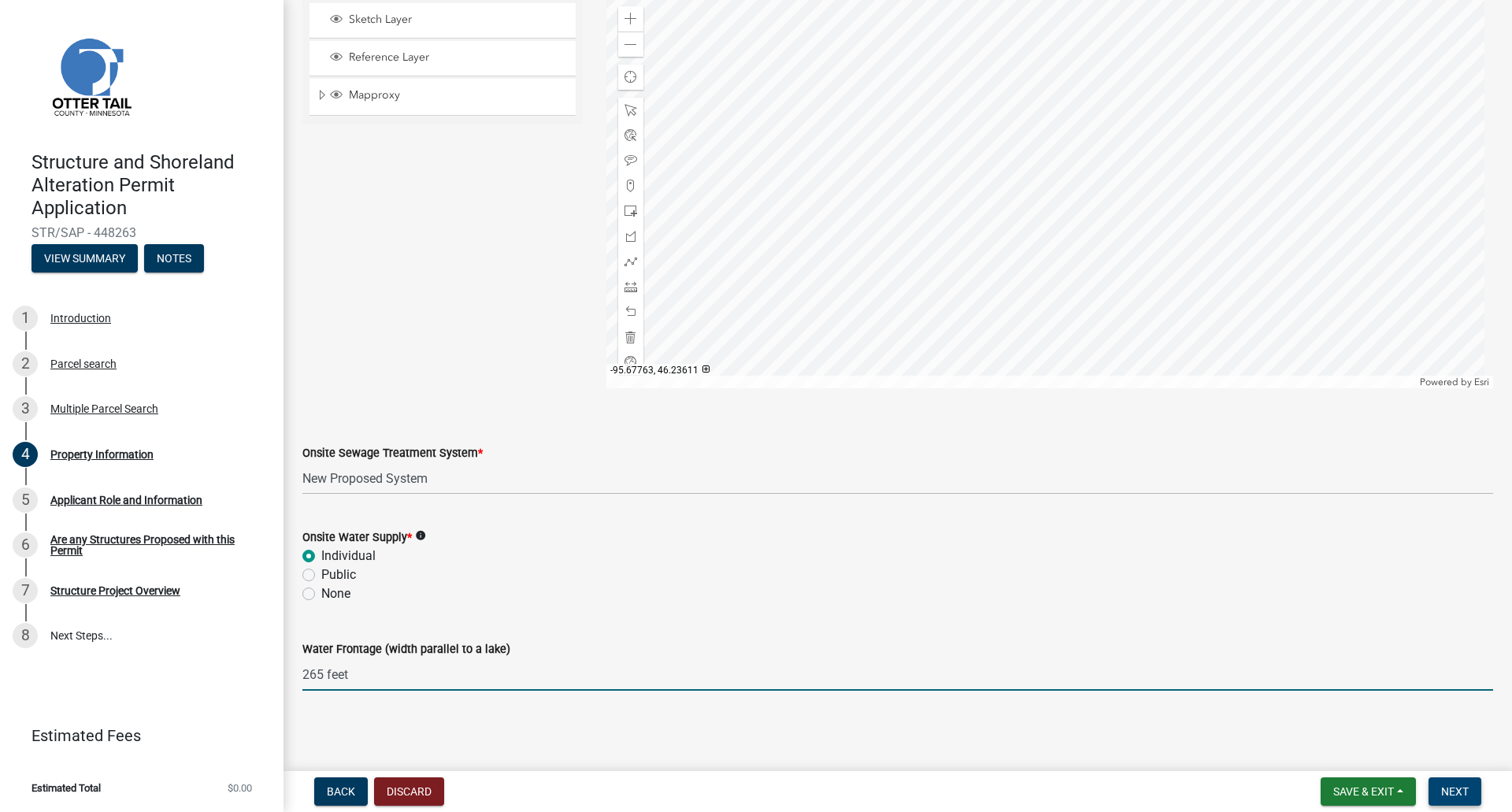 type on "265 feet" 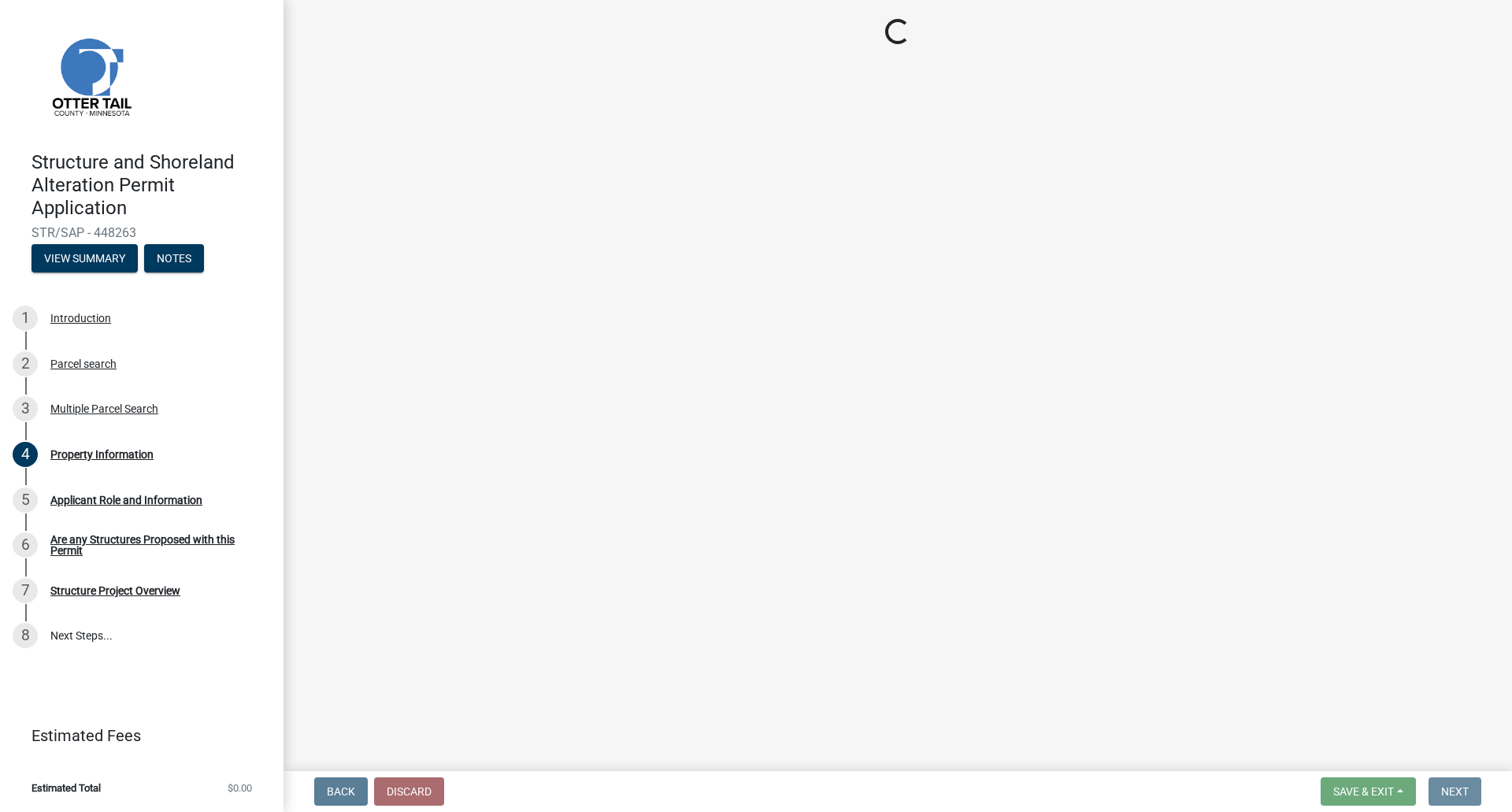 scroll, scrollTop: 0, scrollLeft: 0, axis: both 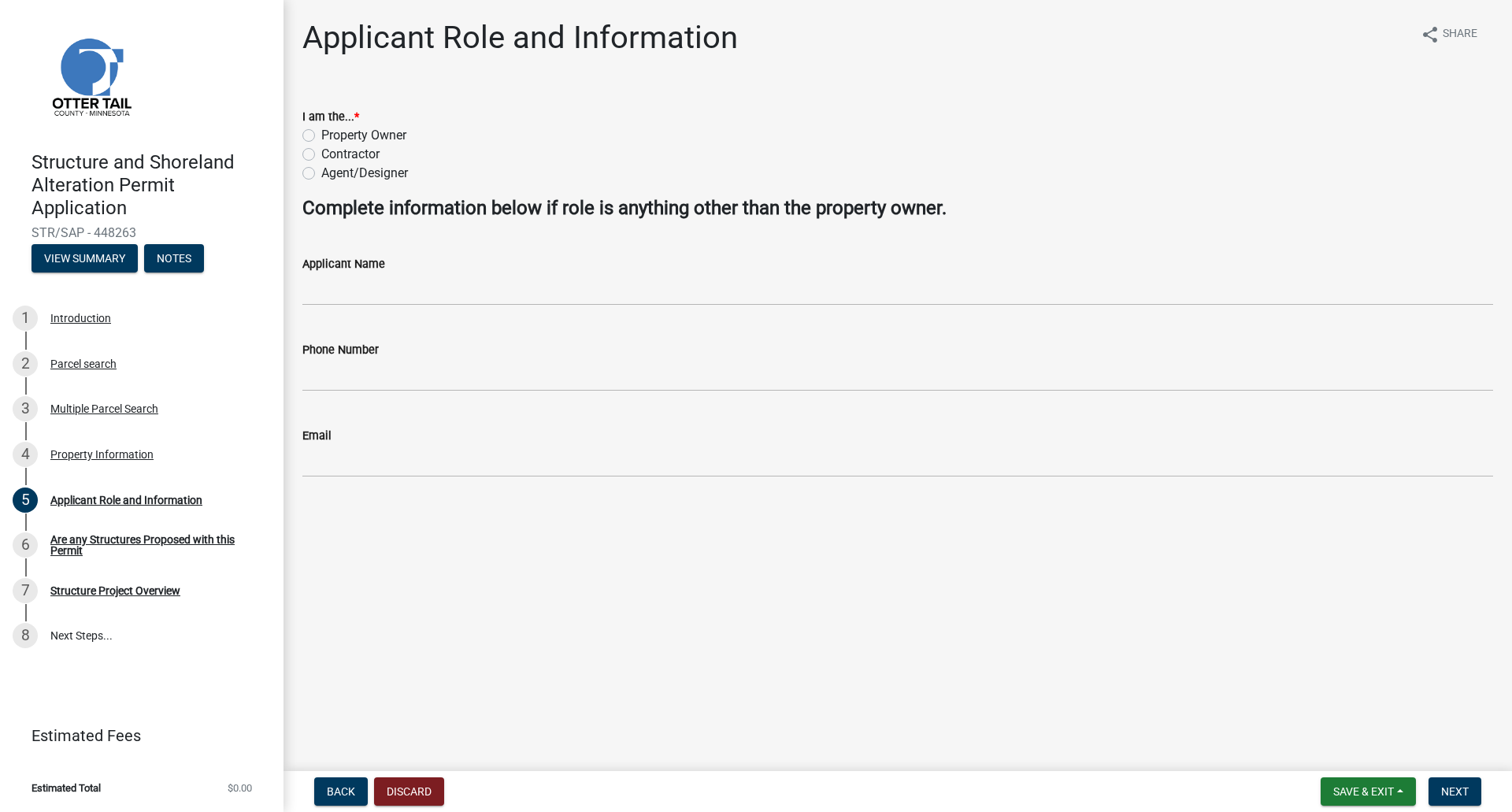 click on "Property Owner" 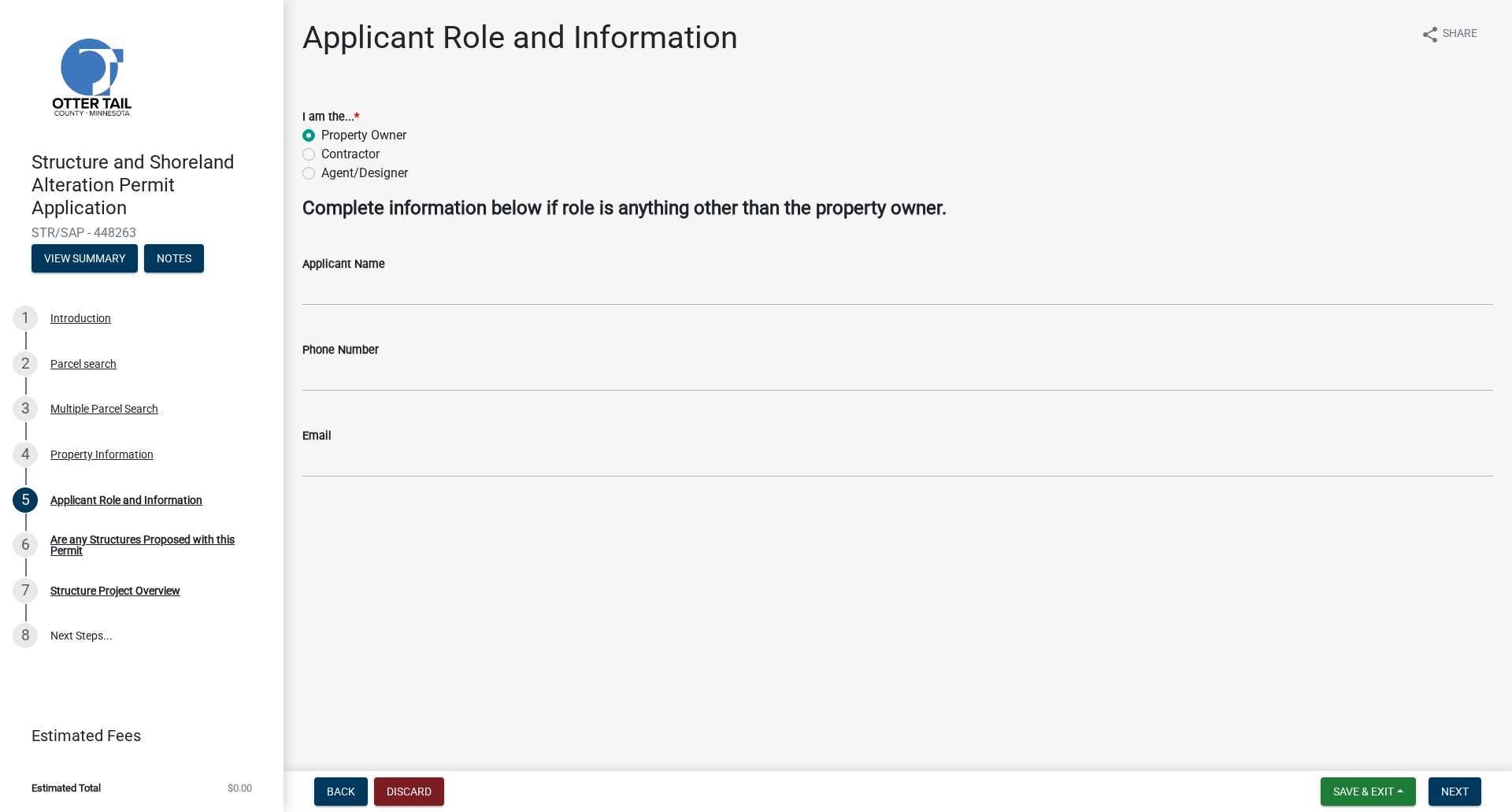 radio on "true" 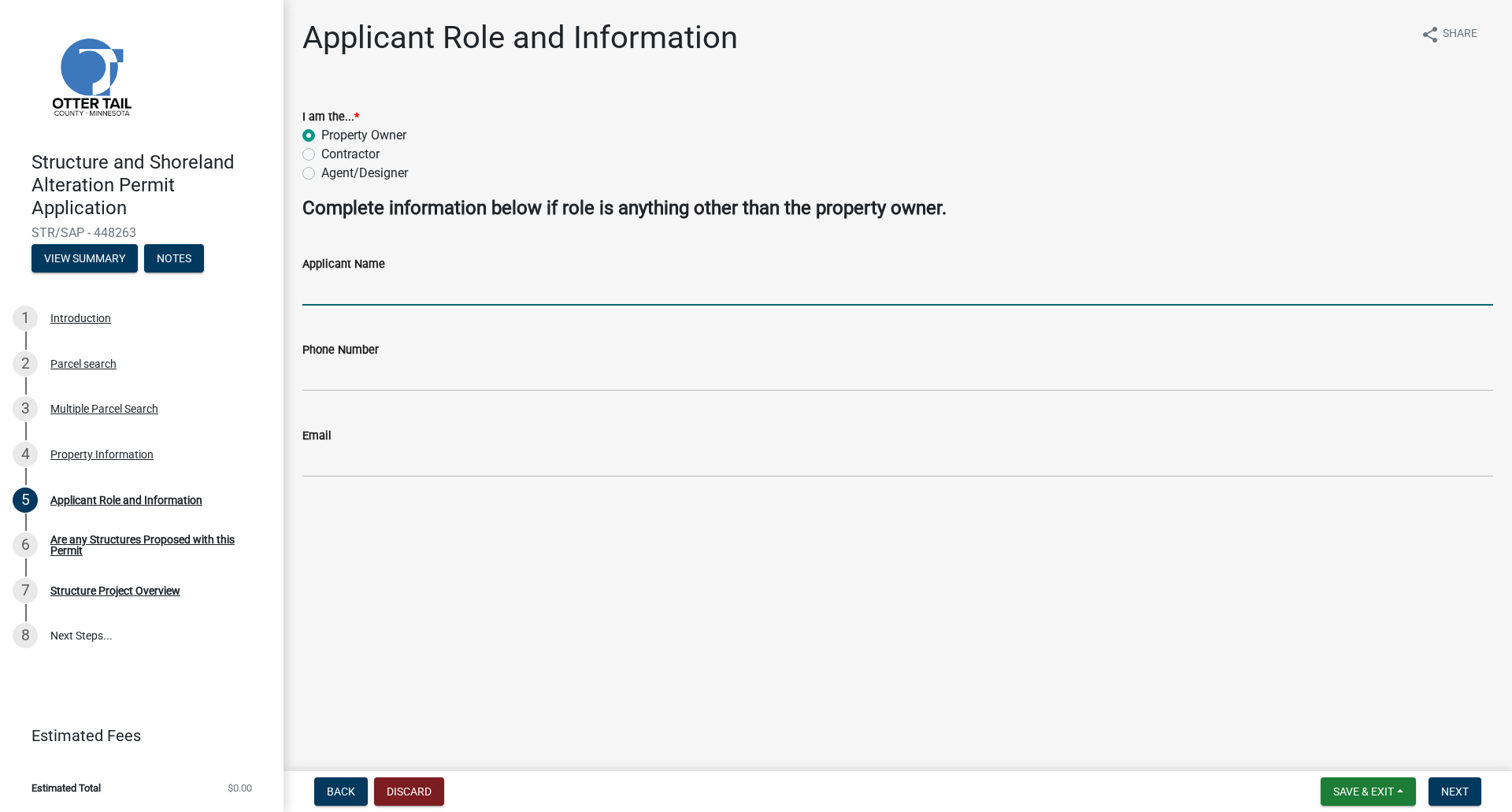 click on "Applicant Name" at bounding box center (898, 289) 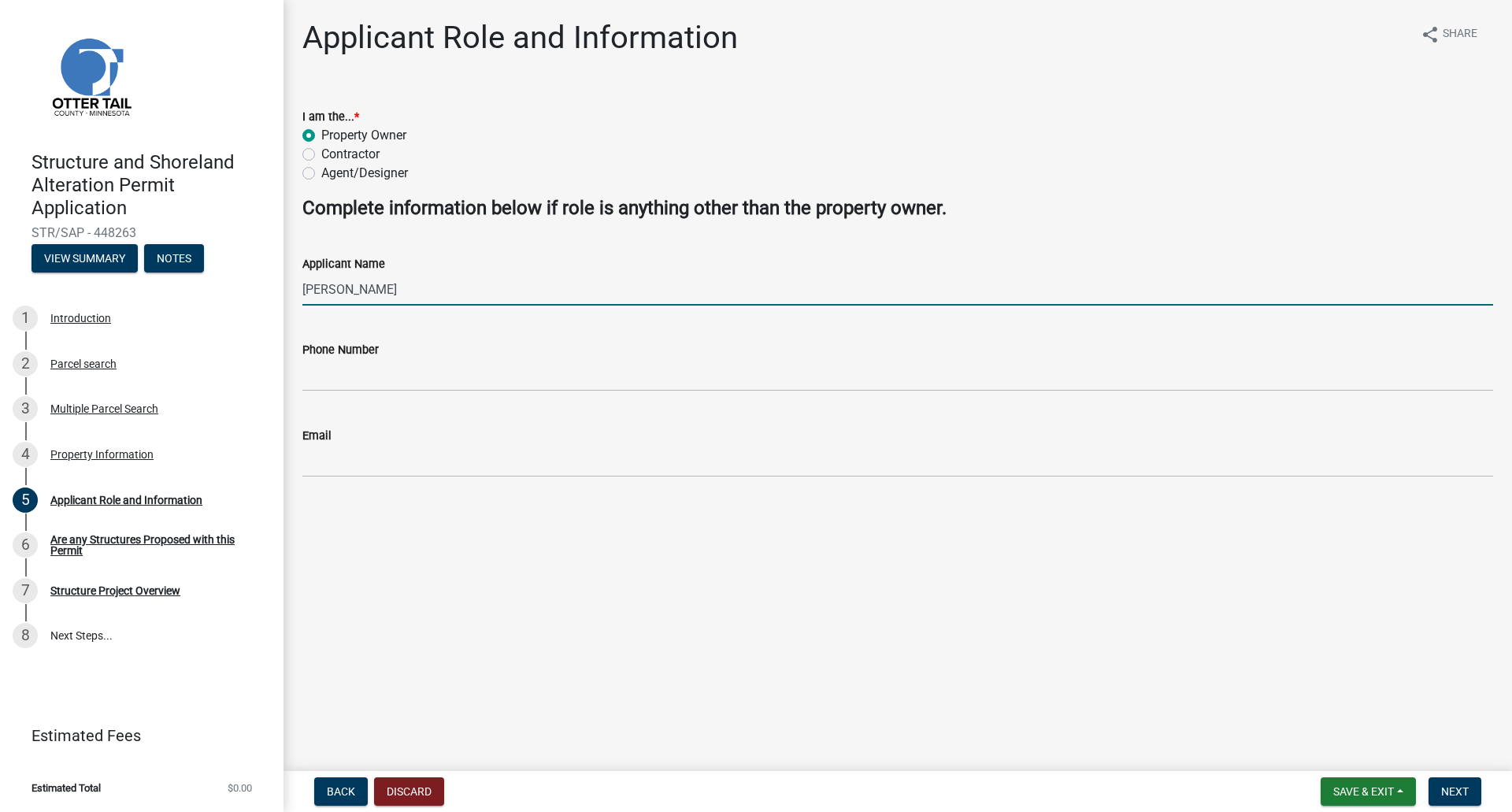 type on "7207715840" 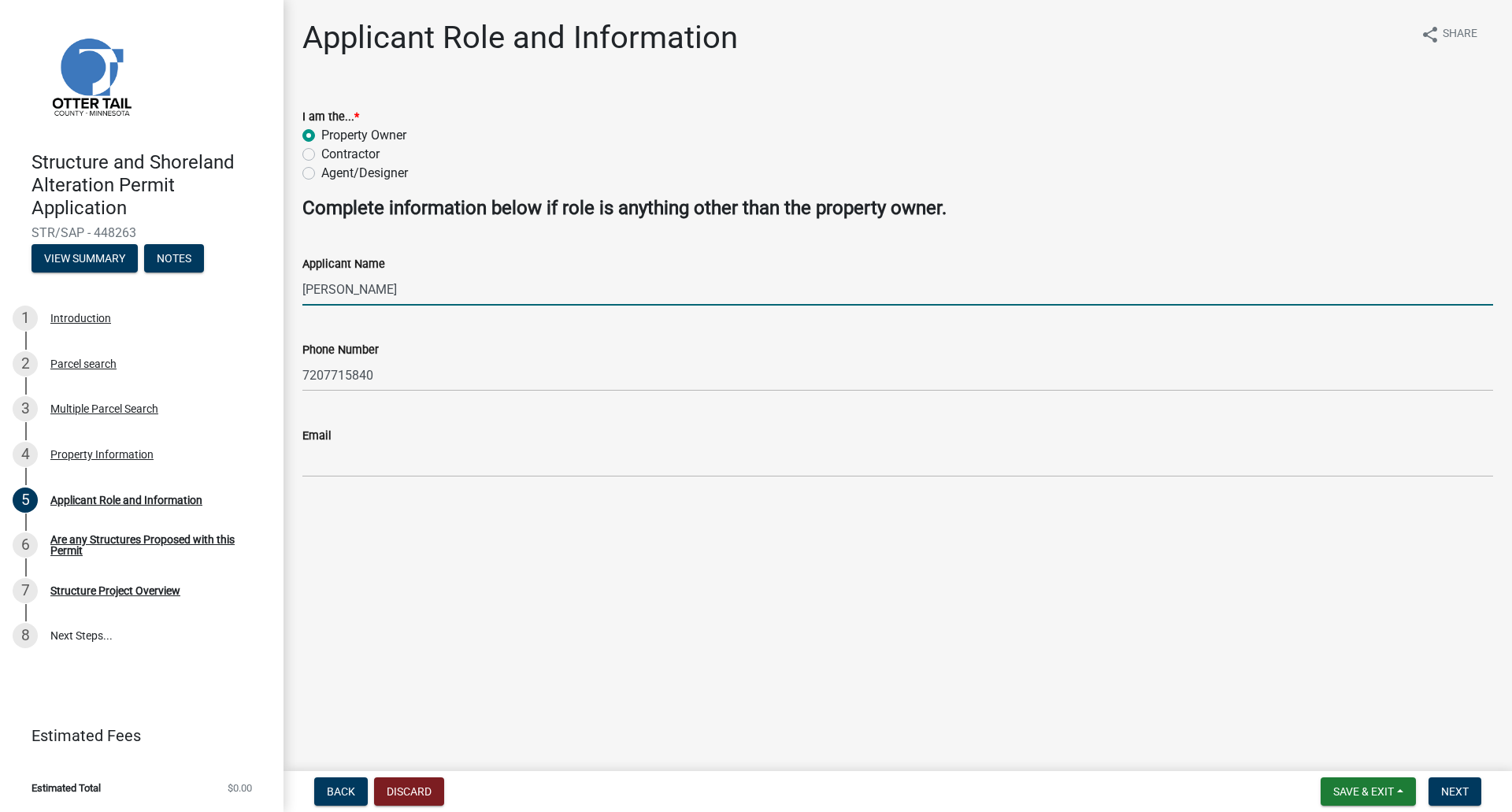 type on "[EMAIL_ADDRESS][DOMAIN_NAME]" 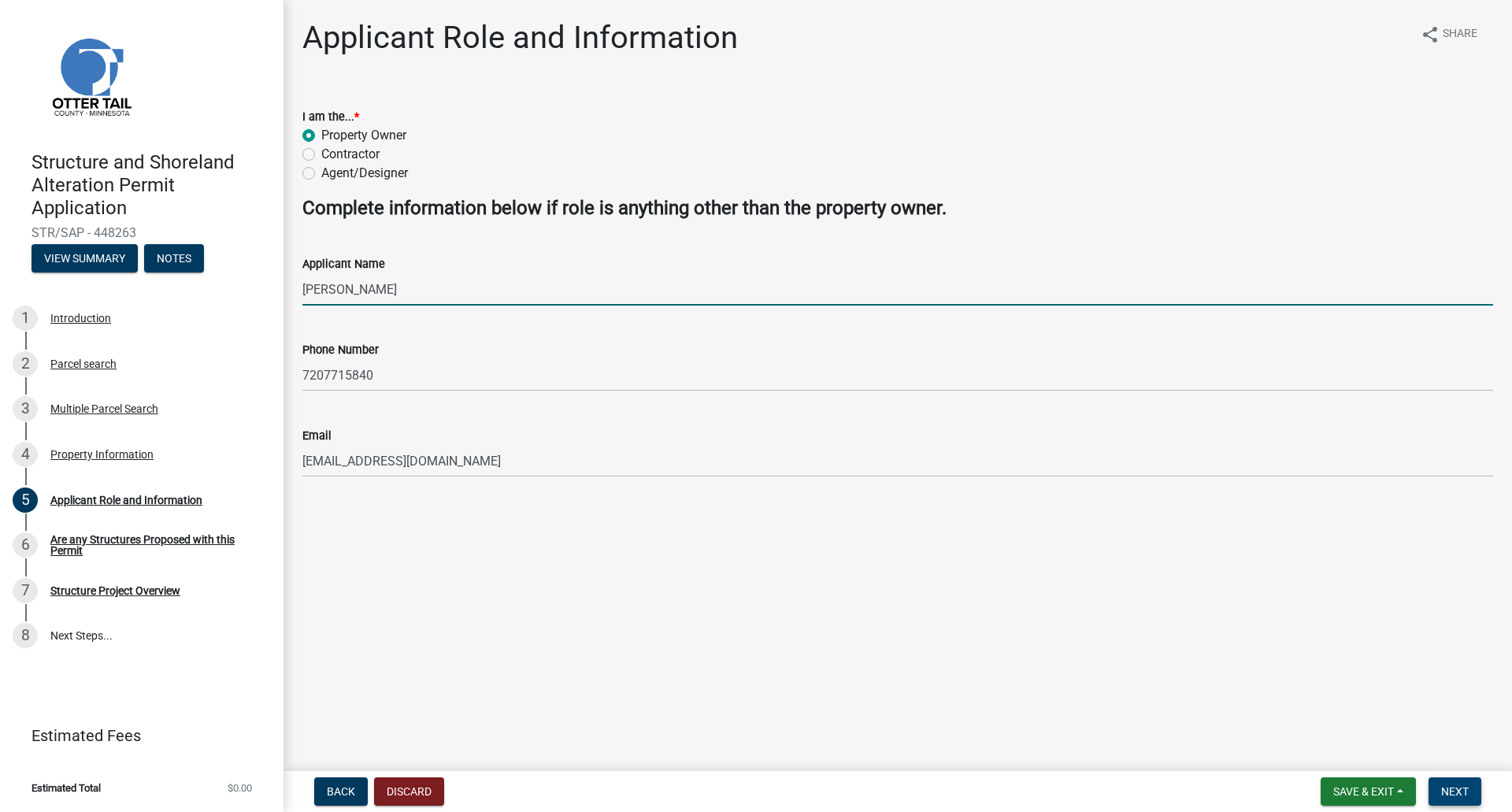 click on "Next" at bounding box center (1455, 792) 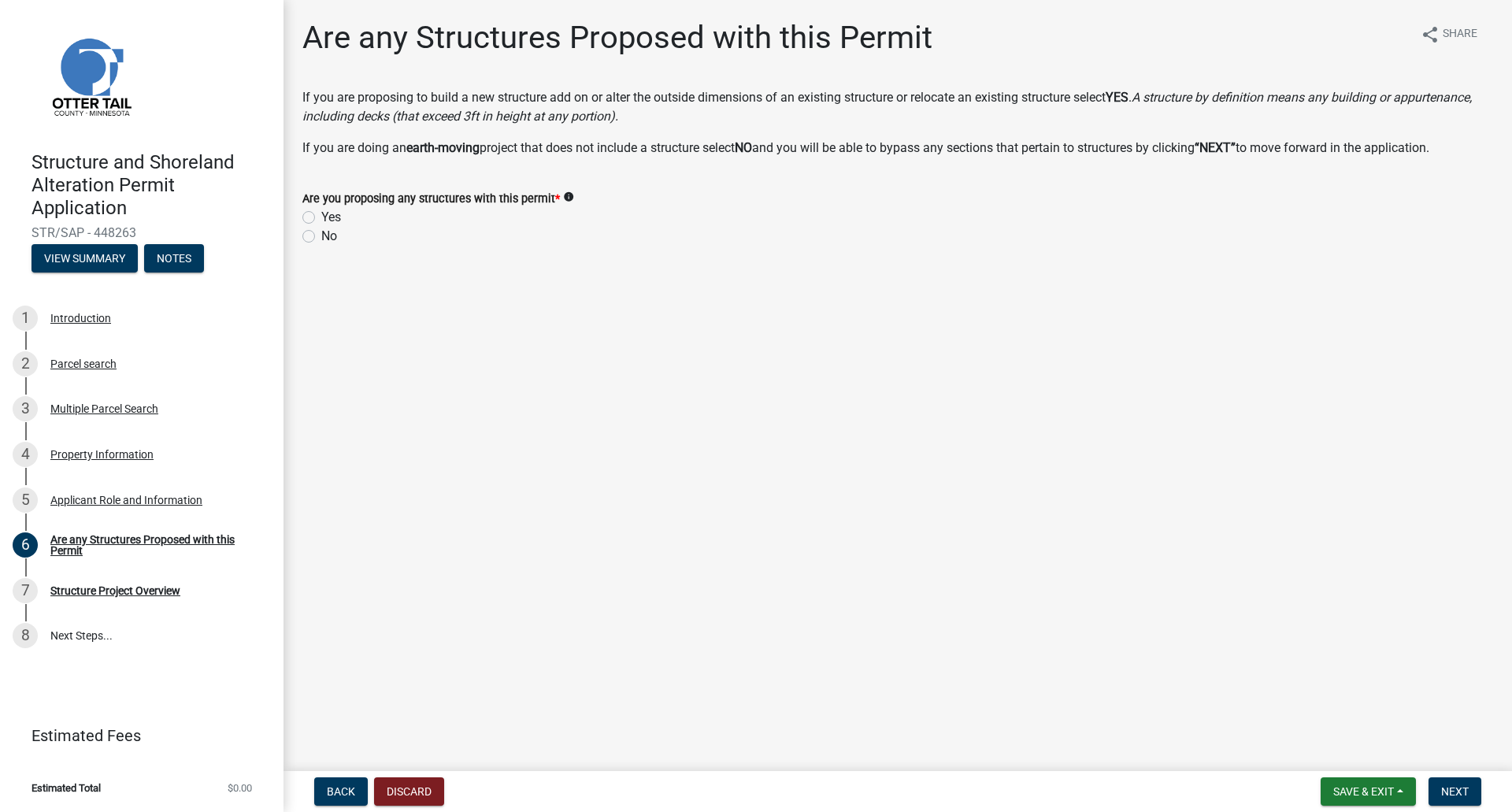 click on "Yes" 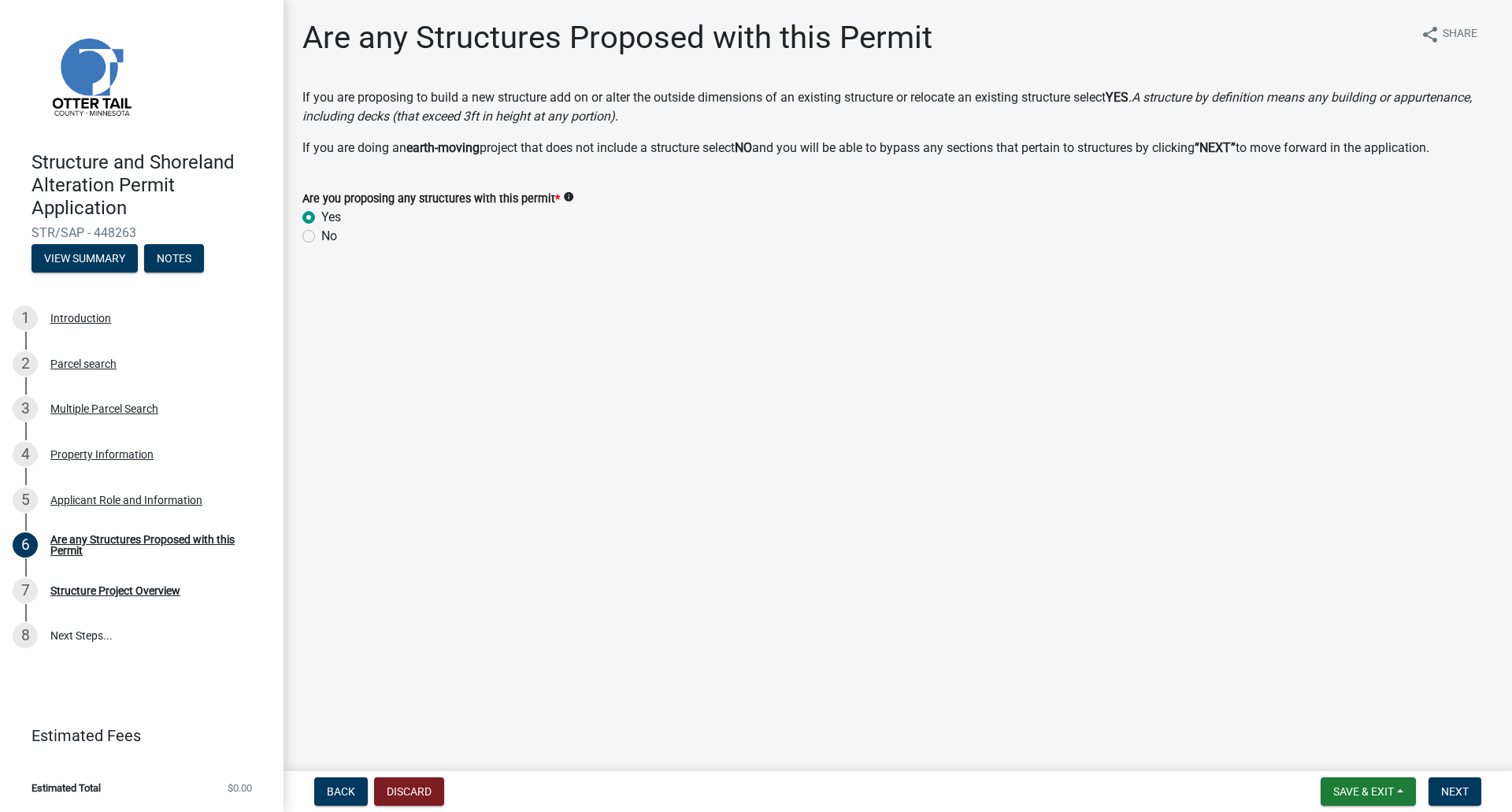 radio on "true" 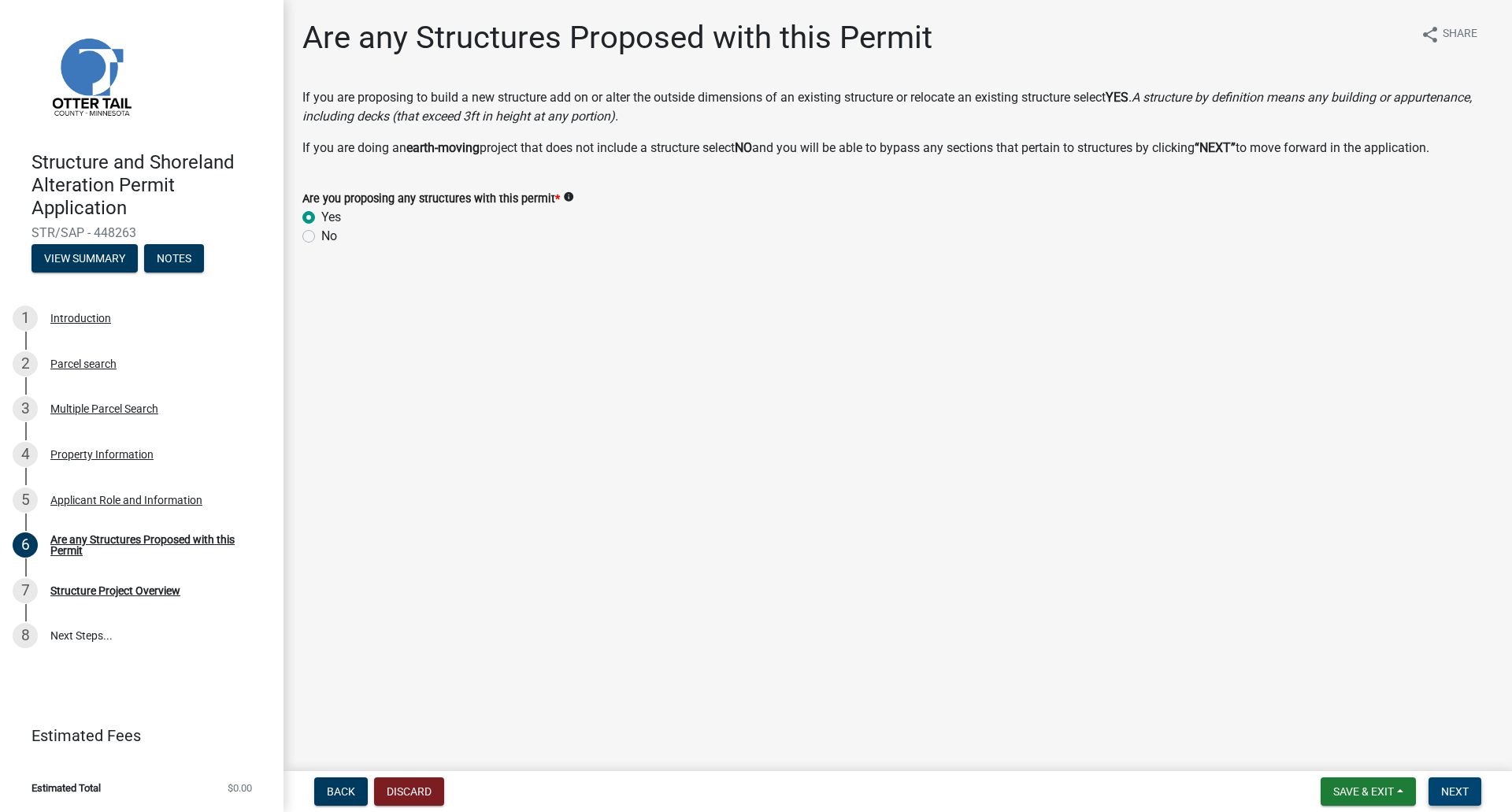 click on "Next" at bounding box center [1455, 792] 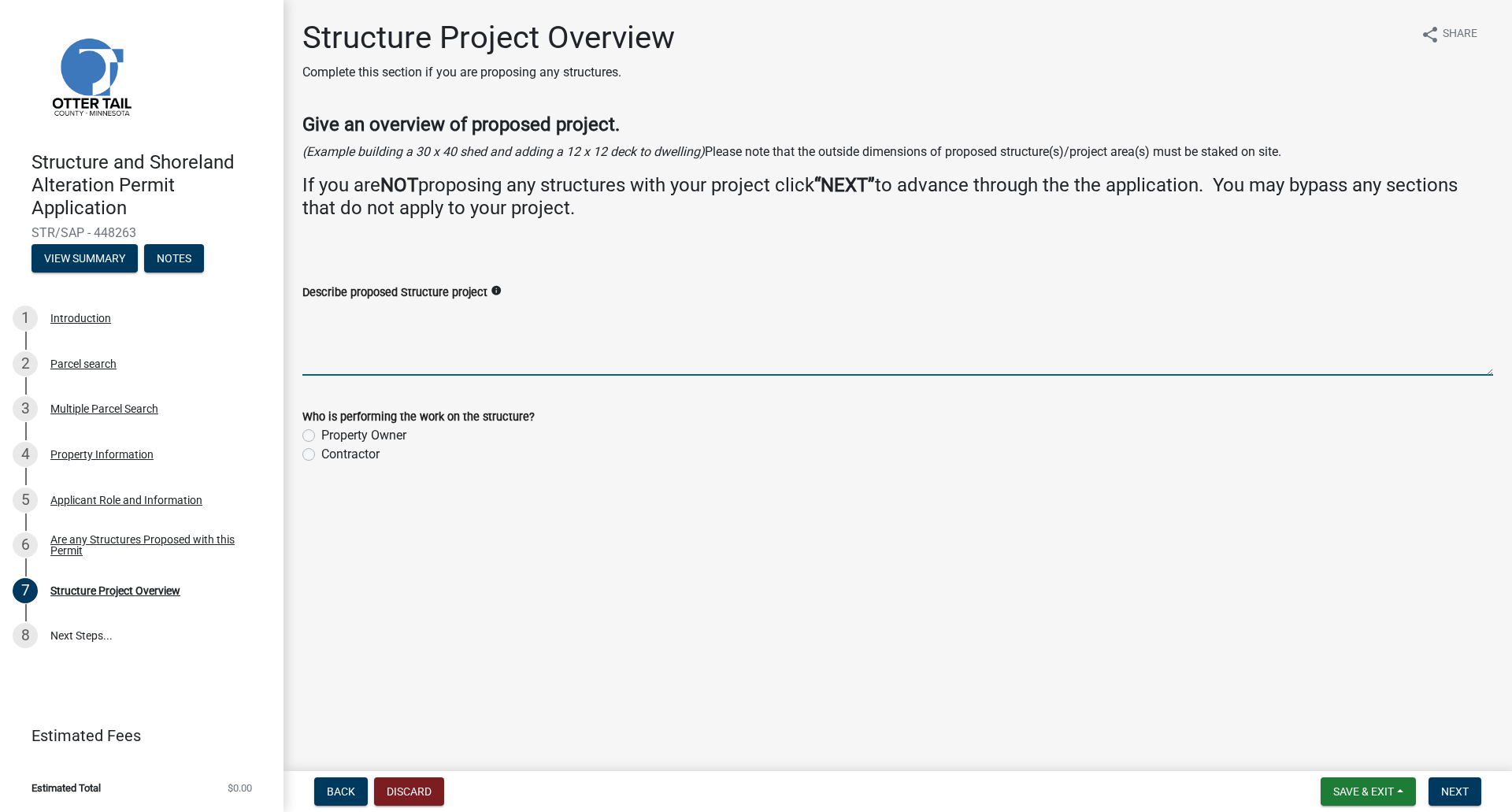click on "Describe proposed Structure project" at bounding box center [898, 339] 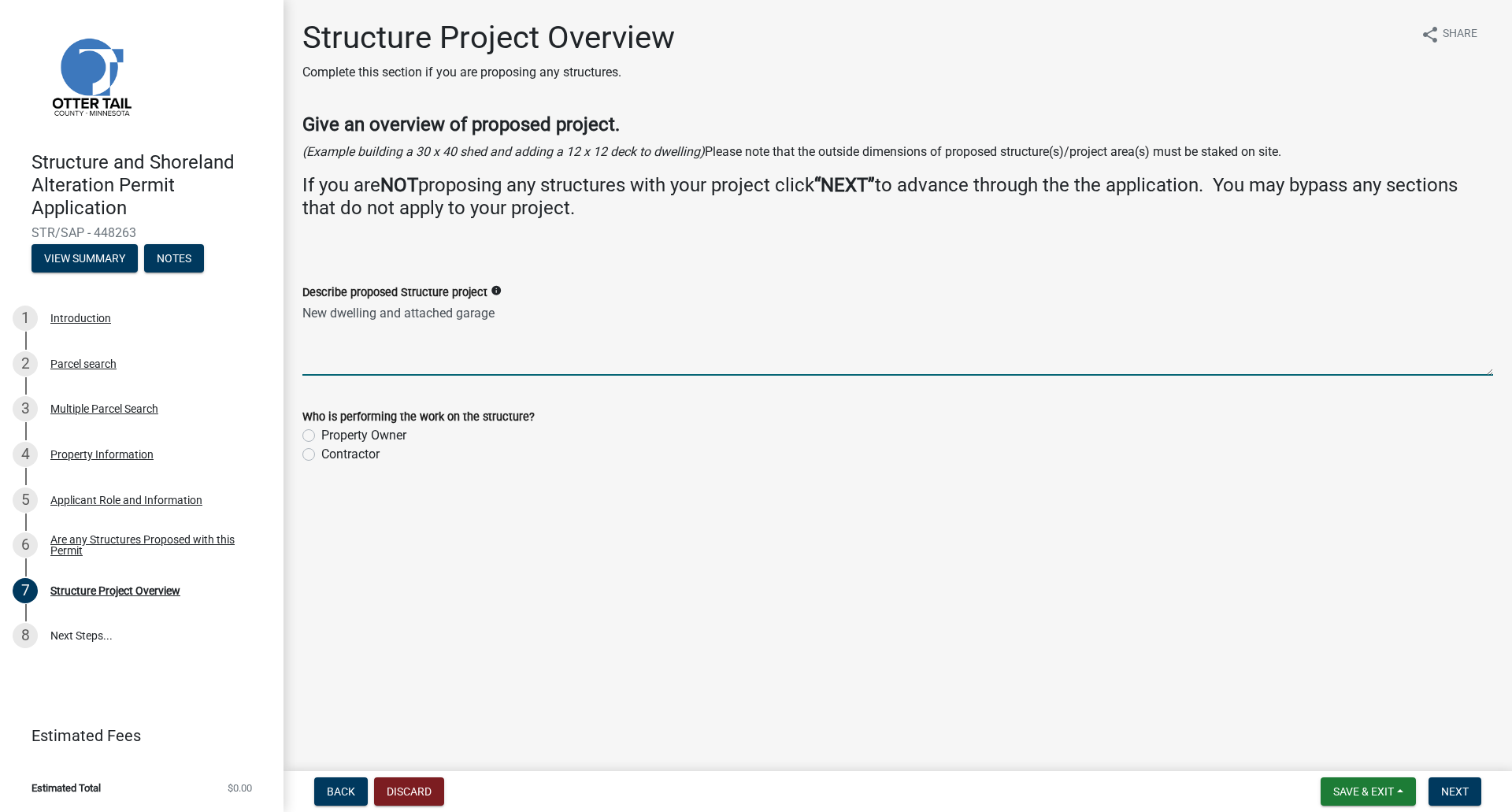 click on "New dwelling and attached garage" at bounding box center (898, 339) 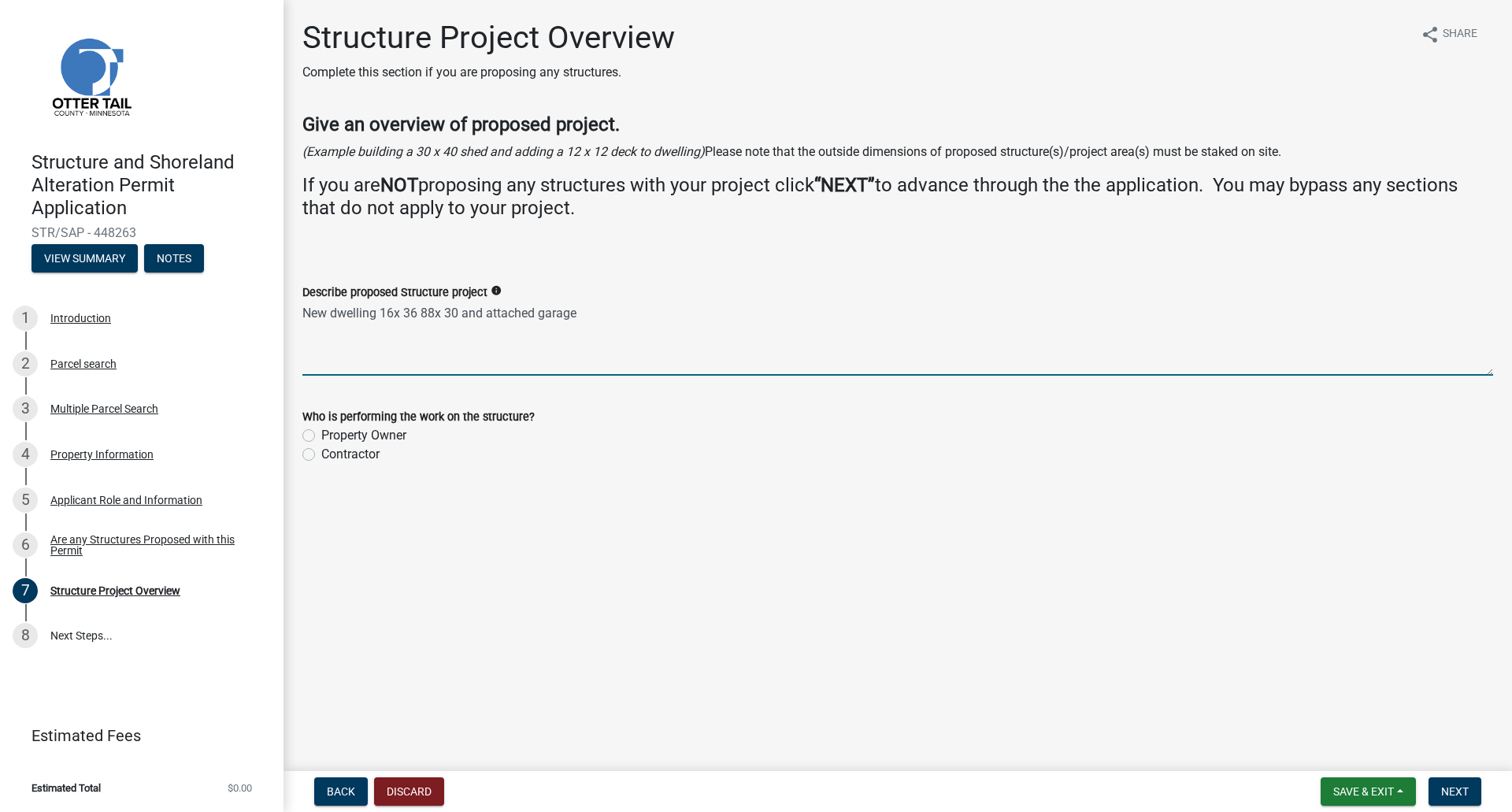 click on "New dwelling 16x 36 88x 30 and attached garage" at bounding box center (898, 339) 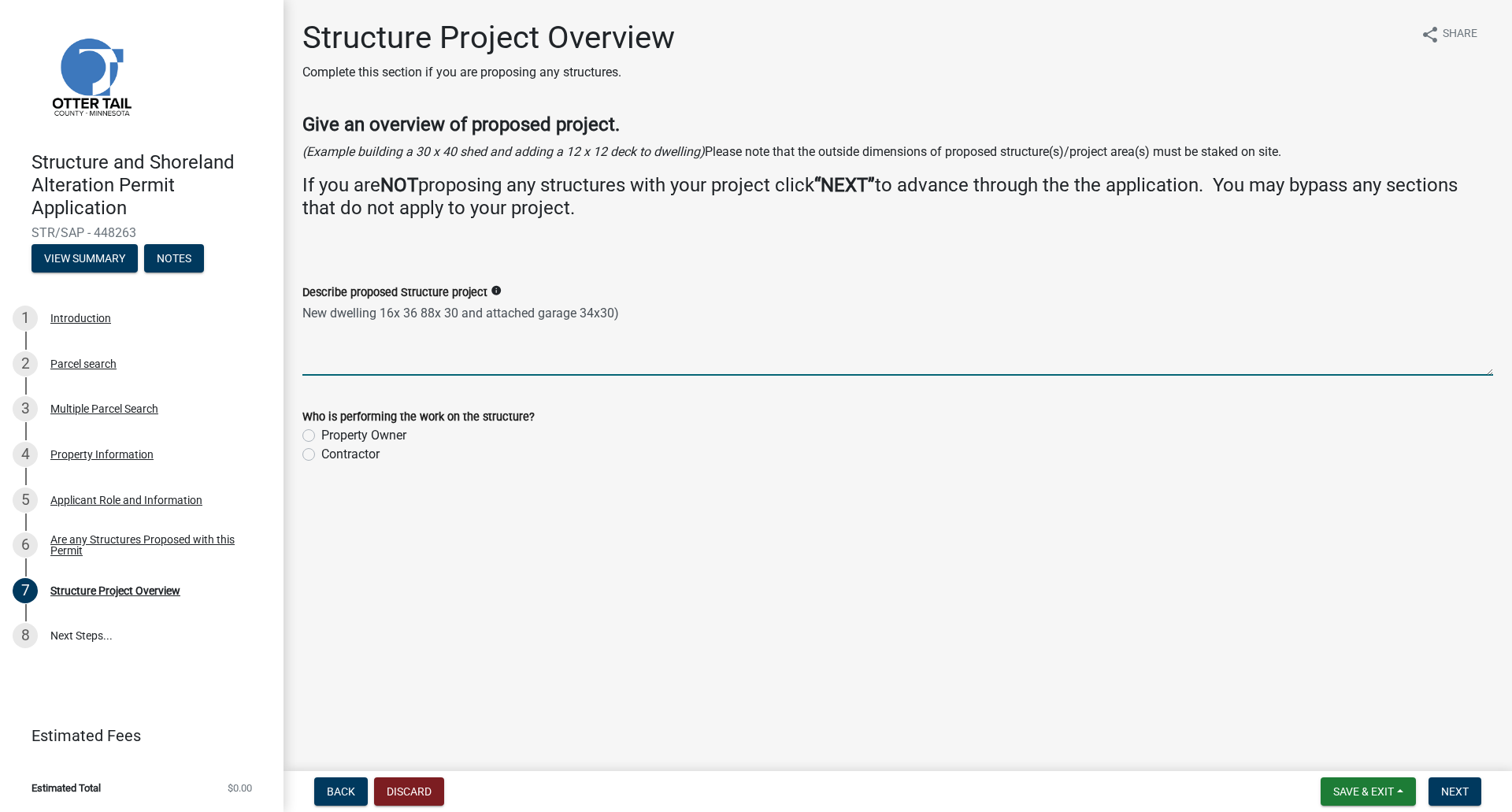 click on "New dwelling 16x 36 88x 30 and attached garage 34x30)" at bounding box center [898, 339] 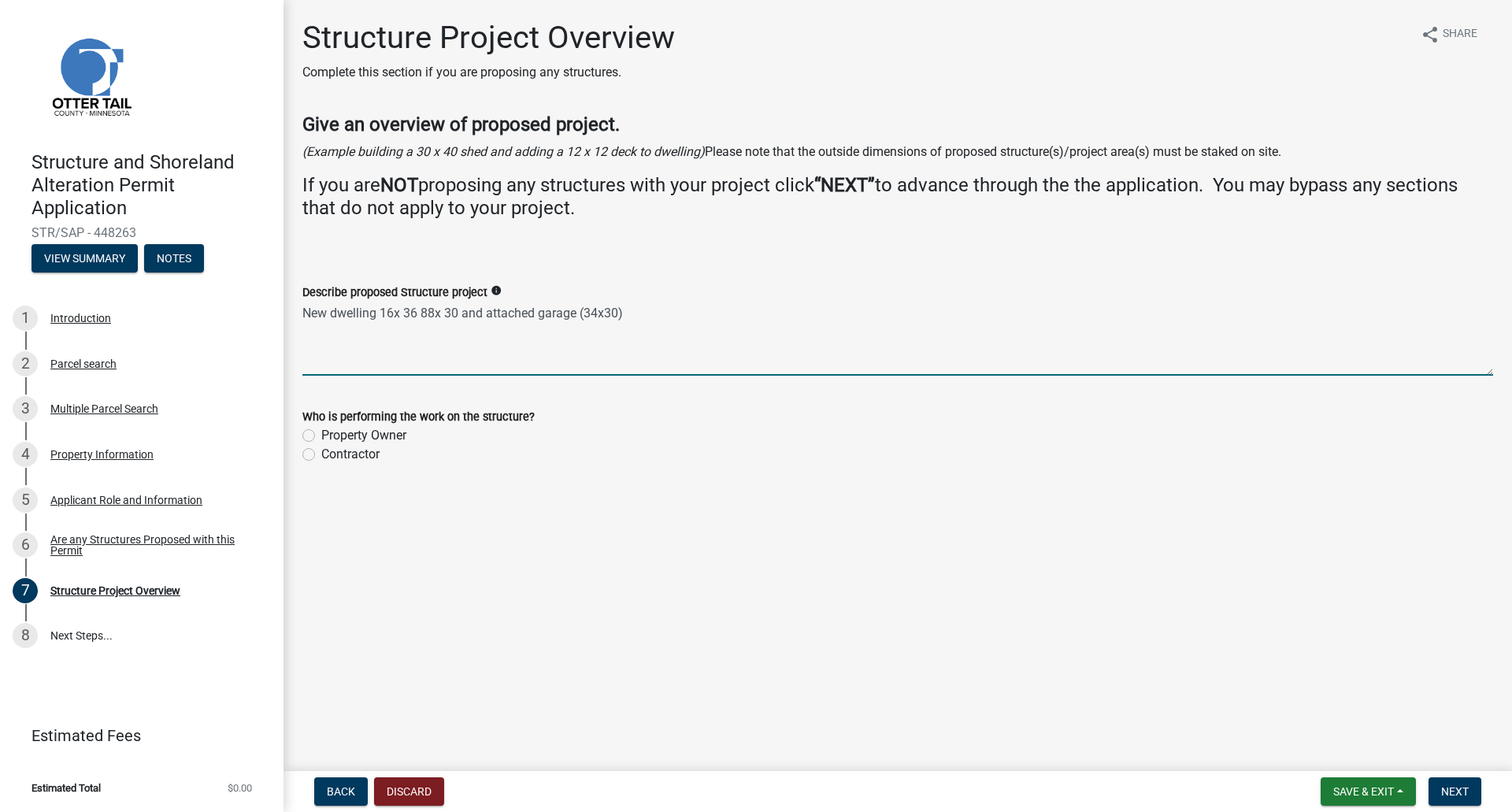 click on "New dwelling 16x 36 88x 30 and attached garage (34x30)" at bounding box center [898, 339] 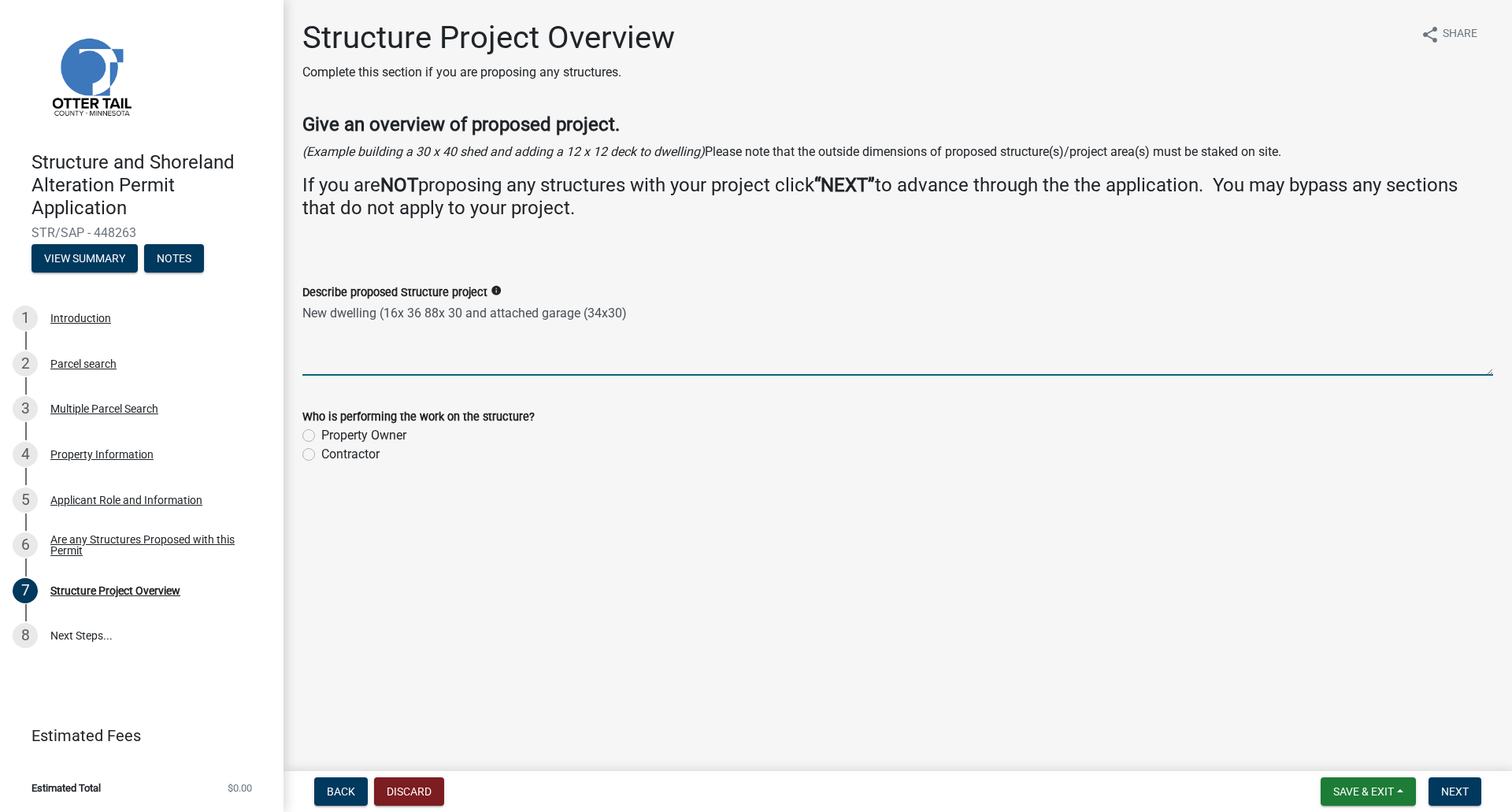 click on "New dwelling (16x 36 88x 30 and attached garage (34x30)" at bounding box center [898, 339] 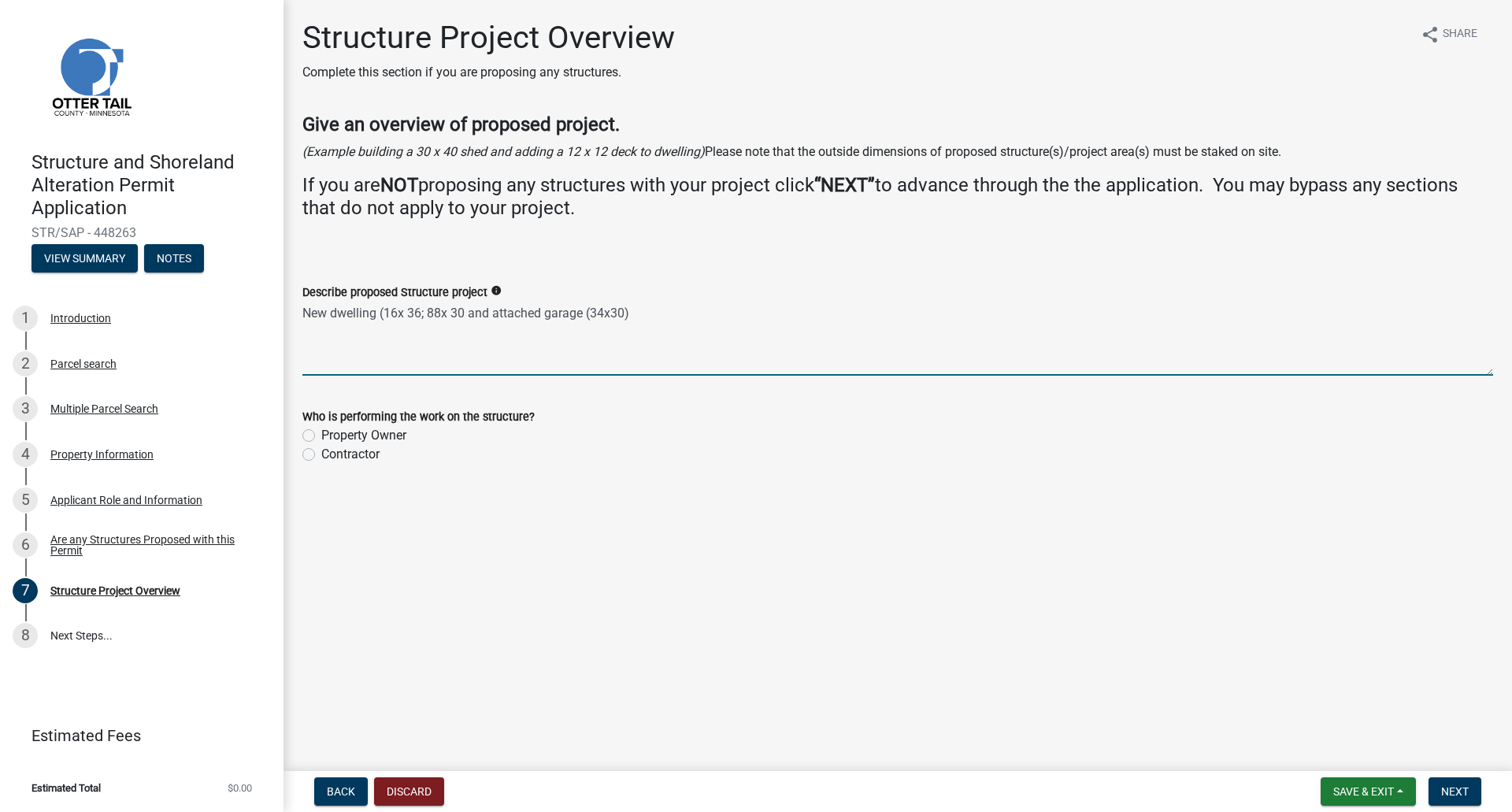 click on "New dwelling (16x 36; 88x 30 and attached garage (34x30)" at bounding box center (898, 339) 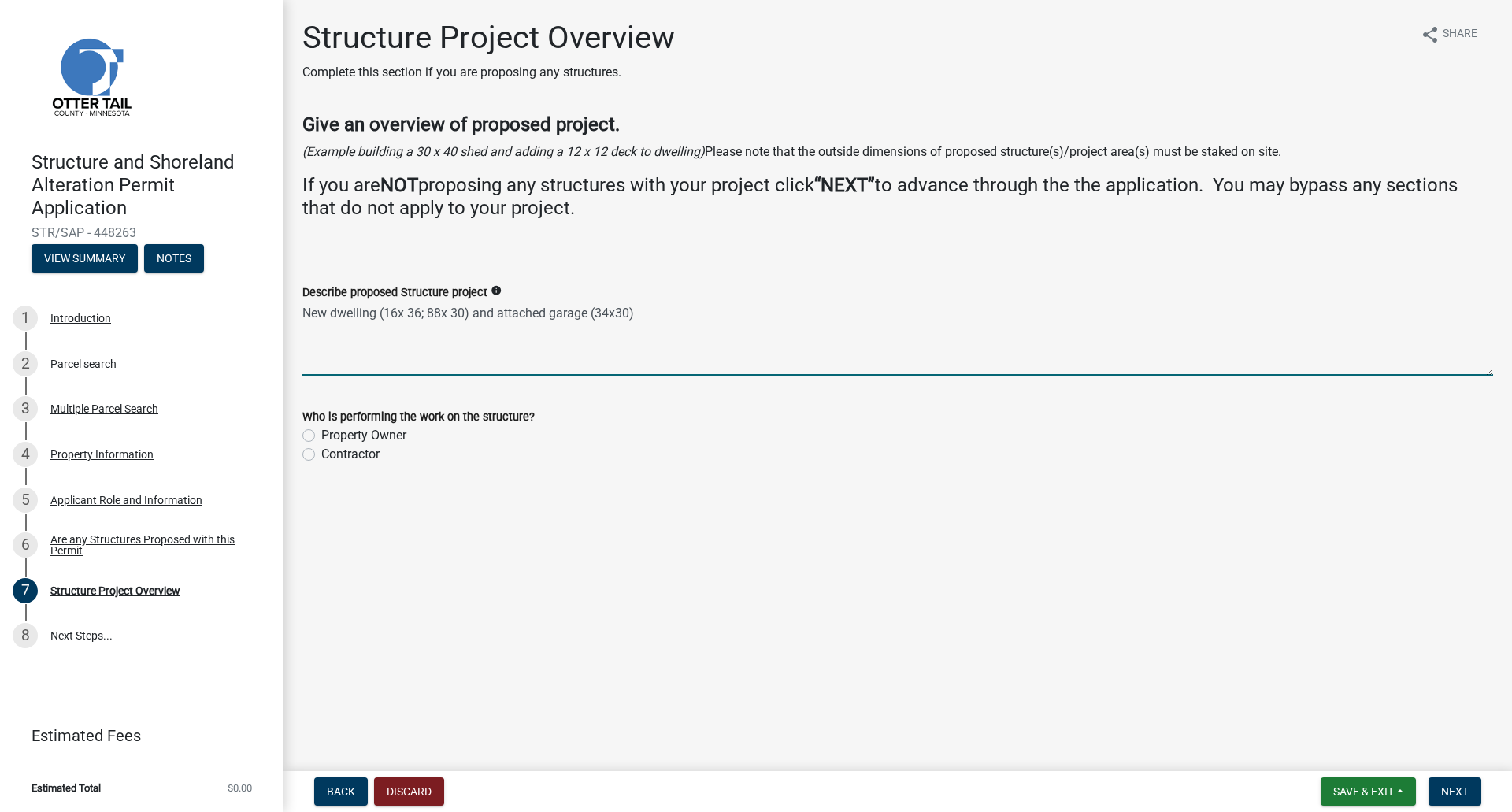 click on "New dwelling (16x 36; 88x 30) and attached garage (34x30)" at bounding box center (898, 339) 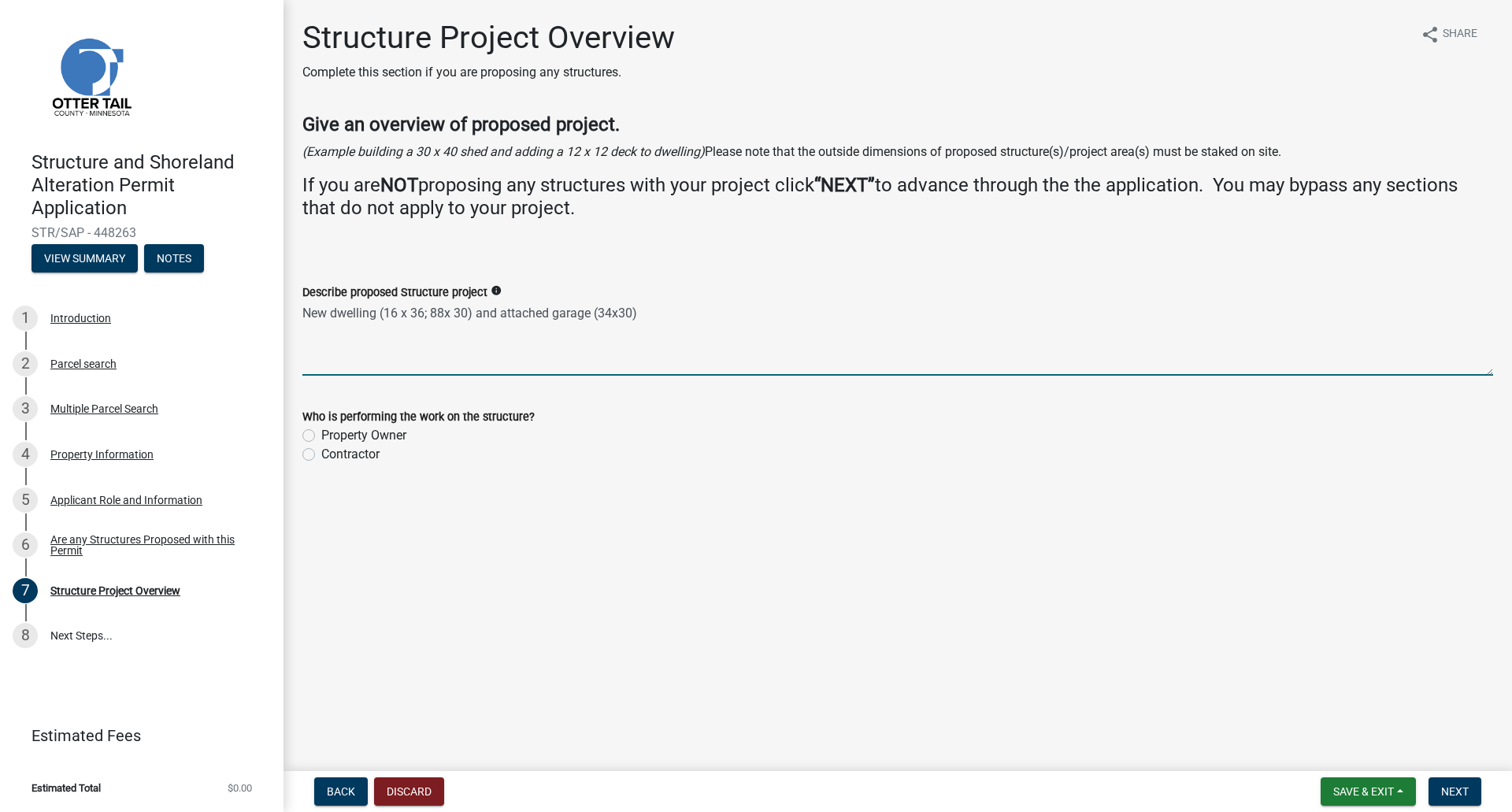 type on "New dwelling (16 x 36; 88x 30) and attached garage (34x30)" 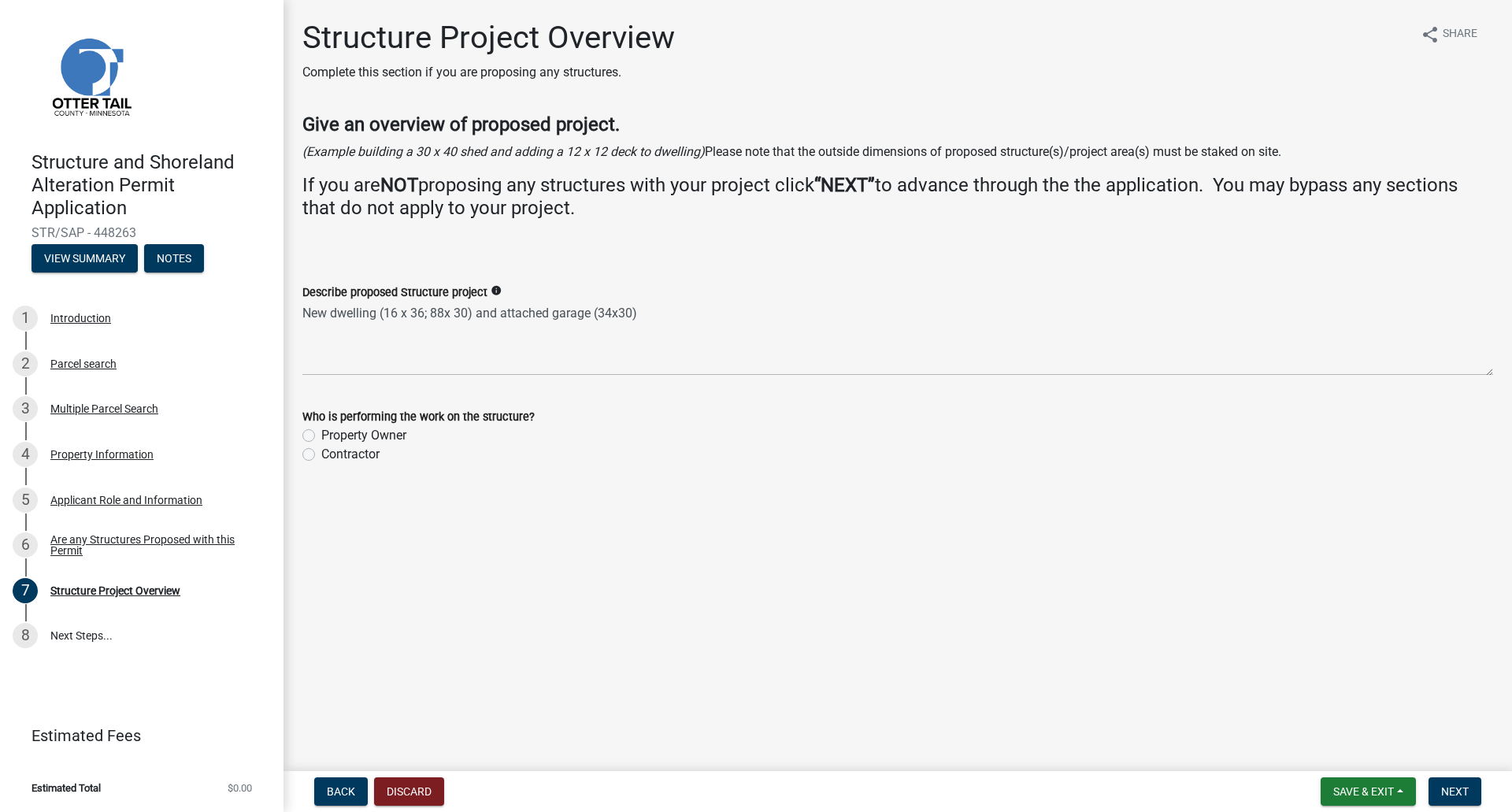 click on "Property Owner" 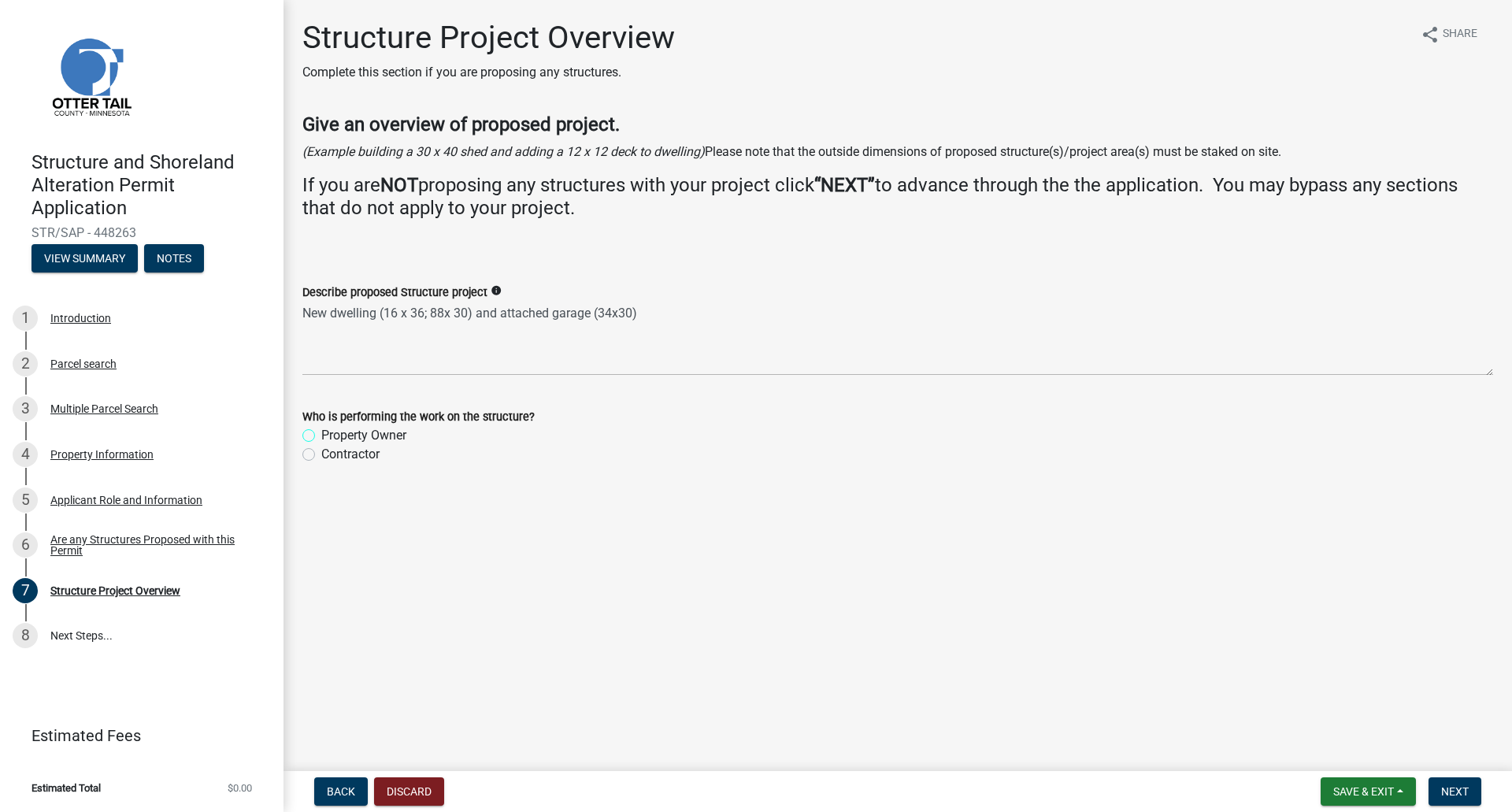 click on "Property Owner" at bounding box center [326, 431] 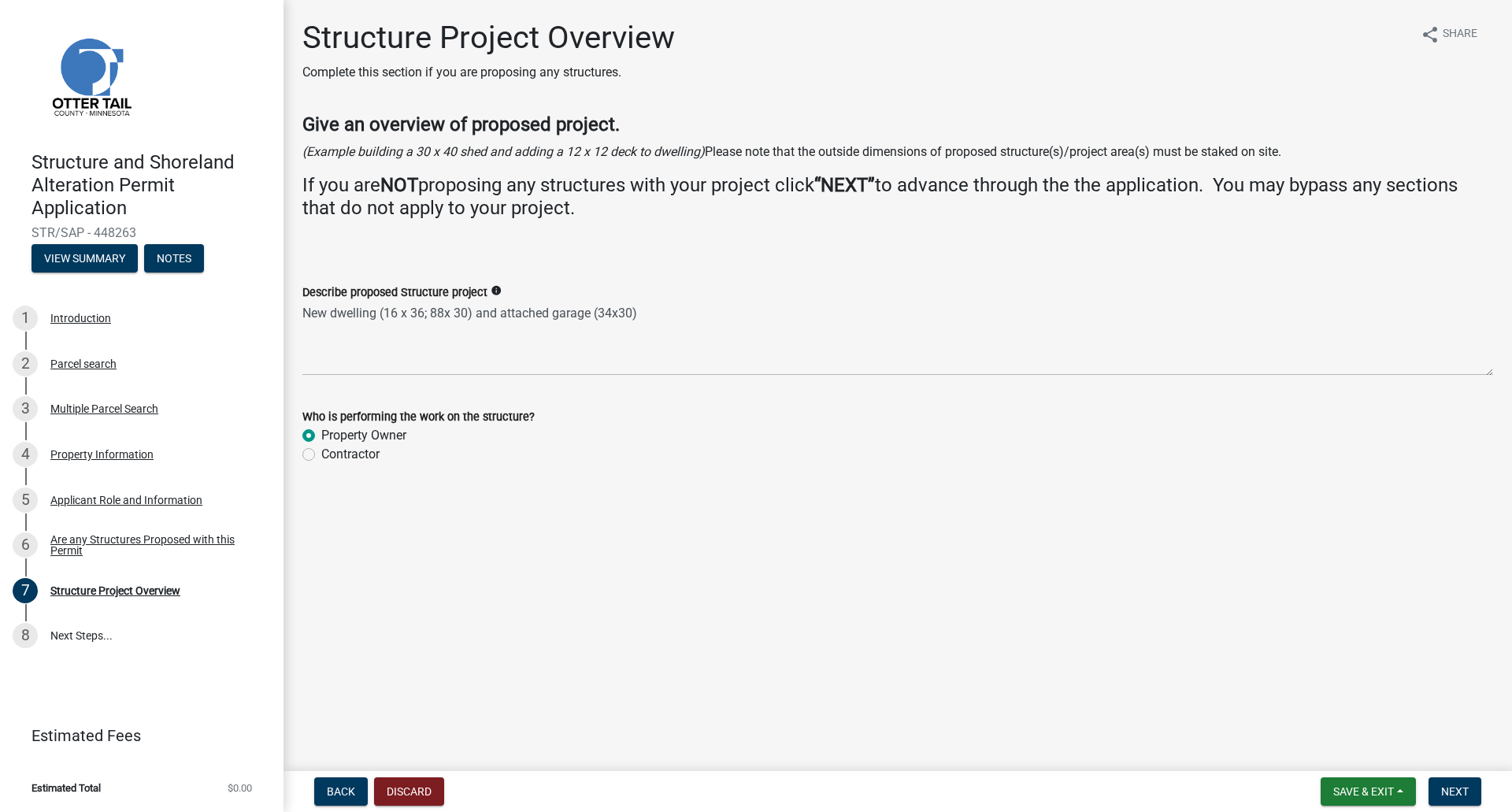 radio on "true" 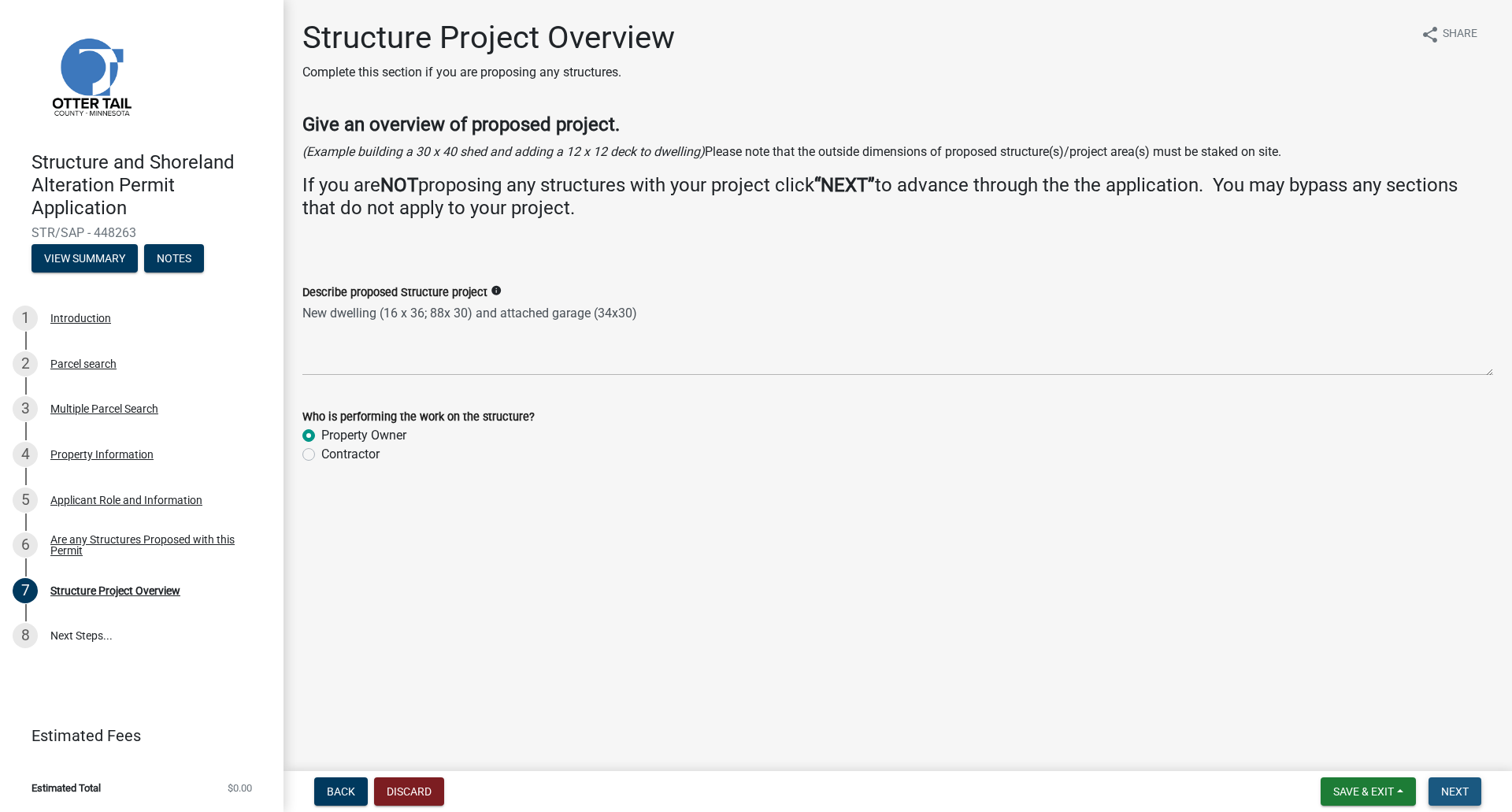 click on "Next" at bounding box center [1455, 792] 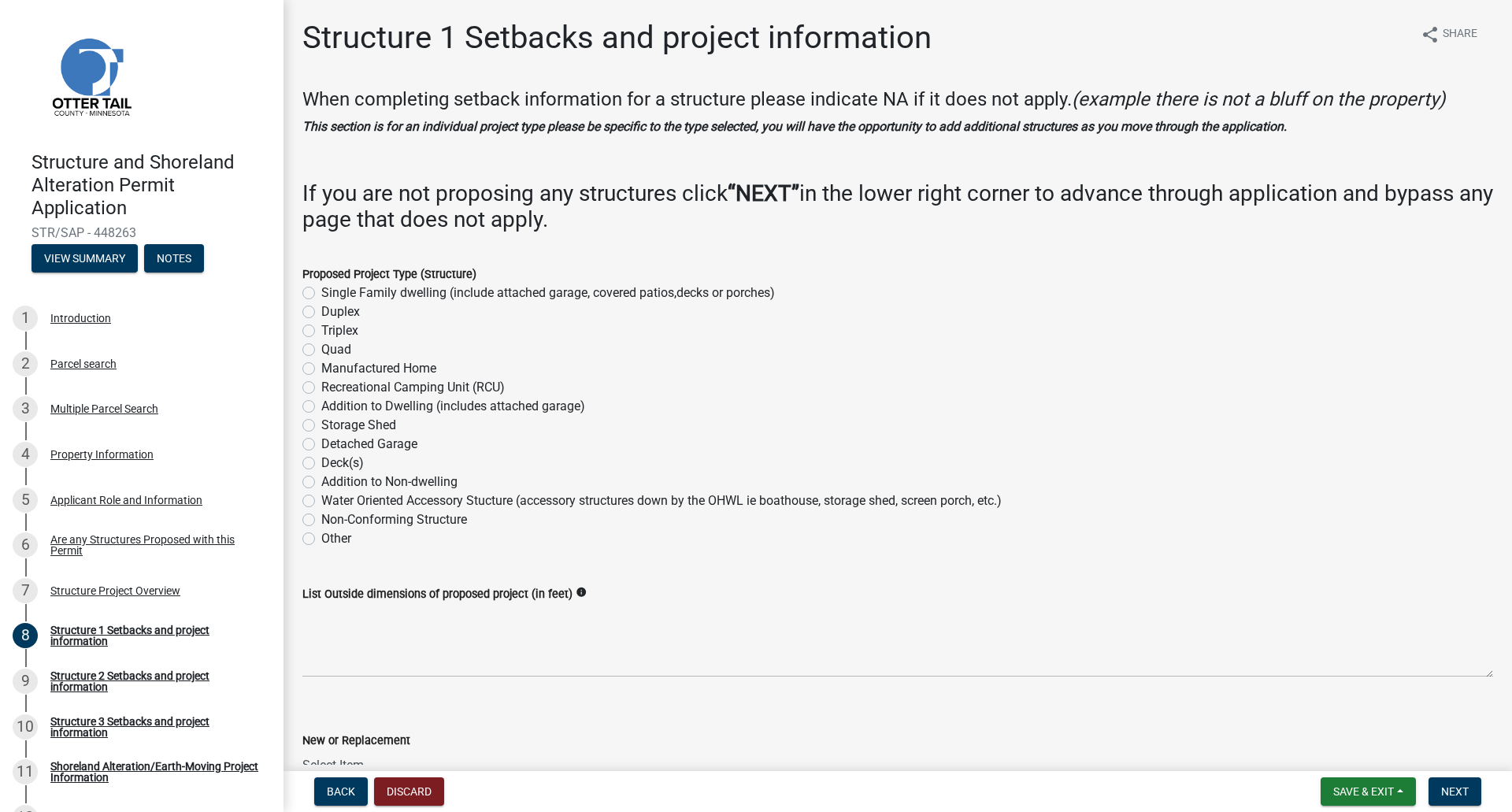 click on "Single Family dwelling (include attached garage, covered patios,decks or porches)" 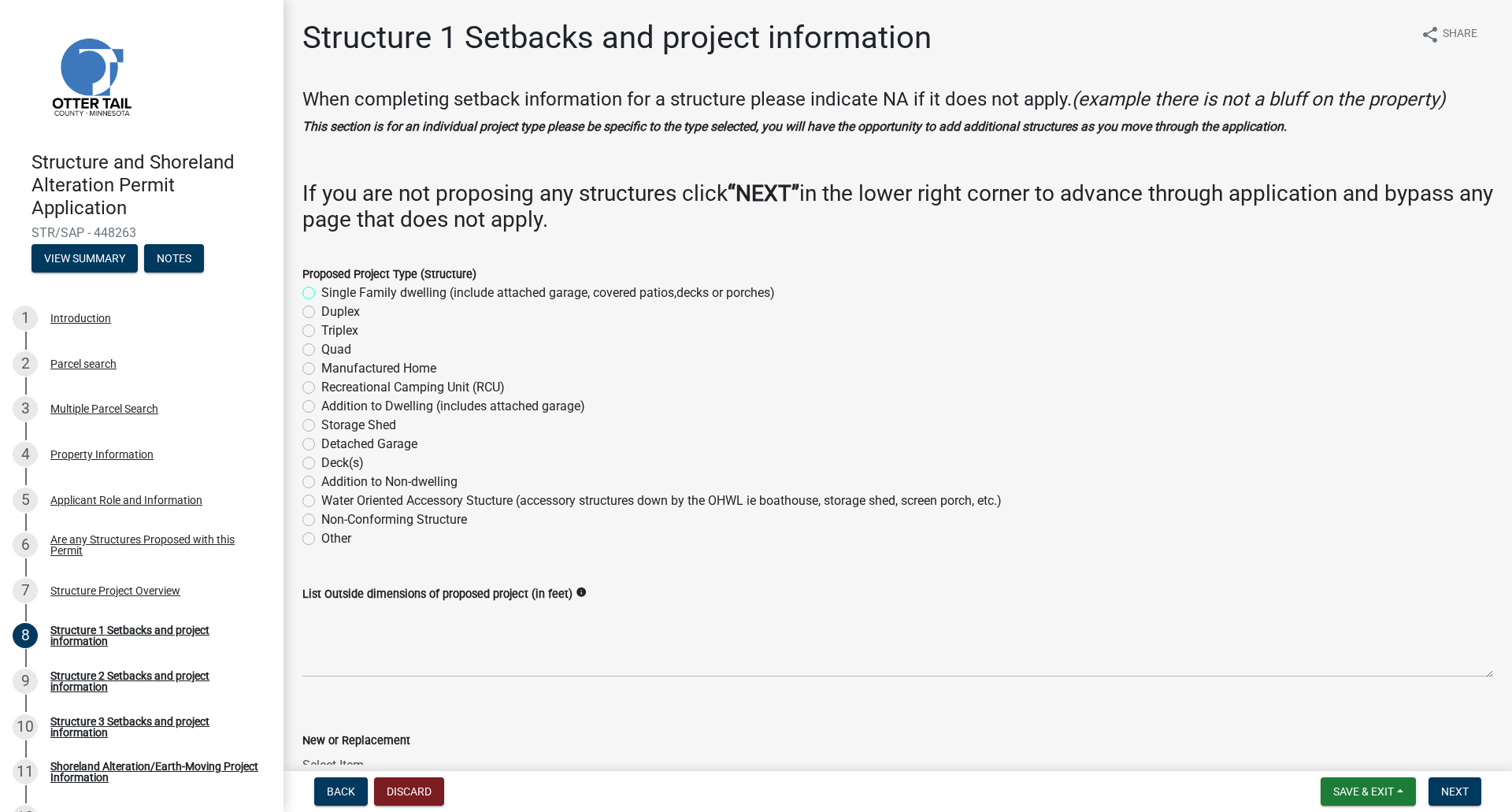 click on "Single Family dwelling (include attached garage, covered patios,decks or porches)" at bounding box center [326, 288] 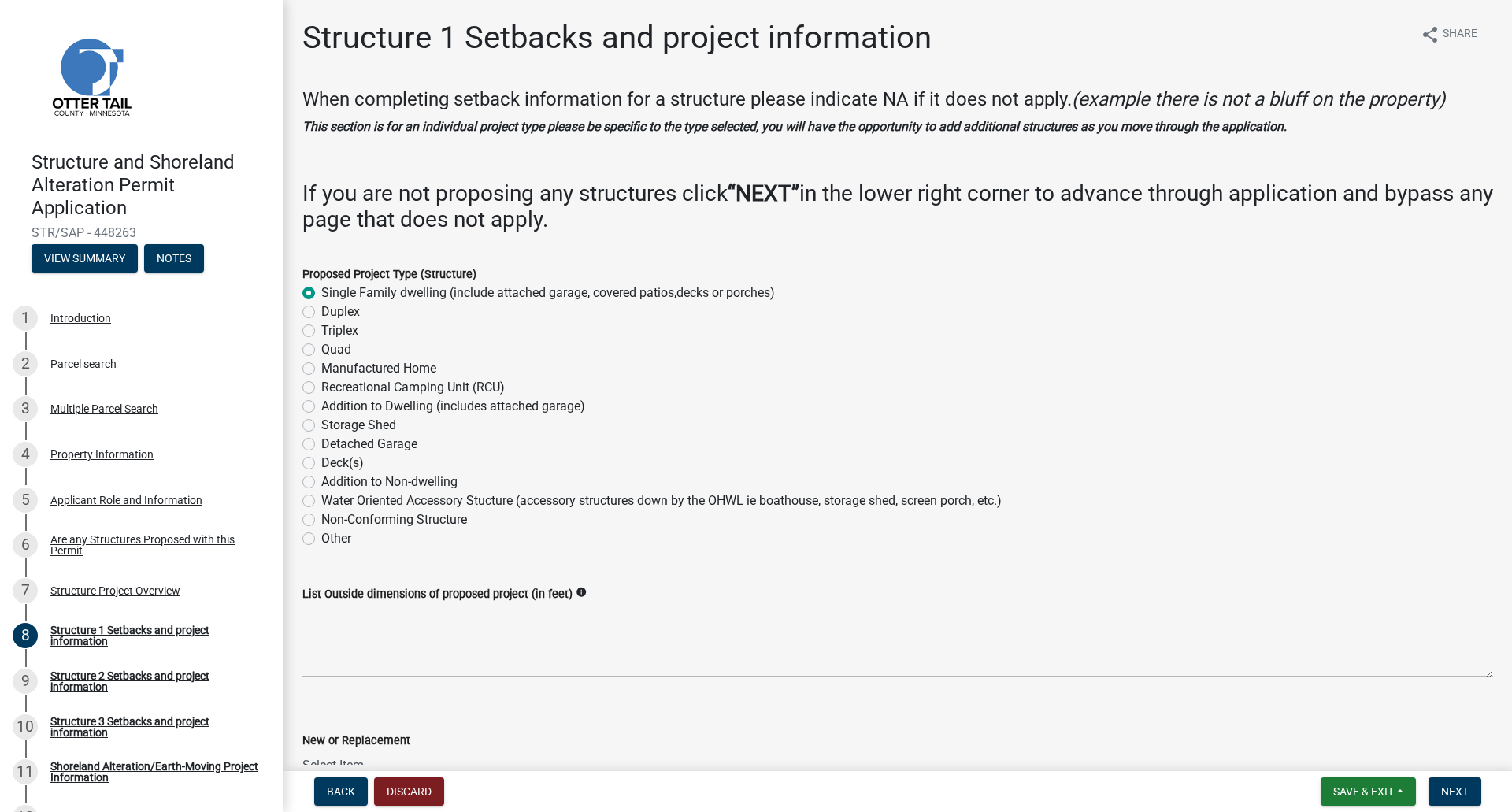 radio on "true" 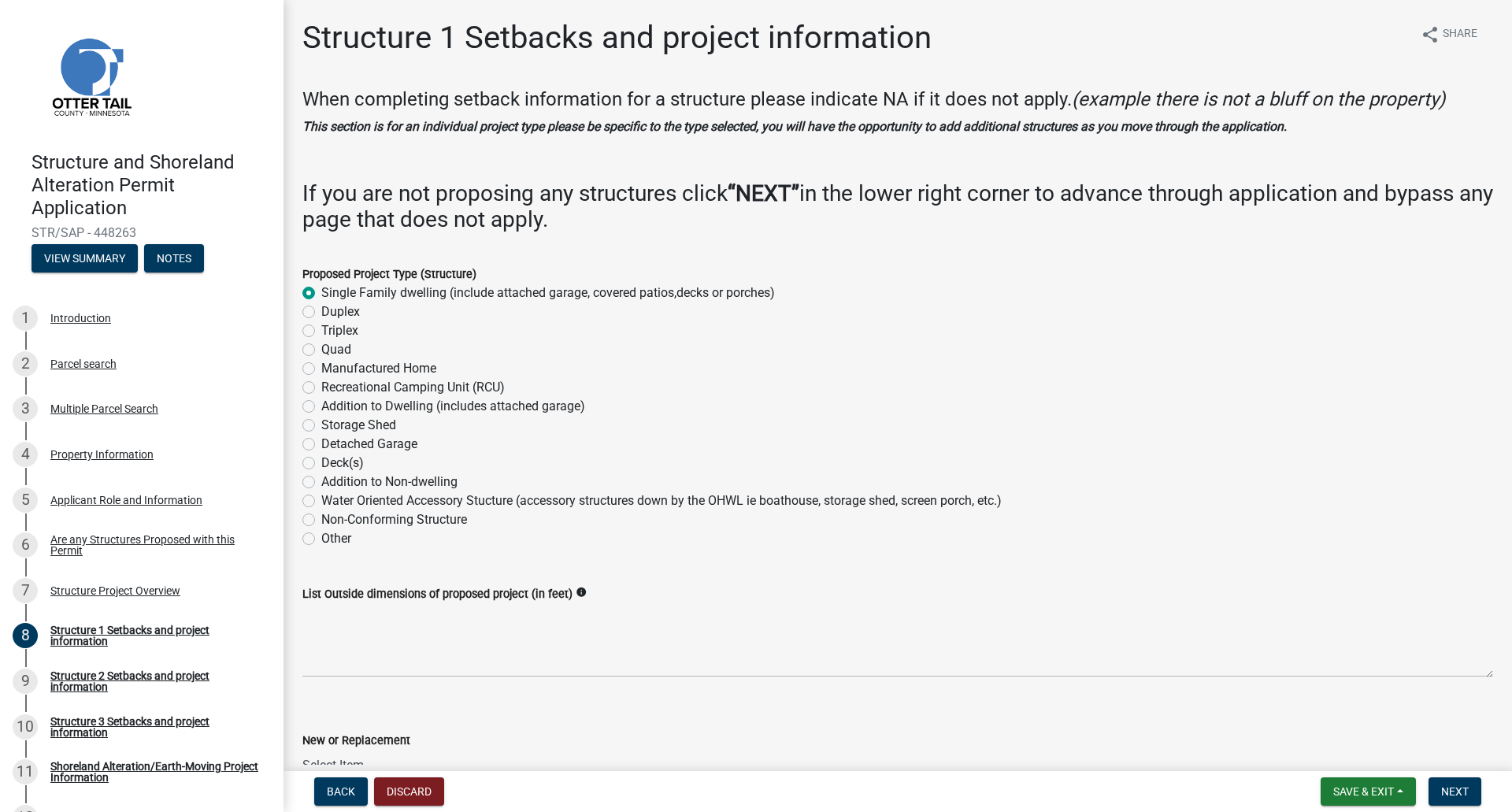 click on "Detached Garage" 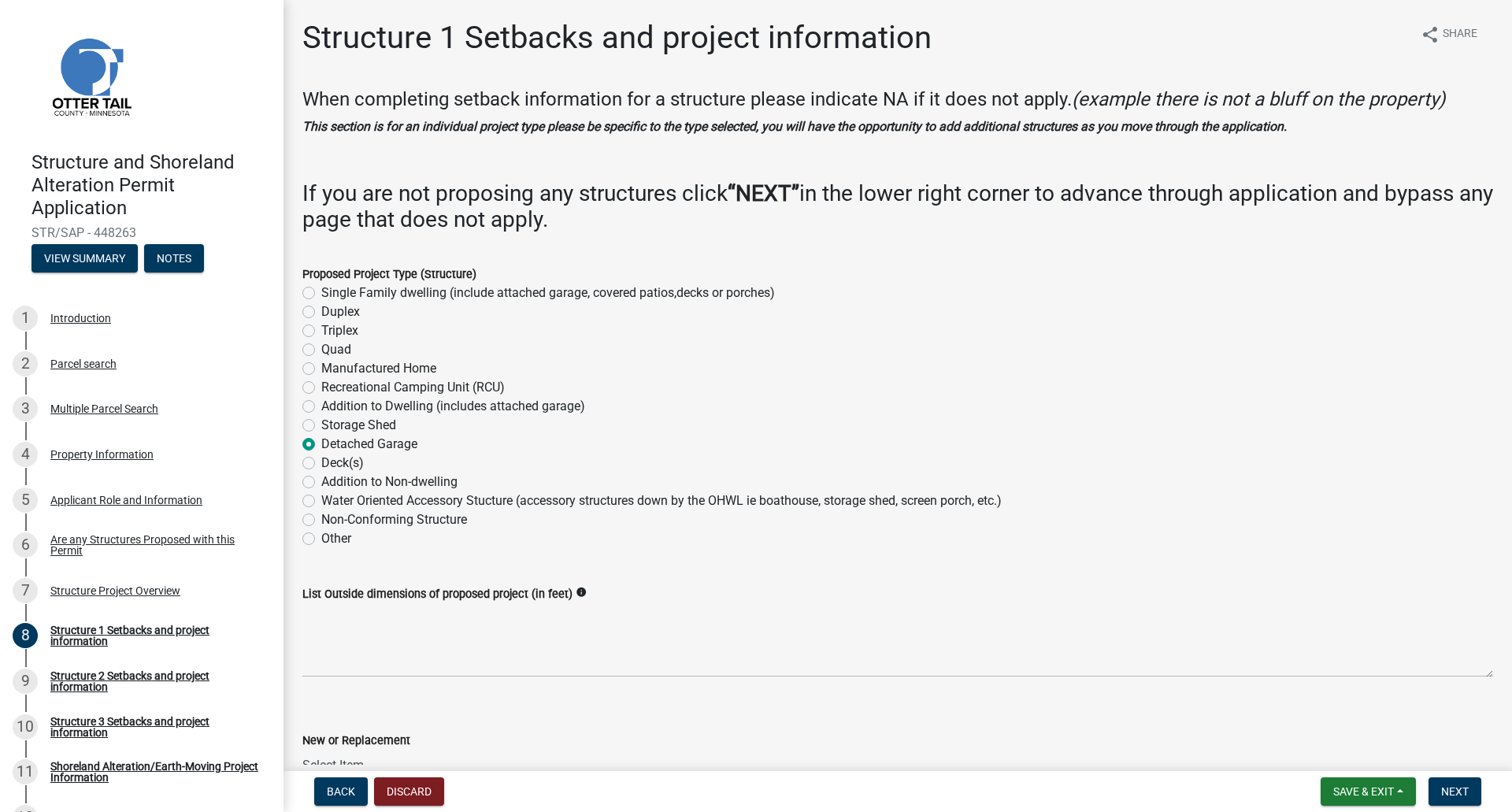 radio on "true" 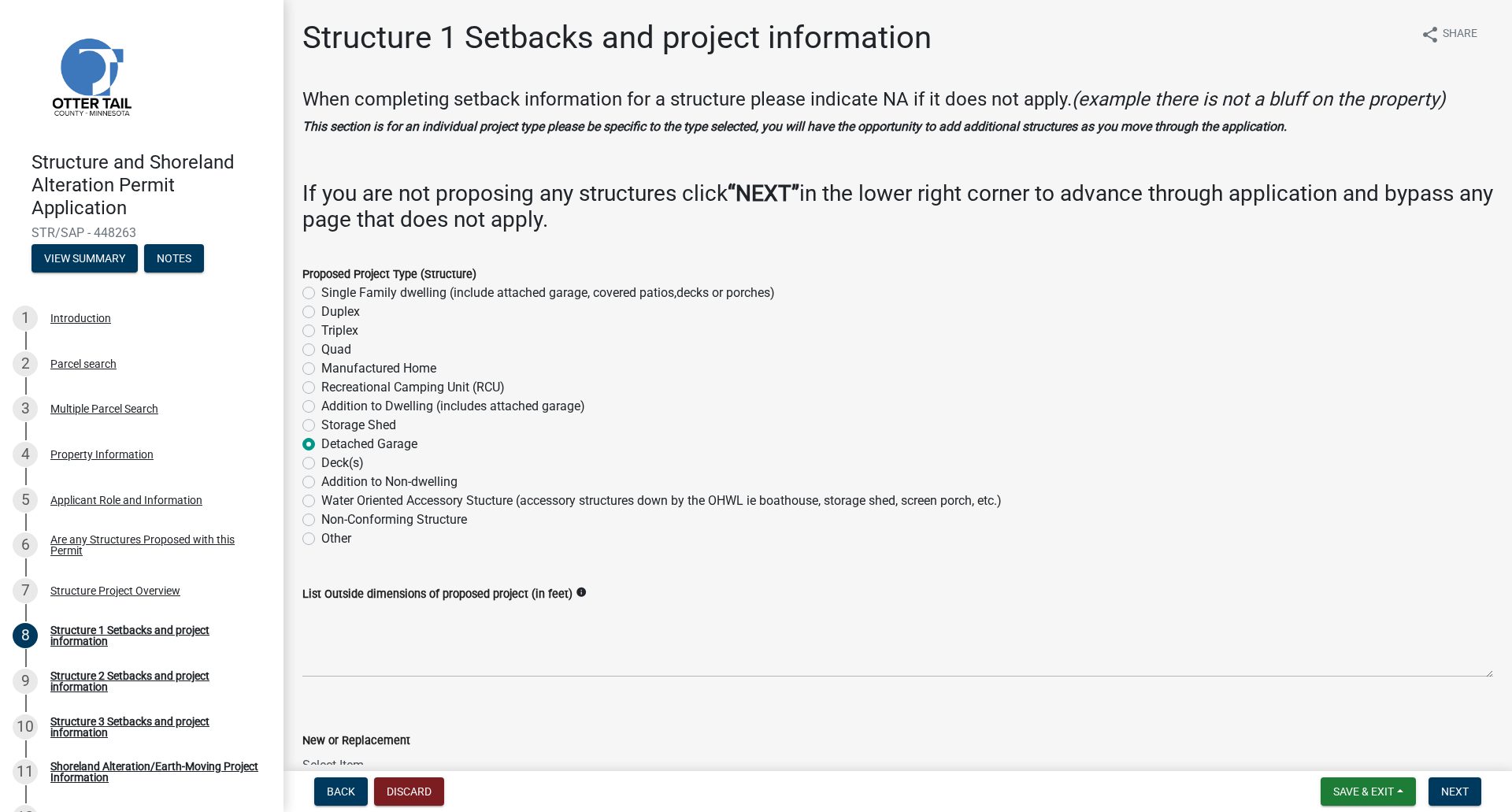 click on "Single Family dwelling (include attached garage, covered patios,decks or porches)" 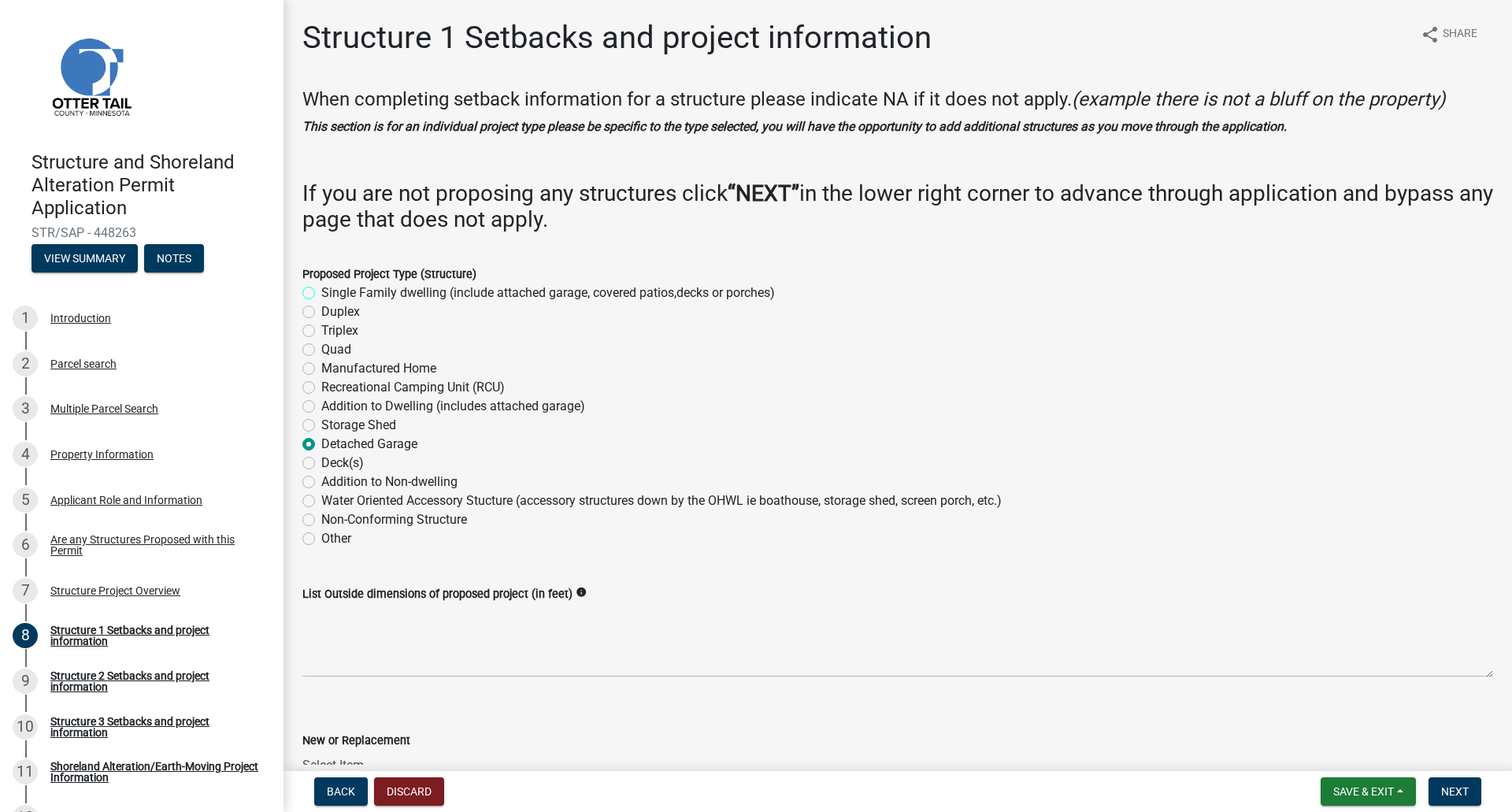 click on "Single Family dwelling (include attached garage, covered patios,decks or porches)" at bounding box center (326, 288) 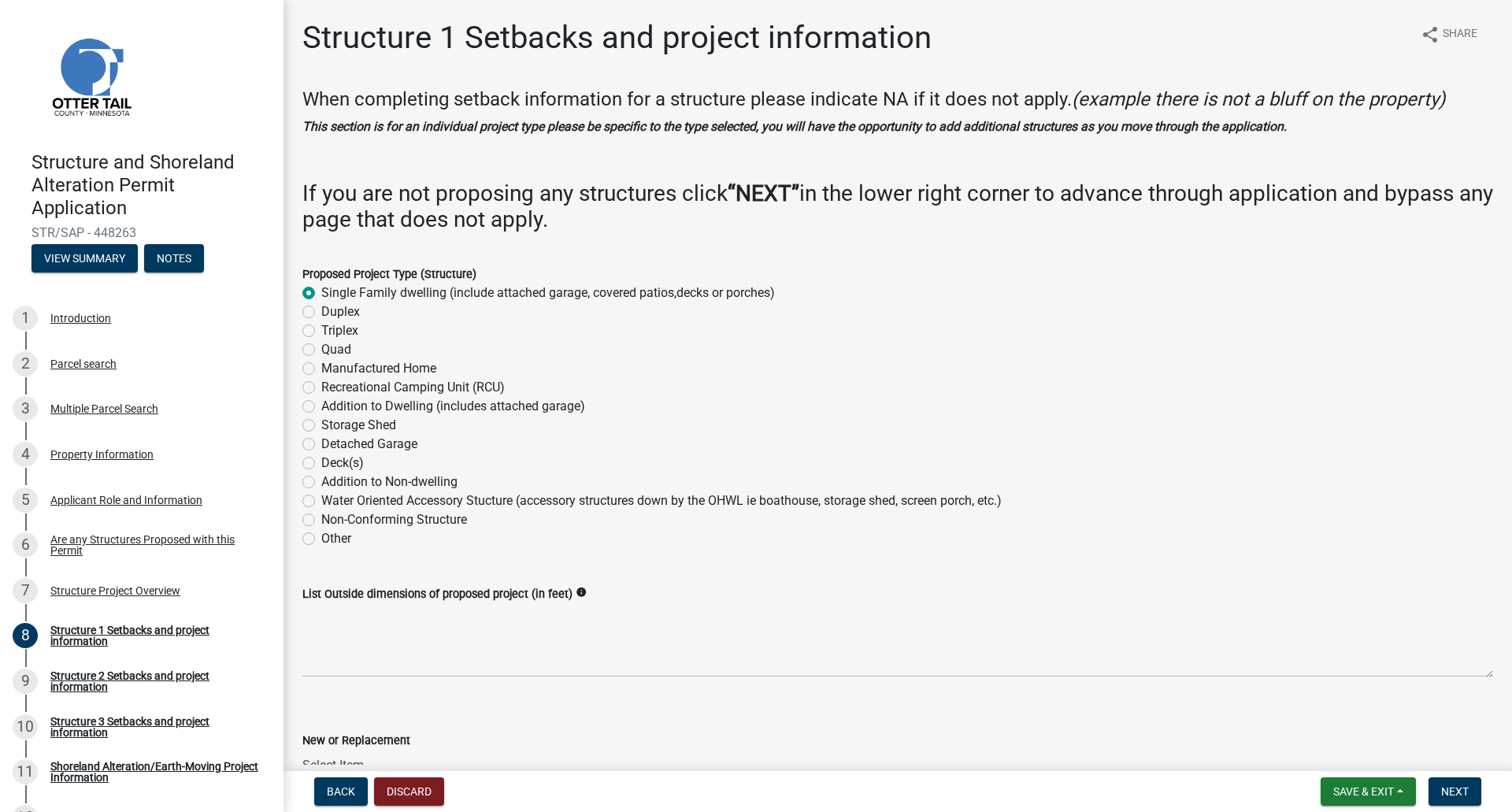 radio on "true" 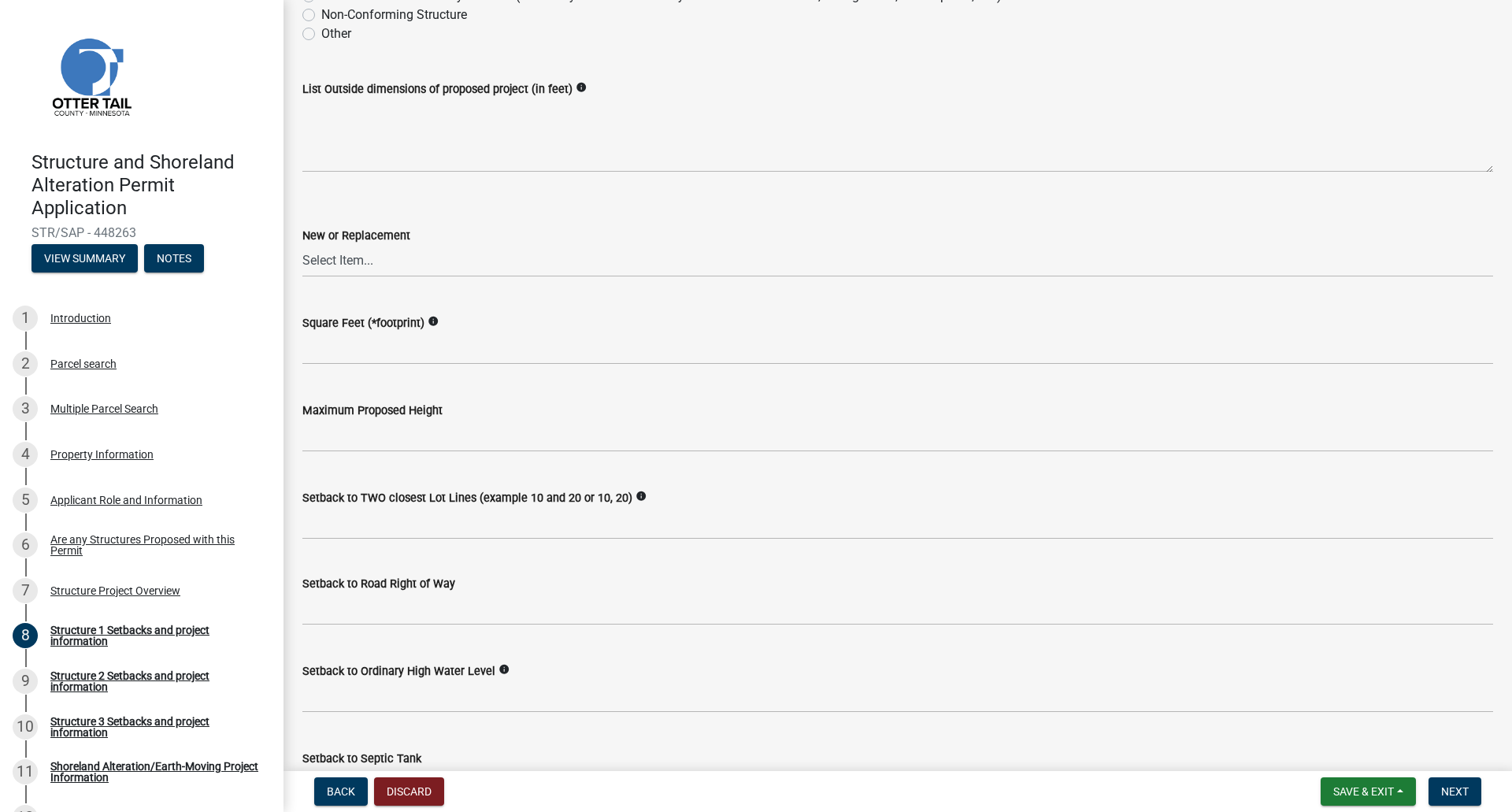 scroll, scrollTop: 511, scrollLeft: 0, axis: vertical 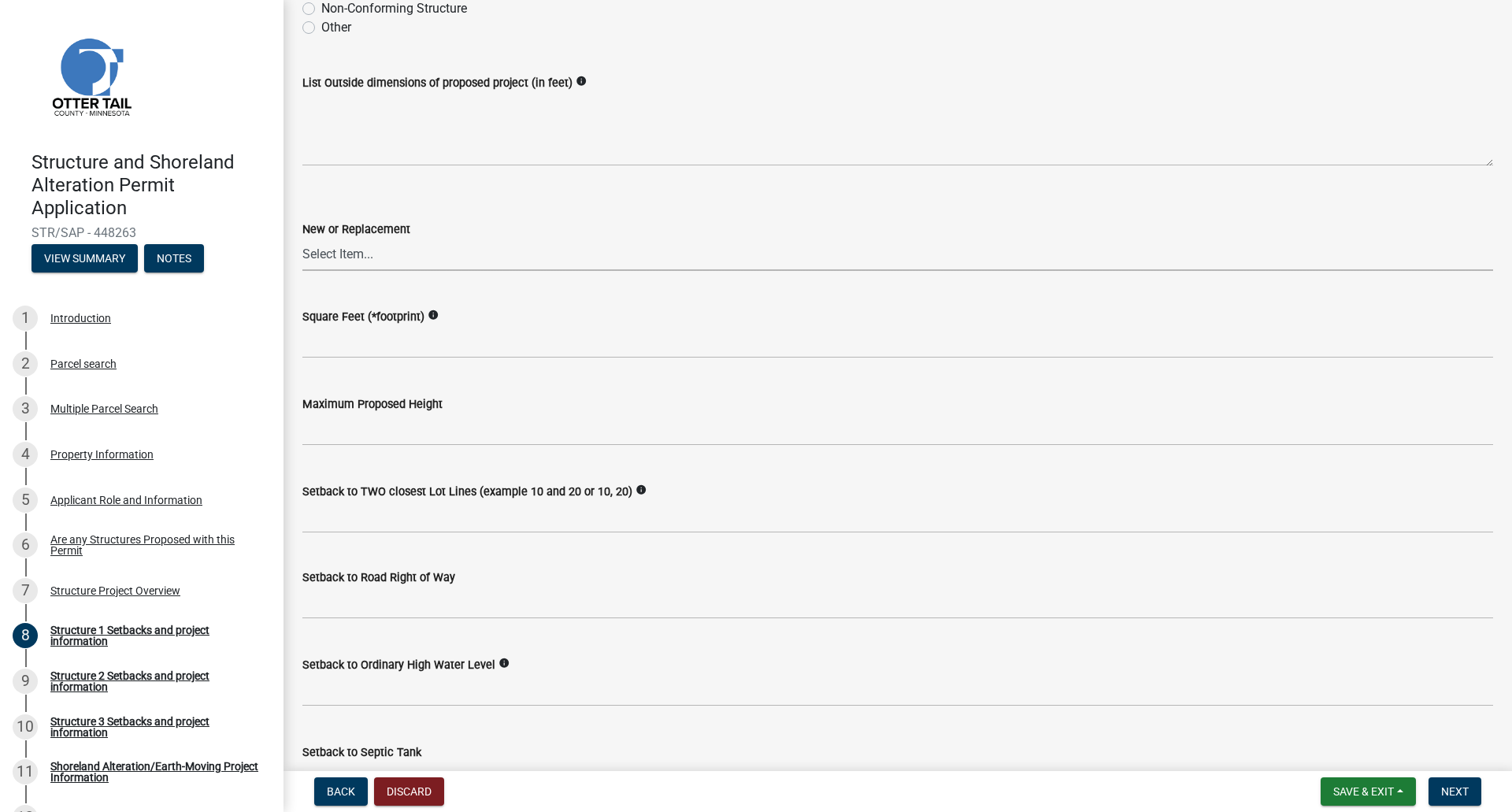 click on "Select Item...   New   Replacement" at bounding box center (898, 254) 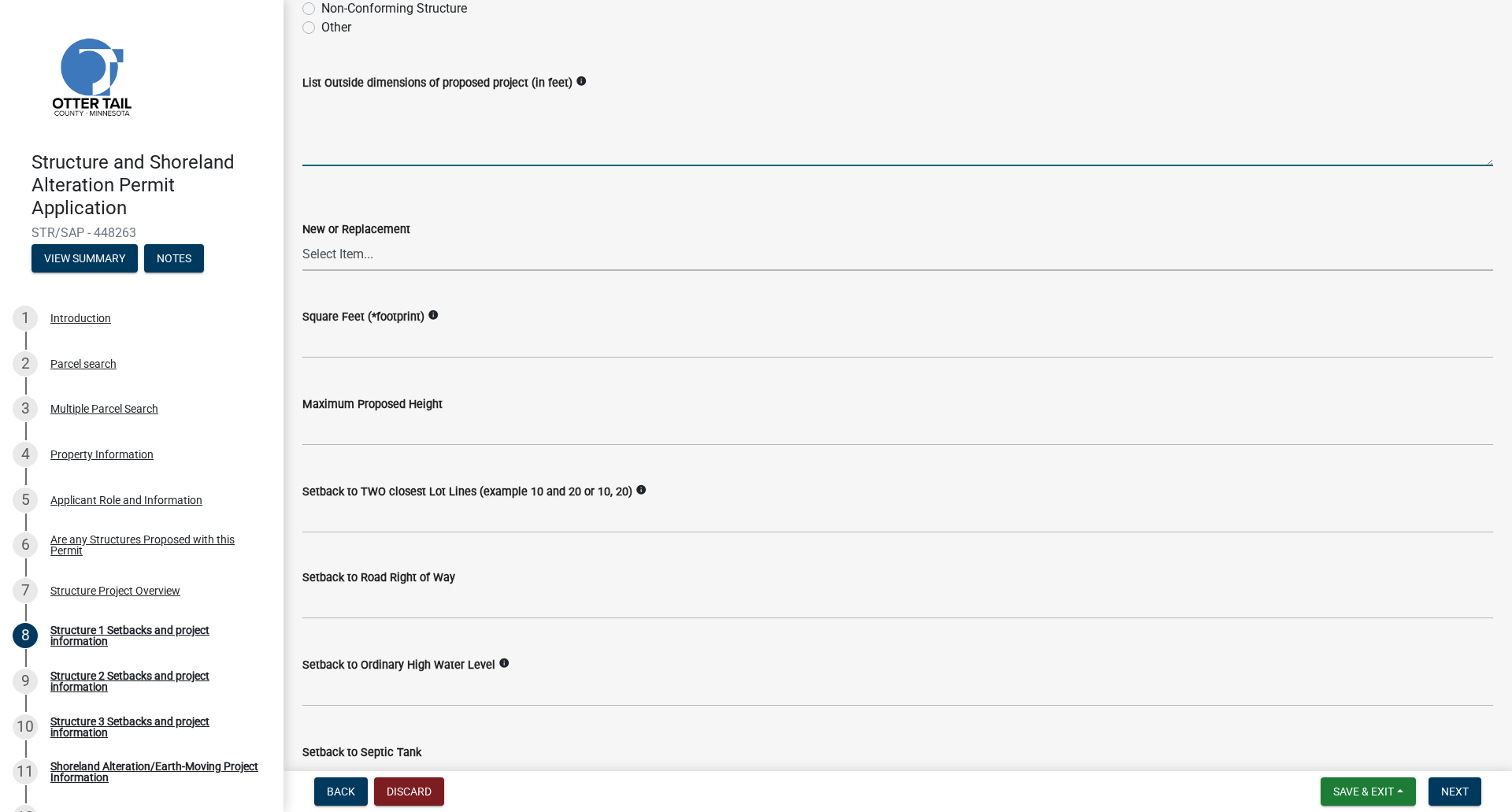 click on "List Outside dimensions of proposed project (in feet)" at bounding box center (898, 129) 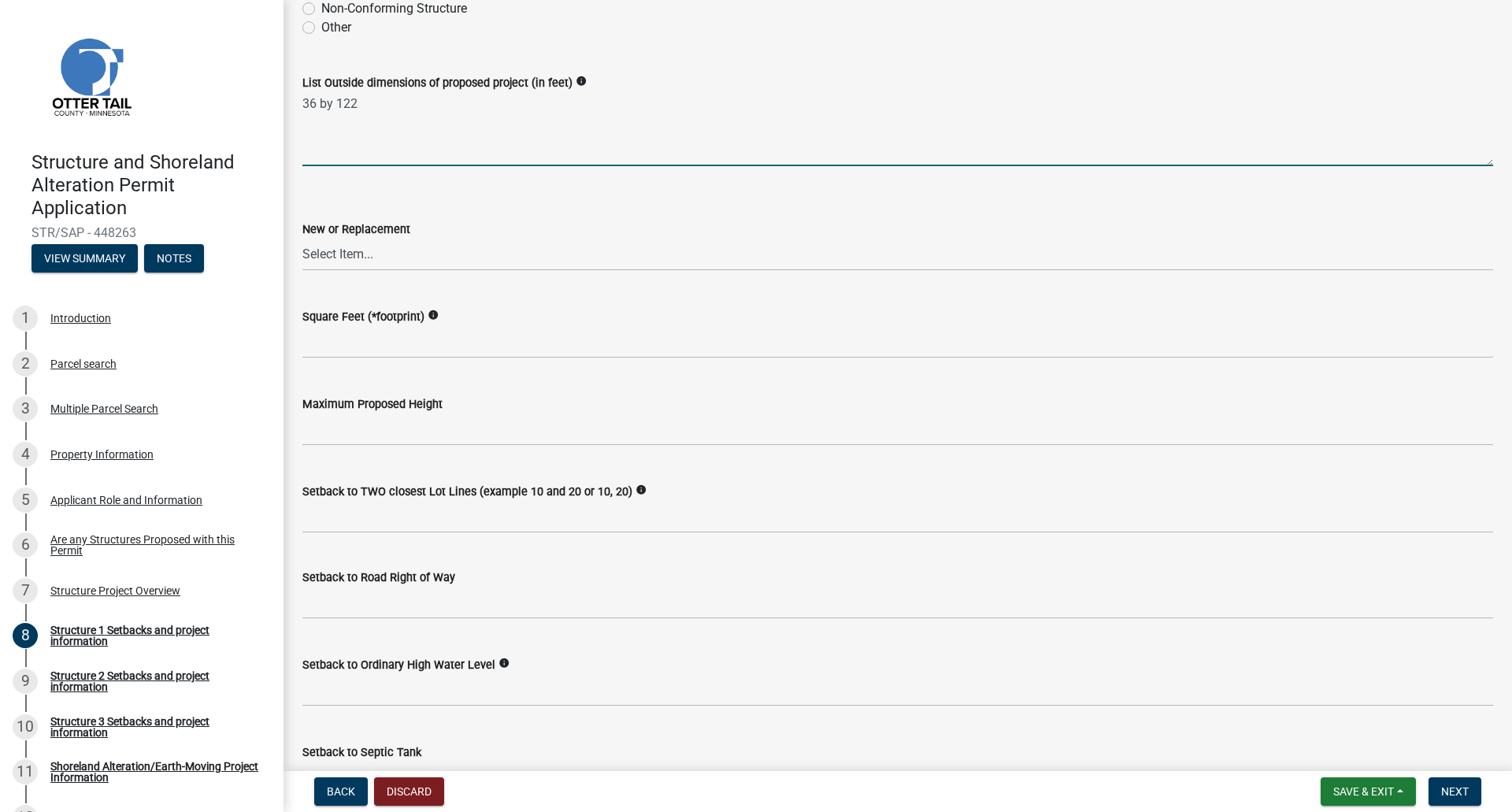 type on "36 by 122" 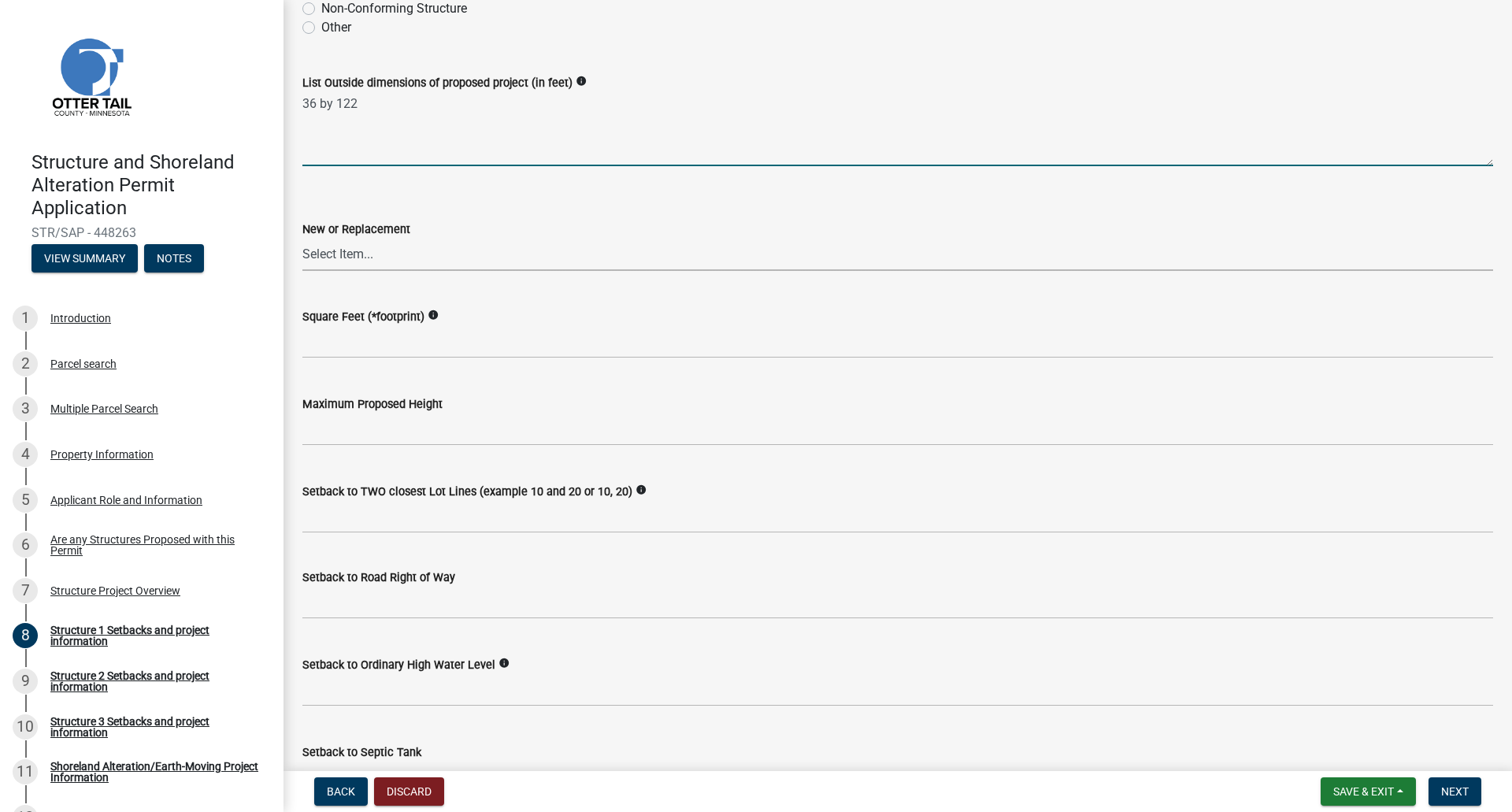 click on "Select Item...   New   Replacement" at bounding box center (898, 254) 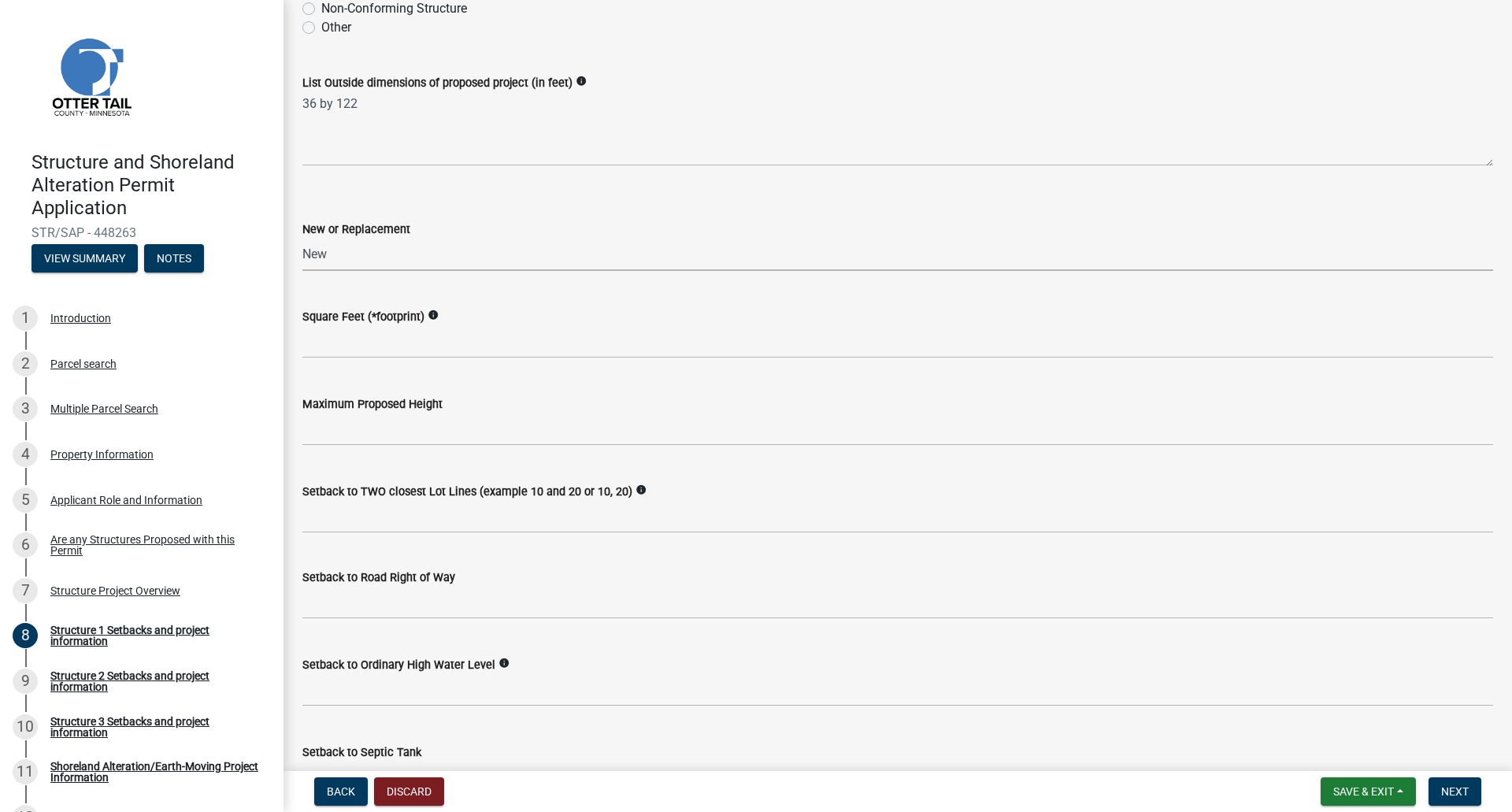 click on "Select Item...   New   Replacement" at bounding box center [898, 254] 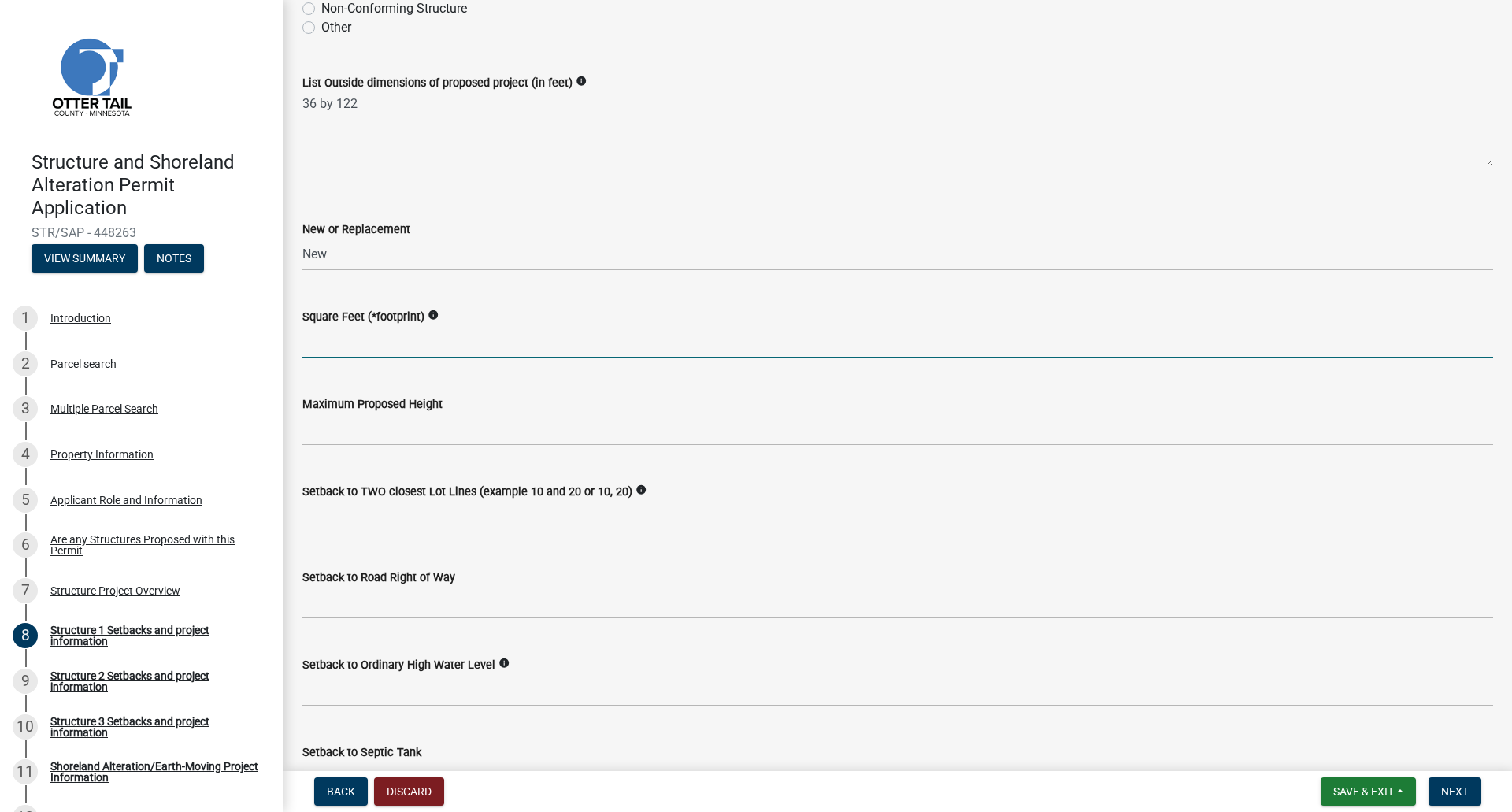 click 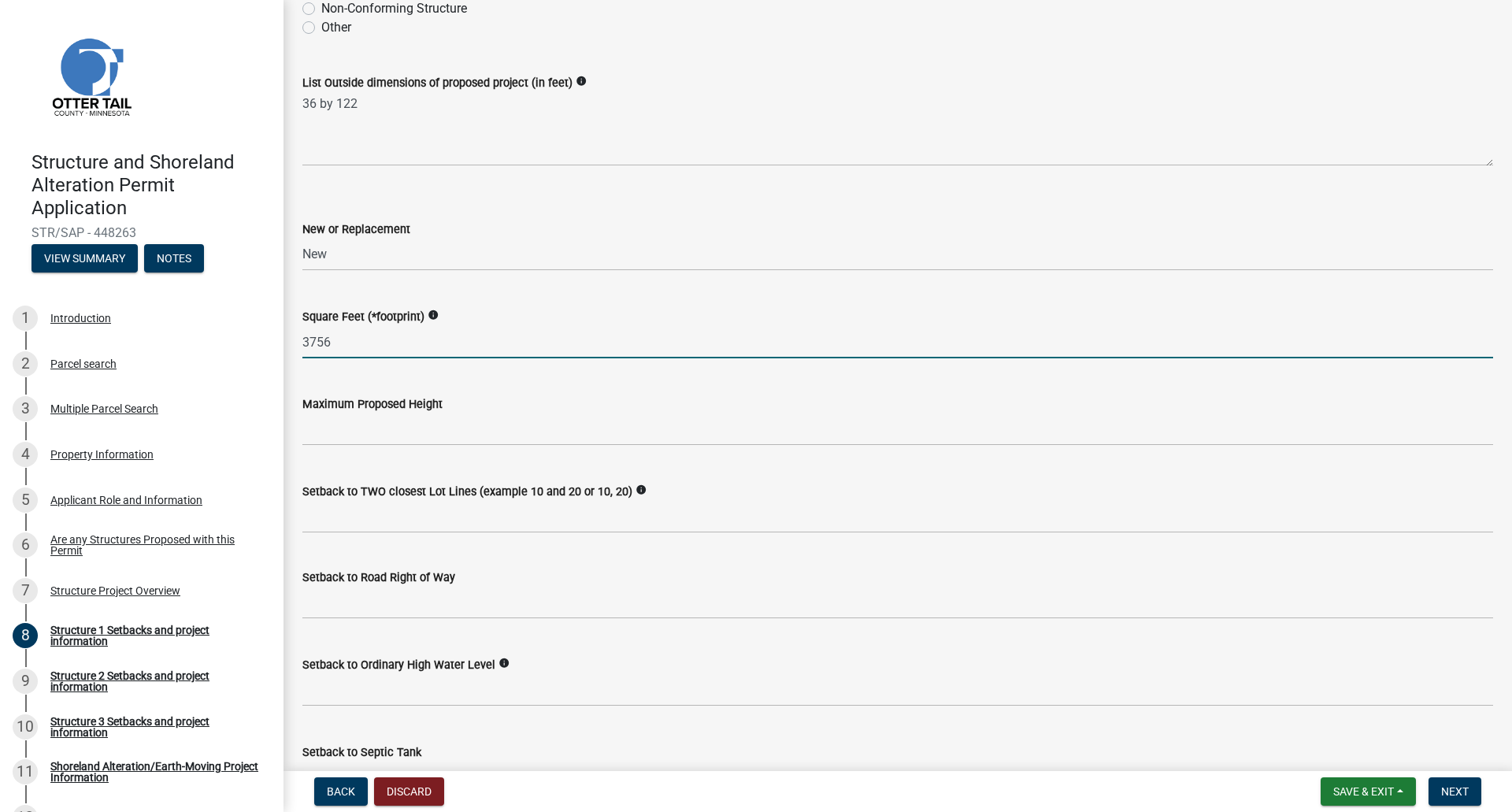 type on "3756" 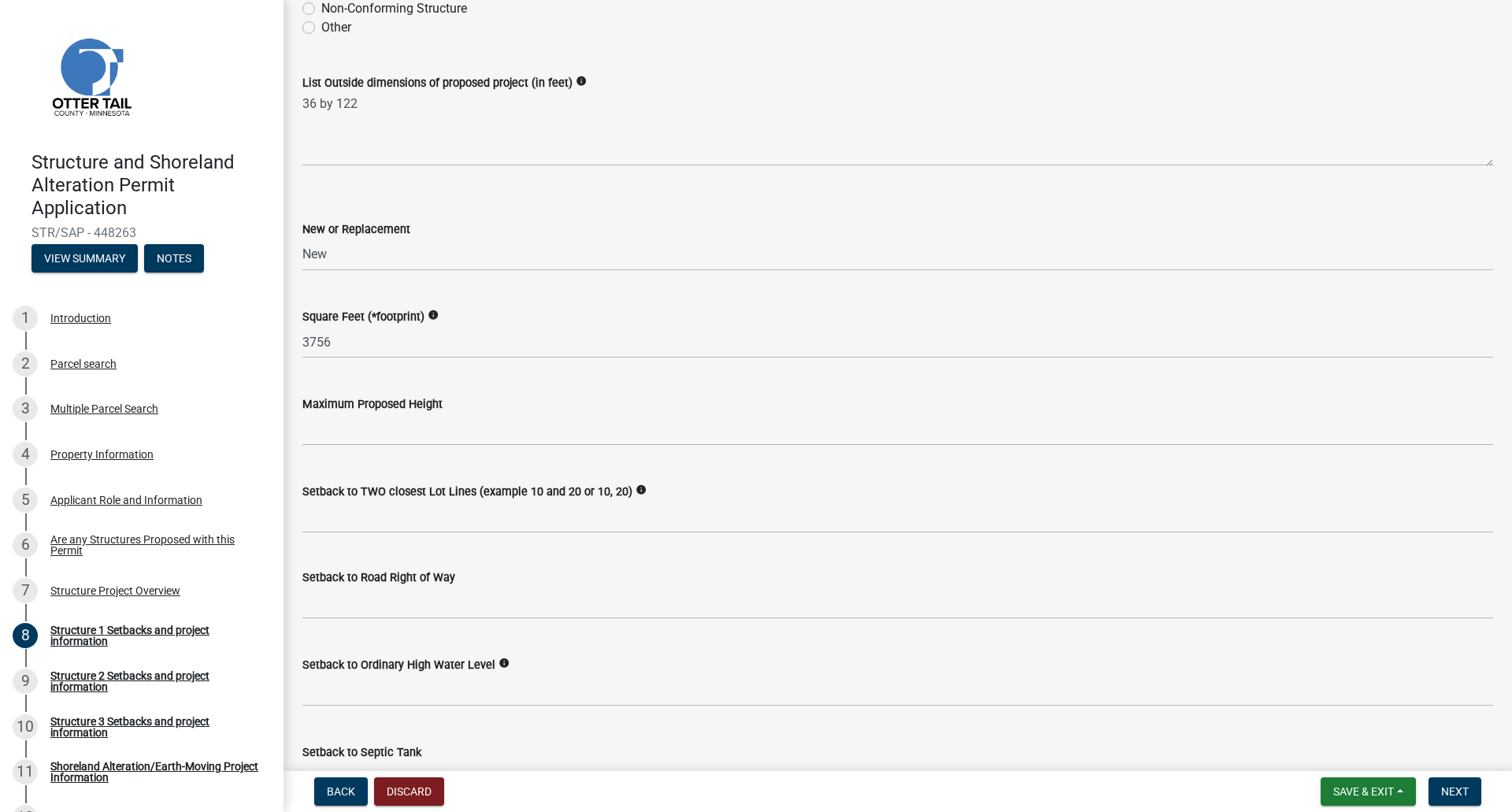click on "Maximum Proposed Height" 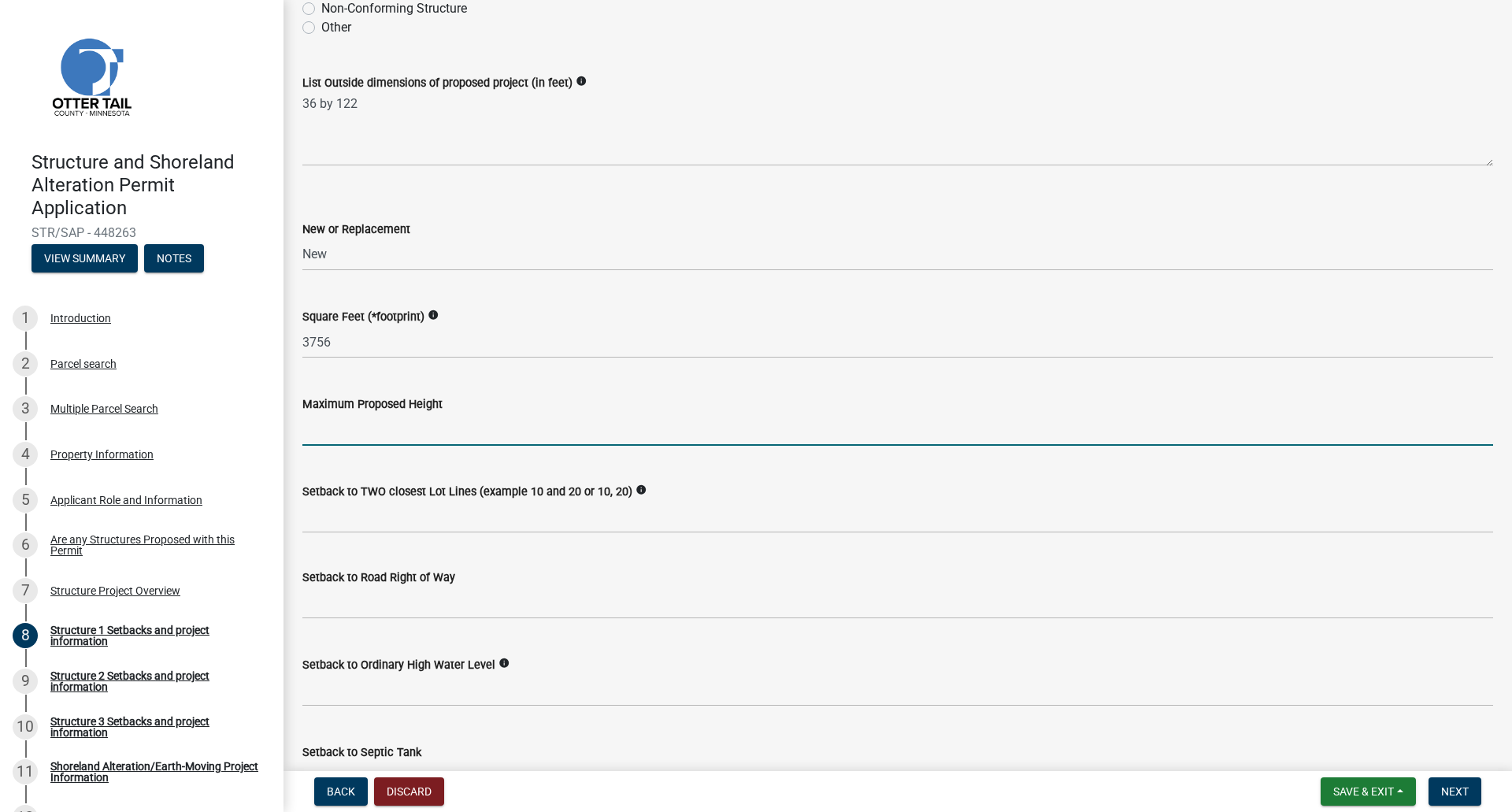 click 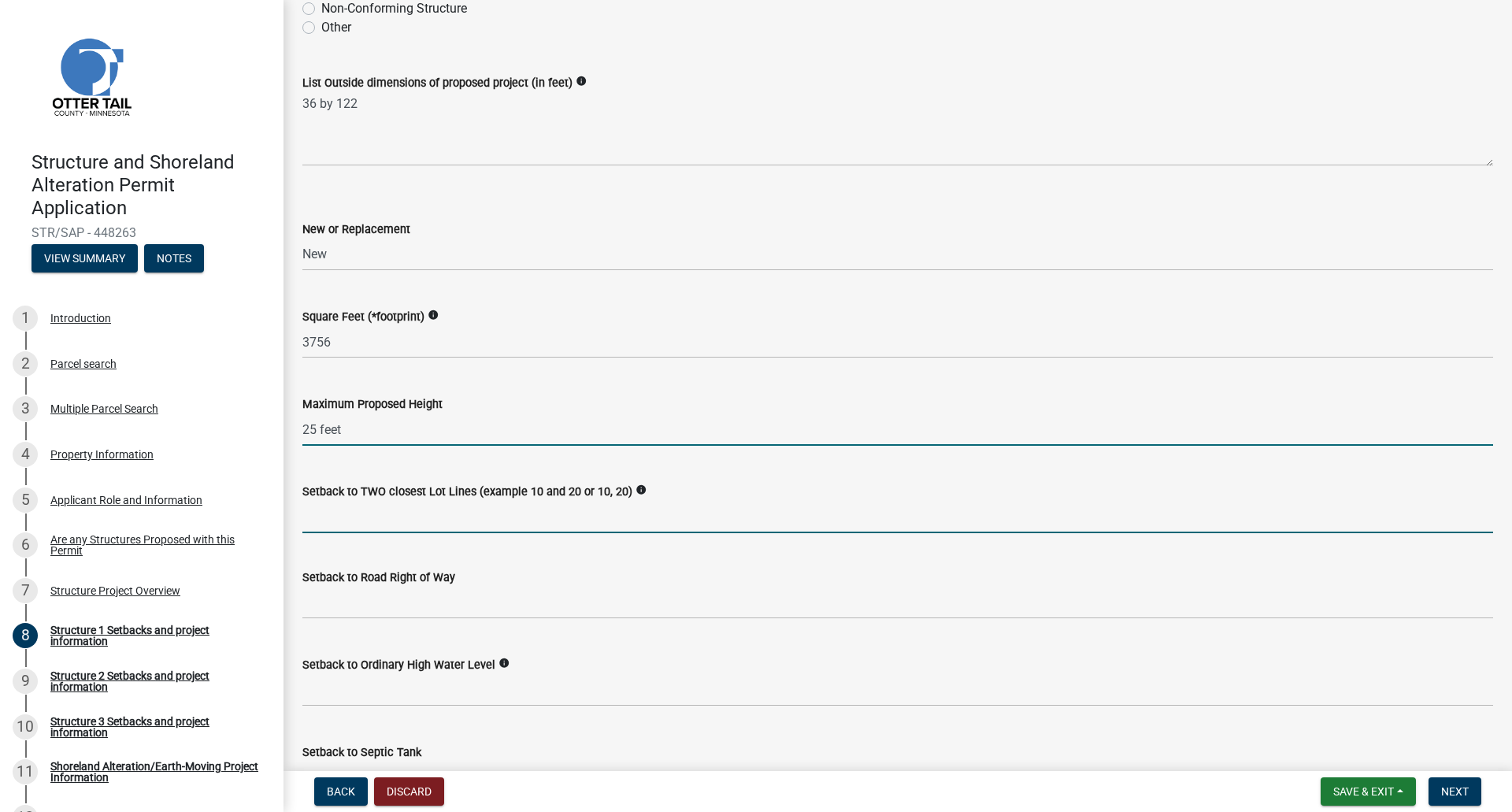 type on "25" 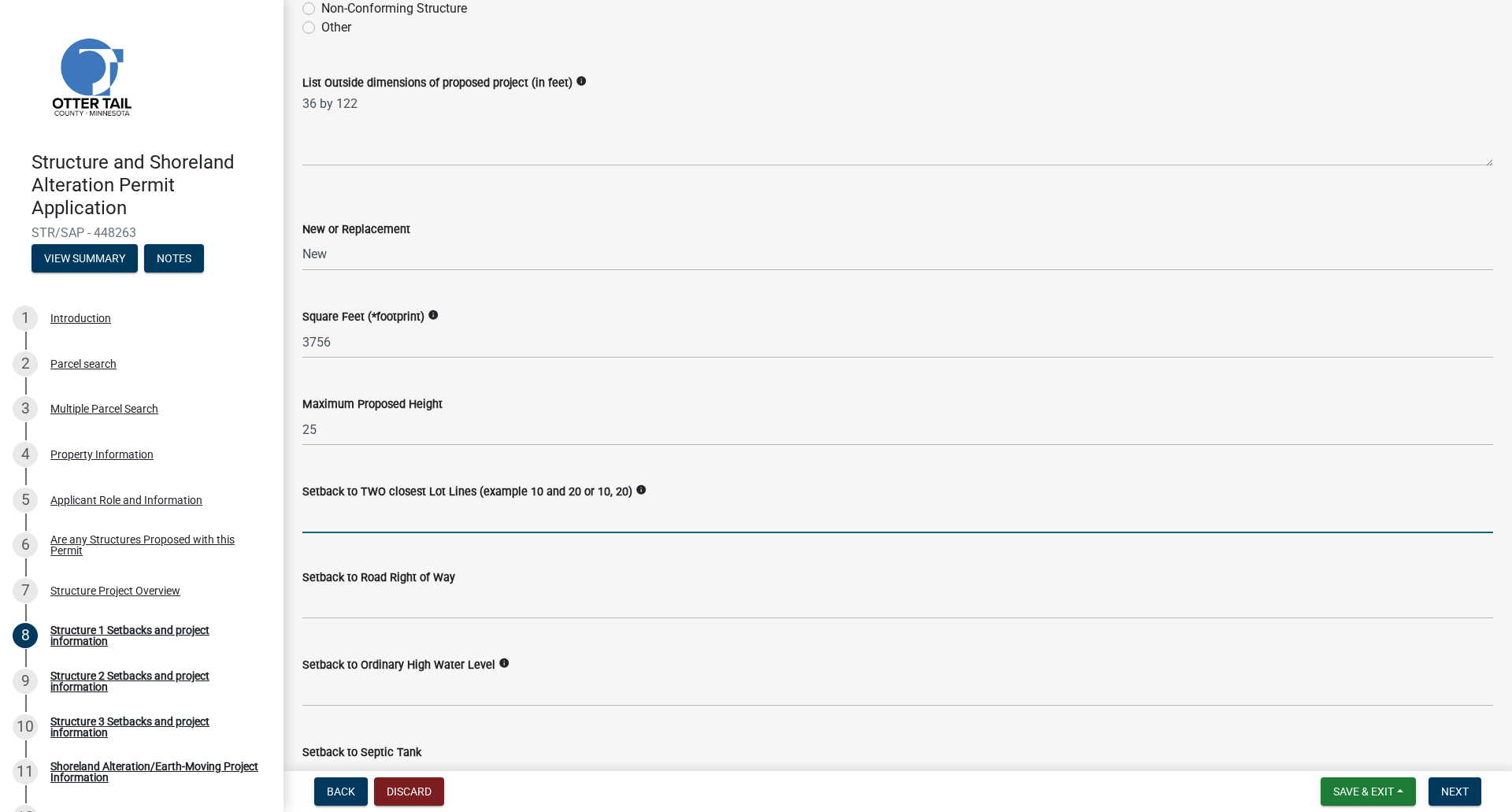 click on "Setback to TWO closest Lot Lines (example 10 and 20 or 10, 20)" at bounding box center [898, 517] 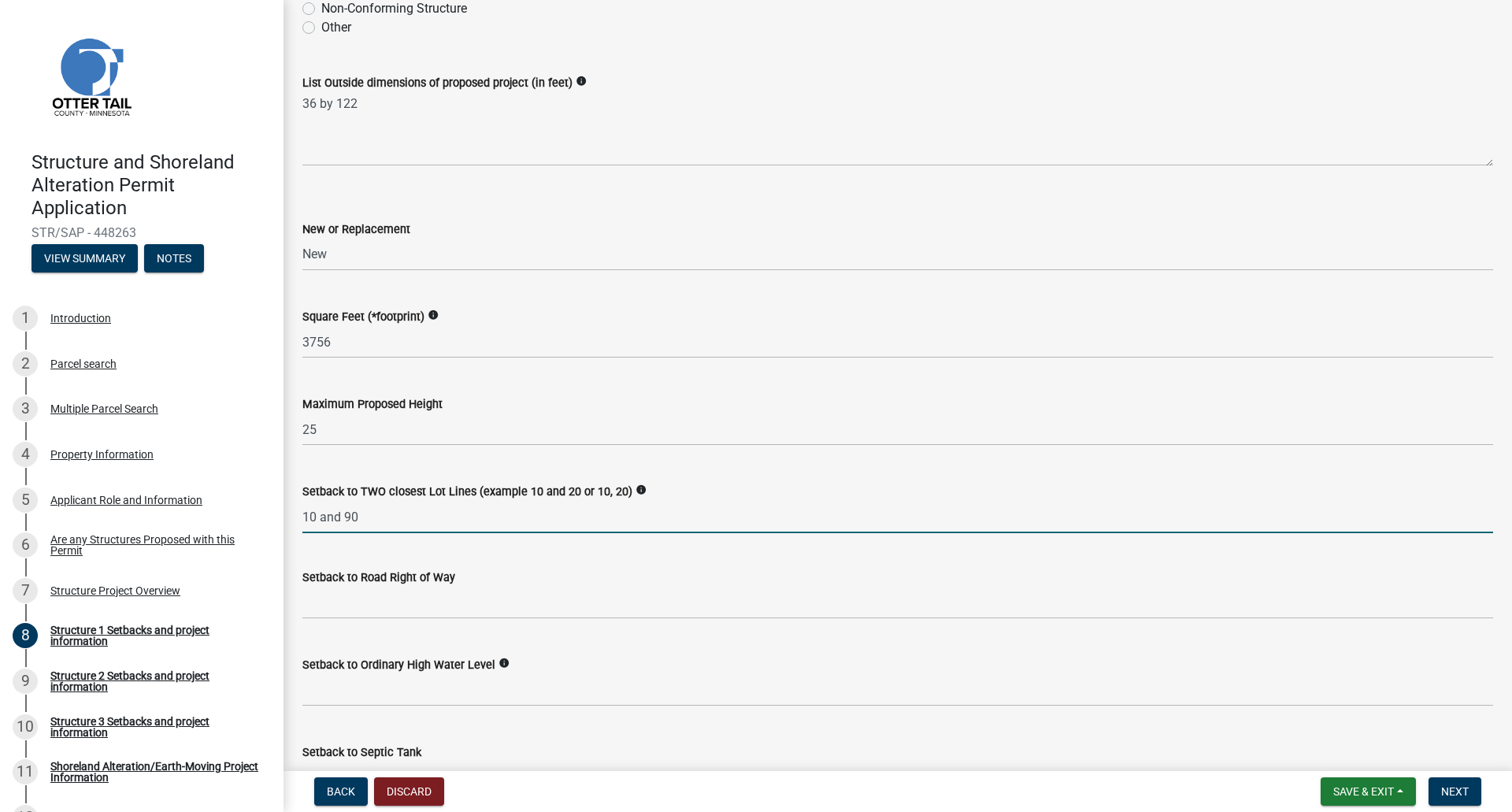 click on "10 and 90" at bounding box center (898, 517) 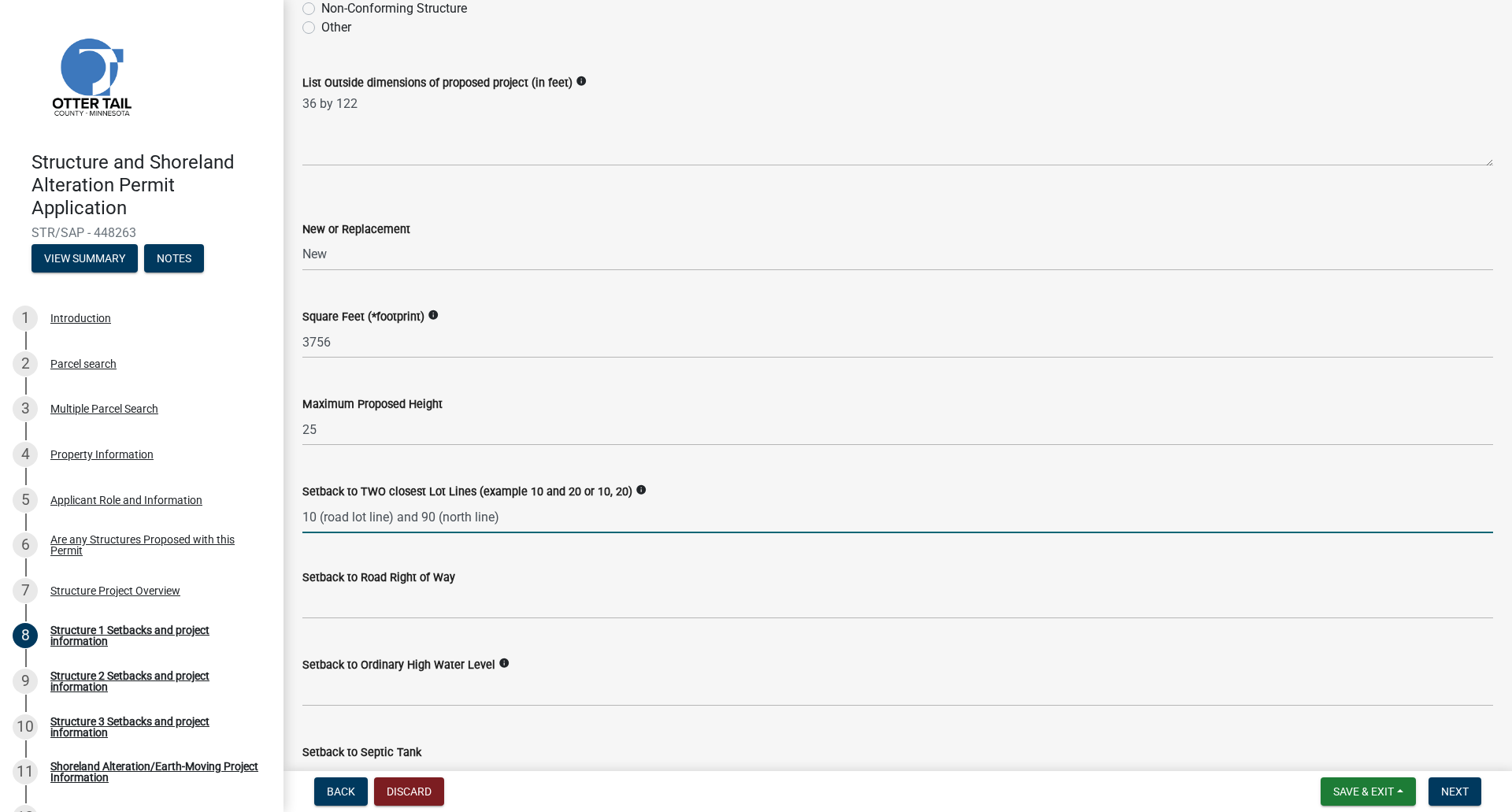 type on "10 (road lot line) and 90 (north line)" 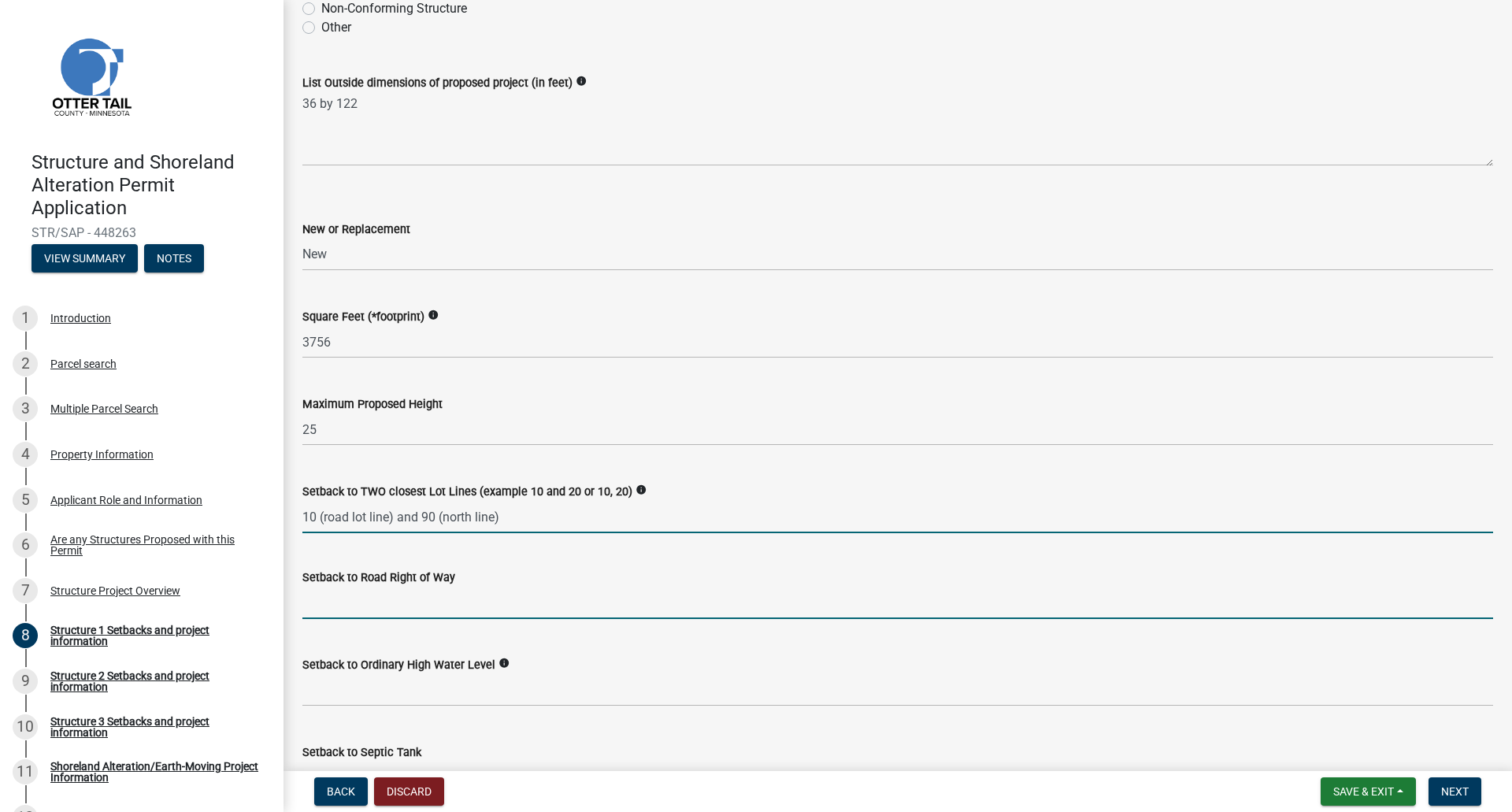 click 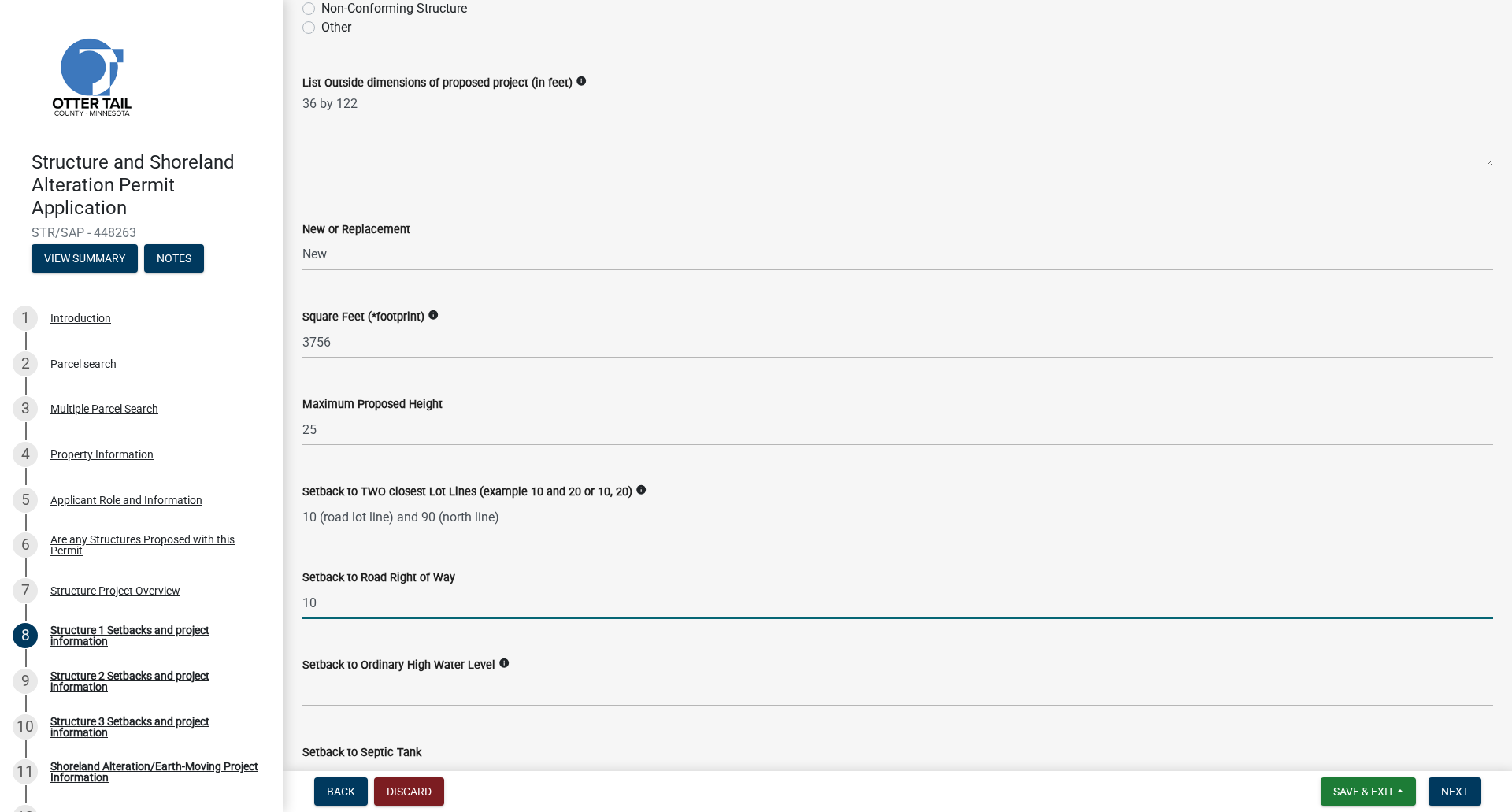 type on "10" 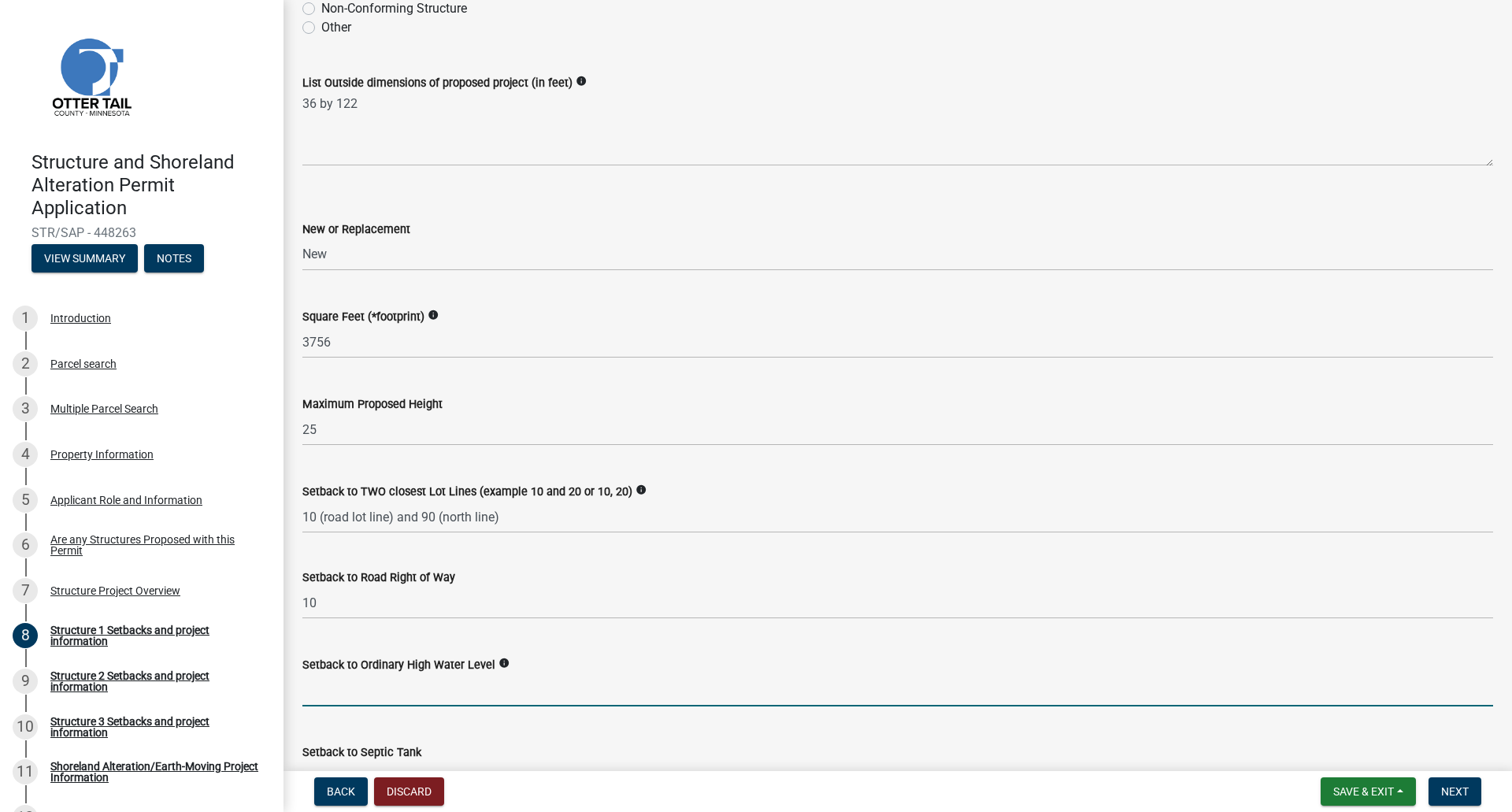 click 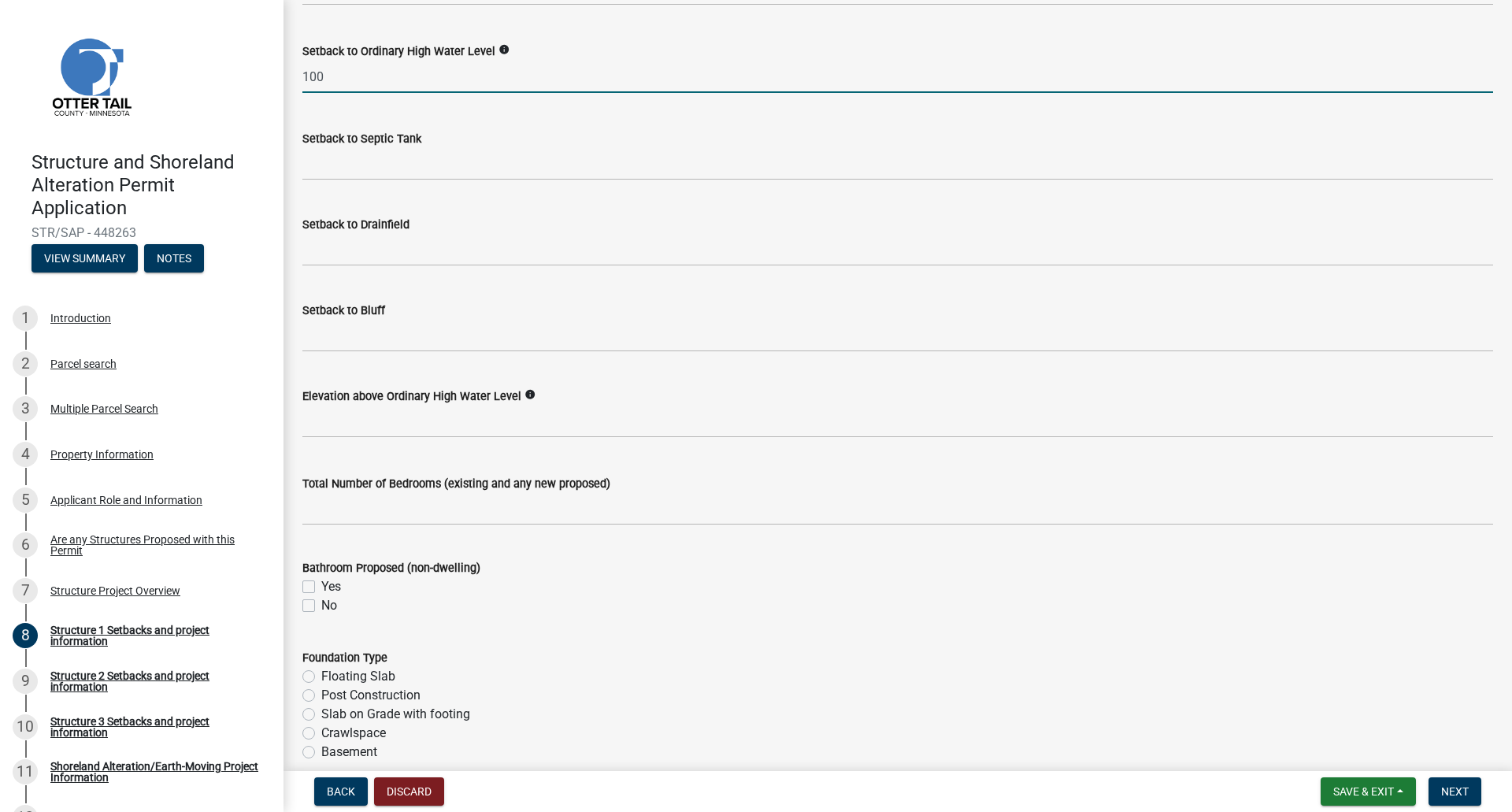 scroll, scrollTop: 1166, scrollLeft: 0, axis: vertical 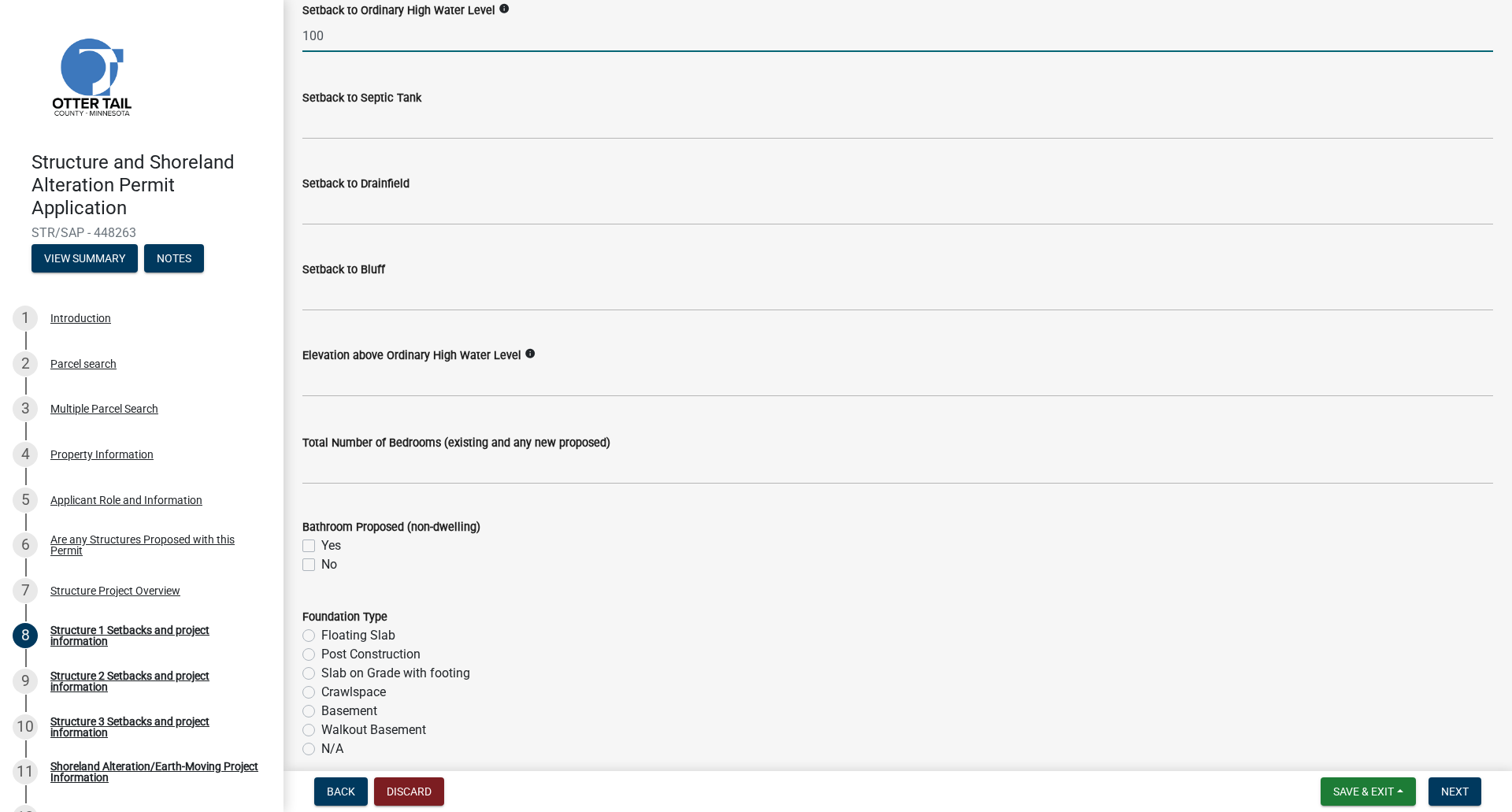 type on "100" 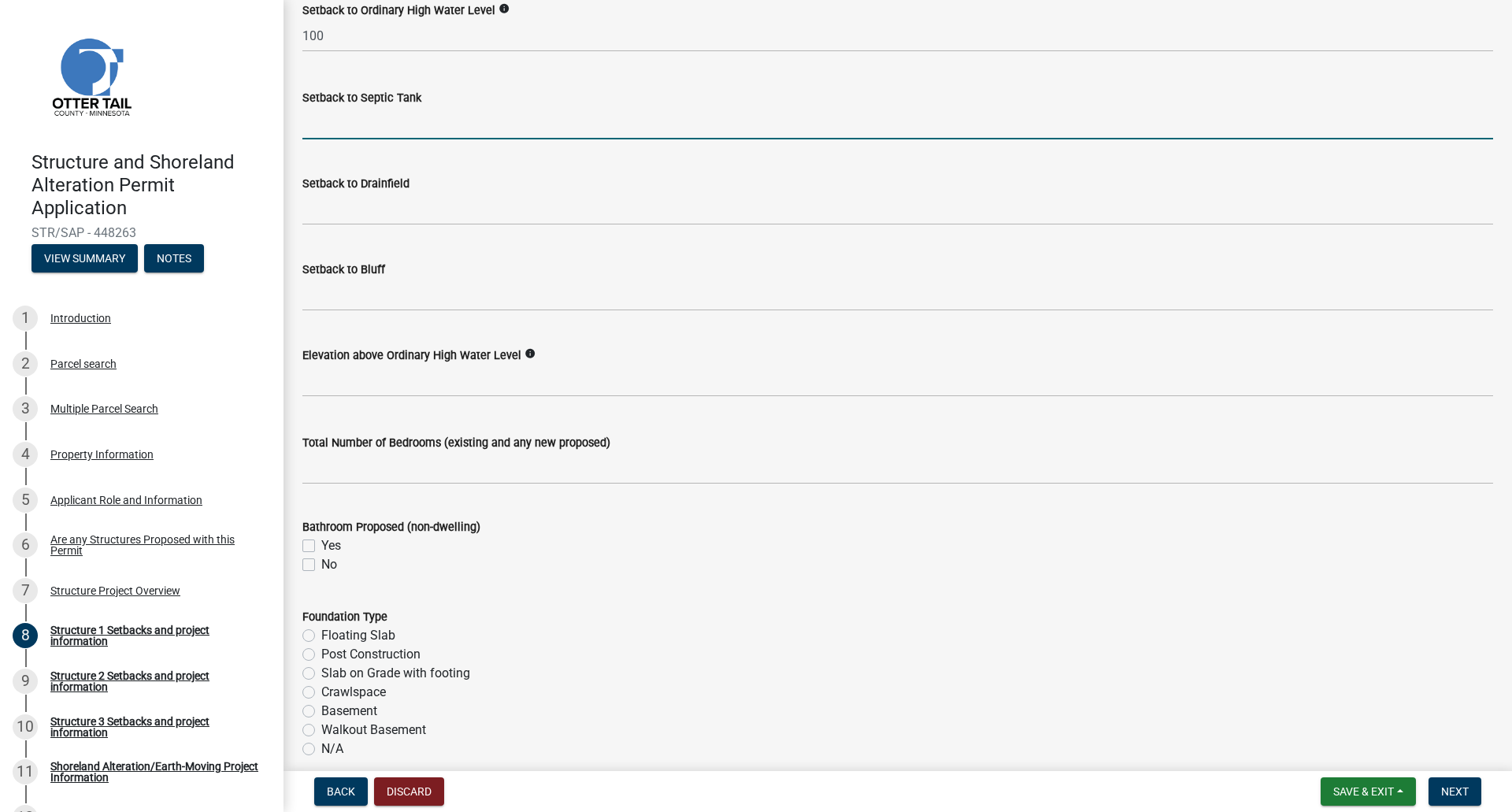 click on "Setback to Septic Tank" at bounding box center (898, 123) 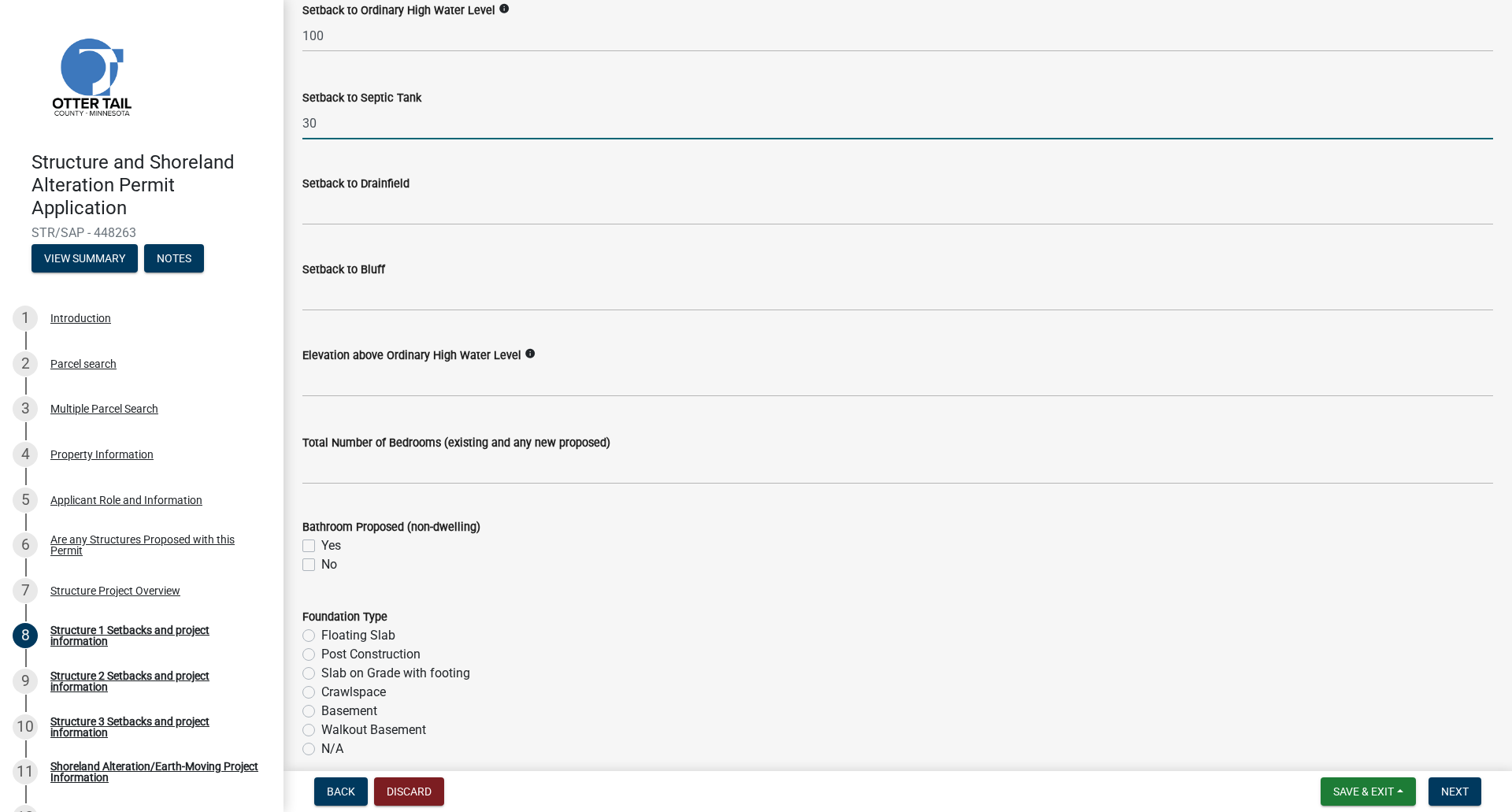 type on "30" 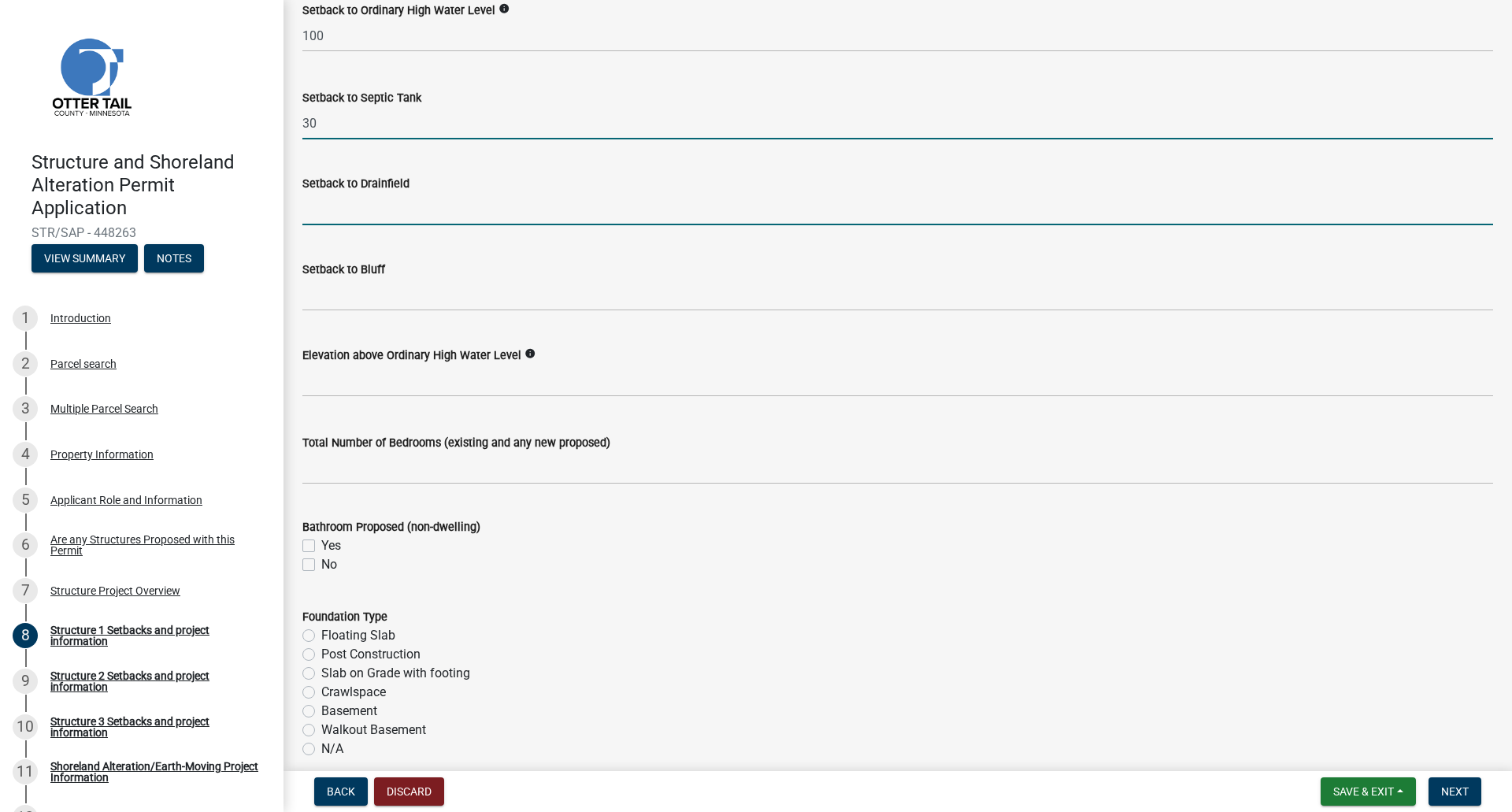 click on "Setback to Drainfield" at bounding box center (898, 209) 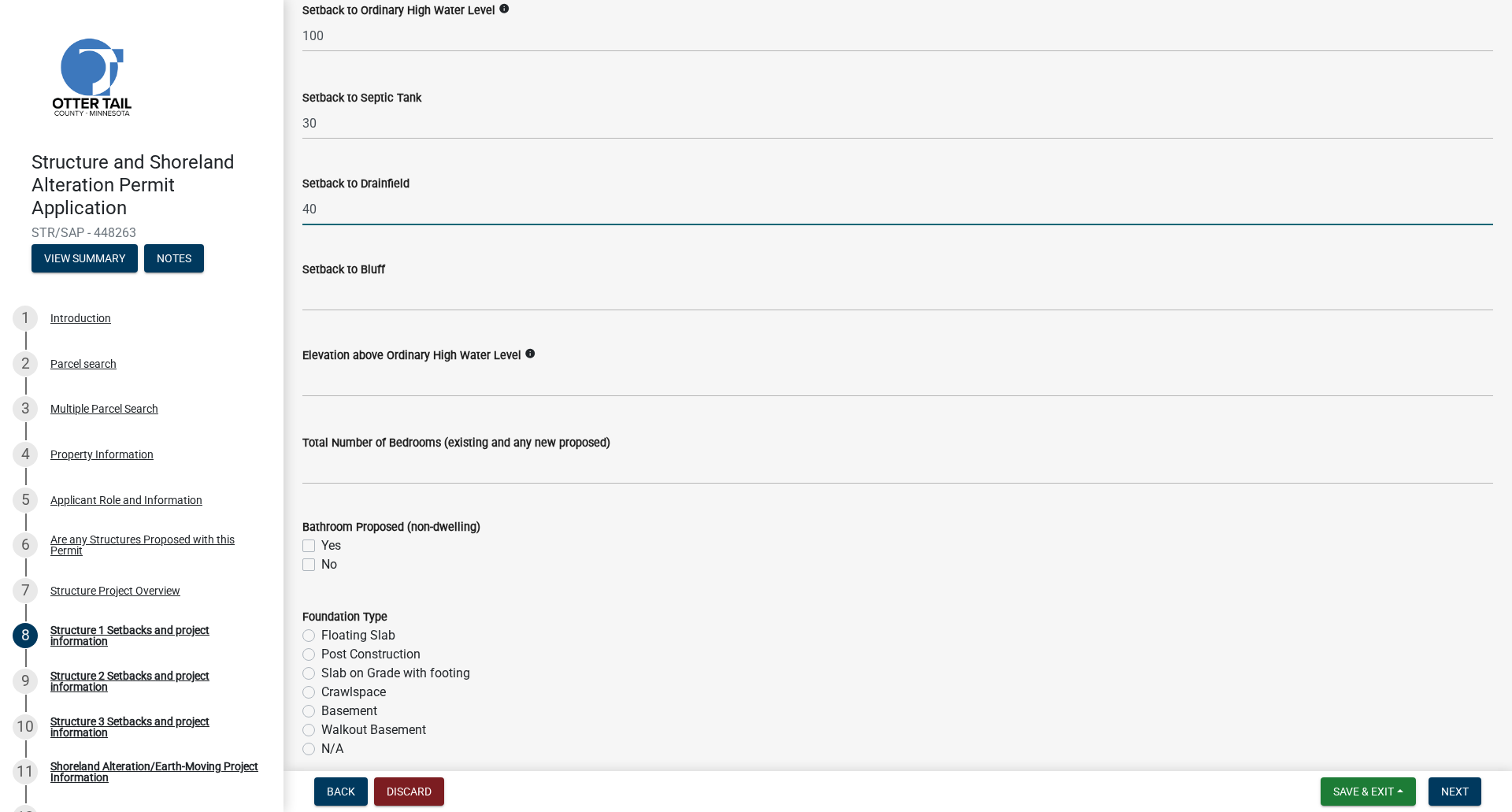 type on "40" 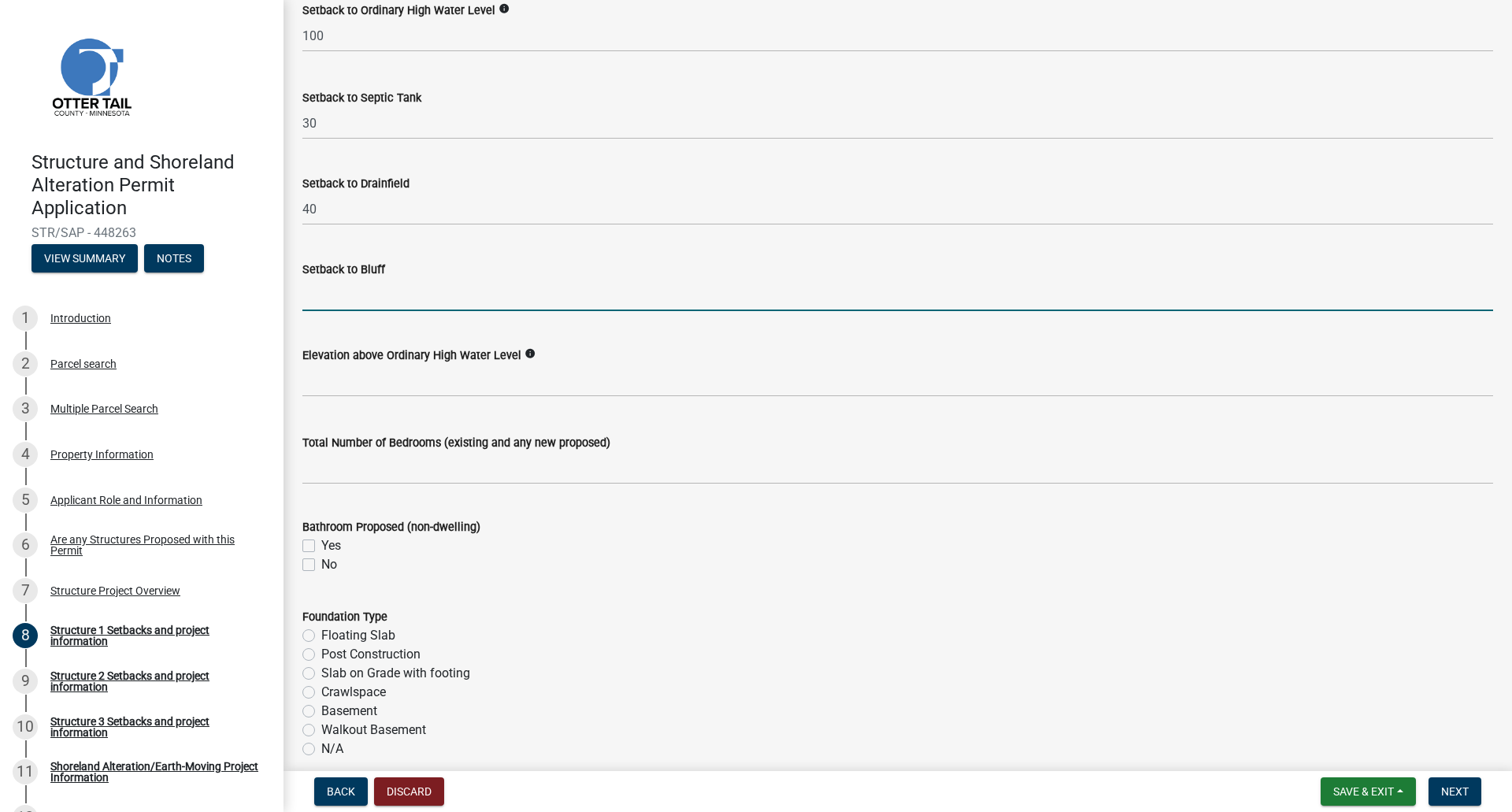 click on "Setback to Bluff" at bounding box center [898, 295] 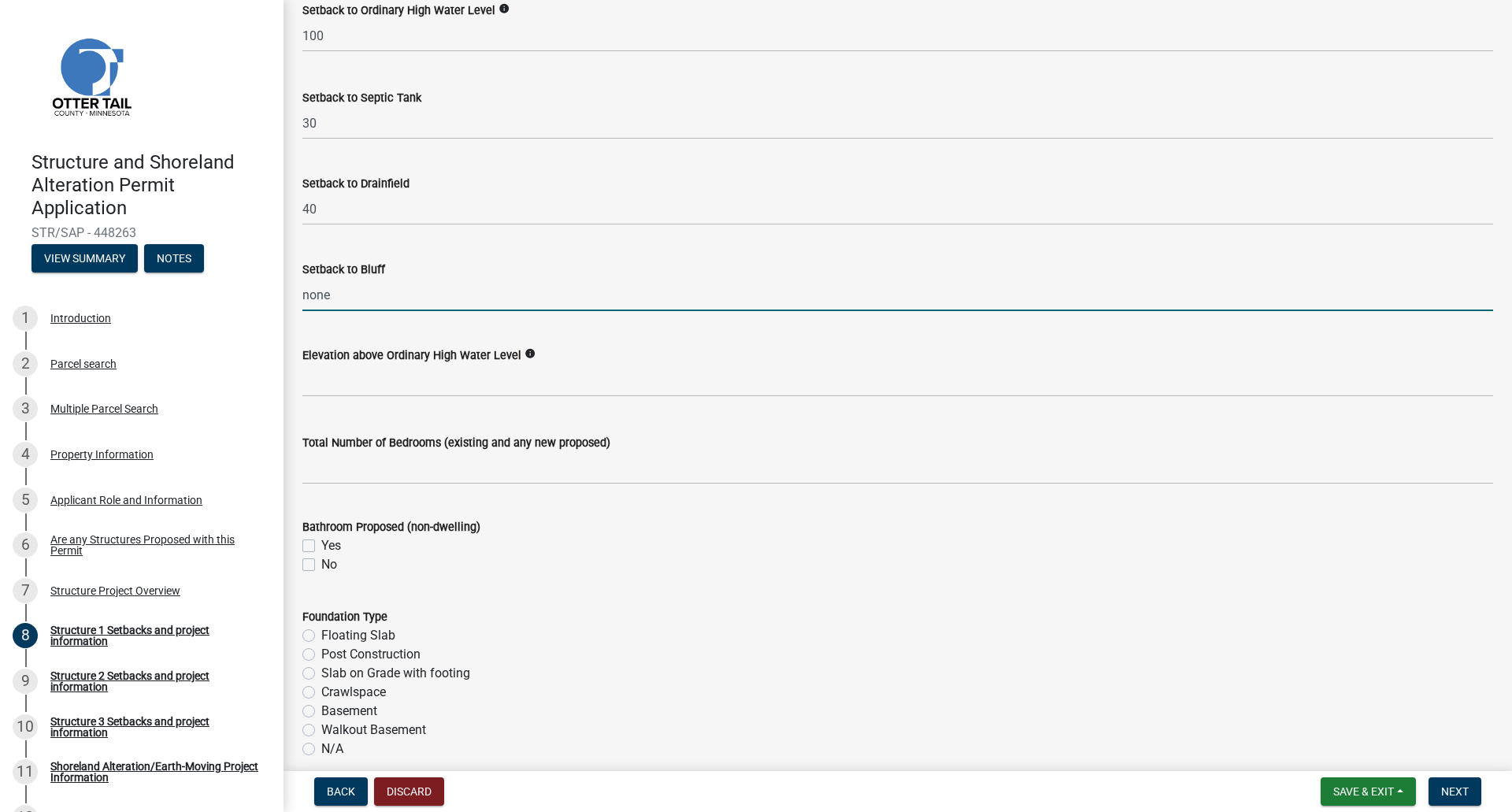 type on "none" 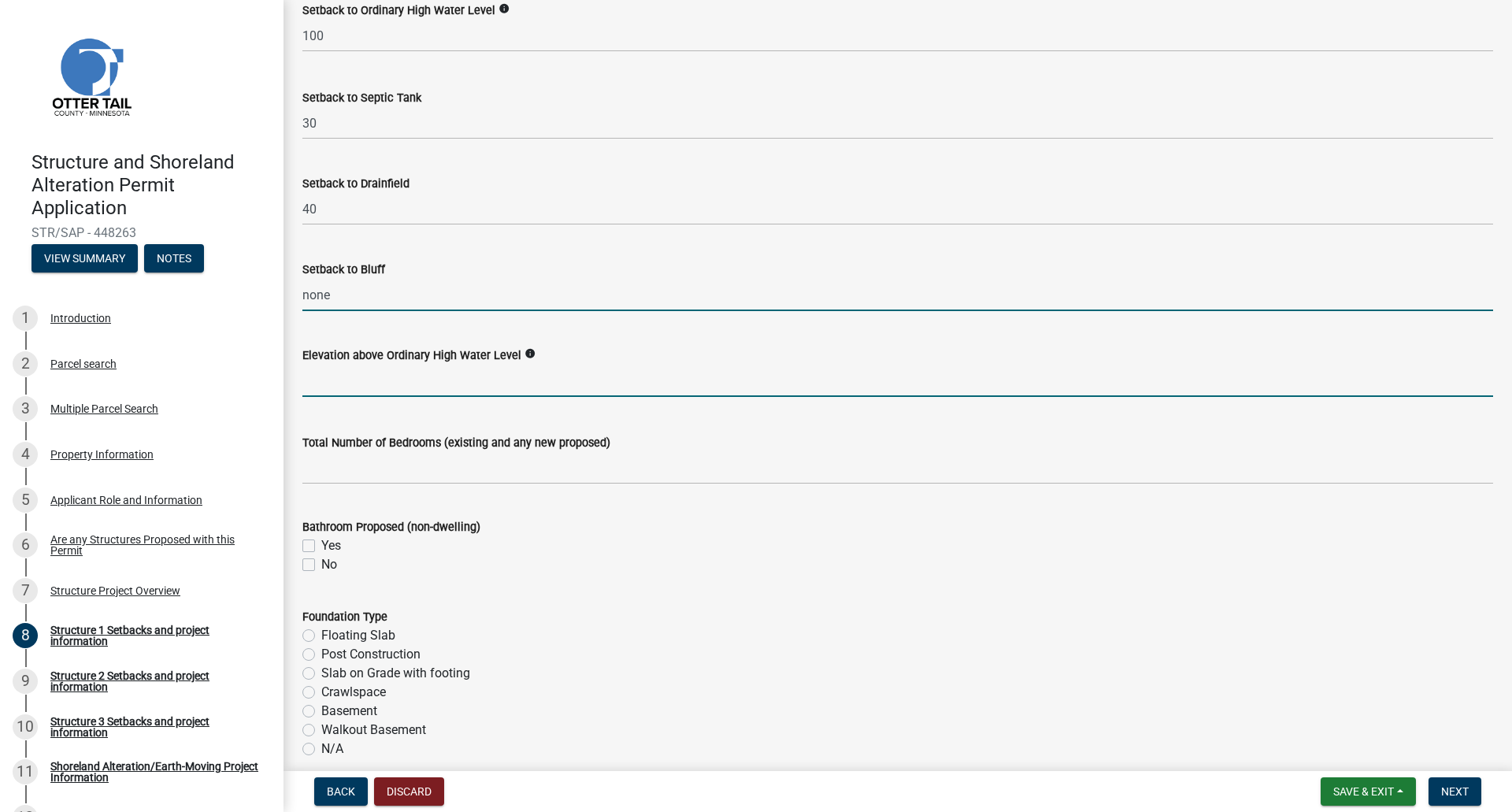 click 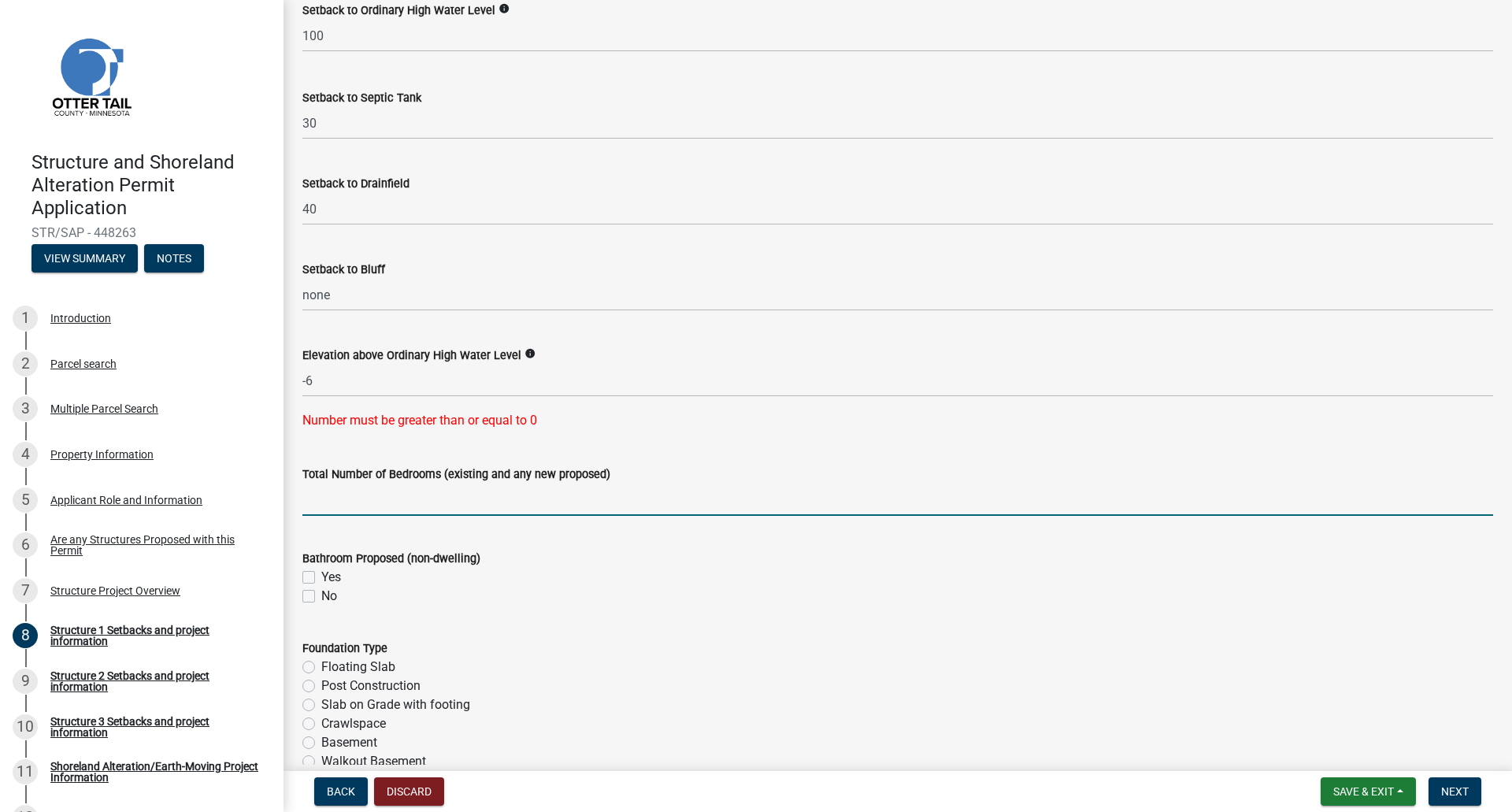 click on "Total Number of Bedrooms (existing and any new proposed)" 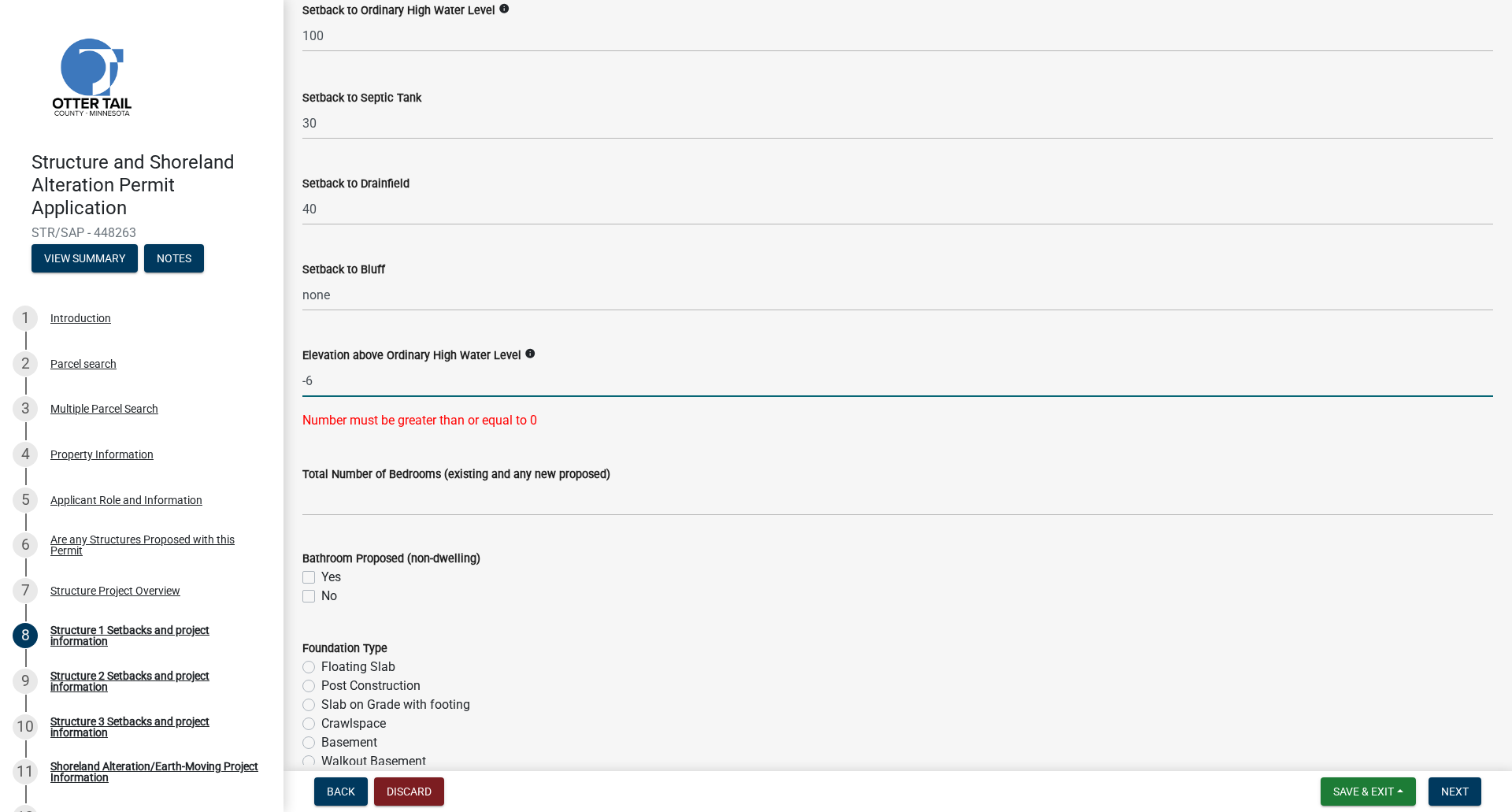 drag, startPoint x: 324, startPoint y: 378, endPoint x: 273, endPoint y: 385, distance: 51.47815 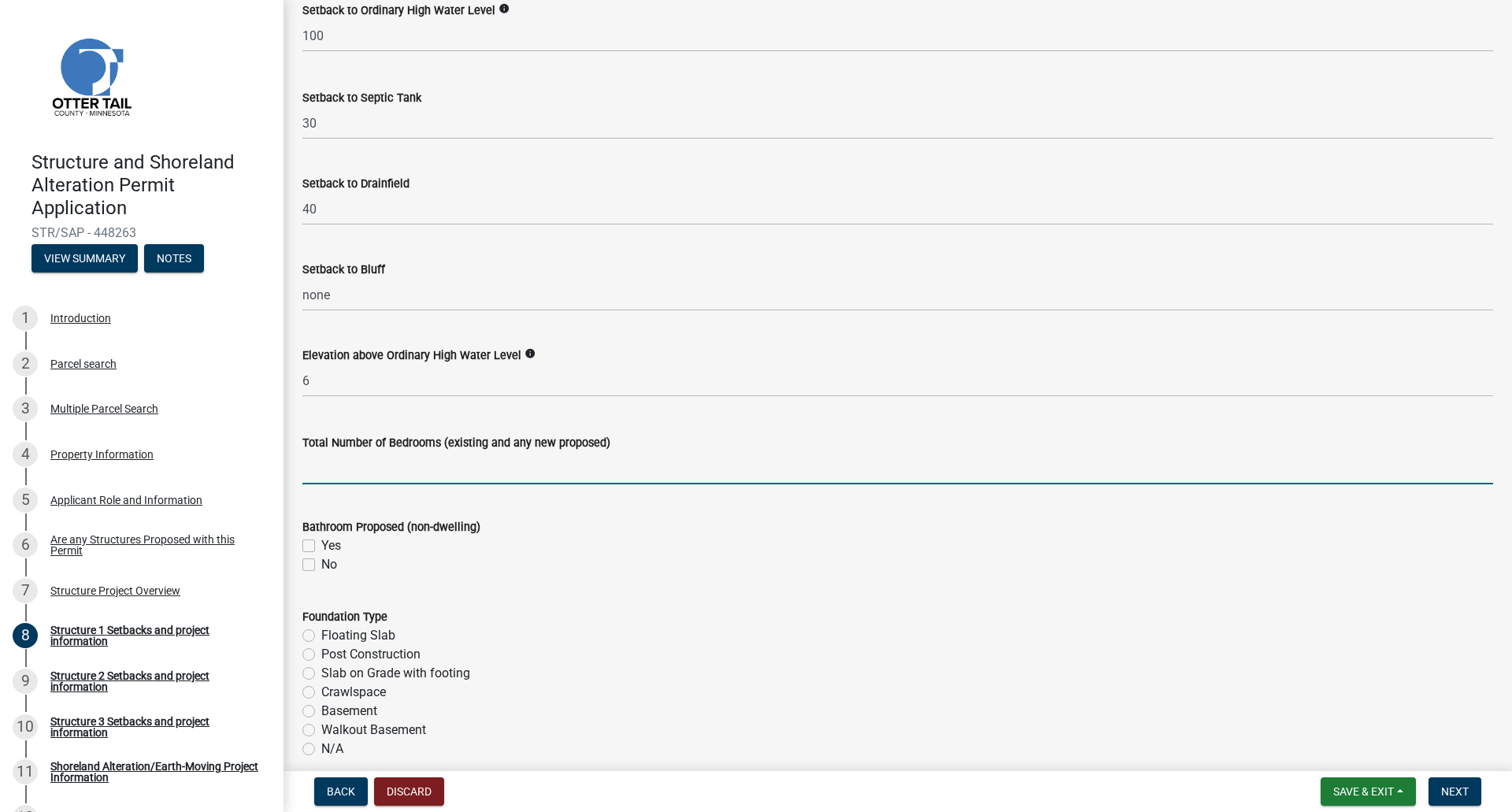 click on "When completing setback information for a structure please indicate NA if it does not apply.   (example there is not a bluff on the property) This section is for an individual project type please be specific to the type selected, you will have the opportunity to add additional structures as you move through the application.    If you are not proposing any structures click  “NEXT”  in the lower right corner to advance through application and bypass any page that does not apply.    Proposed Project Type (Structure)   Single Family dwelling (include attached garage, covered patios,decks or porches)   Duplex   Triplex   Quad   Manufactured Home   Recreational Camping Unit (RCU)   Addition to Dwelling (includes attached garage)   Storage Shed   Detached Garage   Deck(s)   Addition to Non-dwelling   Water Oriented Accessory Stucture (accessory structures down by the OHWL ie boathouse, storage shed, screen porch, etc.)   Non-Conforming Structure   Other   info
36 by 122  New or Replacement   Select Item..." 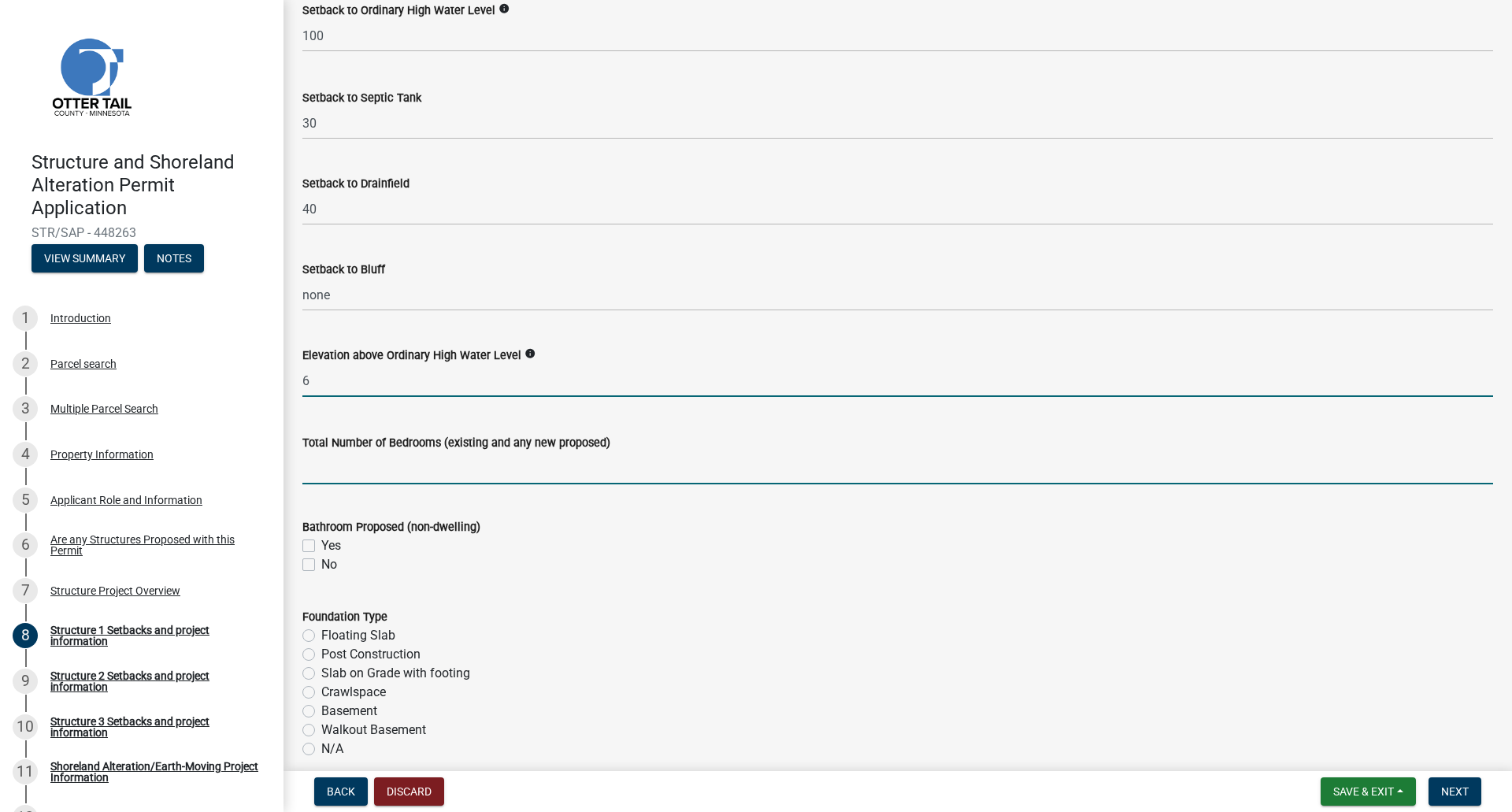 drag, startPoint x: 330, startPoint y: 367, endPoint x: 330, endPoint y: 380, distance: 13 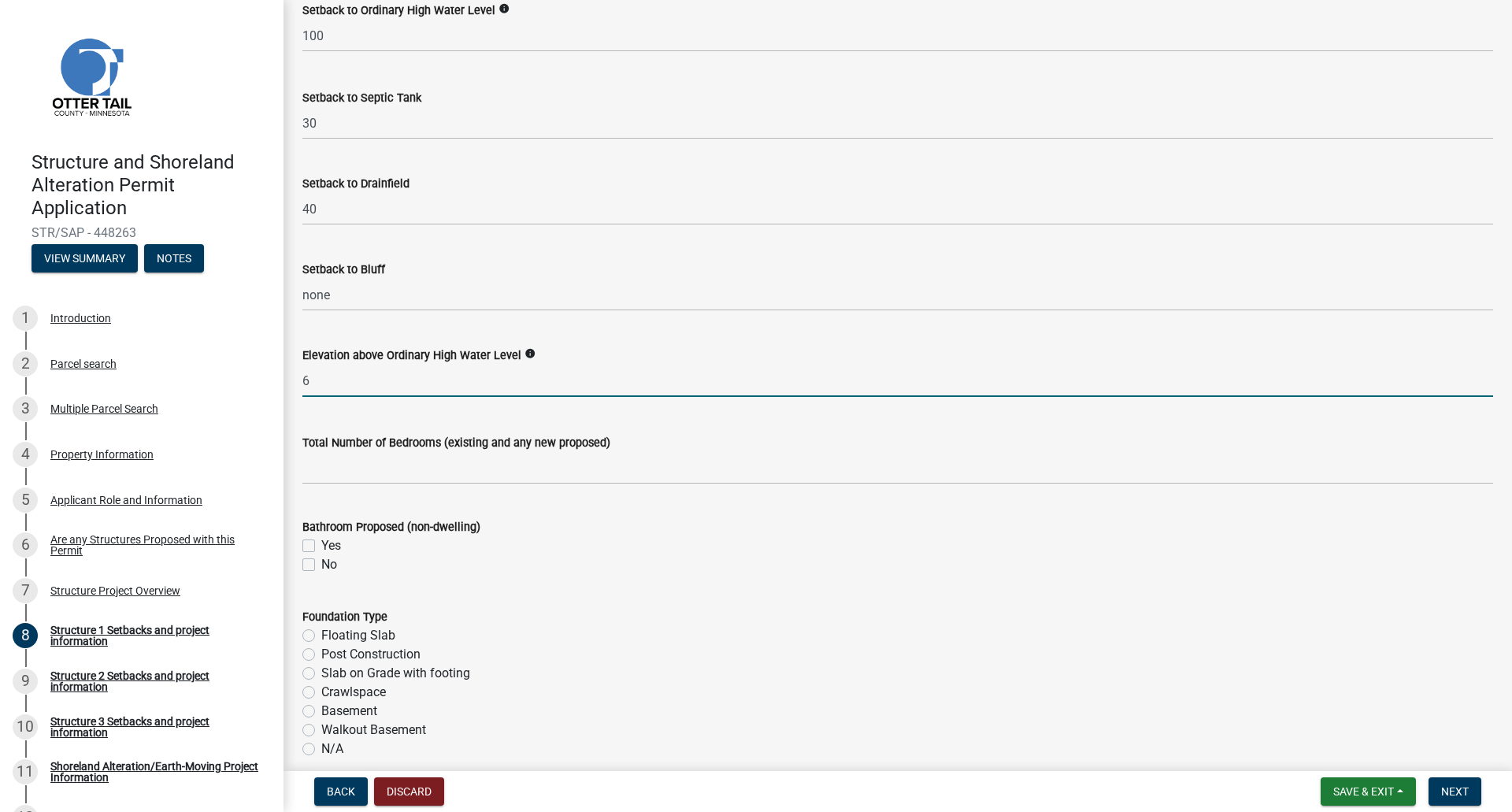 type on "6" 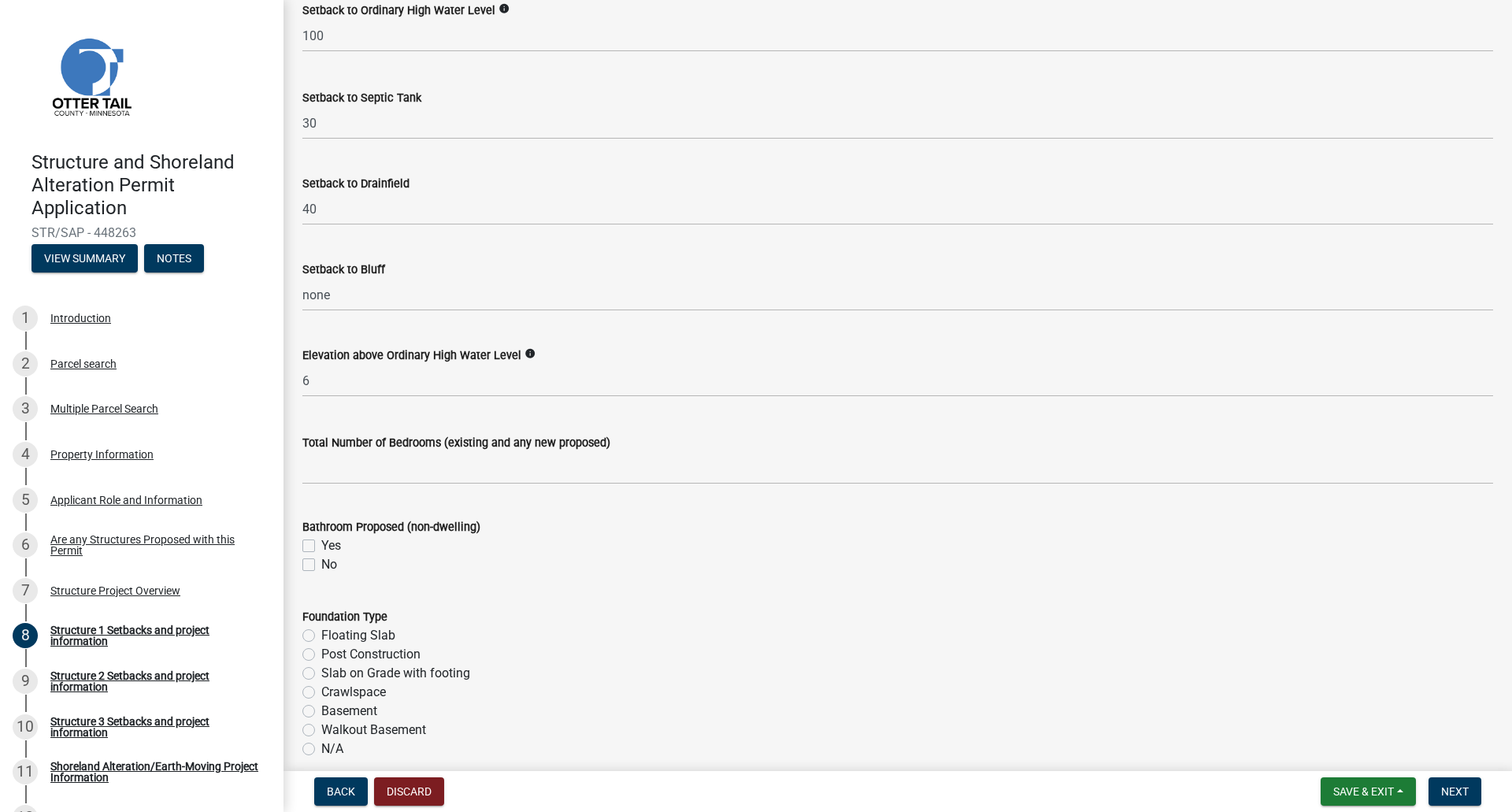 click on "Total Number of Bedrooms (existing and any new proposed)" 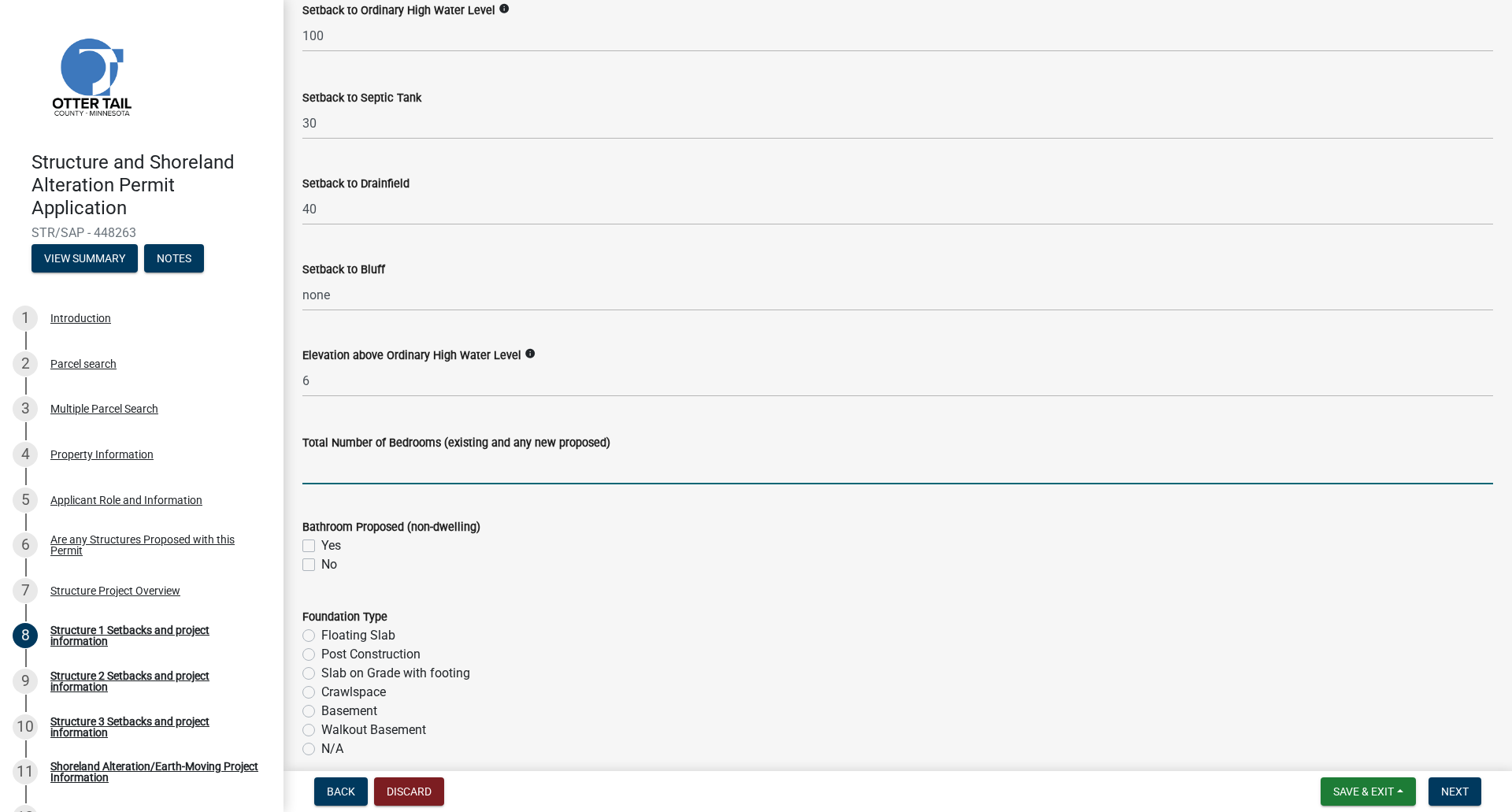 click 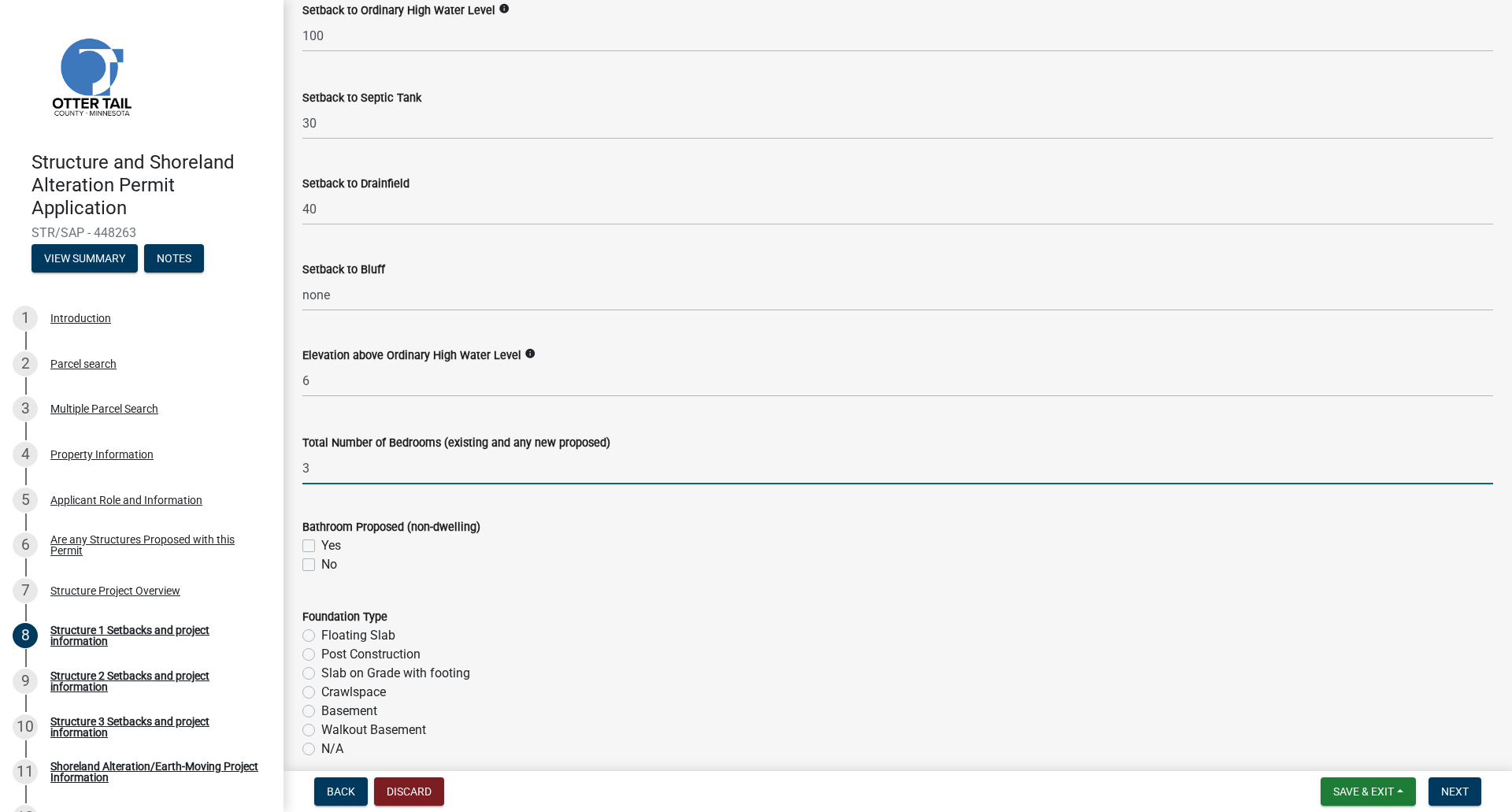 type on "3" 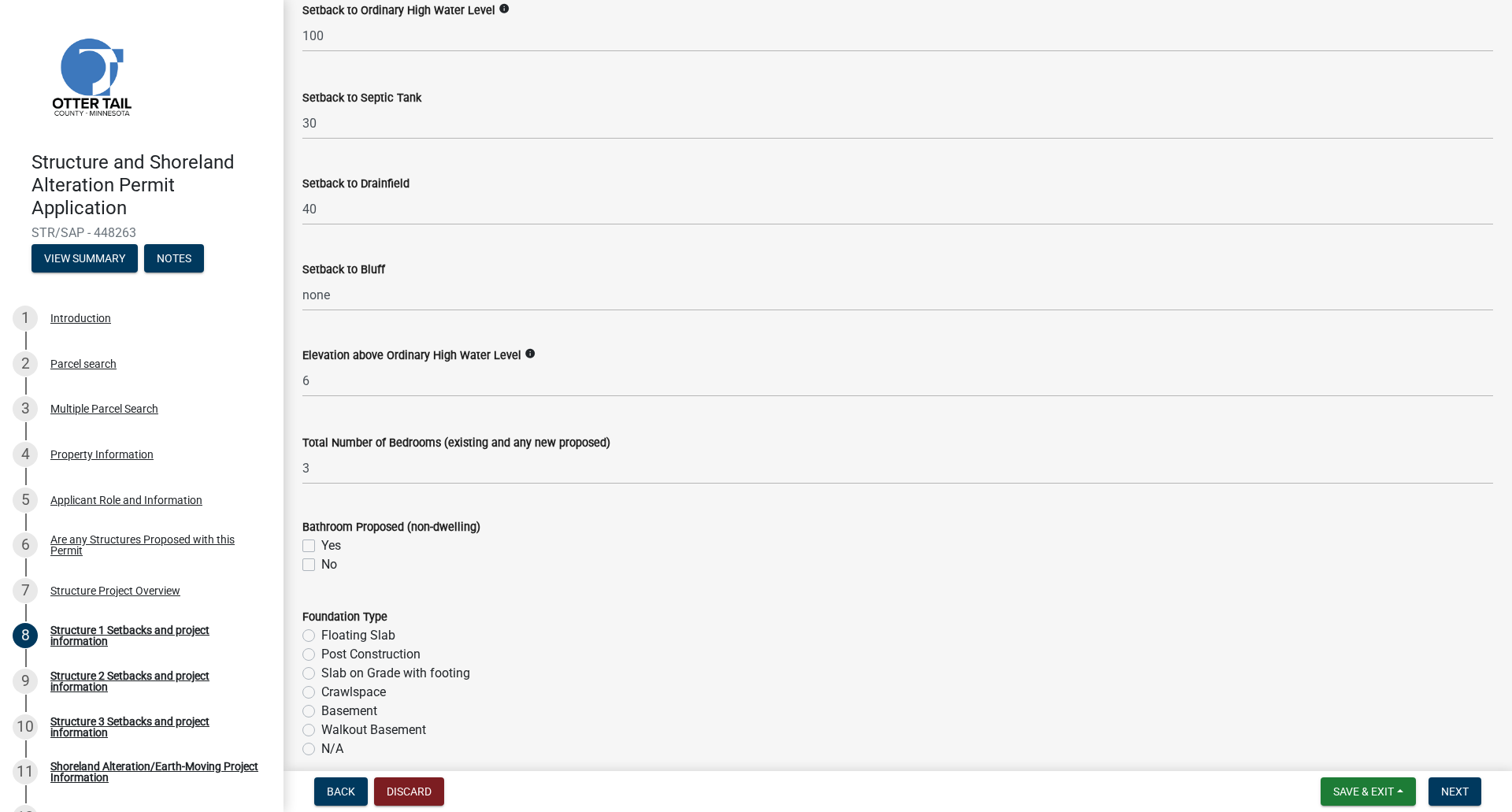 click on "Yes" 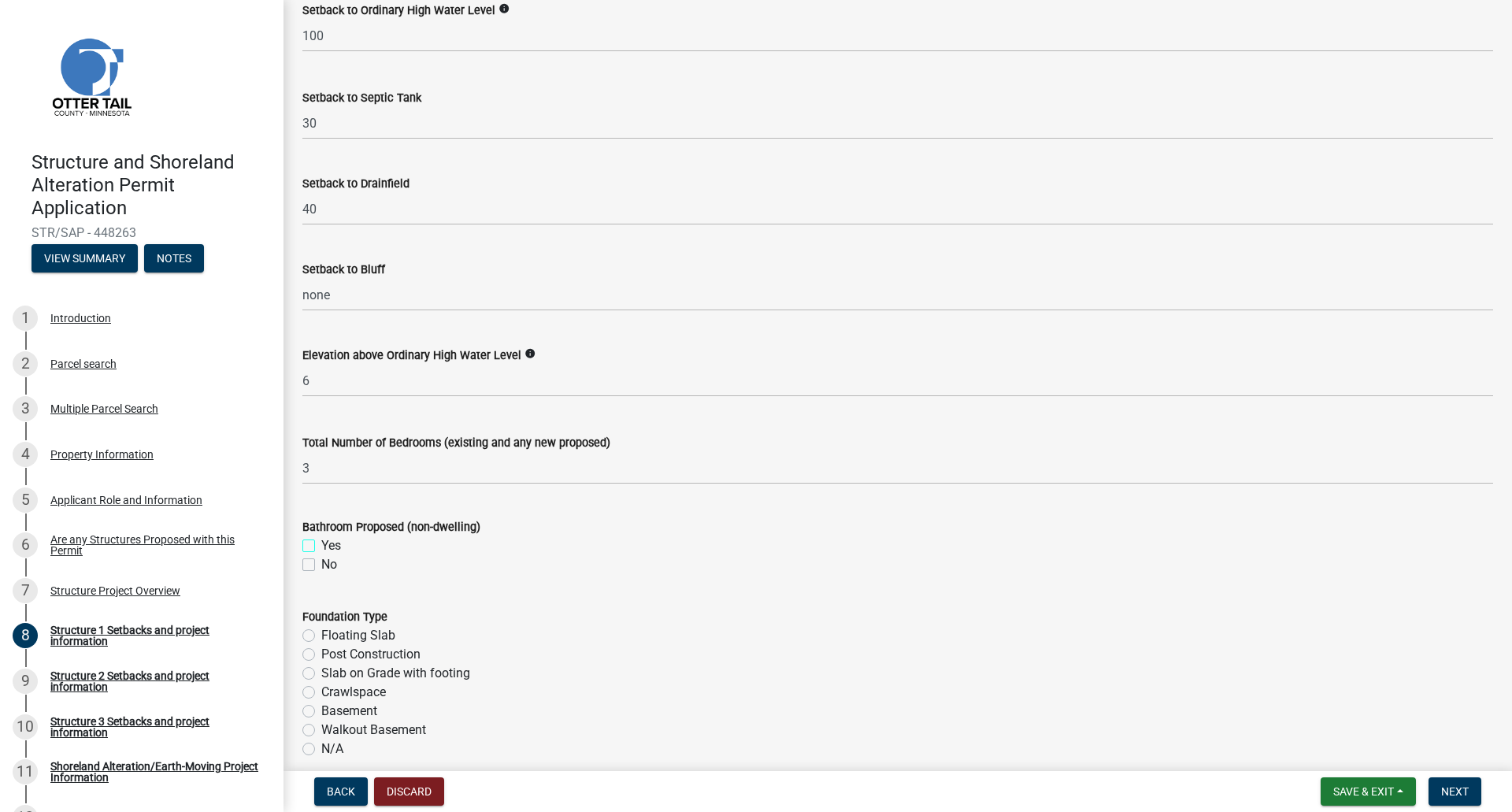 click on "Yes" at bounding box center [326, 541] 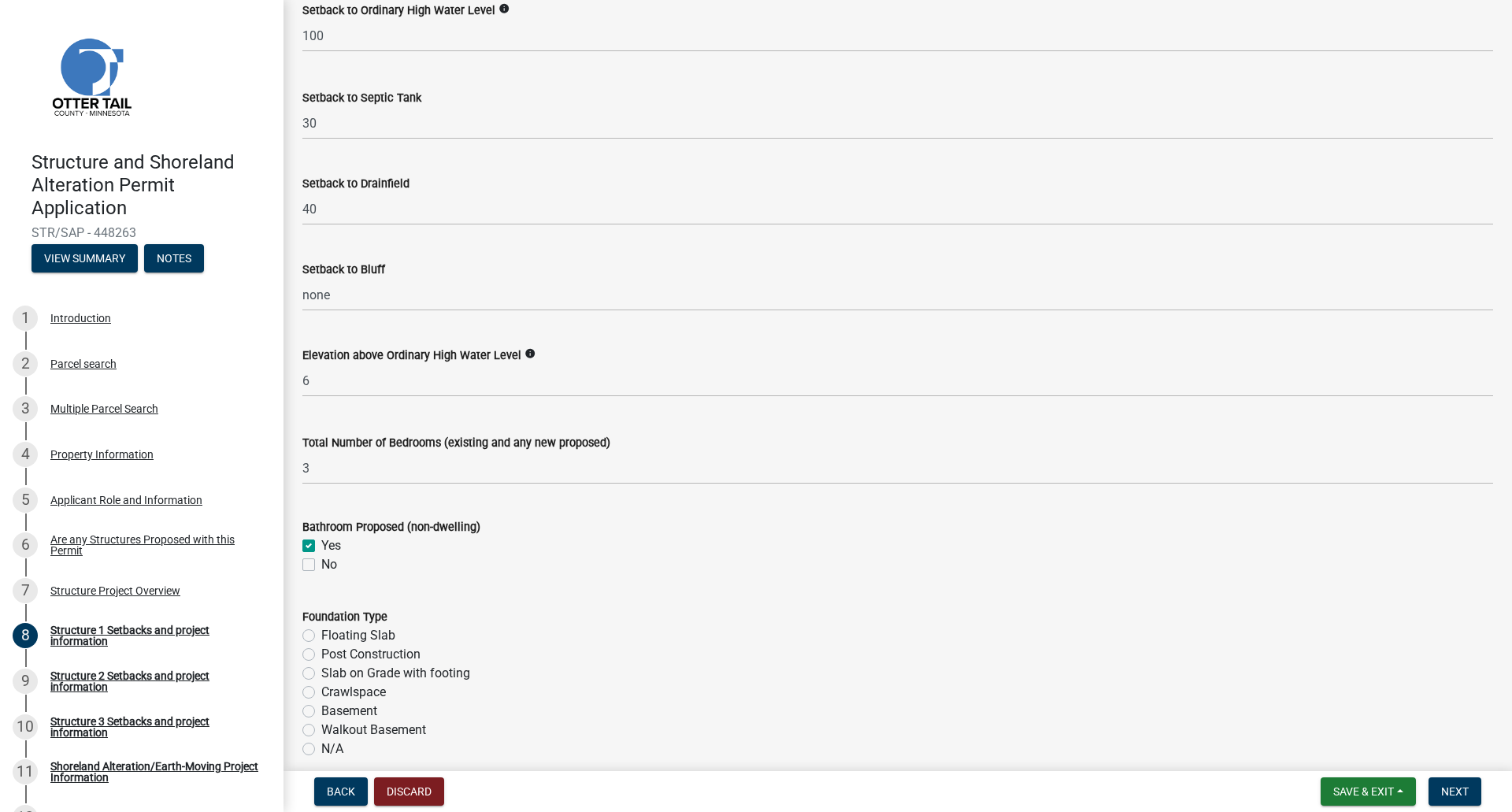 checkbox on "true" 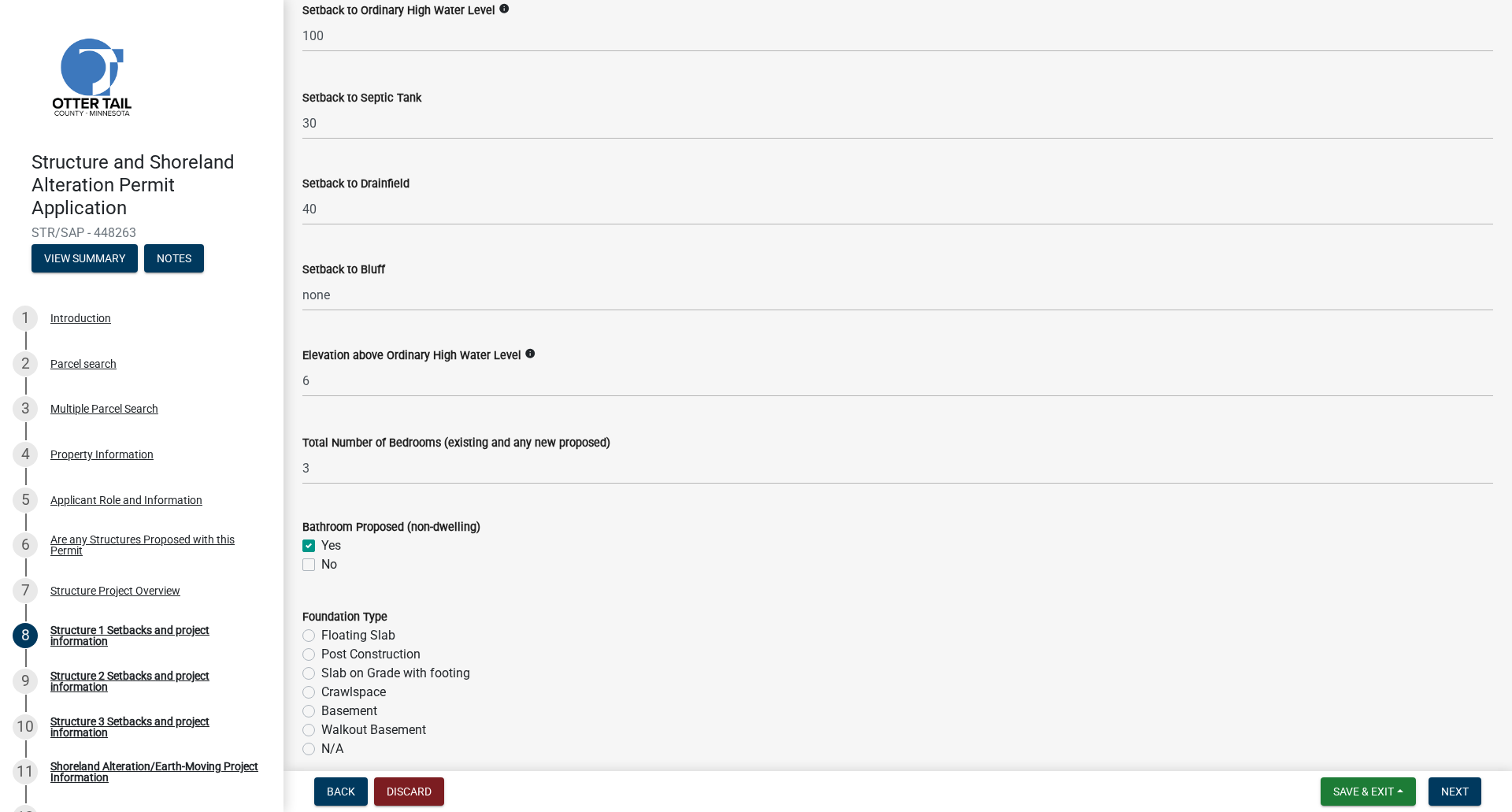 click on "No" 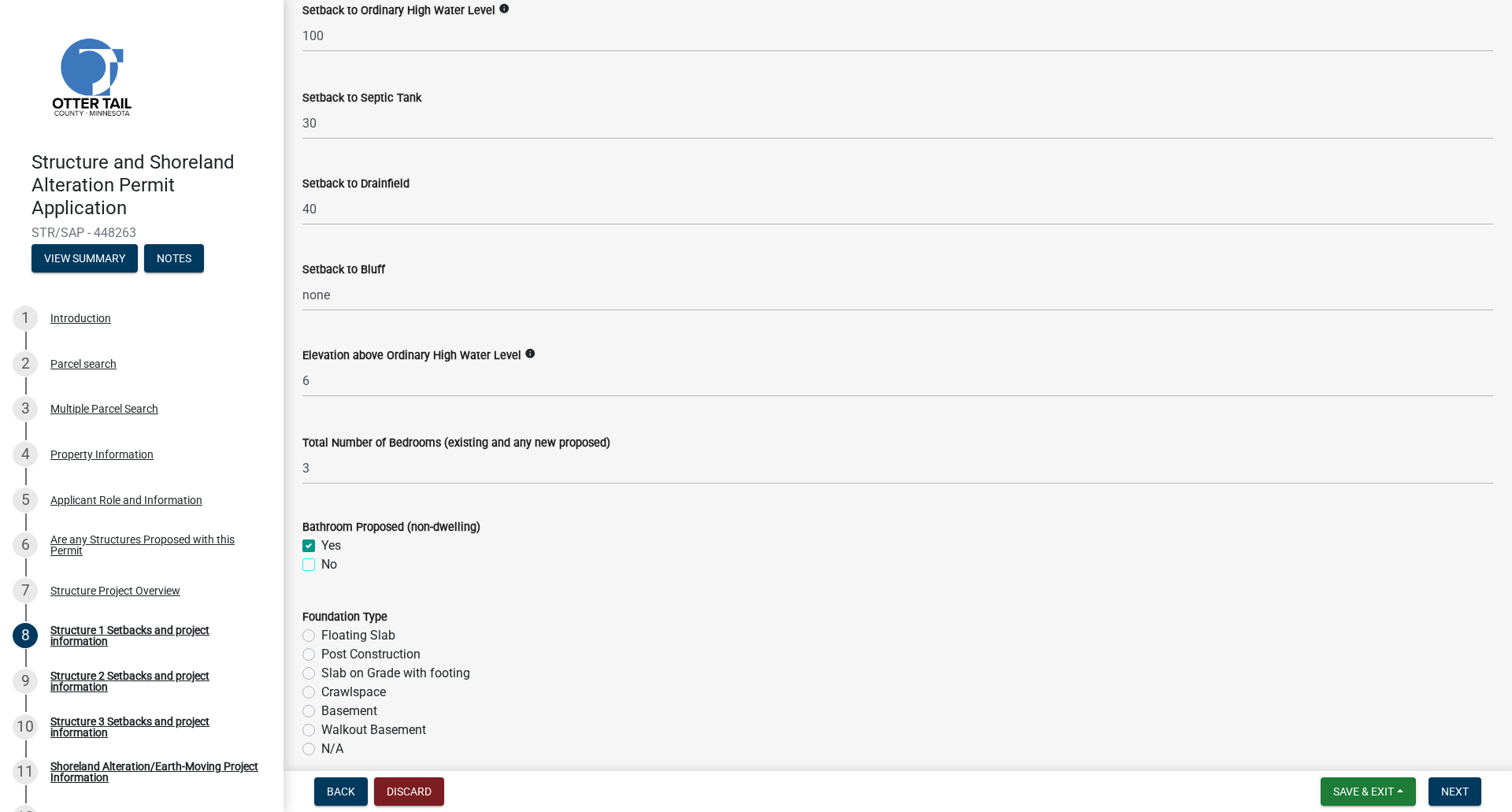 click on "No" at bounding box center (326, 560) 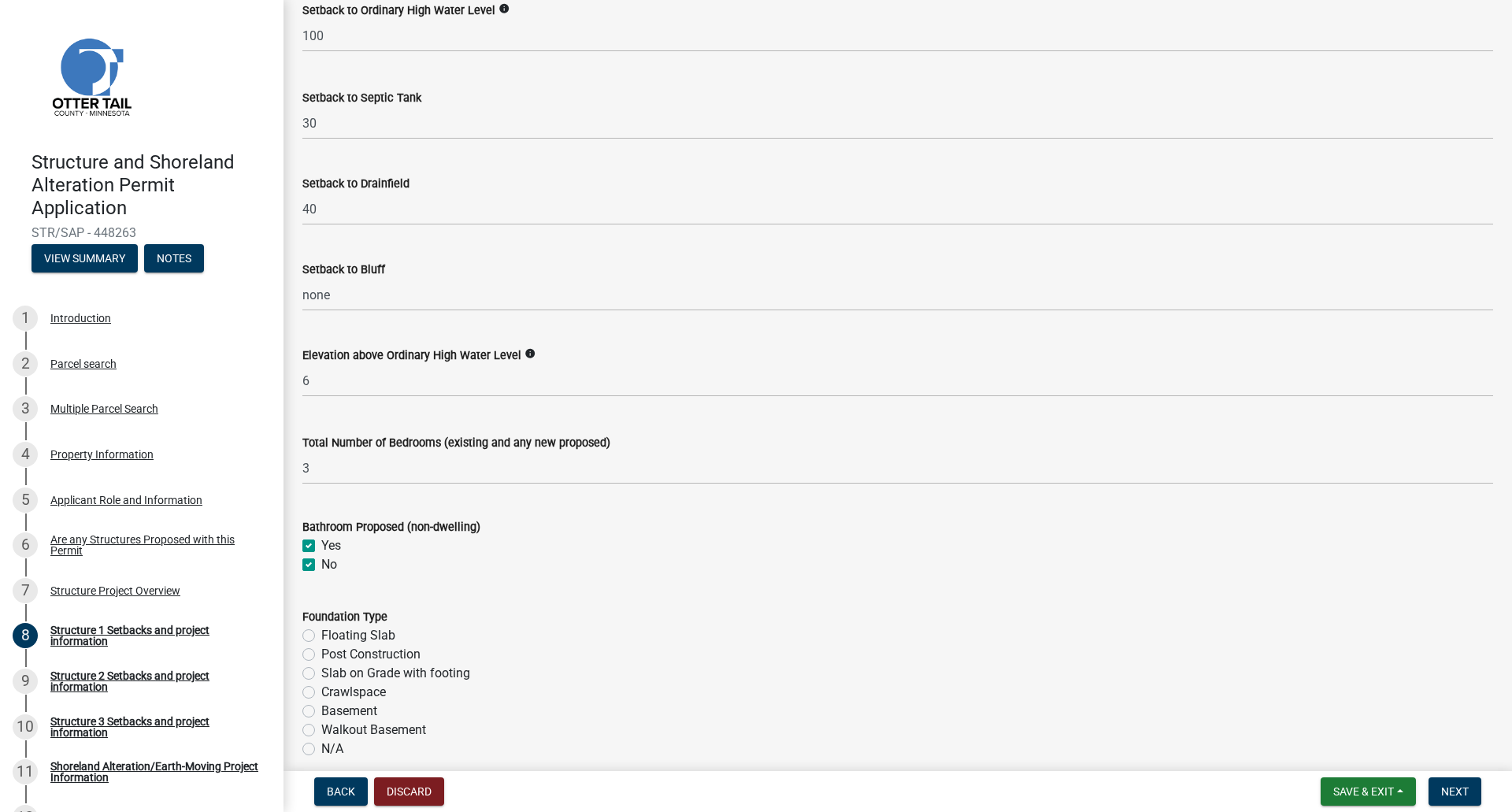 checkbox on "true" 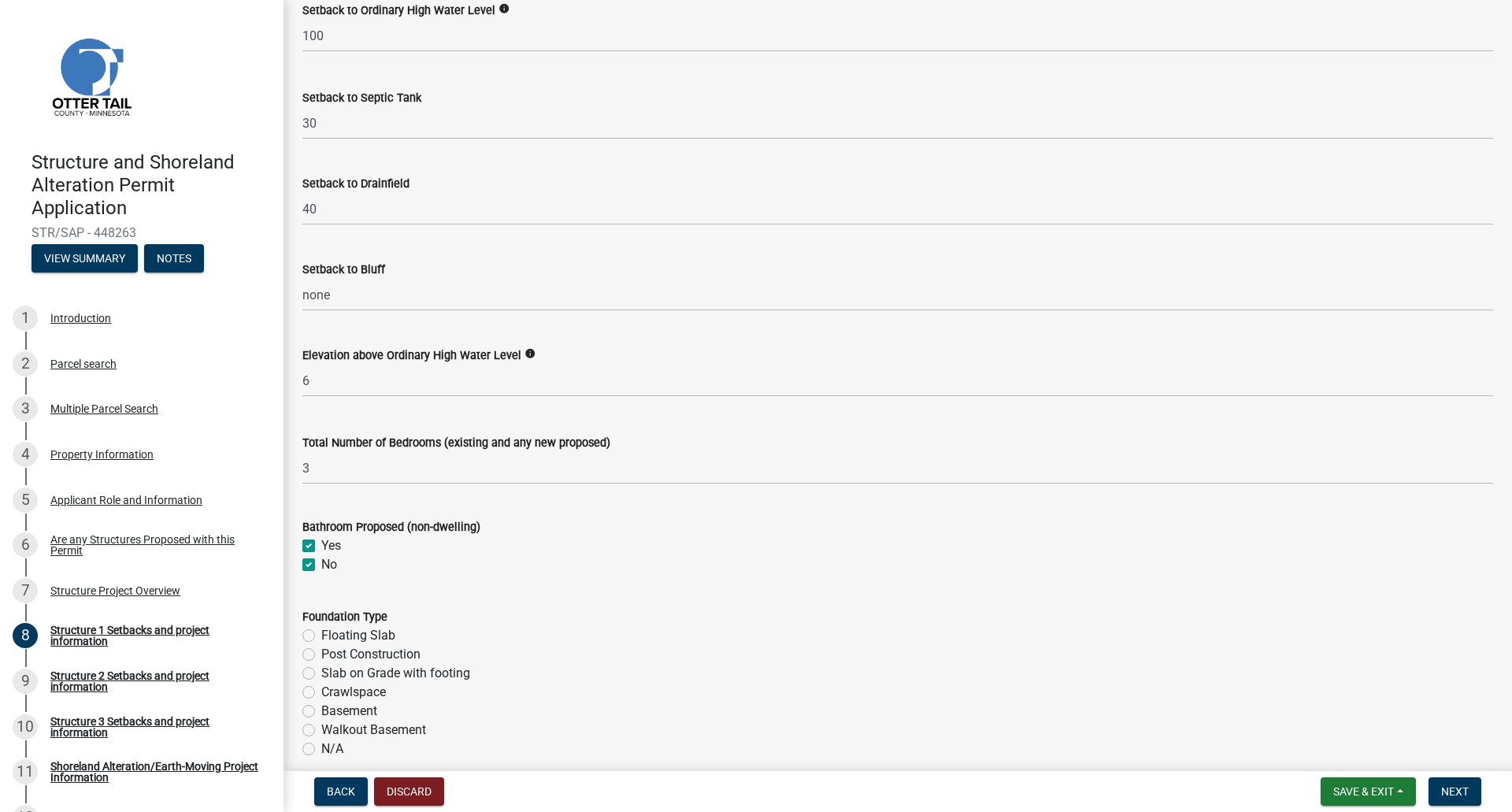 click on "Yes" 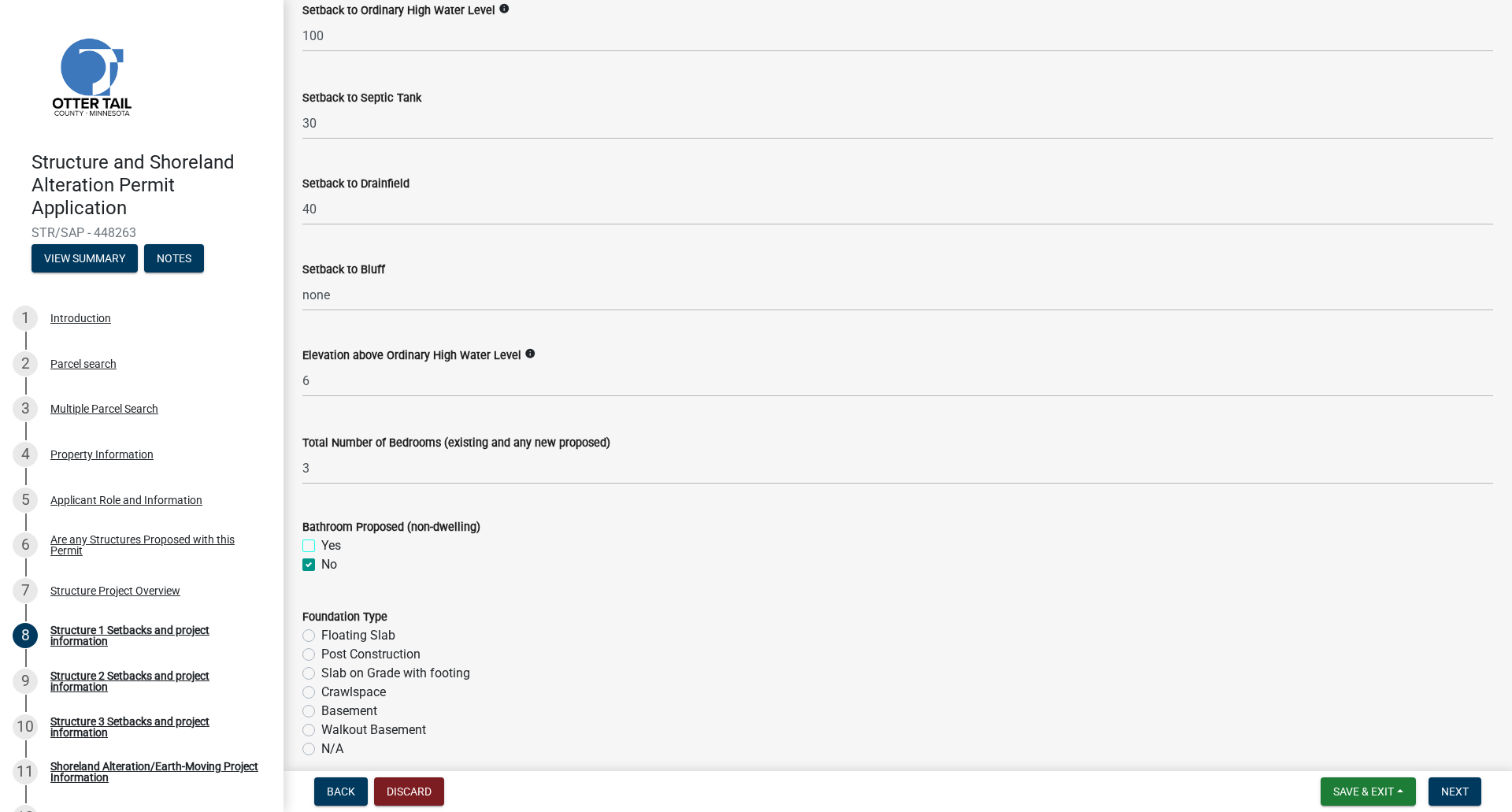 checkbox on "false" 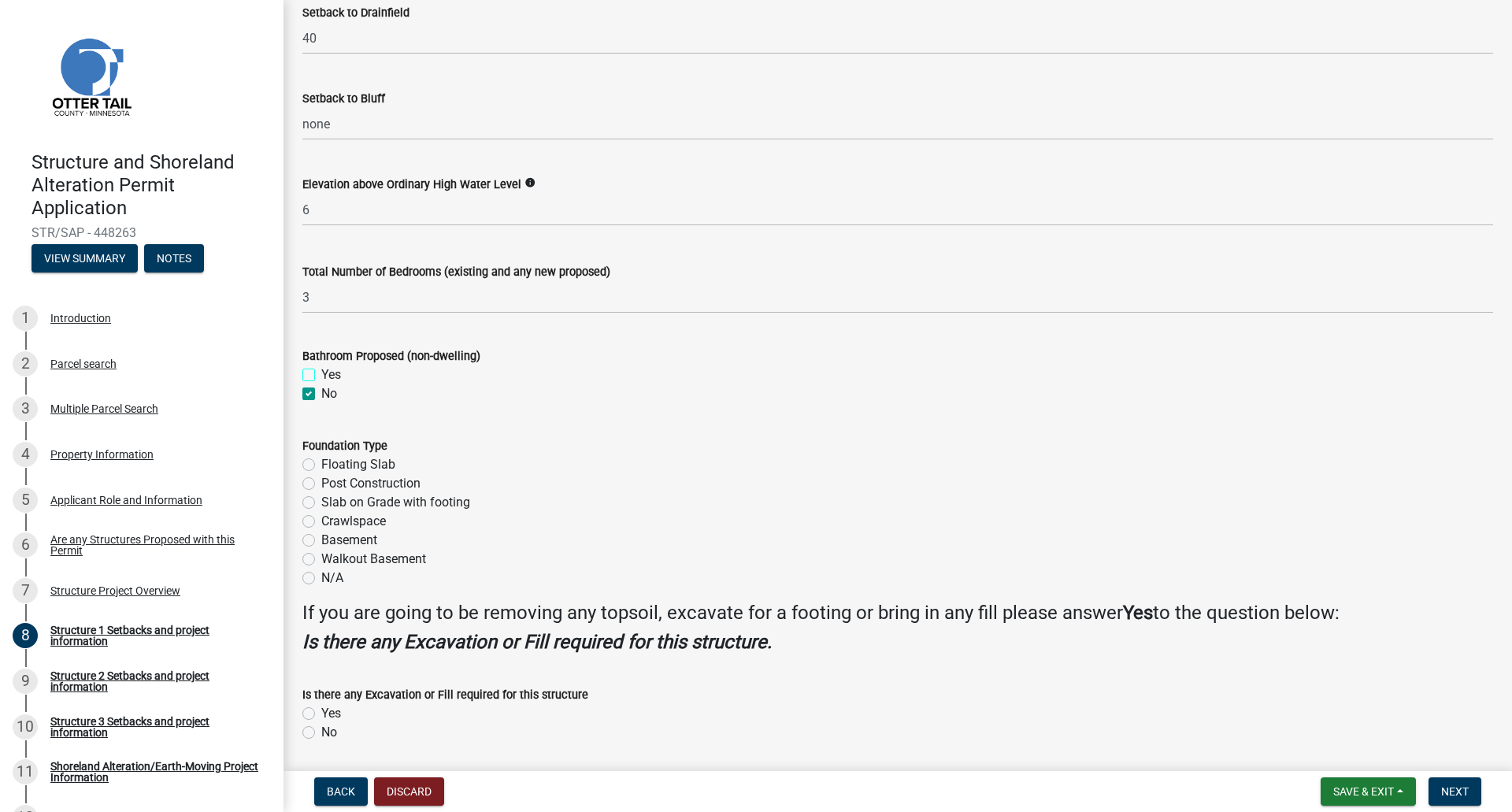 scroll, scrollTop: 1343, scrollLeft: 0, axis: vertical 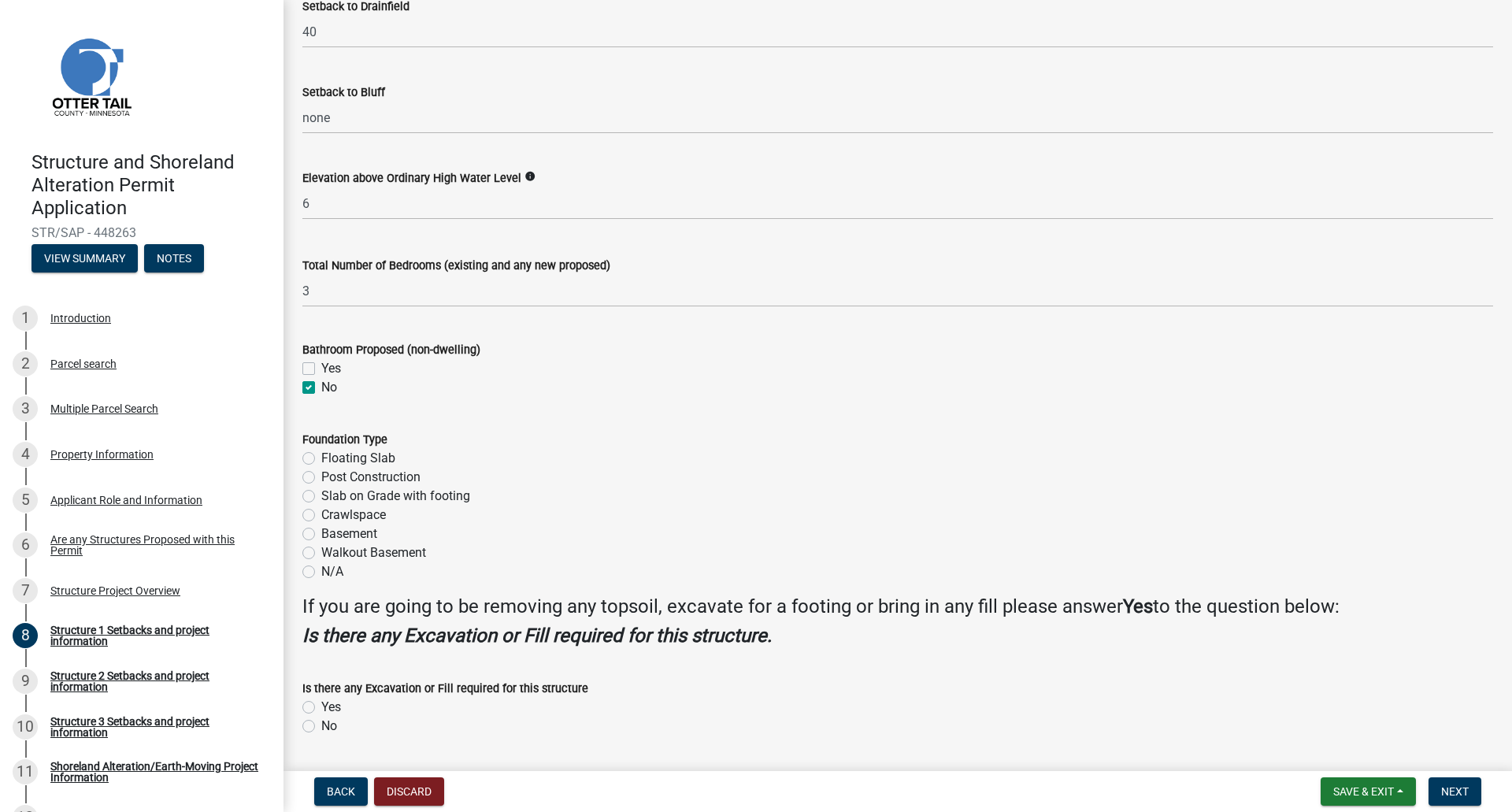 click on "Slab on Grade with footing" 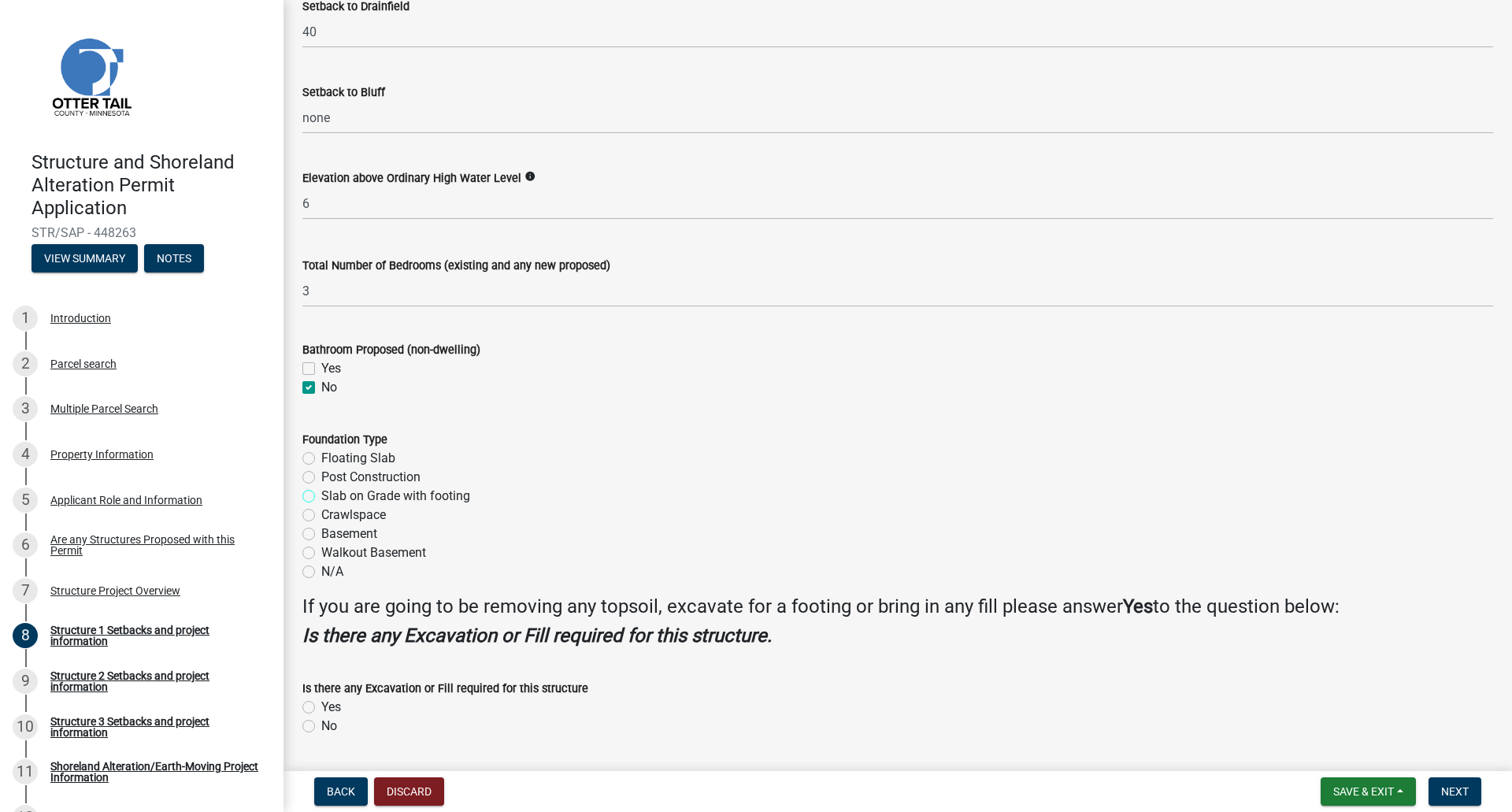 click on "Slab on Grade with footing" at bounding box center (326, 491) 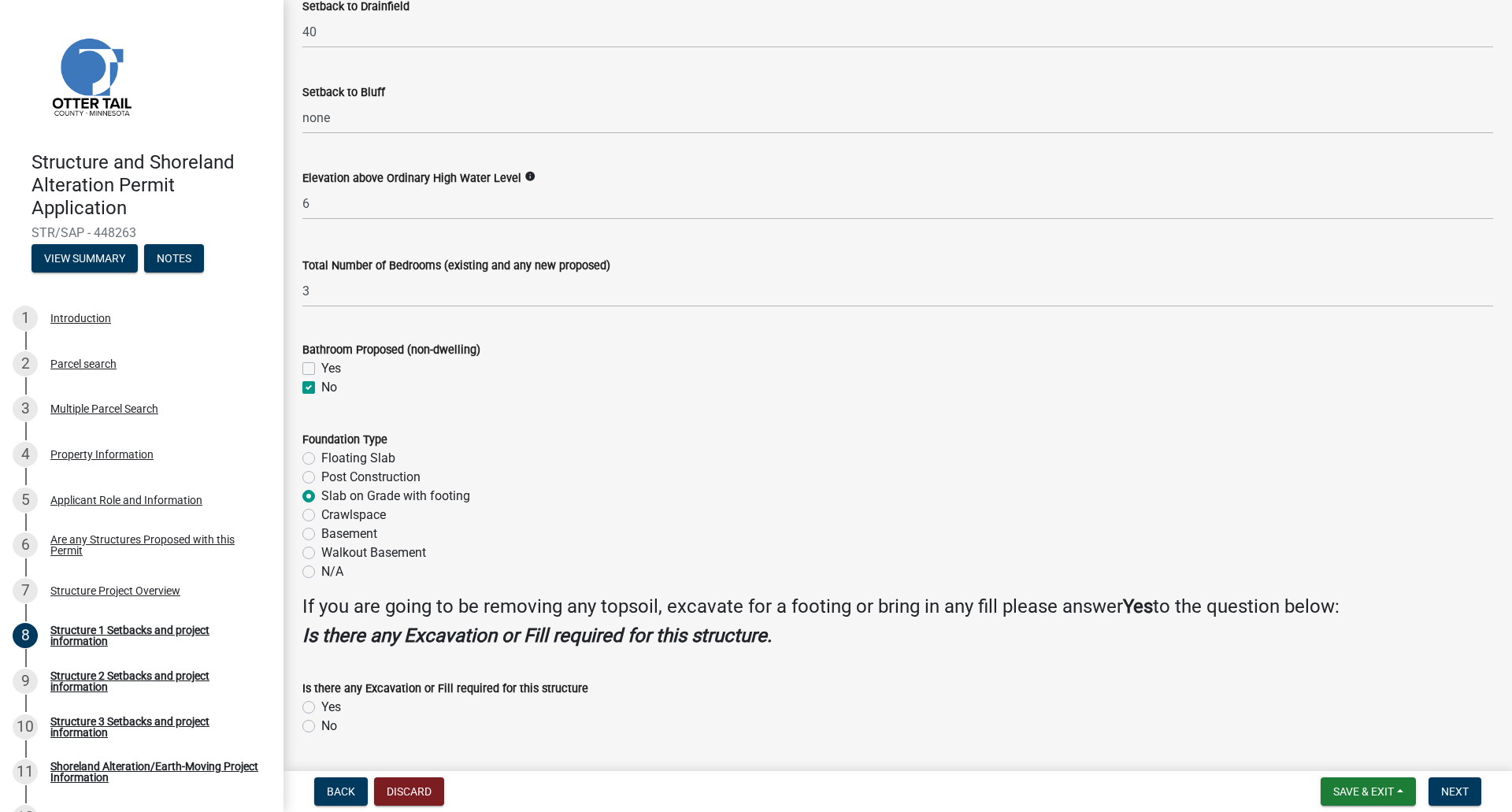 radio on "true" 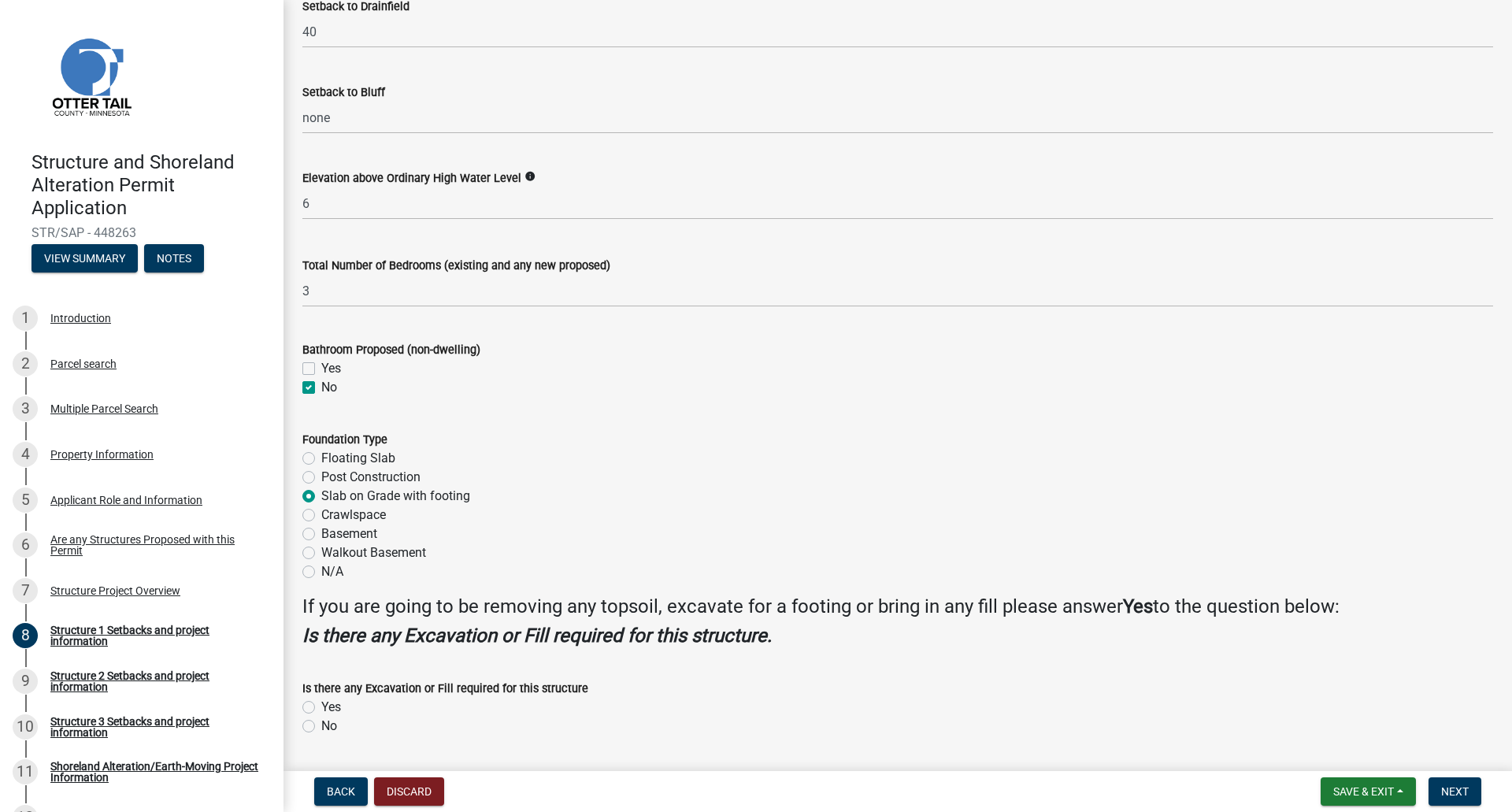 click on "Yes" 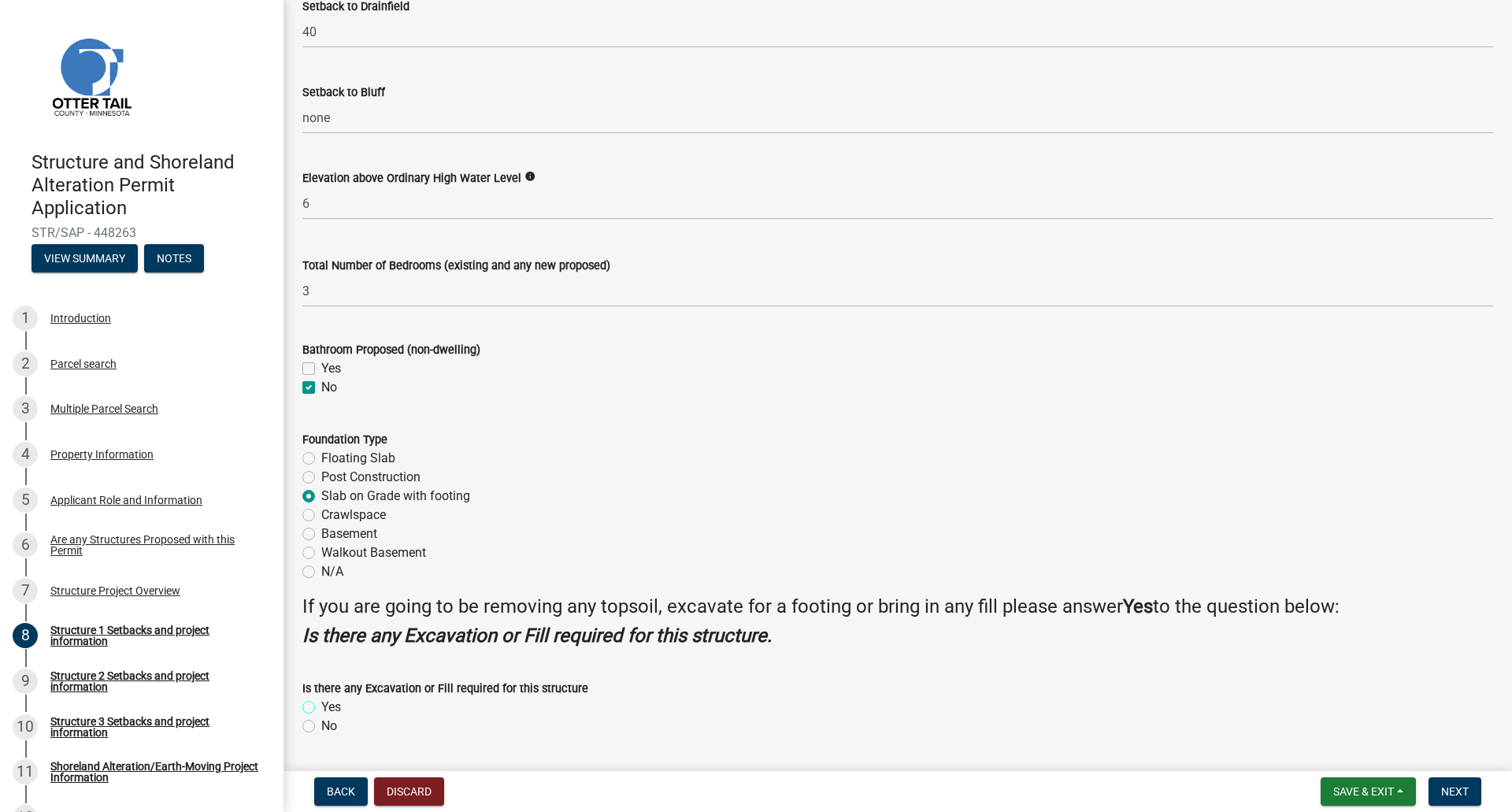 click on "Yes" at bounding box center [326, 703] 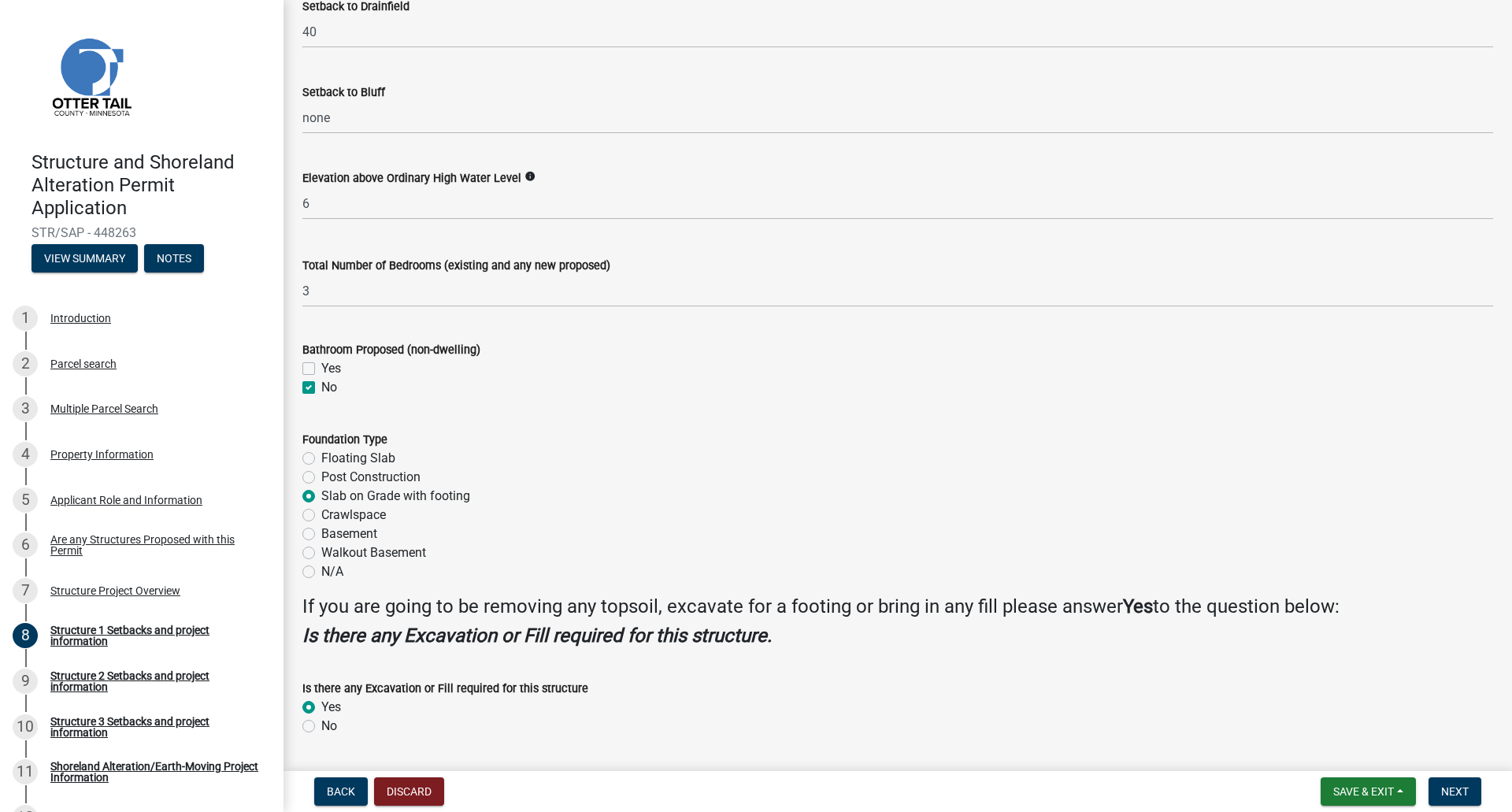 radio on "true" 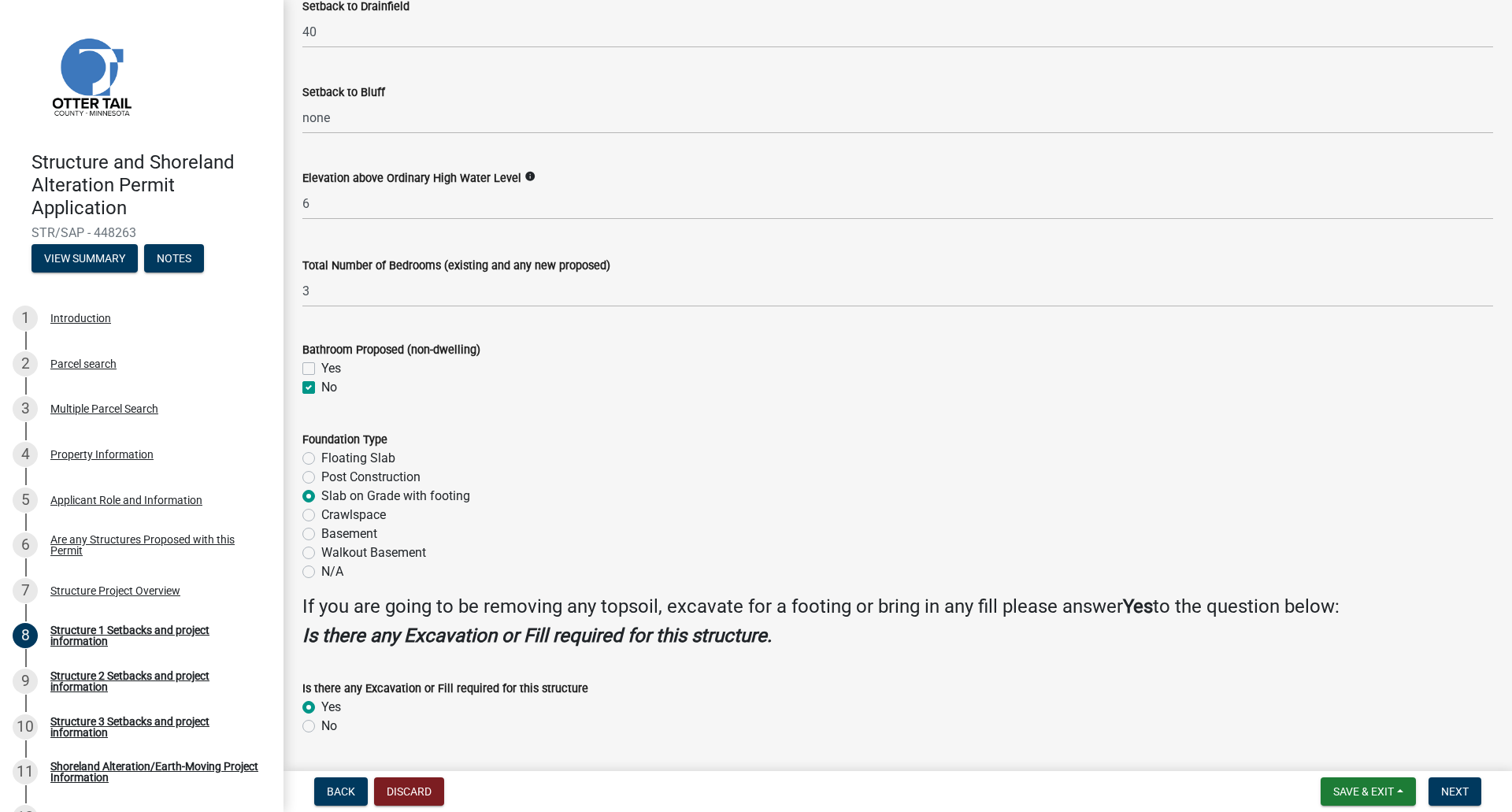 scroll, scrollTop: 1389, scrollLeft: 0, axis: vertical 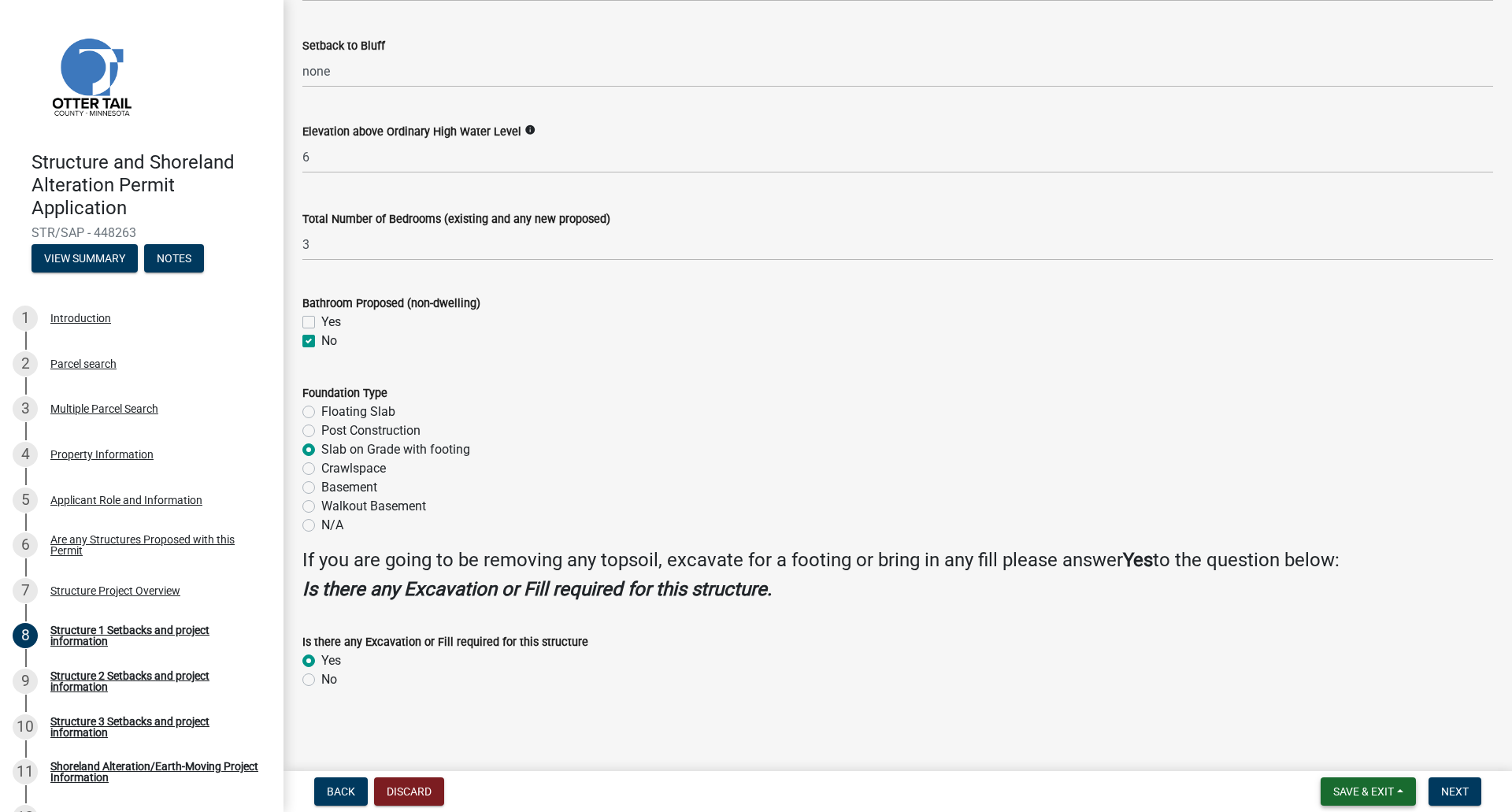 click on "Save & Exit" at bounding box center [1363, 792] 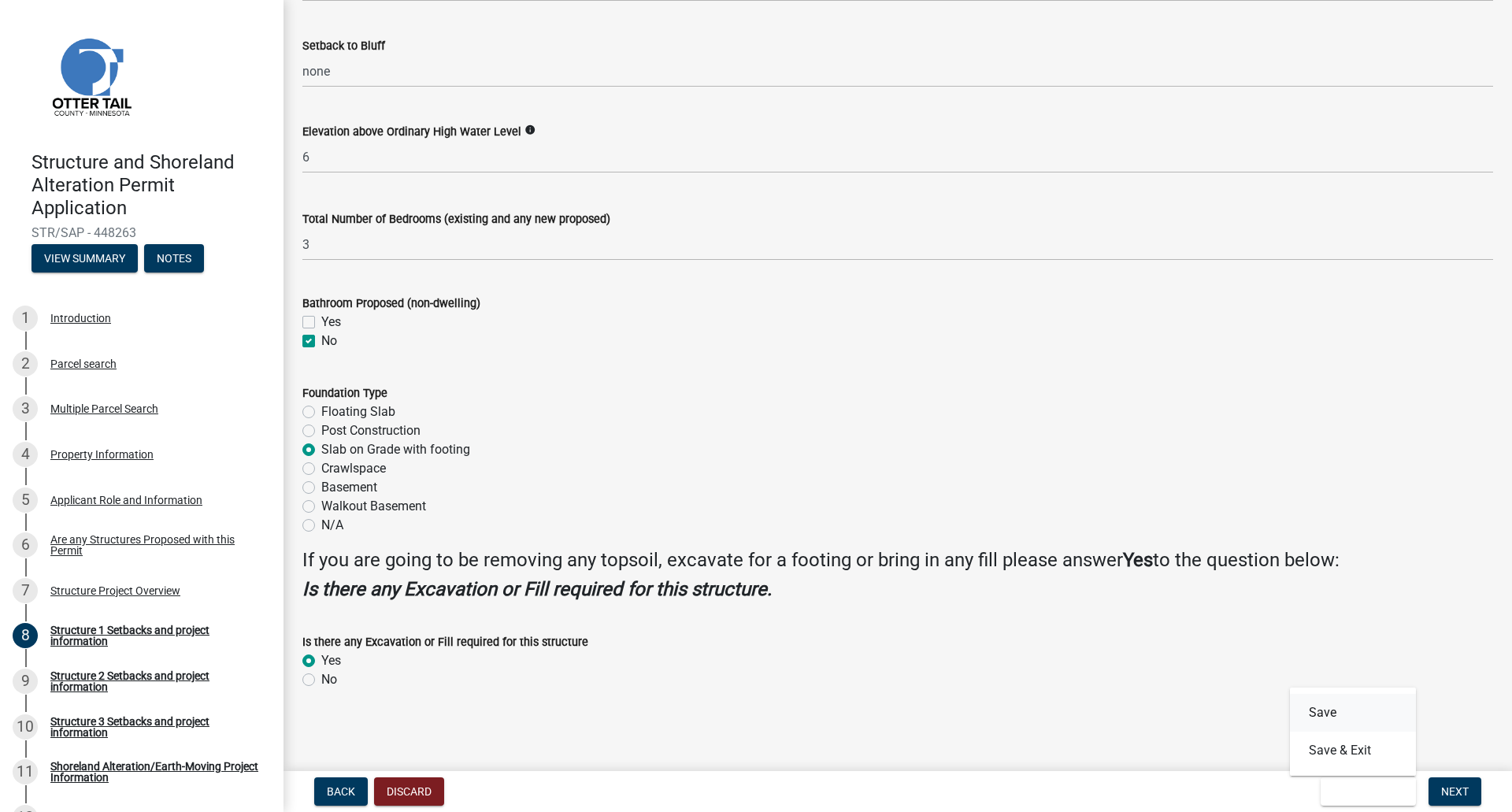 click on "Save" at bounding box center (1353, 713) 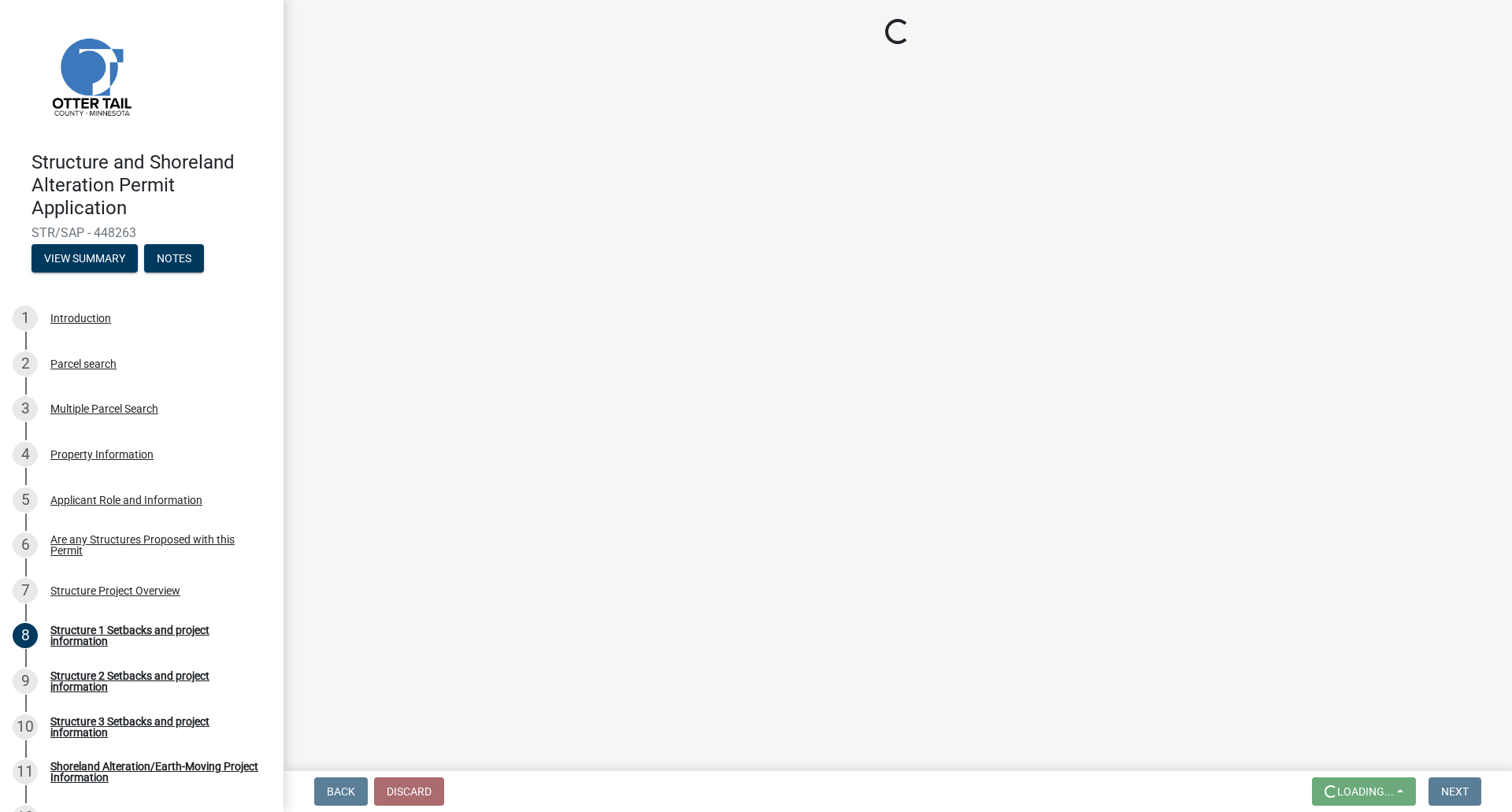 scroll, scrollTop: 0, scrollLeft: 0, axis: both 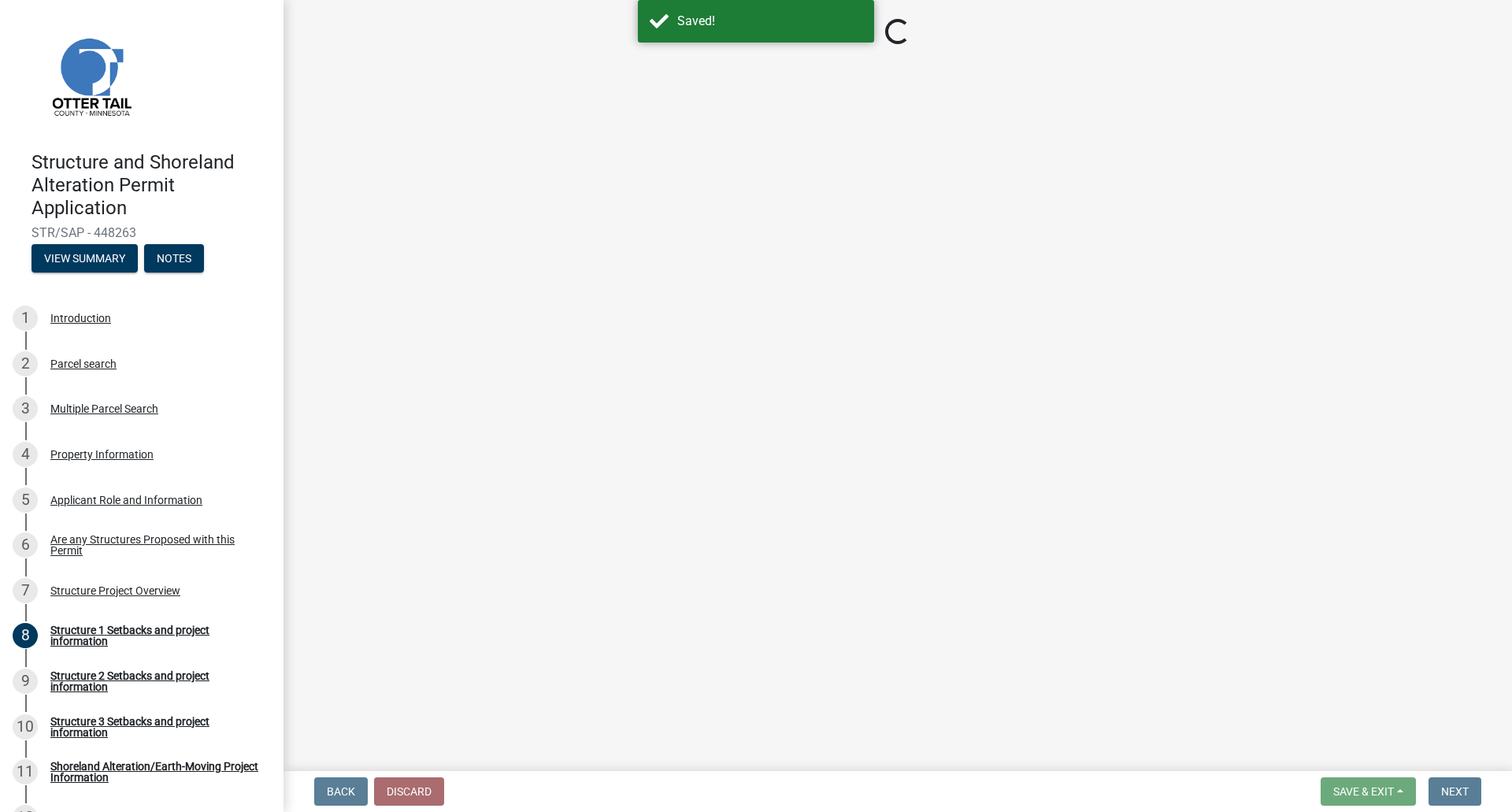 select on "c185e313-3403-4239-bd61-bb563c58a77a" 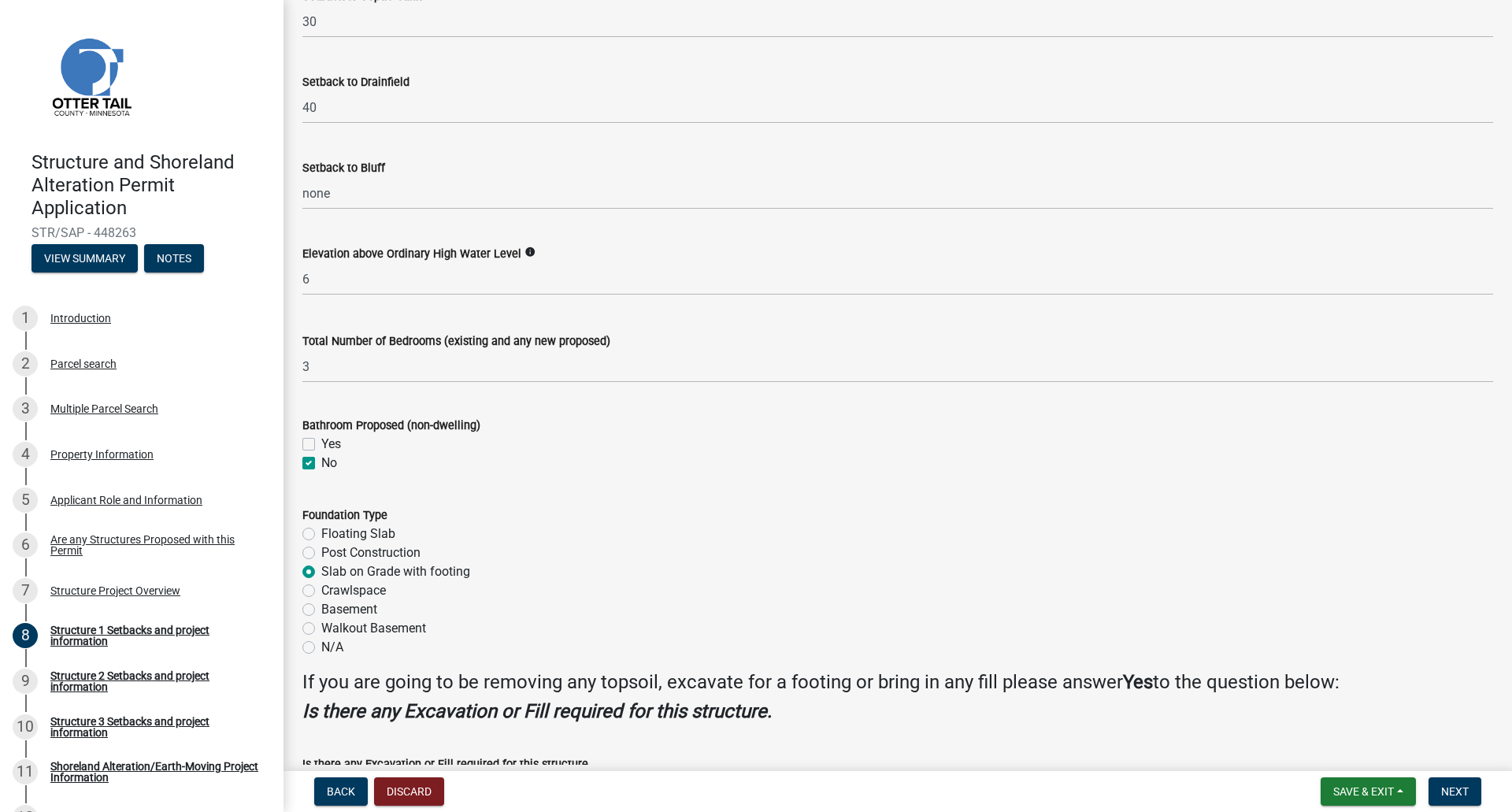scroll, scrollTop: 1389, scrollLeft: 0, axis: vertical 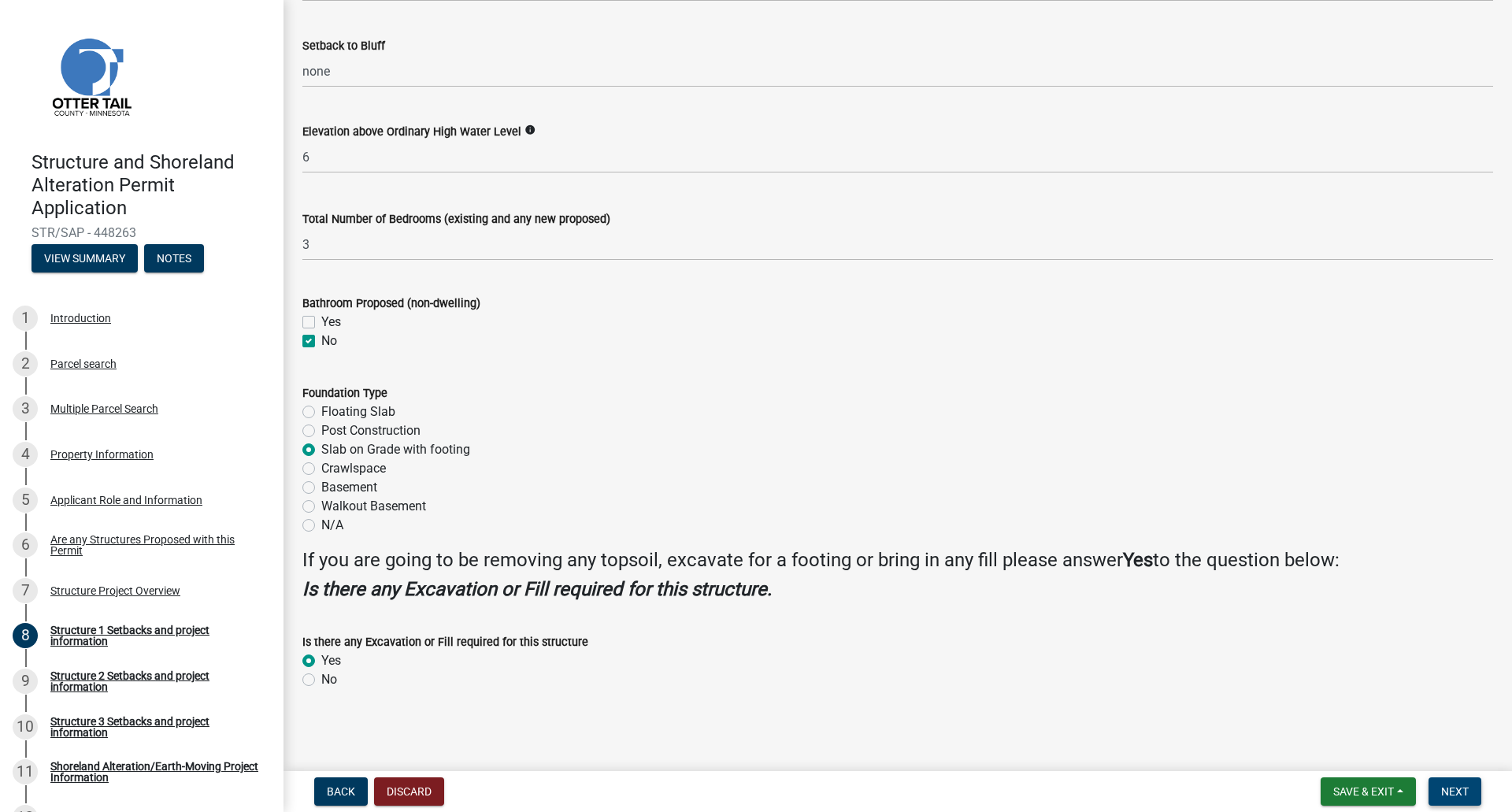 click on "Next" at bounding box center (1455, 792) 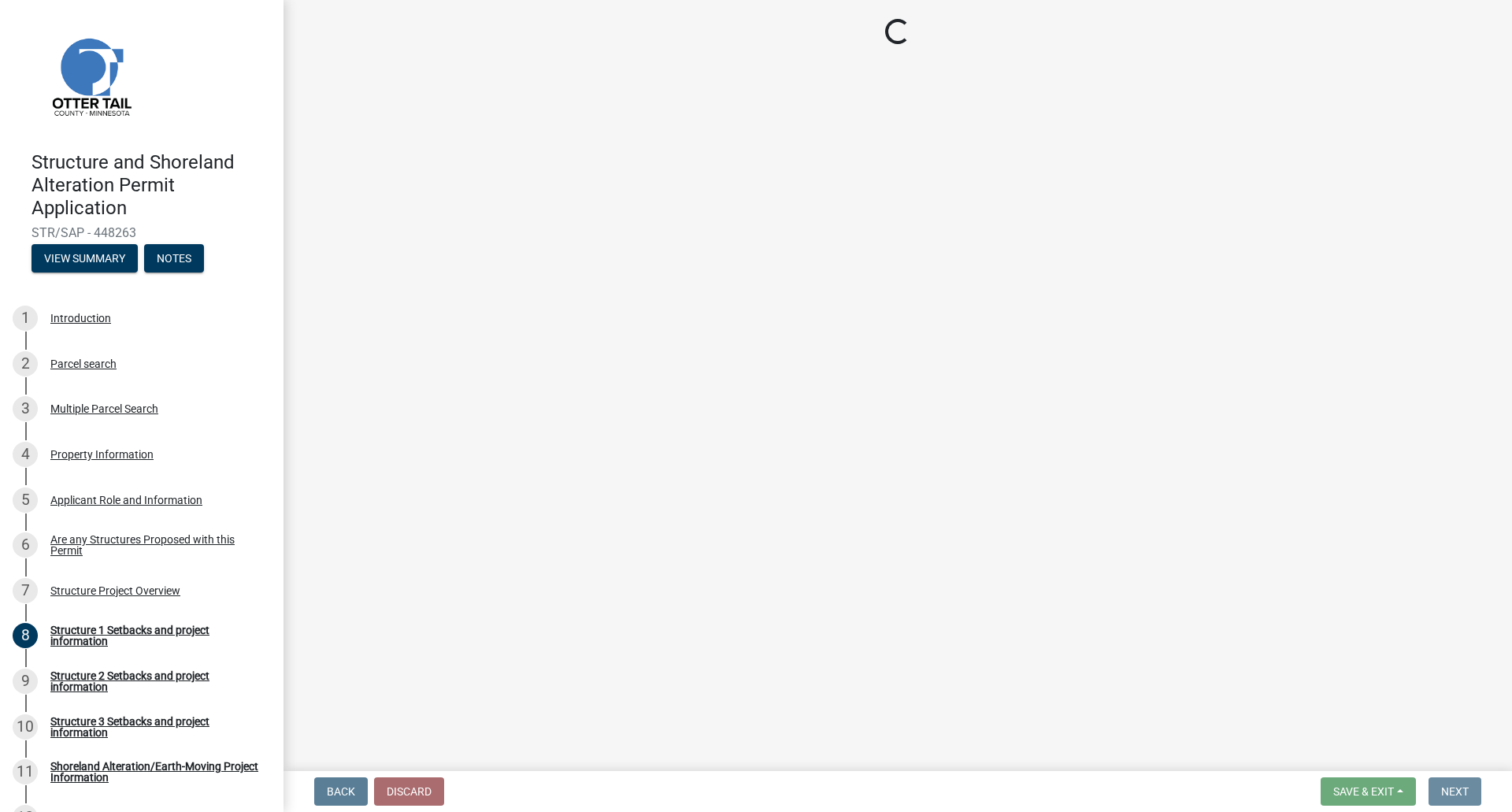 scroll, scrollTop: 0, scrollLeft: 0, axis: both 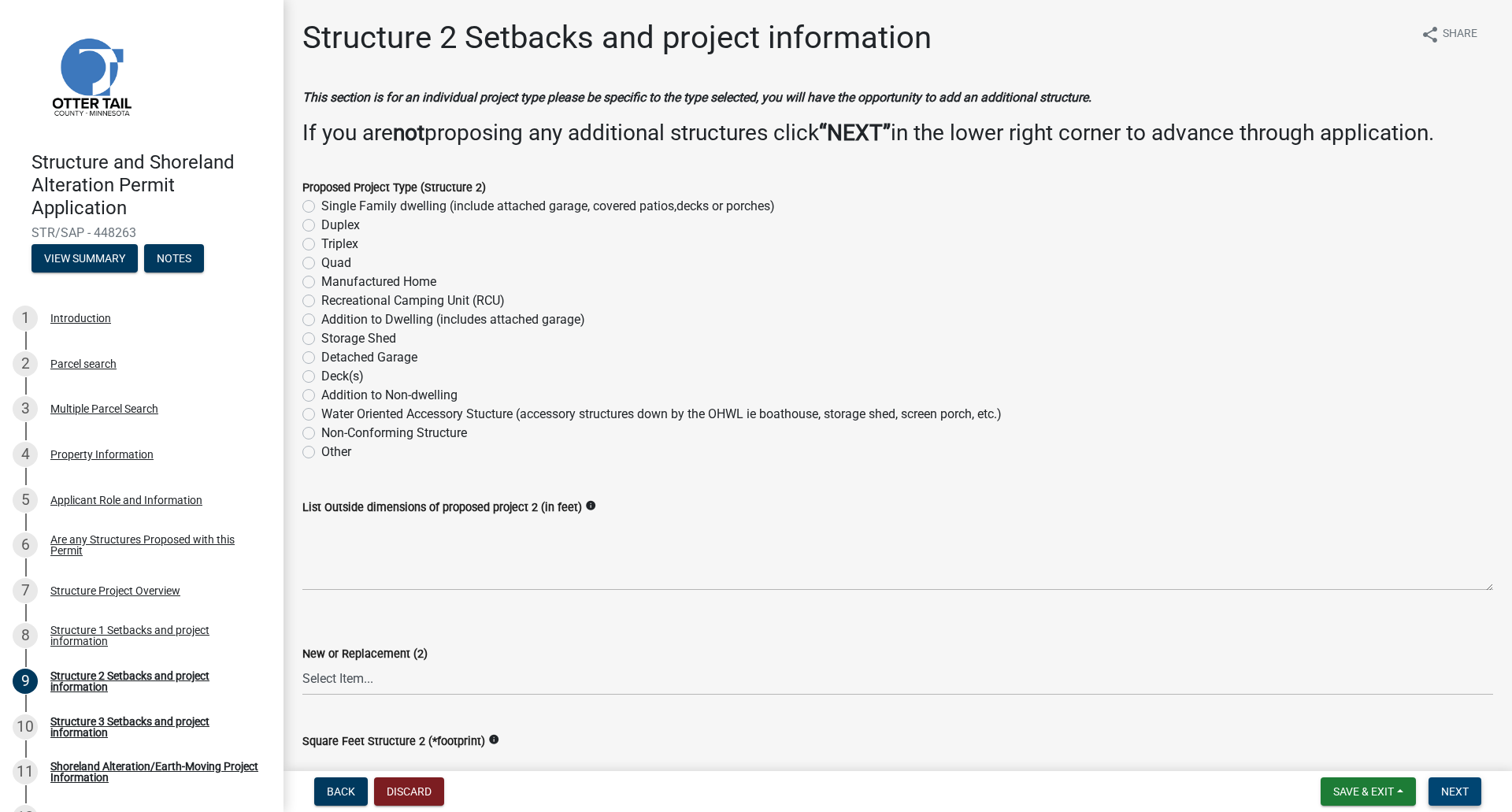 click on "Next" at bounding box center (1455, 792) 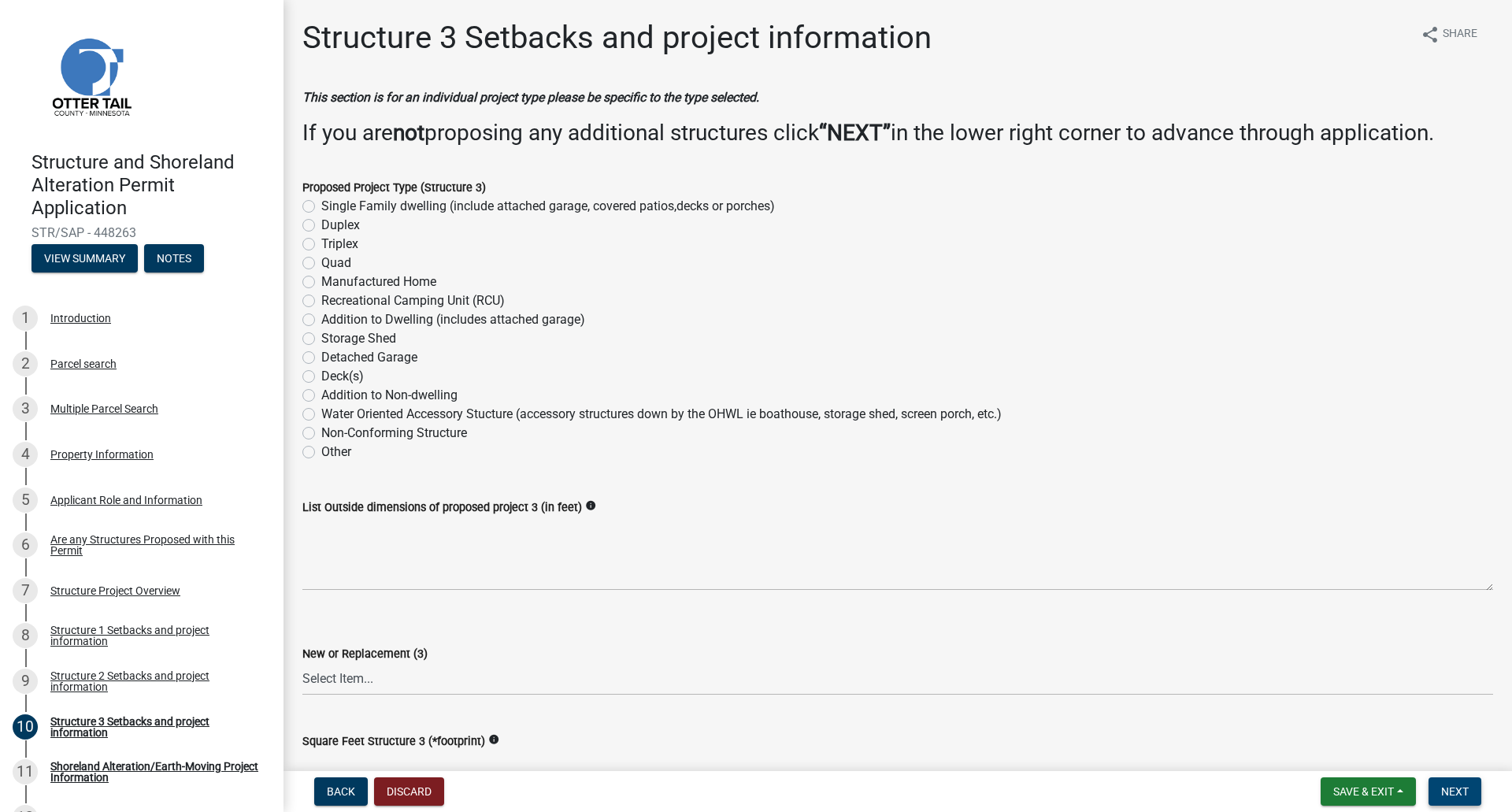 click on "Next" at bounding box center [1455, 792] 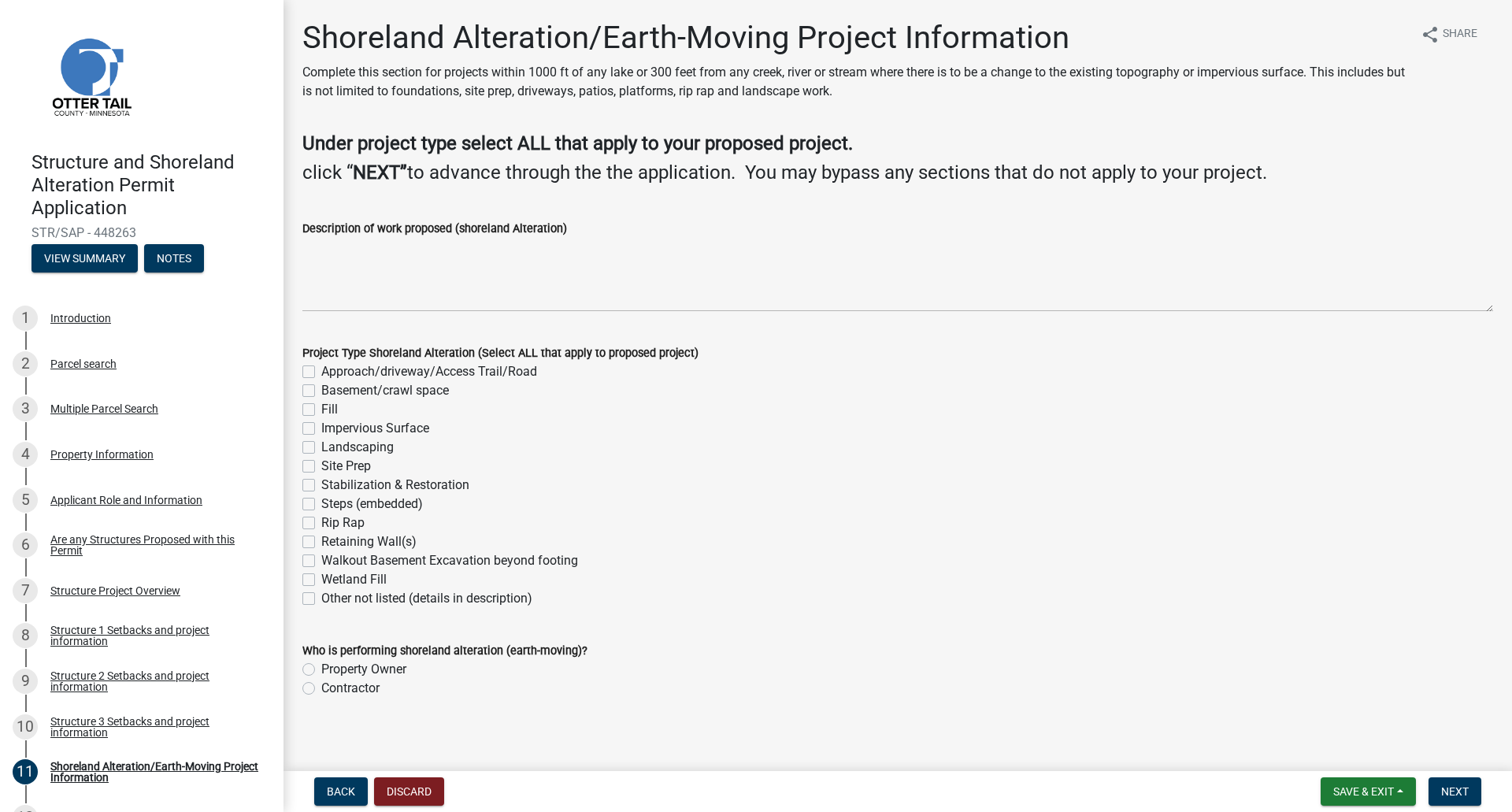 click on "Approach/driveway/Access Trail/Road" 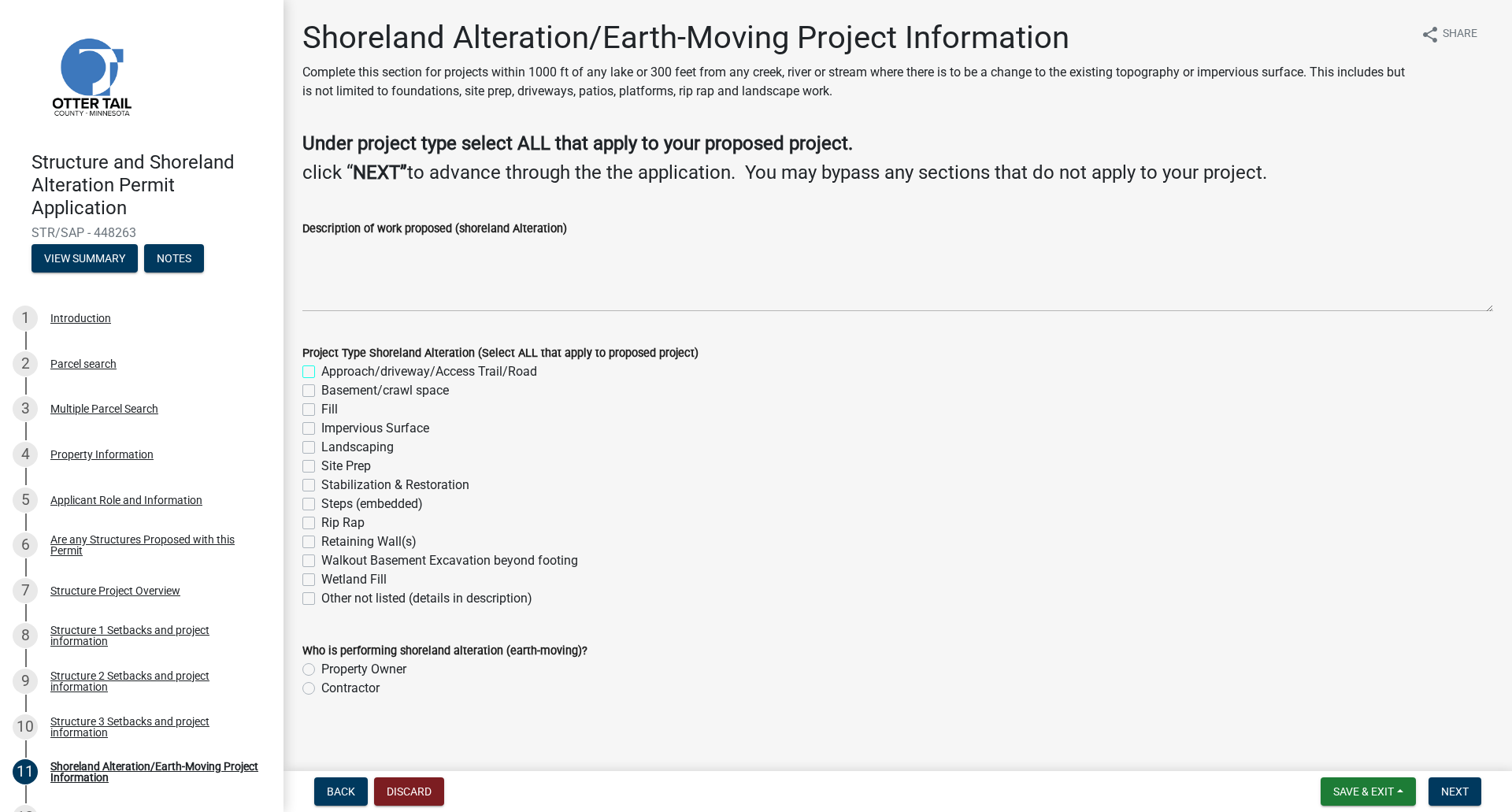 click on "Approach/driveway/Access Trail/Road" at bounding box center [326, 367] 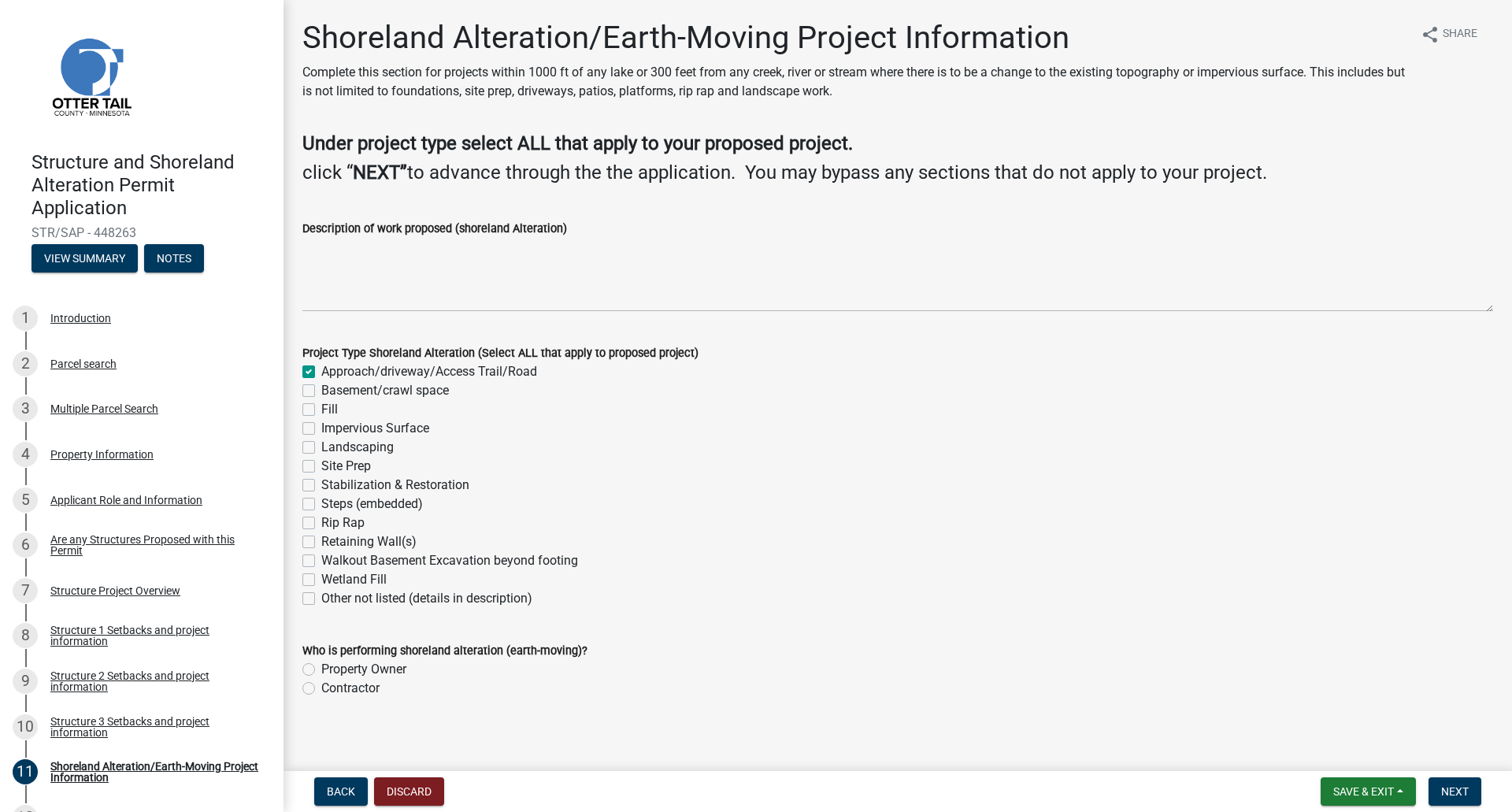 checkbox on "true" 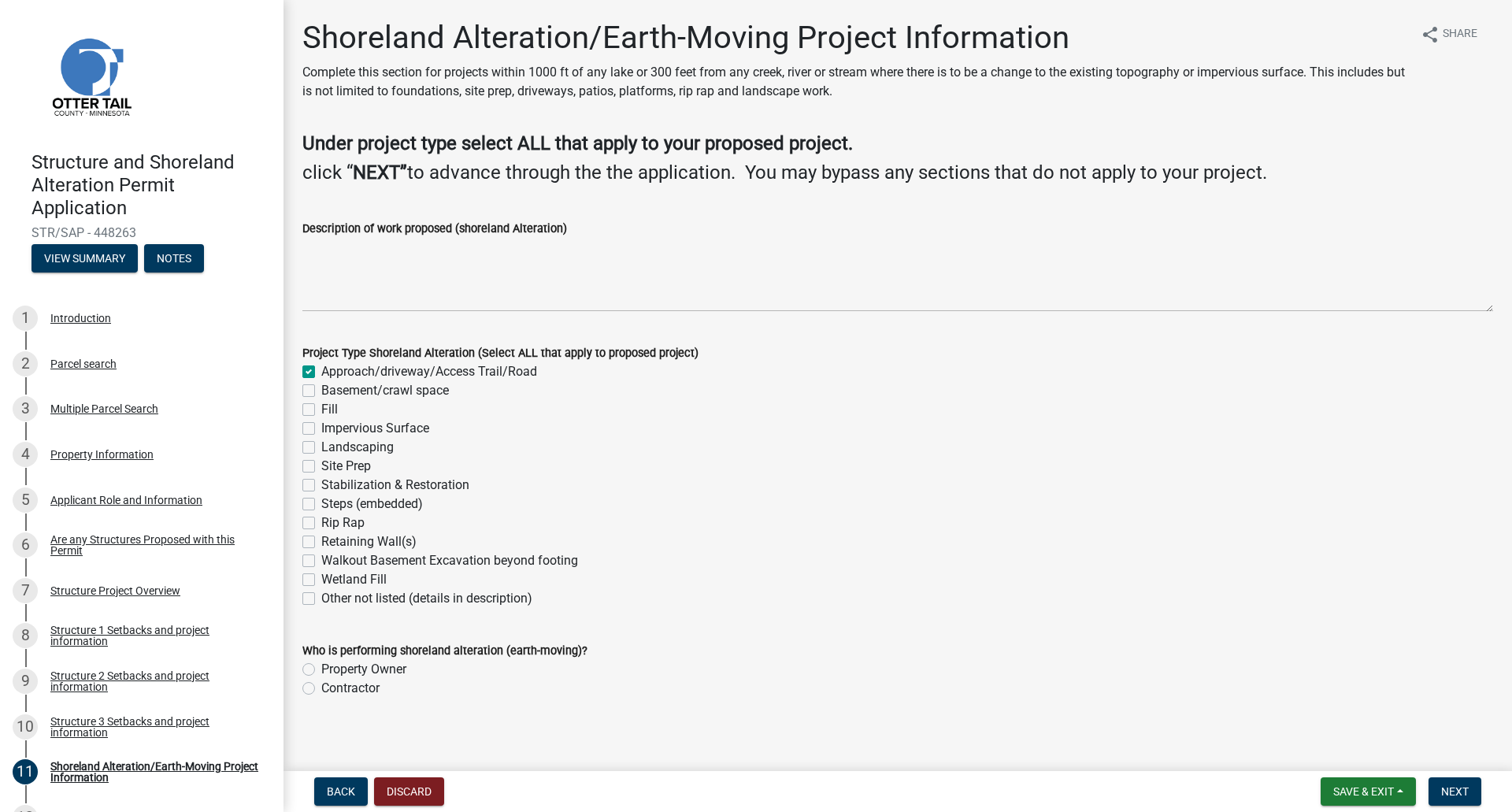 click on "Fill" 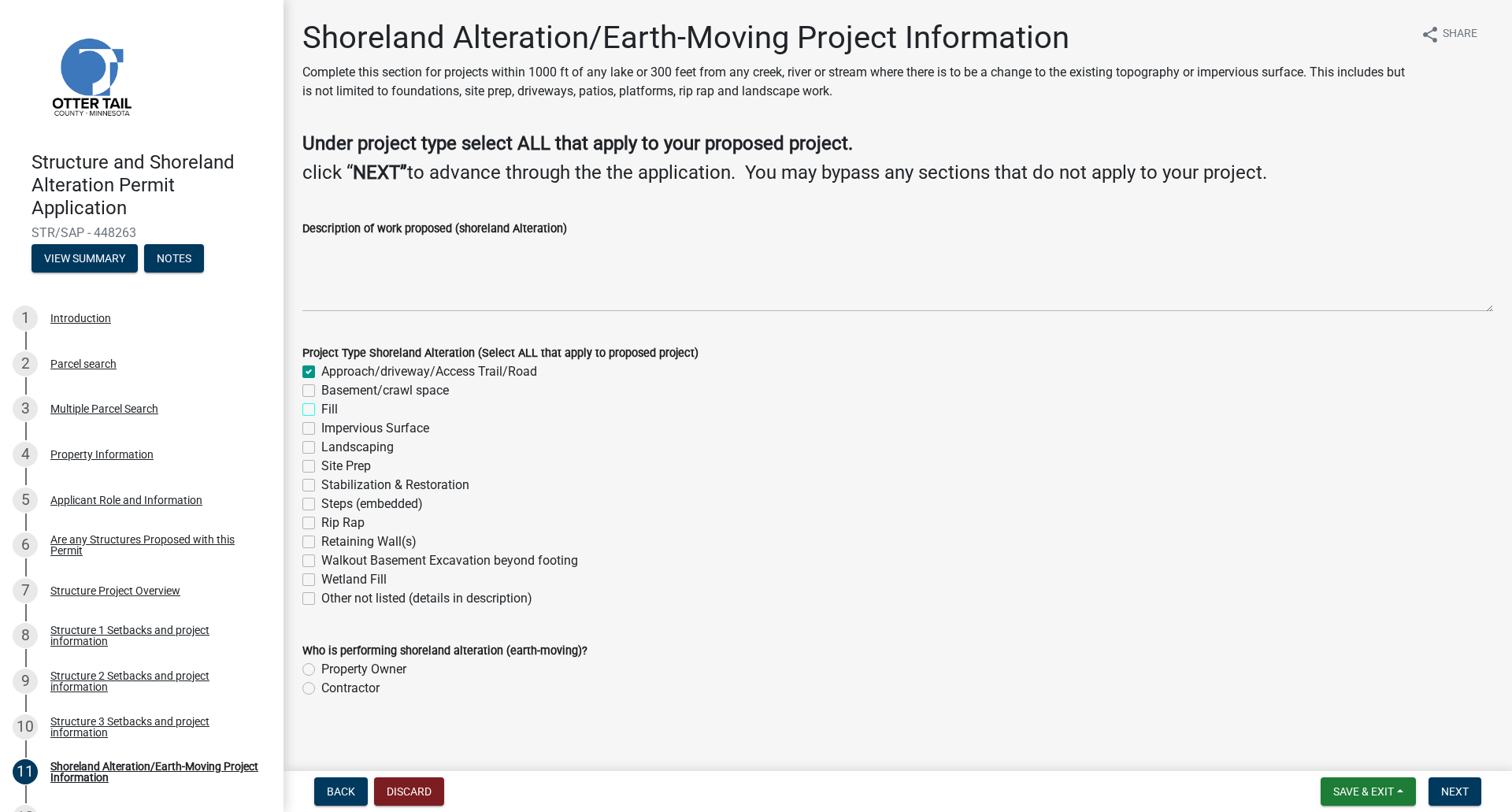 click on "Fill" at bounding box center (326, 405) 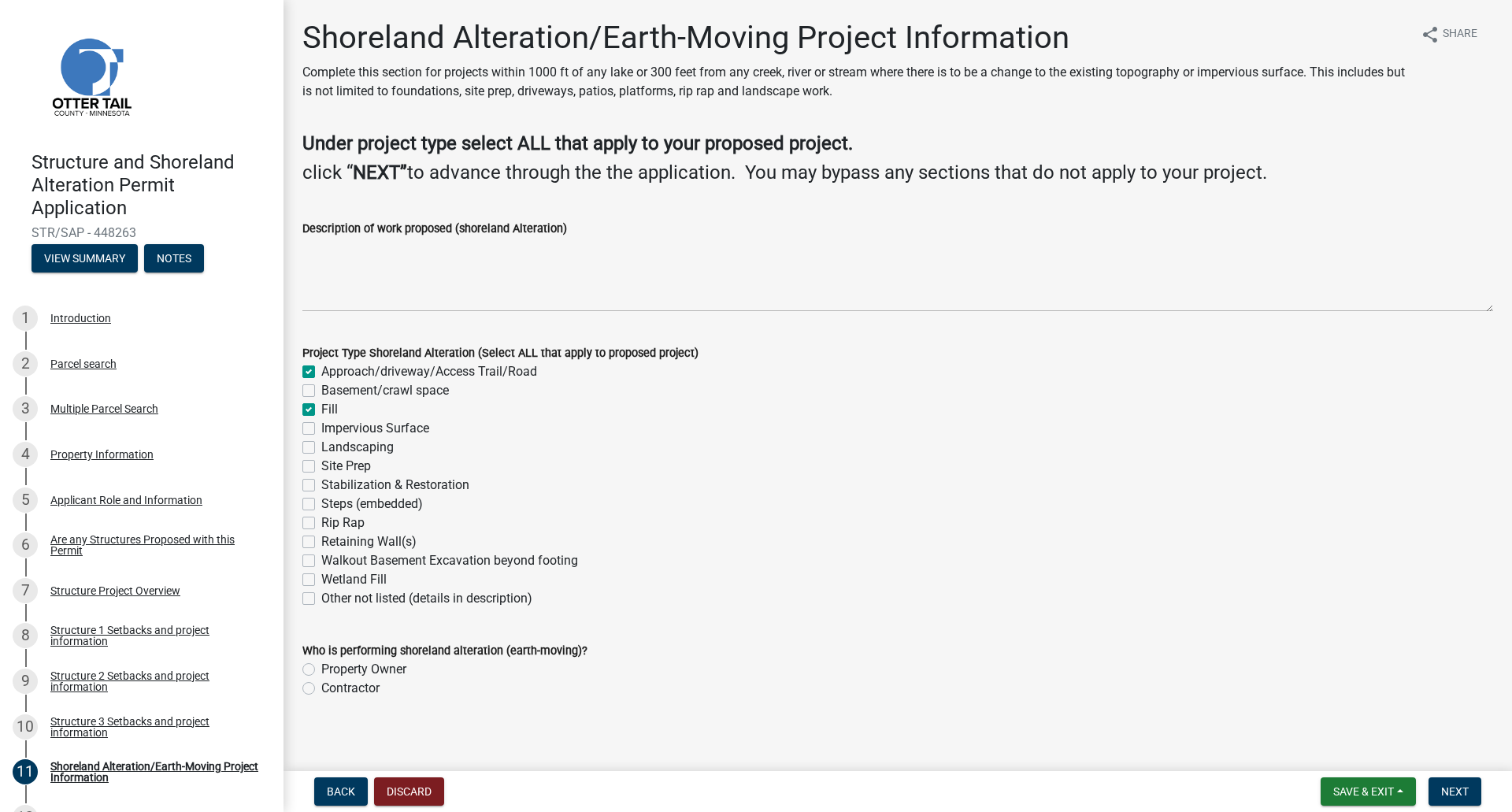 checkbox on "true" 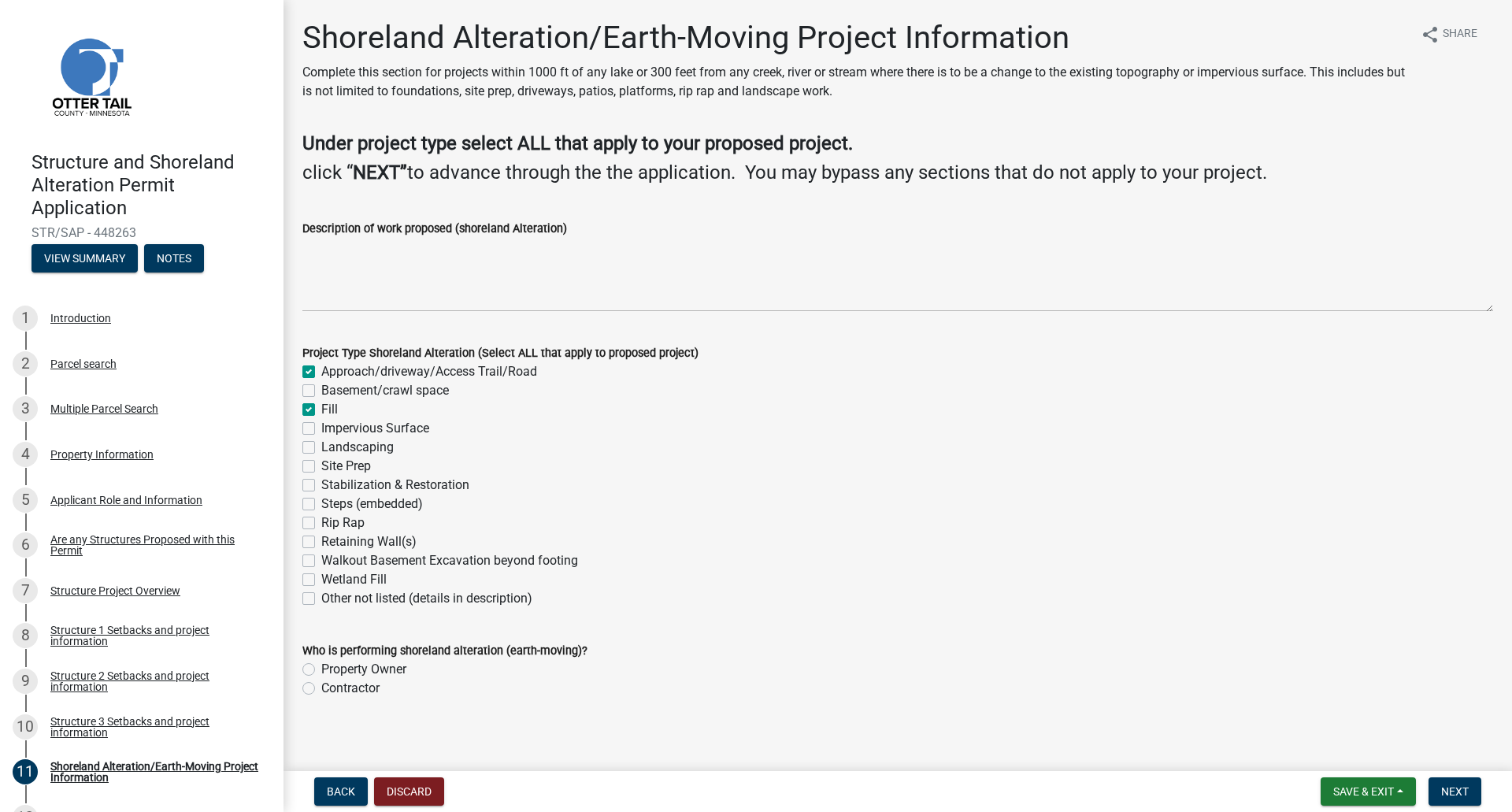 click on "Site Prep" 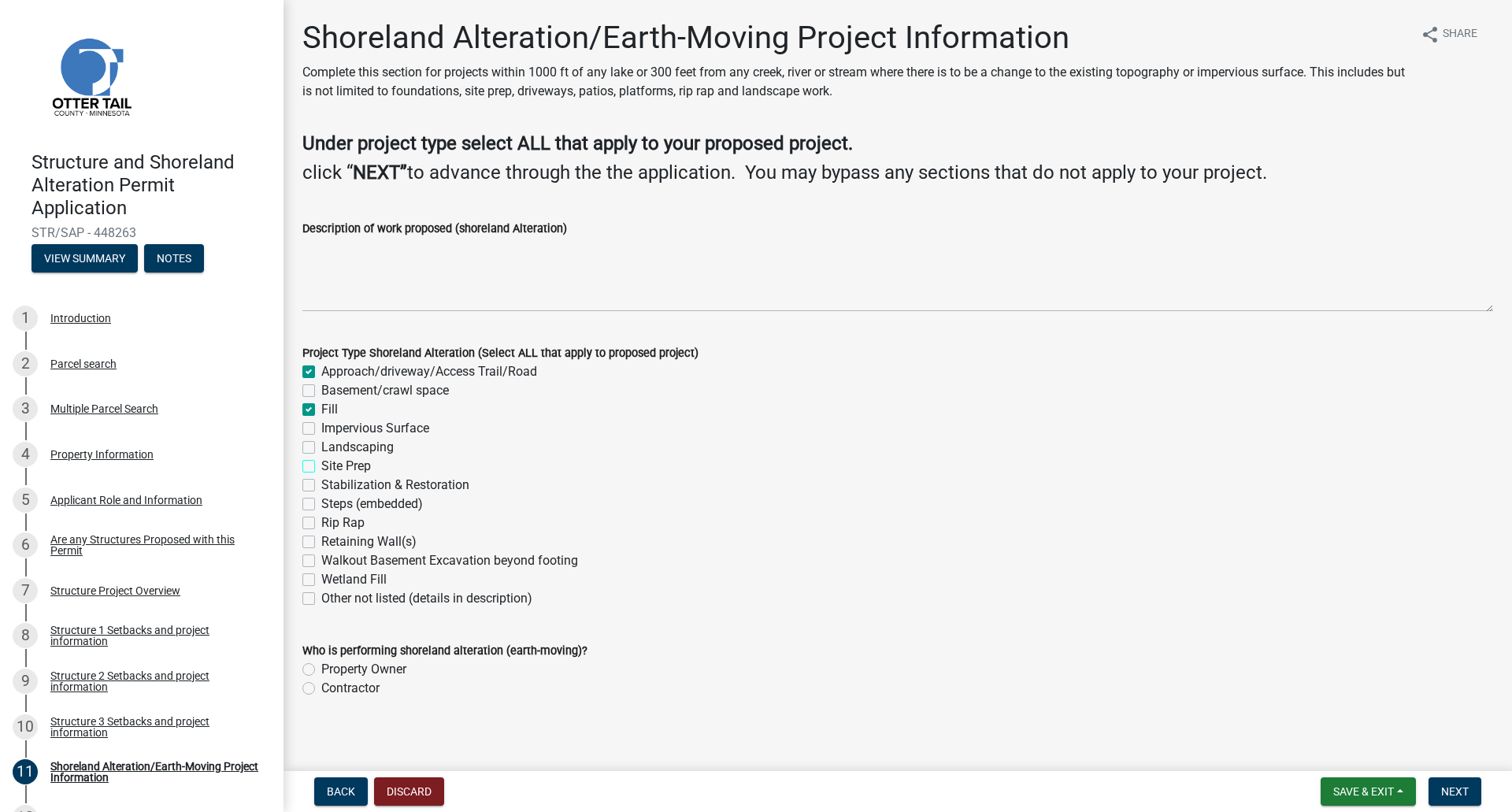 checkbox on "true" 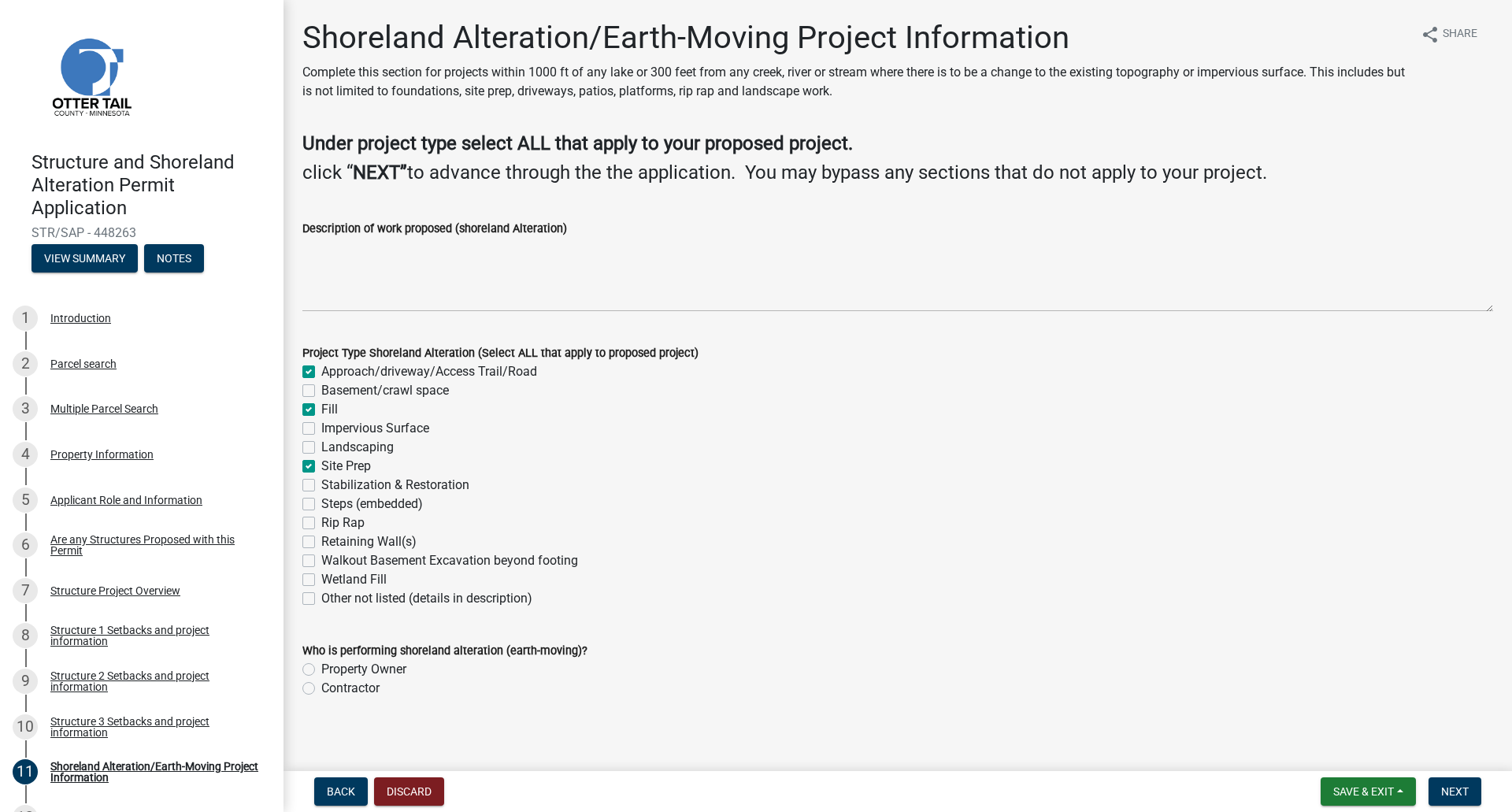 checkbox on "true" 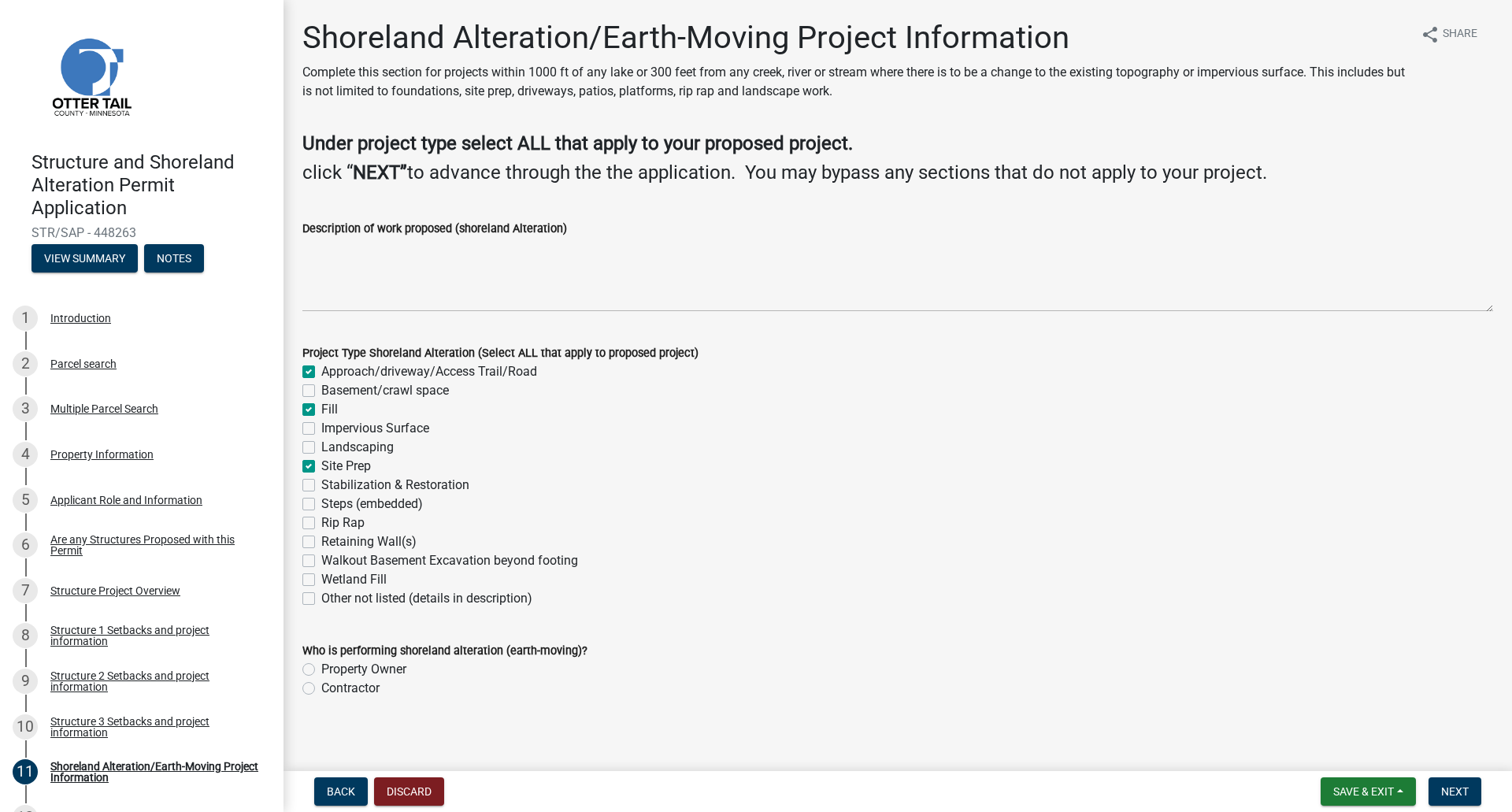 click on "Property Owner" 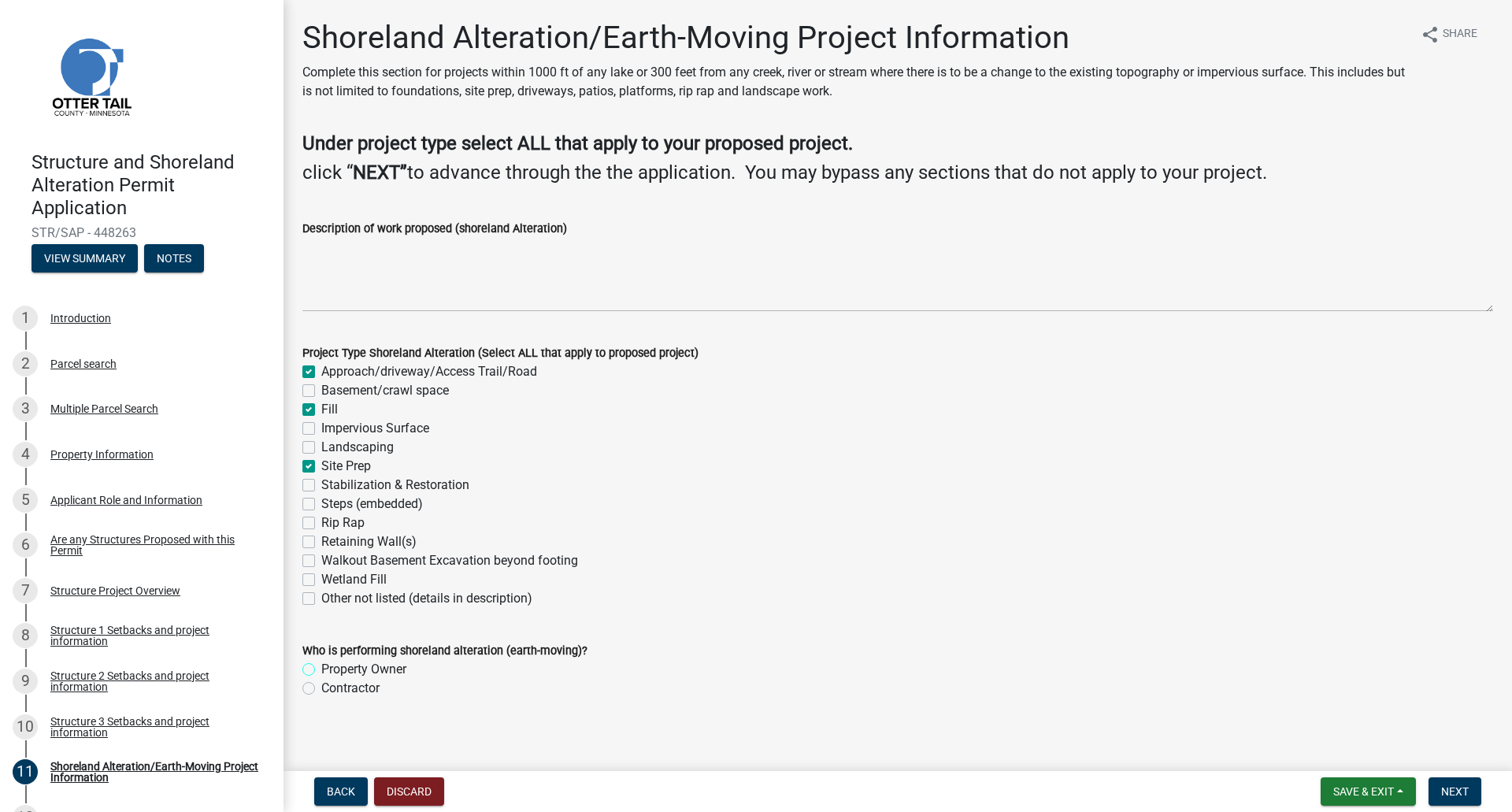 click on "Property Owner" at bounding box center (326, 665) 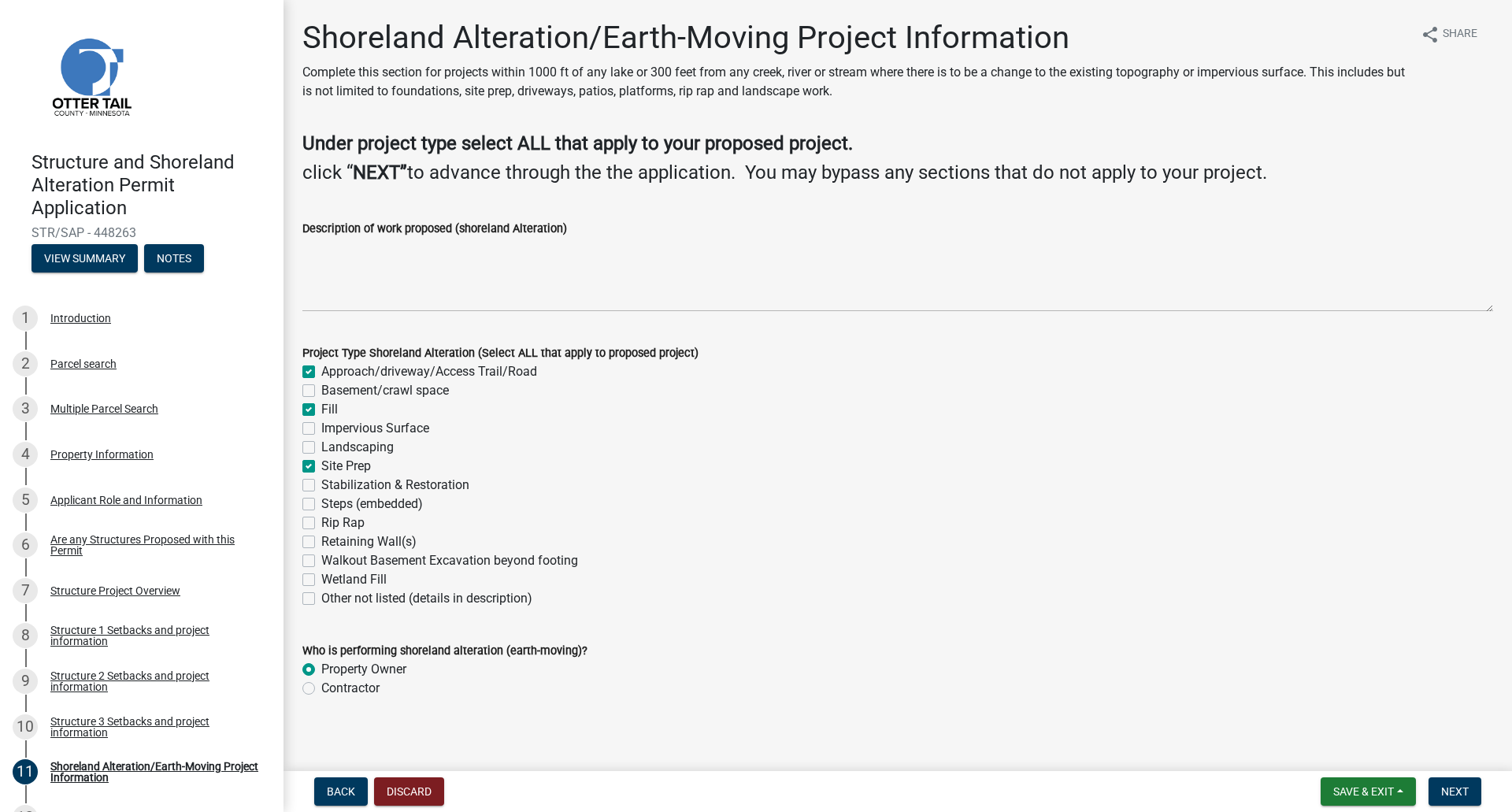 radio on "true" 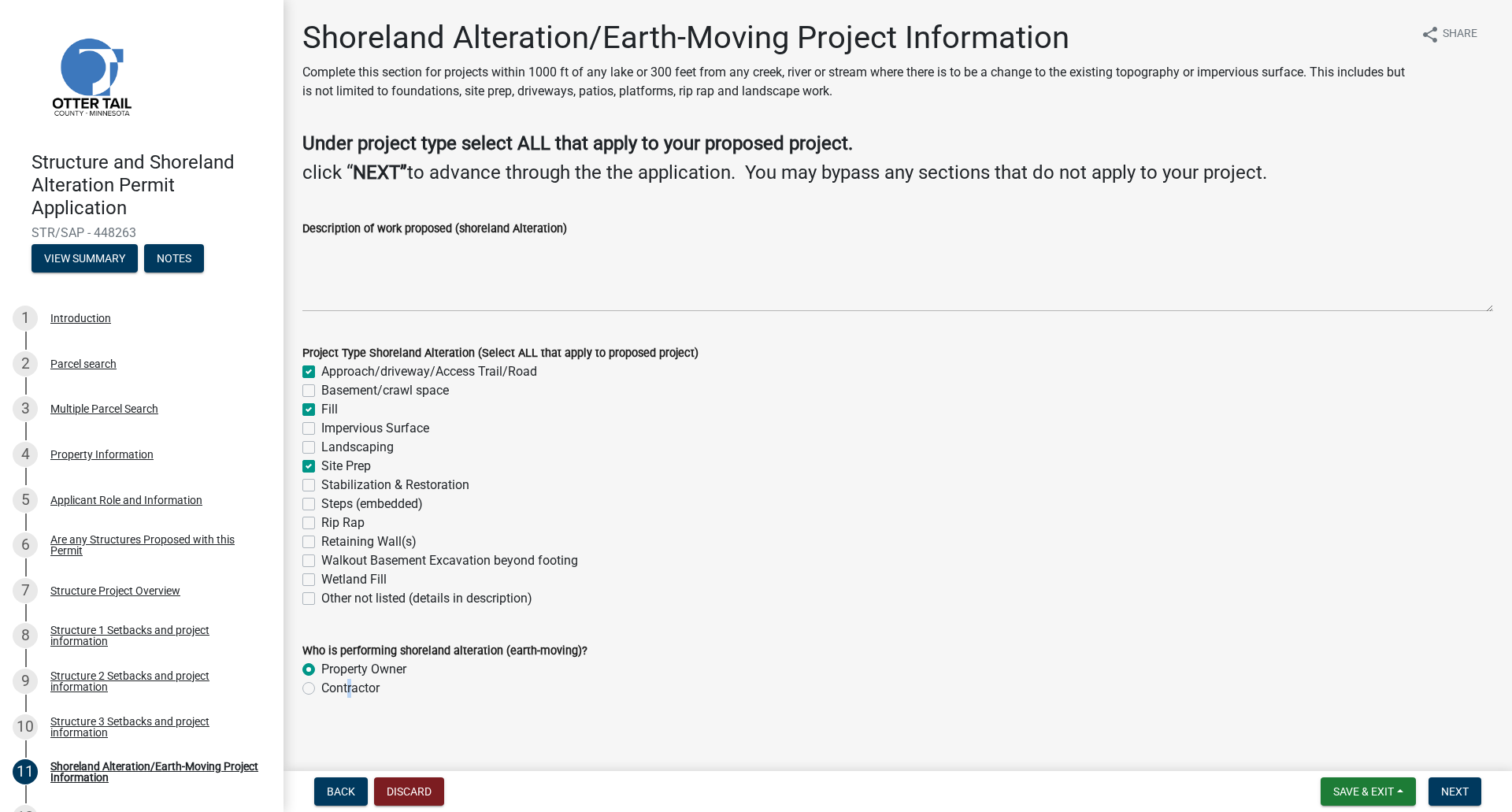 click on "Contractor" 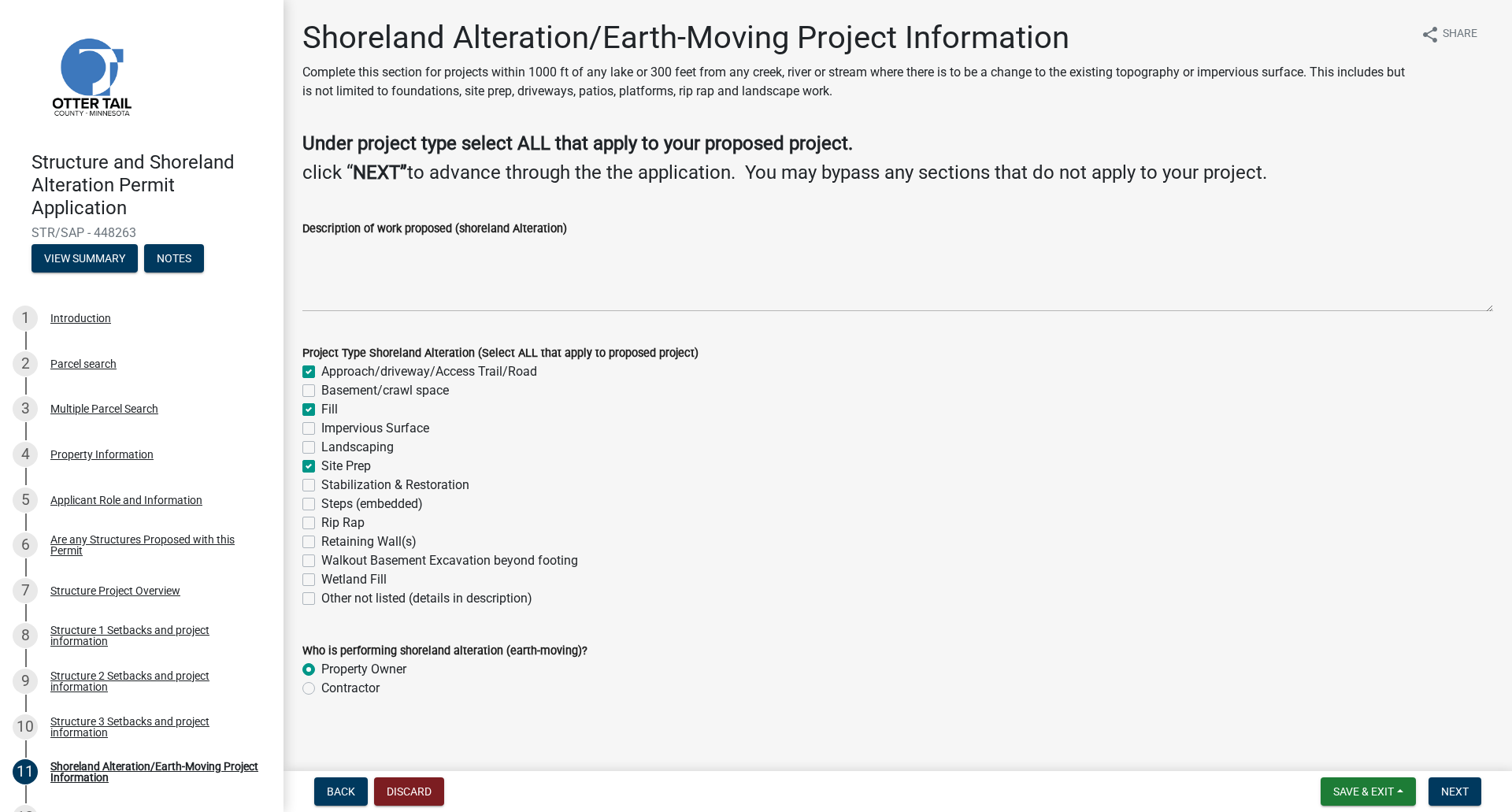 click on "Property Owner" 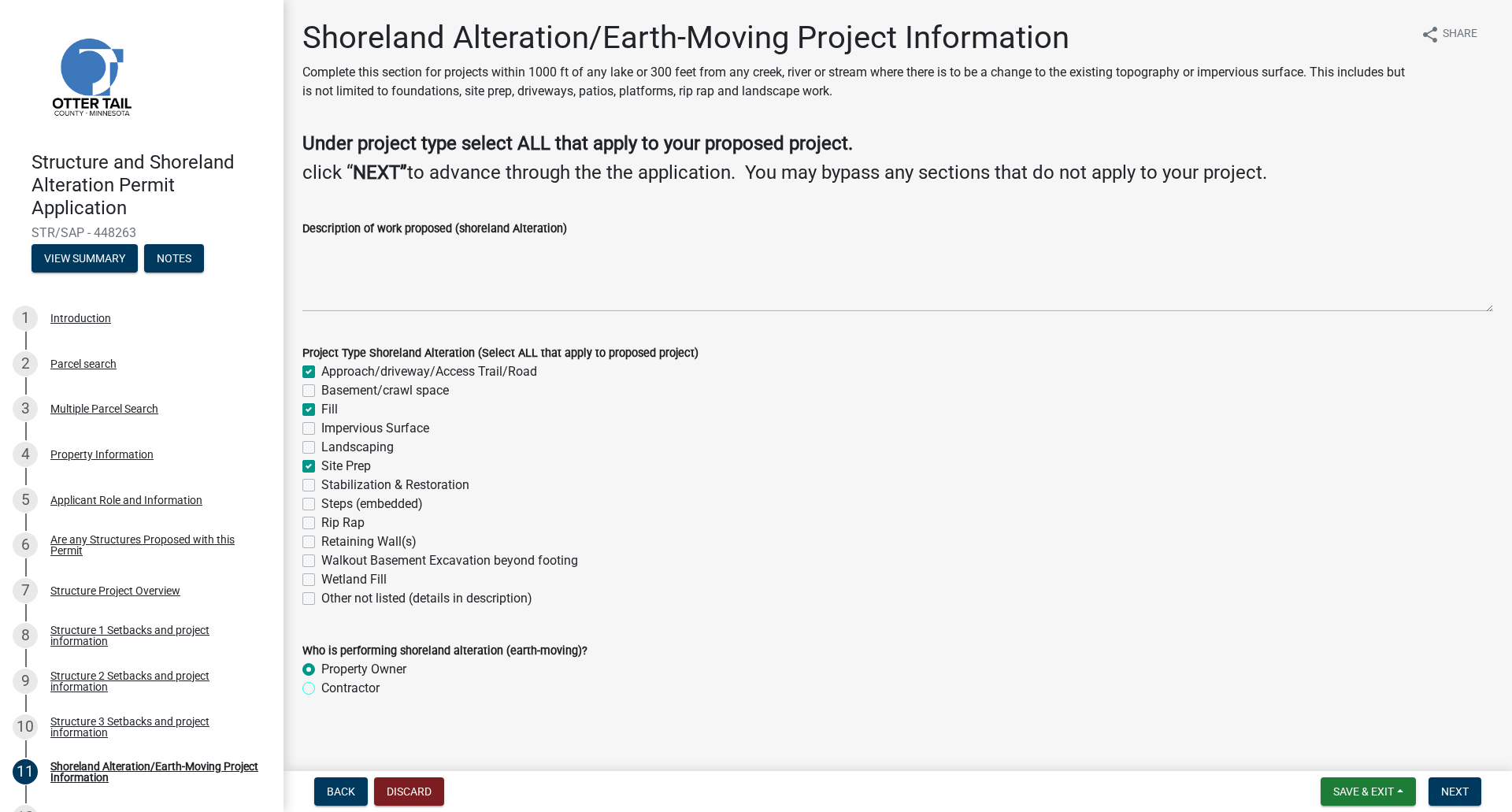 click on "Contractor" at bounding box center [326, 684] 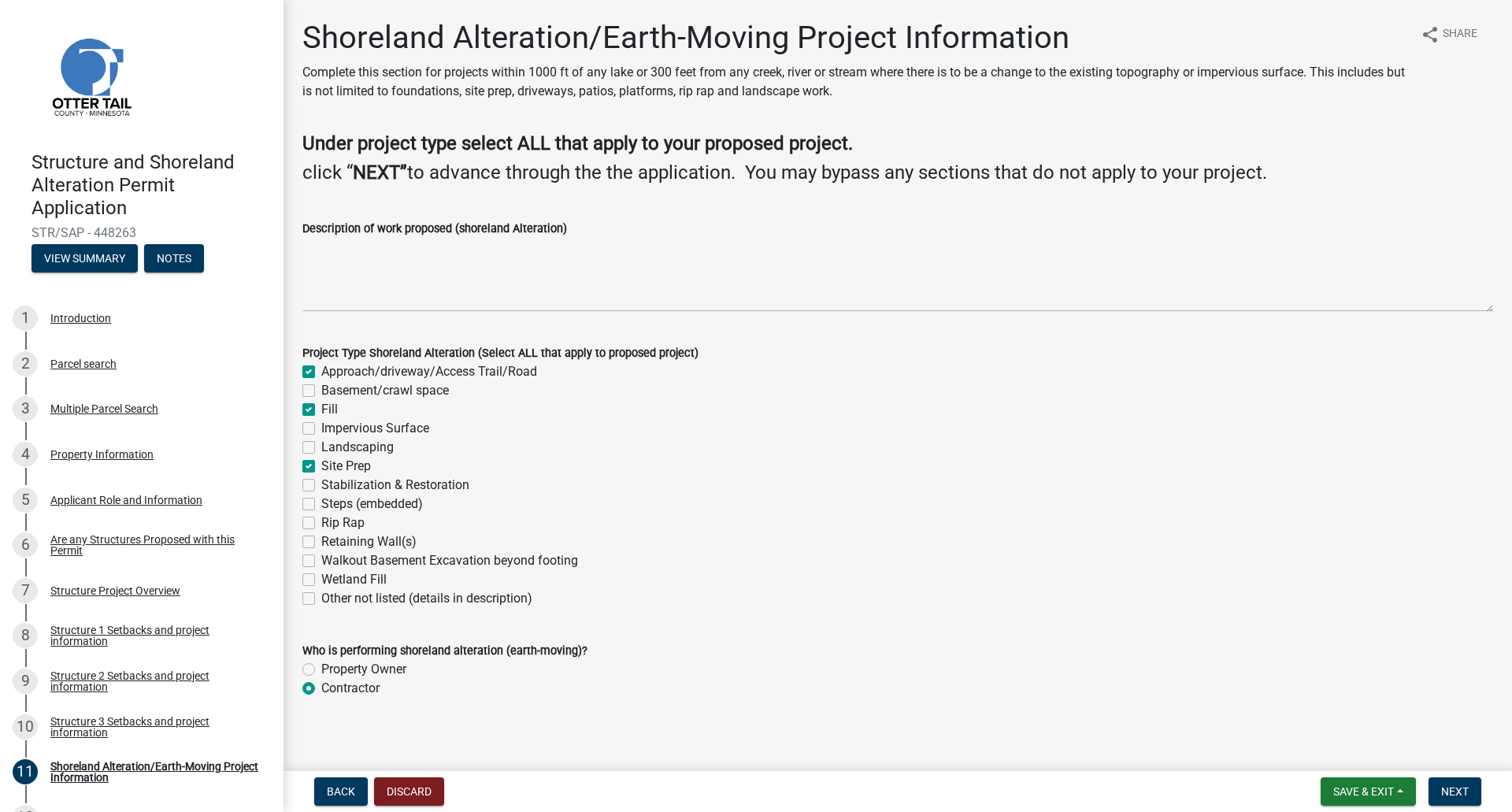 radio on "true" 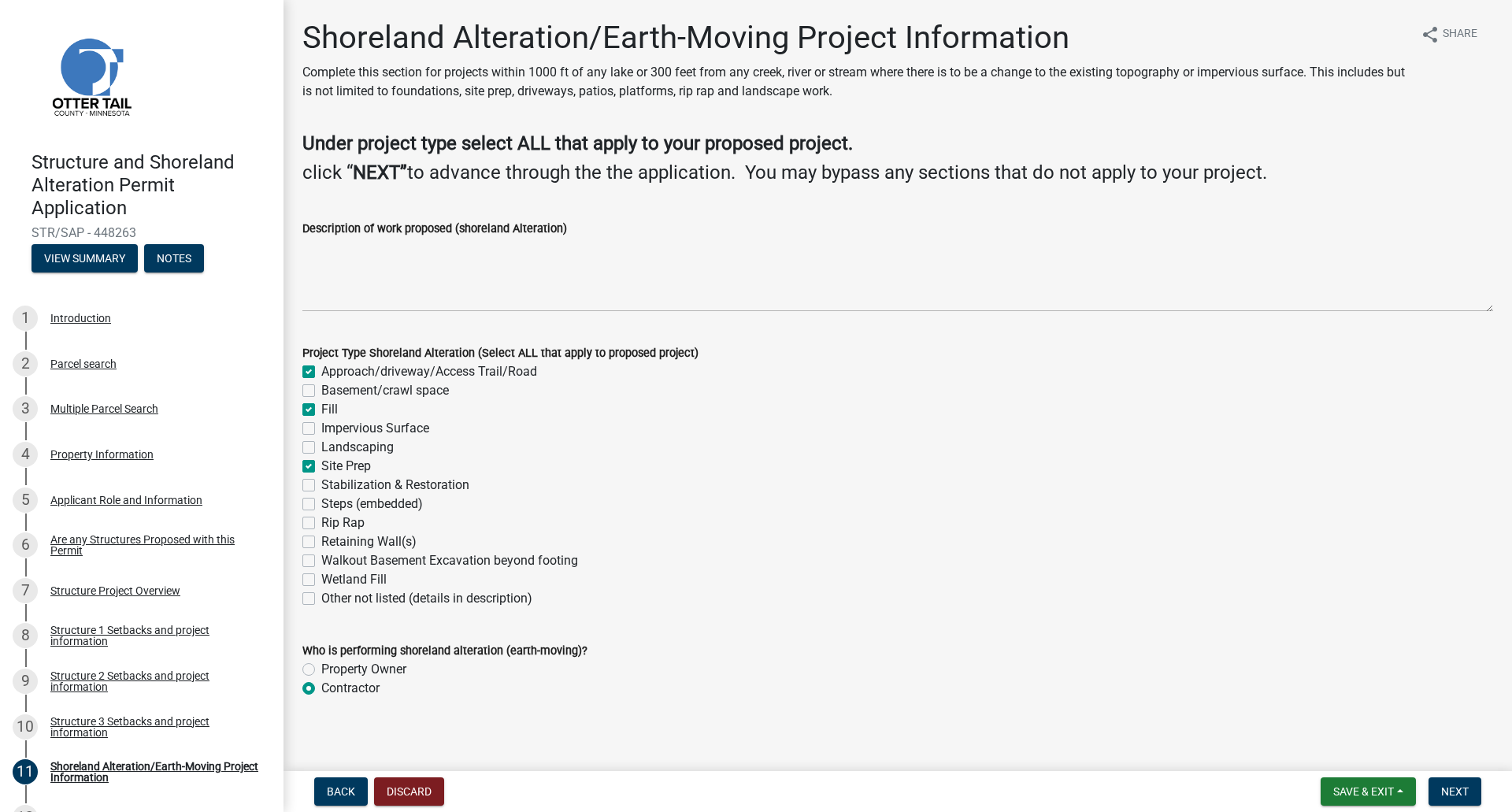 scroll, scrollTop: 9, scrollLeft: 0, axis: vertical 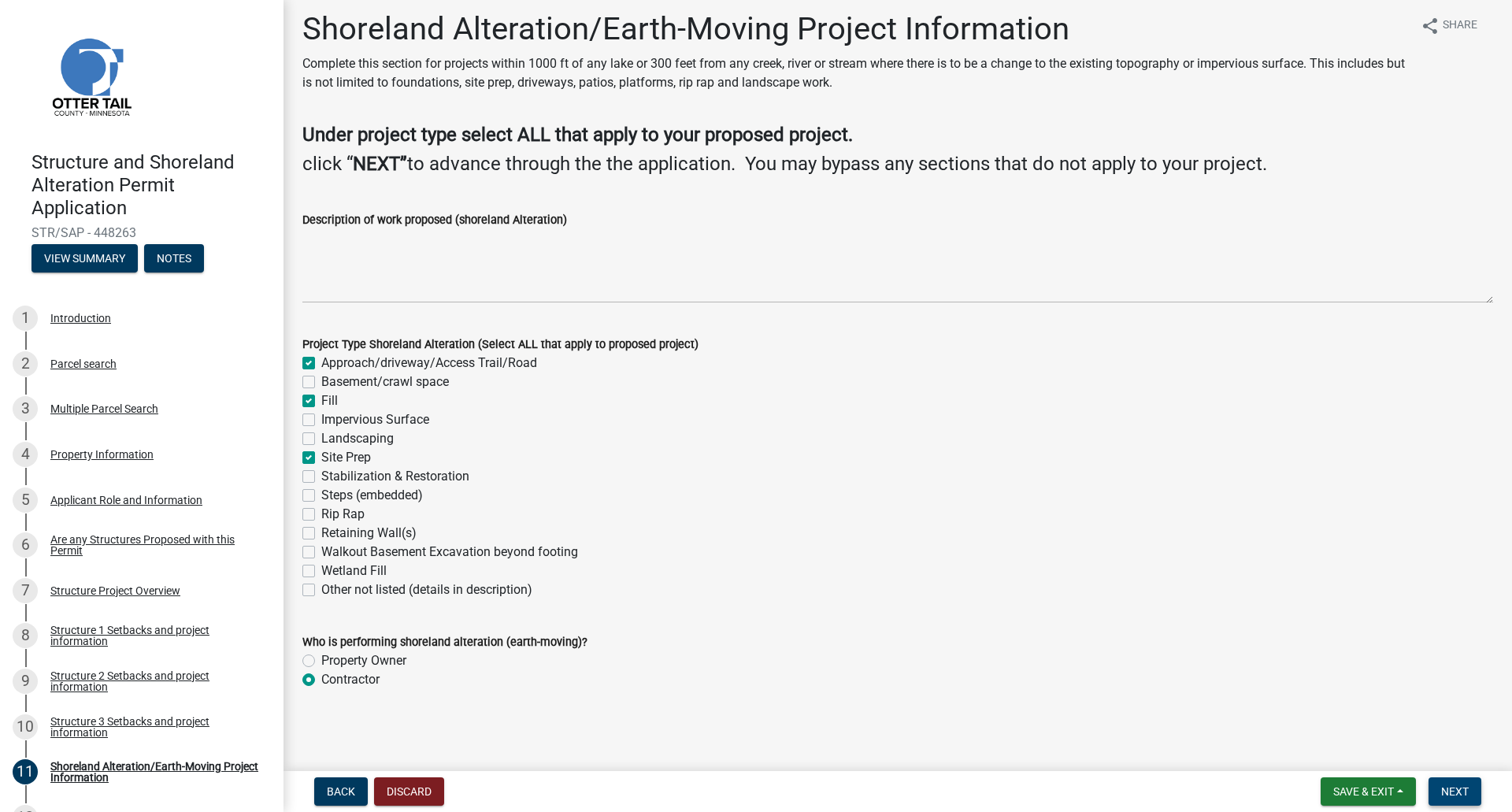 click on "Next" at bounding box center [1455, 792] 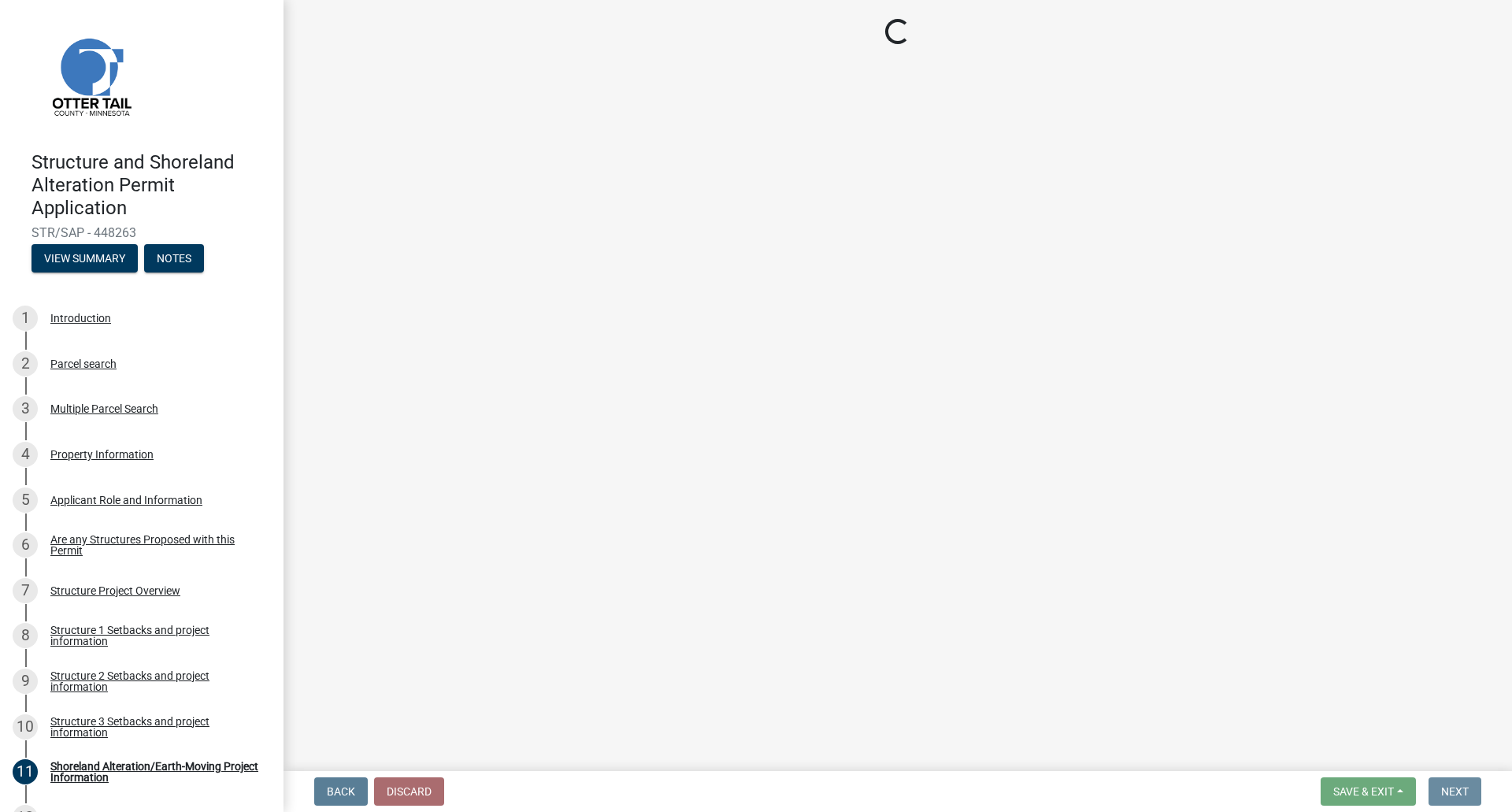 scroll, scrollTop: 0, scrollLeft: 0, axis: both 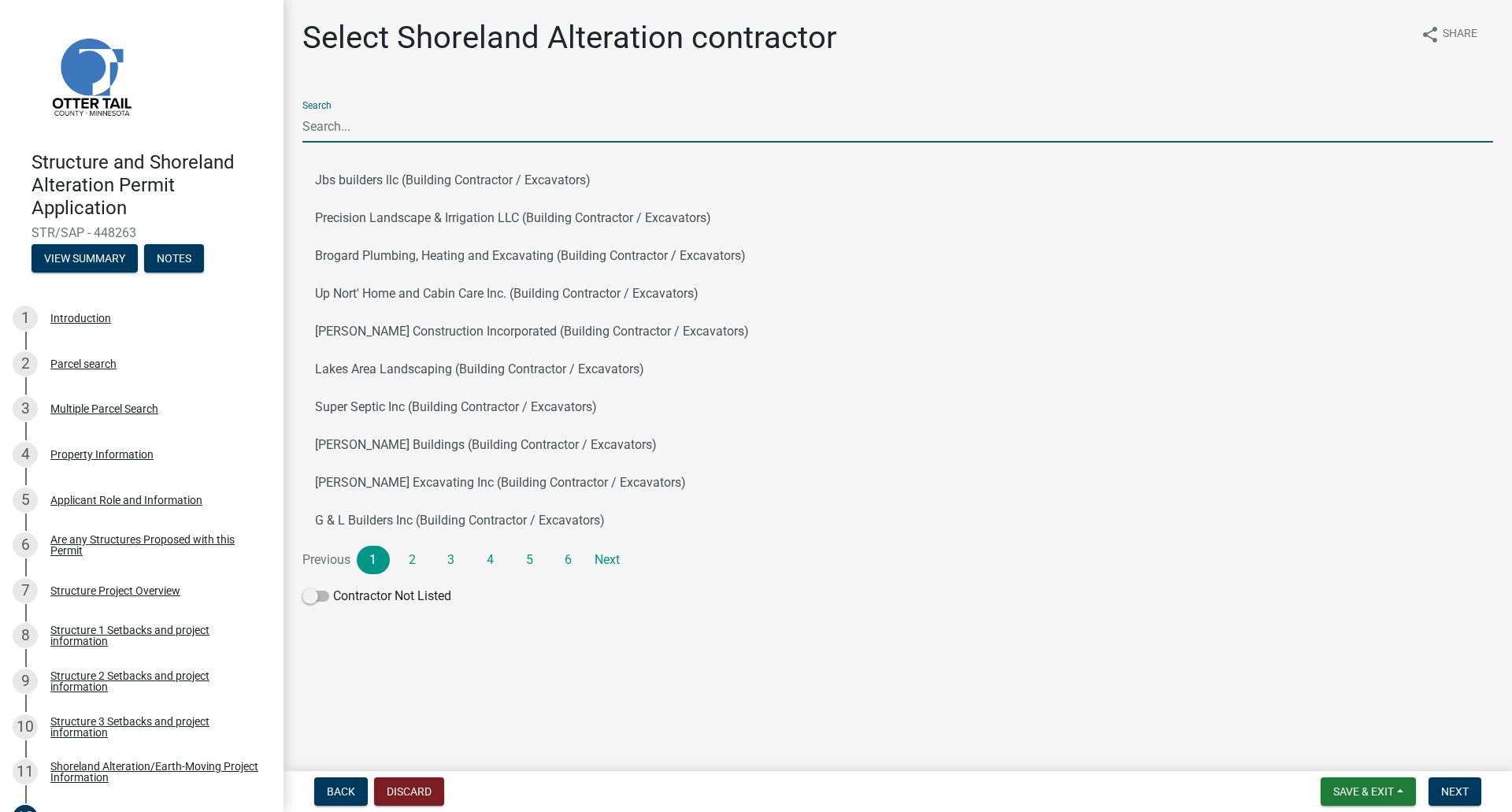 click on "Search" at bounding box center (898, 126) 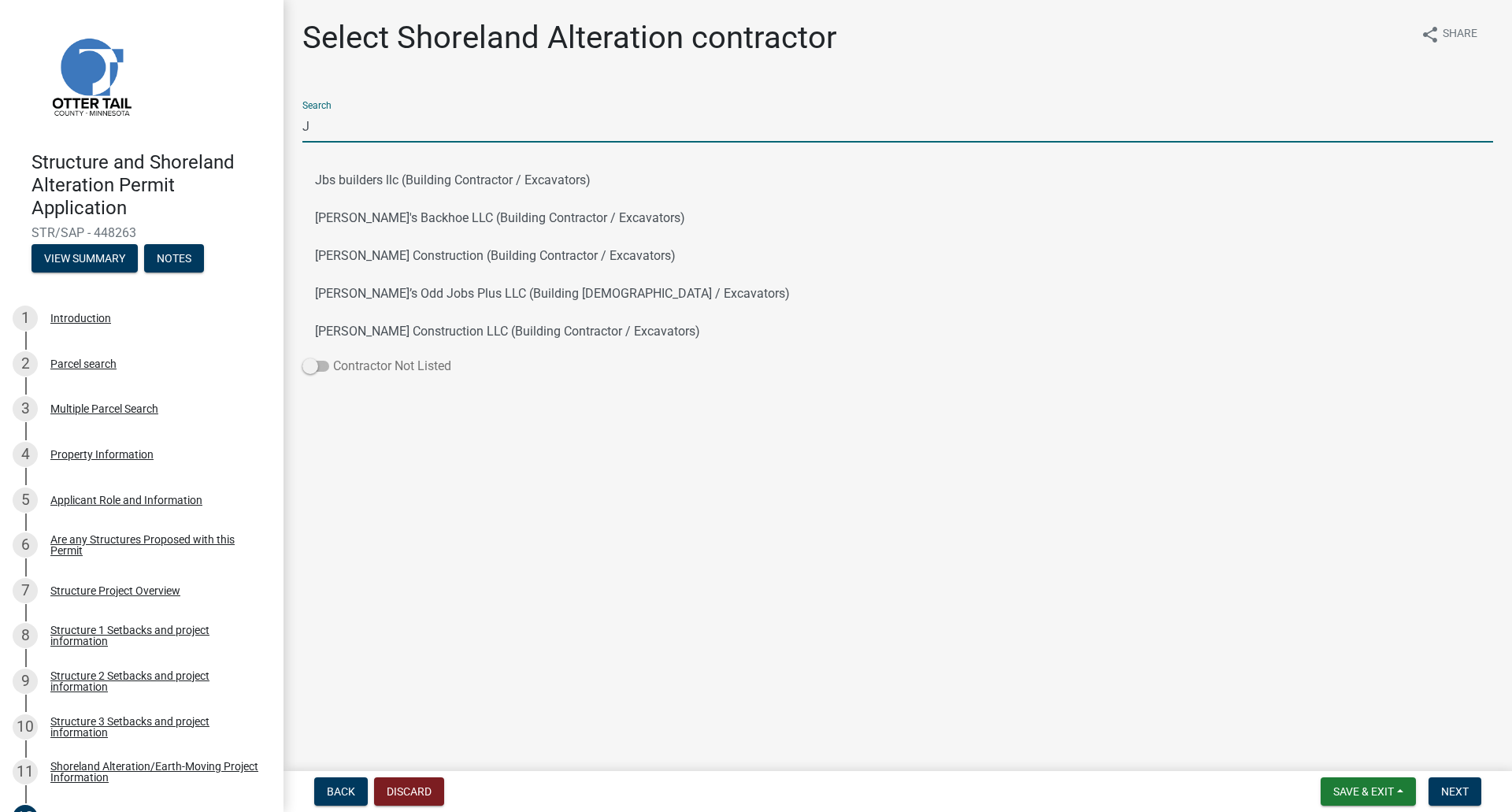 type on "J" 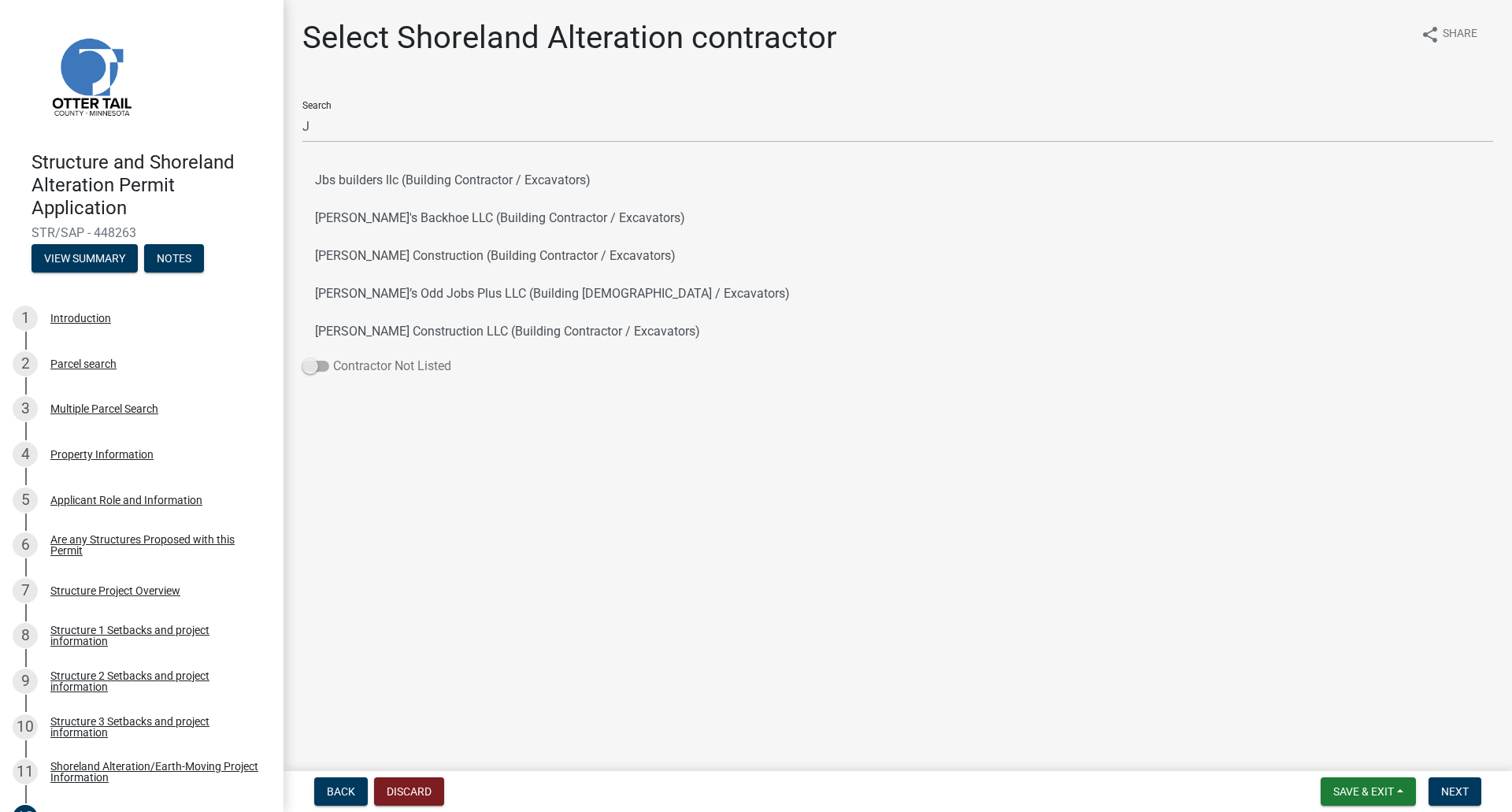 click 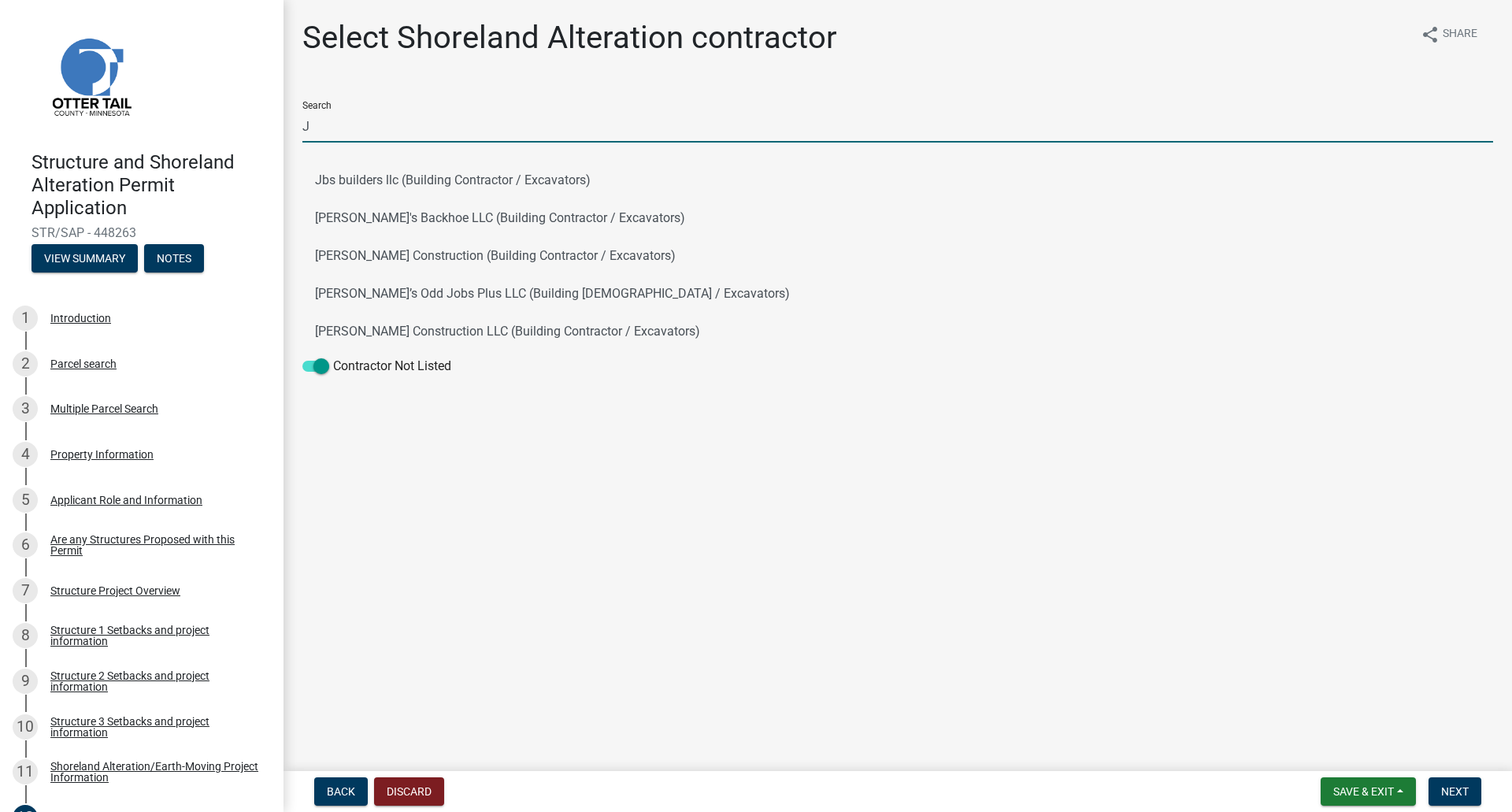 click on "J" at bounding box center (898, 126) 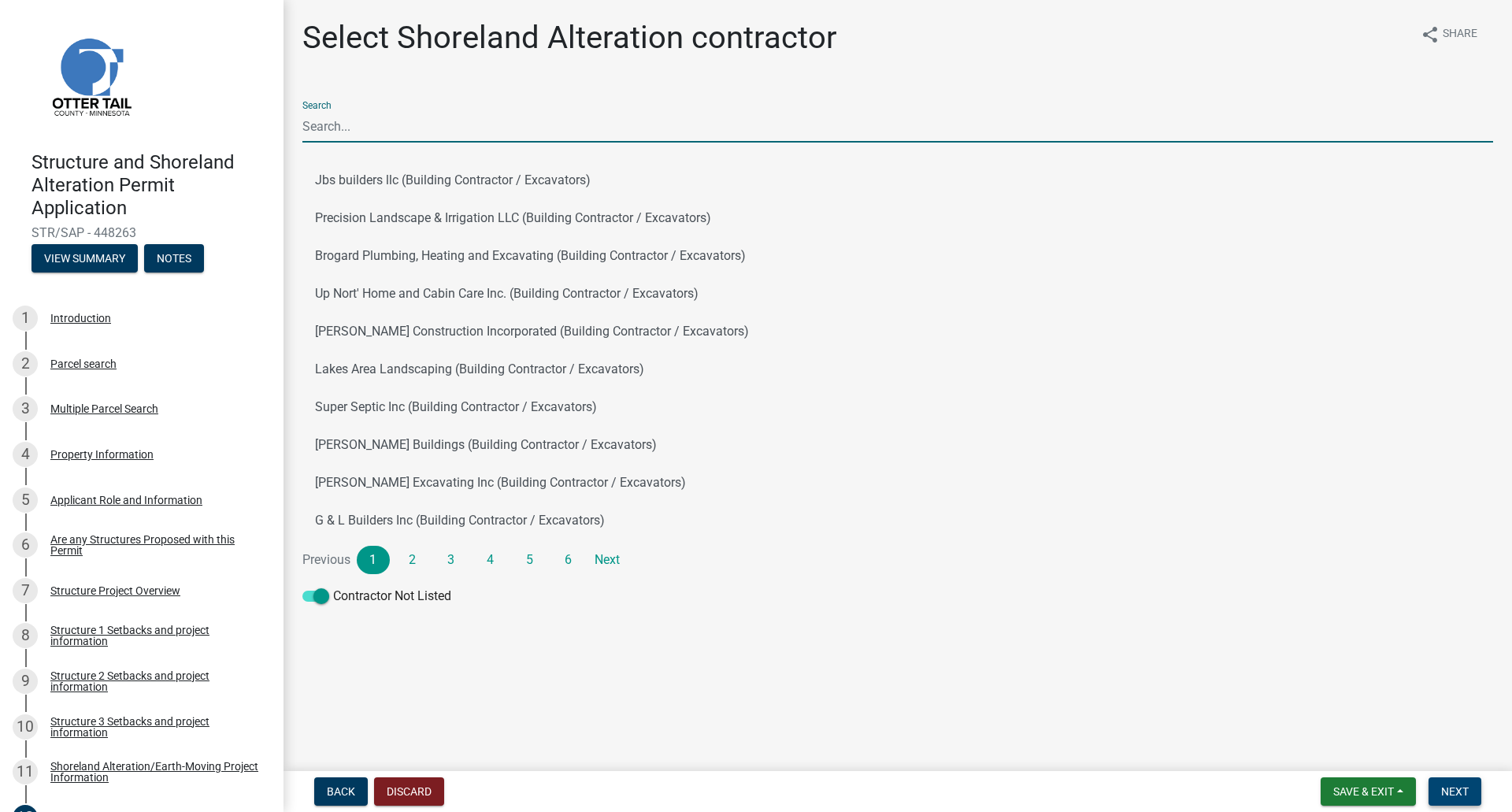 type 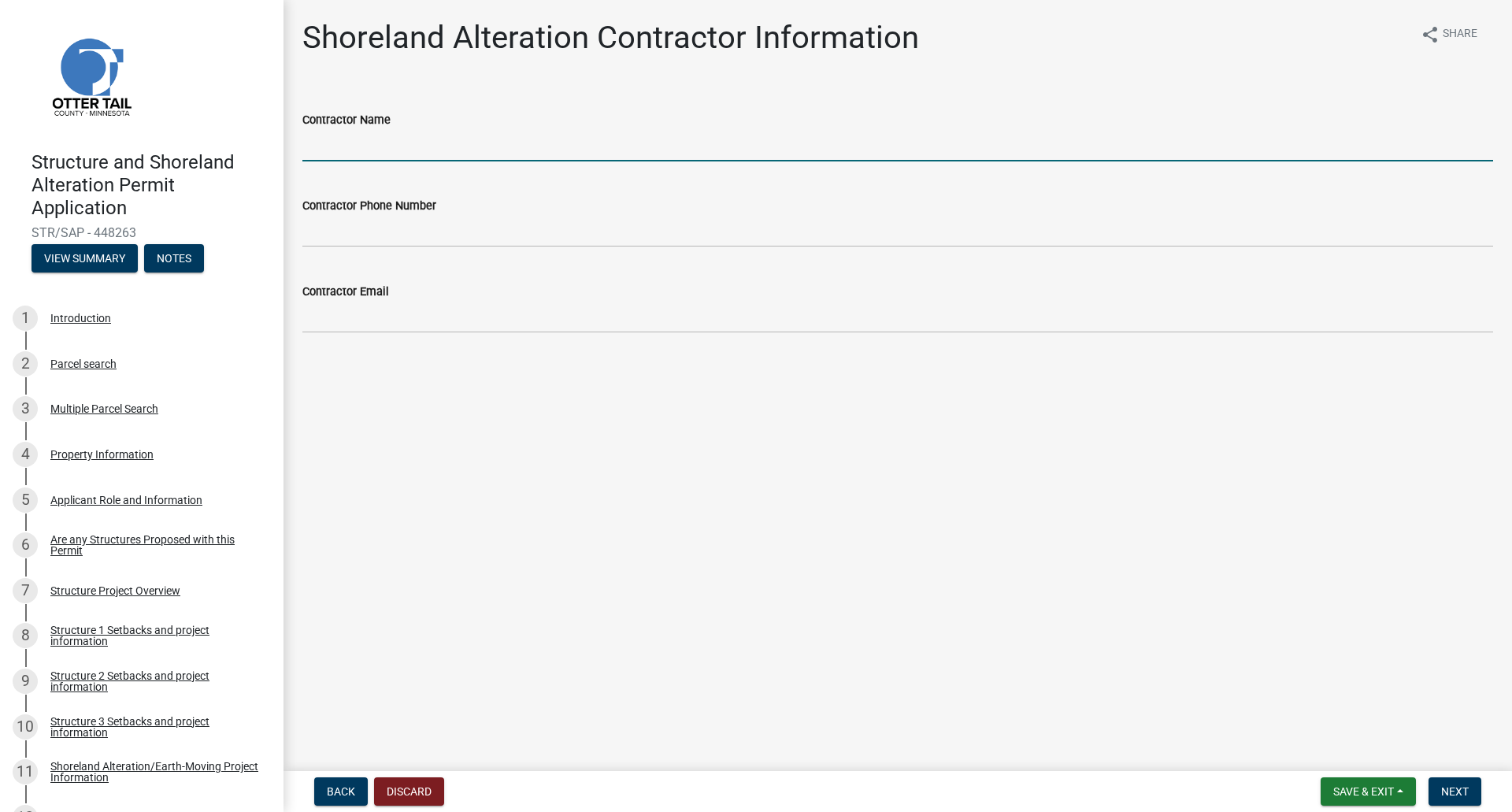 click on "Contractor Name" at bounding box center (898, 145) 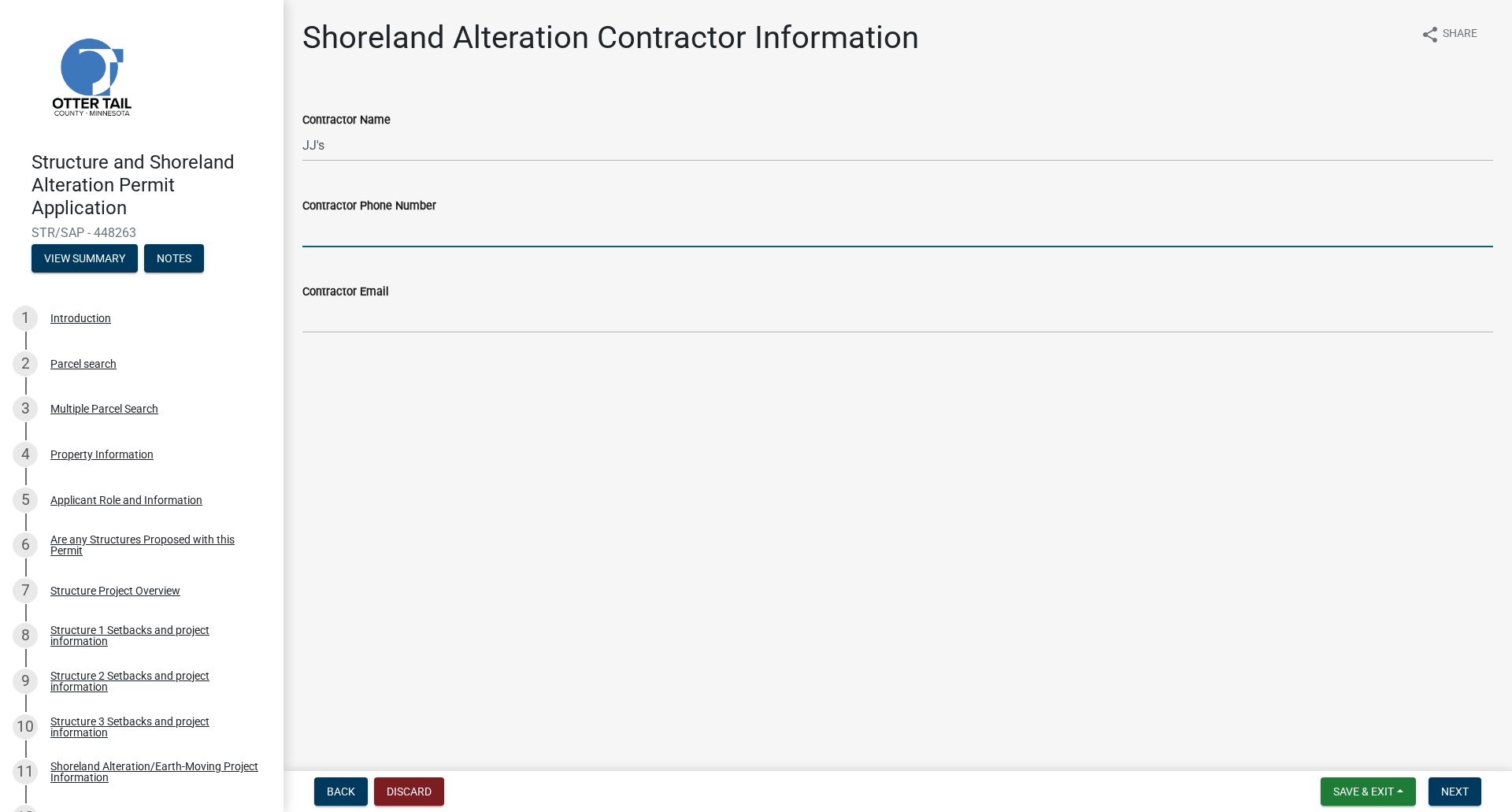 click on "Contractor Phone Number" at bounding box center [898, 231] 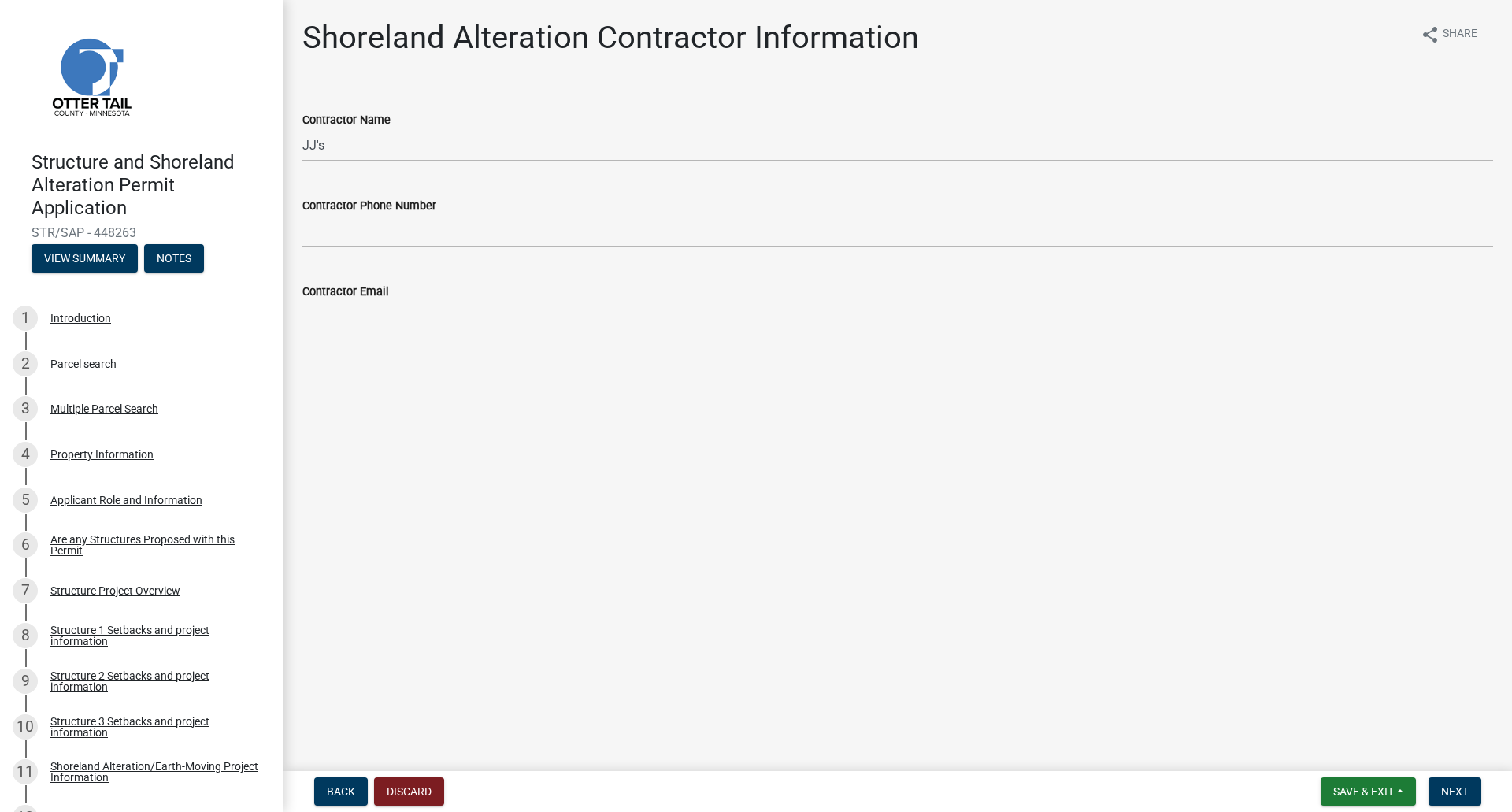 drag, startPoint x: 638, startPoint y: 128, endPoint x: 643, endPoint y: 139, distance: 12.083046 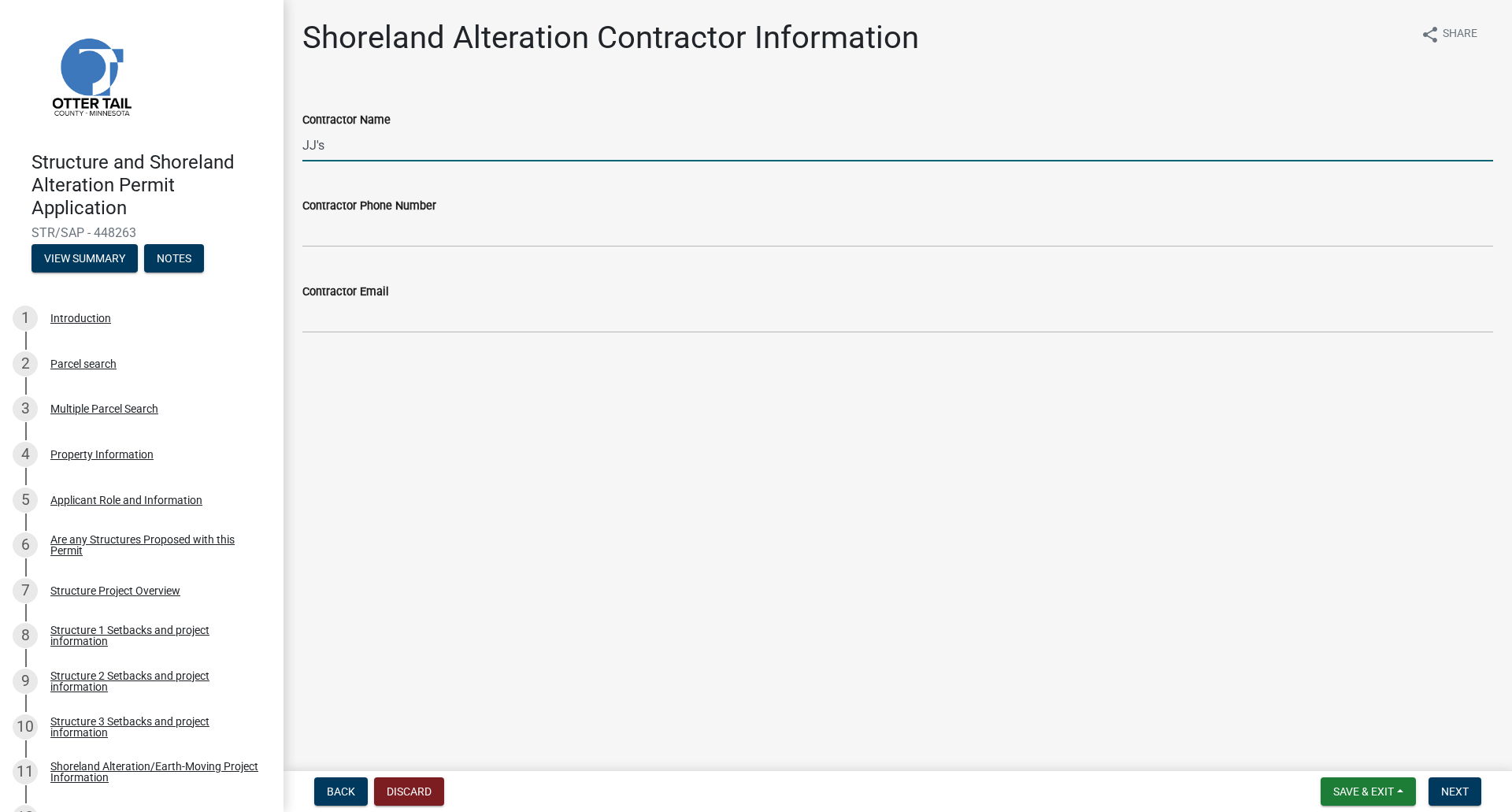 click on "JJ's" at bounding box center [898, 145] 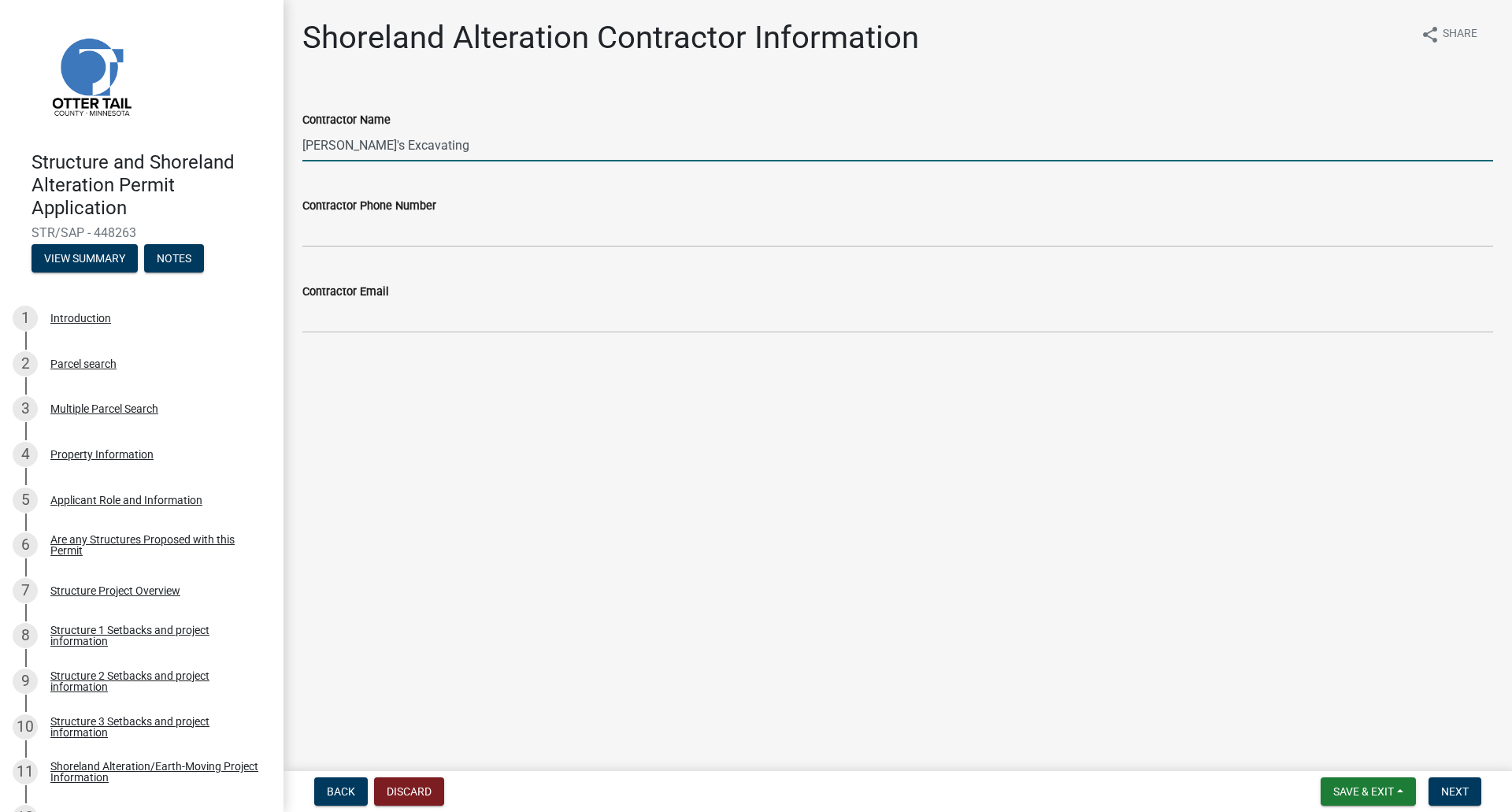 type on "JJ's Excavating" 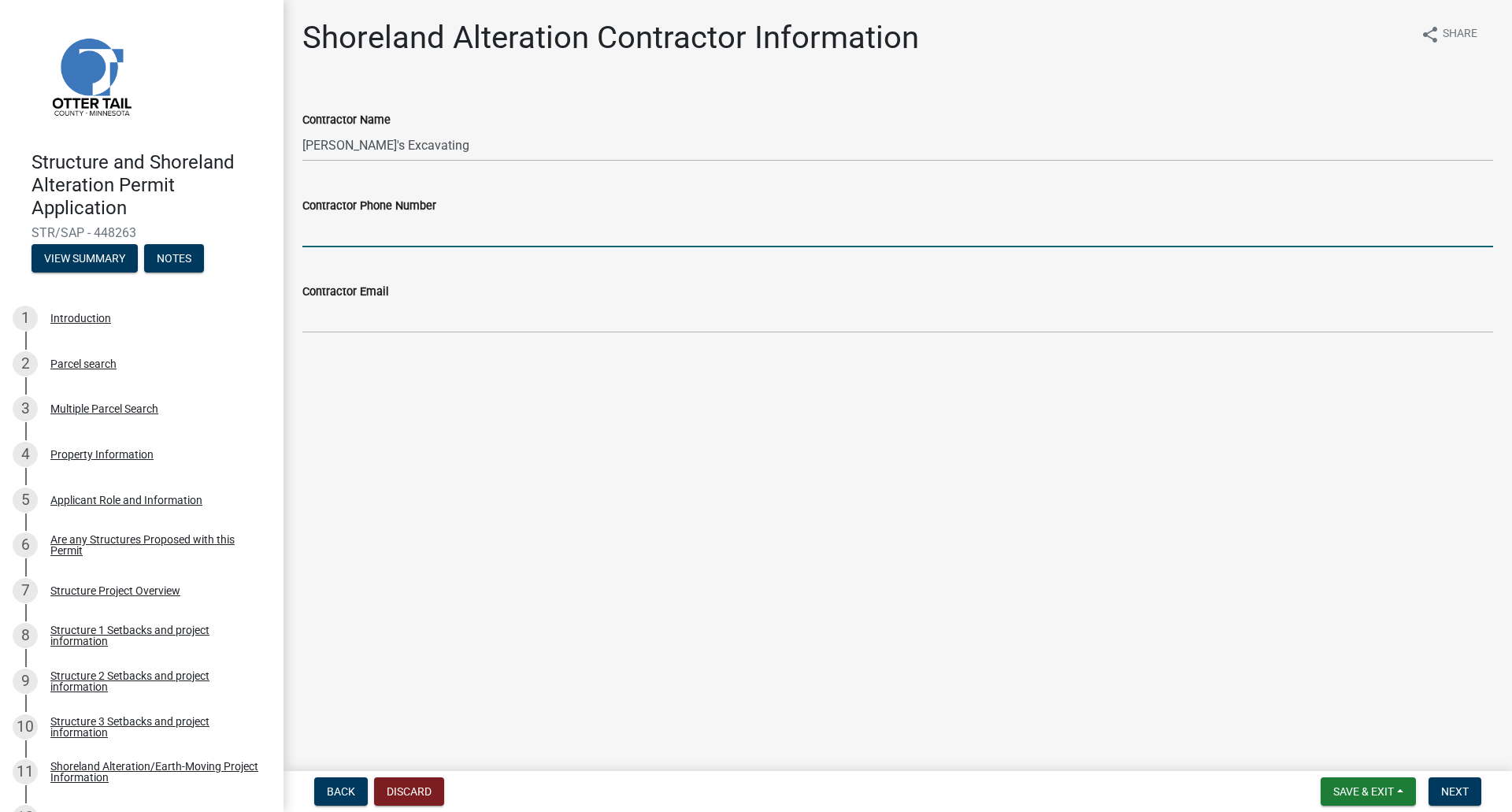 click on "Contractor Phone Number" at bounding box center (898, 231) 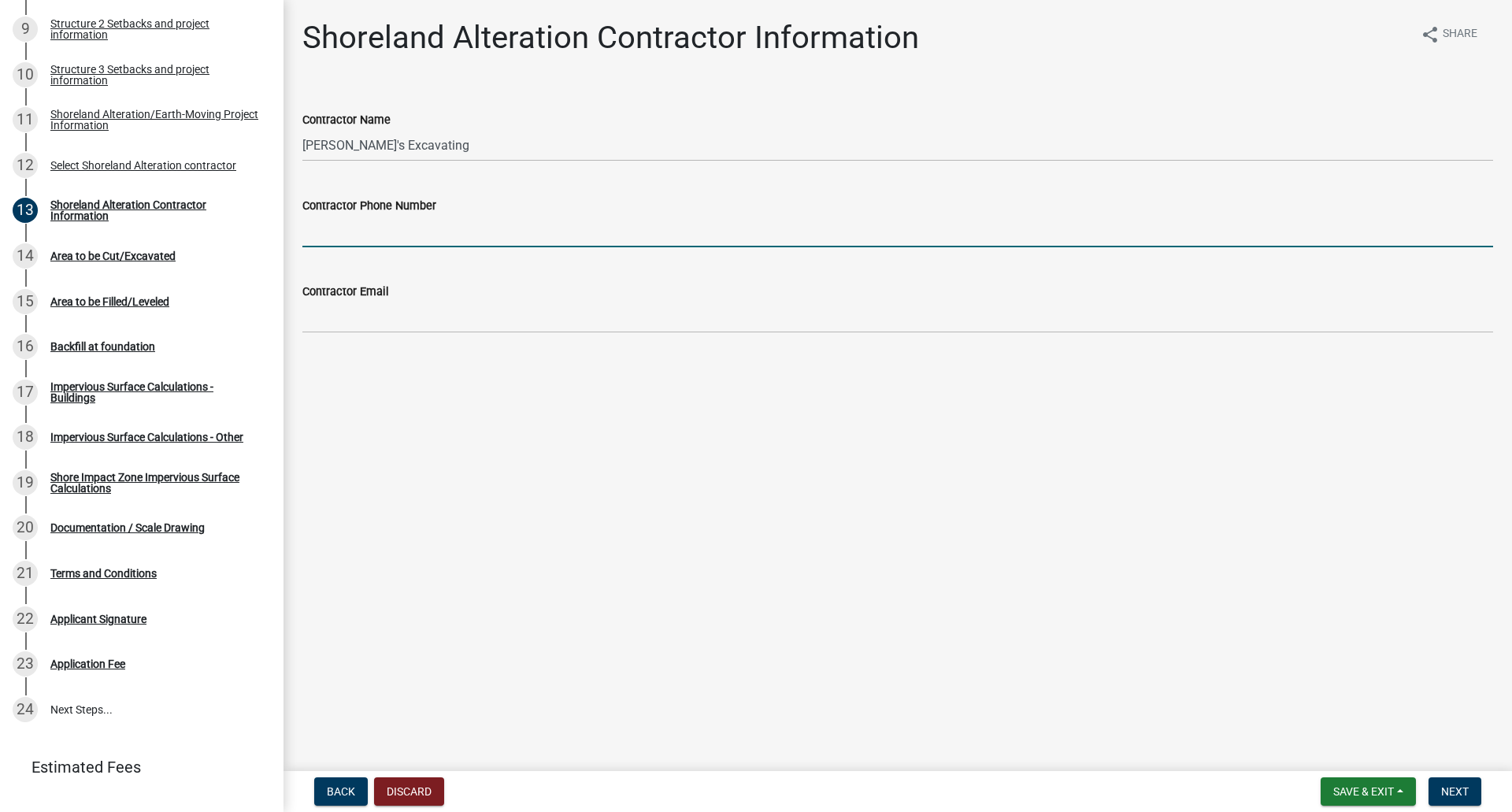 scroll, scrollTop: 657, scrollLeft: 0, axis: vertical 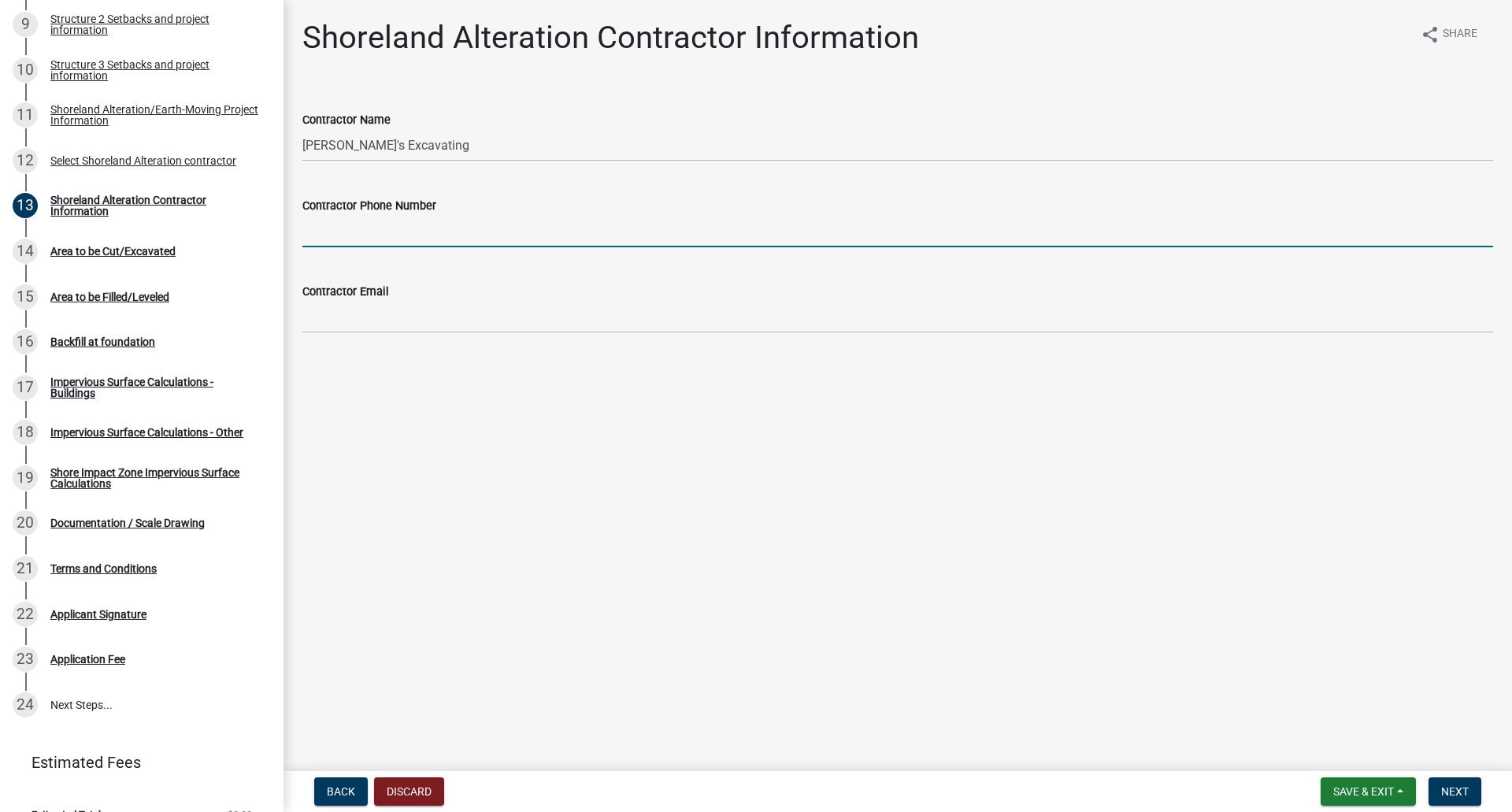 click on "Contractor Phone Number" at bounding box center [898, 231] 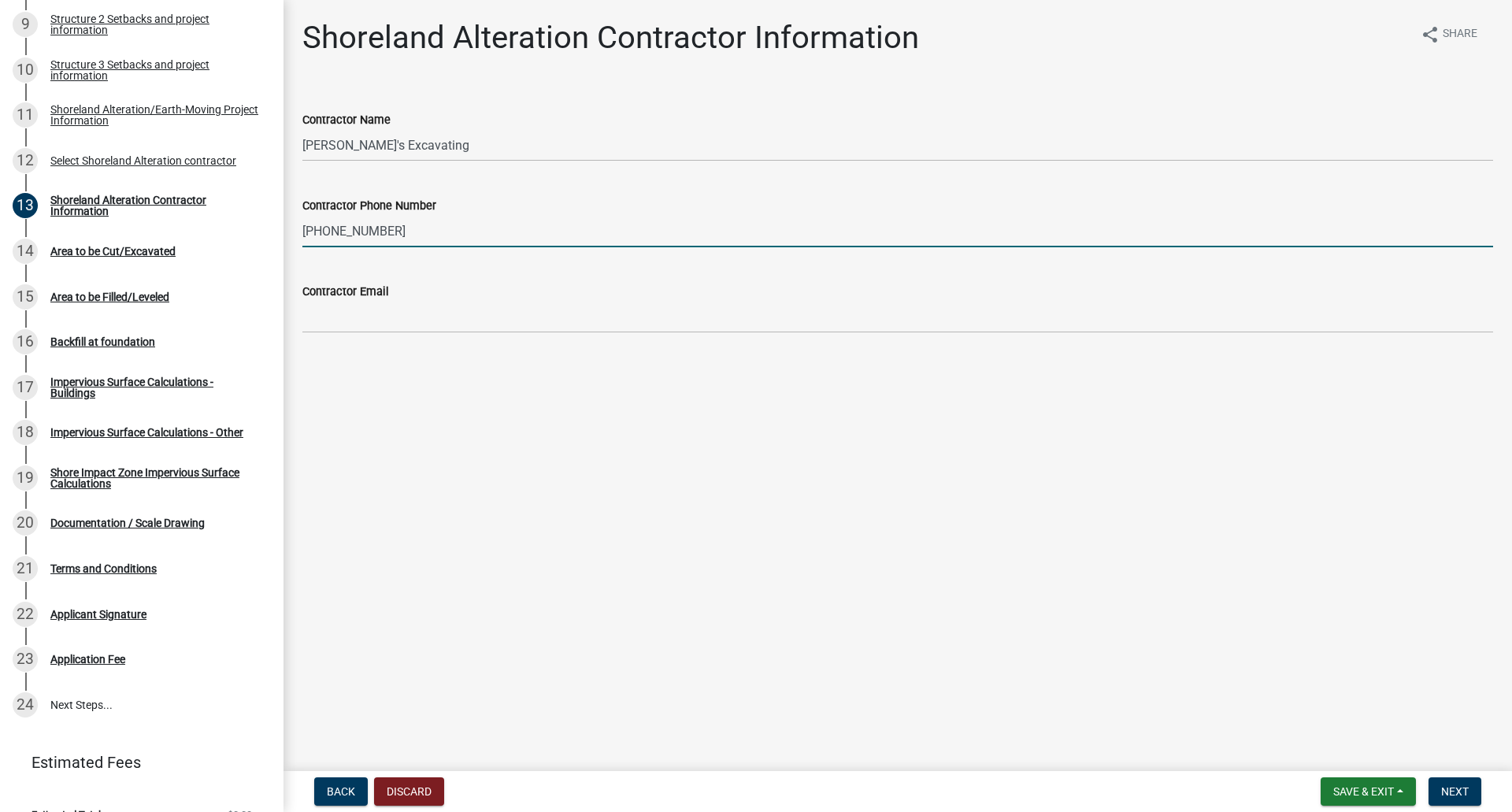 type on "218-639-2855" 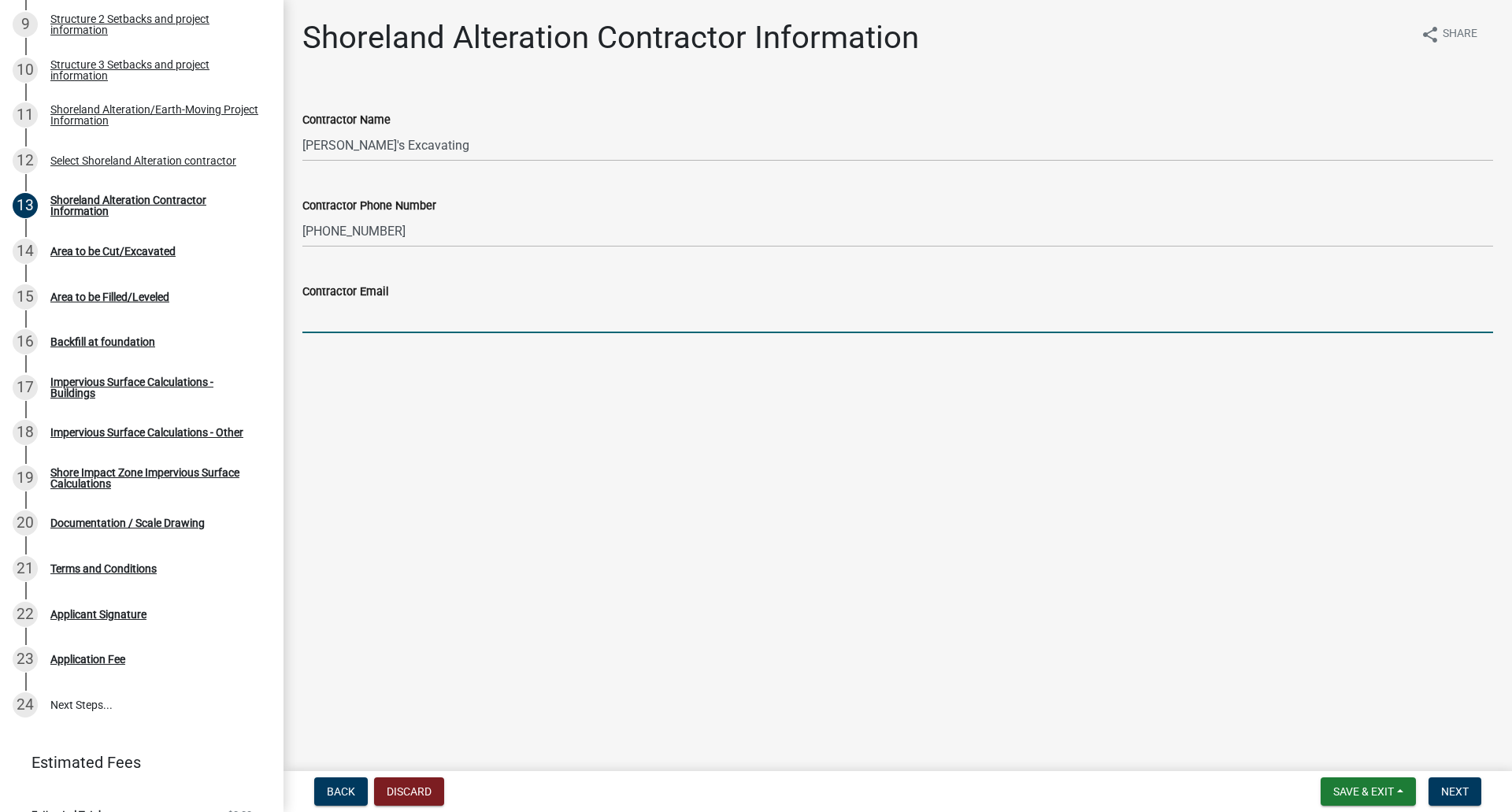 click on "Contractor Email" at bounding box center (898, 317) 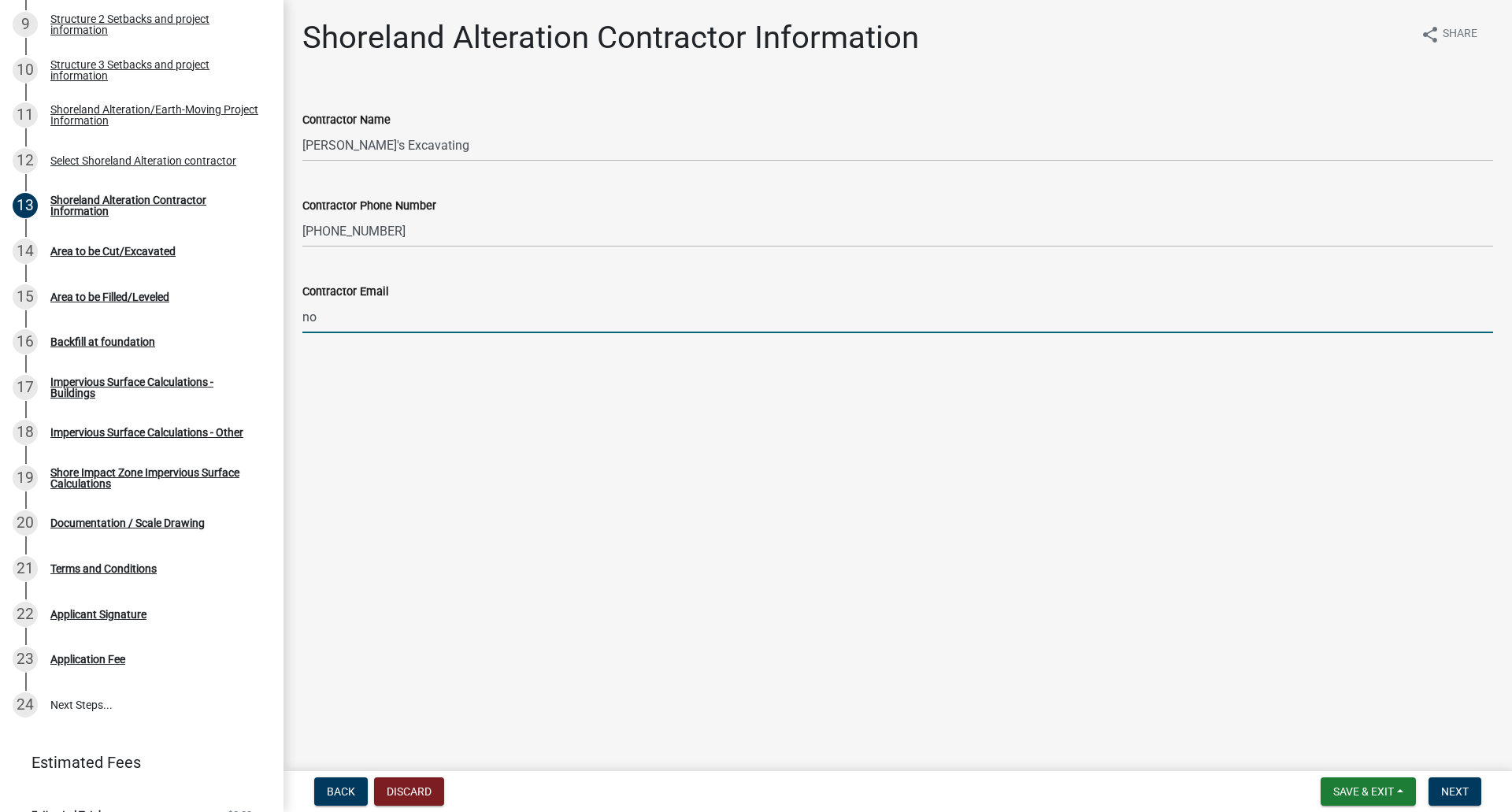 type on "n" 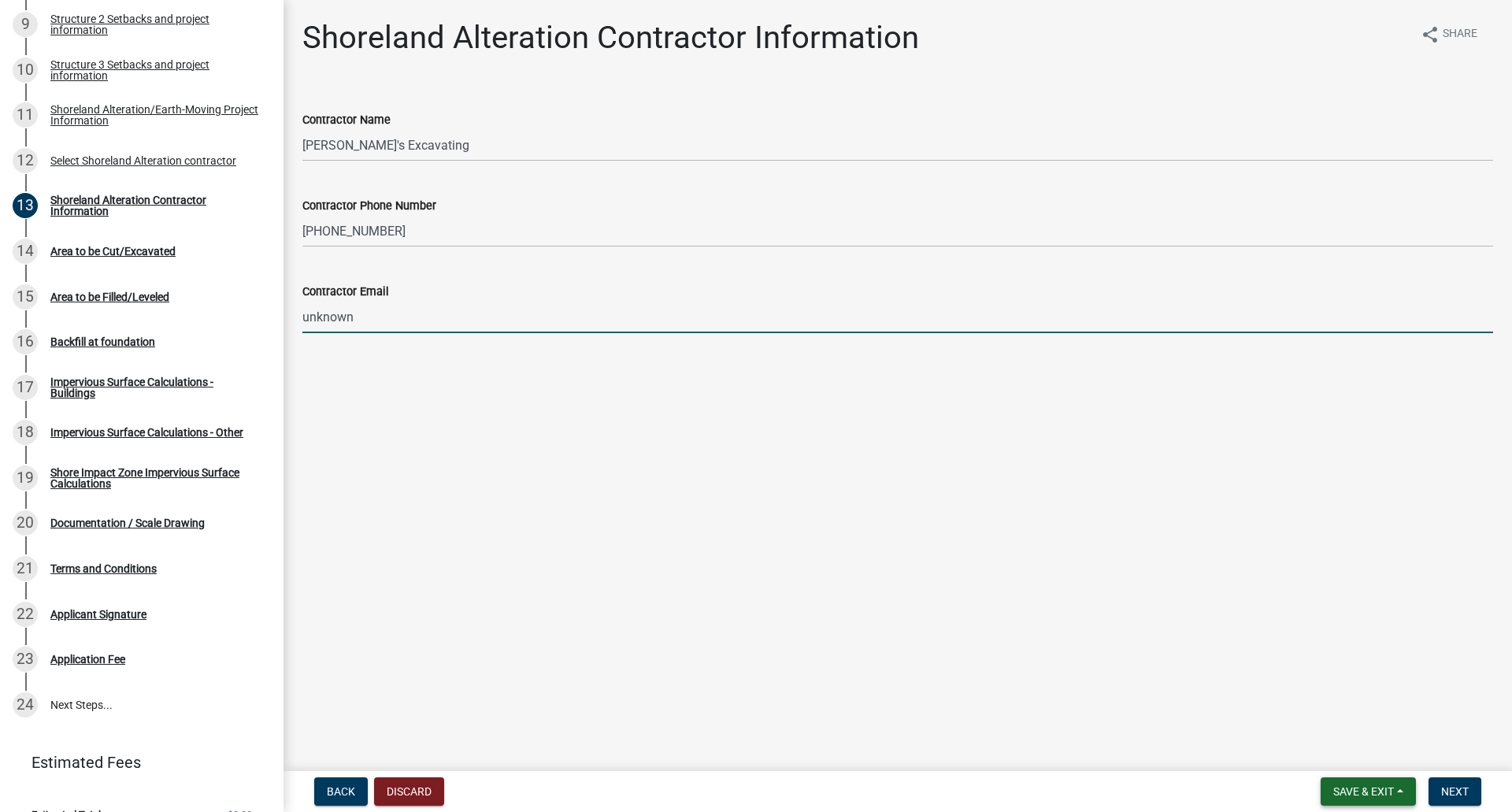 type on "unknown" 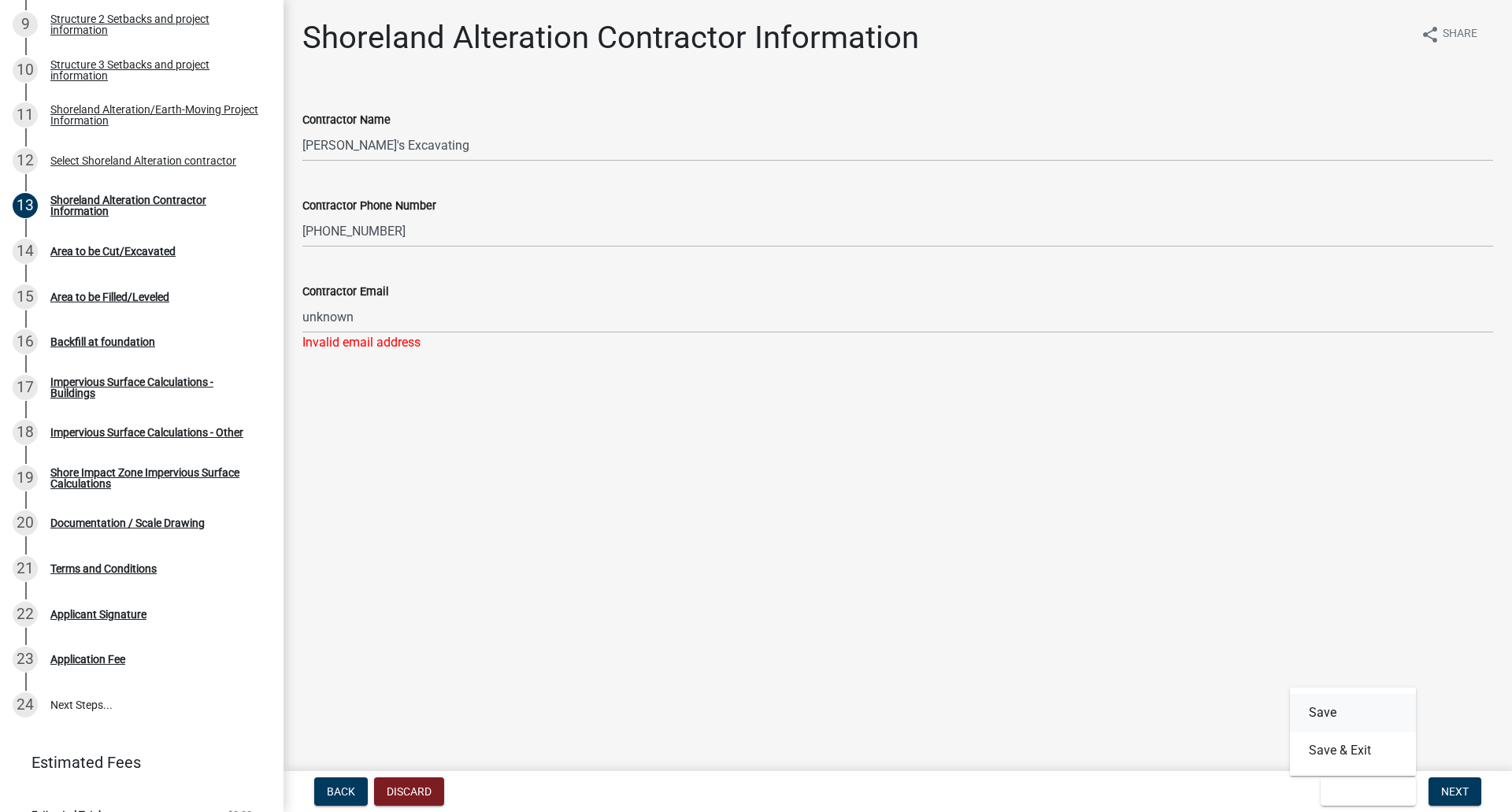 click on "Save" at bounding box center (1353, 713) 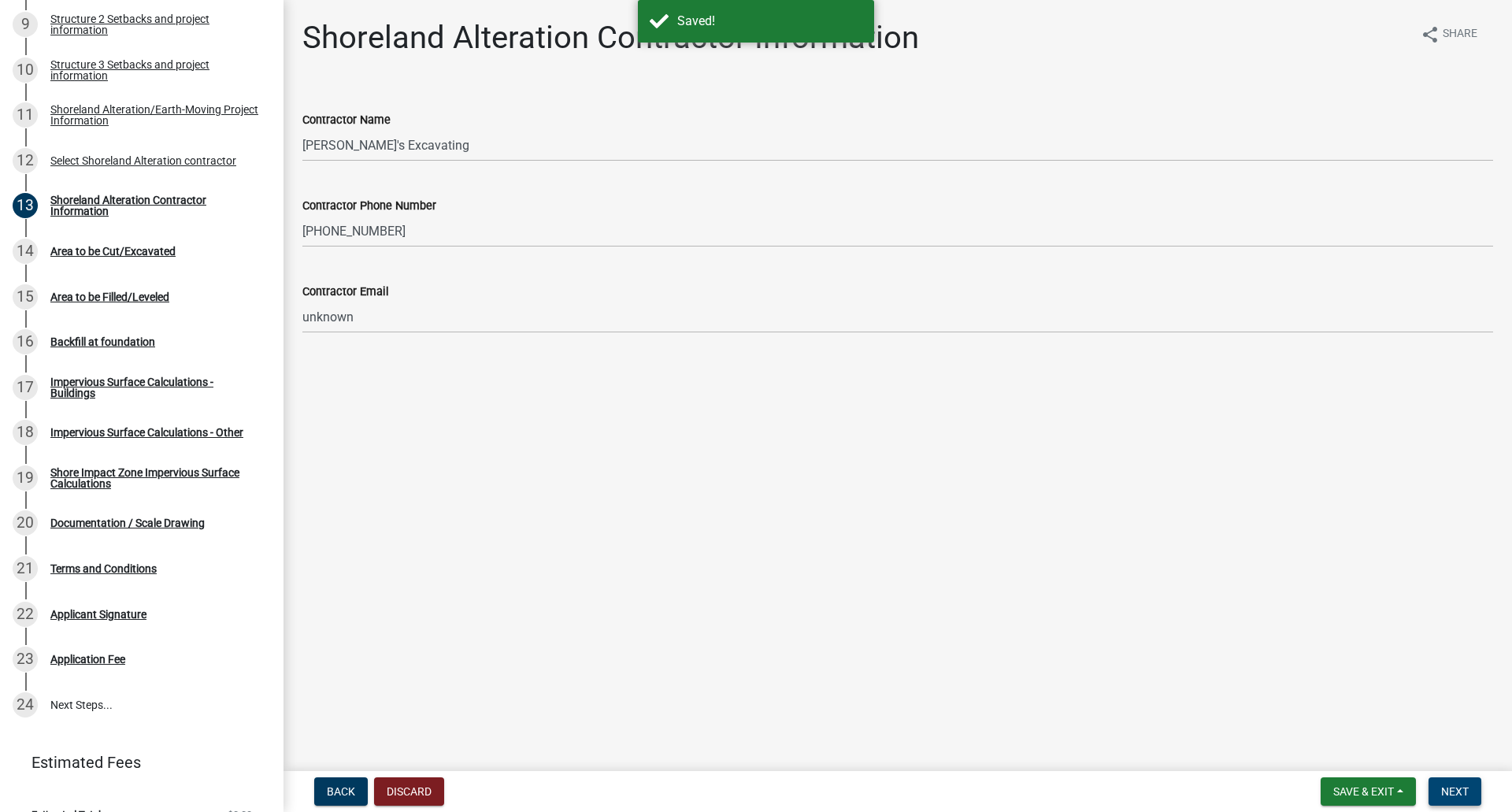 click on "Next" at bounding box center (1455, 792) 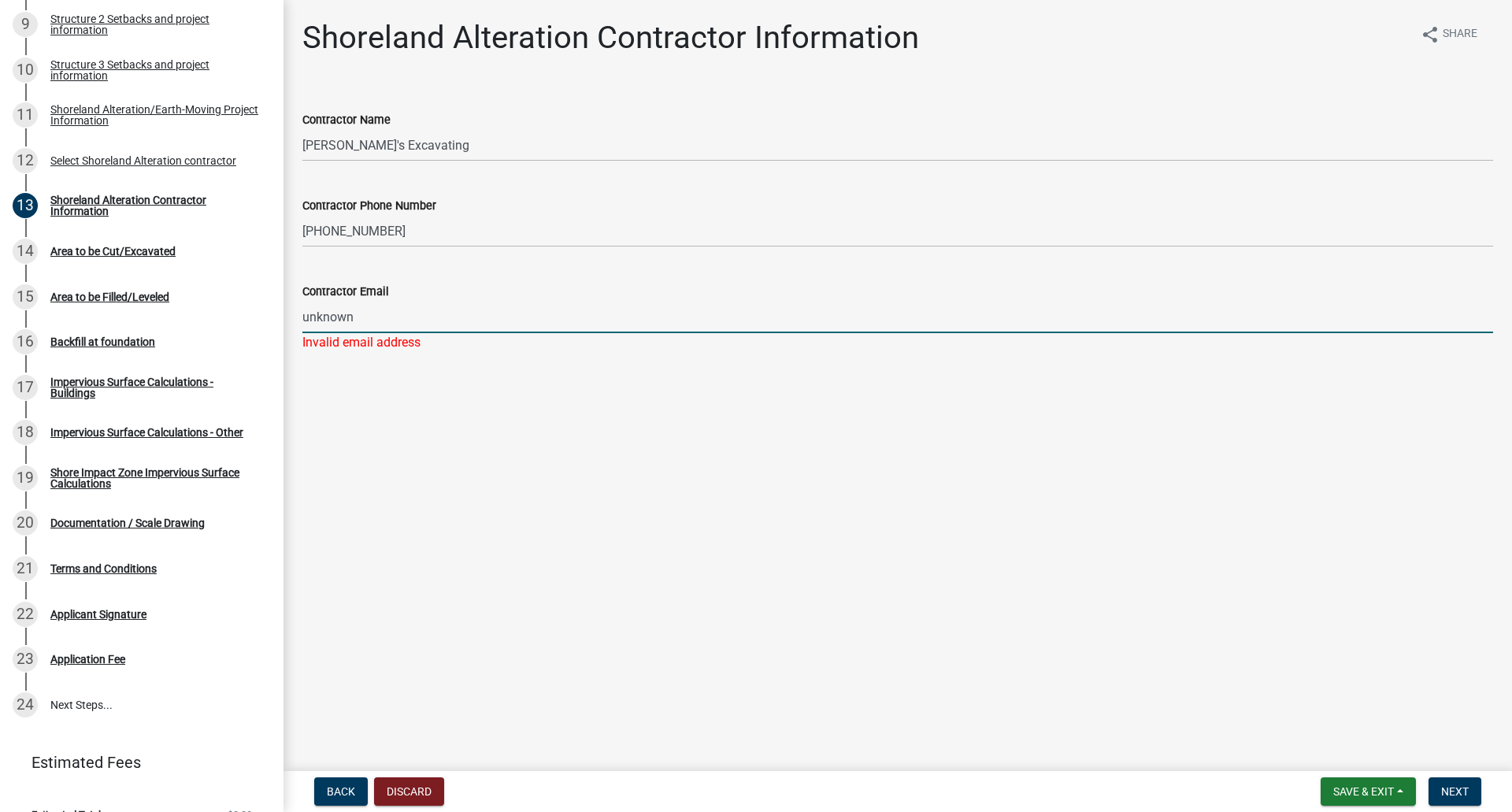 drag, startPoint x: 394, startPoint y: 317, endPoint x: 288, endPoint y: 312, distance: 106.11786 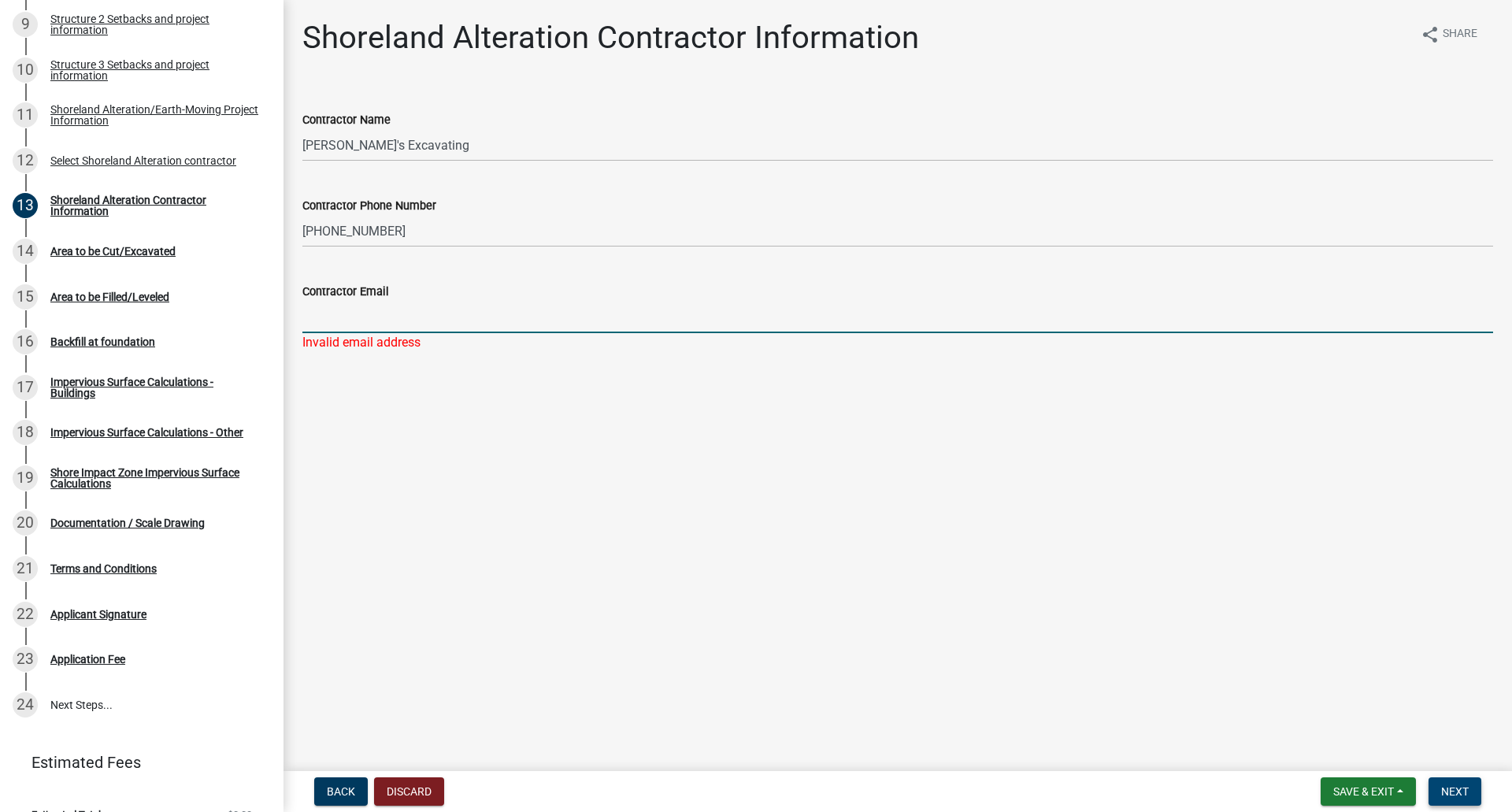 type 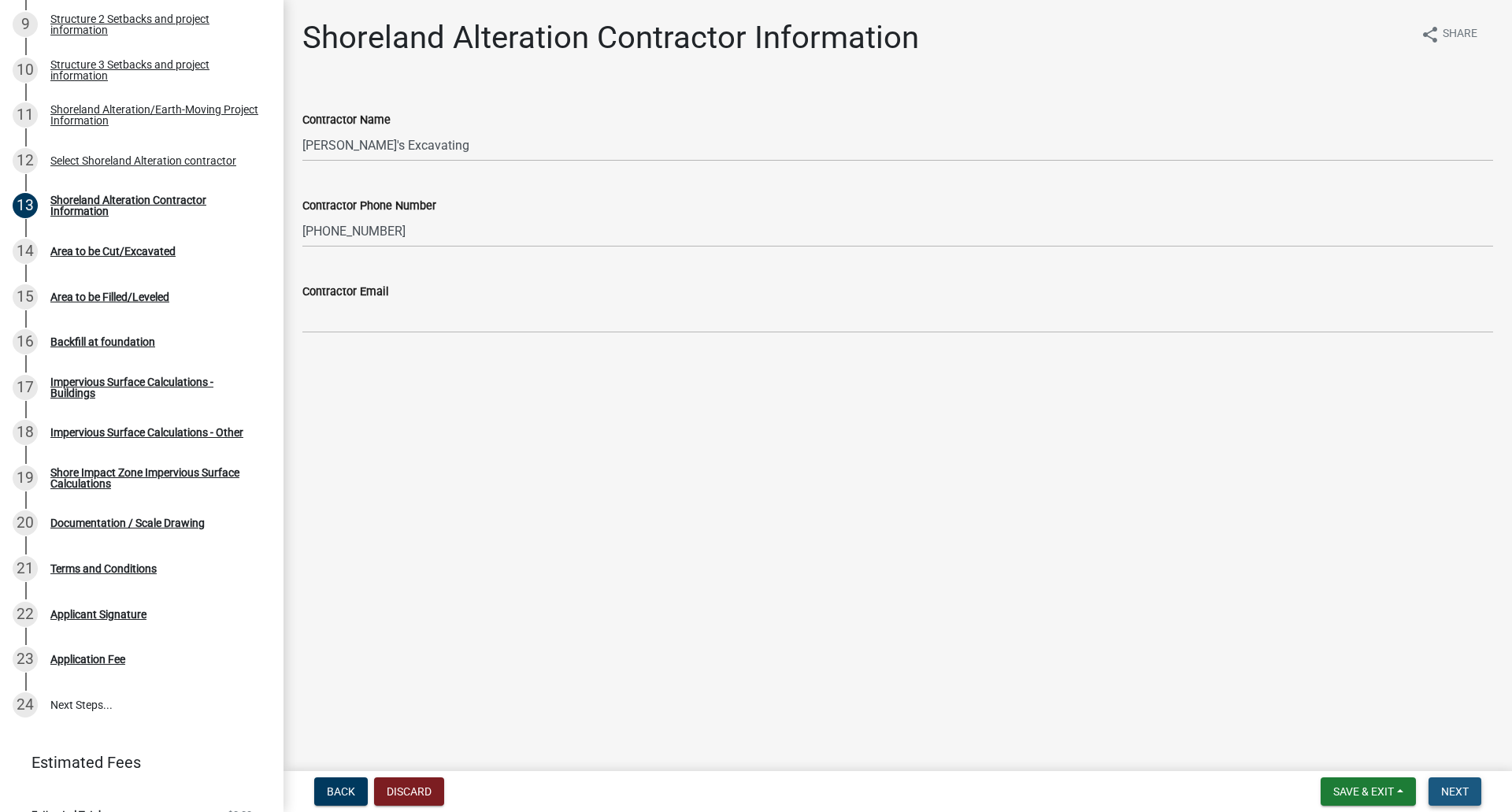 click on "Next" at bounding box center (1455, 792) 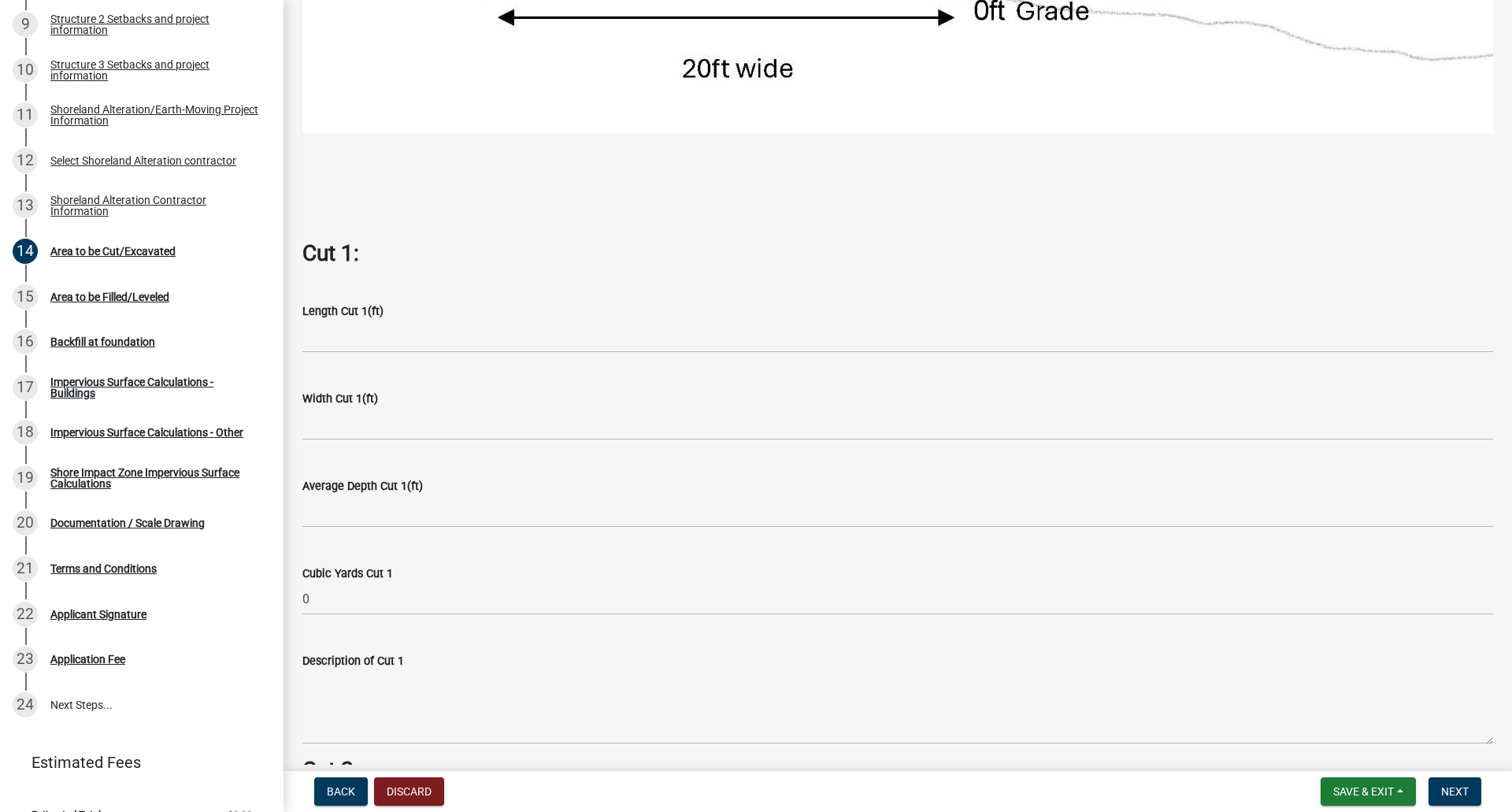 scroll, scrollTop: 773, scrollLeft: 0, axis: vertical 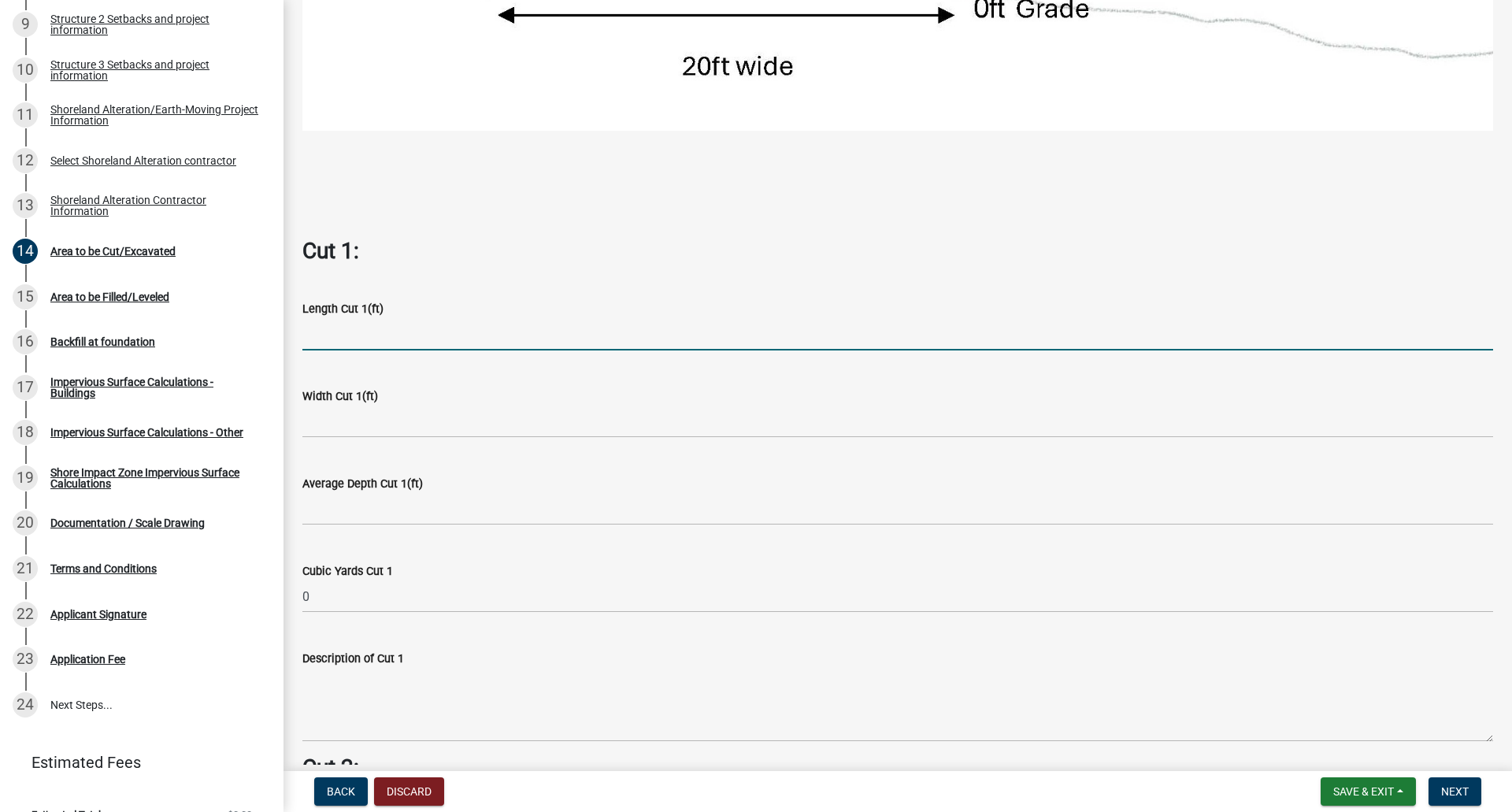 click 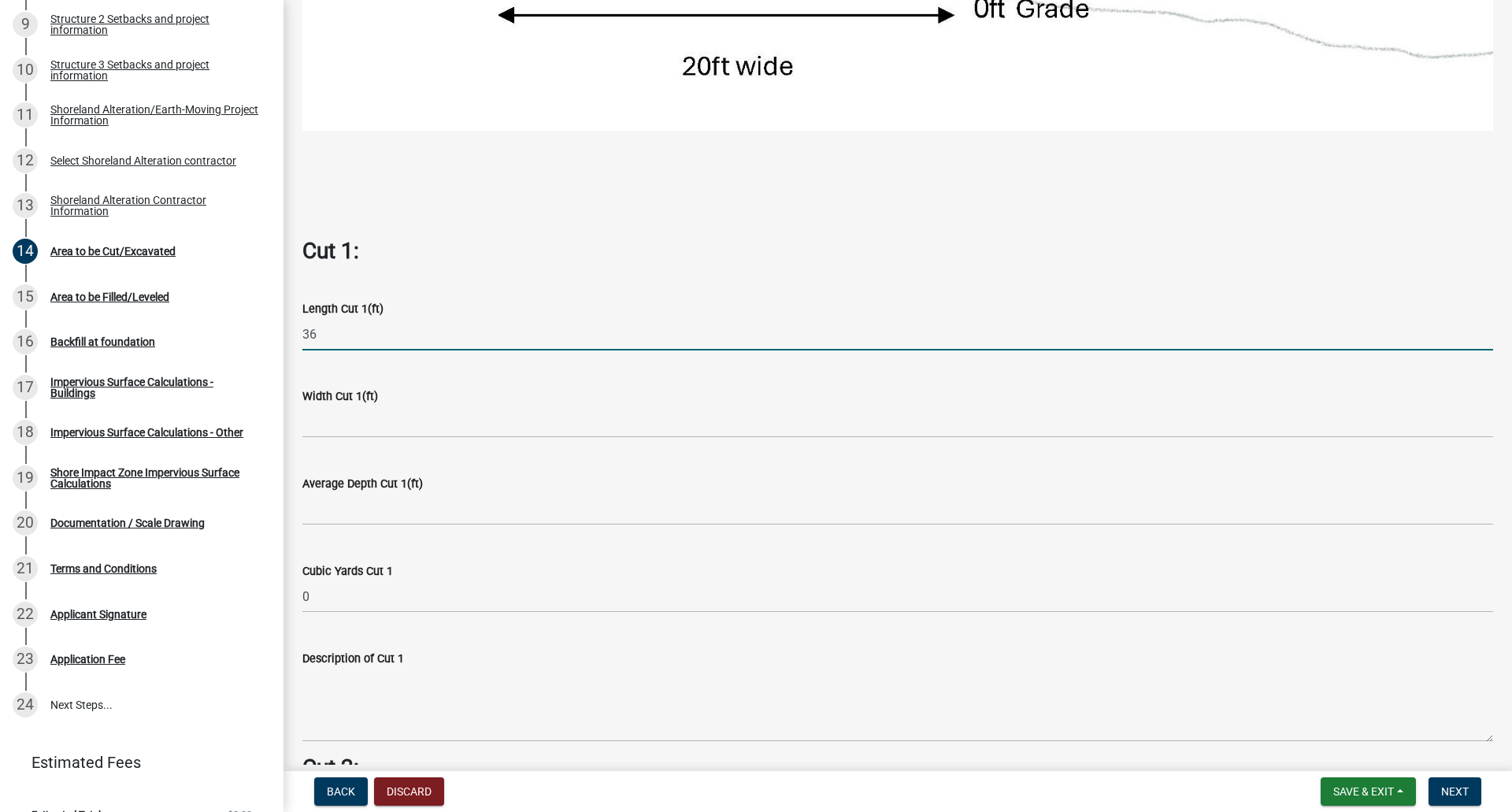 type on "36" 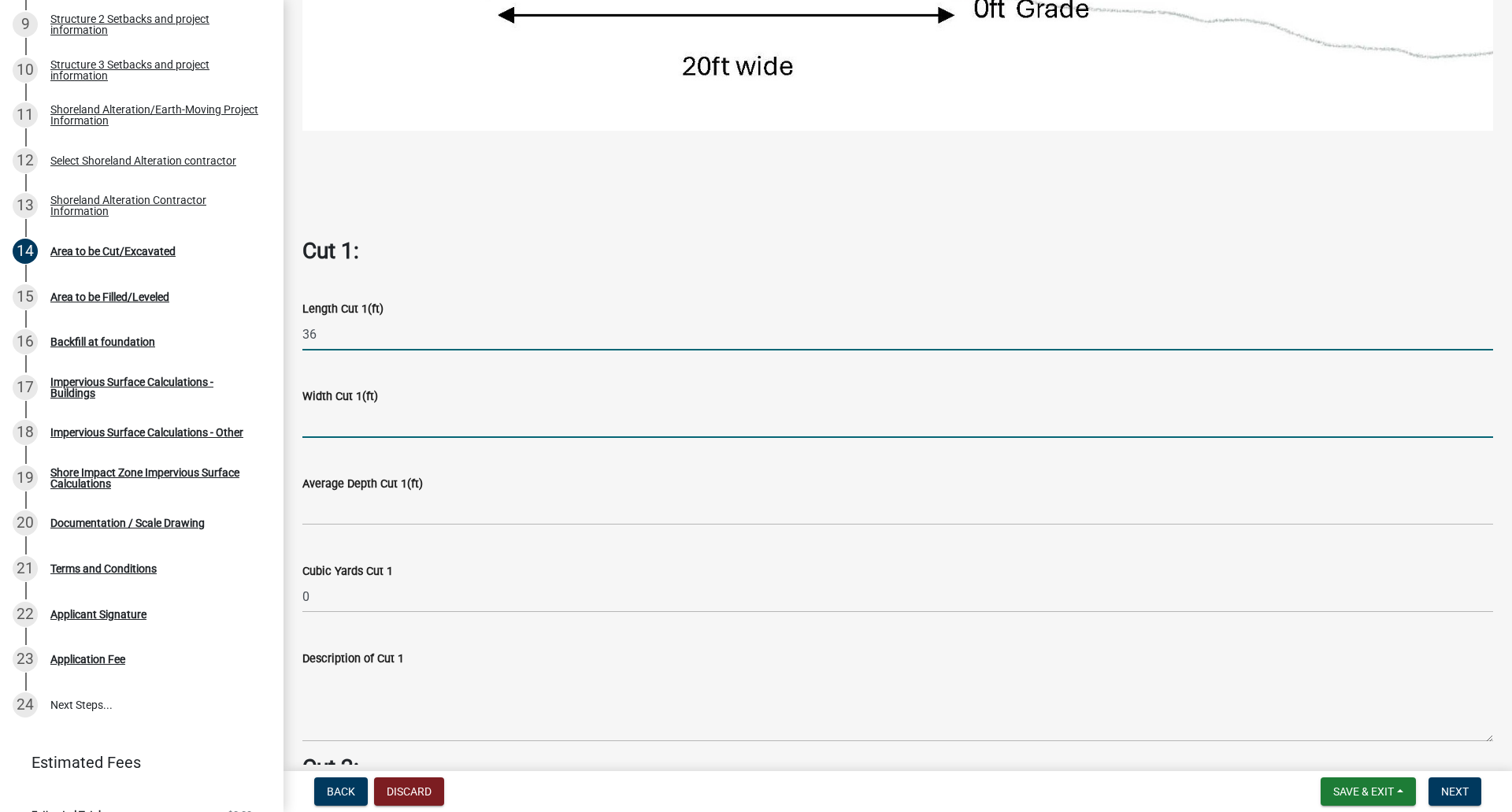 click 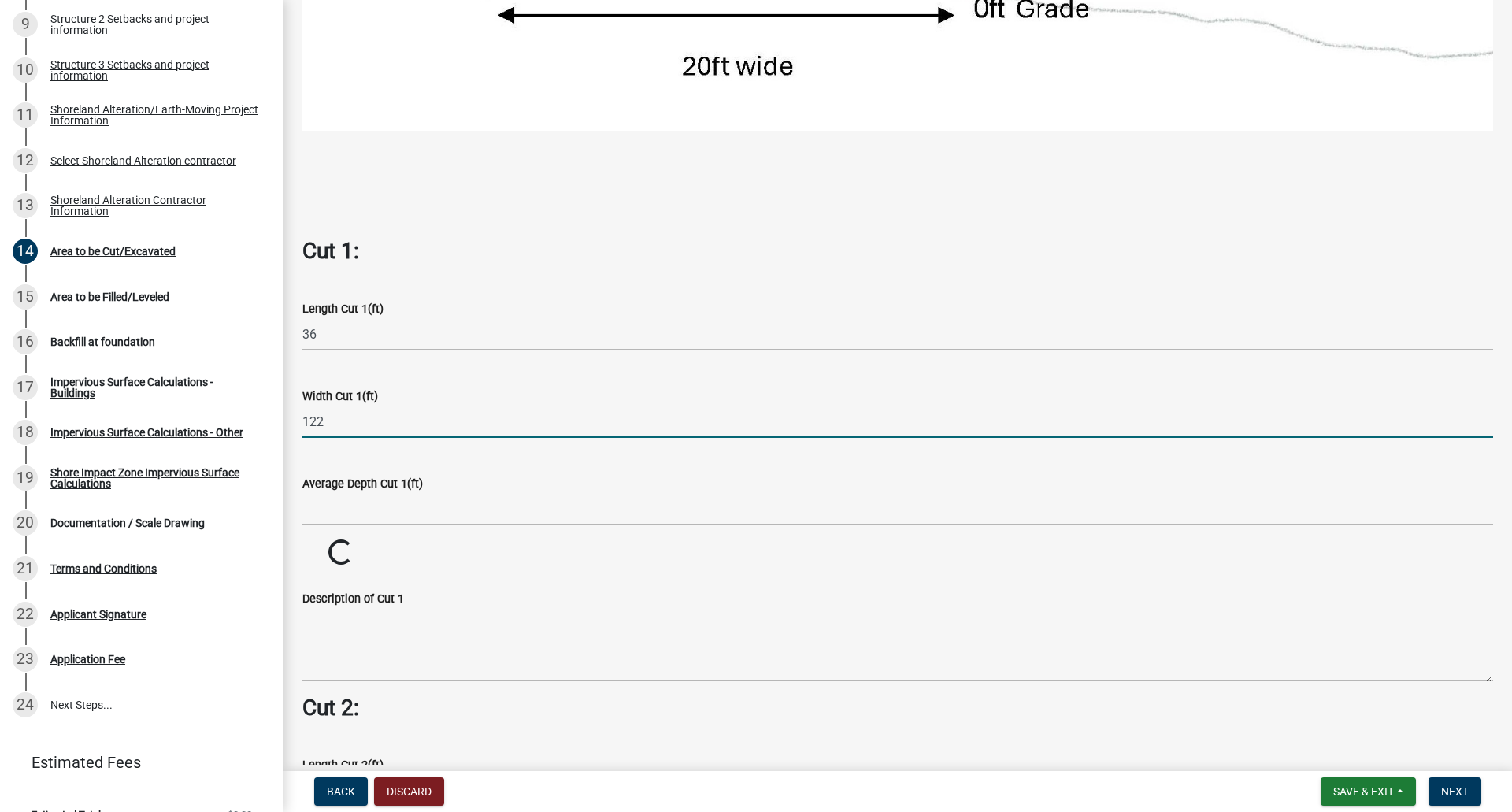 type on "122" 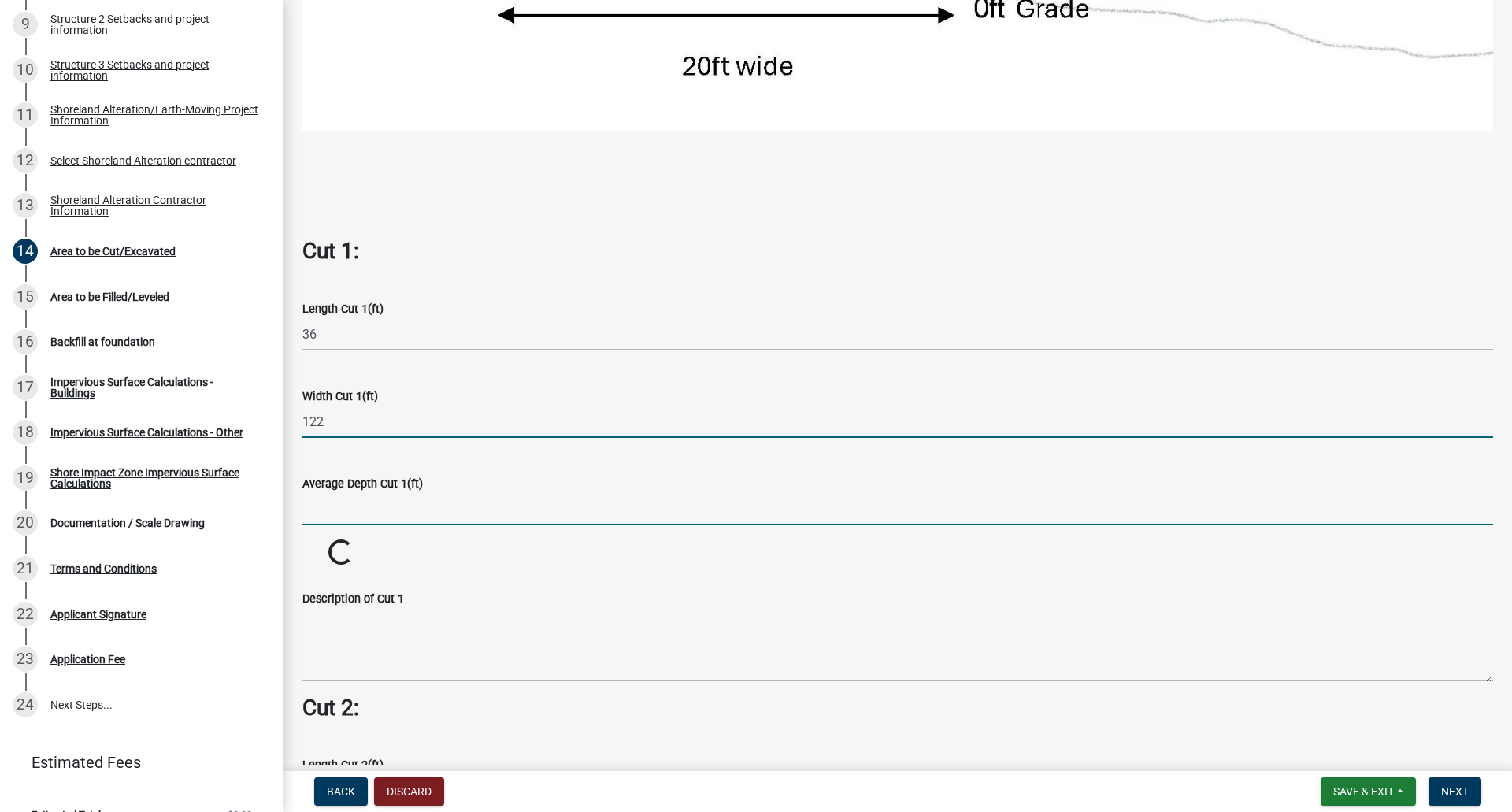 click 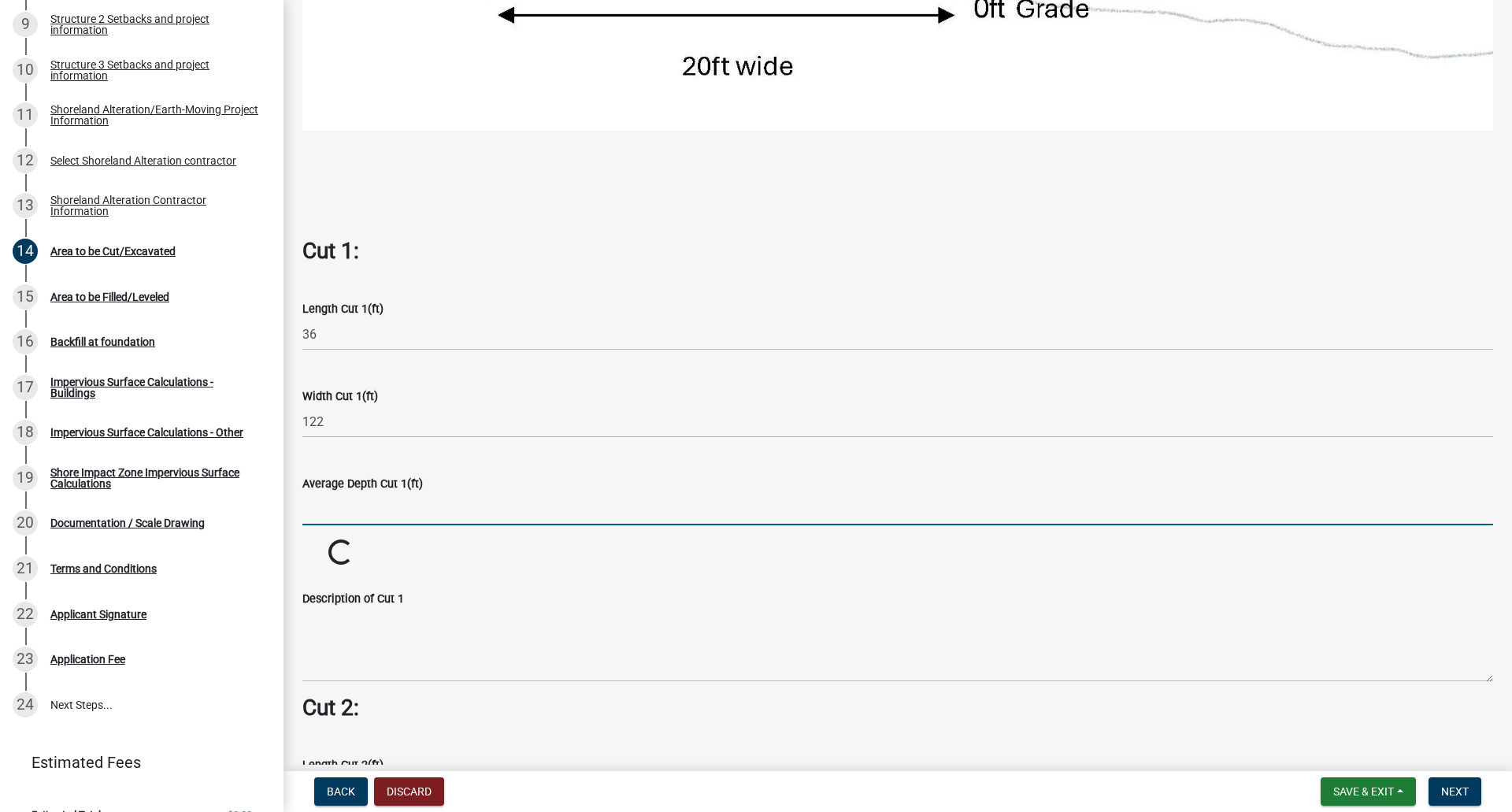 type on "6" 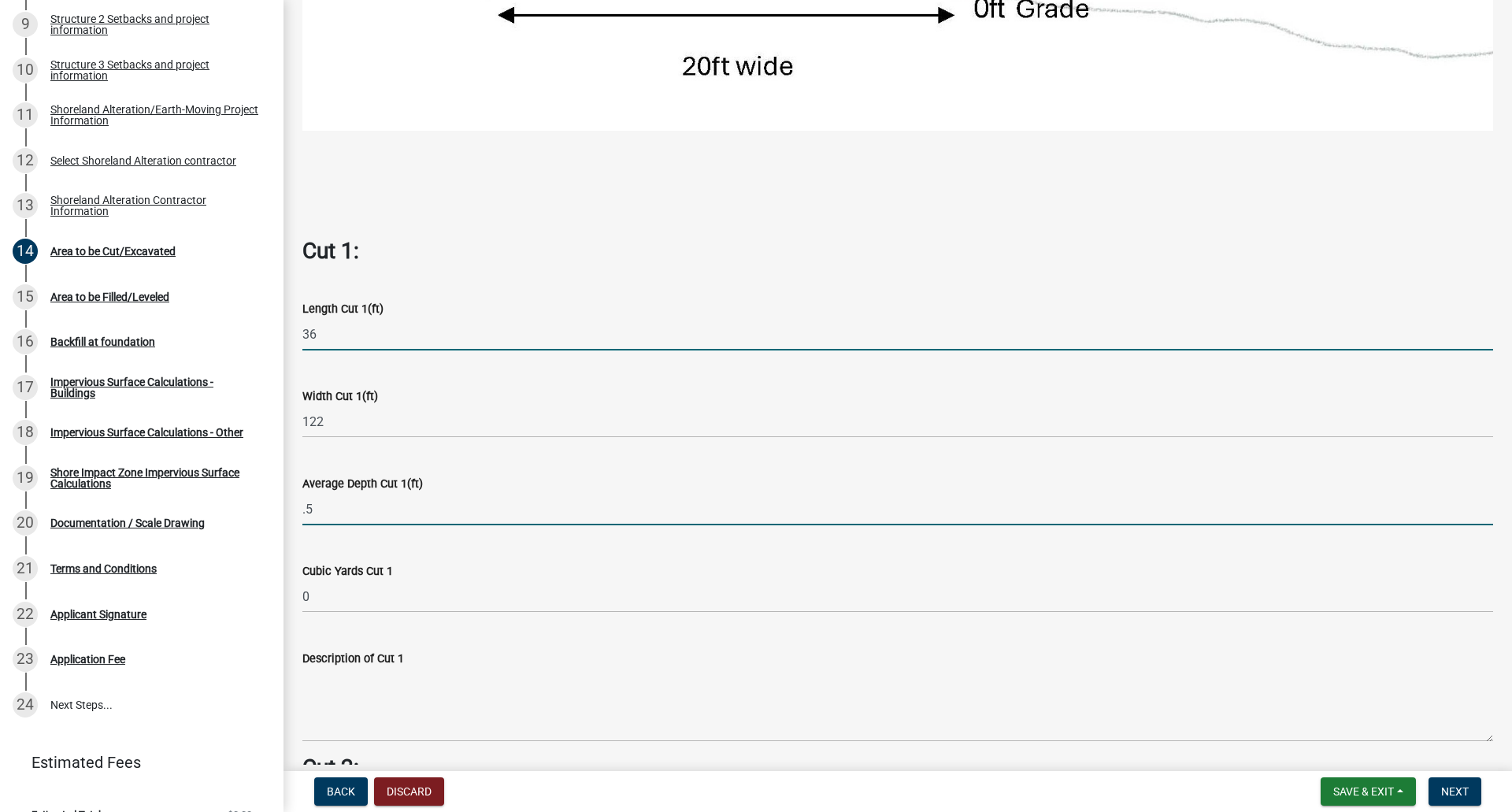 type on "0.5" 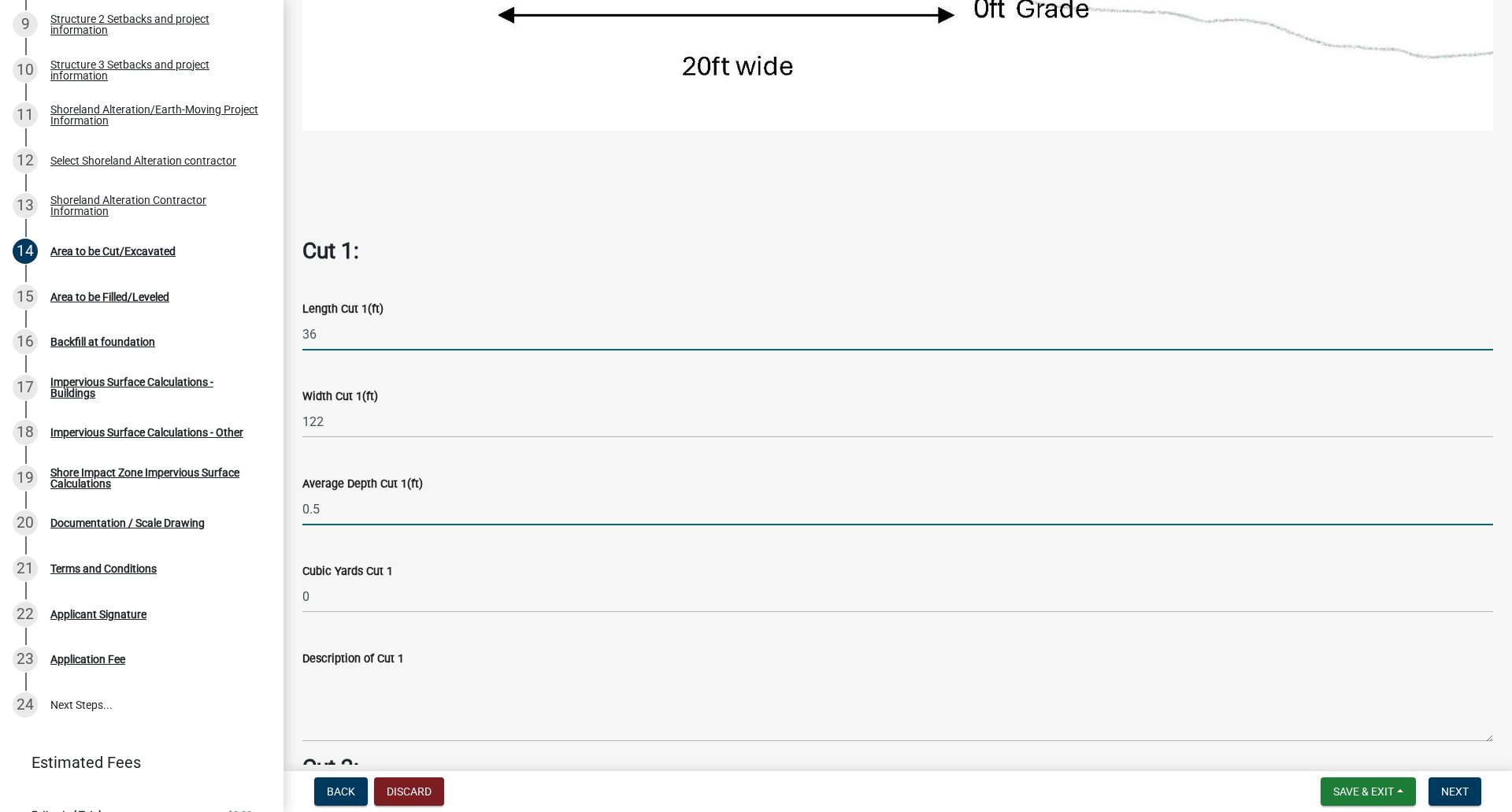 click on "36" 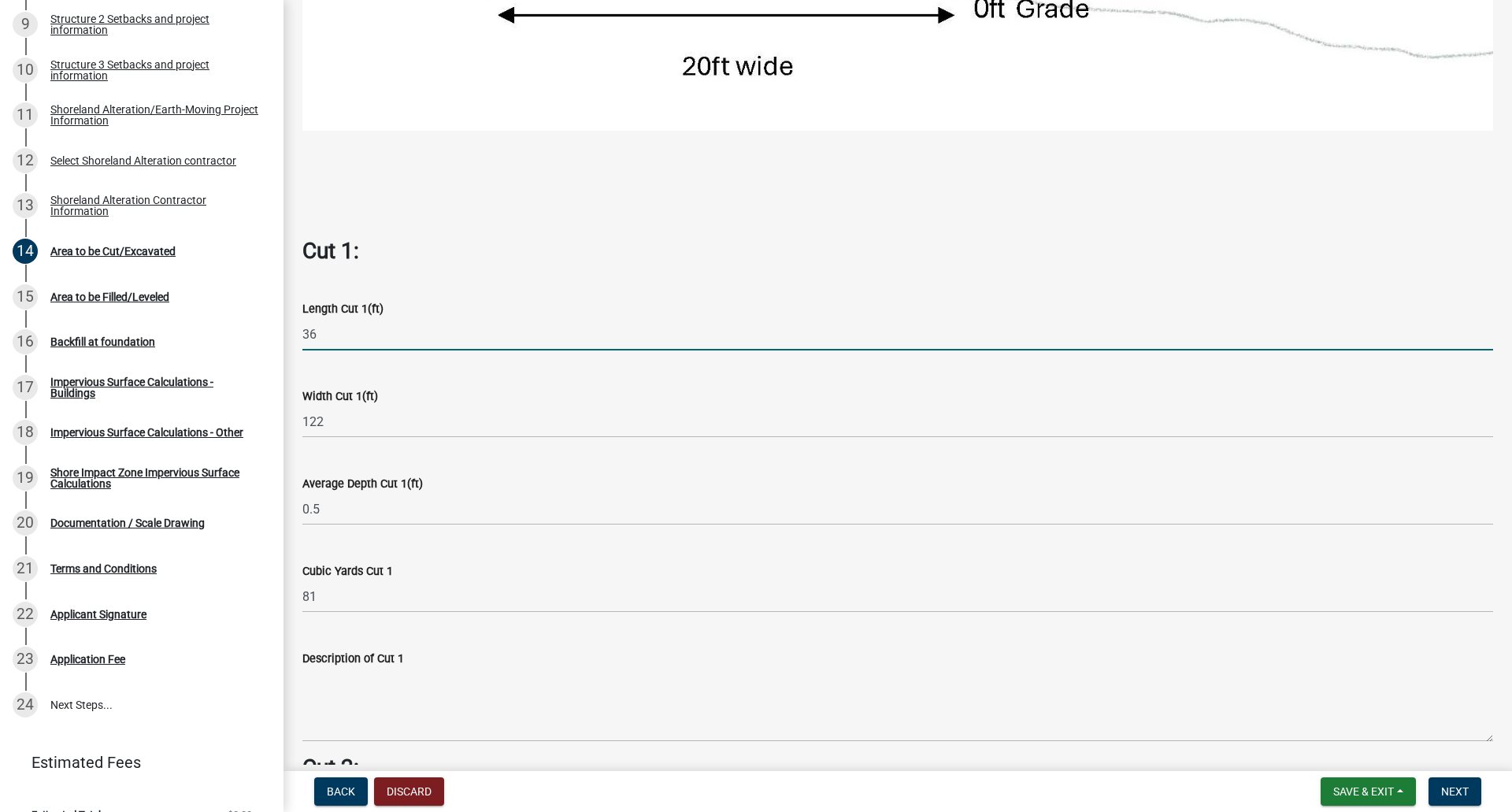 drag, startPoint x: 317, startPoint y: 326, endPoint x: 295, endPoint y: 325, distance: 22.022716 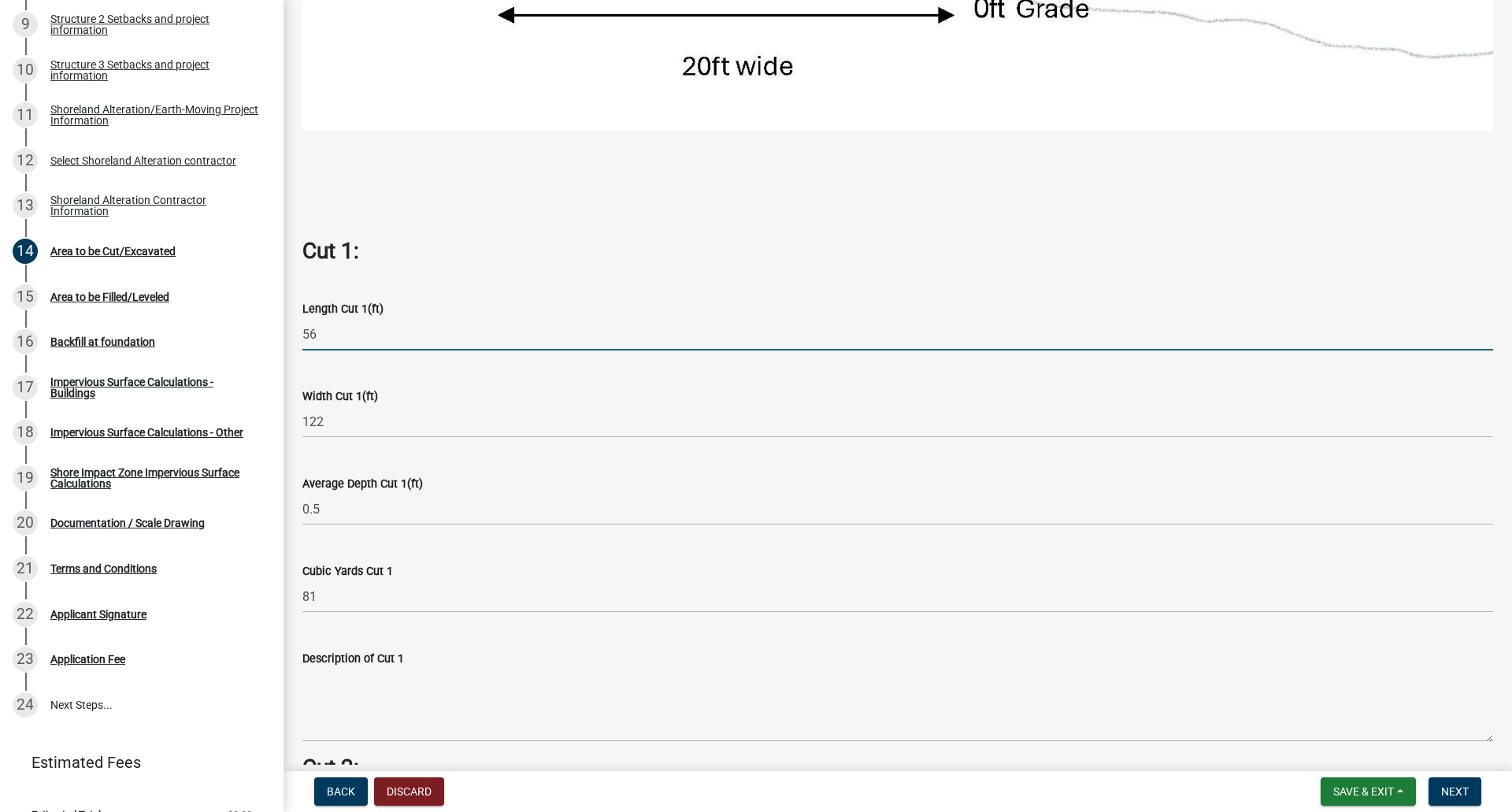 type on "56" 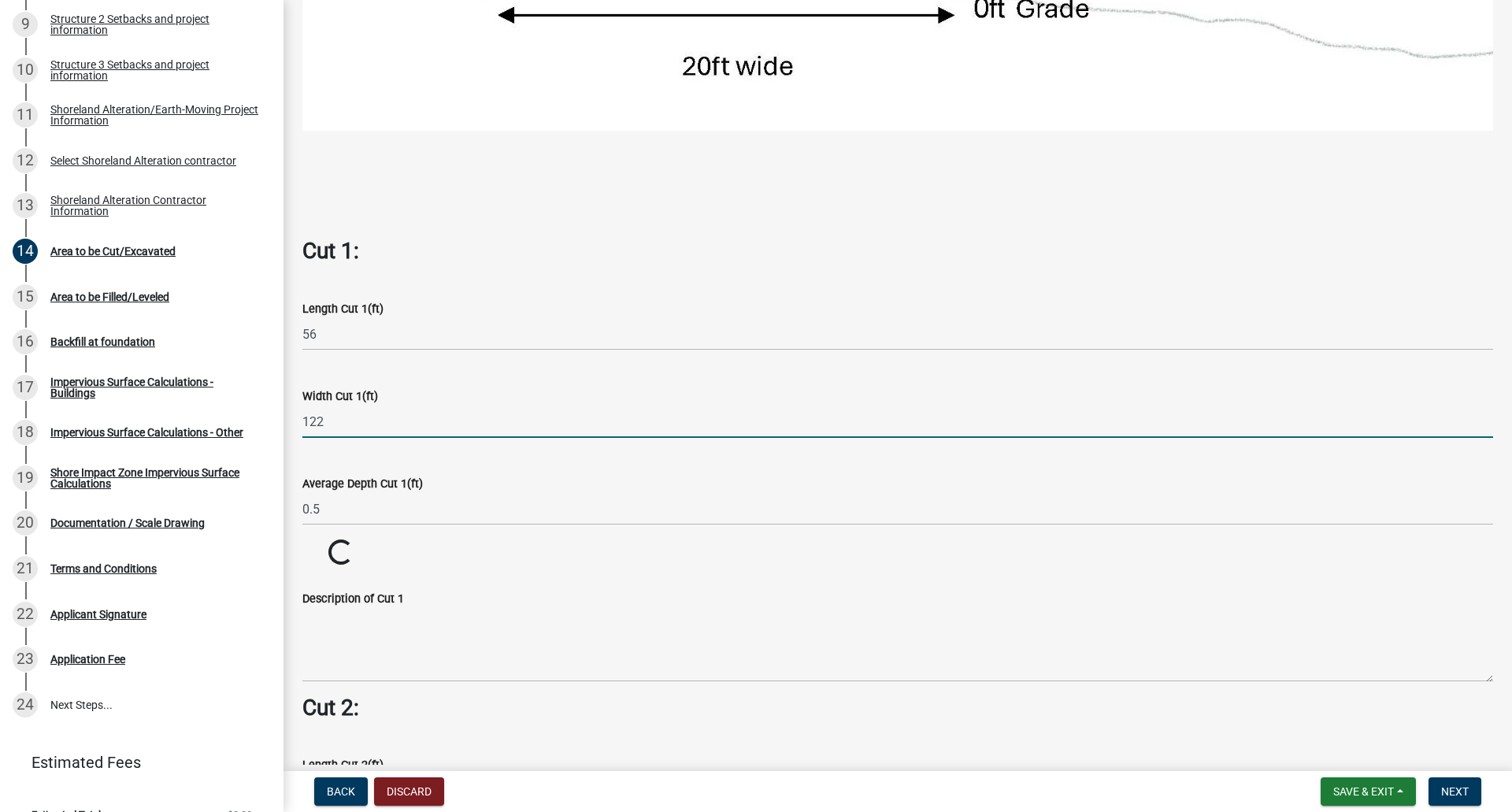drag, startPoint x: 324, startPoint y: 410, endPoint x: 310, endPoint y: 410, distance: 14 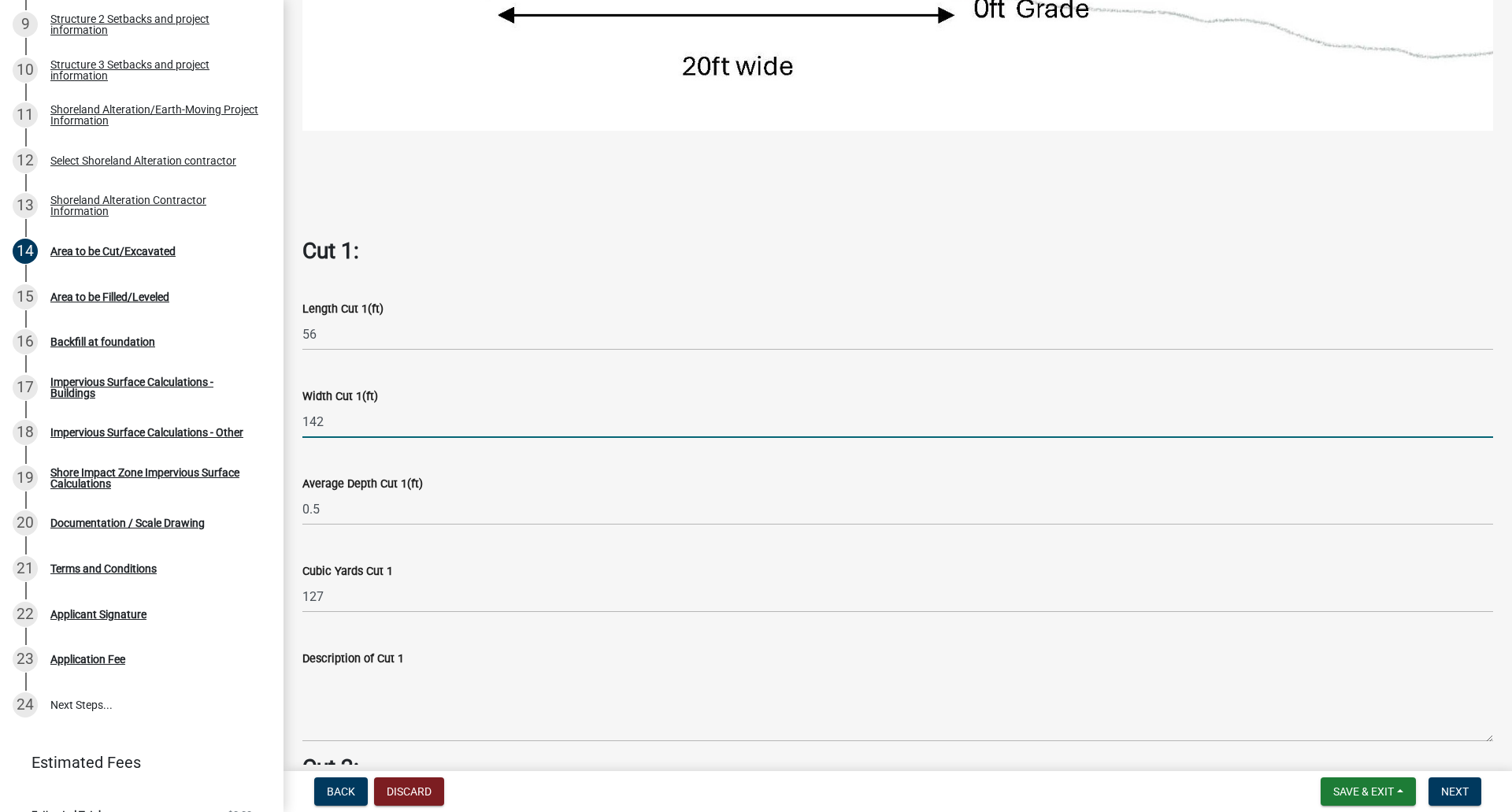 type on "142" 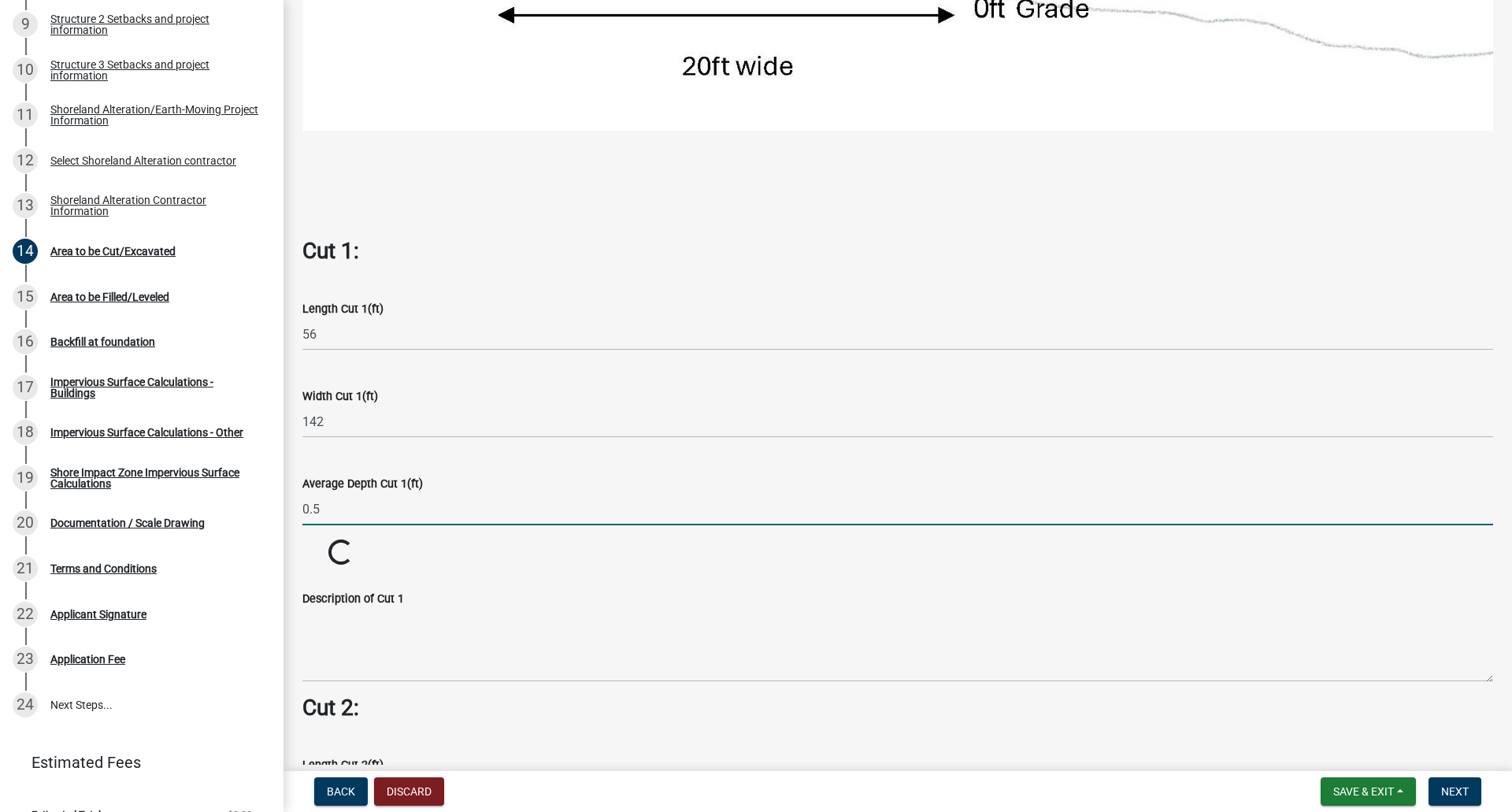 click on "0.5" 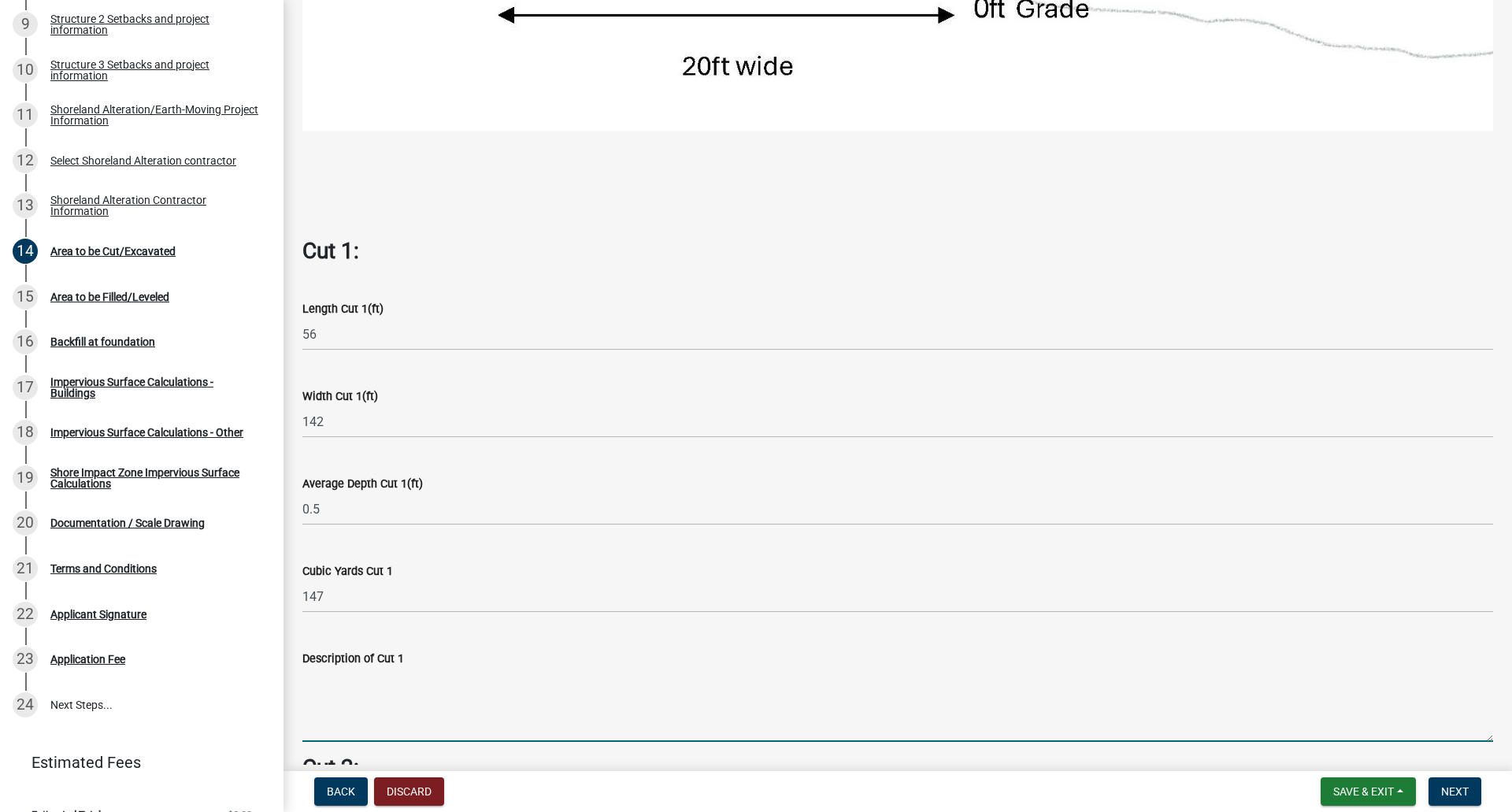 click on "Description of Cut 1" at bounding box center (898, 705) 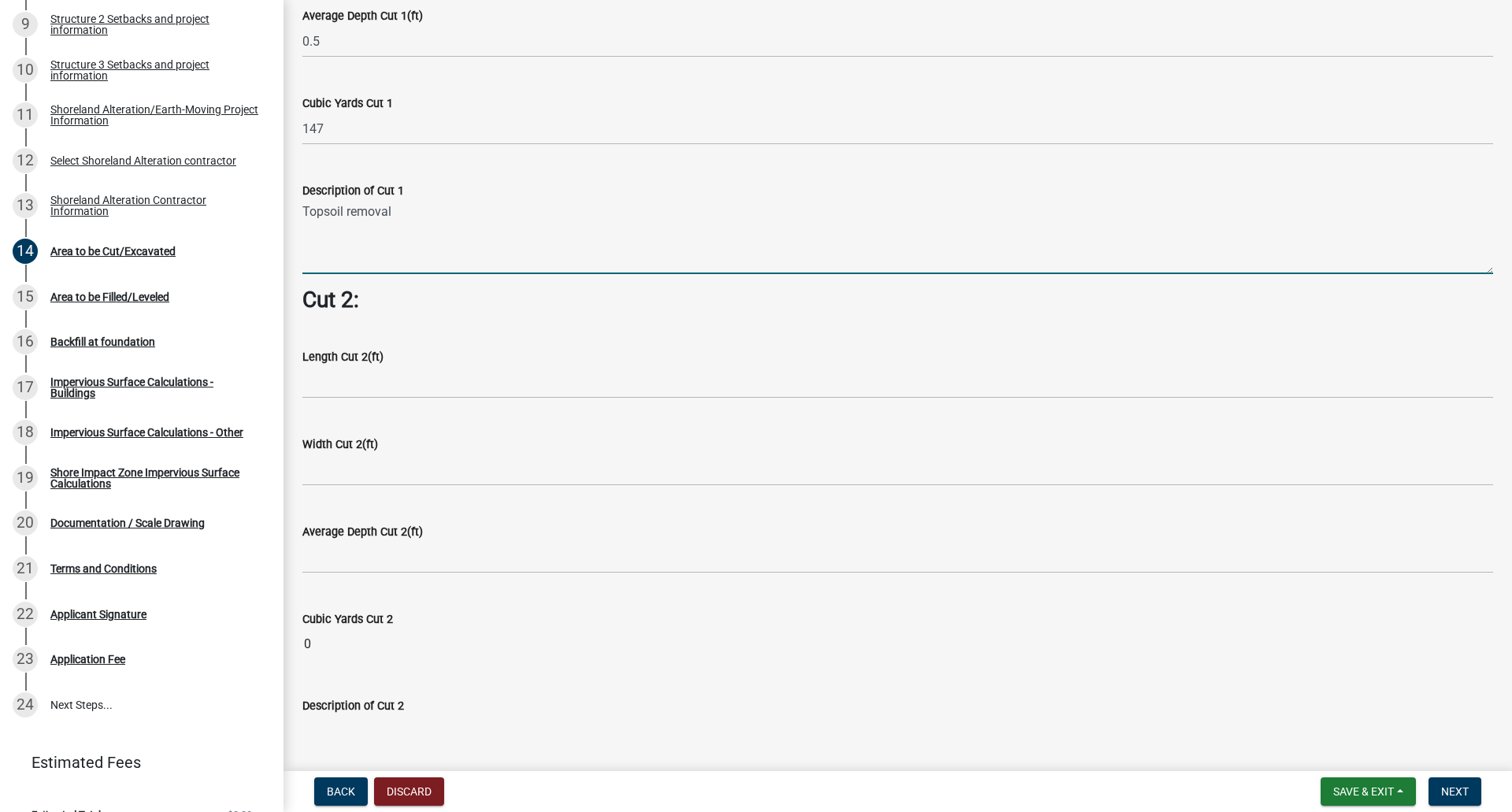 scroll, scrollTop: 1250, scrollLeft: 0, axis: vertical 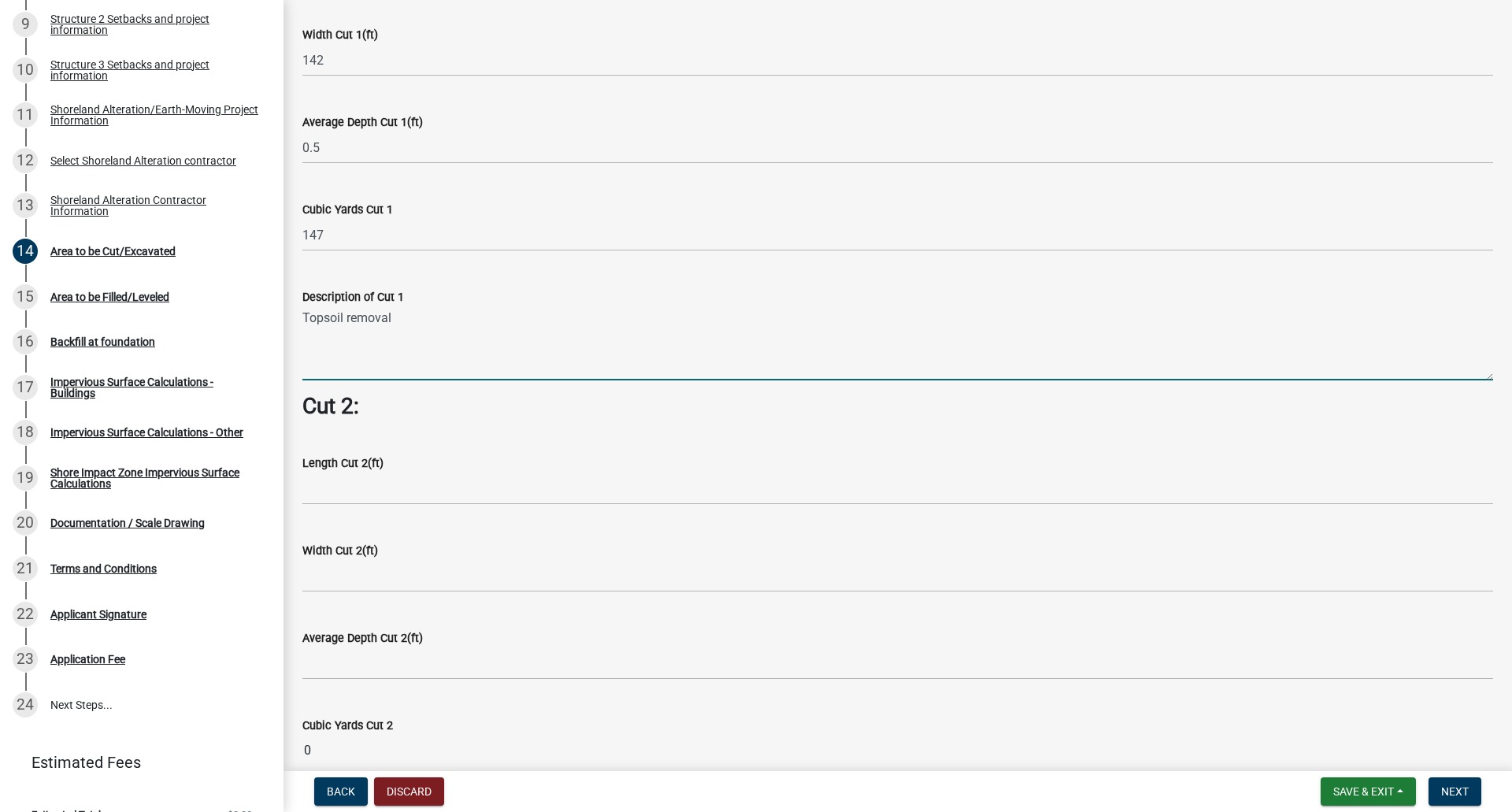 type on "Topsoil removal" 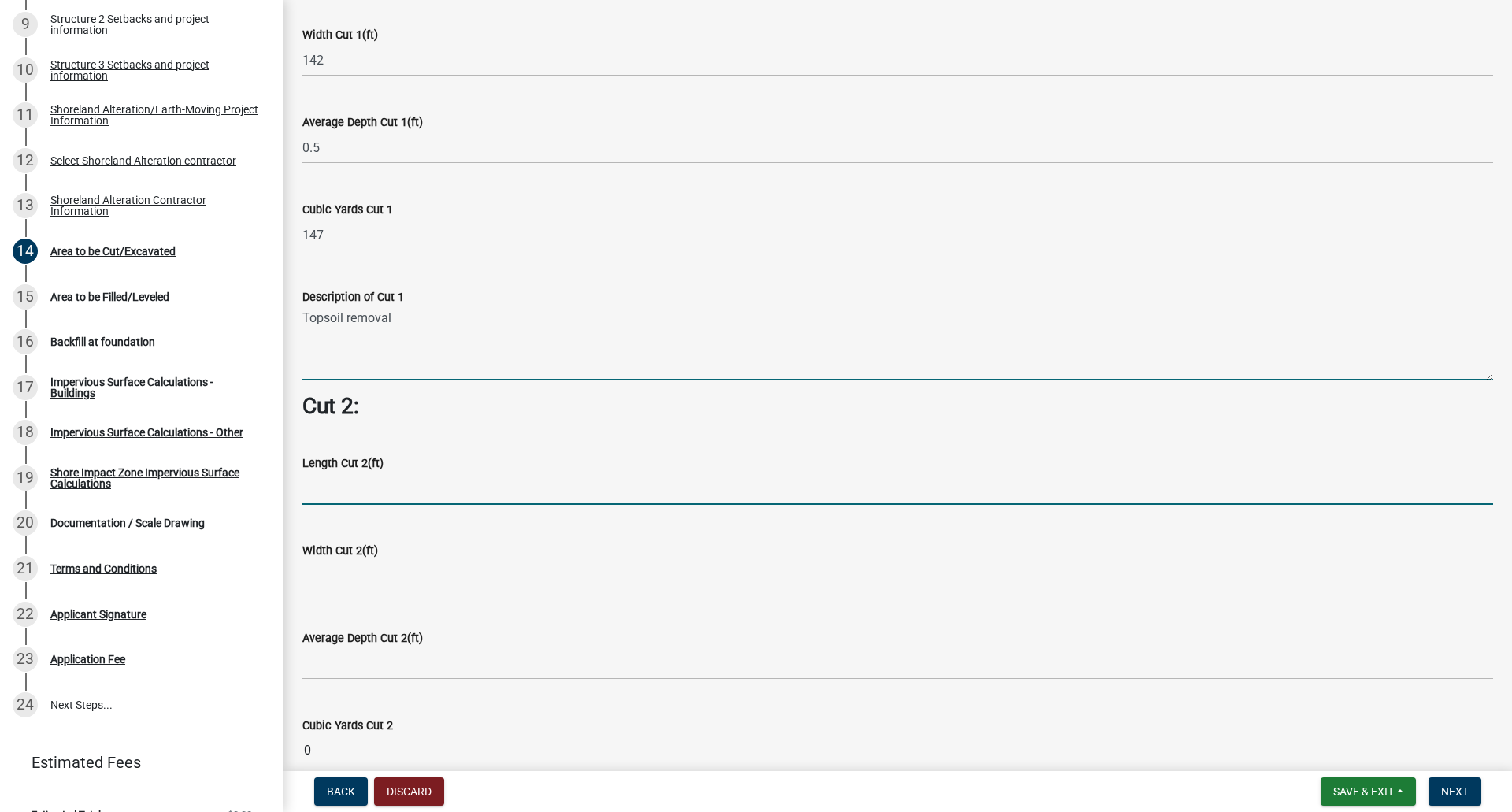 click 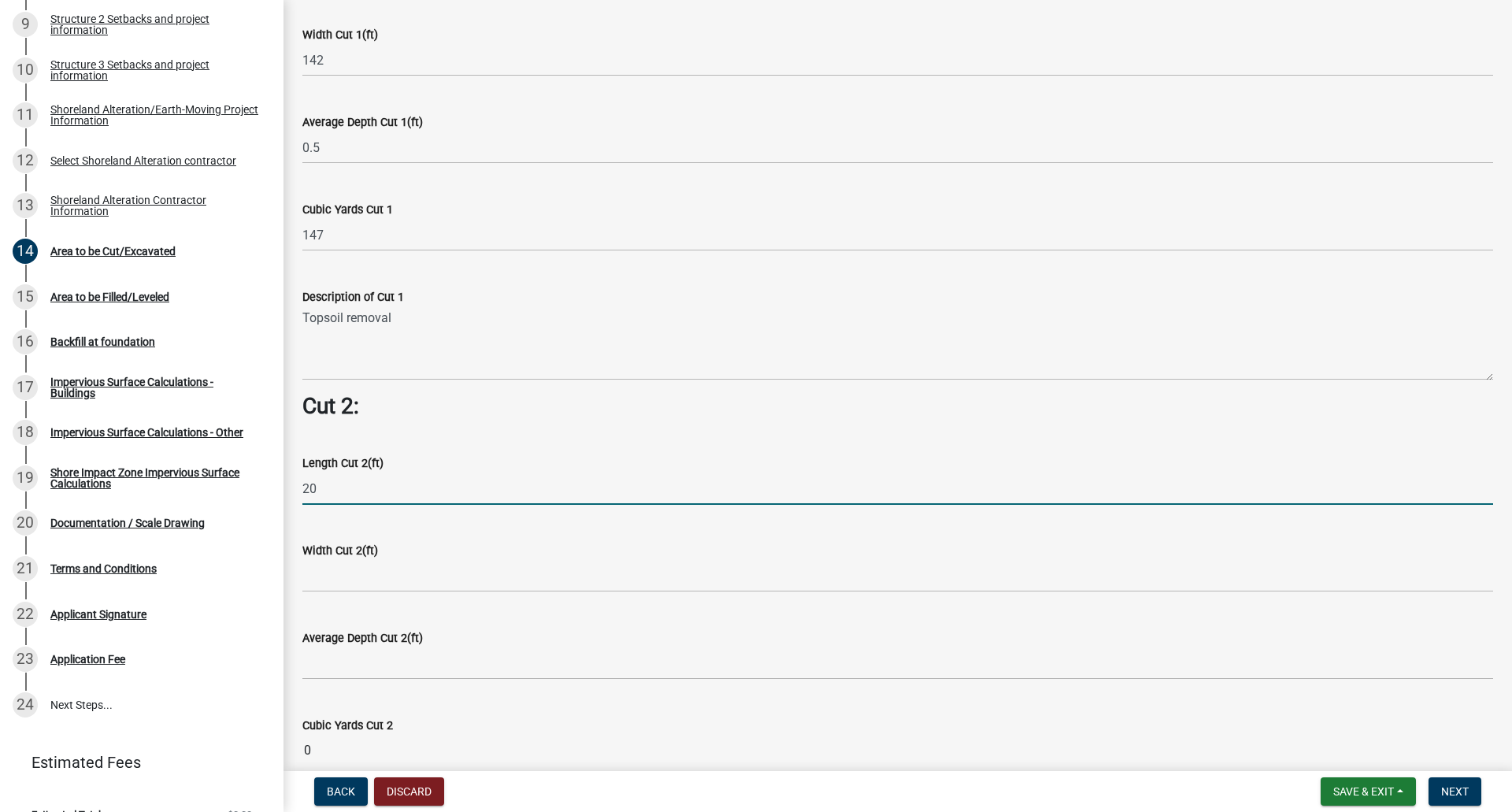 type on "20" 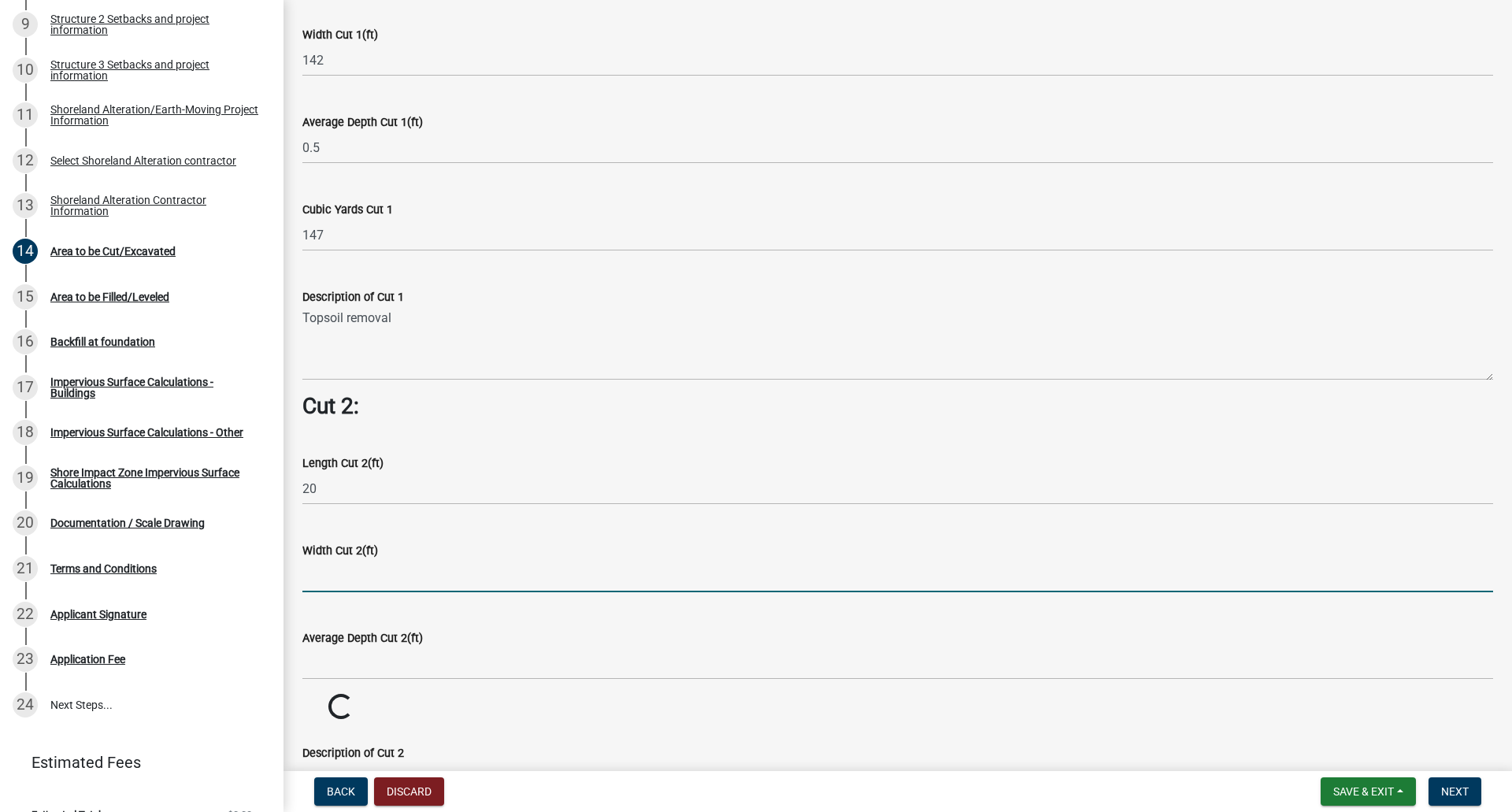 click 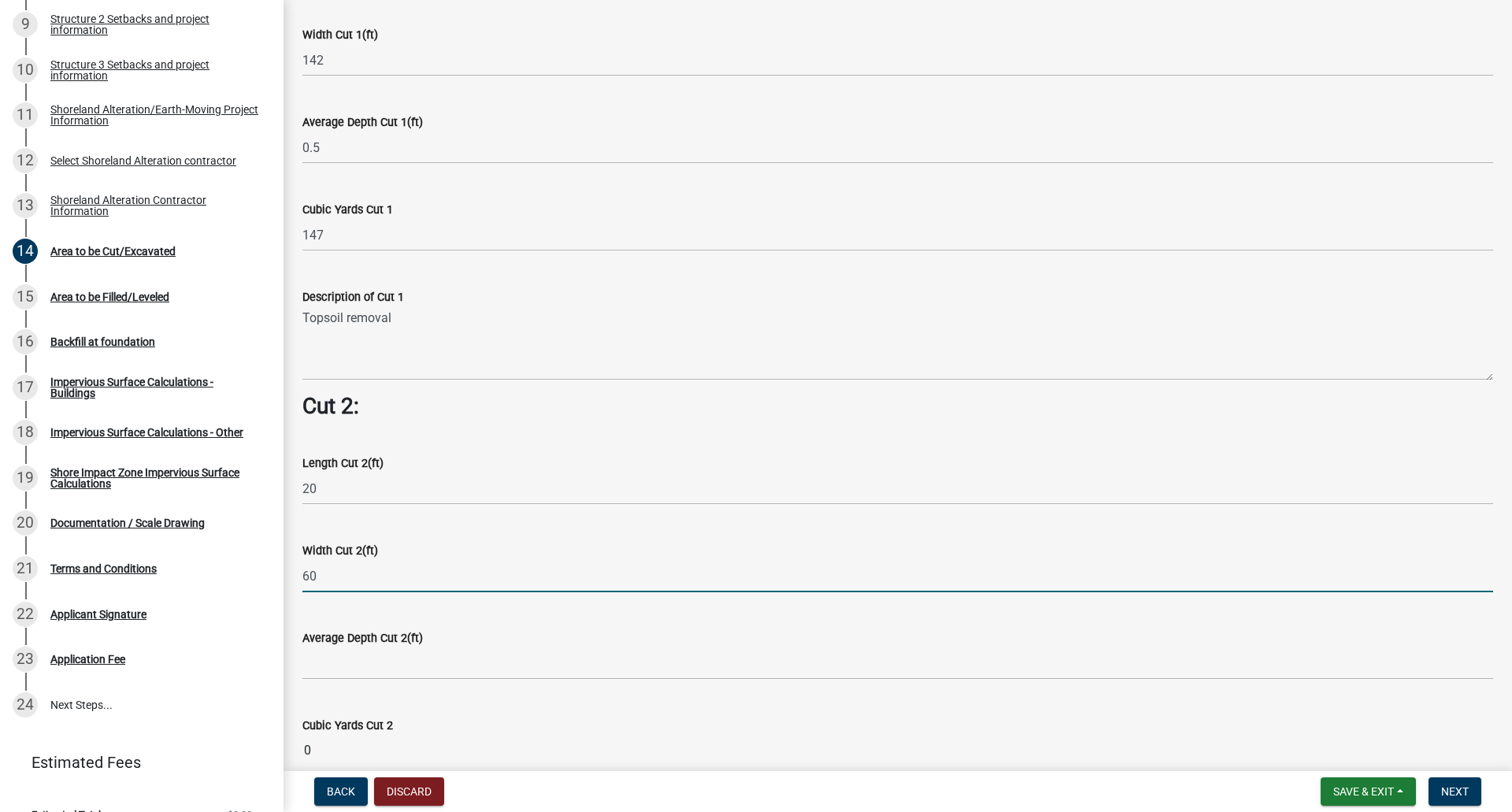 type on "60" 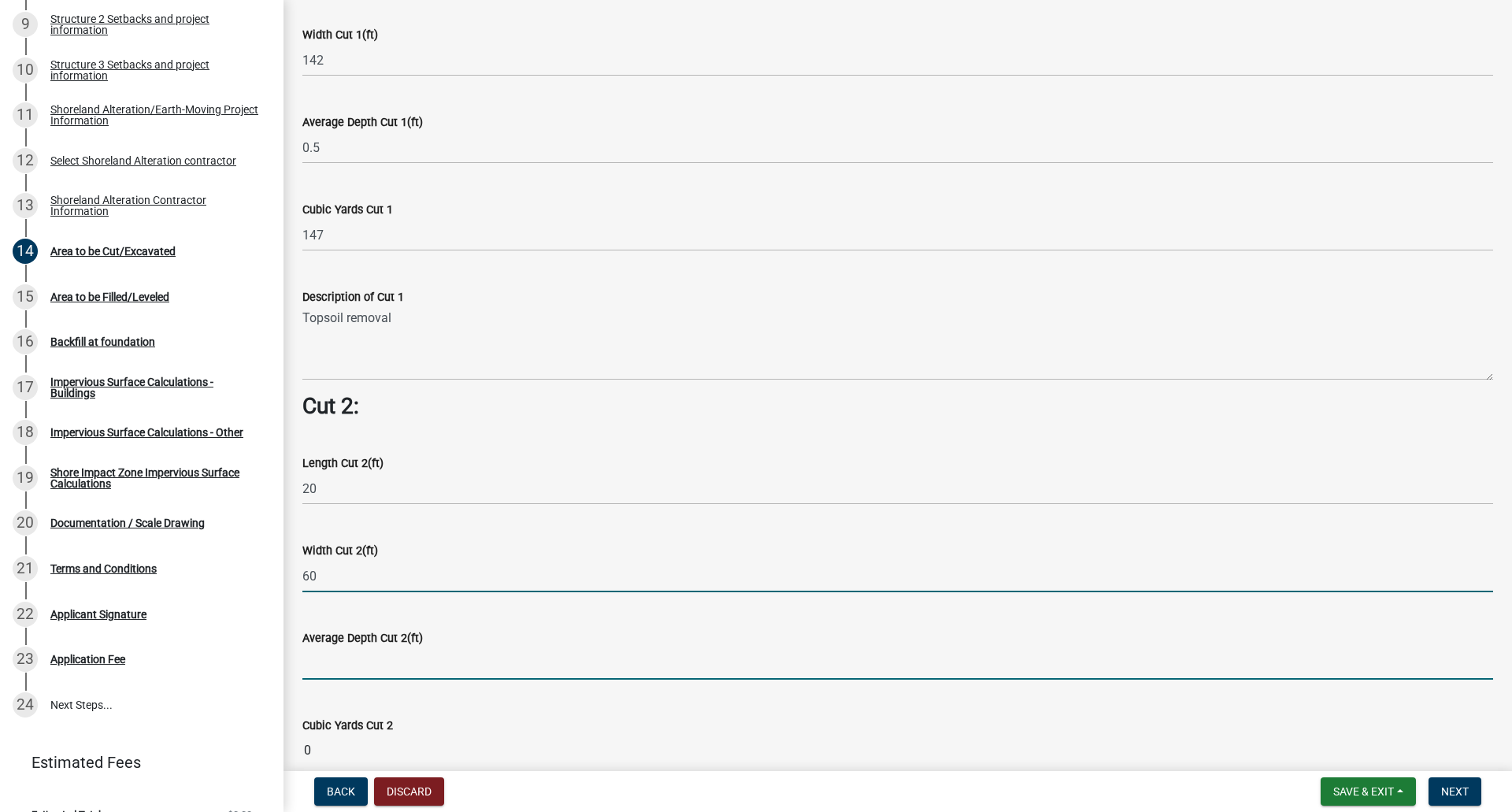 click 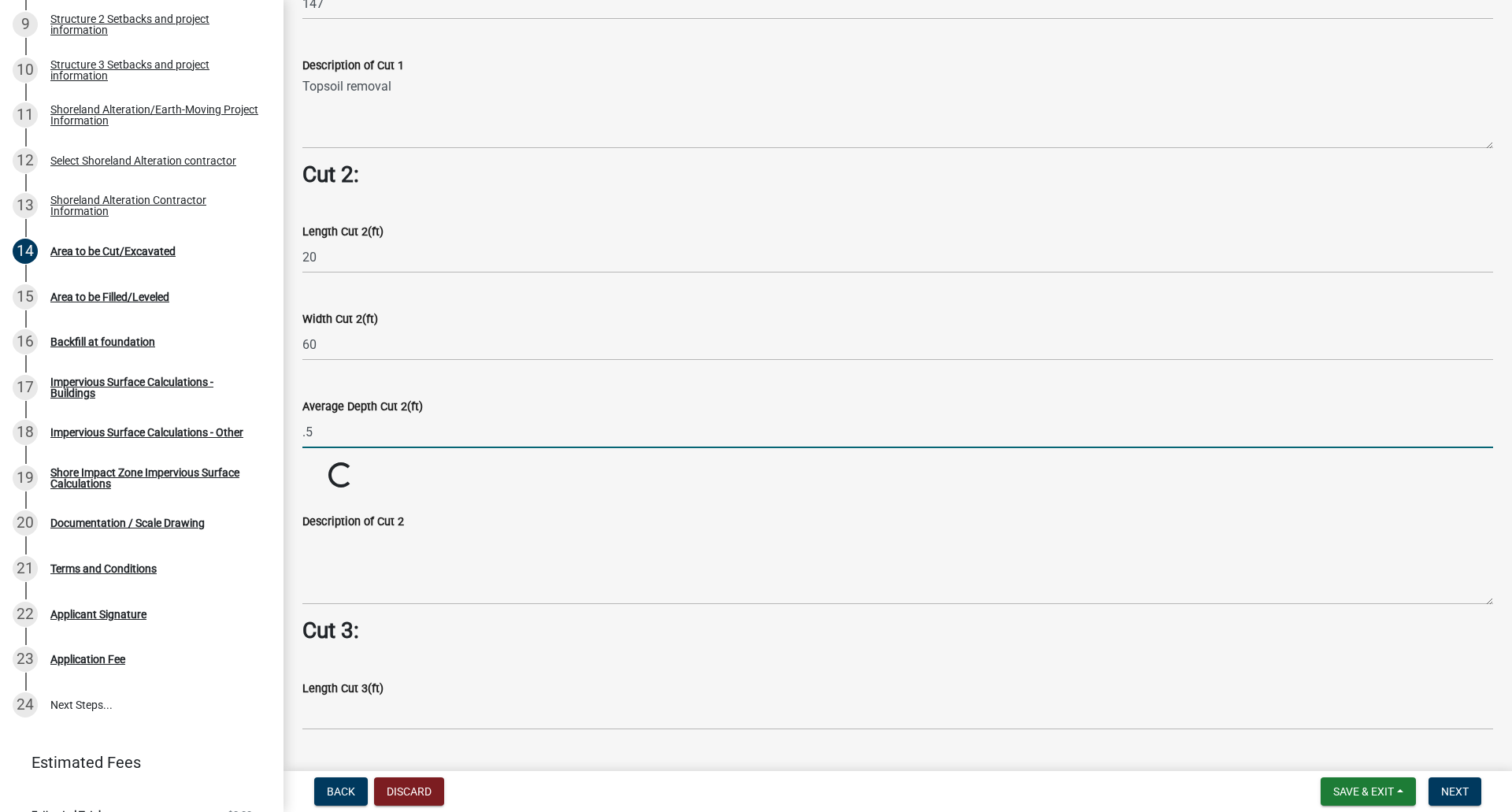 scroll, scrollTop: 1369, scrollLeft: 0, axis: vertical 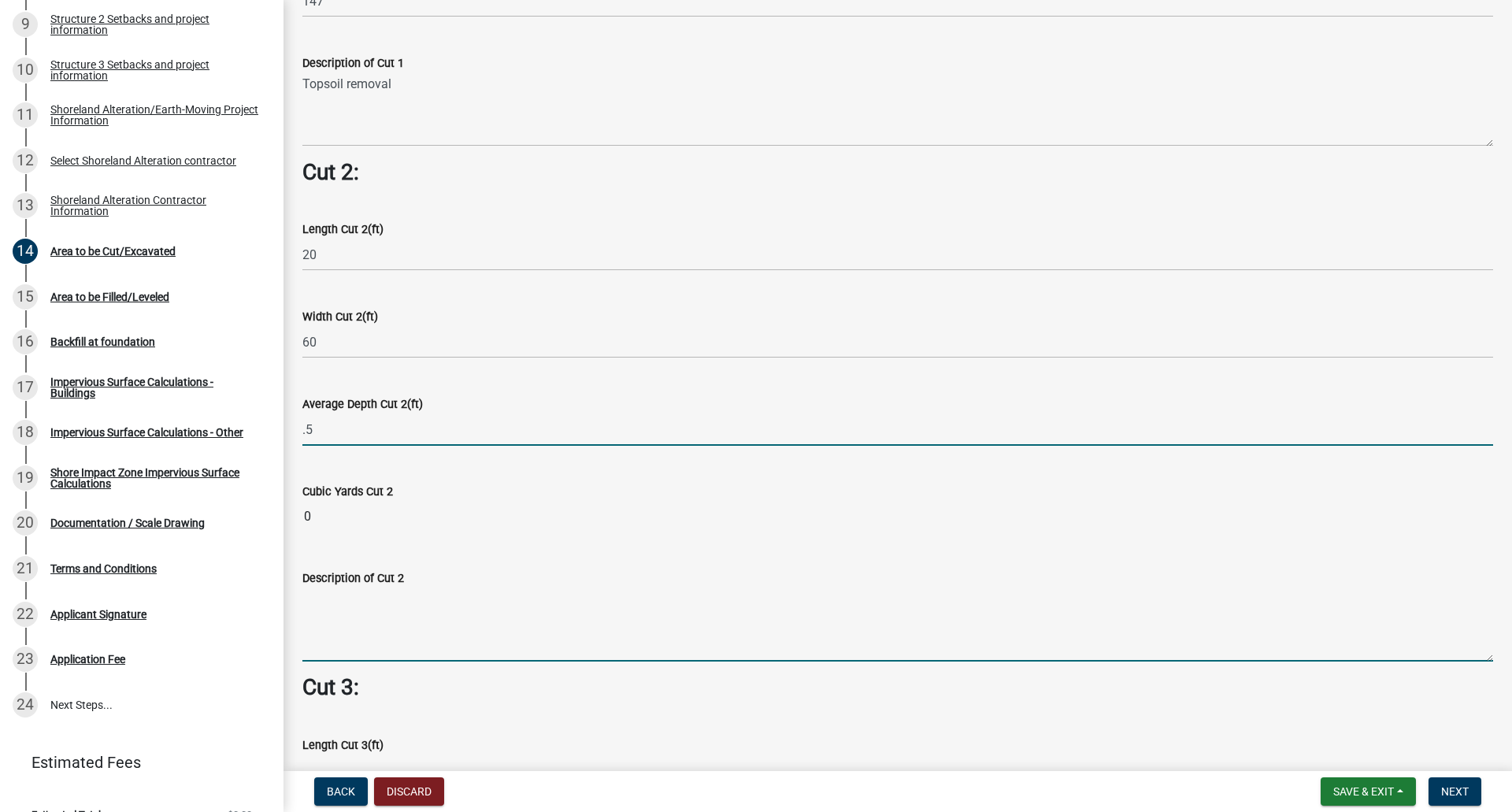 type on "0.5" 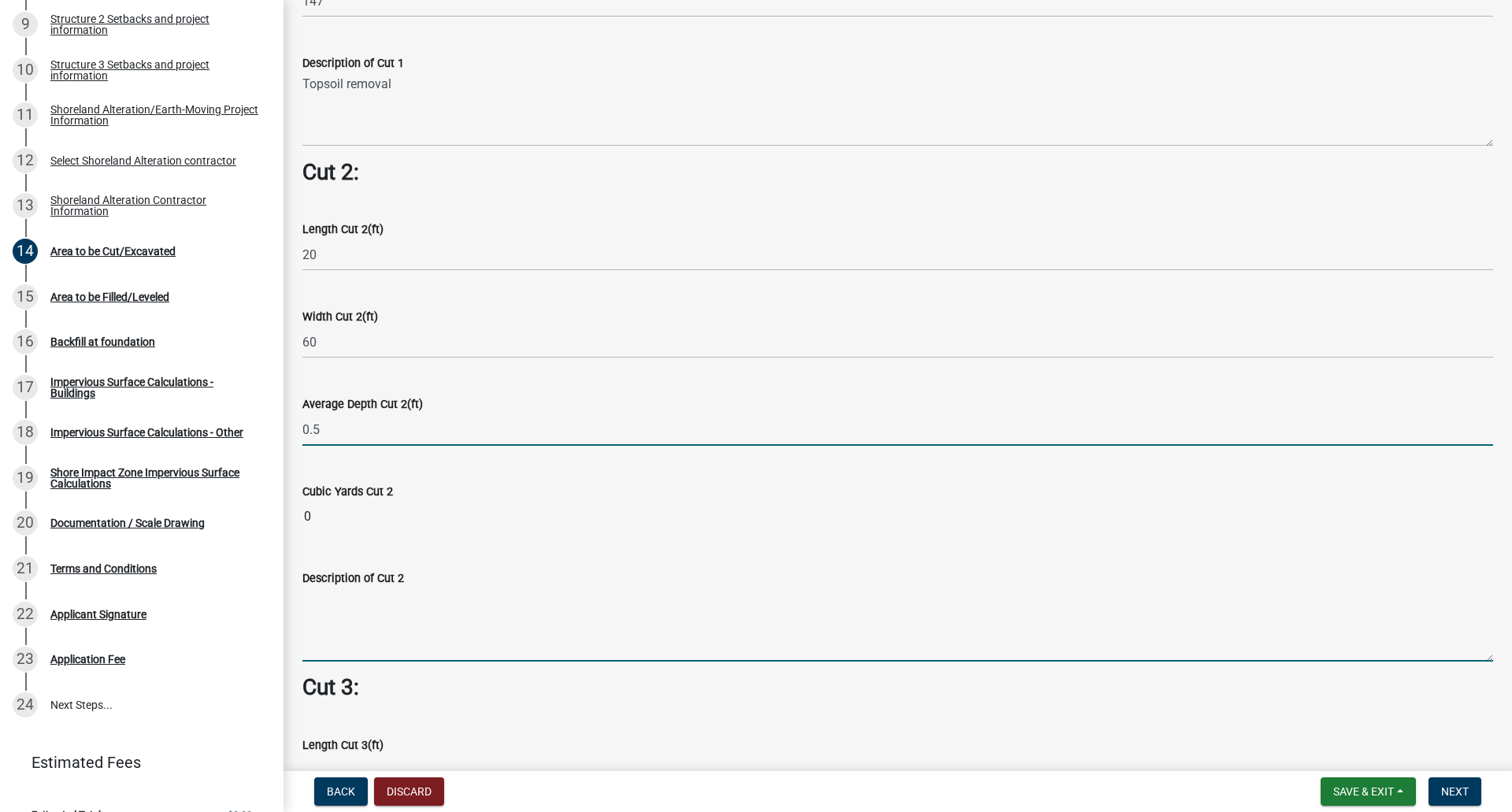 click on "Cut = Length x Width x Average Depth.         Cut 1:  Length Cut 1(ft)  56  Width Cut 1(ft)  142  Average Depth Cut 1(ft)  0.5  Cubic Yards Cut 1  147  Description of Cut 1   Topsoil removal Cut 2:  Length Cut 2(ft)  20  Width Cut 2(ft)  60  Average Depth Cut 2(ft)  0.5  Cubic Yards Cut 2  0  Description of Cut 2   Cut 3:  Length Cut 3(ft)   Width Cut 3(ft)   Average Depth Cut 3(ft)   Cubic Yards Cut 3  0  Description of Cut 3   Total Cut   147" 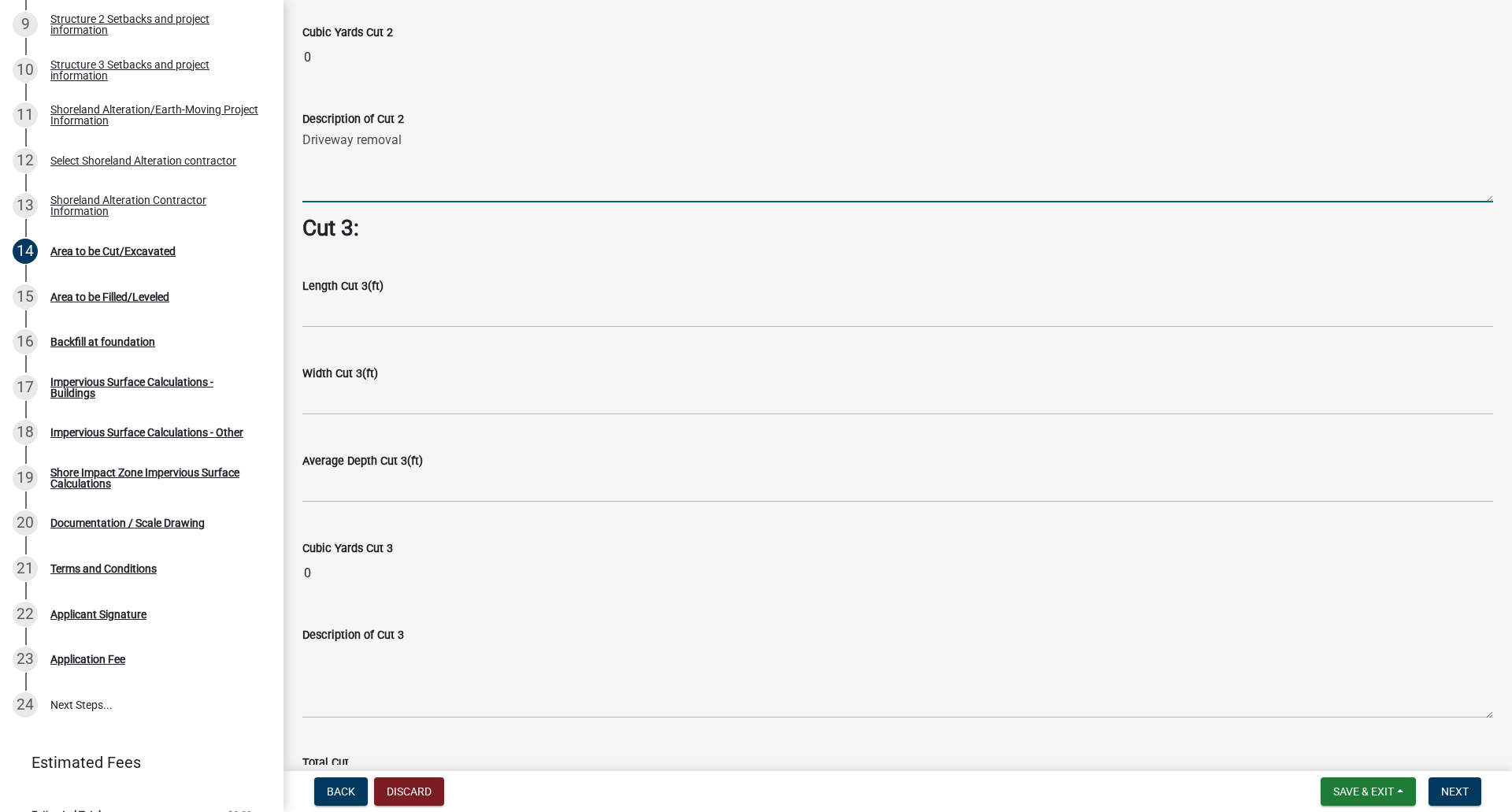 scroll, scrollTop: 1831, scrollLeft: 0, axis: vertical 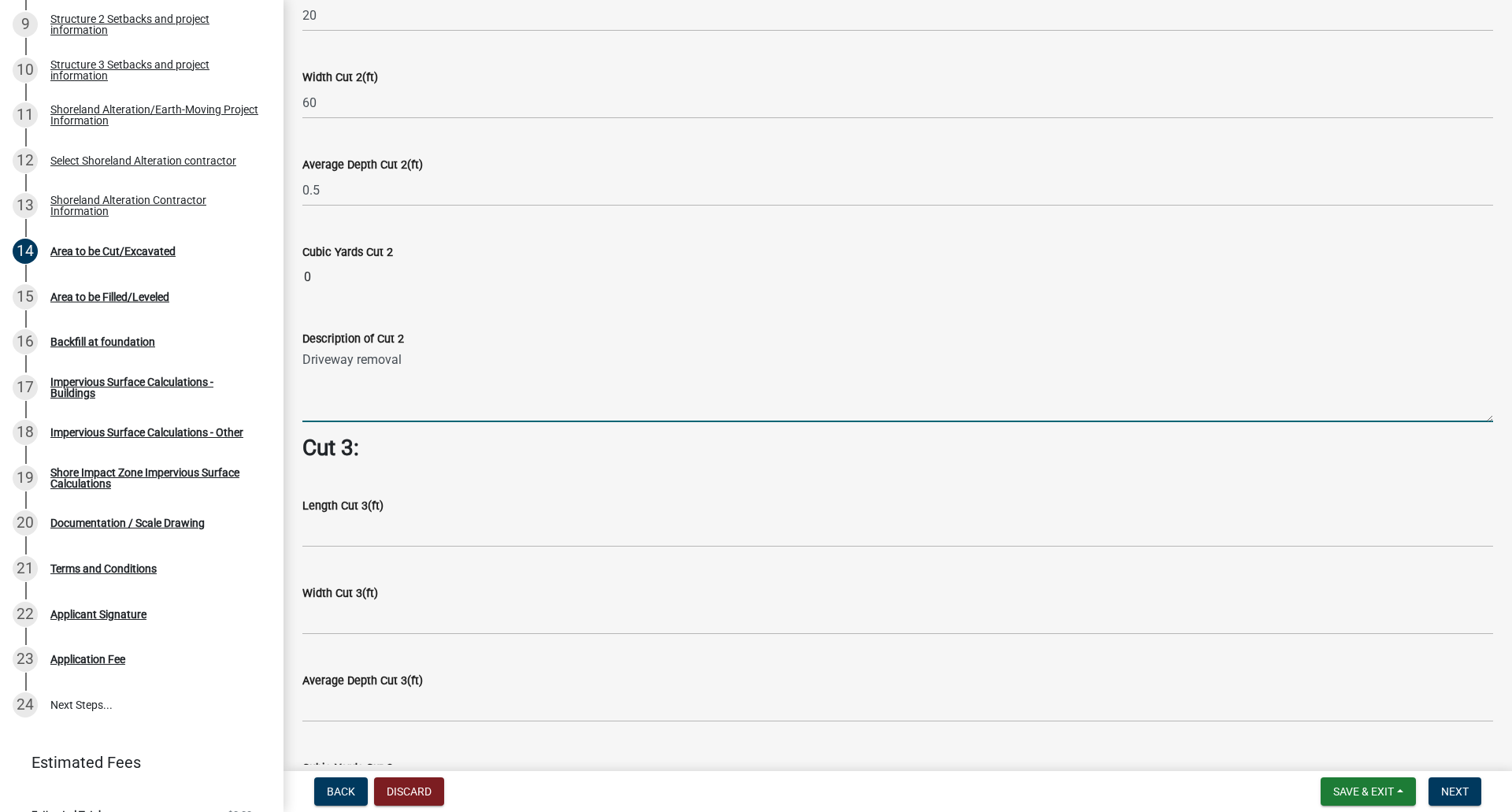 type on "Driveway removal" 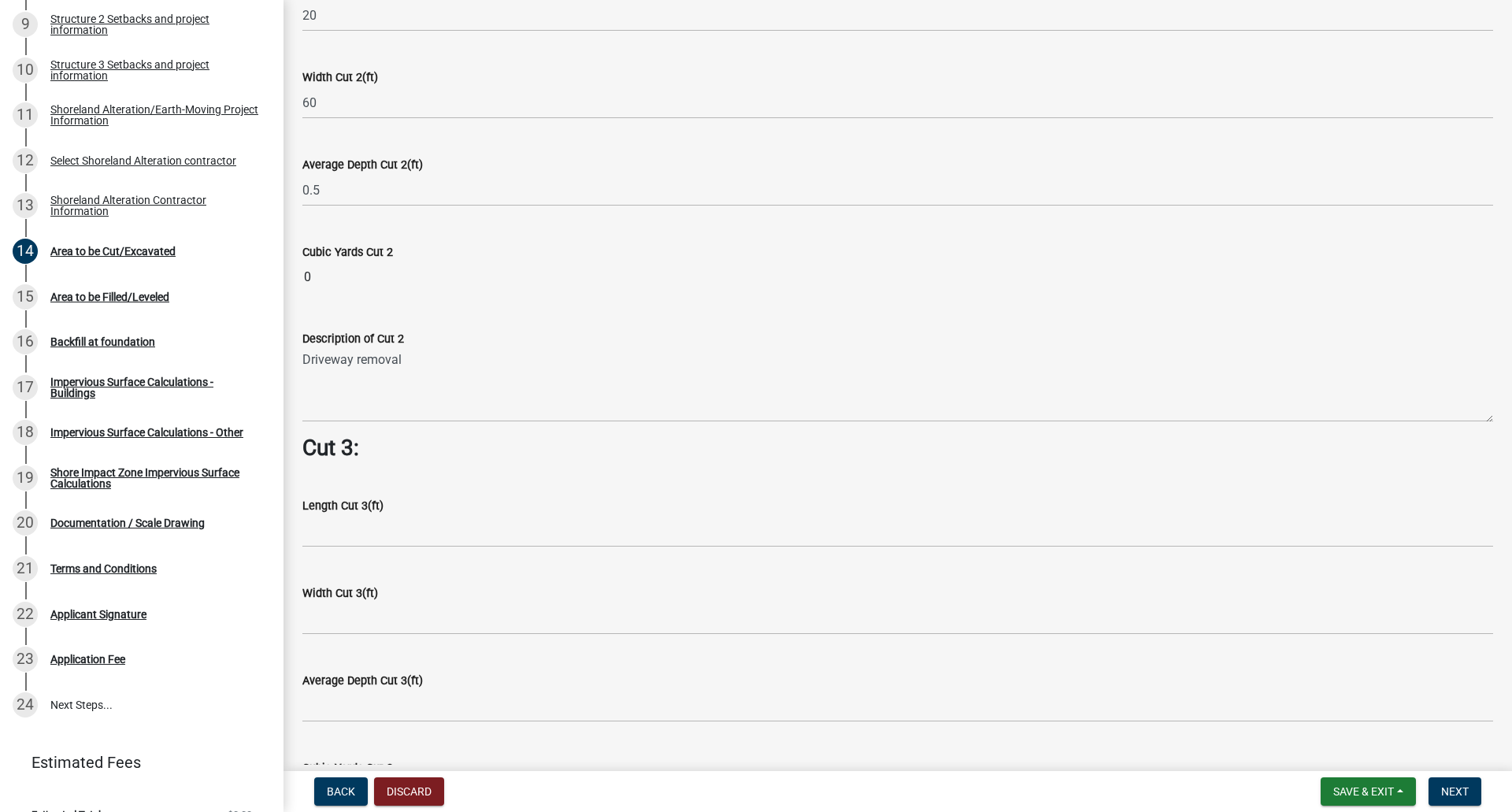 click on "0" at bounding box center [898, 277] 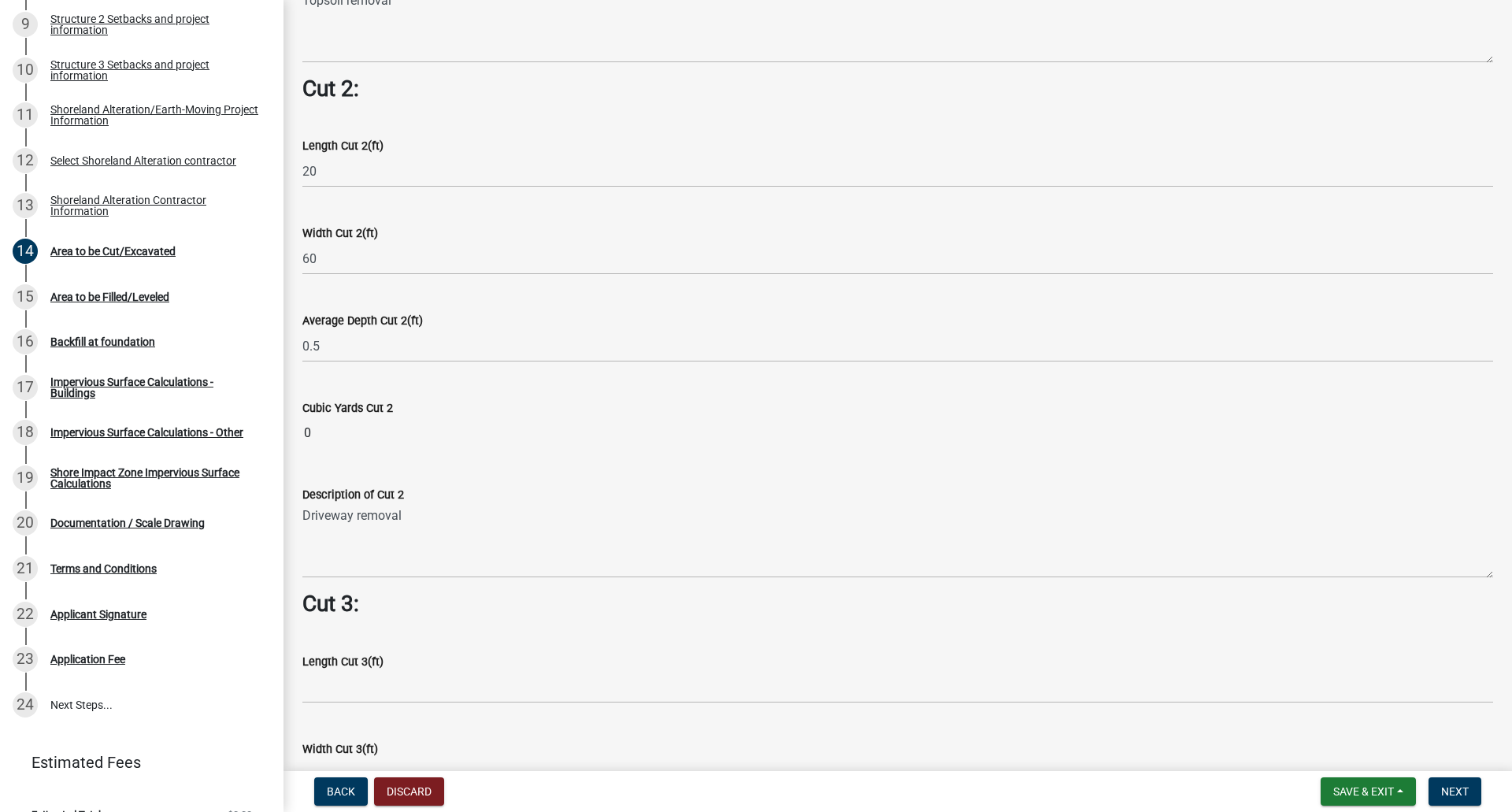 scroll, scrollTop: 1444, scrollLeft: 0, axis: vertical 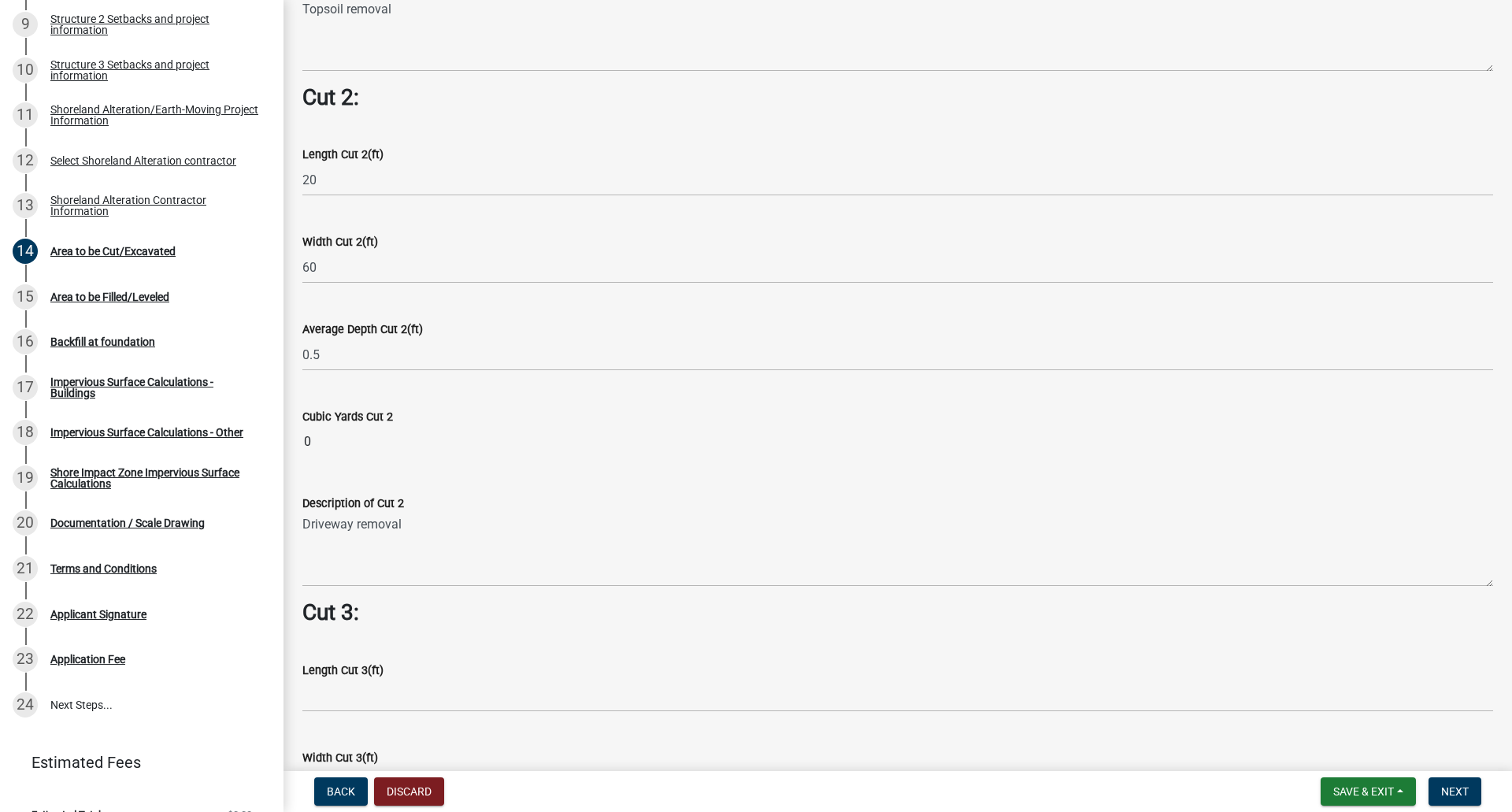 click on "0" at bounding box center [898, 442] 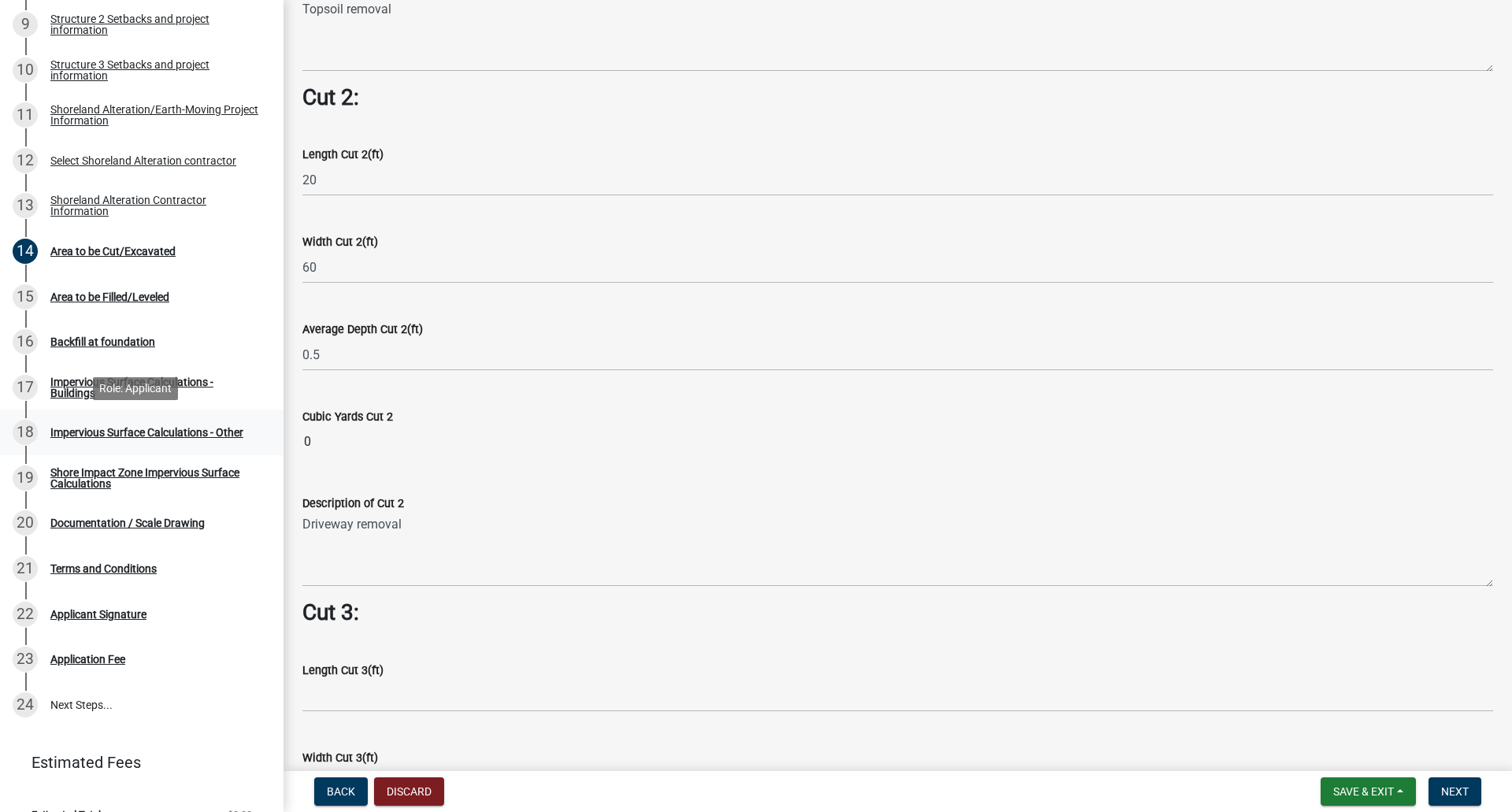 drag, startPoint x: 298, startPoint y: 442, endPoint x: 253, endPoint y: 444, distance: 45.04442 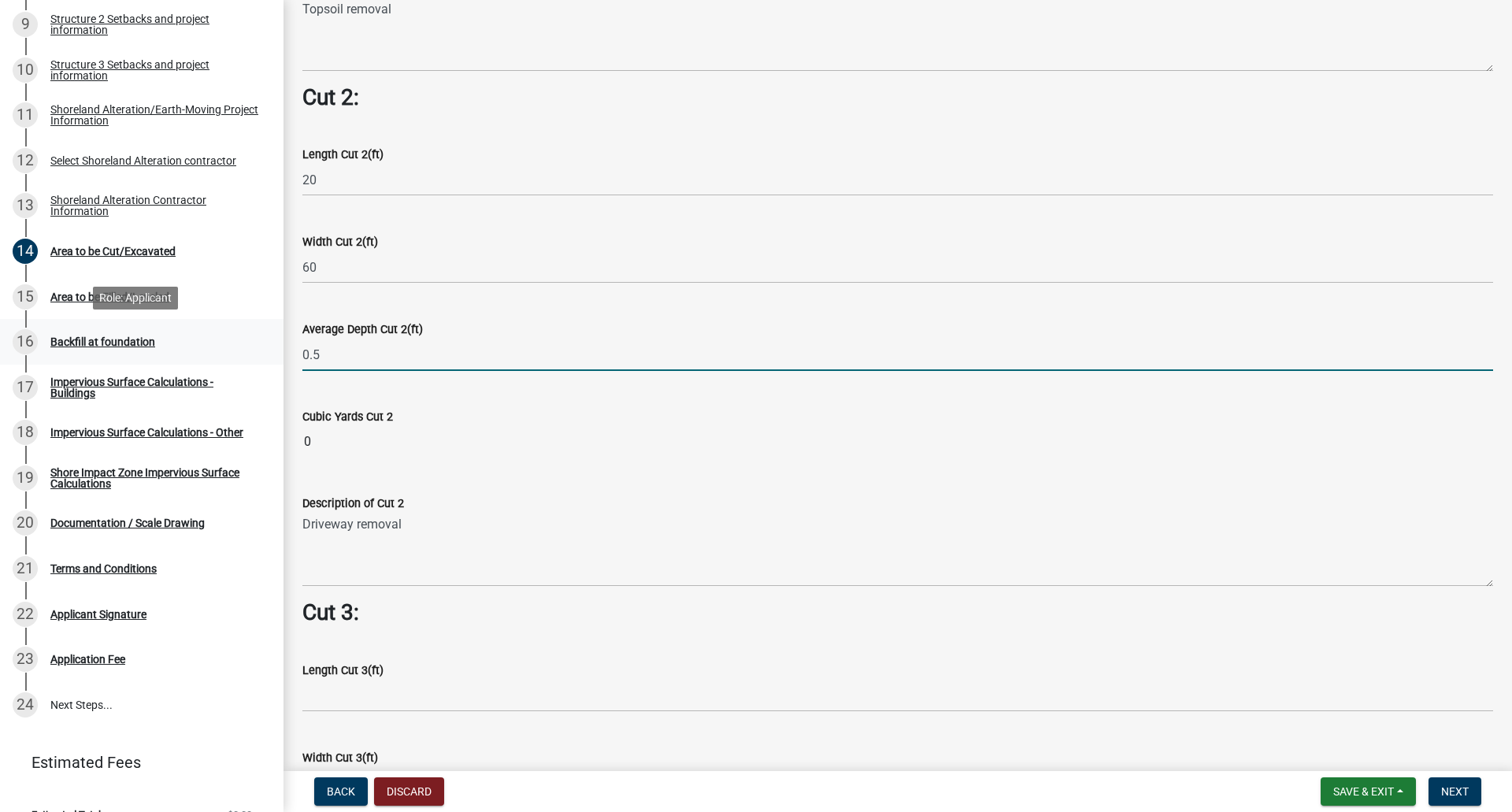 drag, startPoint x: 397, startPoint y: 352, endPoint x: 252, endPoint y: 354, distance: 145.01379 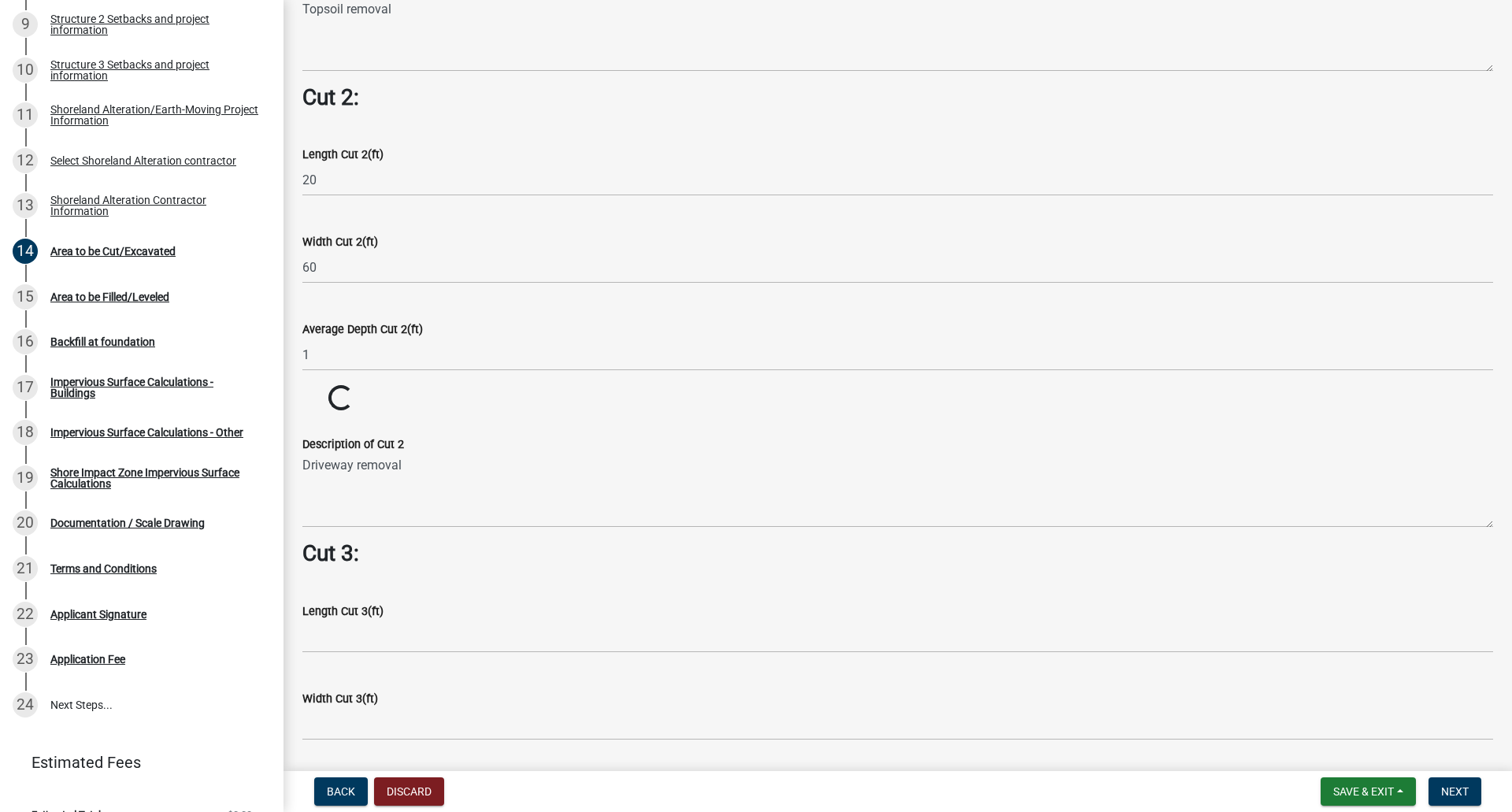 click on "Cubic Yards Cut 2  Loading... Loading..." 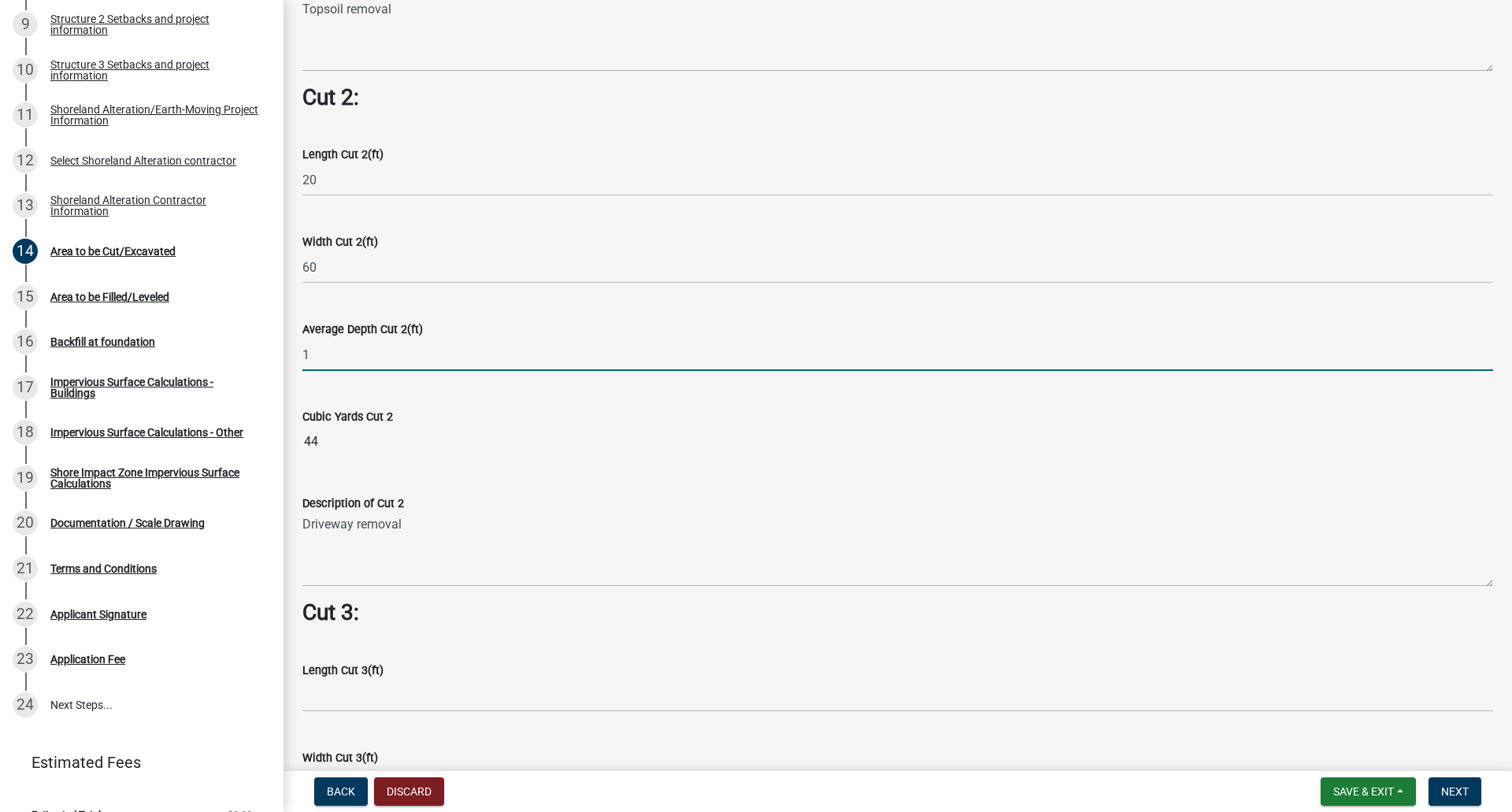 drag, startPoint x: 331, startPoint y: 351, endPoint x: 279, endPoint y: 353, distance: 52.0384 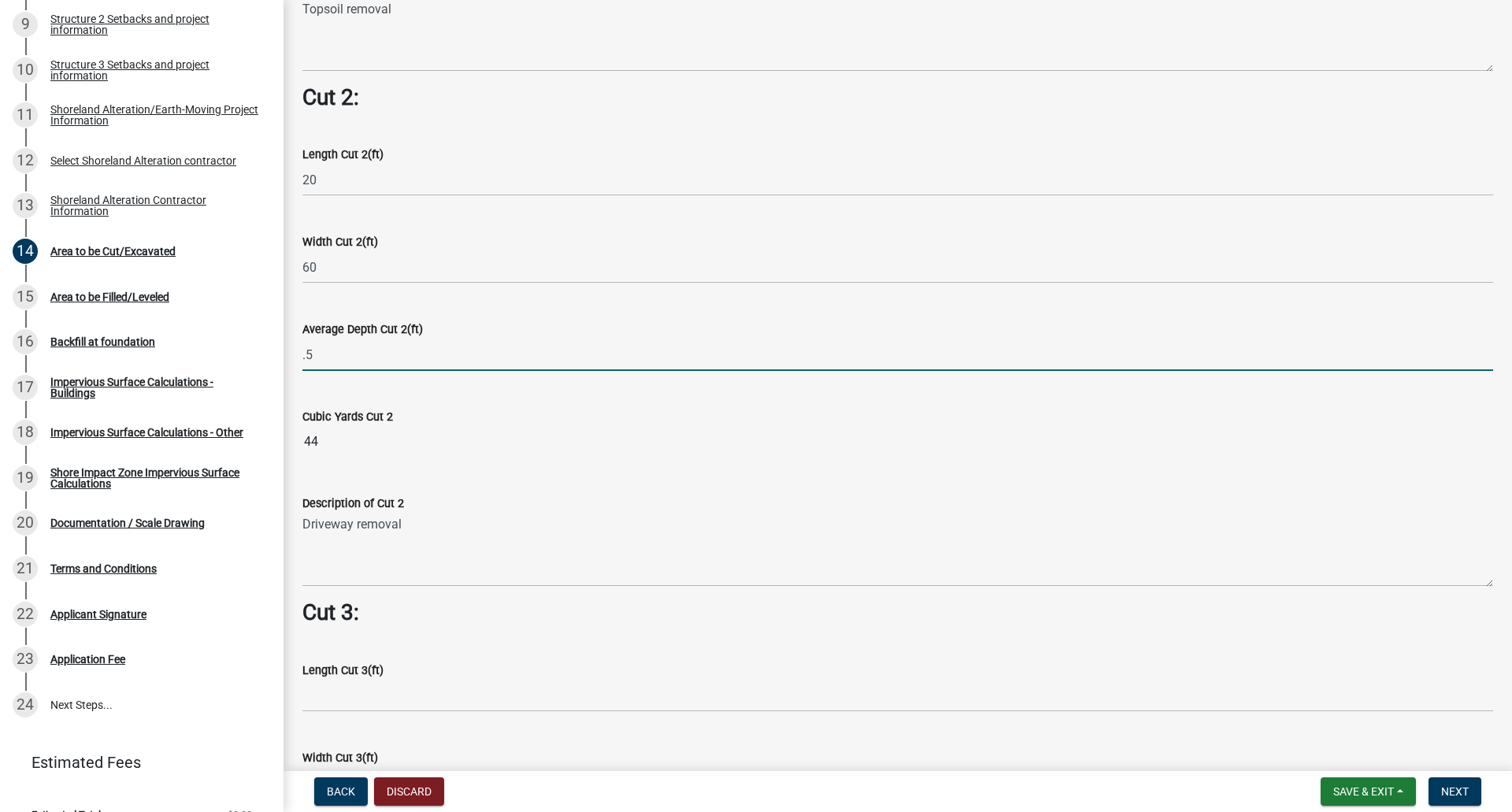 type on "0.5" 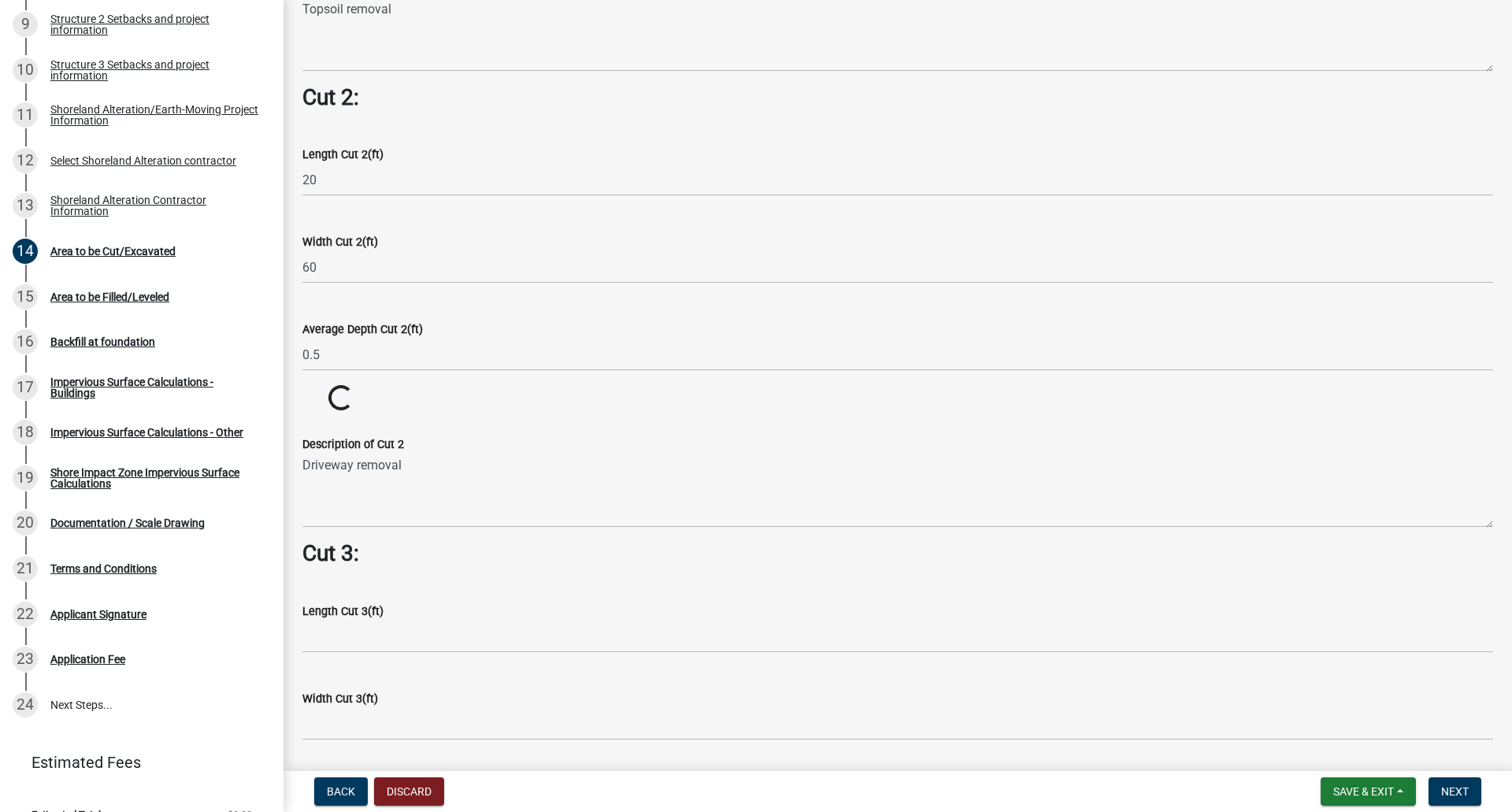 click on "Cubic Yards Cut 2  Loading... Loading..." 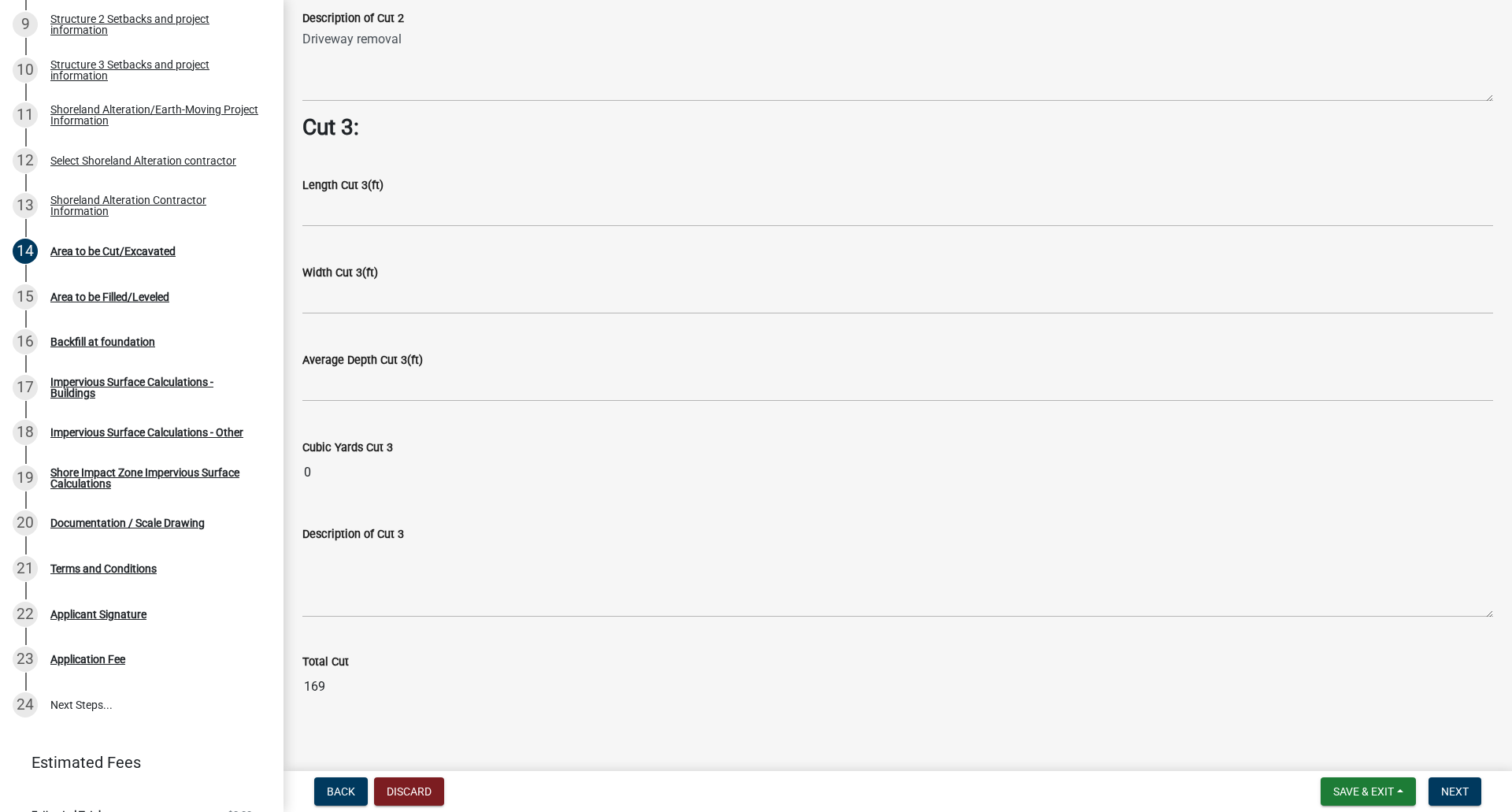 scroll, scrollTop: 1934, scrollLeft: 0, axis: vertical 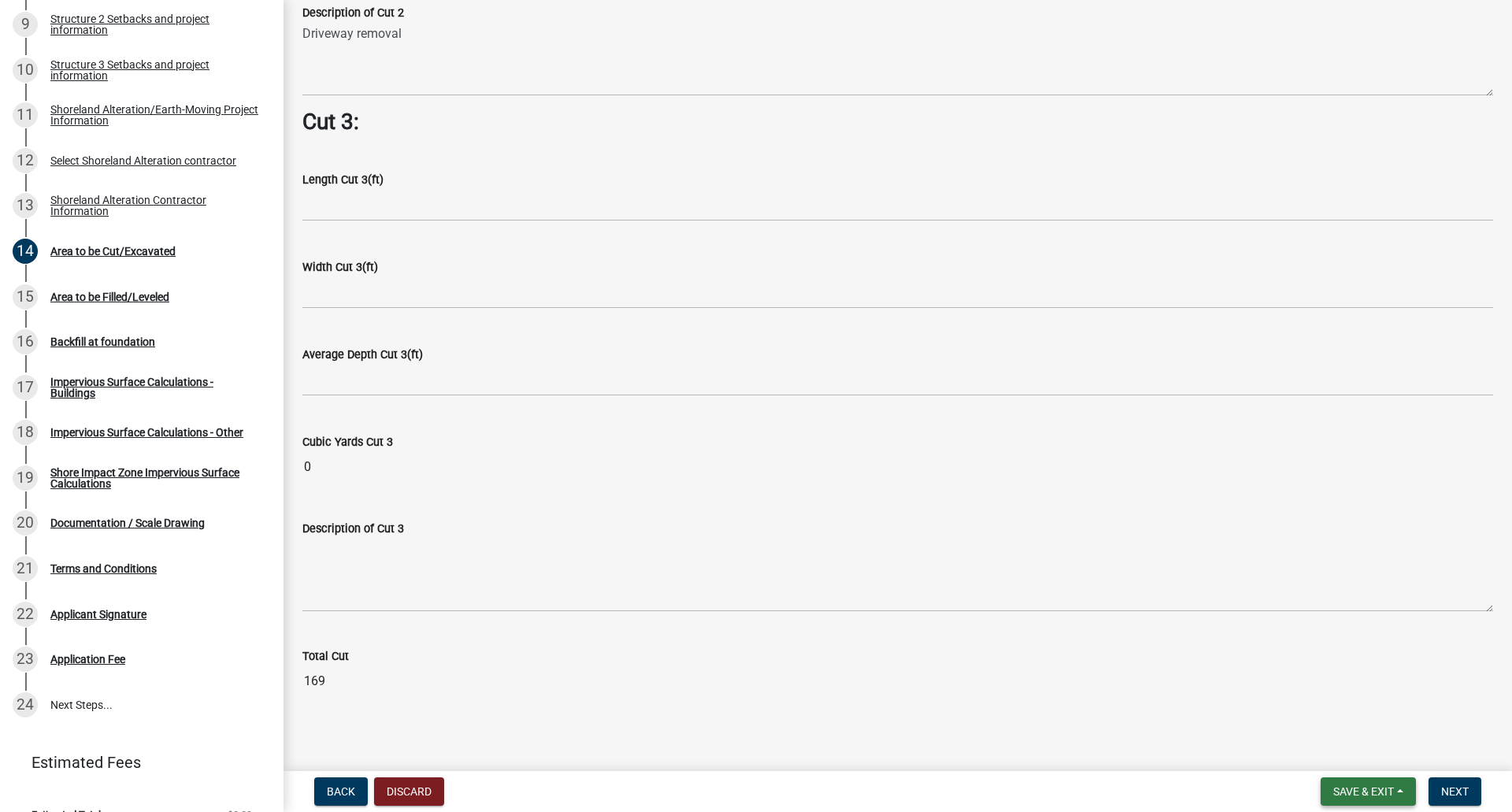 click on "Save & Exit" at bounding box center (1363, 792) 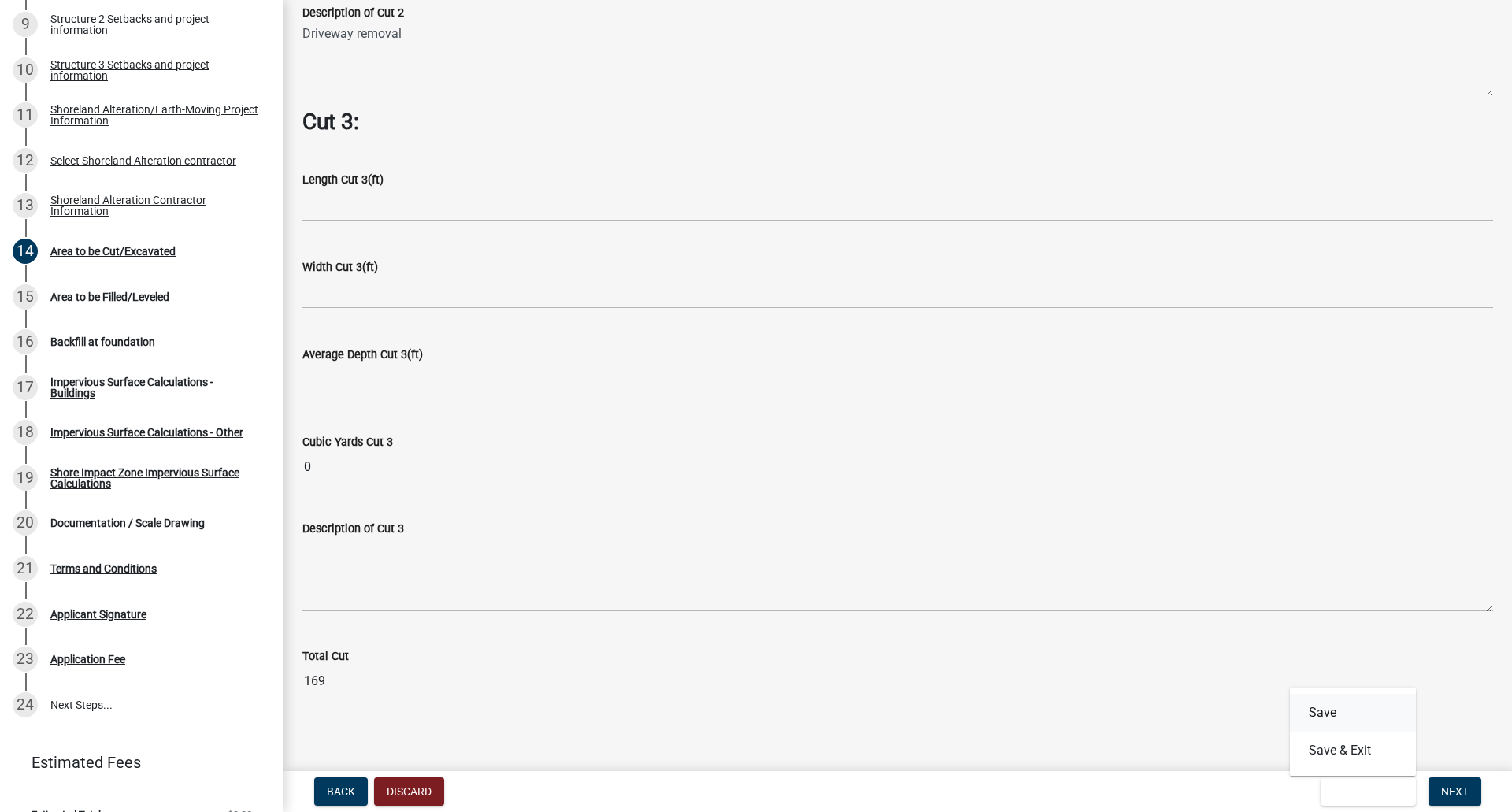 click on "Save" at bounding box center (1353, 713) 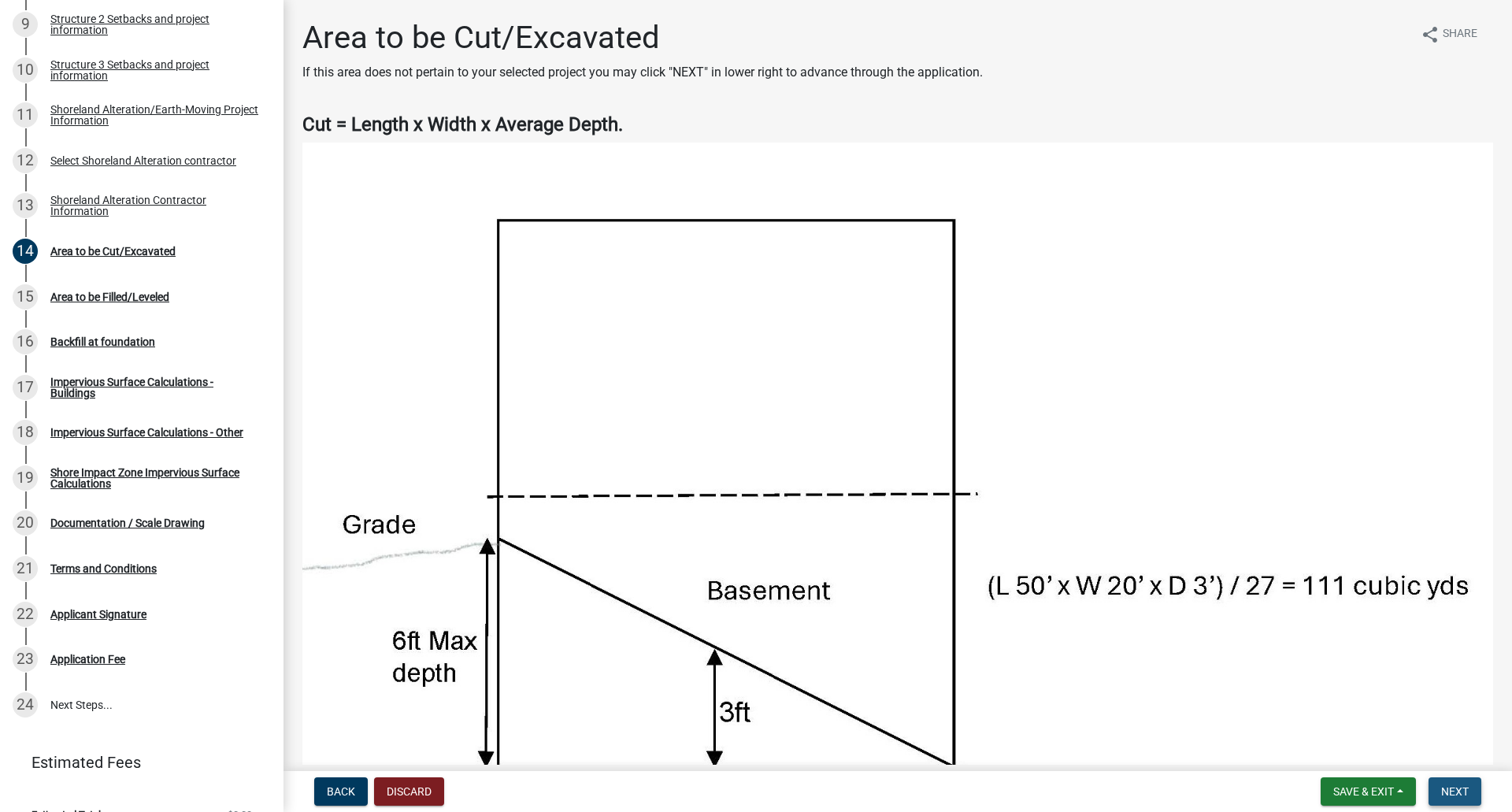 click on "Next" at bounding box center (1455, 792) 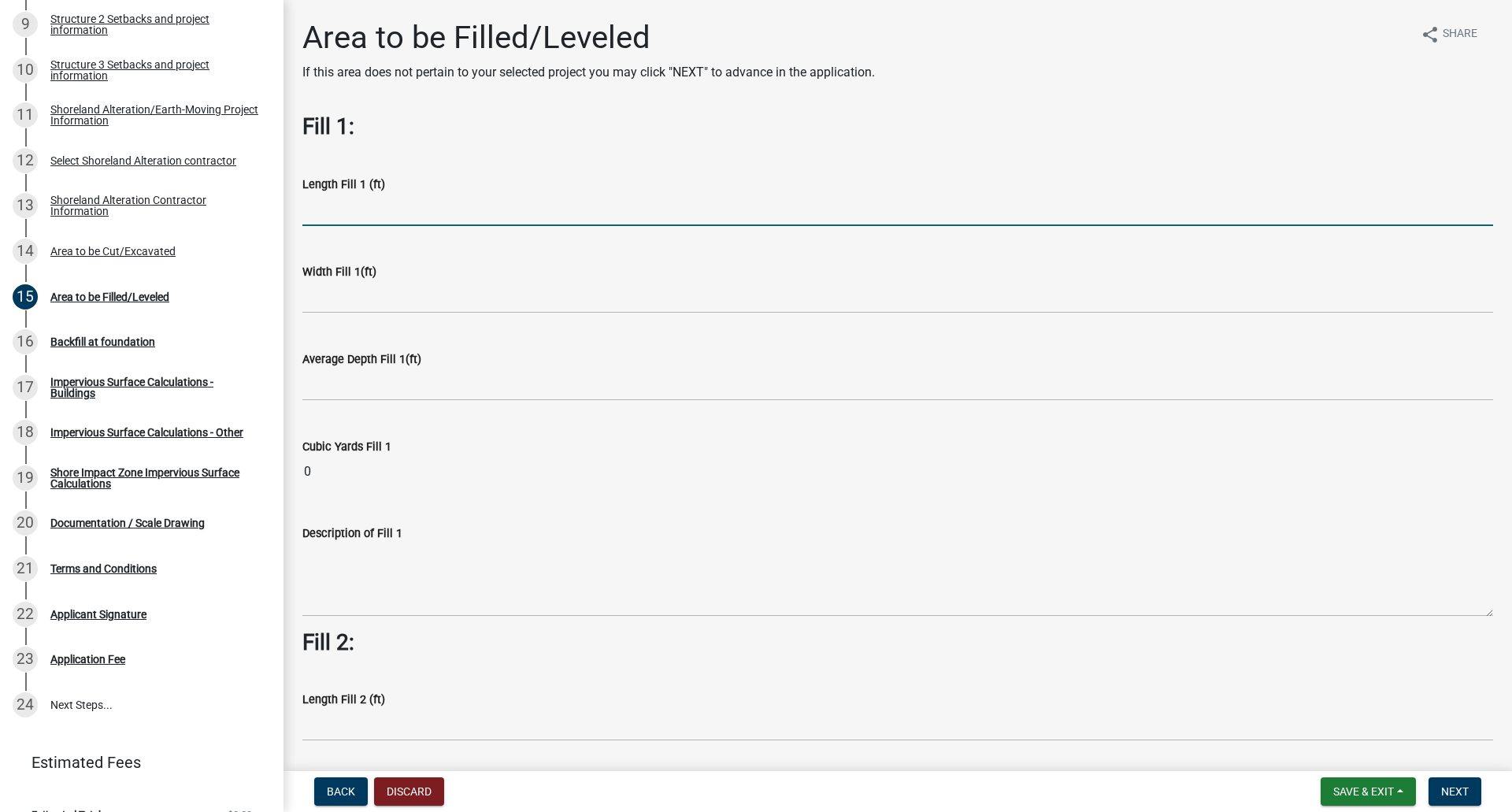 click 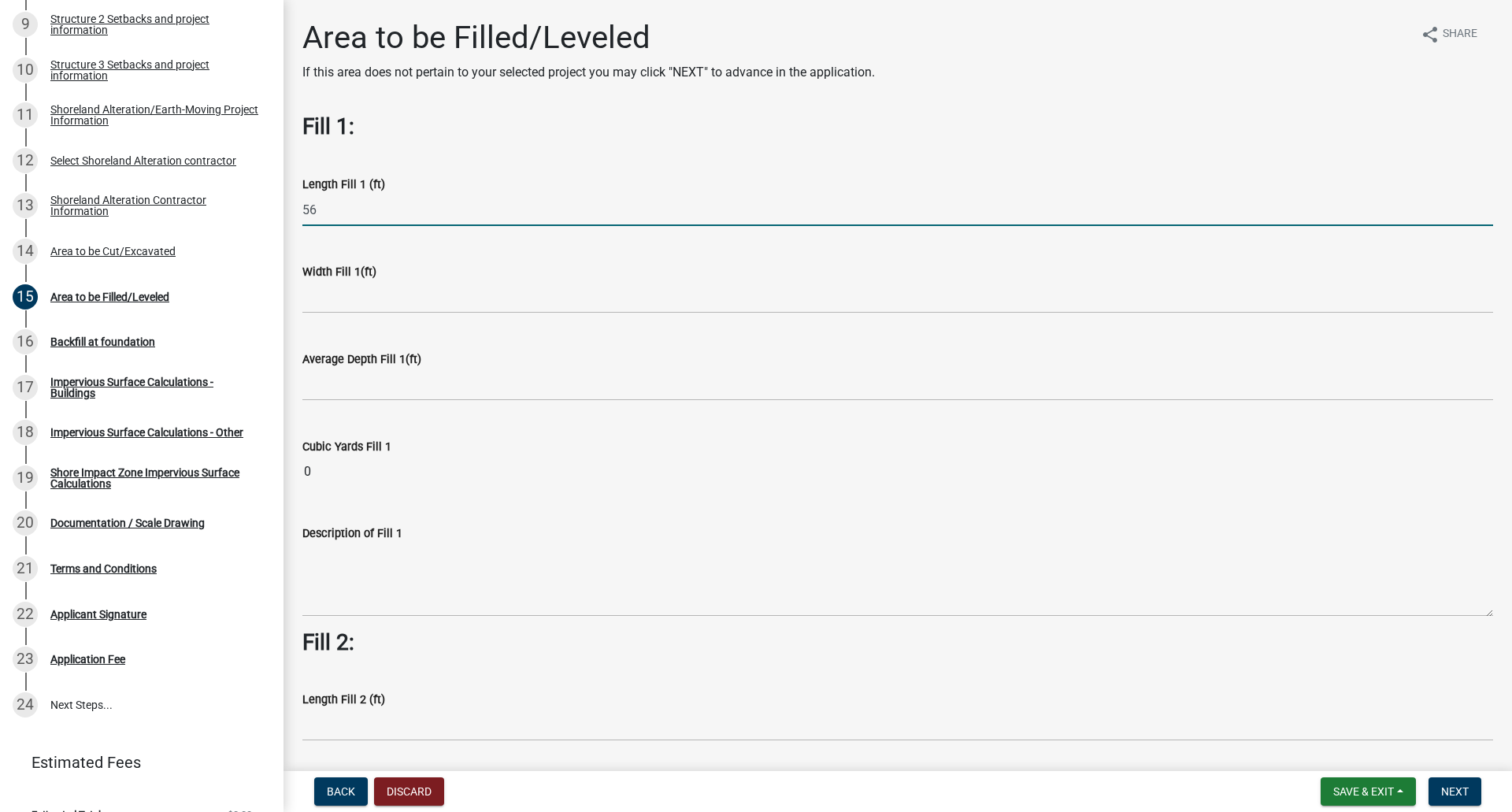 type on "56" 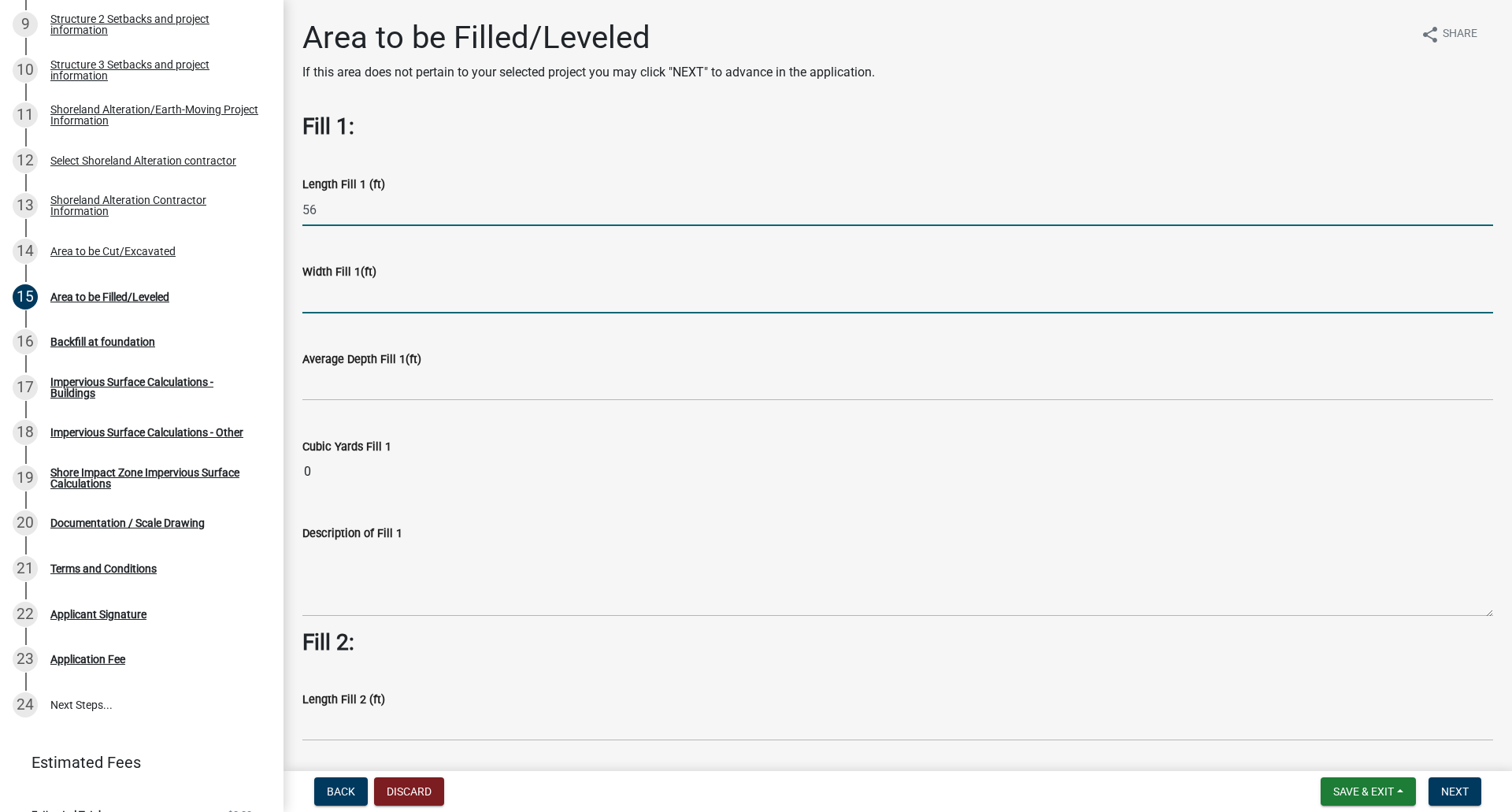 click 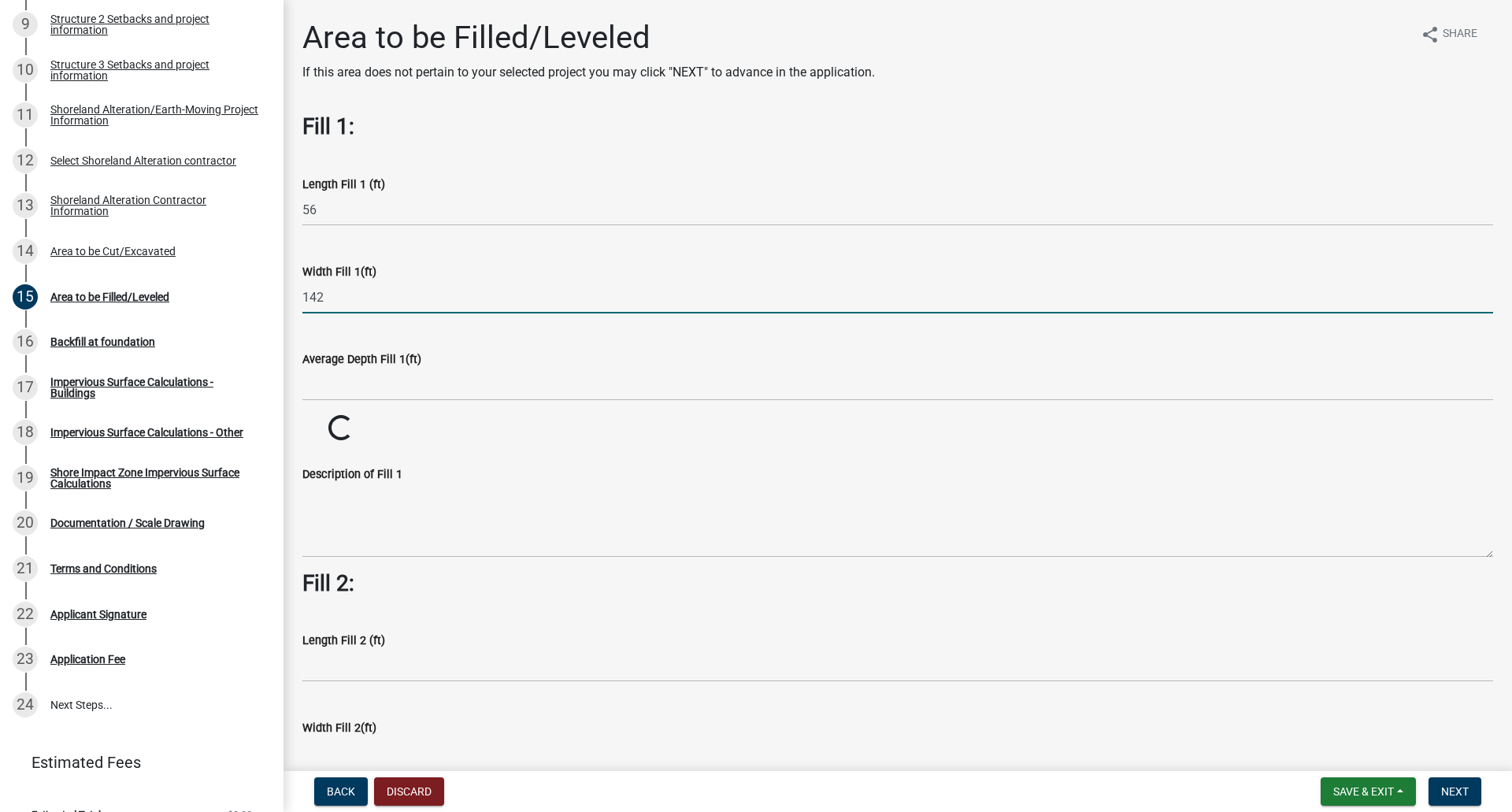 type on "142" 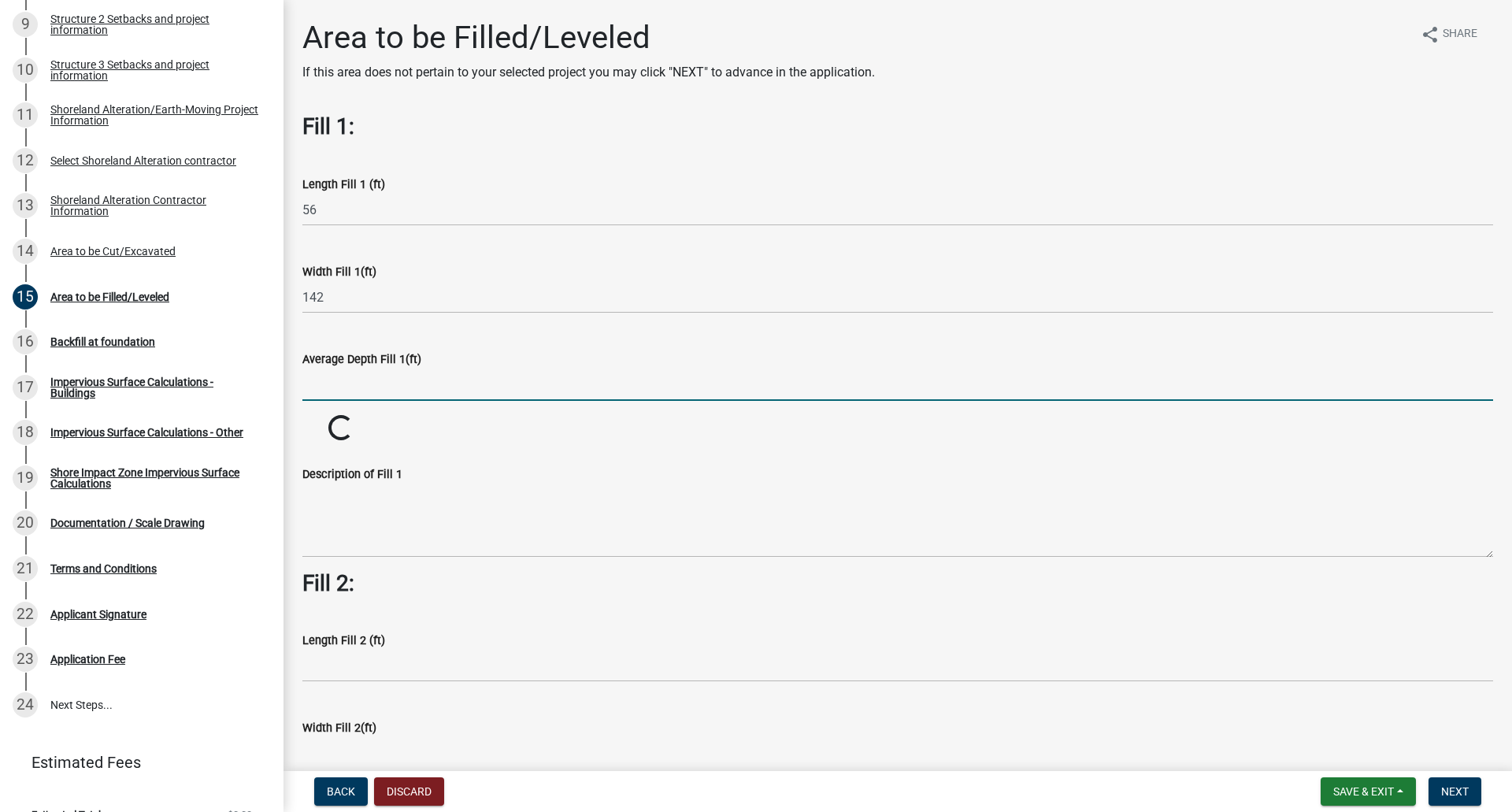 click 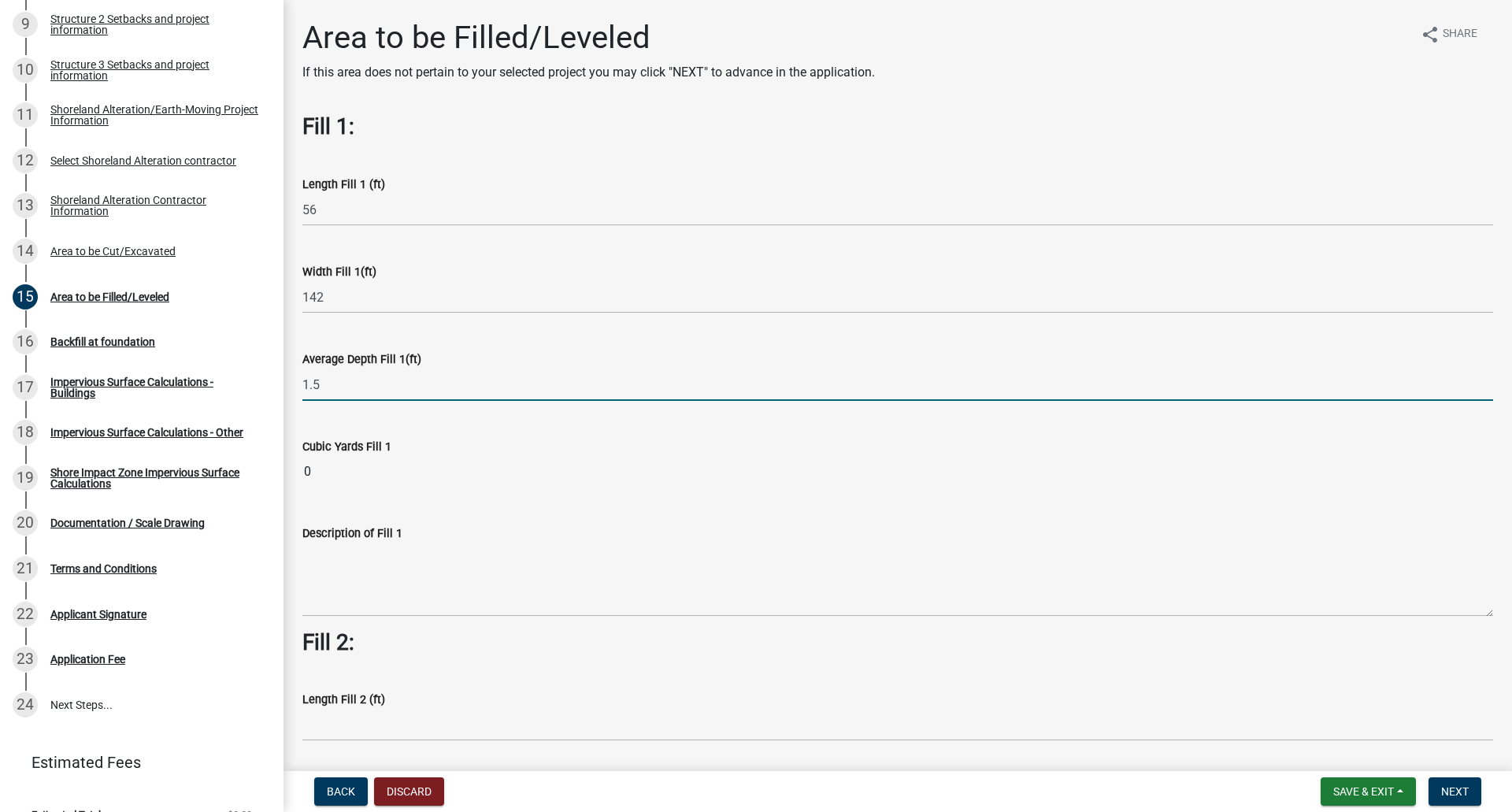 type on "1.5" 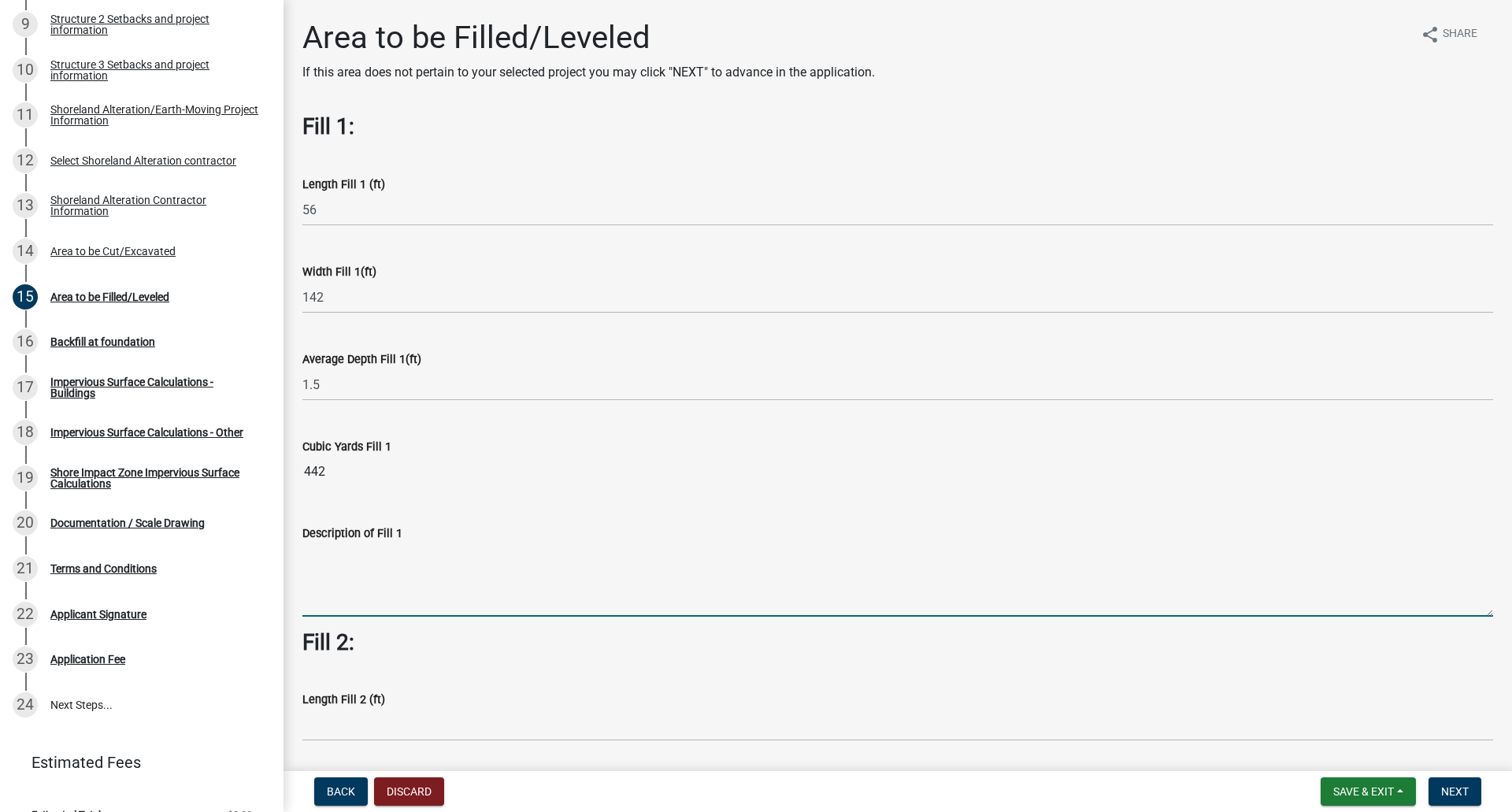 click on "Description of Fill 1" at bounding box center (898, 580) 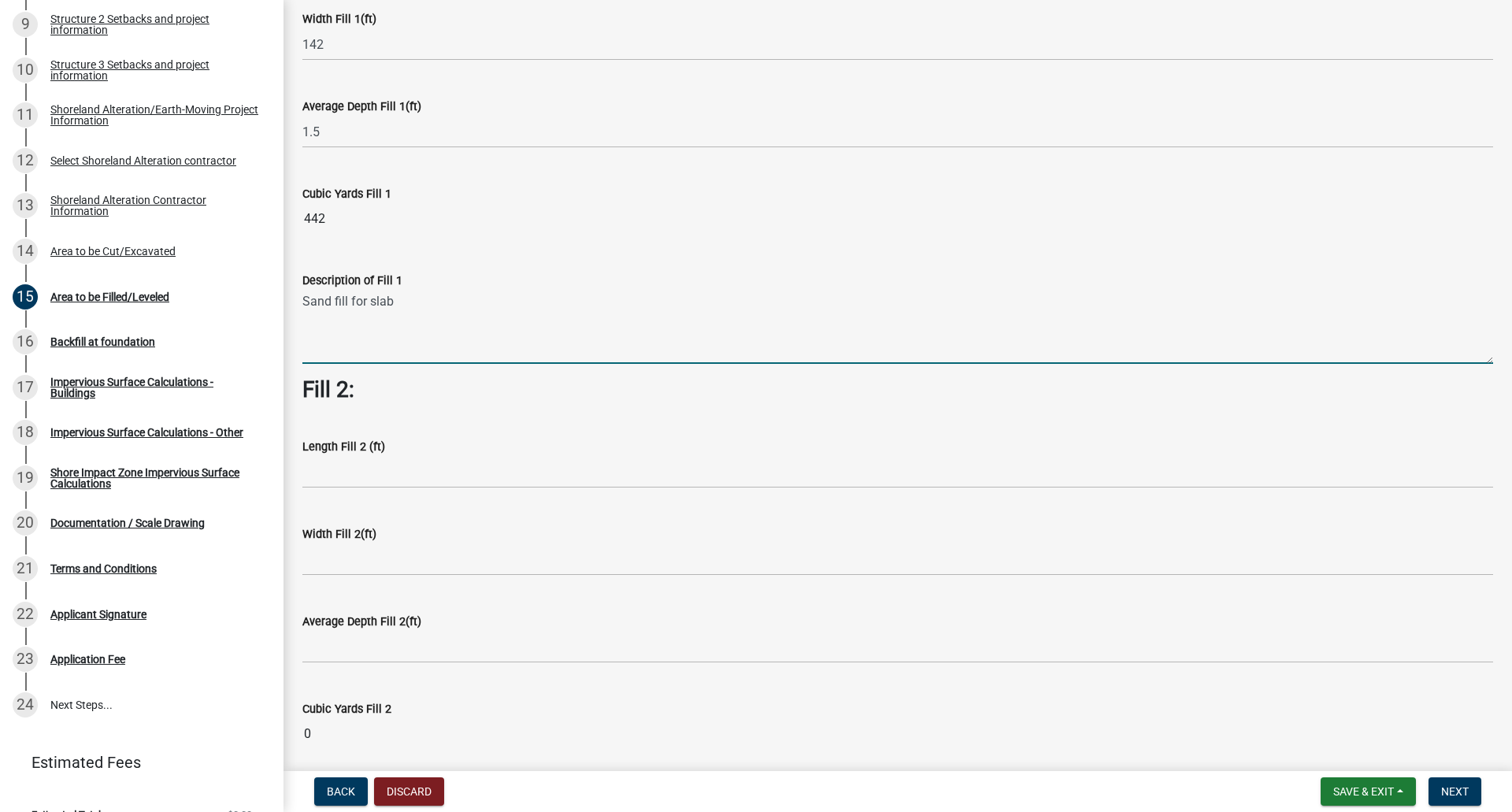 scroll, scrollTop: 286, scrollLeft: 0, axis: vertical 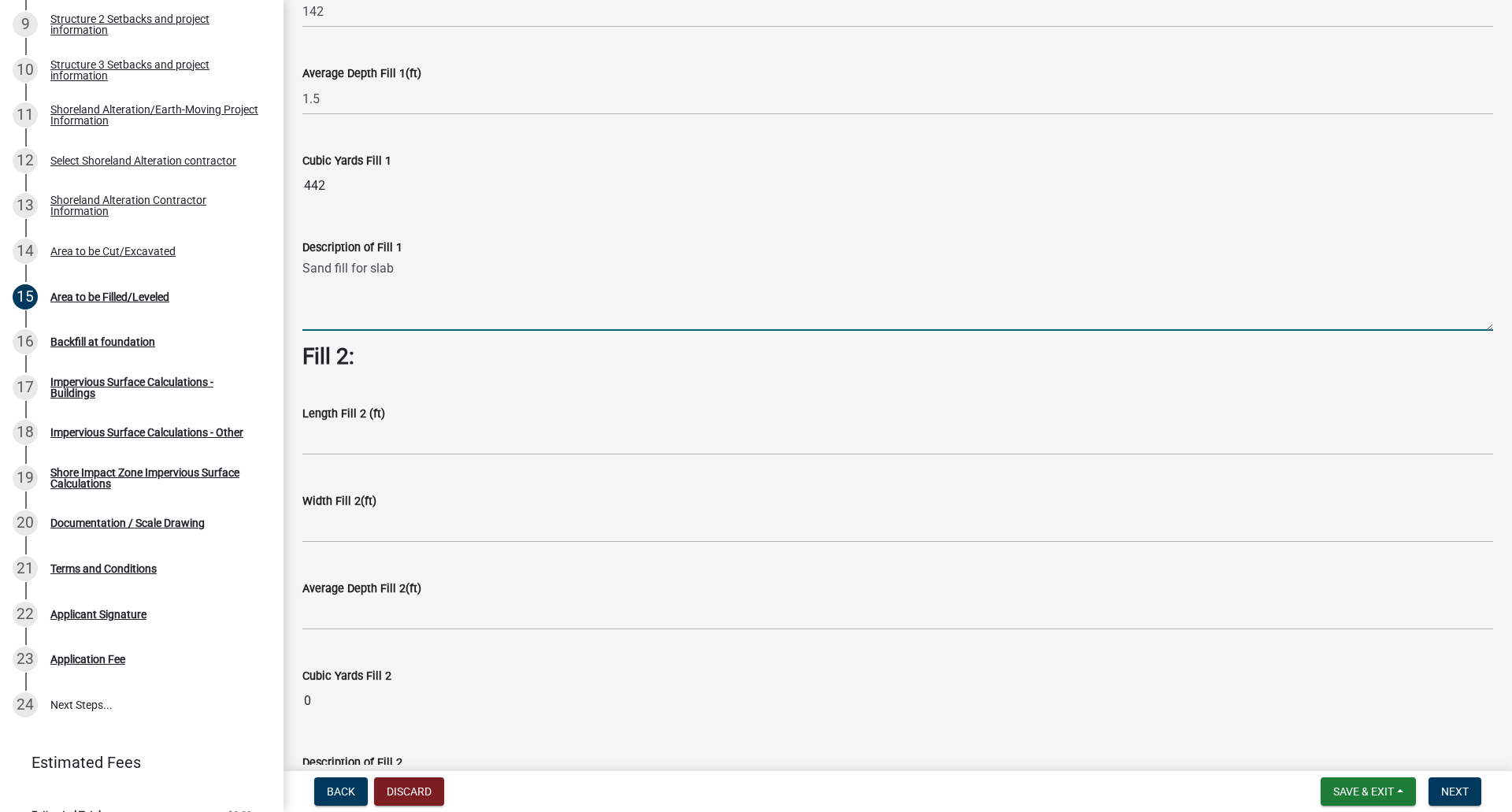 type on "Sand fill for slab" 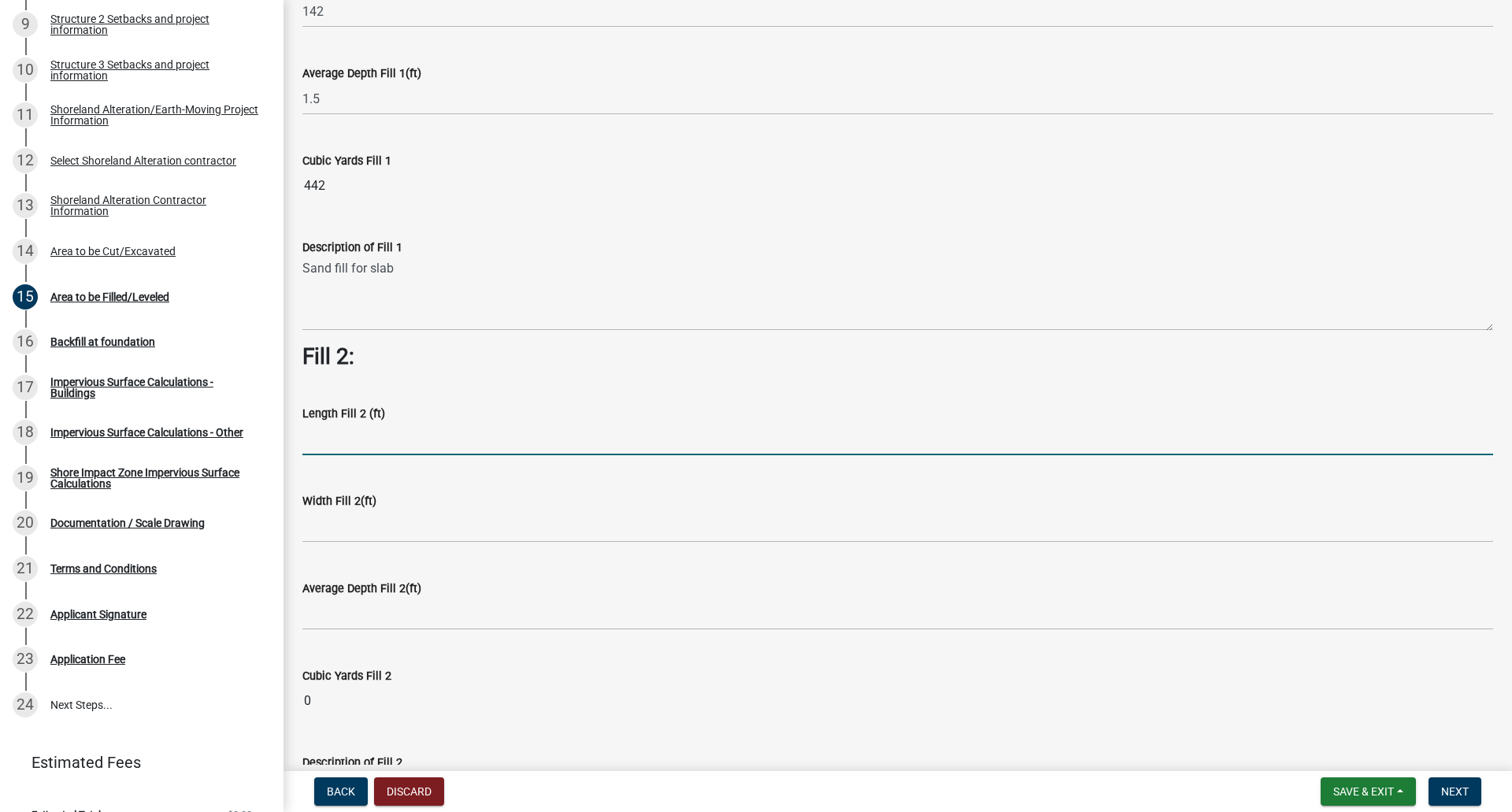 click 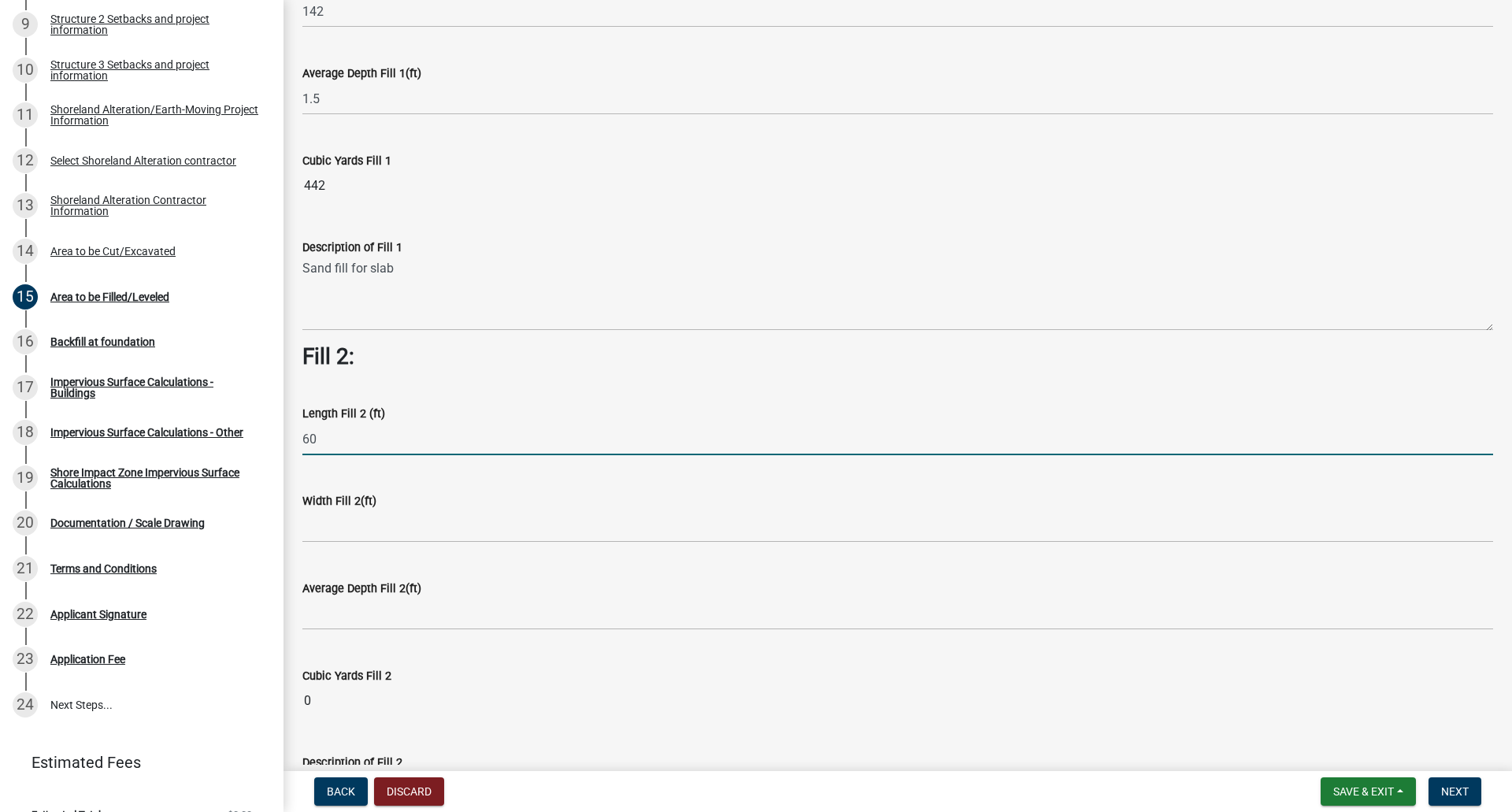 type on "60" 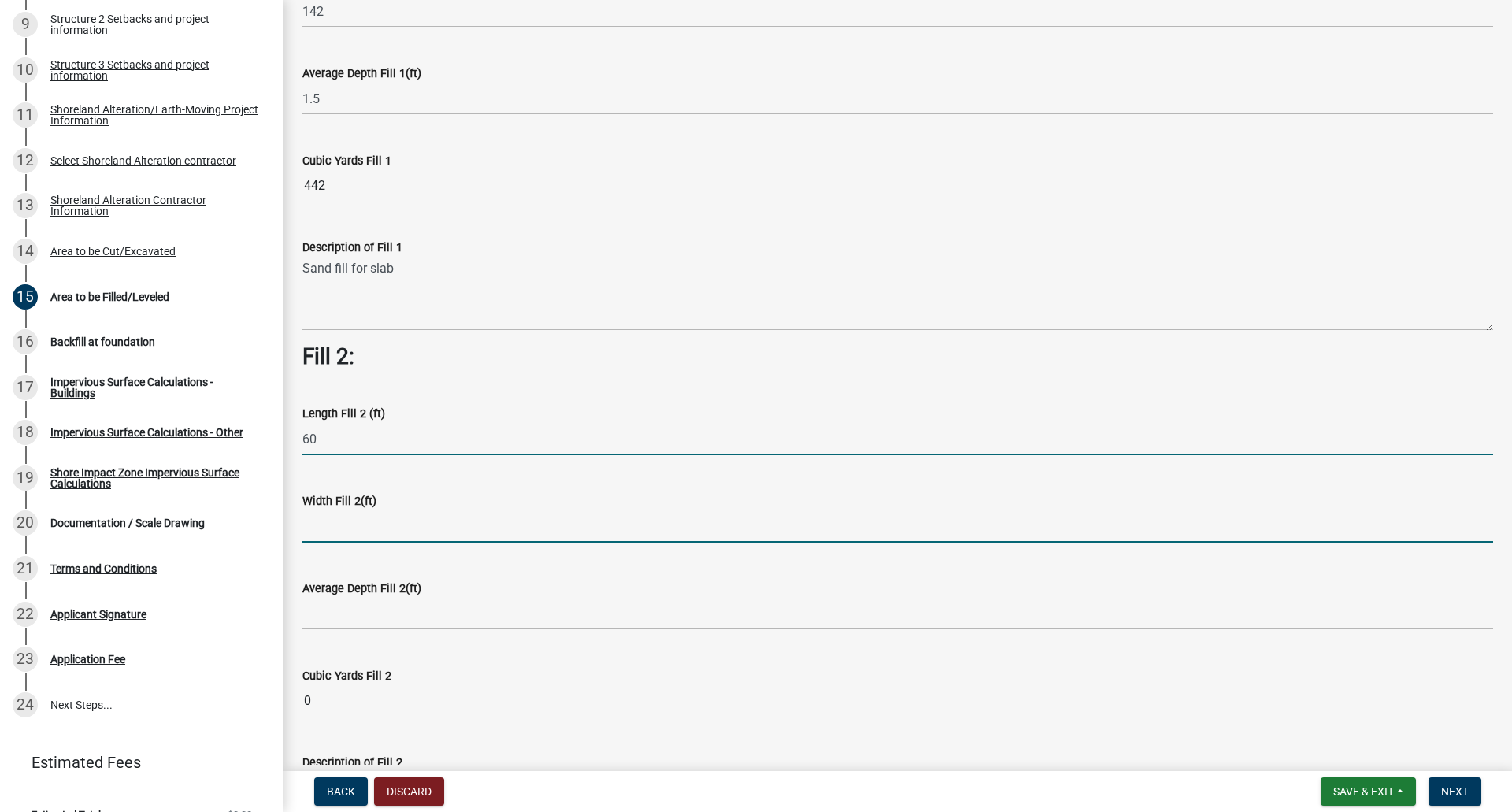 click 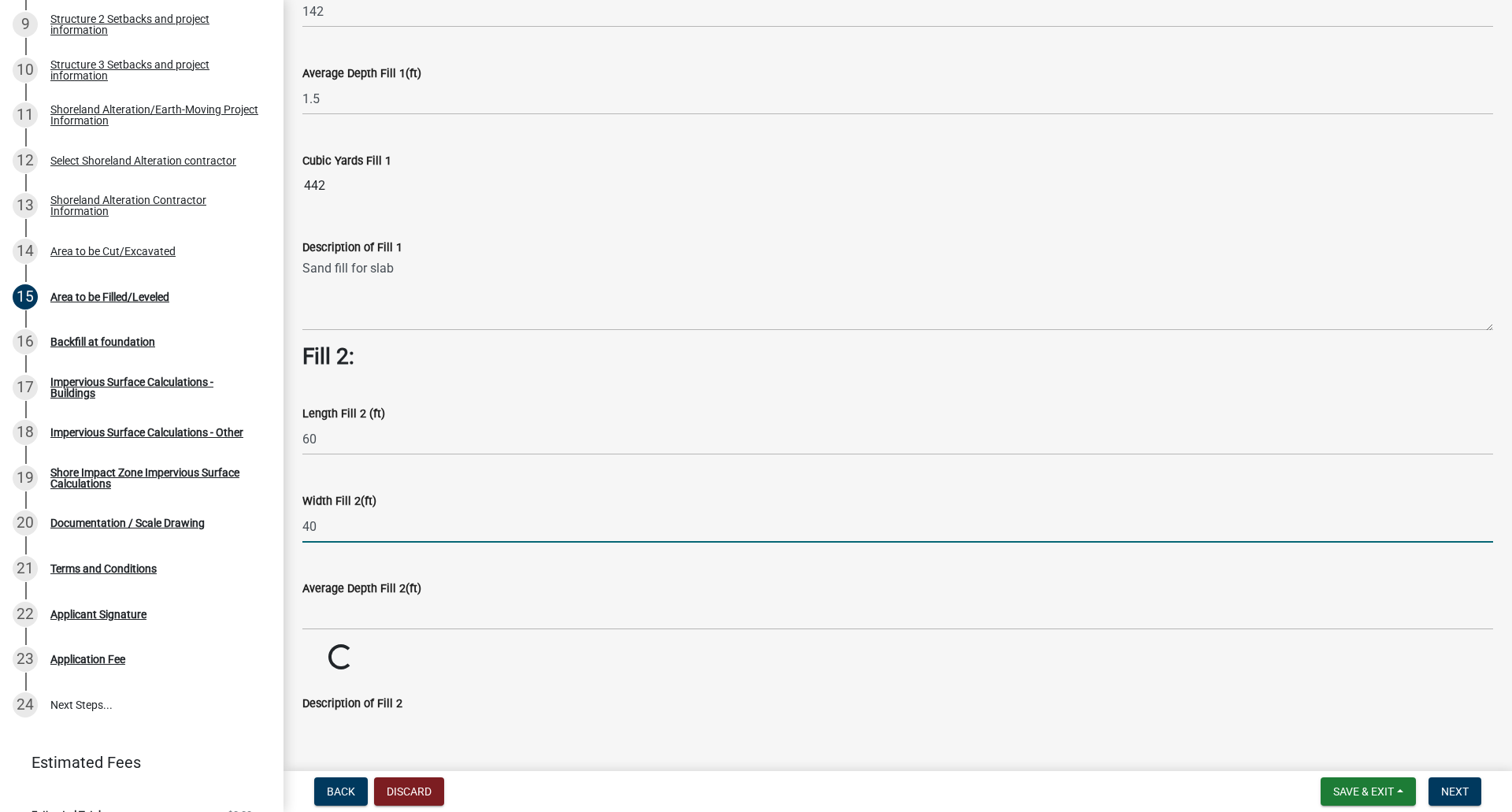 type on "40" 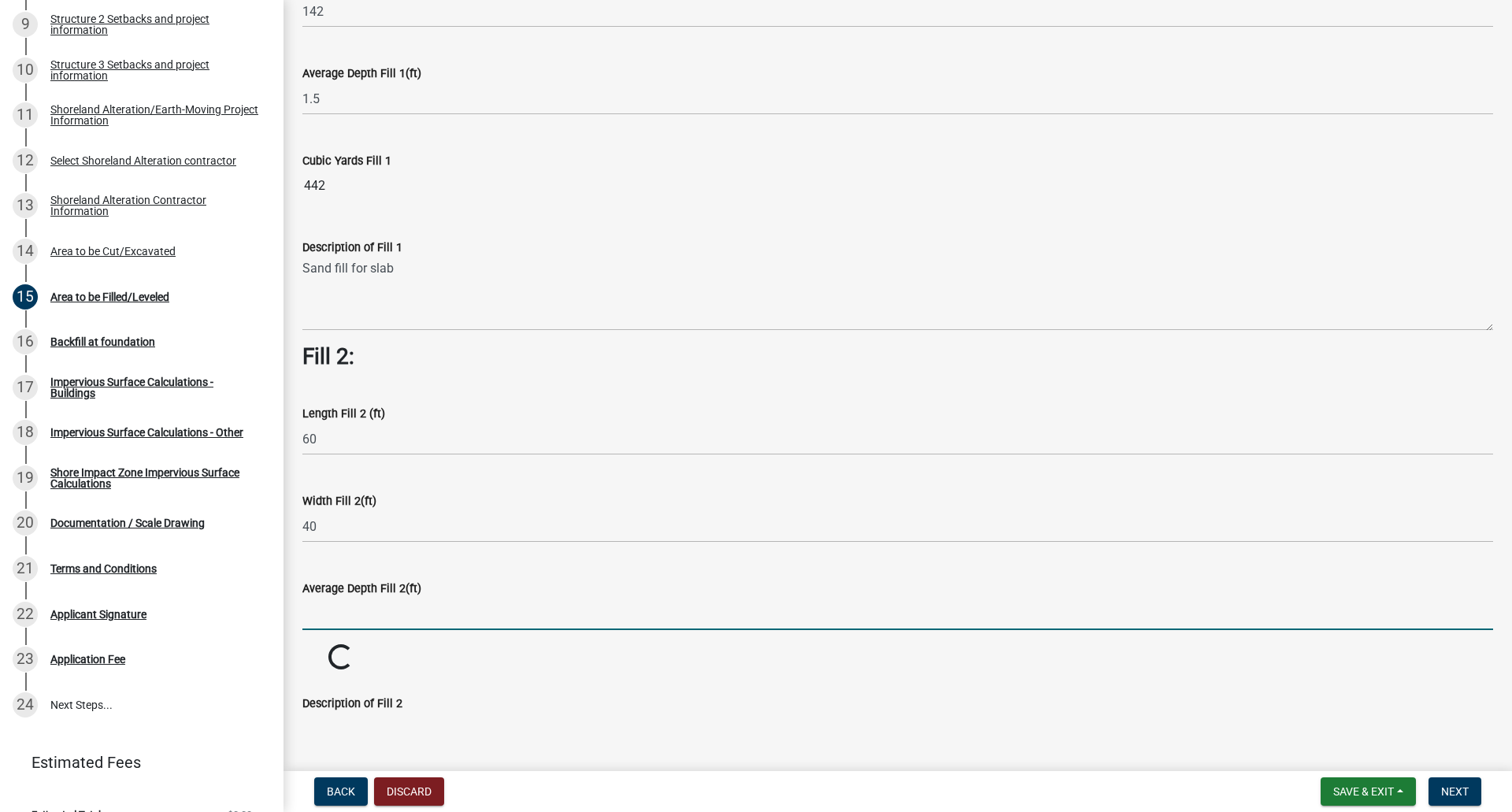 click 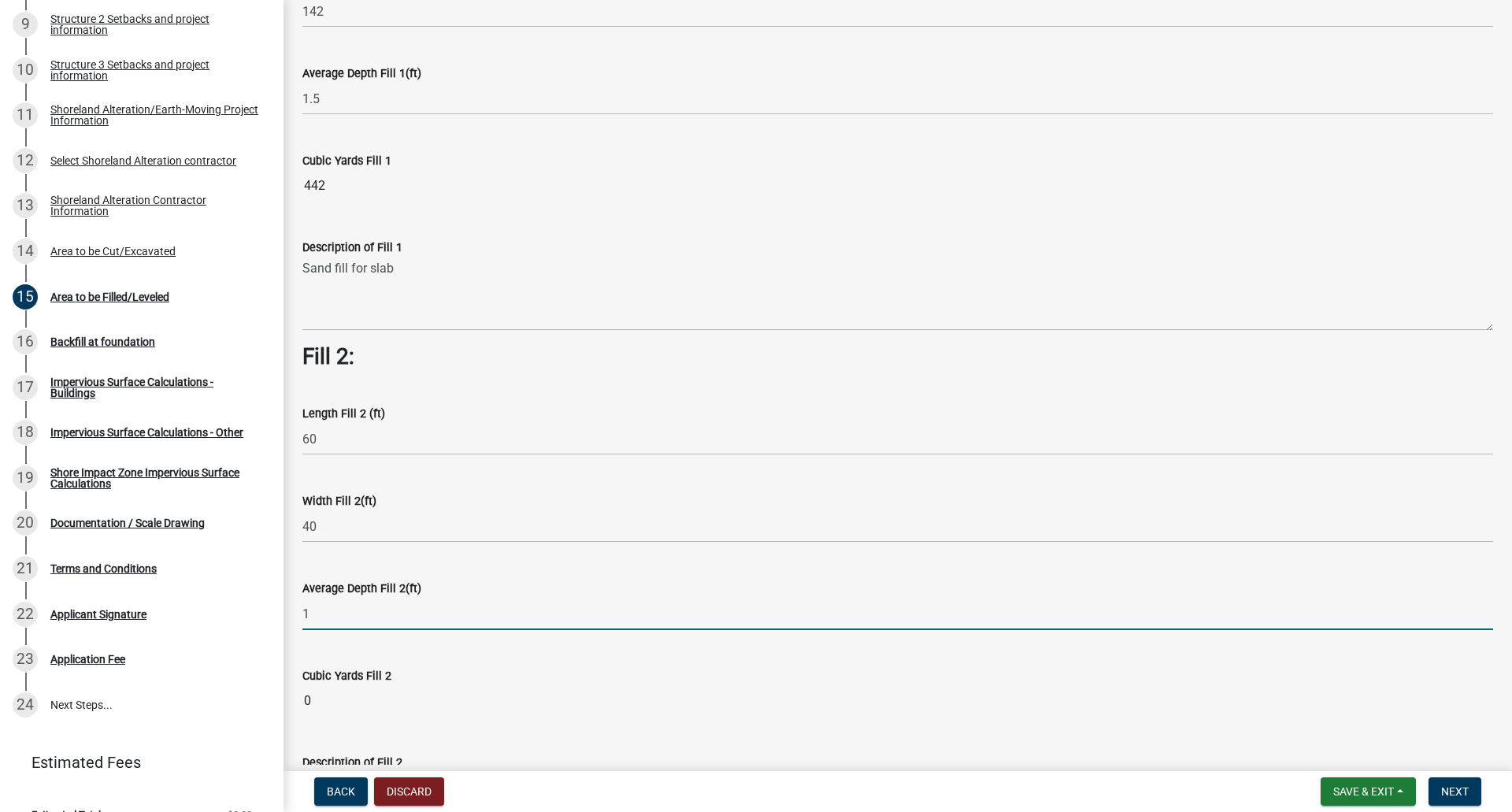 type on "1" 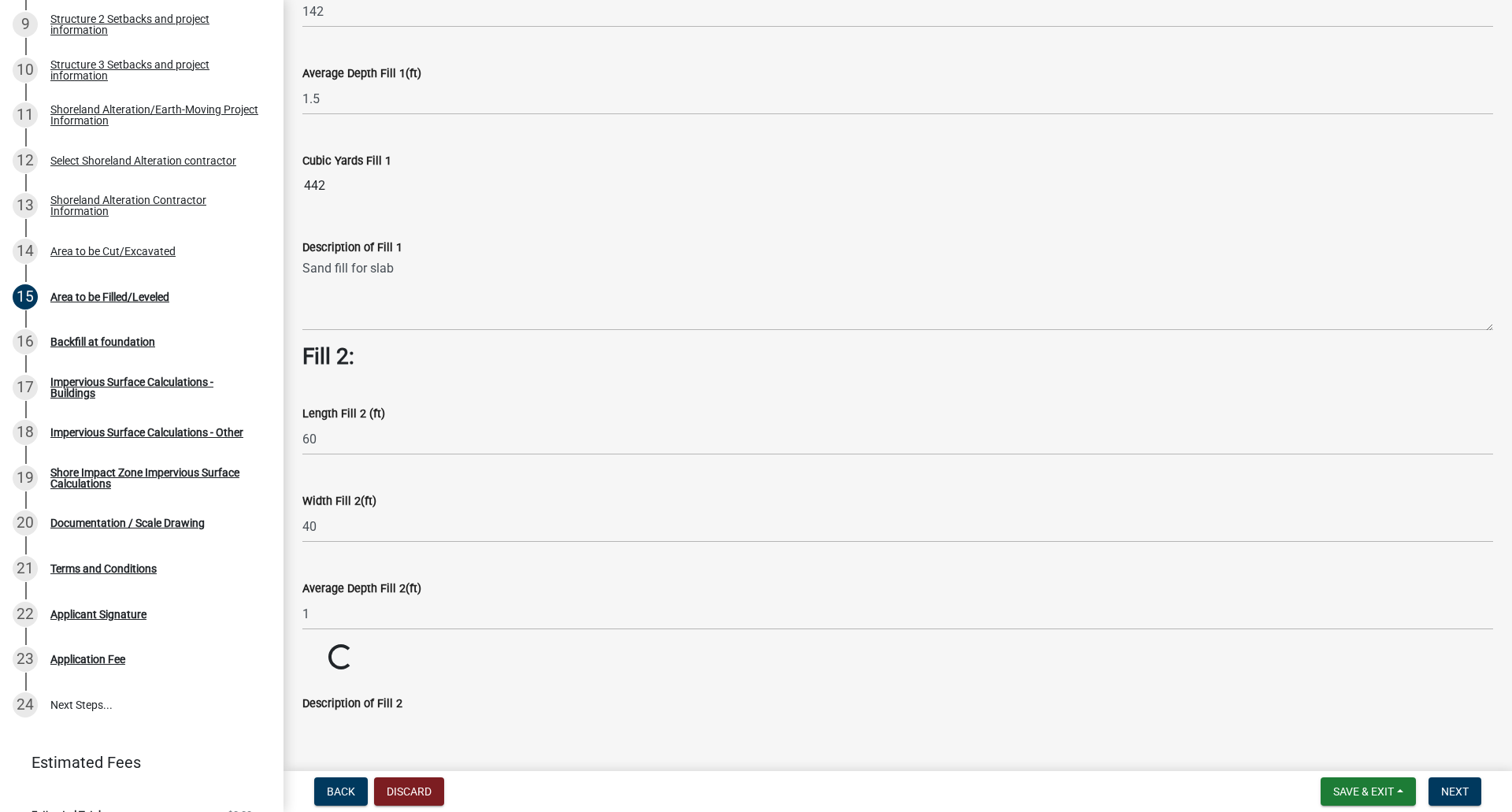 click on "Cubic Yards Fill 2  Loading... Loading..." 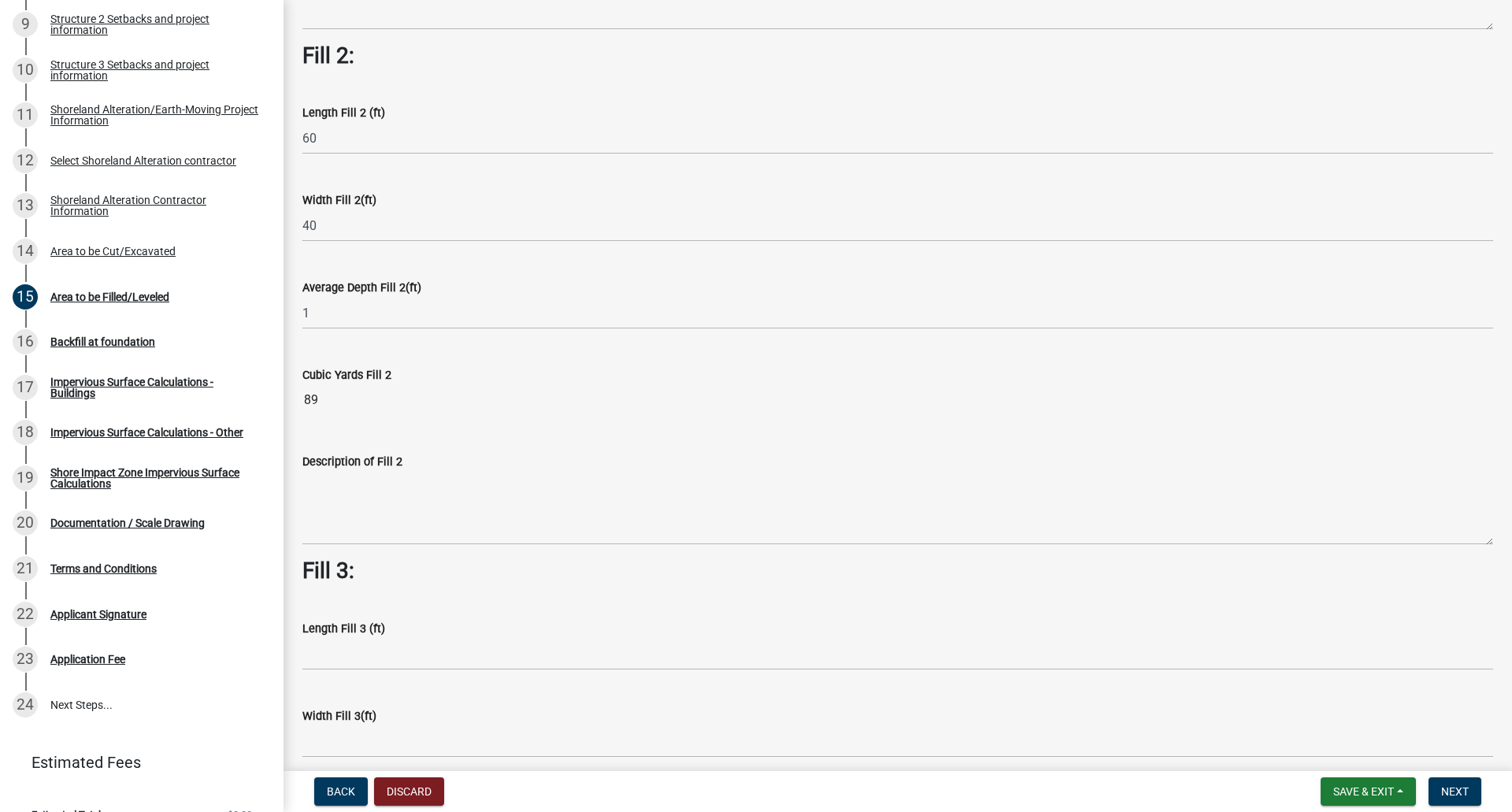 scroll, scrollTop: 588, scrollLeft: 0, axis: vertical 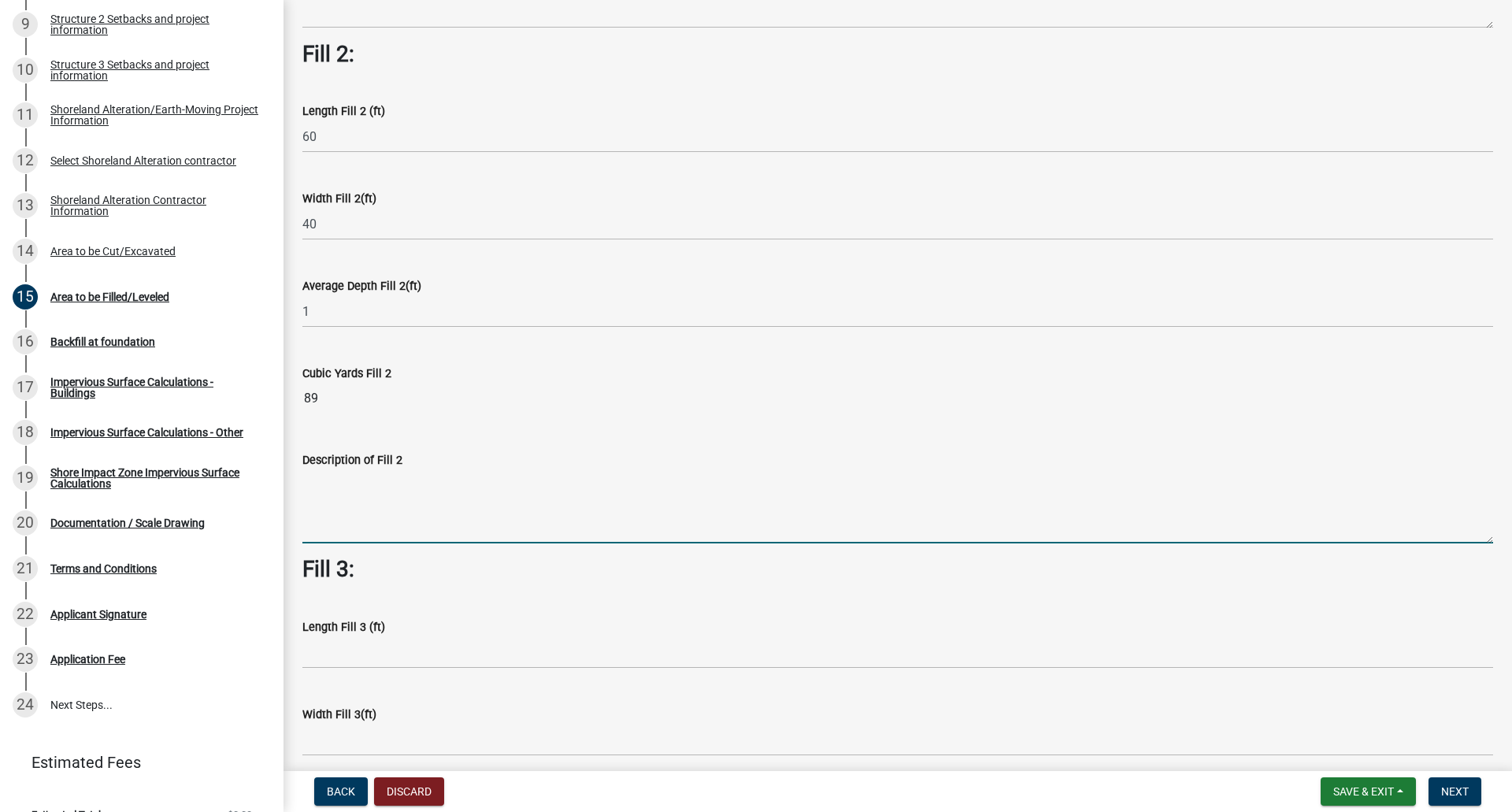 click on "Description of Fill 2" at bounding box center [898, 506] 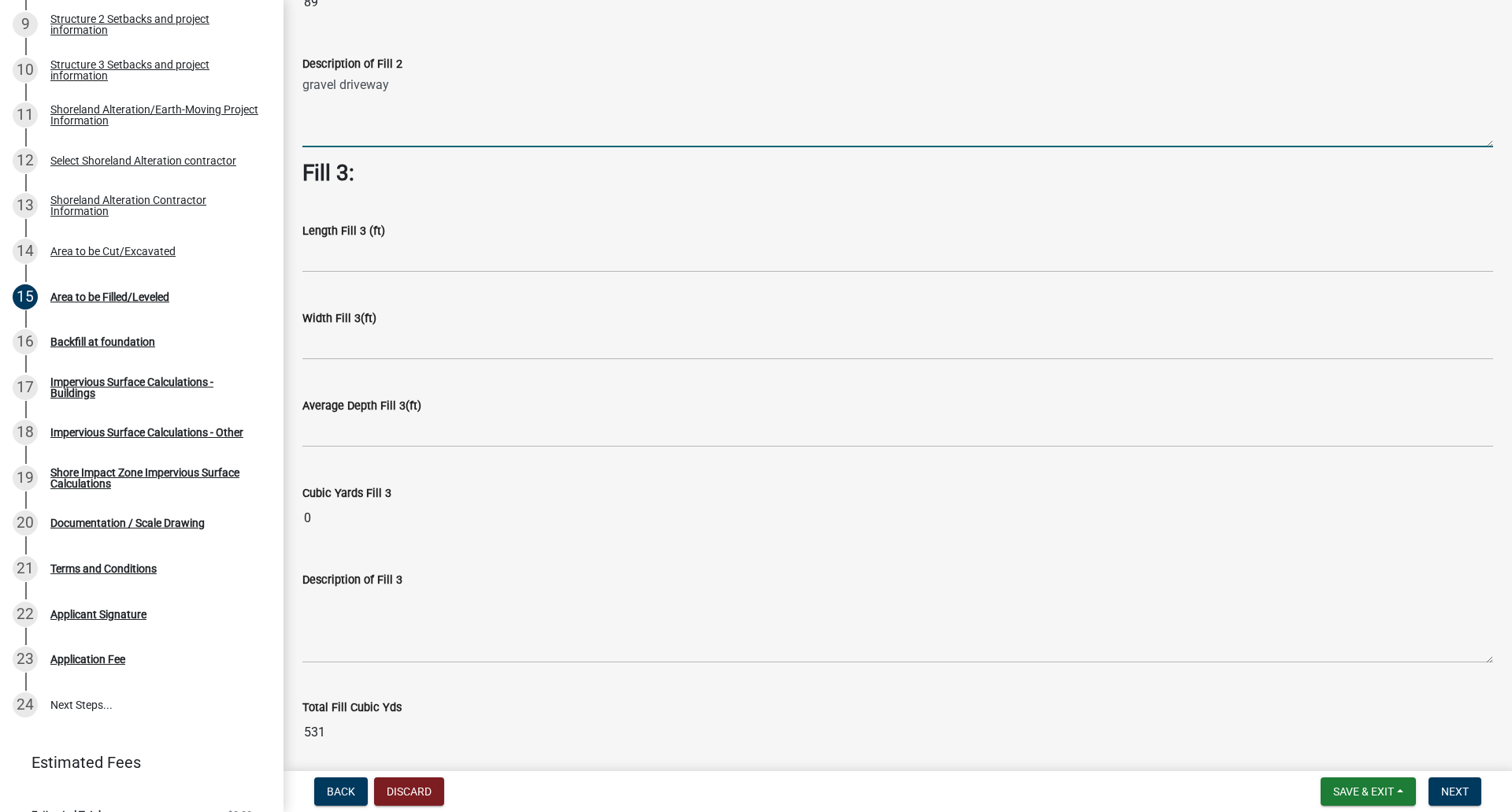 scroll, scrollTop: 1044, scrollLeft: 0, axis: vertical 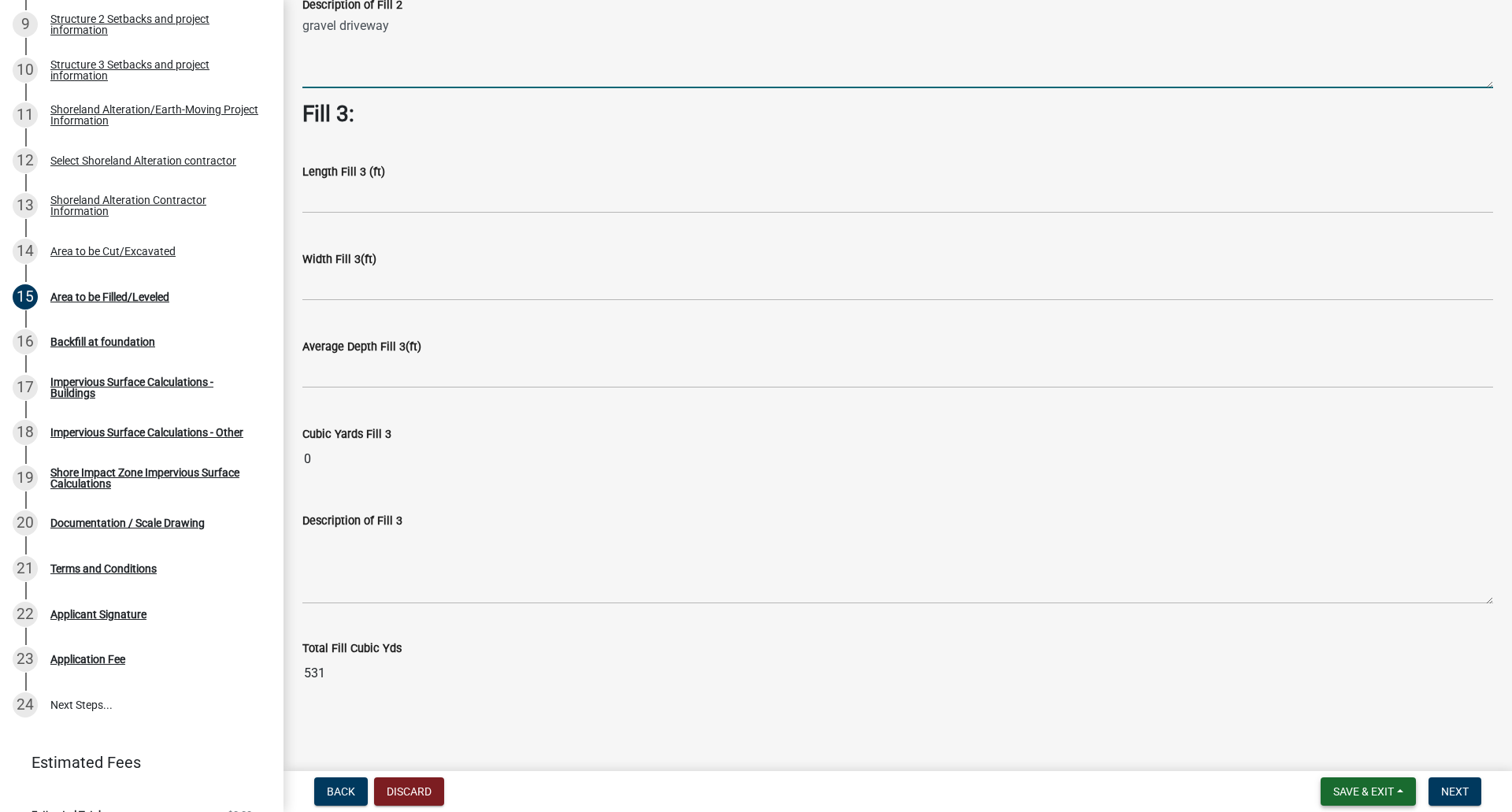 type on "gravel driveway" 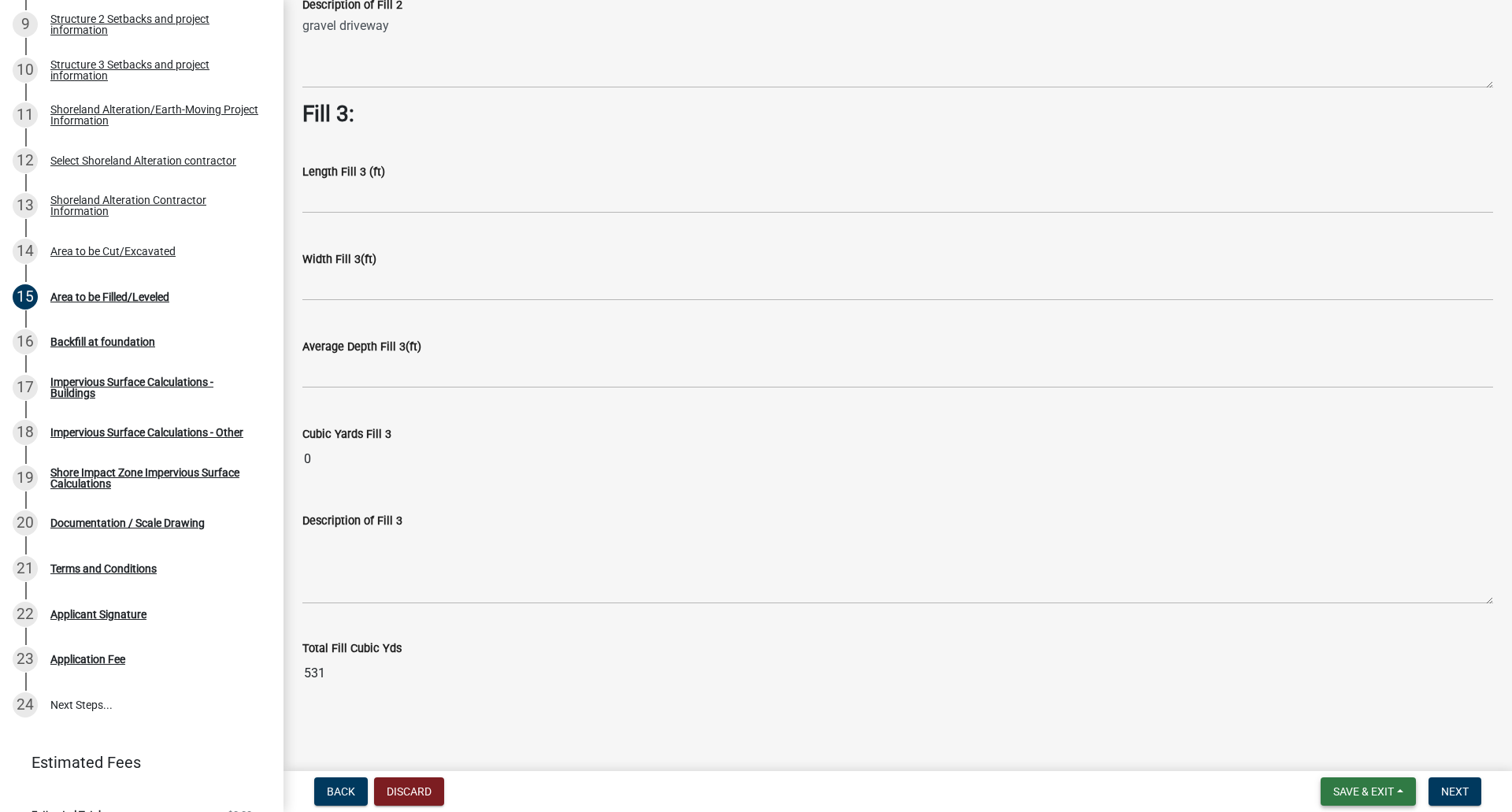 click on "Save & Exit" at bounding box center (1363, 792) 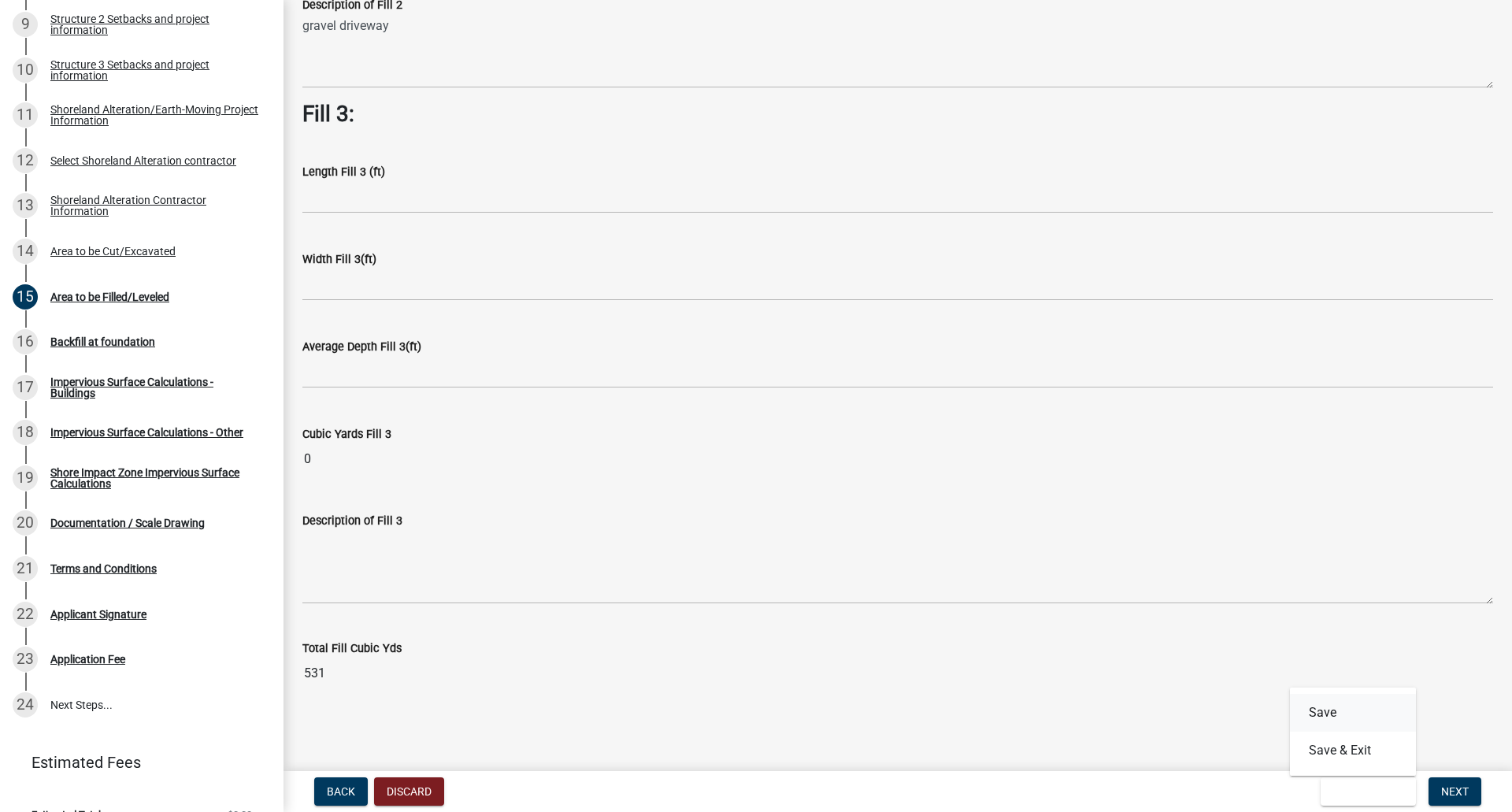 click on "Save" at bounding box center [1353, 713] 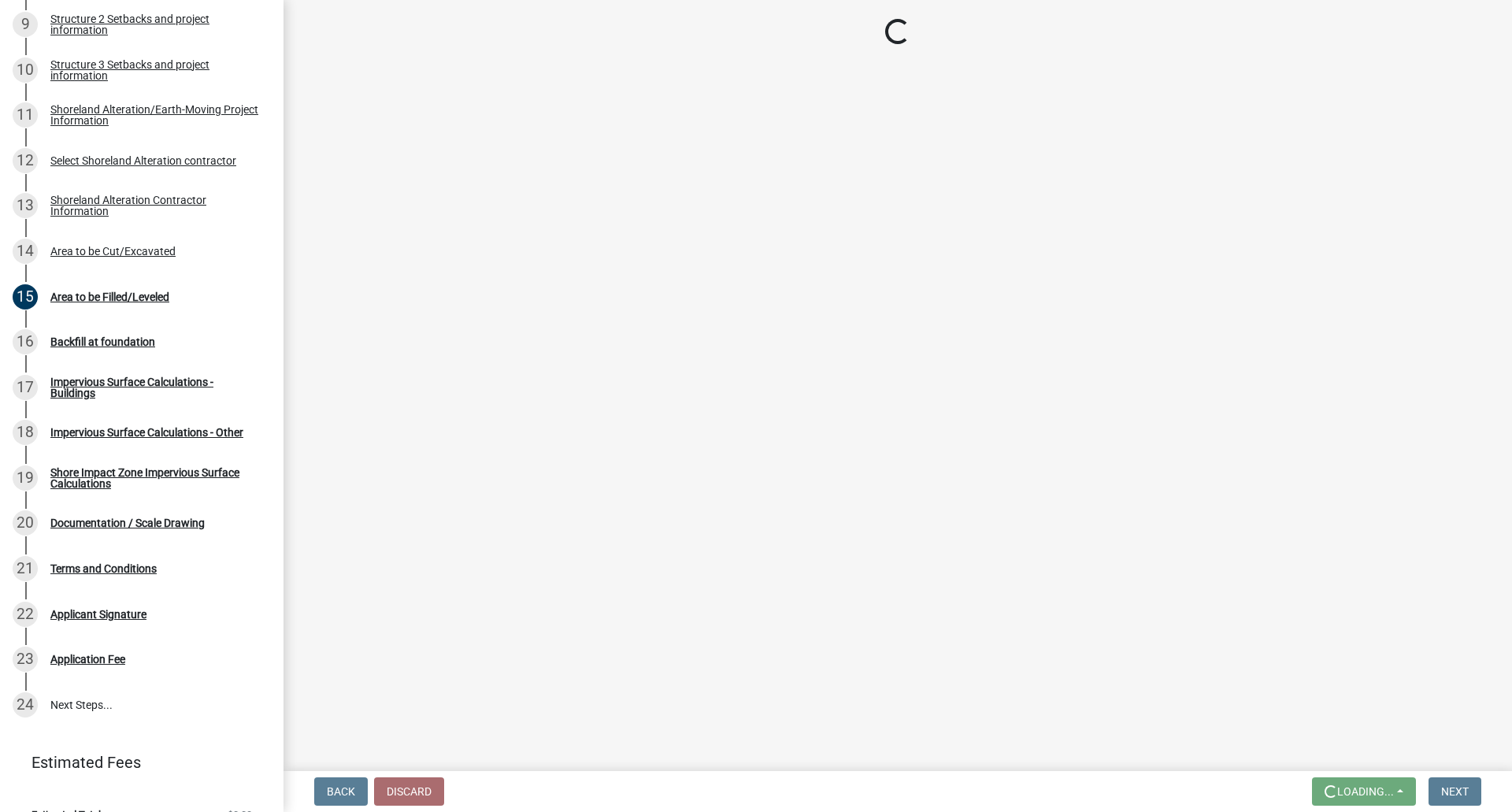 scroll, scrollTop: 0, scrollLeft: 0, axis: both 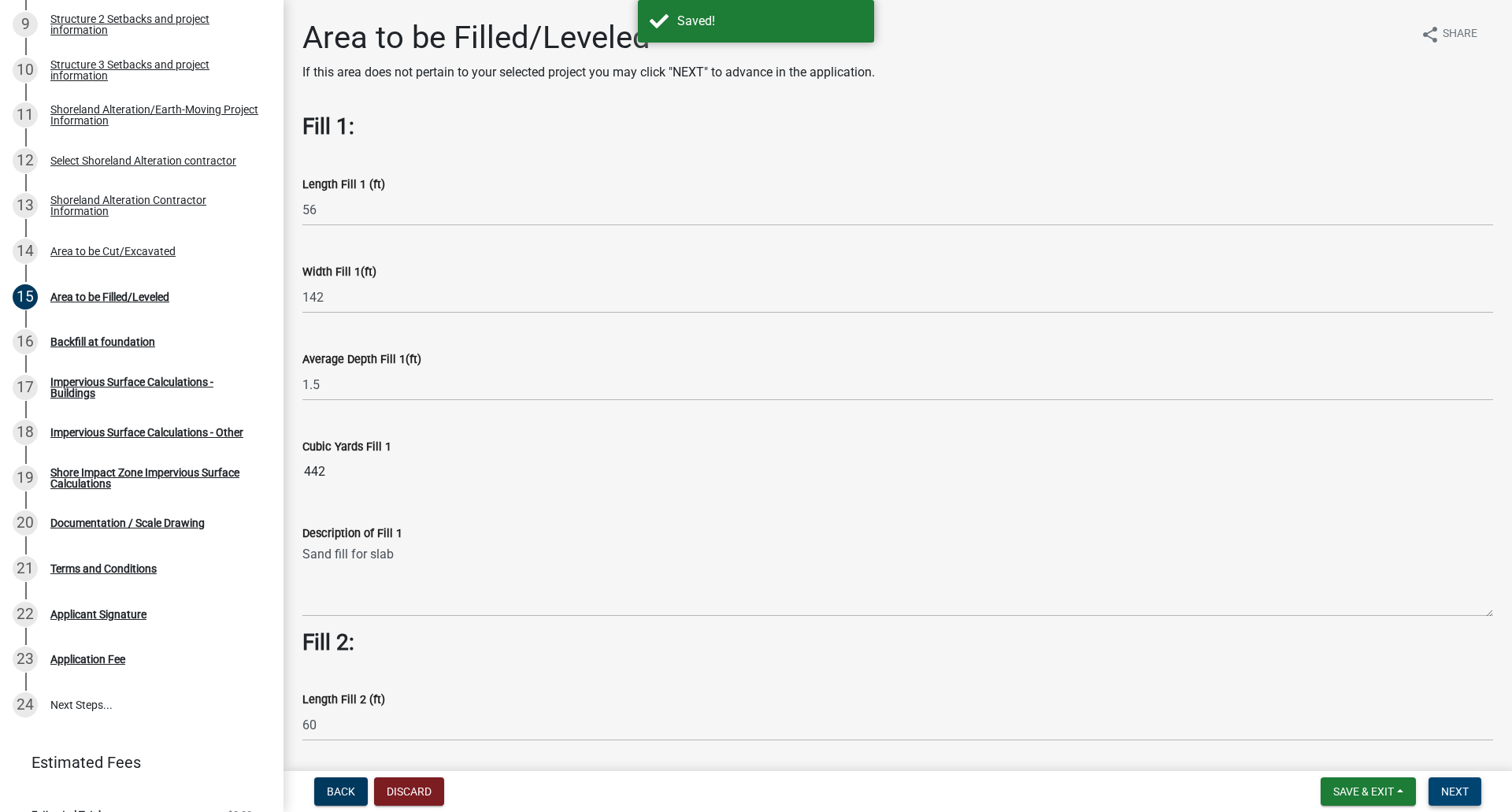 click on "Next" at bounding box center [1455, 792] 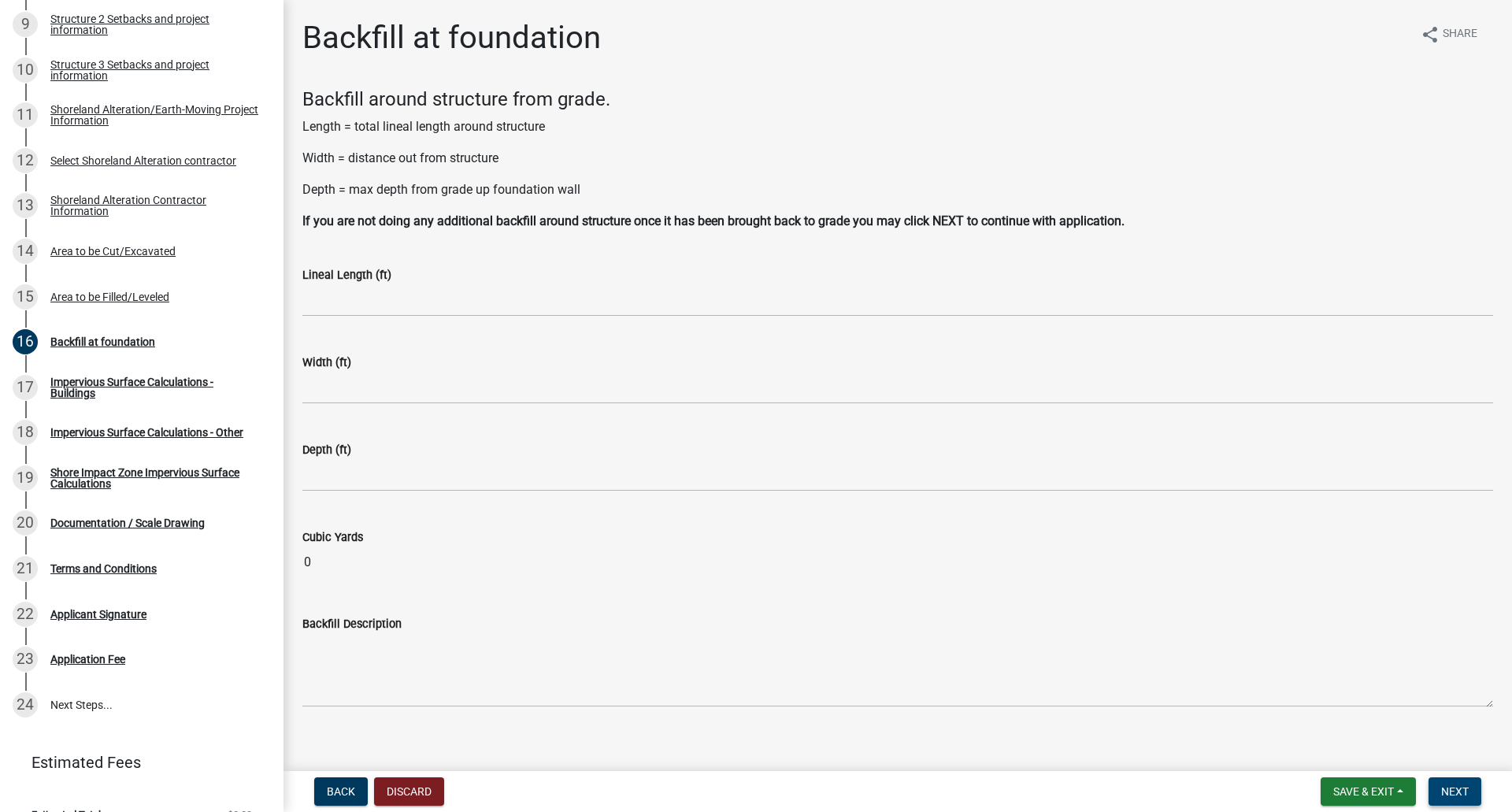 click on "Next" at bounding box center (1455, 792) 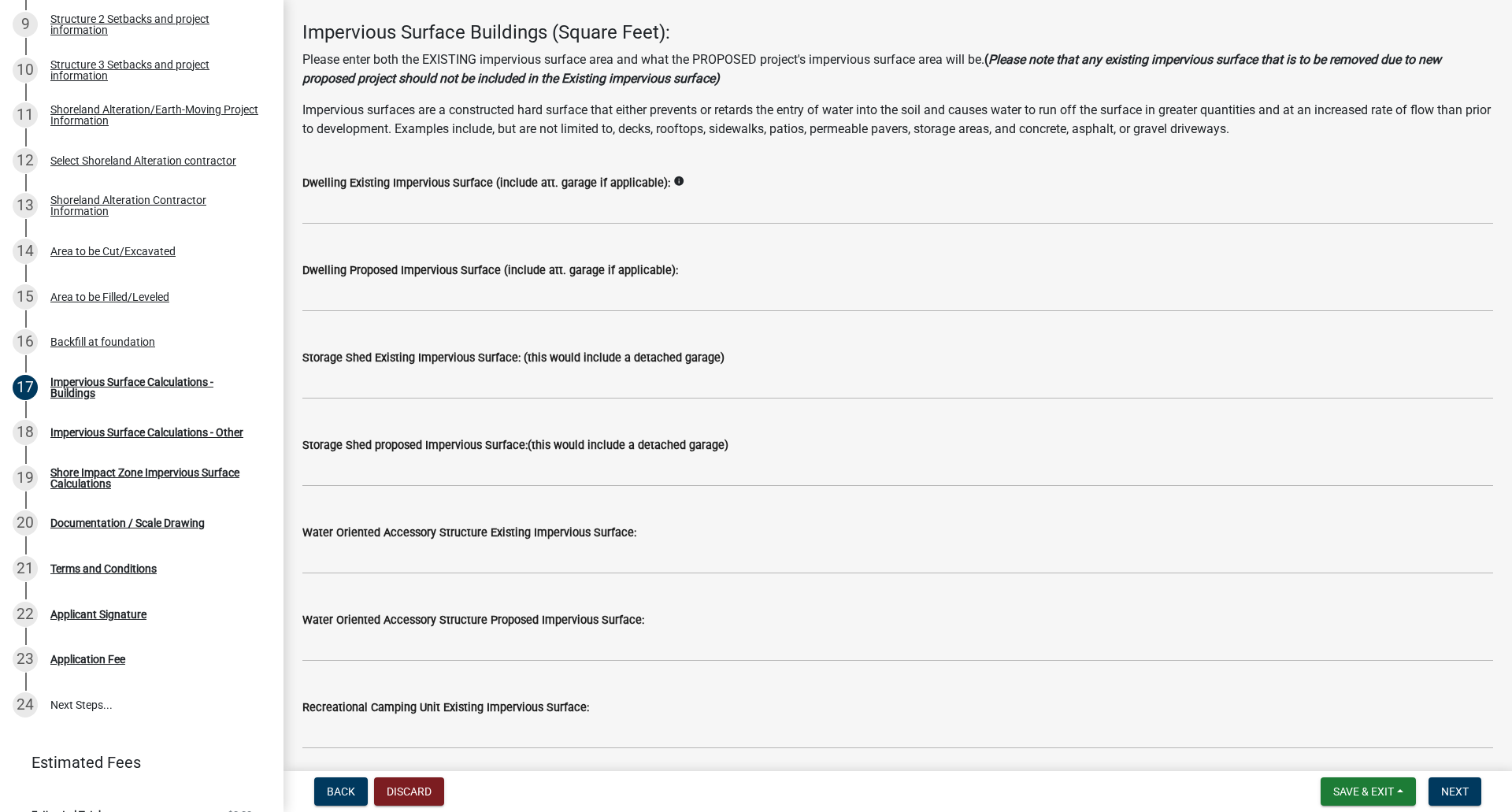 scroll, scrollTop: 69, scrollLeft: 0, axis: vertical 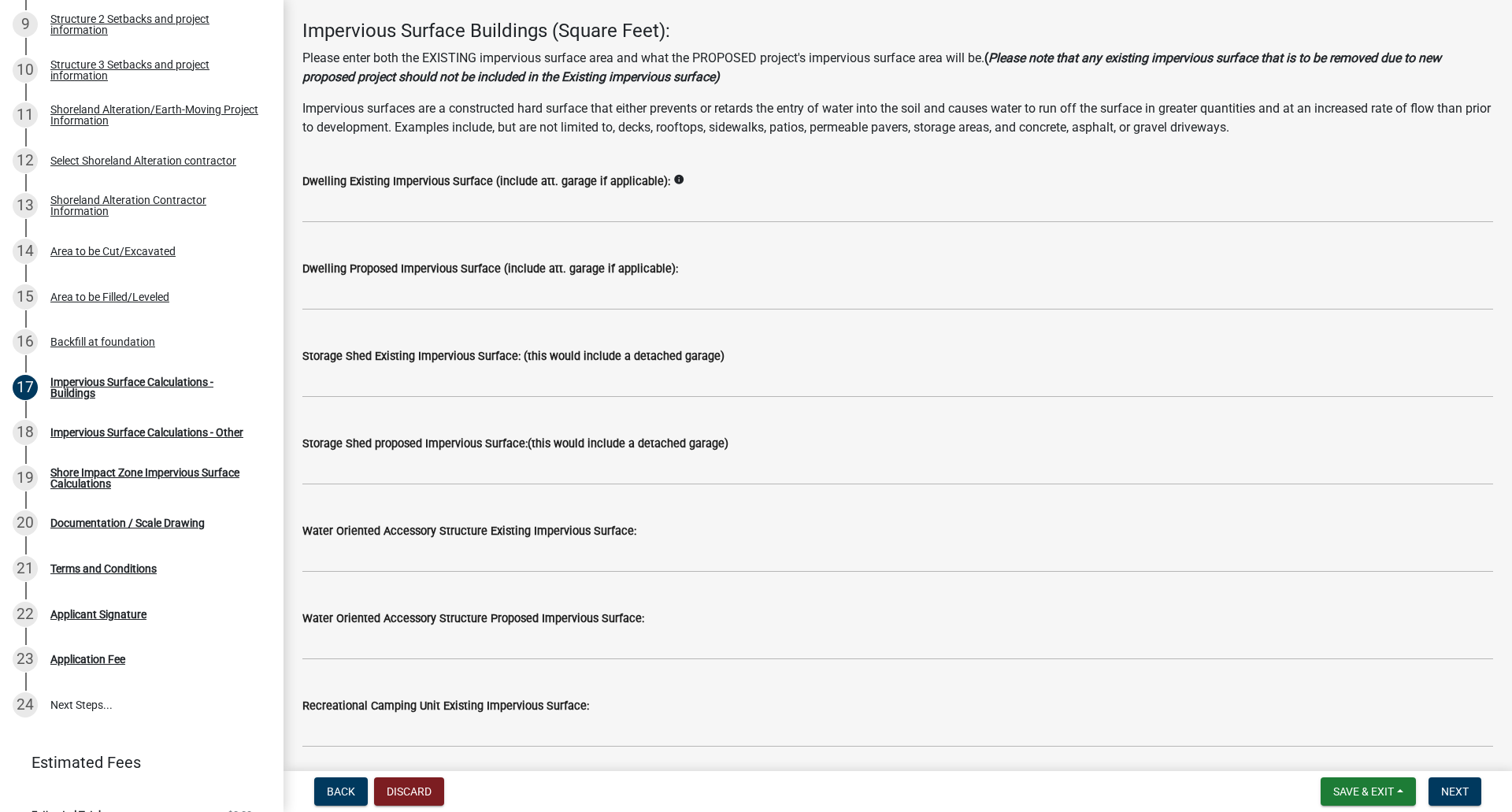 click on "Dwelling Existing Impervious Surface (include att. garage if applicable):   info" 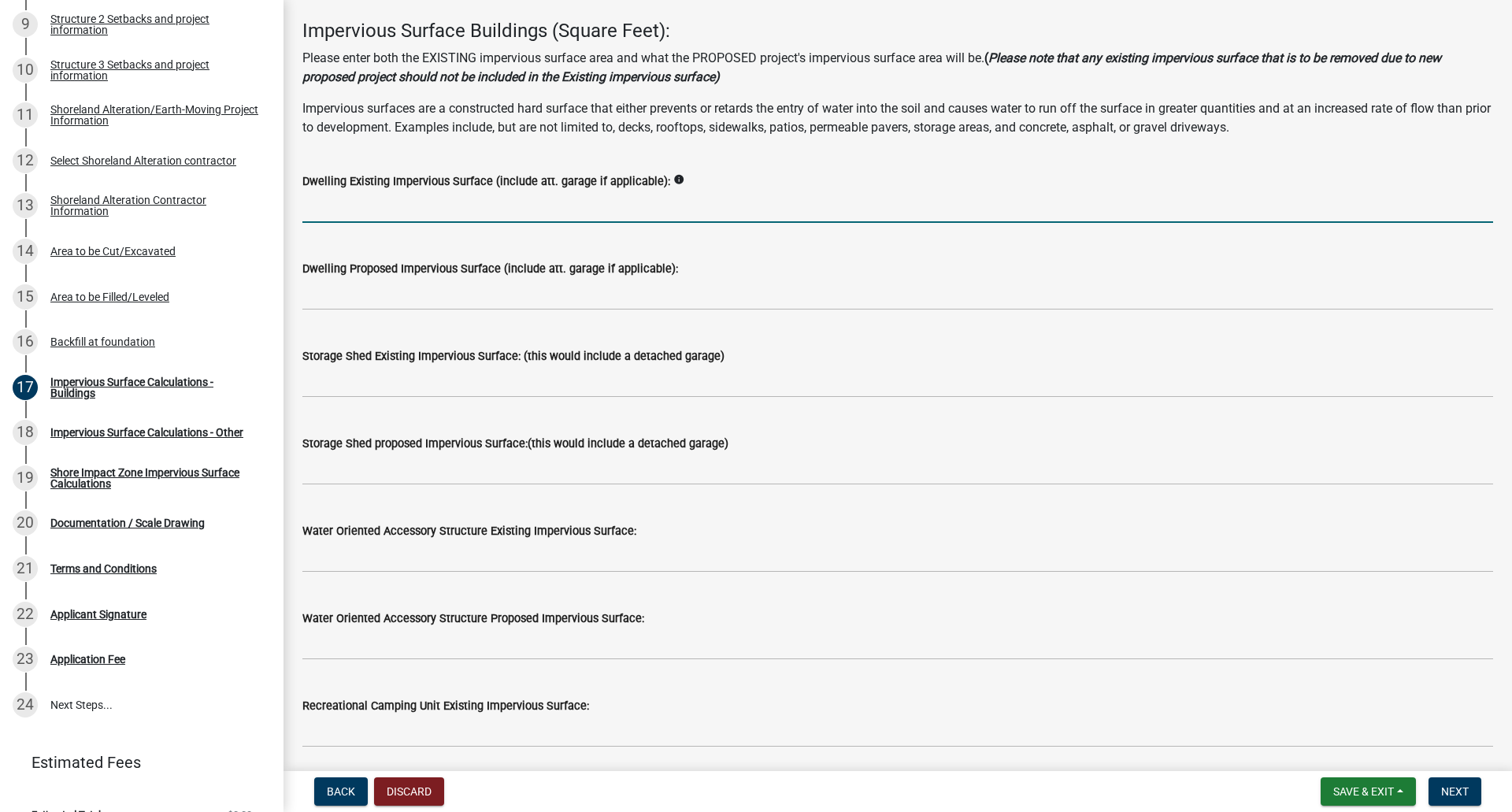 click 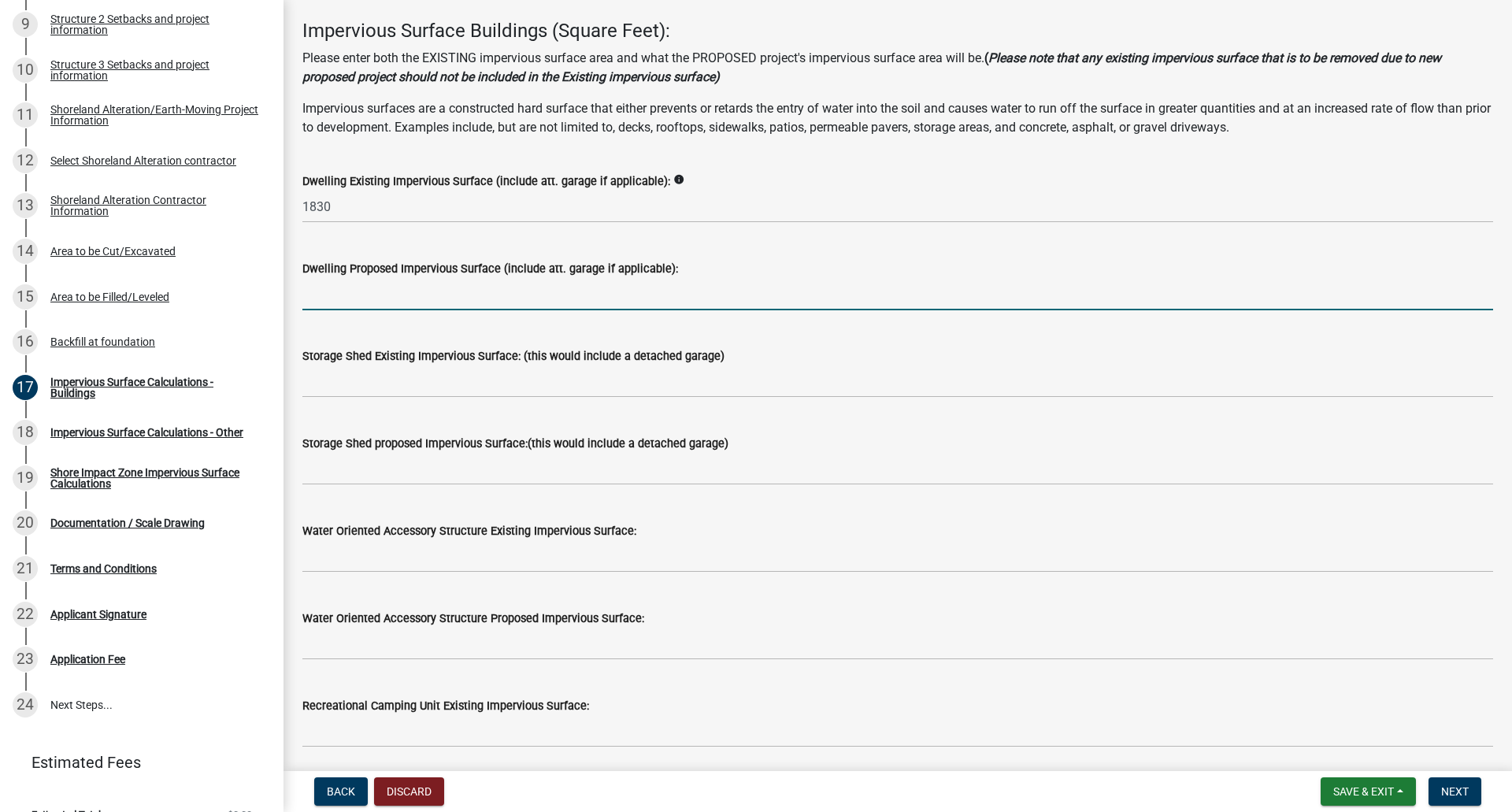 click 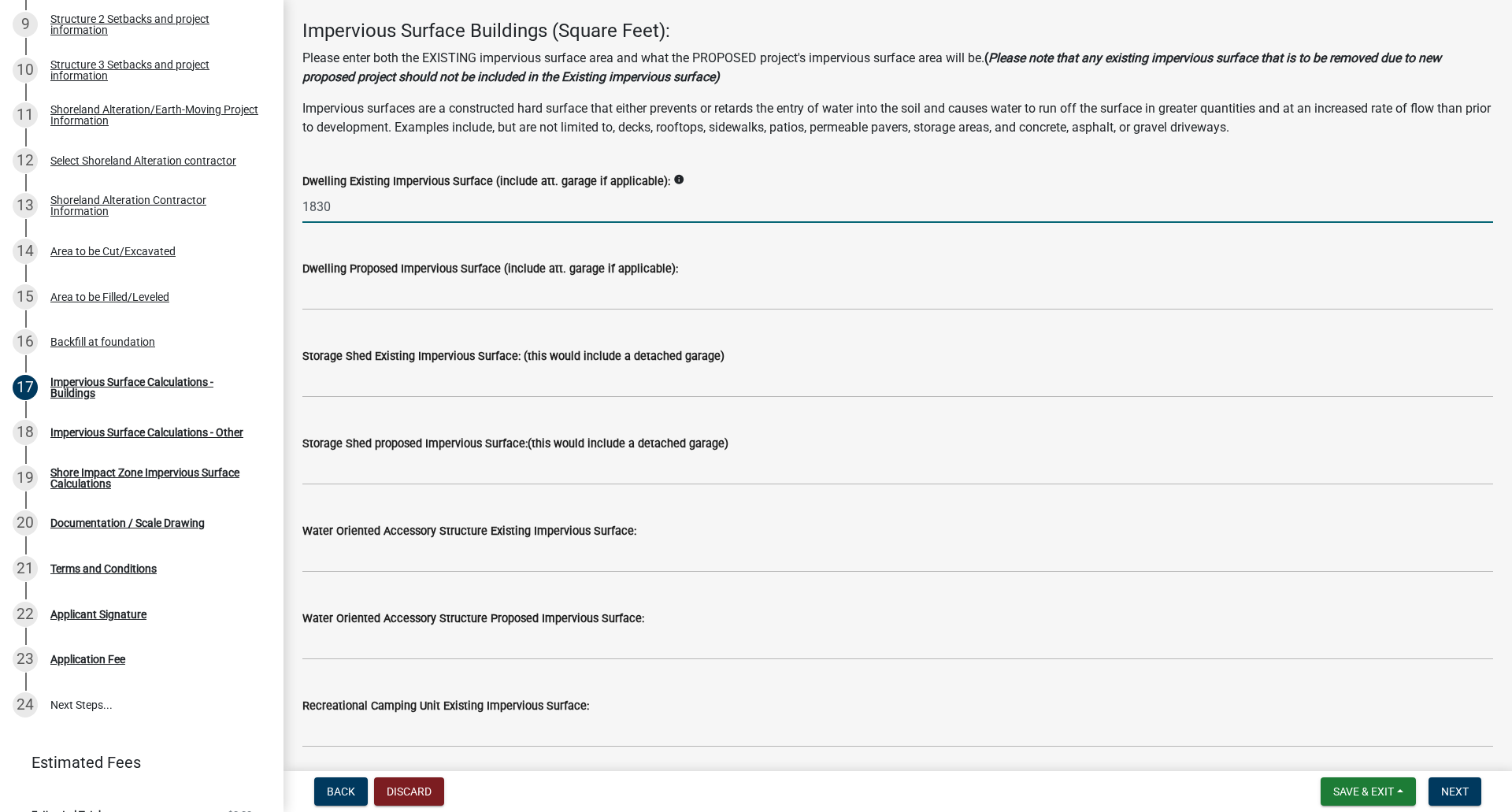 click on "1830" 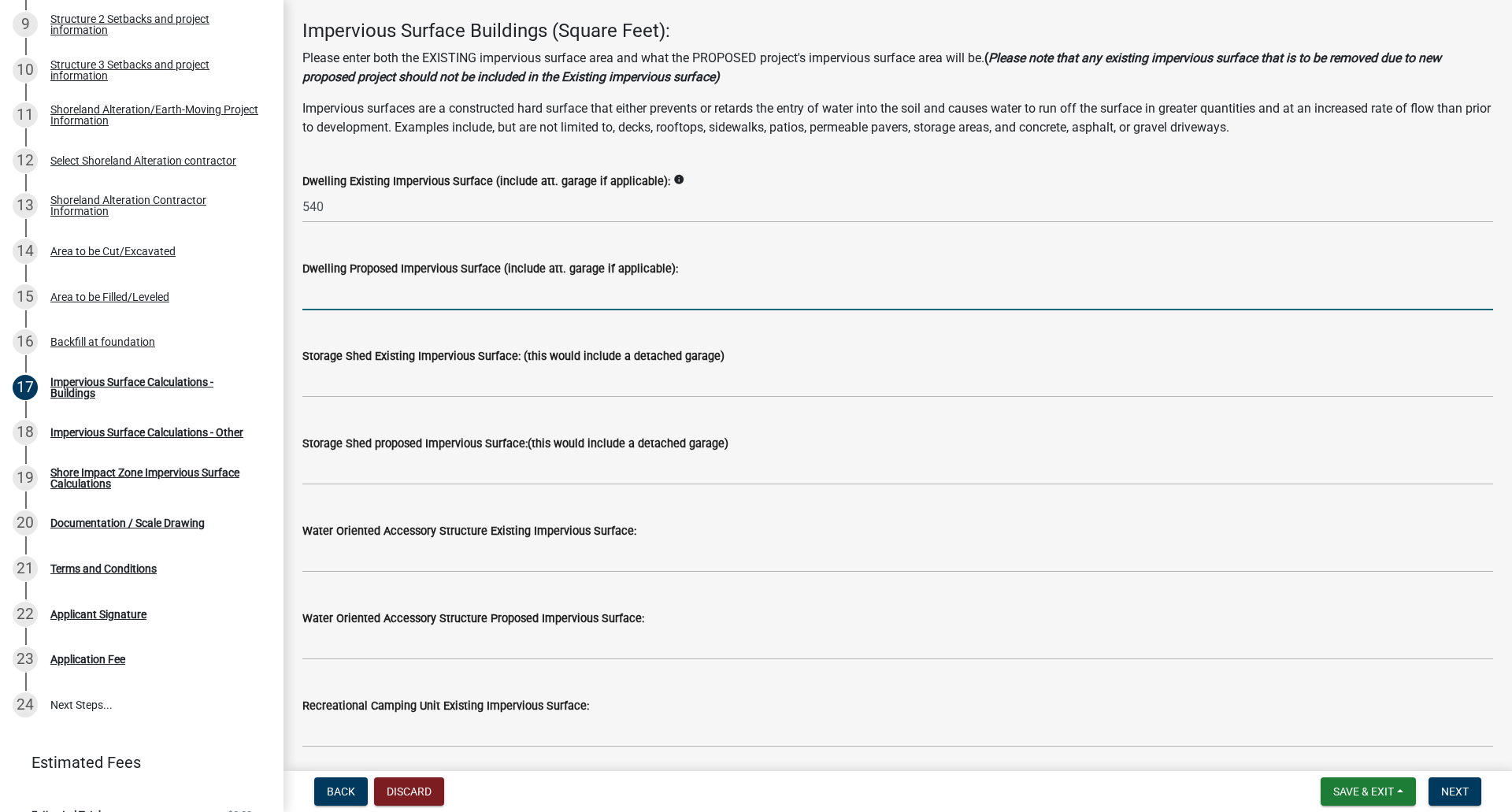 click 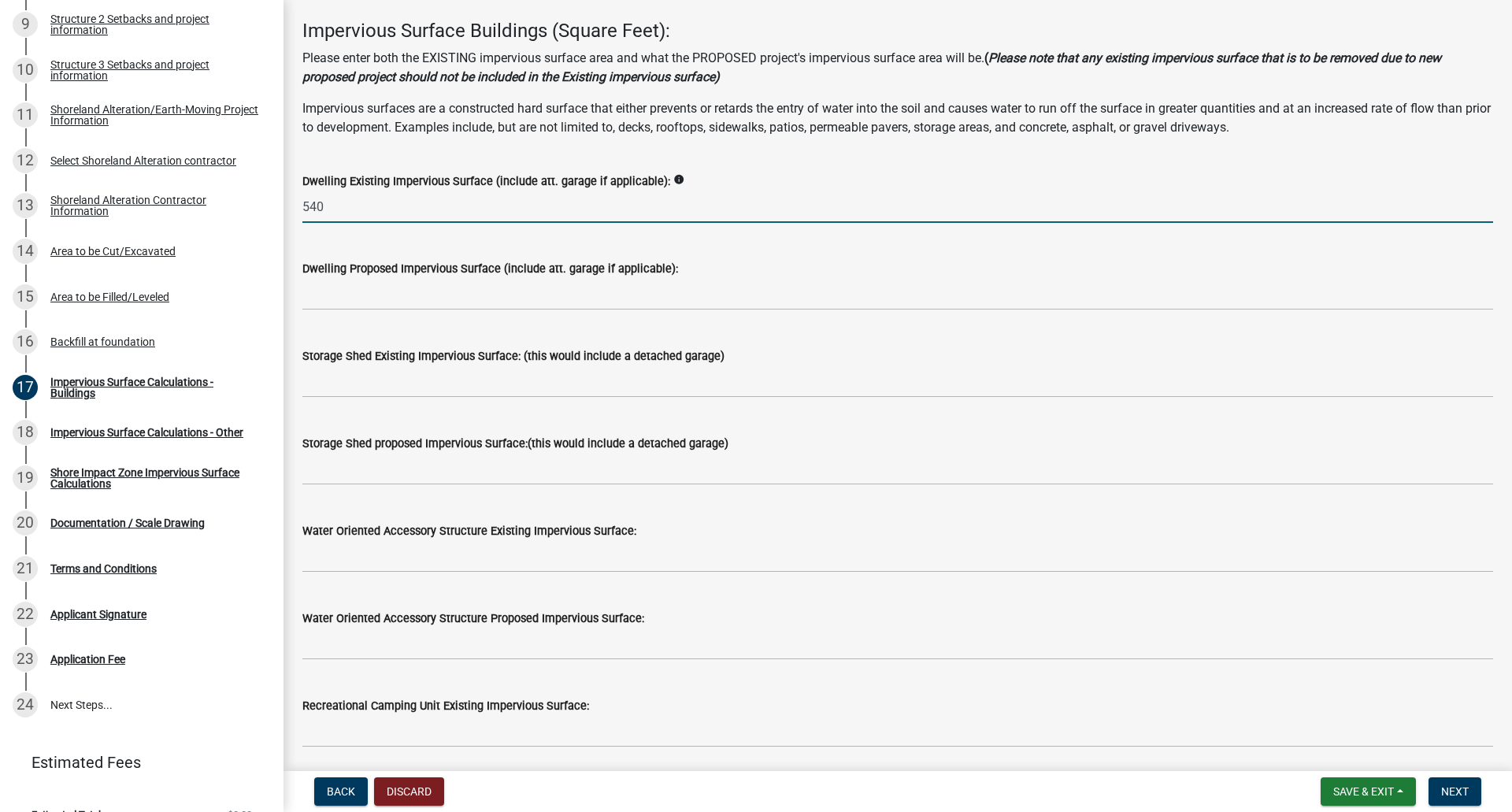 click on "540" 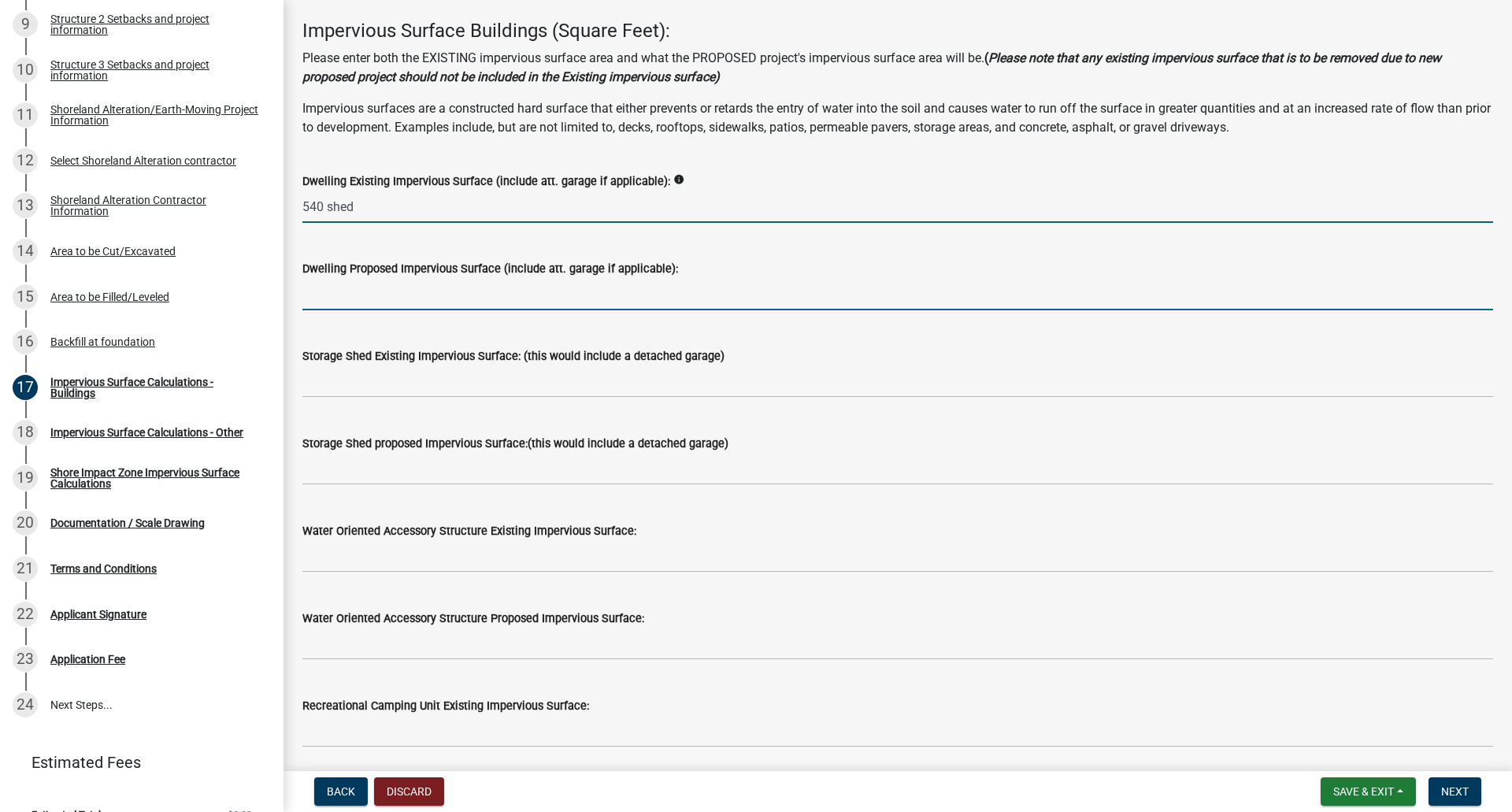 type on "540" 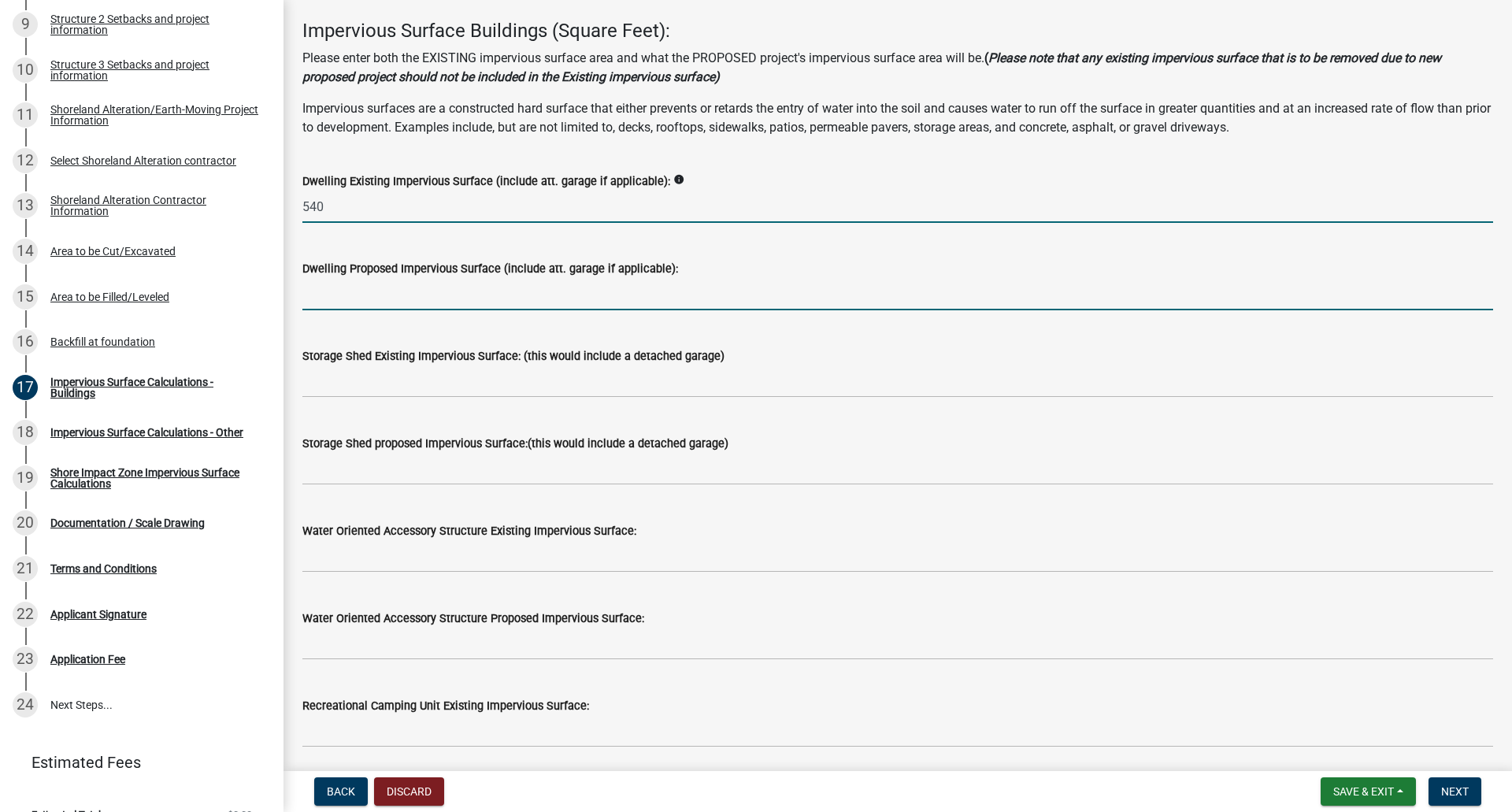 click 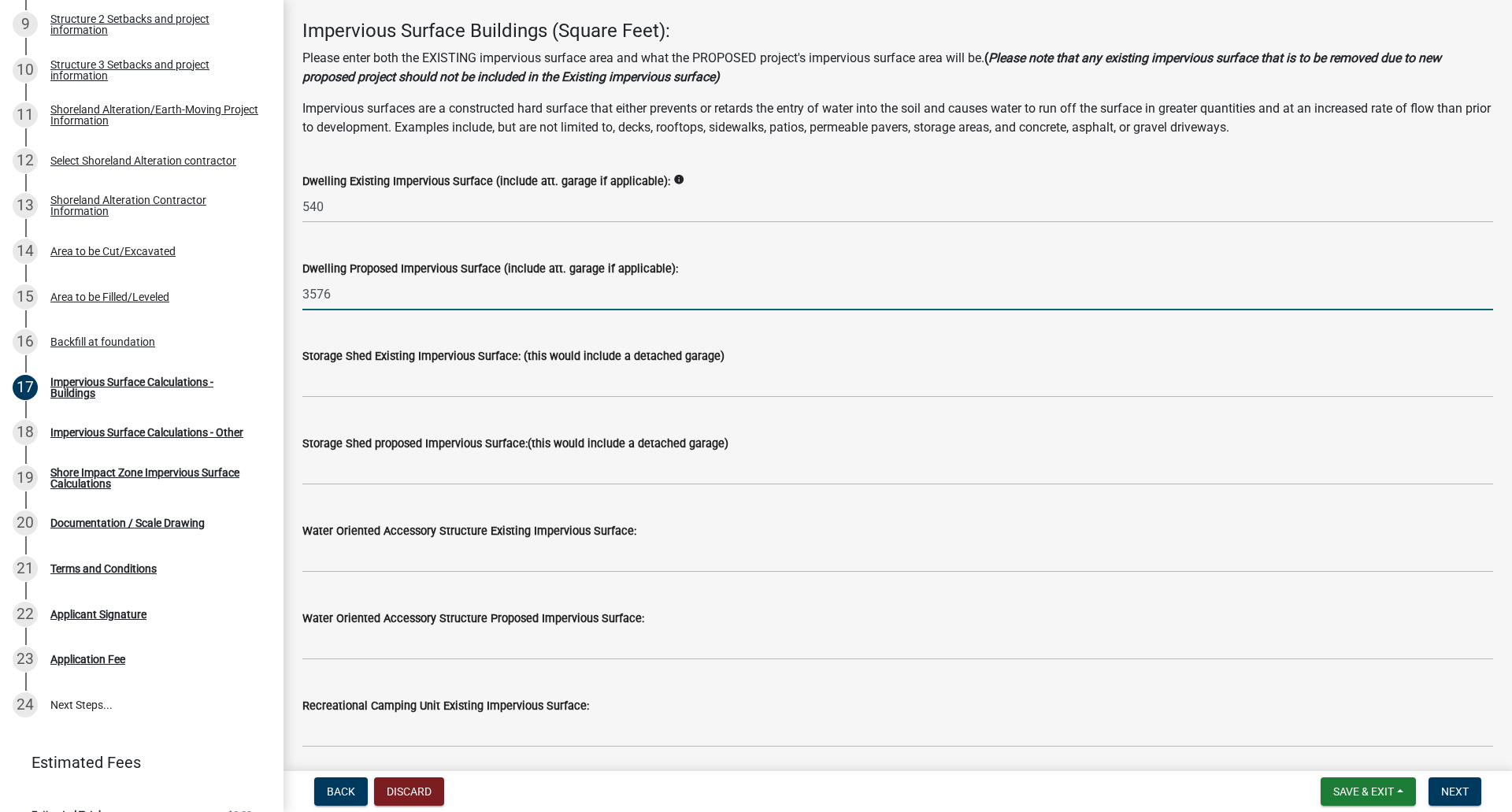 type on "3576" 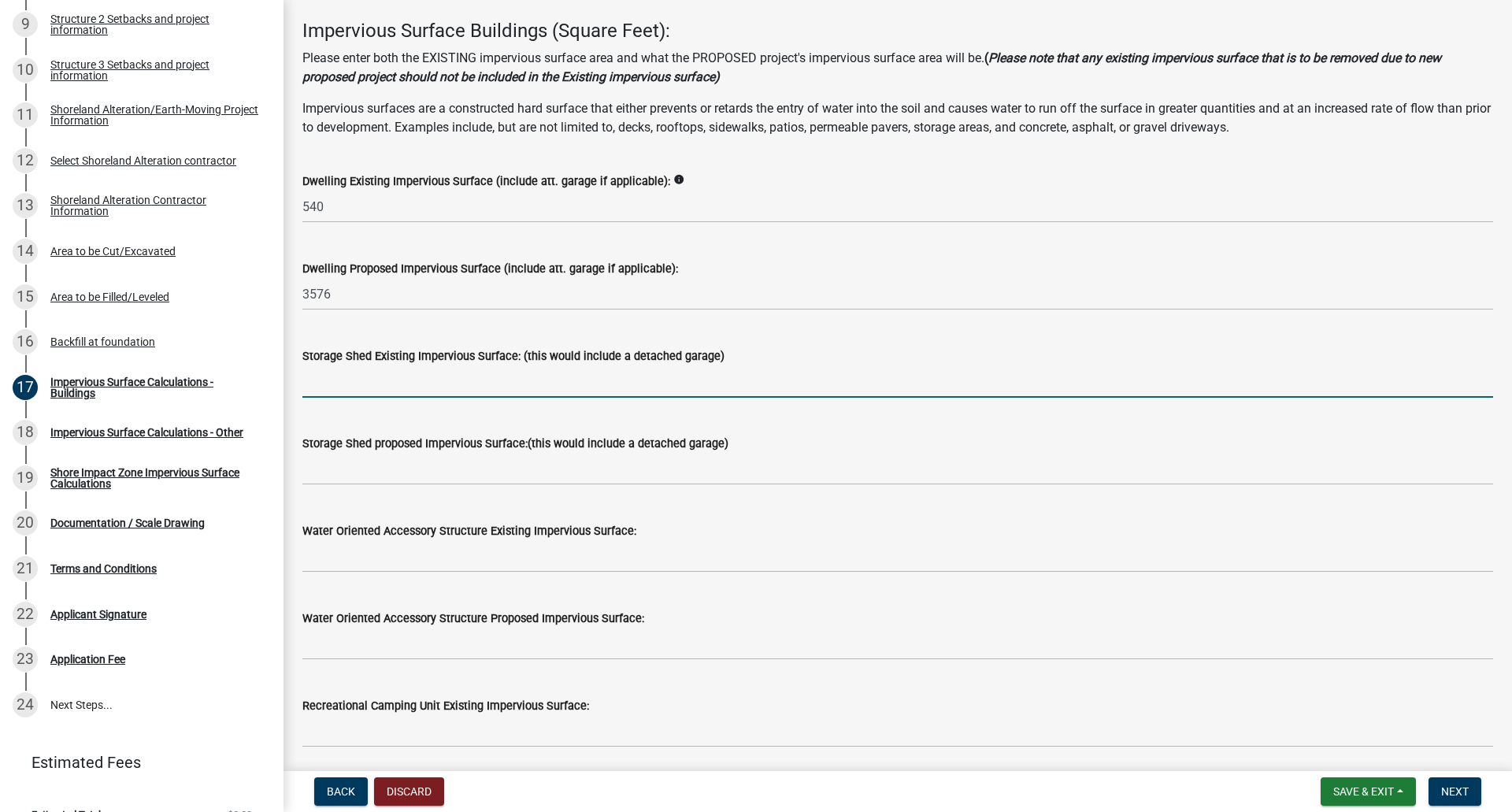 click 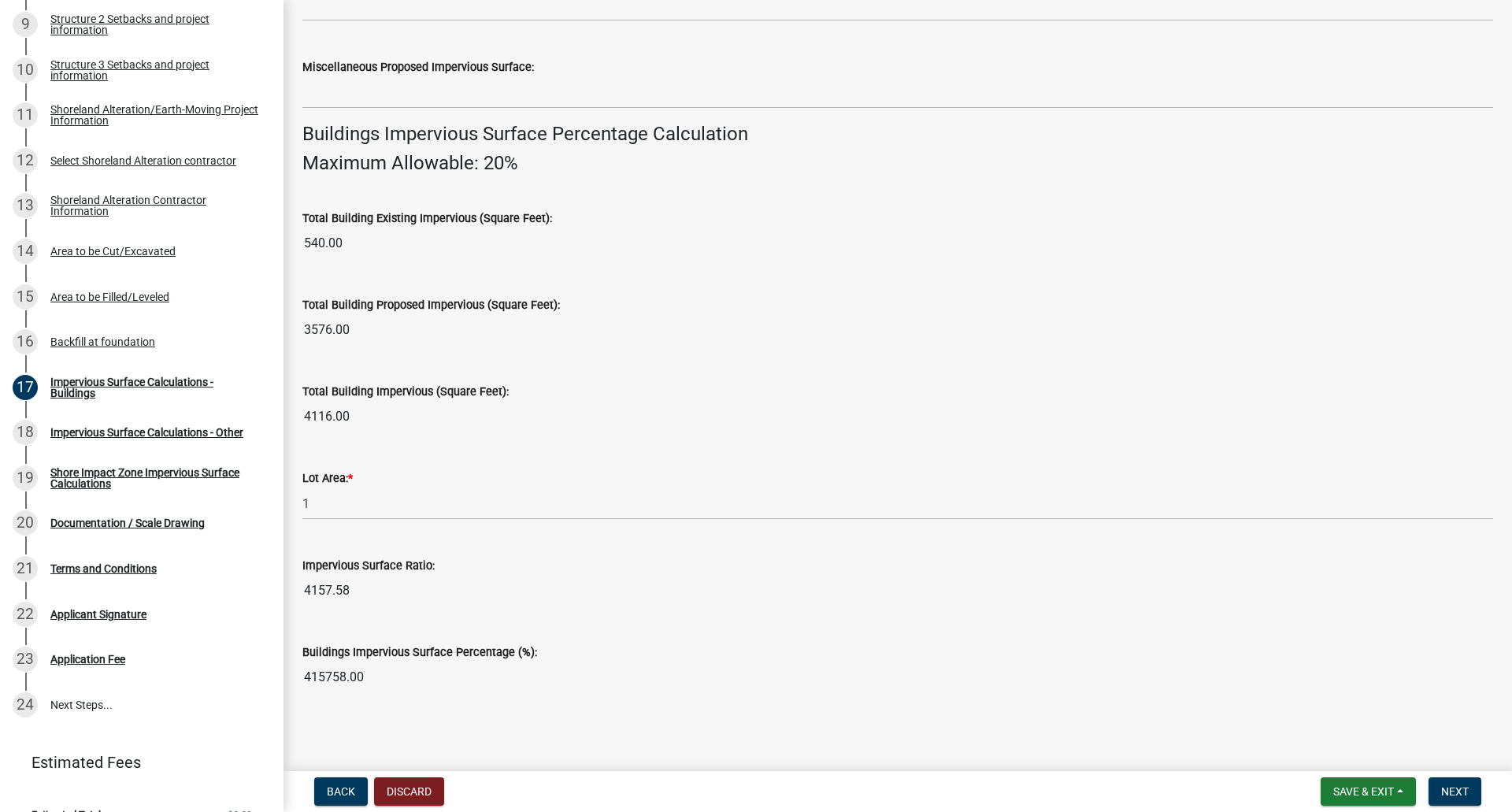 scroll, scrollTop: 973, scrollLeft: 0, axis: vertical 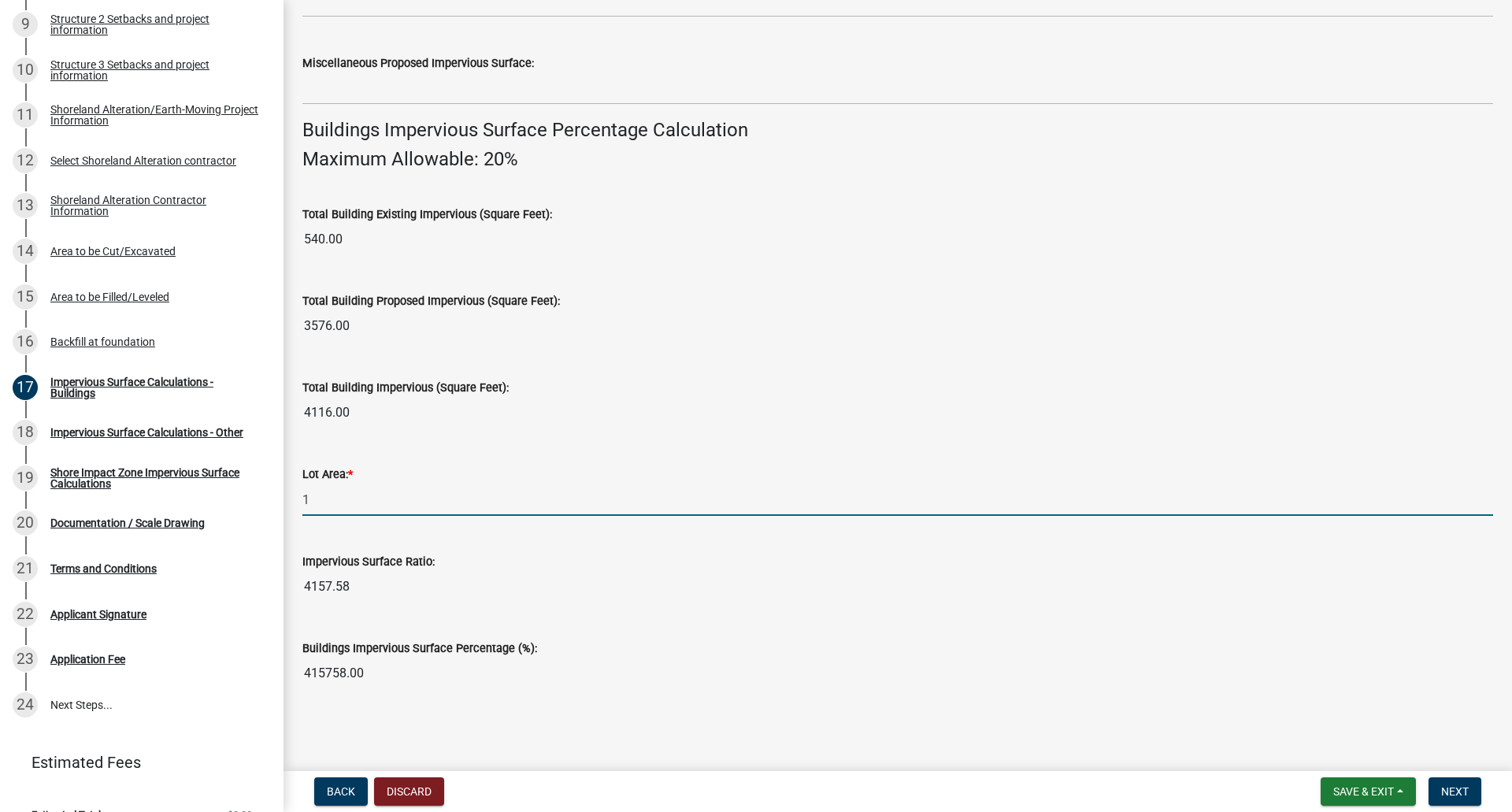 click on "1" at bounding box center [898, 499] 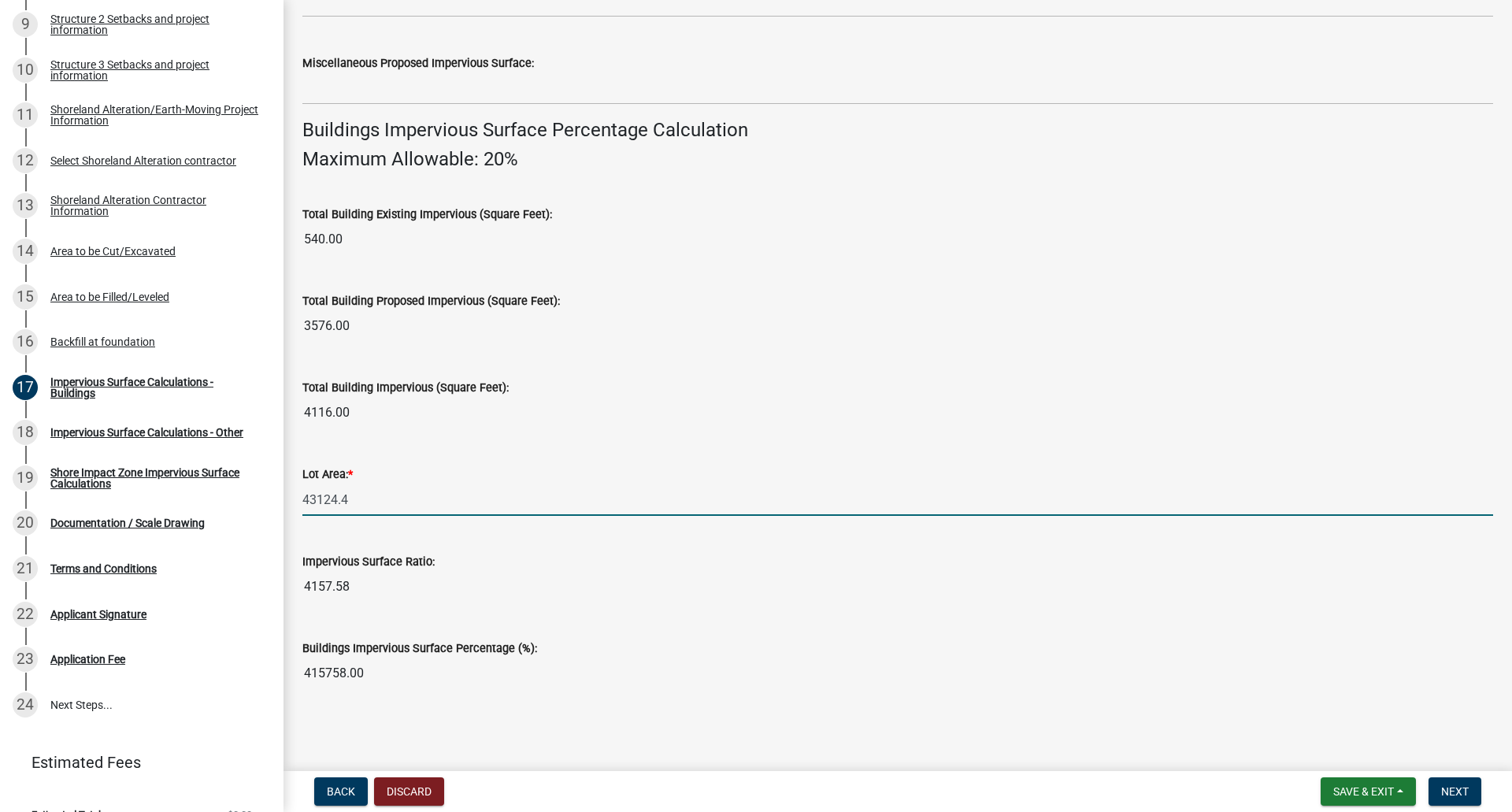 type on "43124.4" 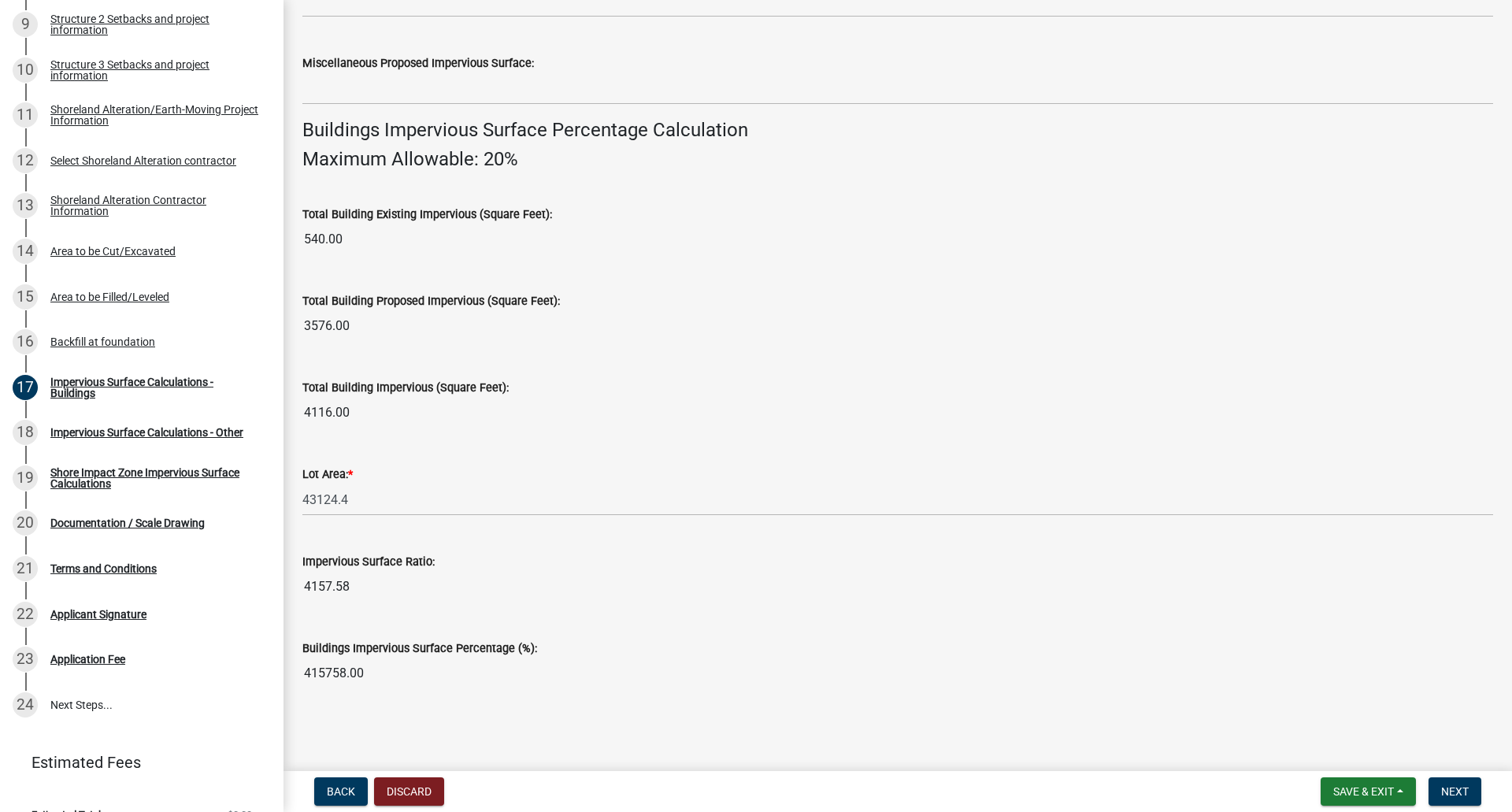 click on "Impervious Surface Ratio:" 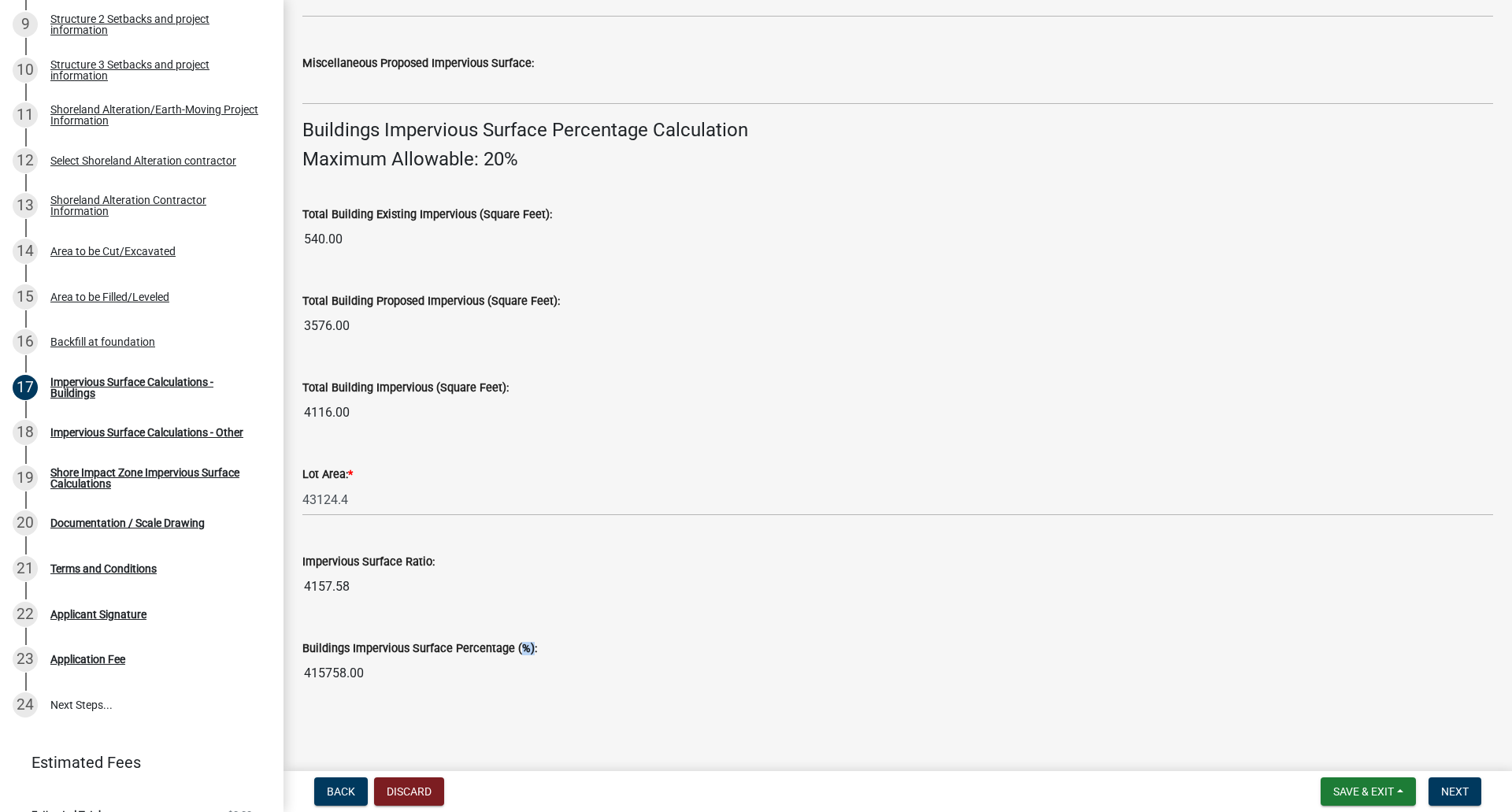 drag, startPoint x: 513, startPoint y: 645, endPoint x: 494, endPoint y: 640, distance: 19.64688 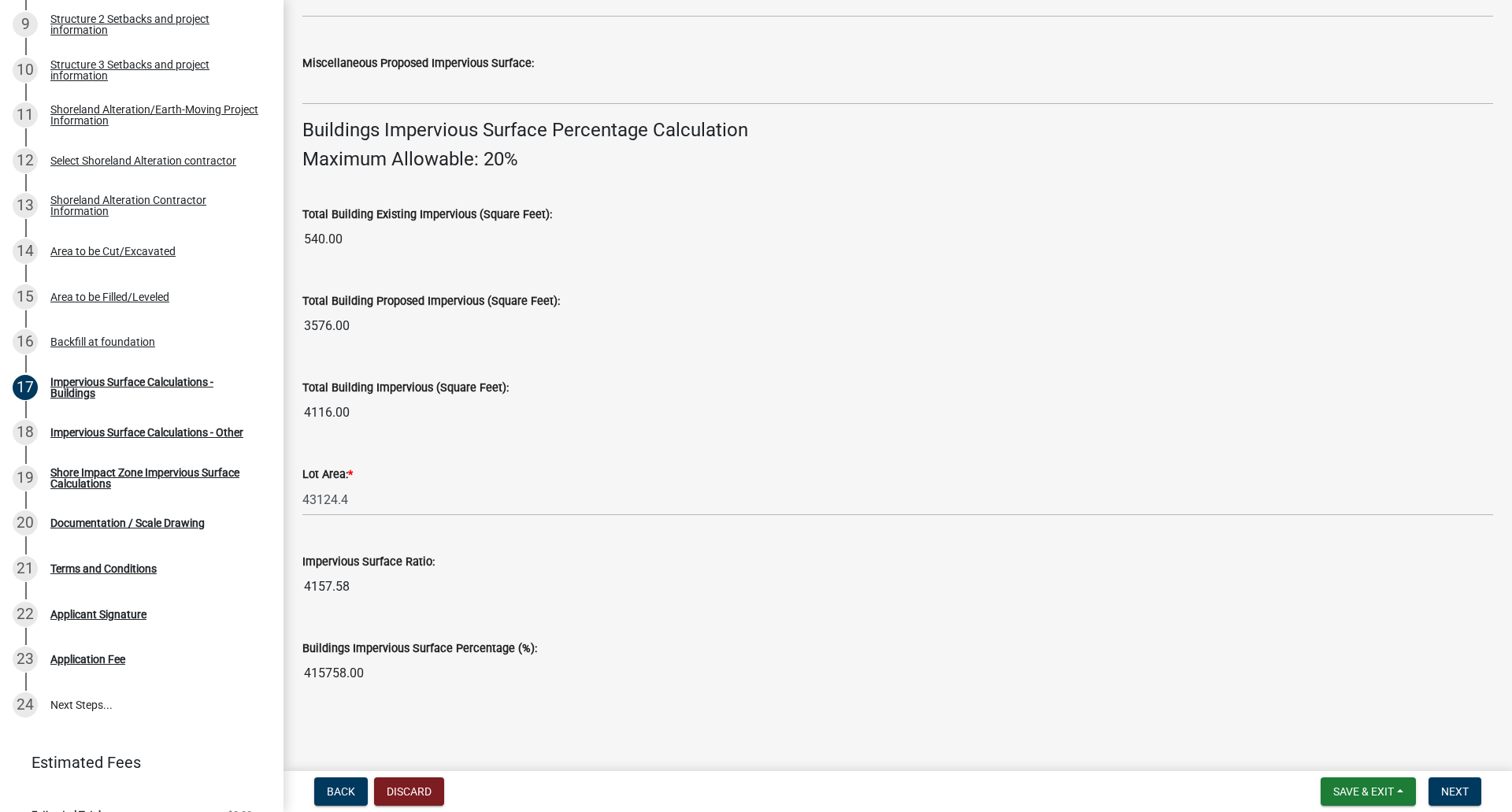 drag, startPoint x: 486, startPoint y: 610, endPoint x: 562, endPoint y: 603, distance: 76.32169 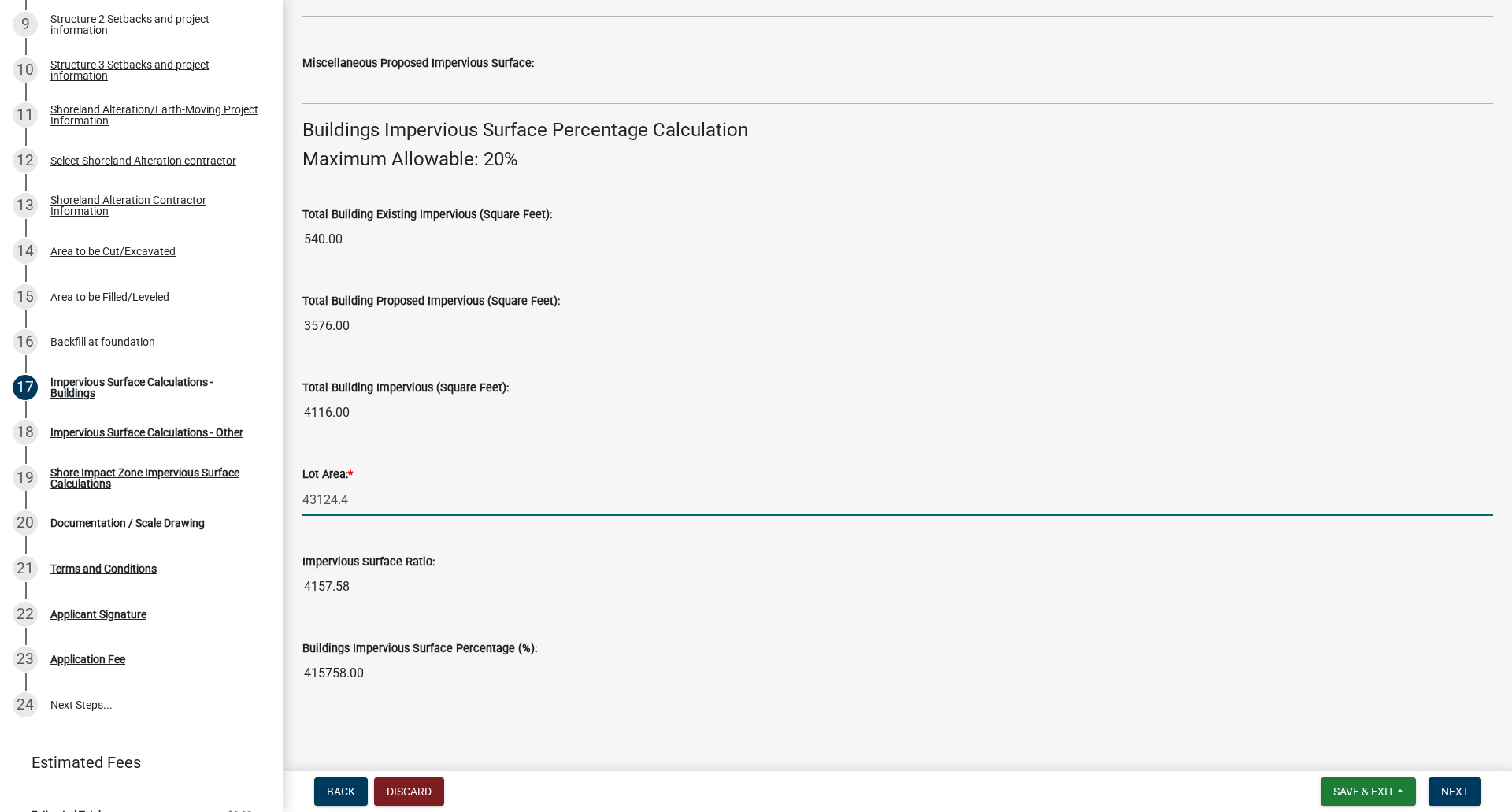 click on "43124.4" at bounding box center [898, 499] 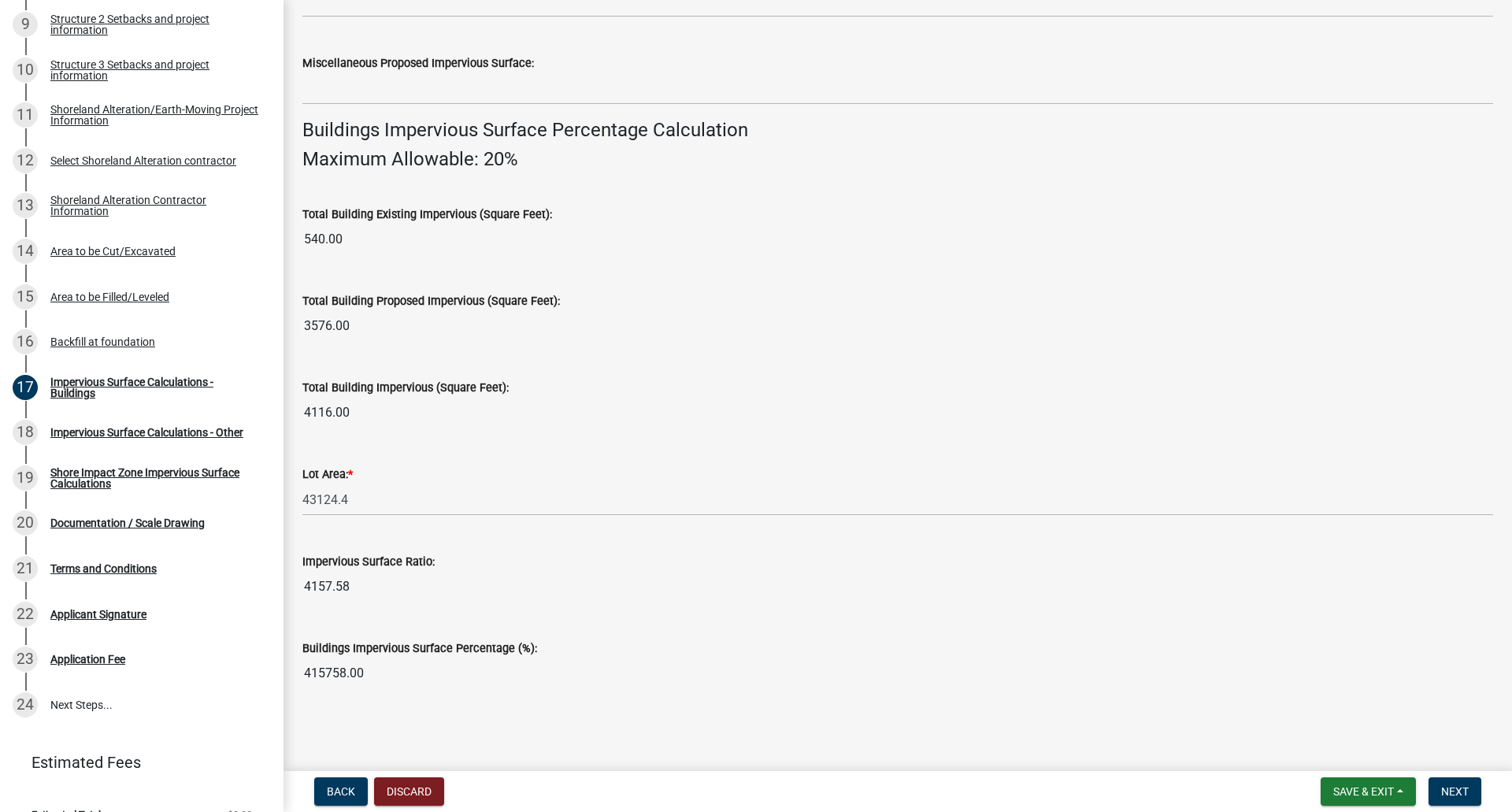 drag, startPoint x: 662, startPoint y: 576, endPoint x: 650, endPoint y: 589, distance: 17.691806 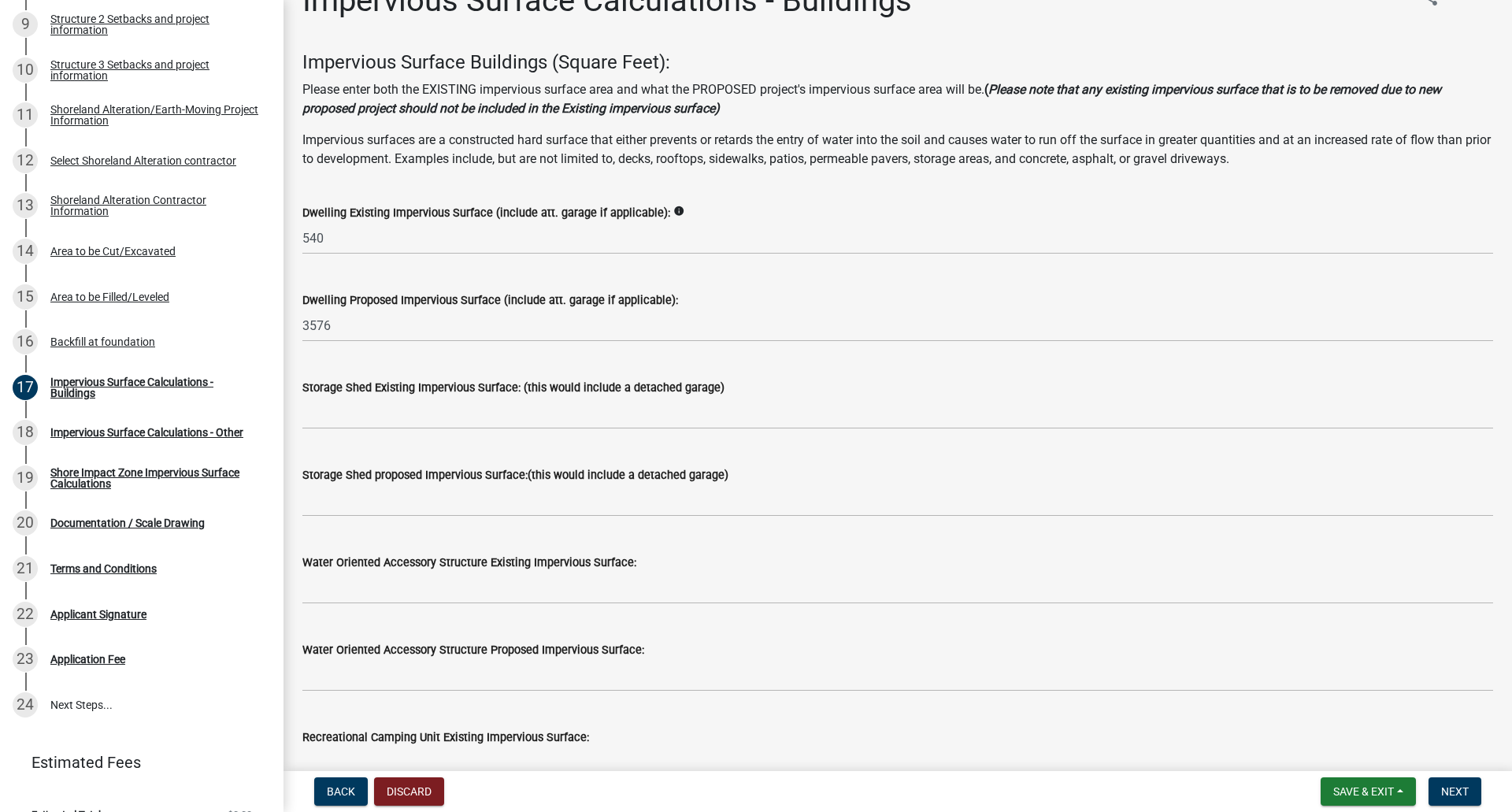 scroll, scrollTop: 0, scrollLeft: 0, axis: both 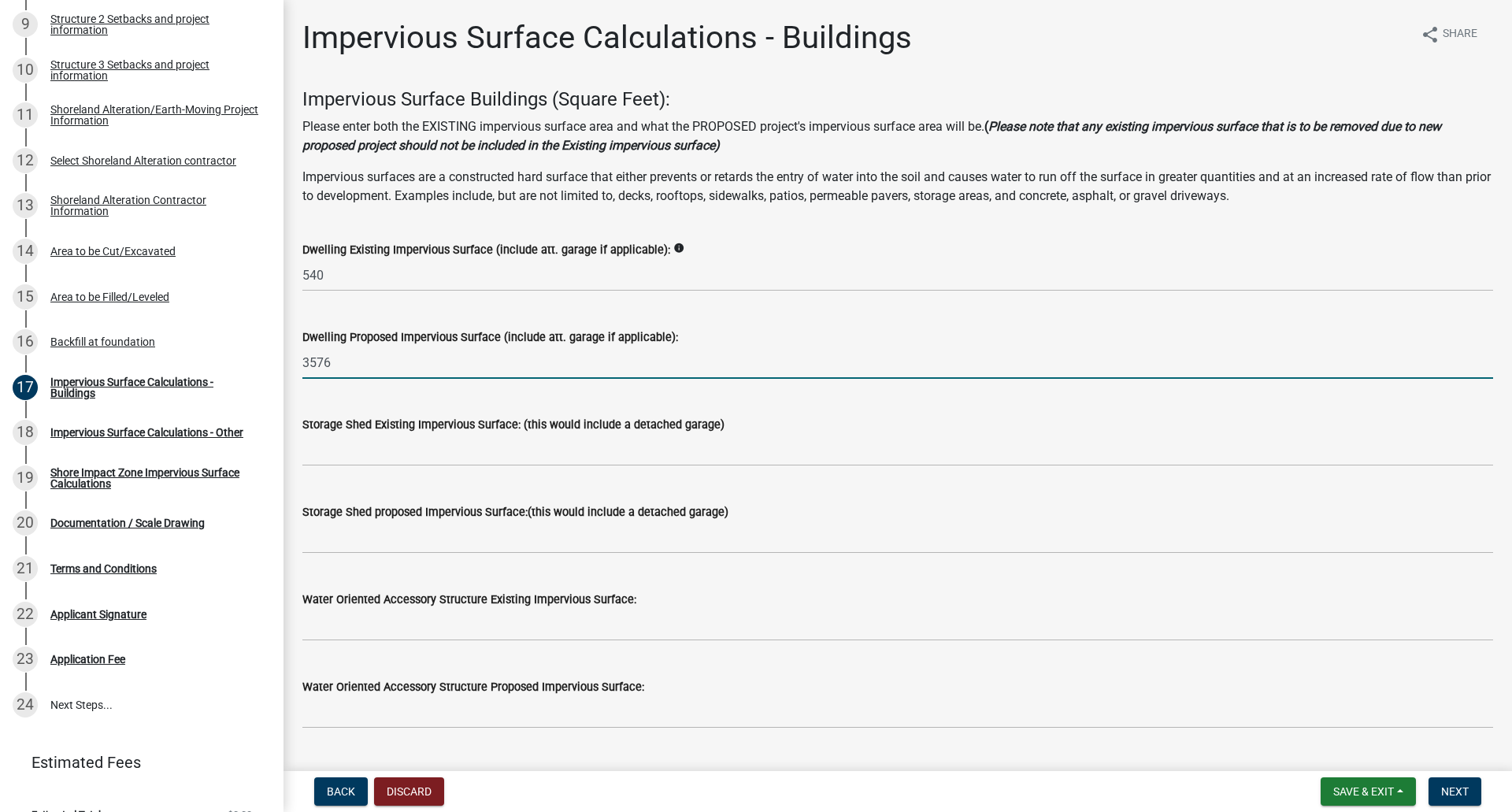 click on "3576" 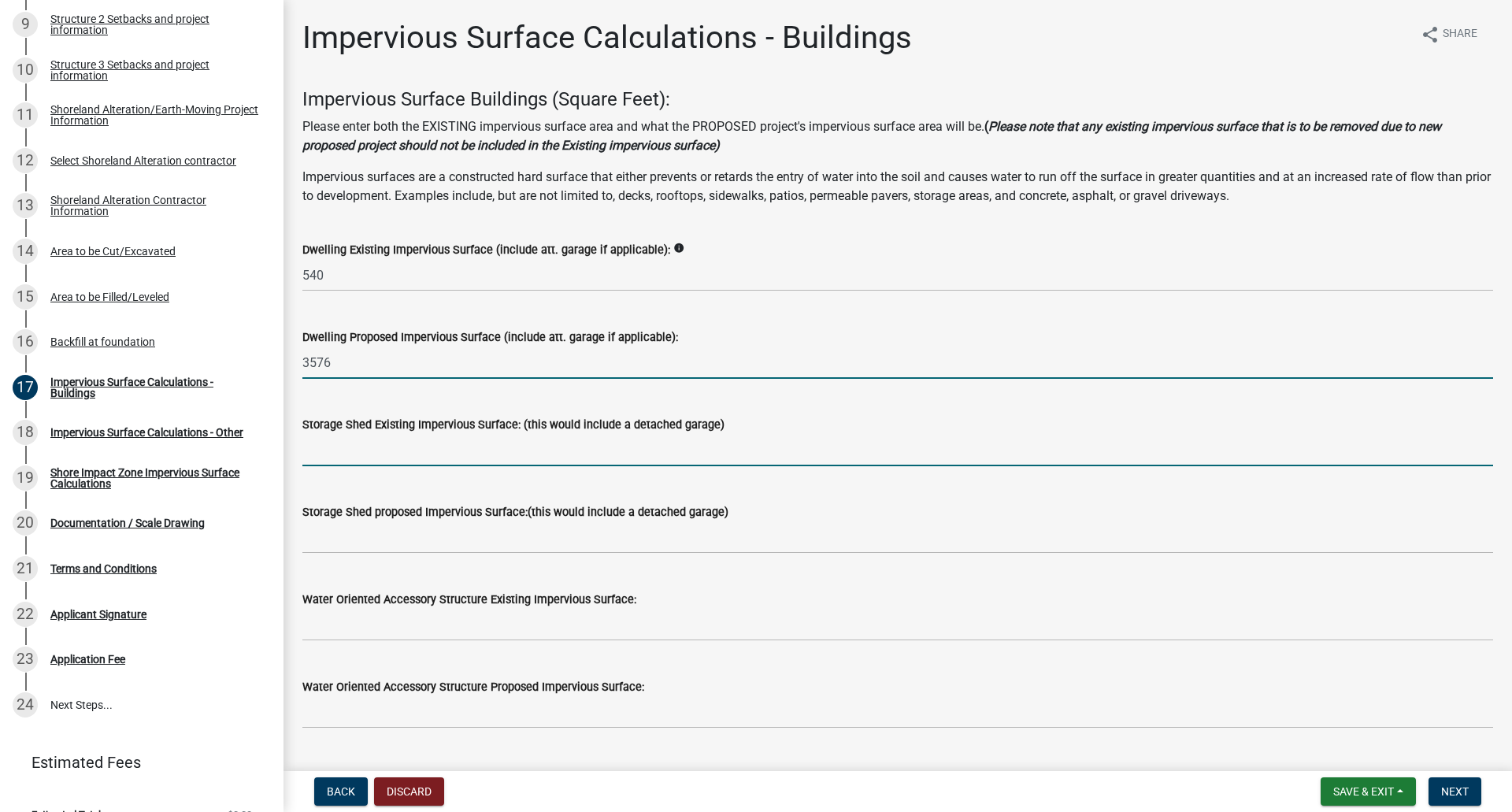 click 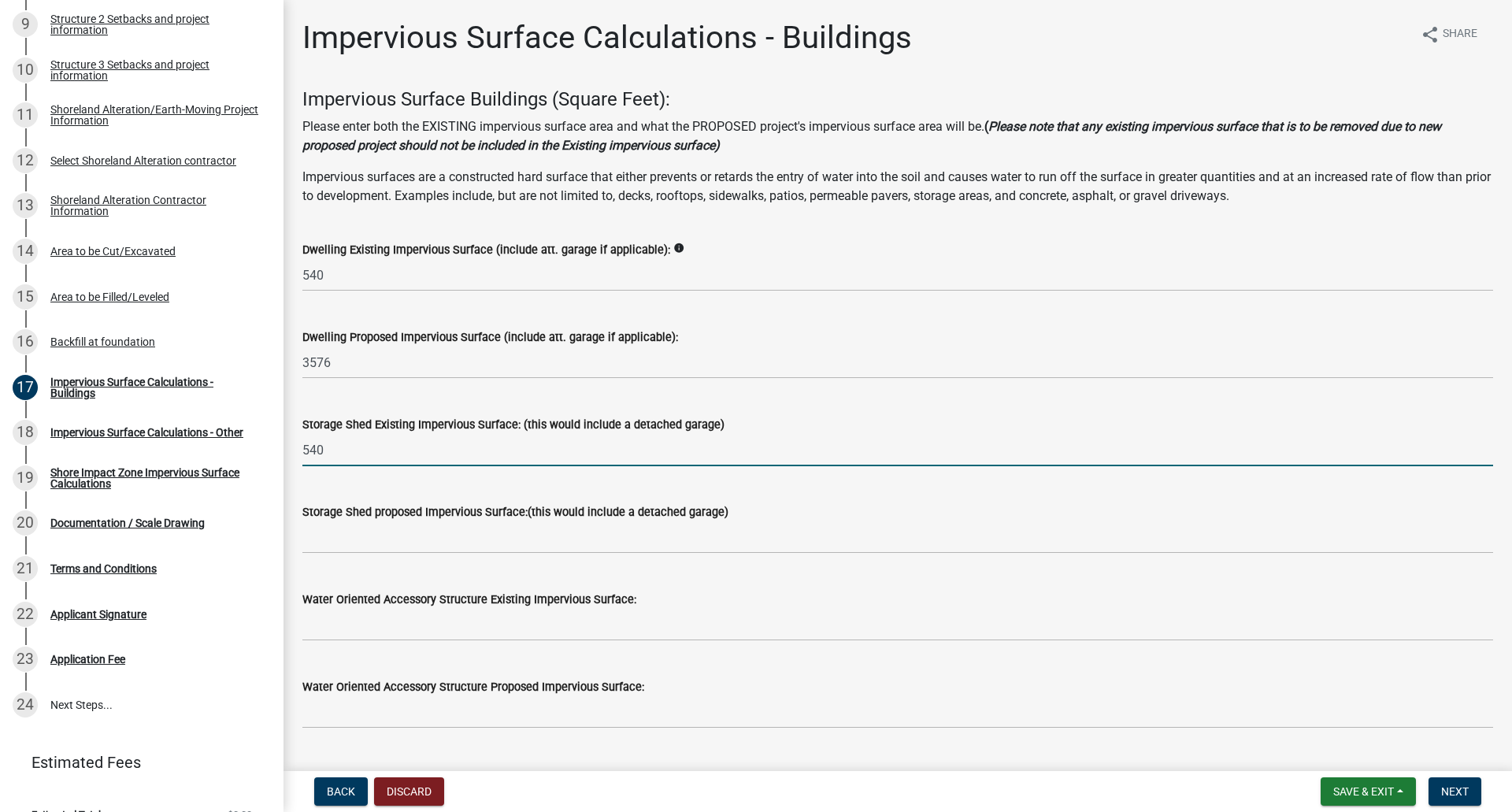 type on "540" 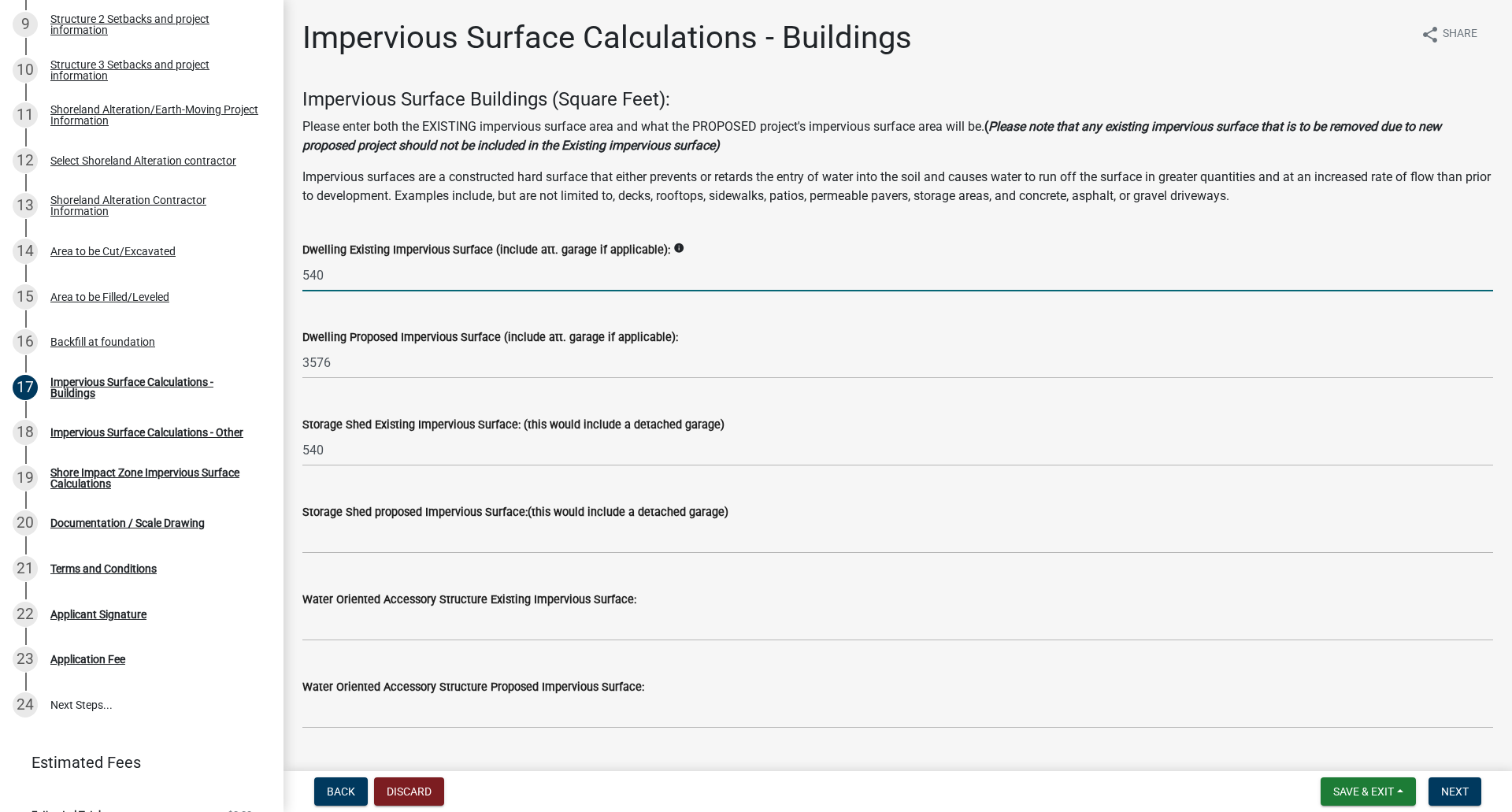 click on "540" 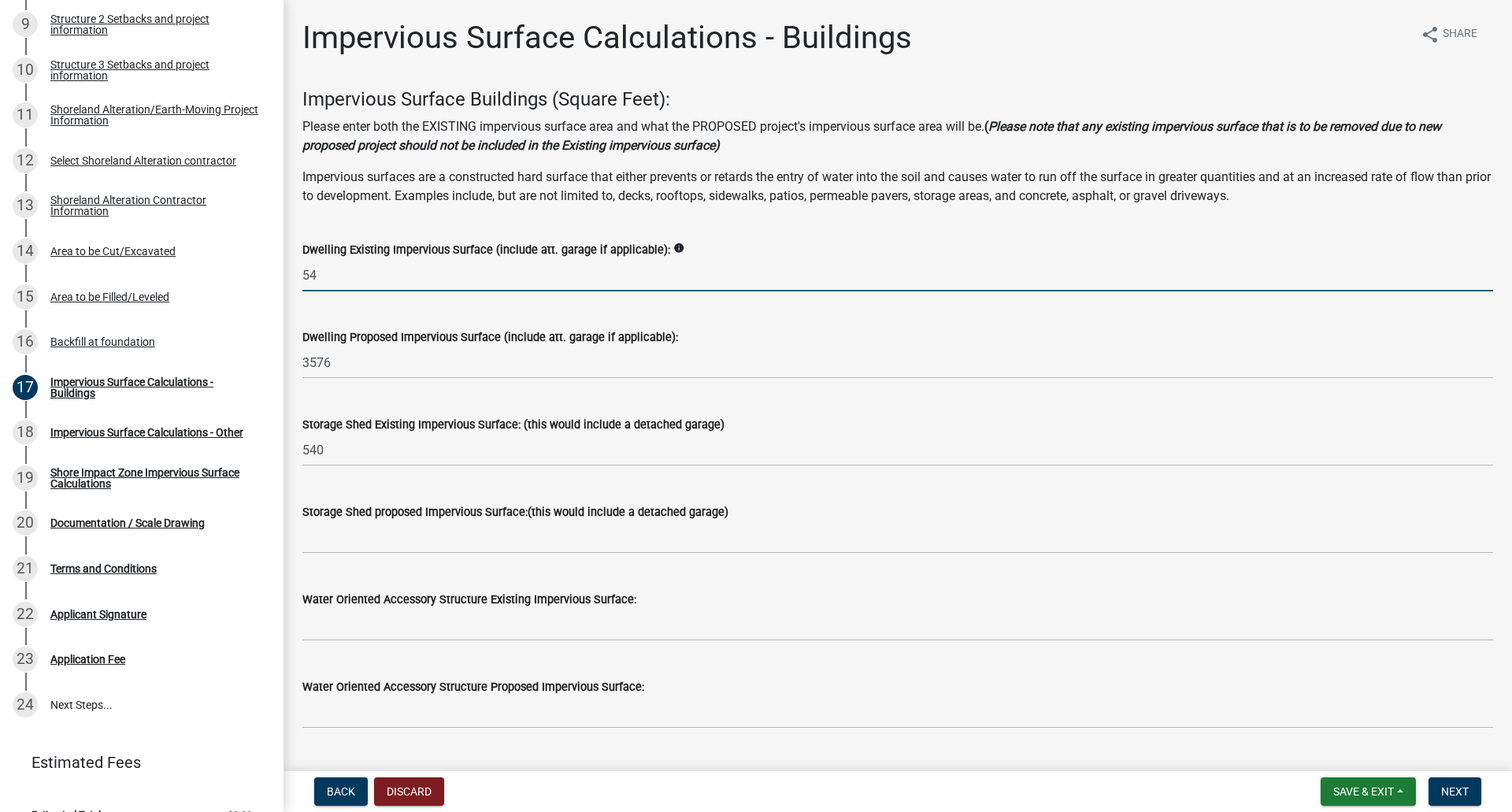 type on "5" 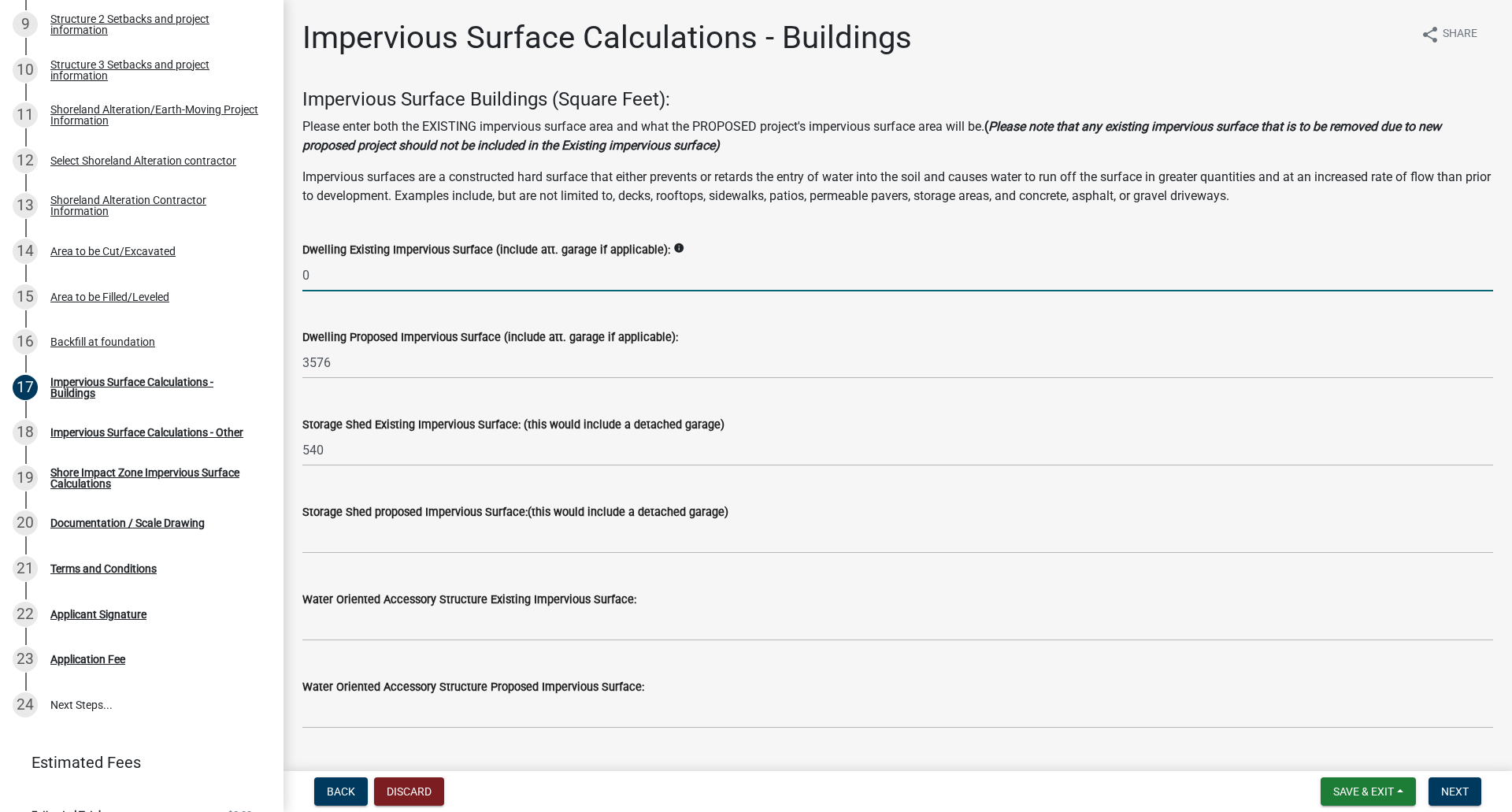 type on "0" 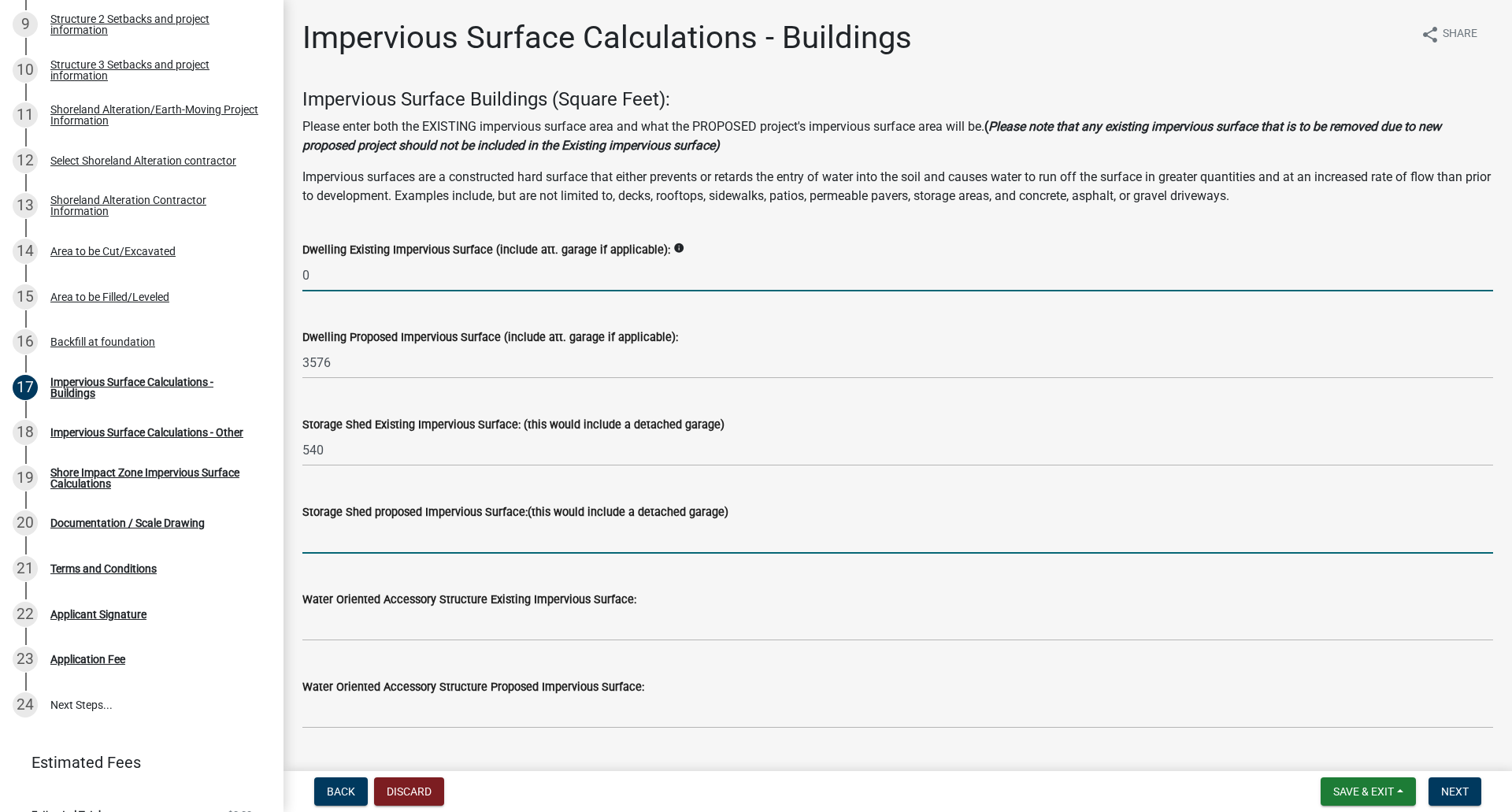 click 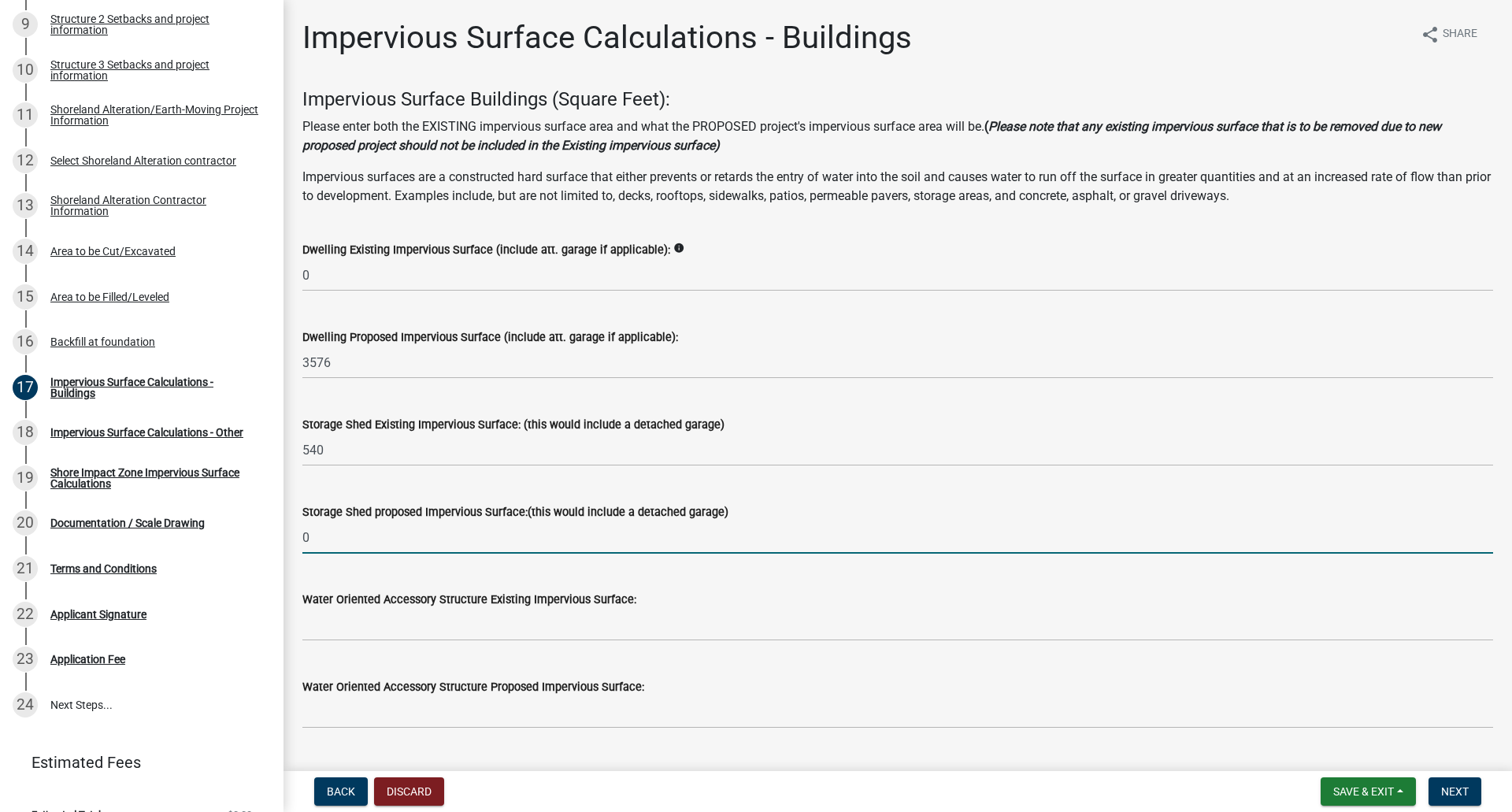type on "0" 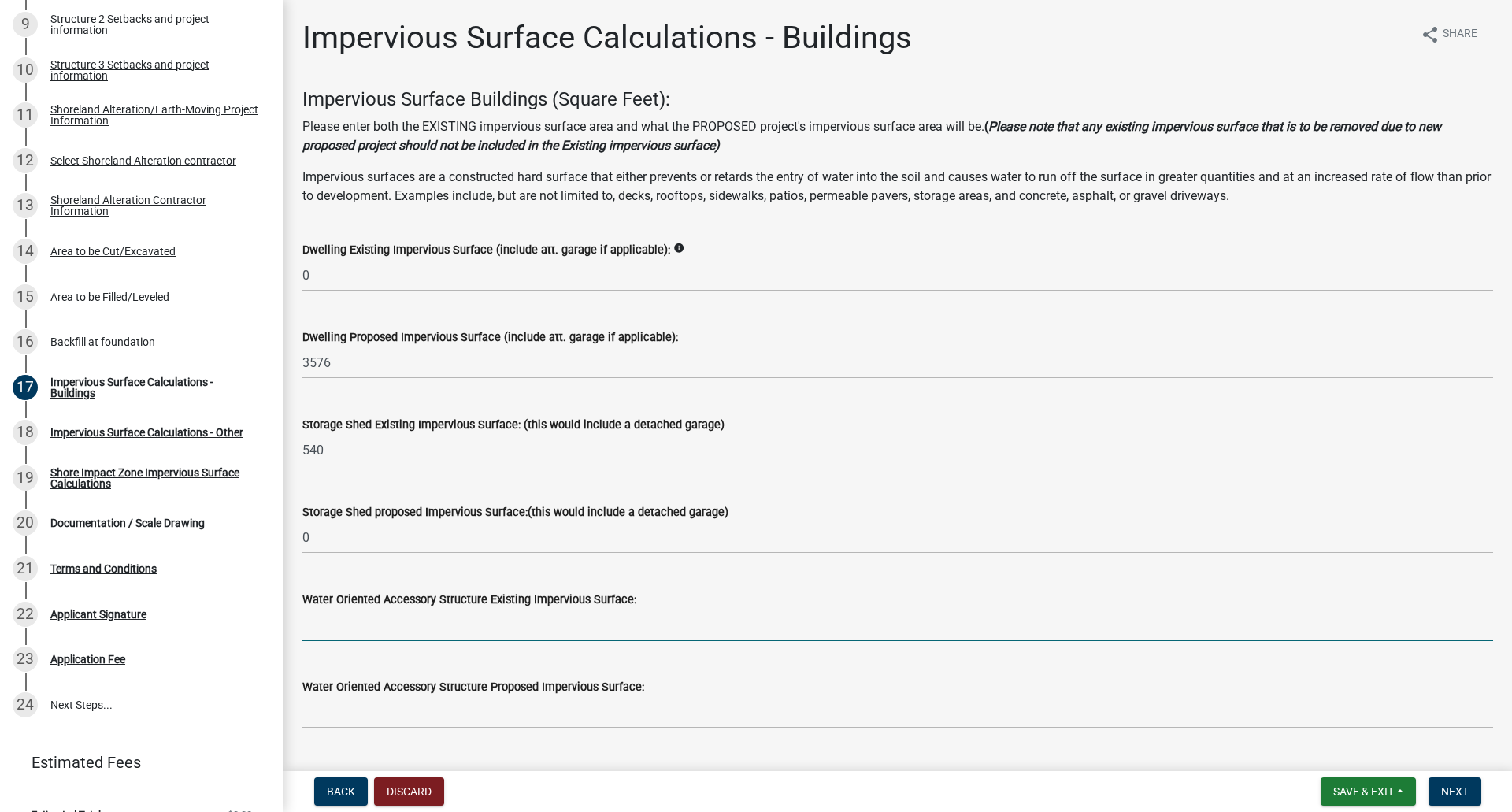 click 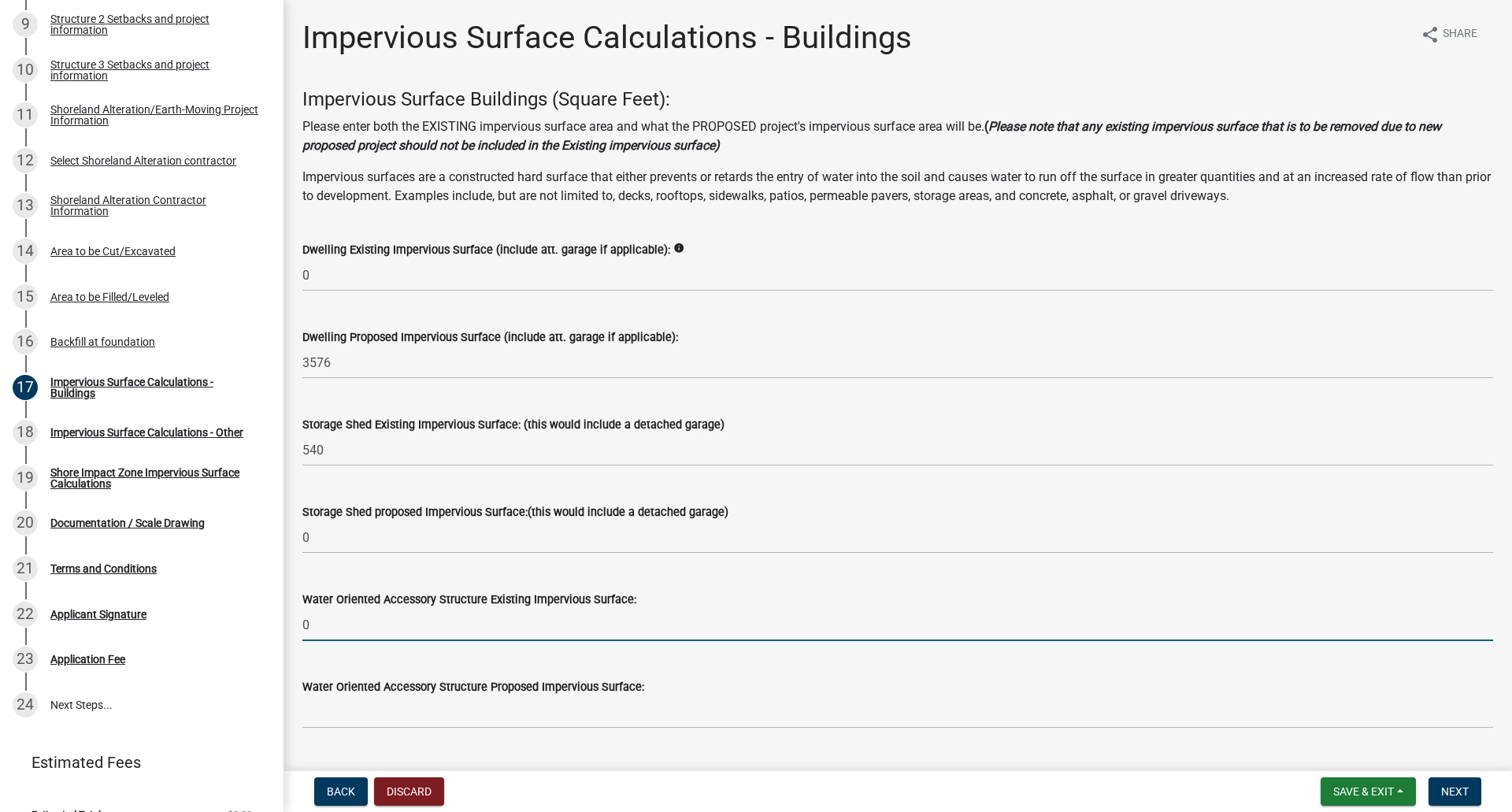 type on "0" 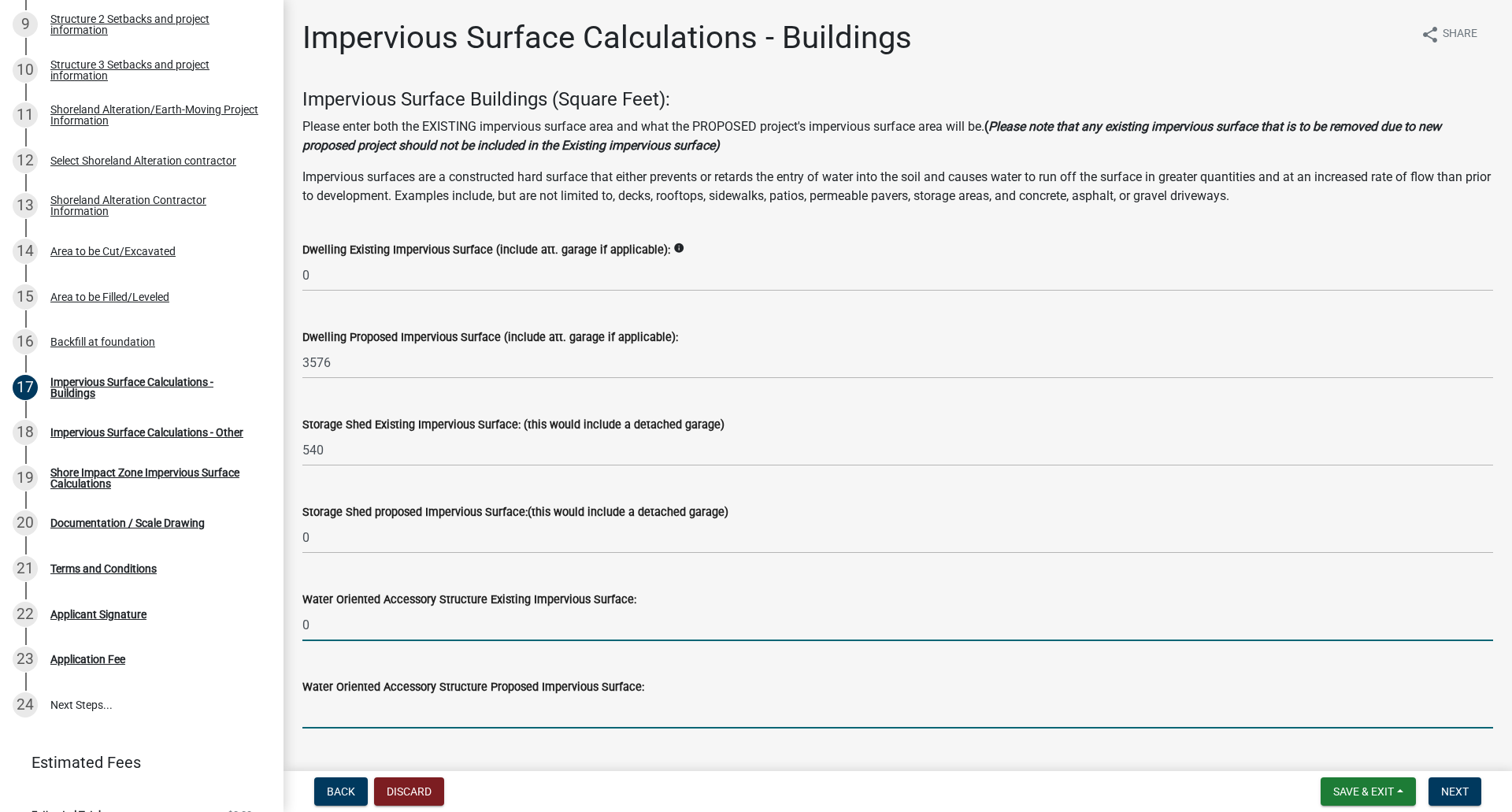 click 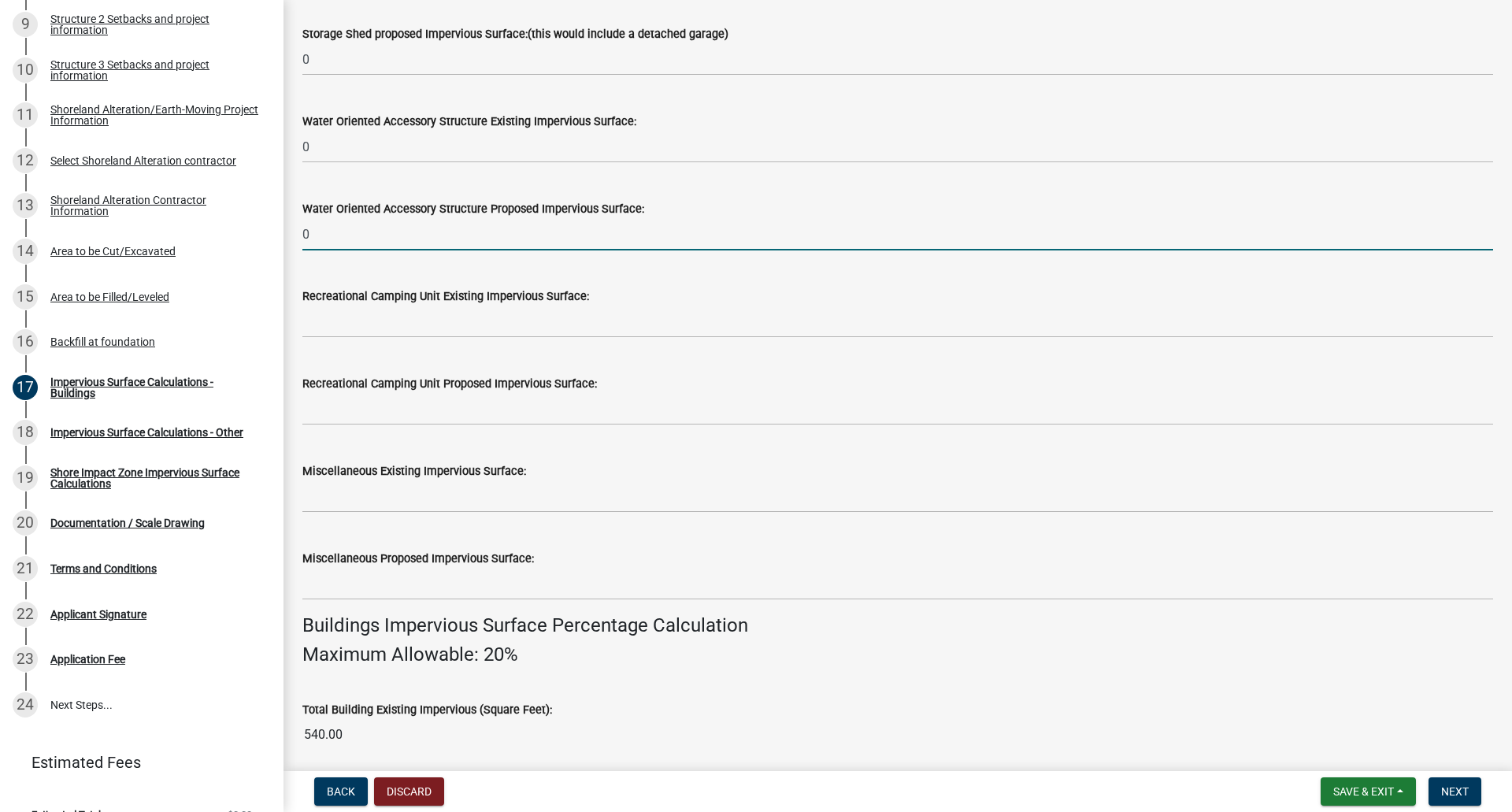 scroll, scrollTop: 483, scrollLeft: 0, axis: vertical 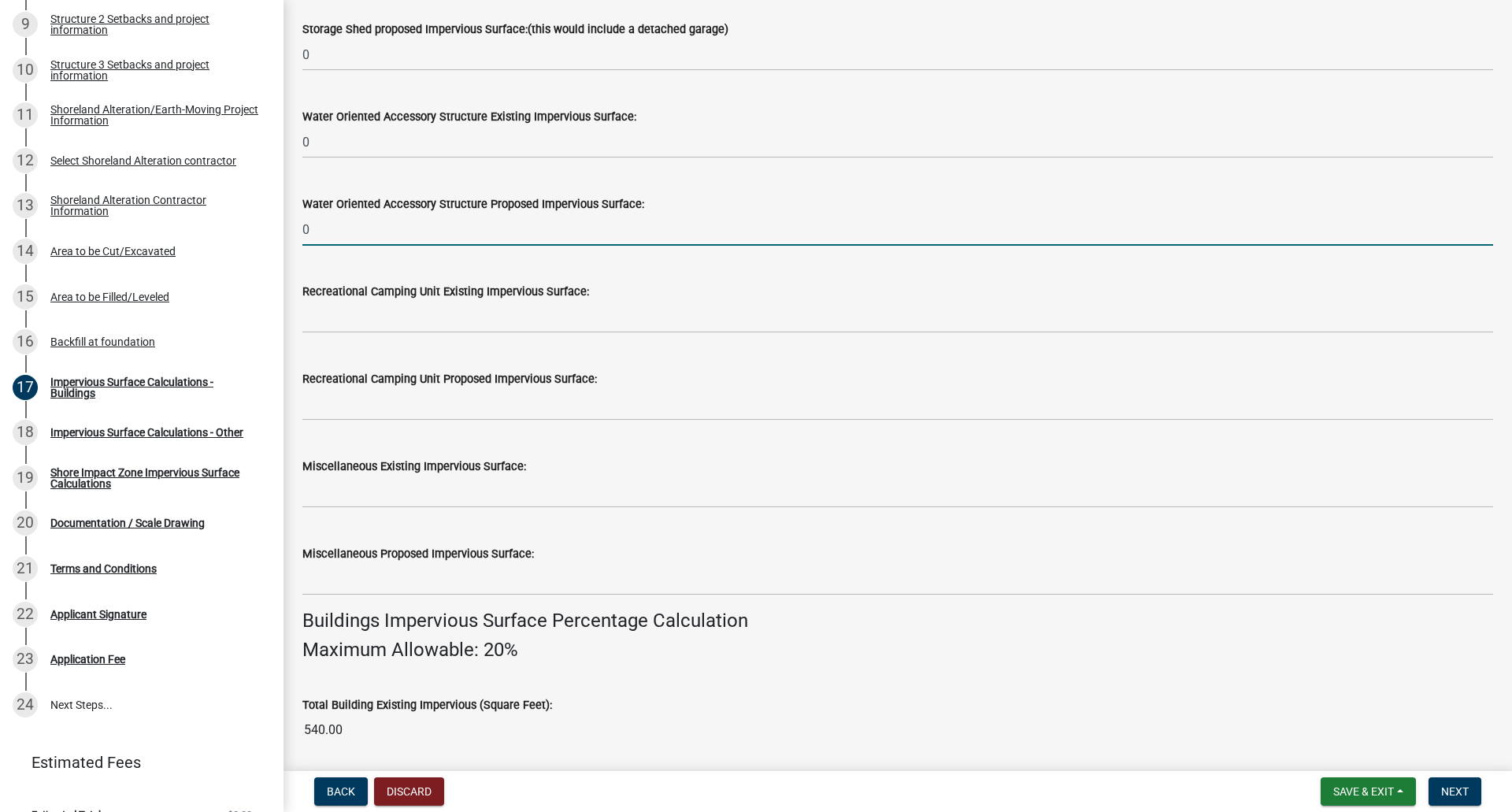 type on "0" 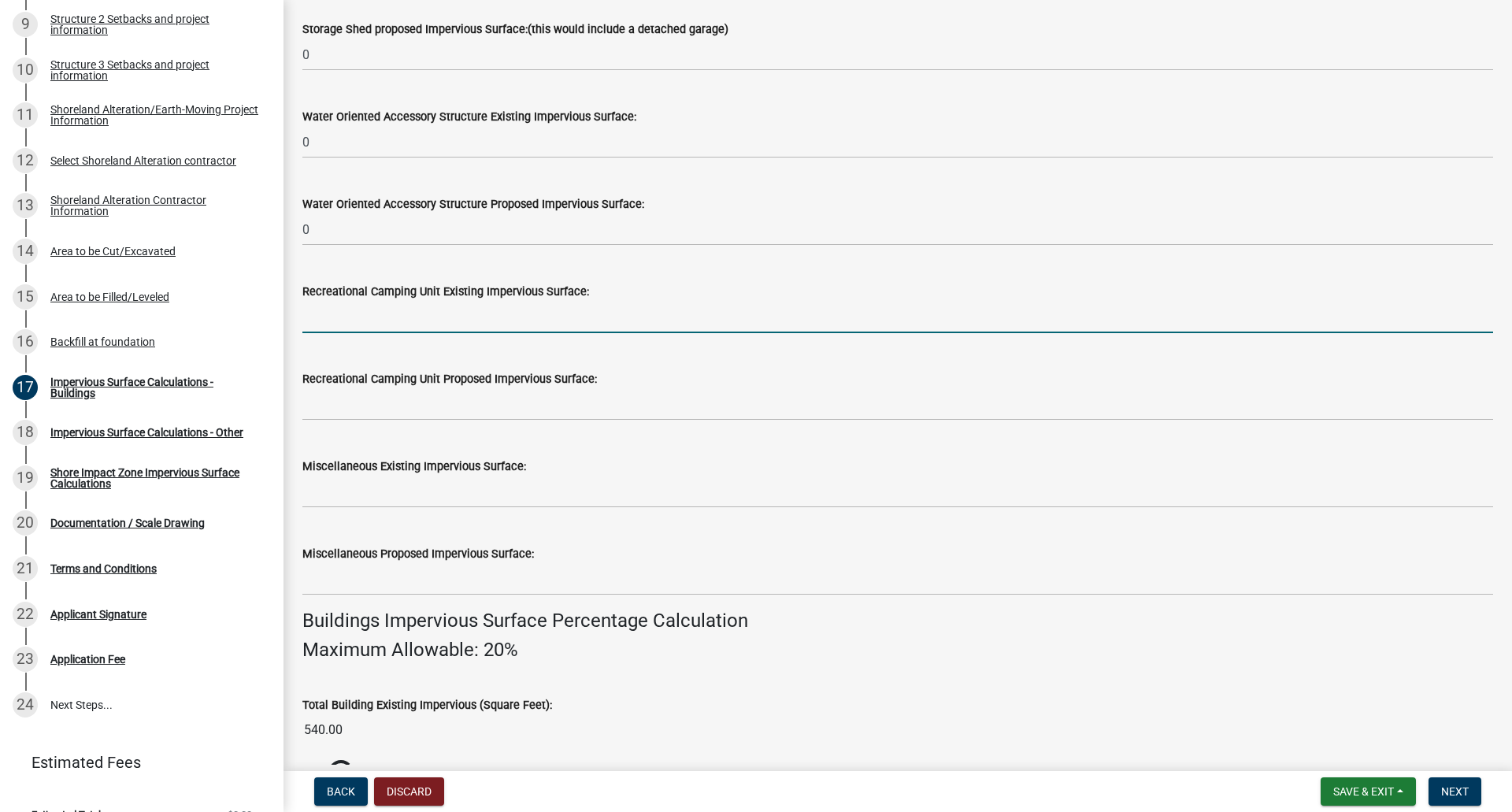 click 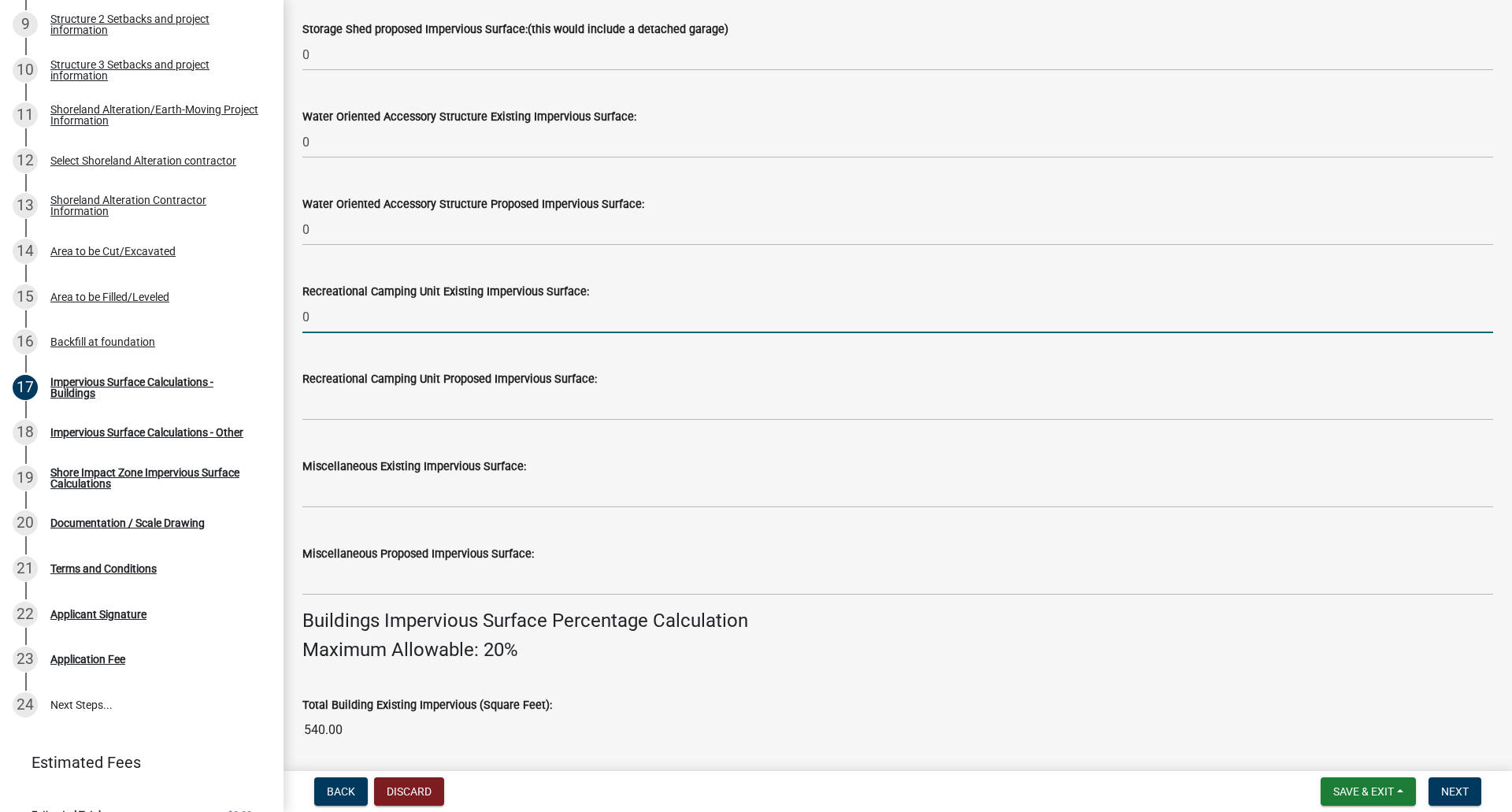 type on "0" 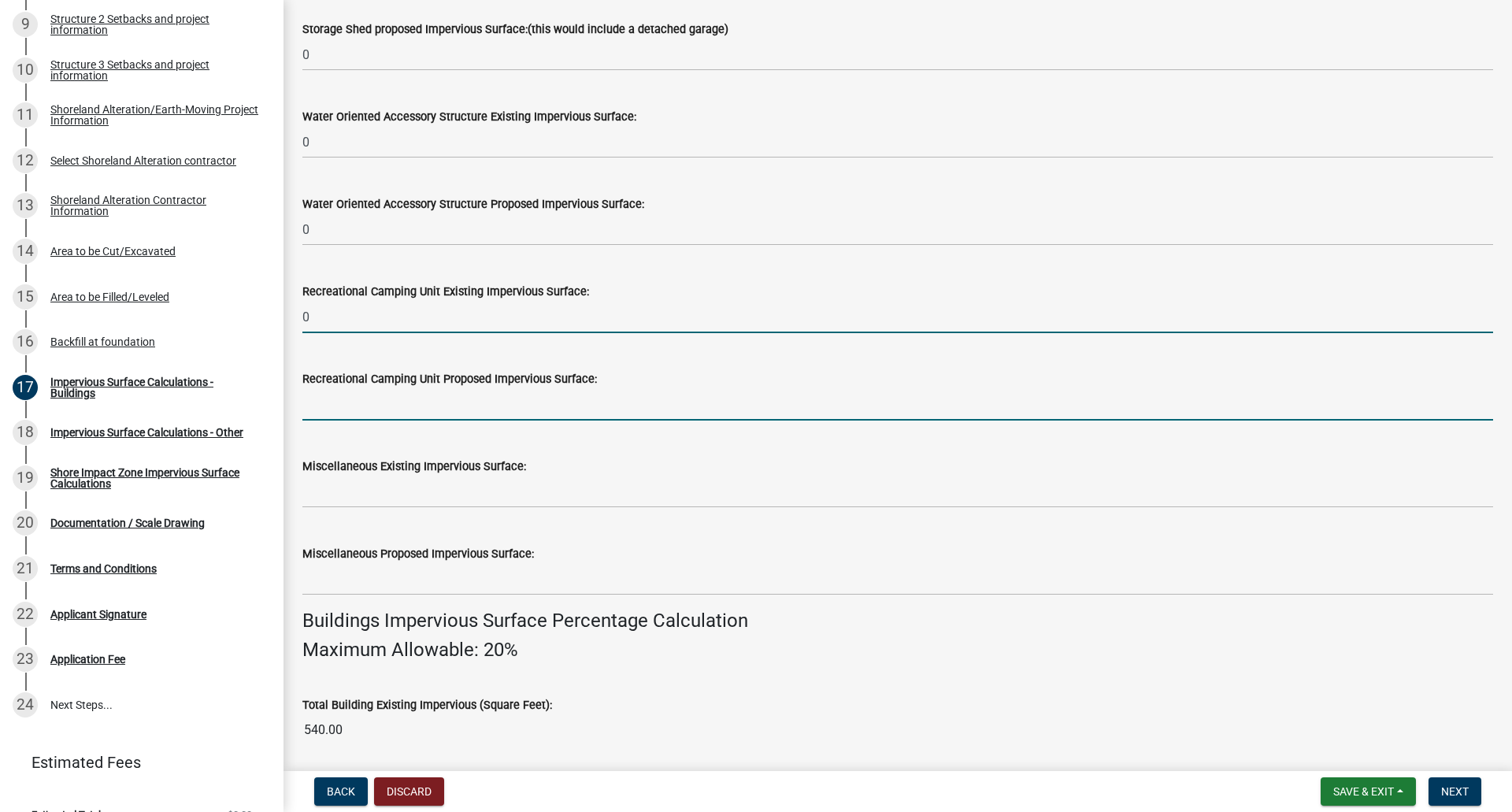 click 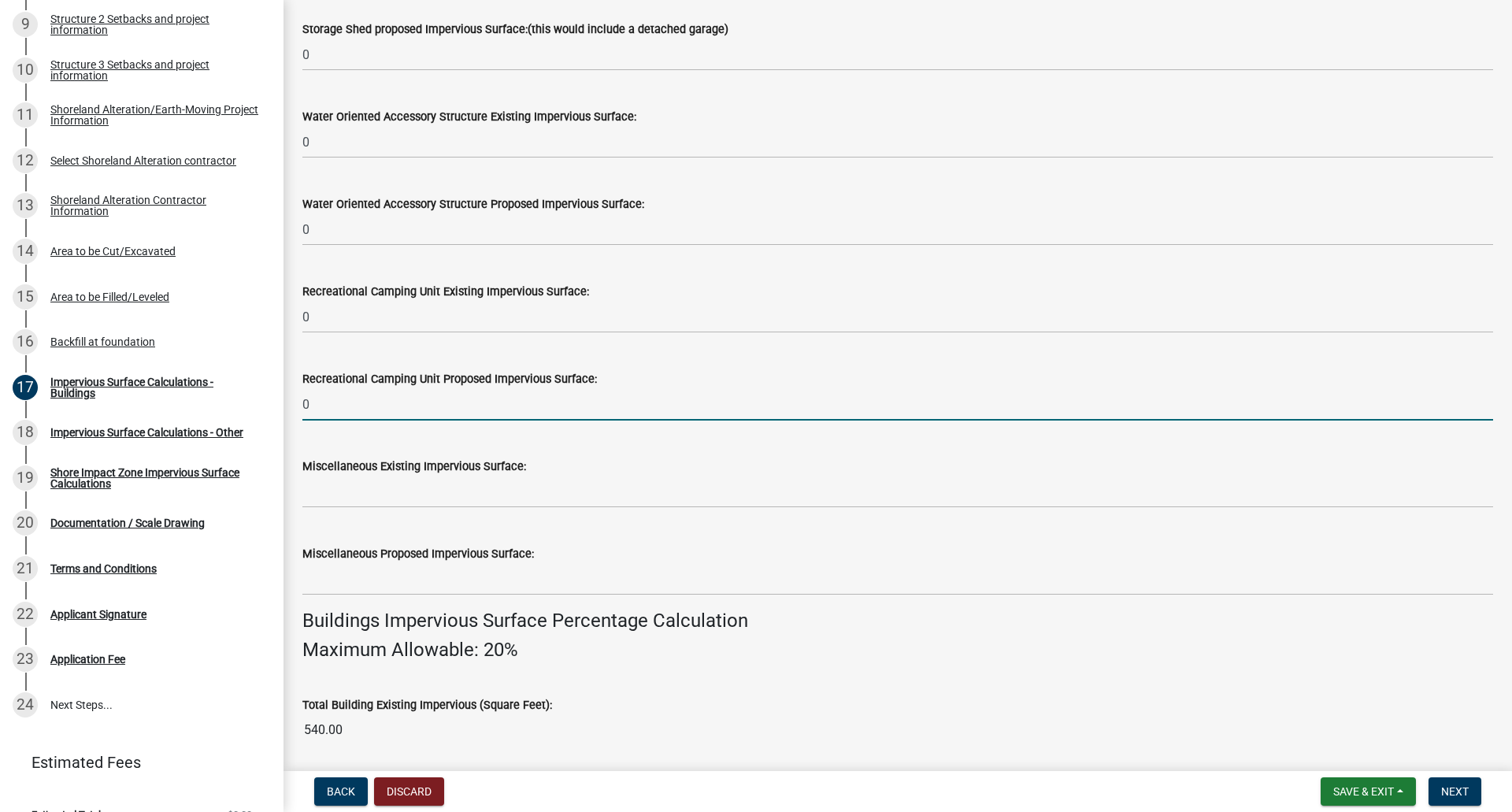 type on "0" 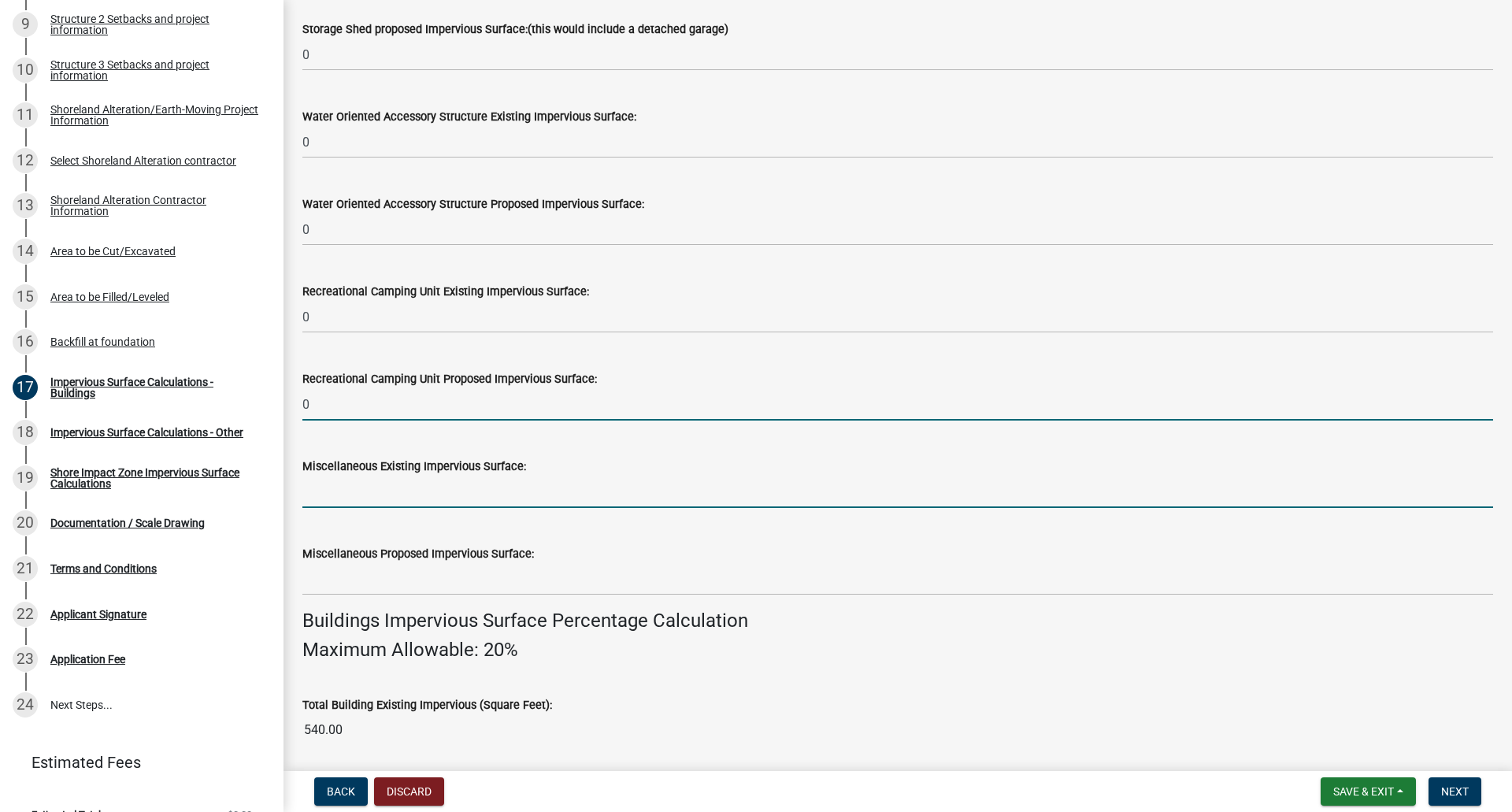 click 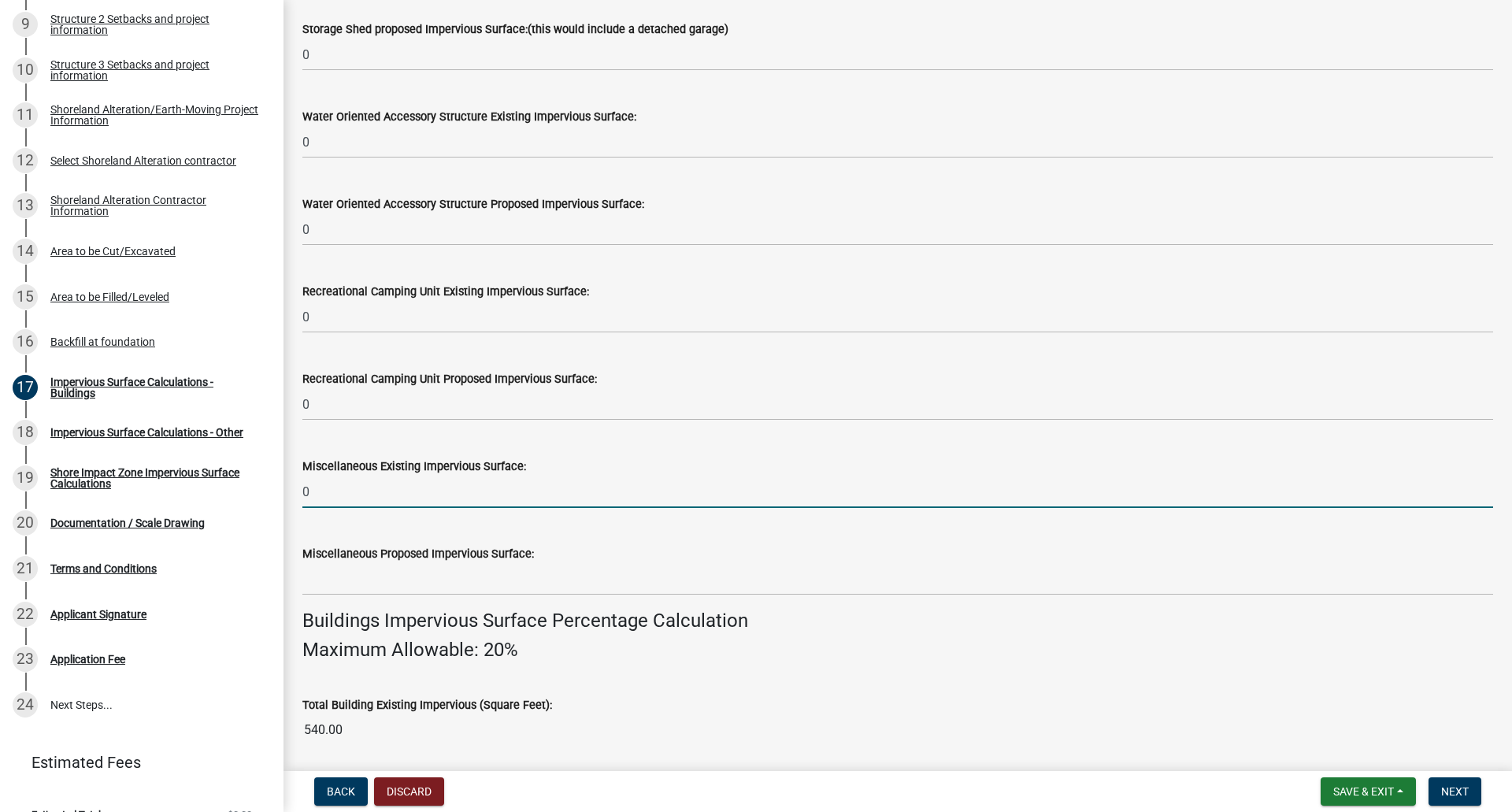 type on "0" 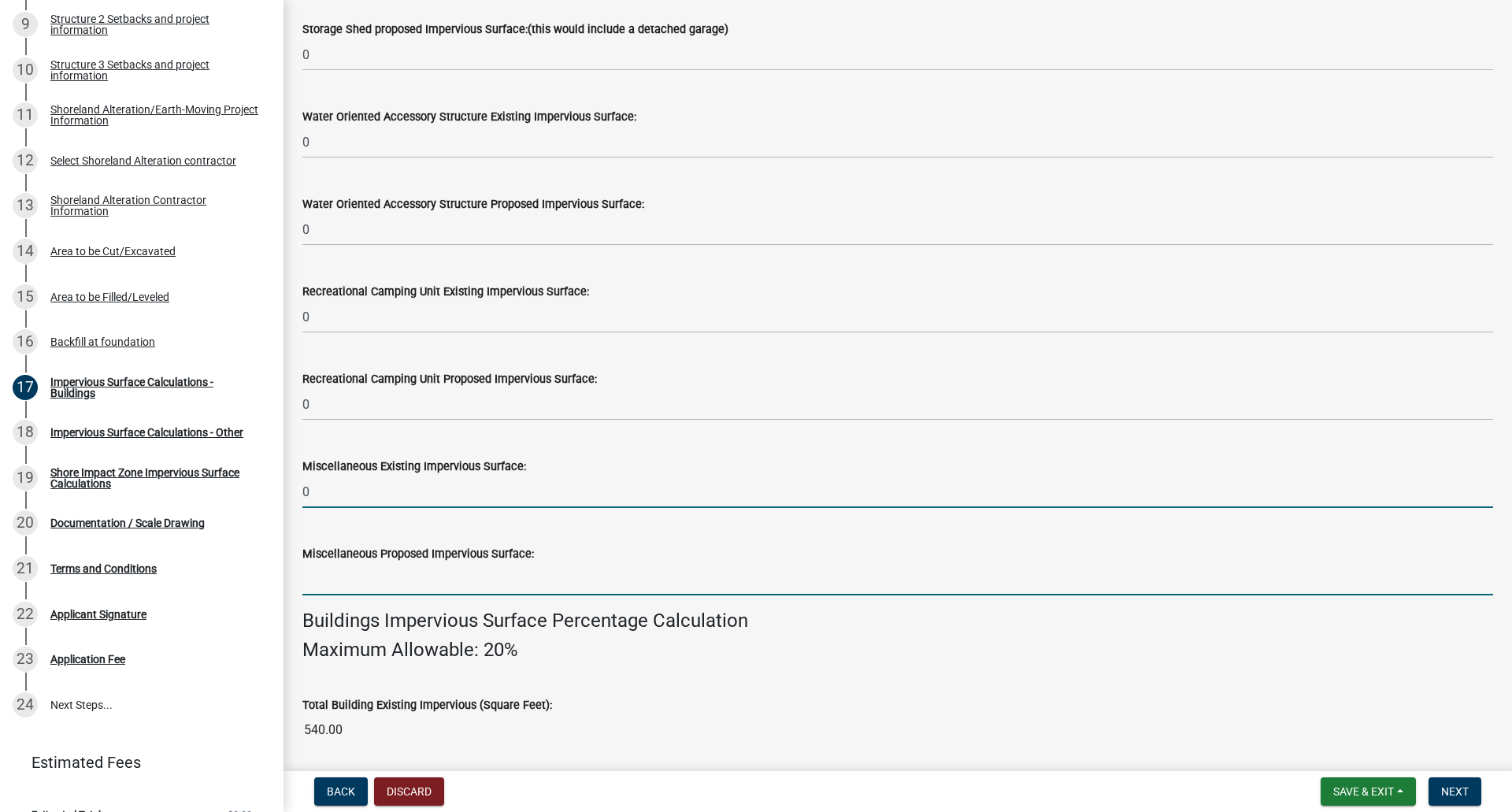 click 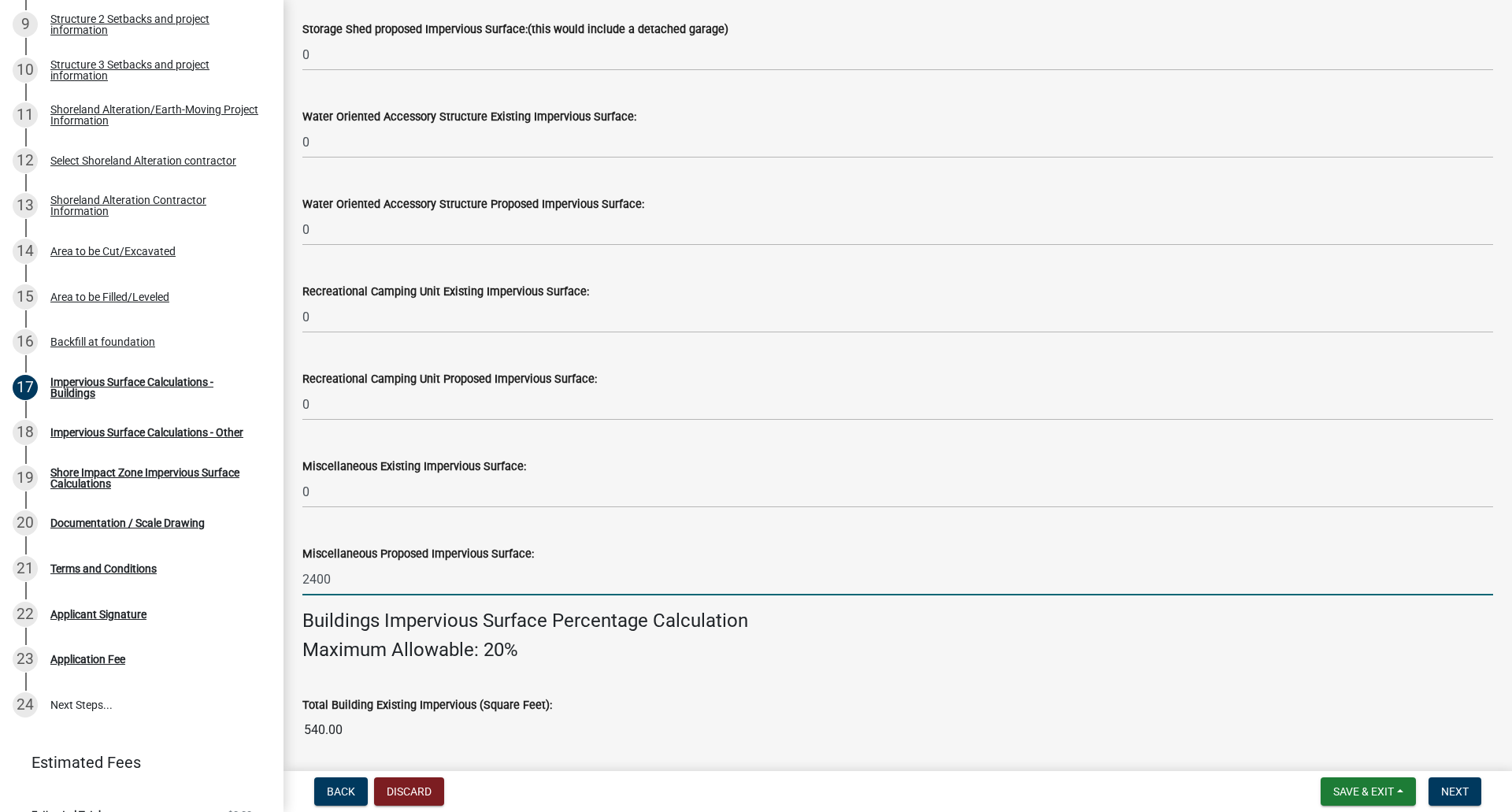 type on "2400" 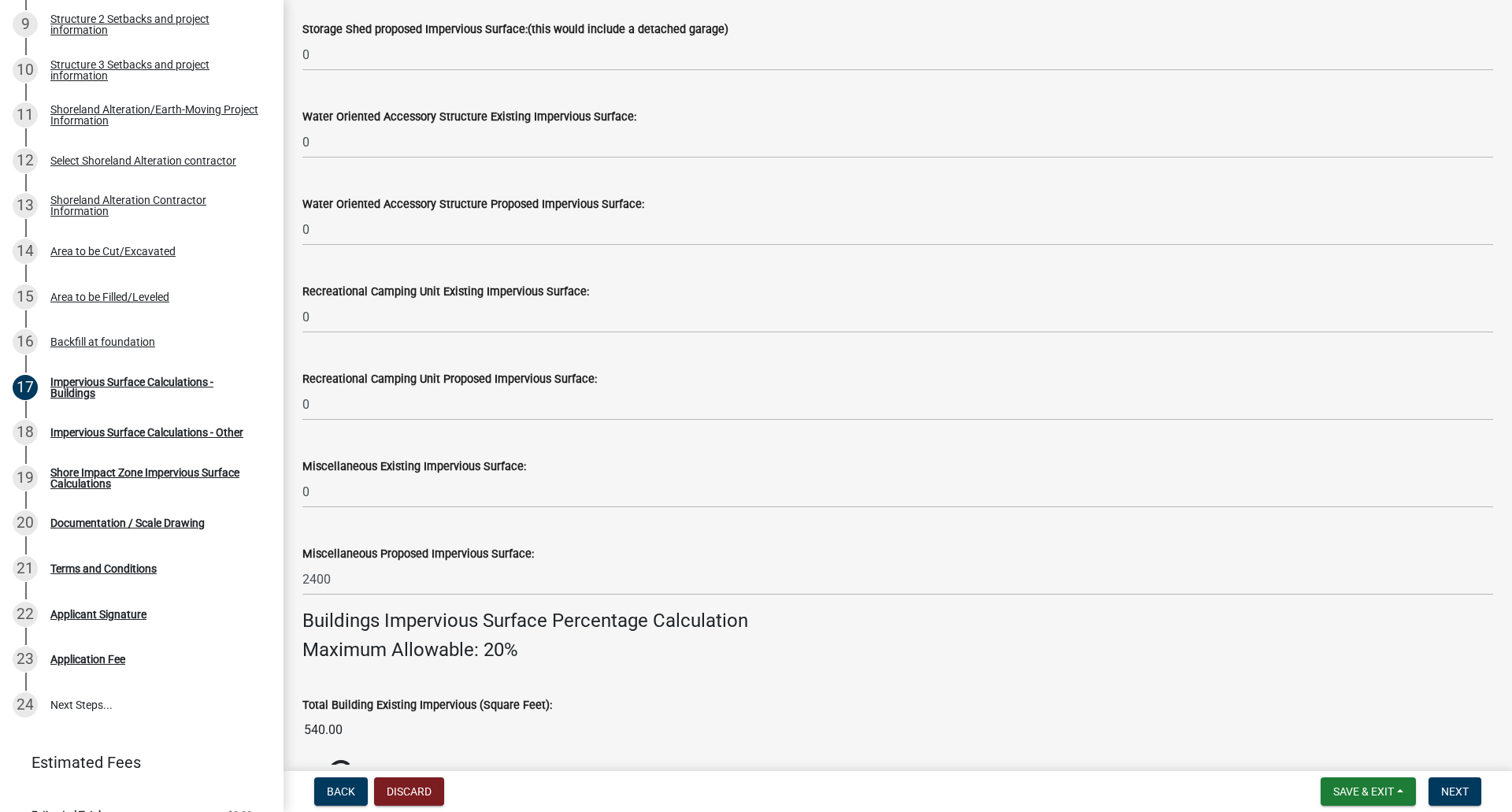 click on "Maximum Allowable: 20%" 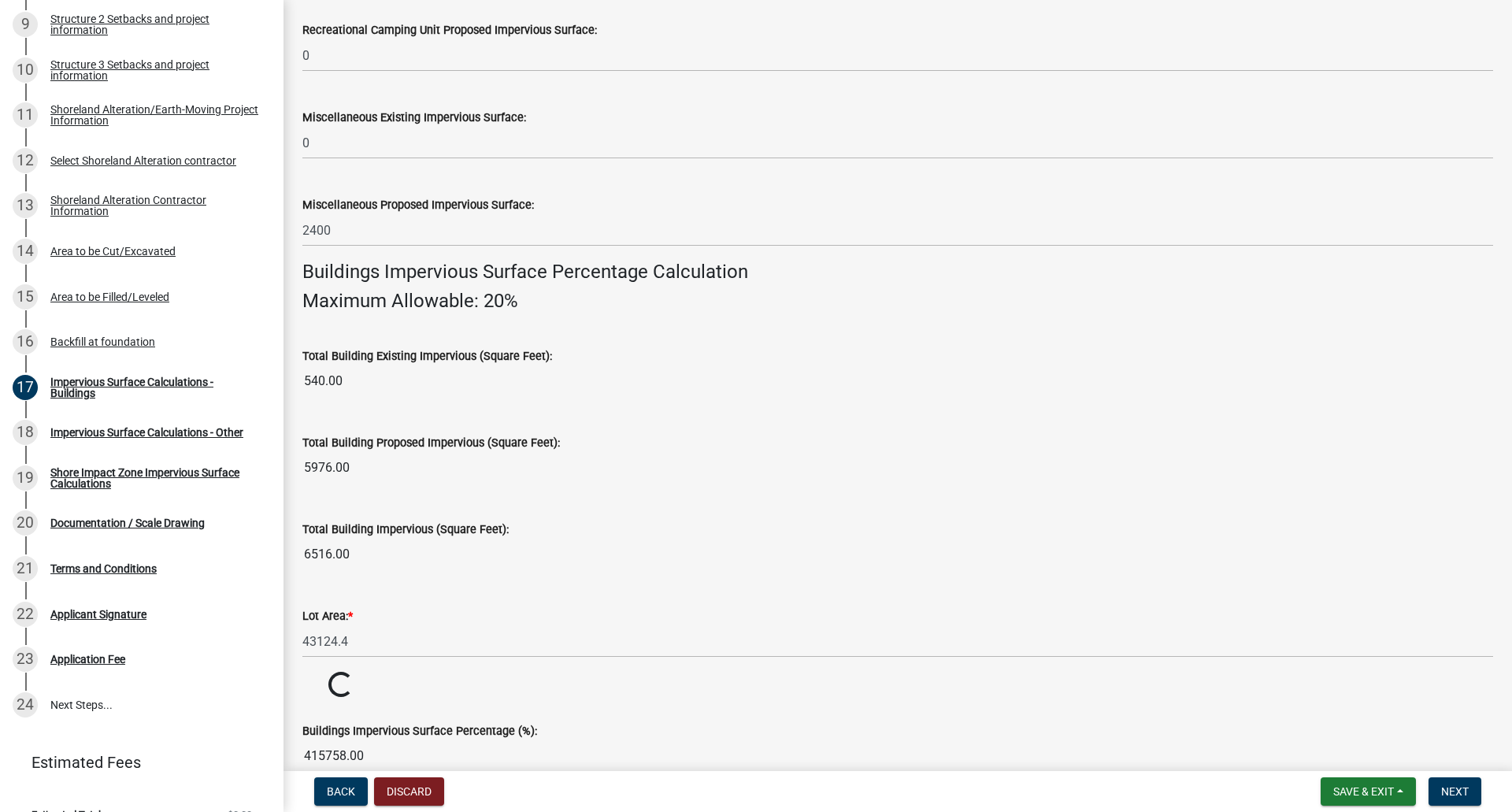 scroll, scrollTop: 840, scrollLeft: 0, axis: vertical 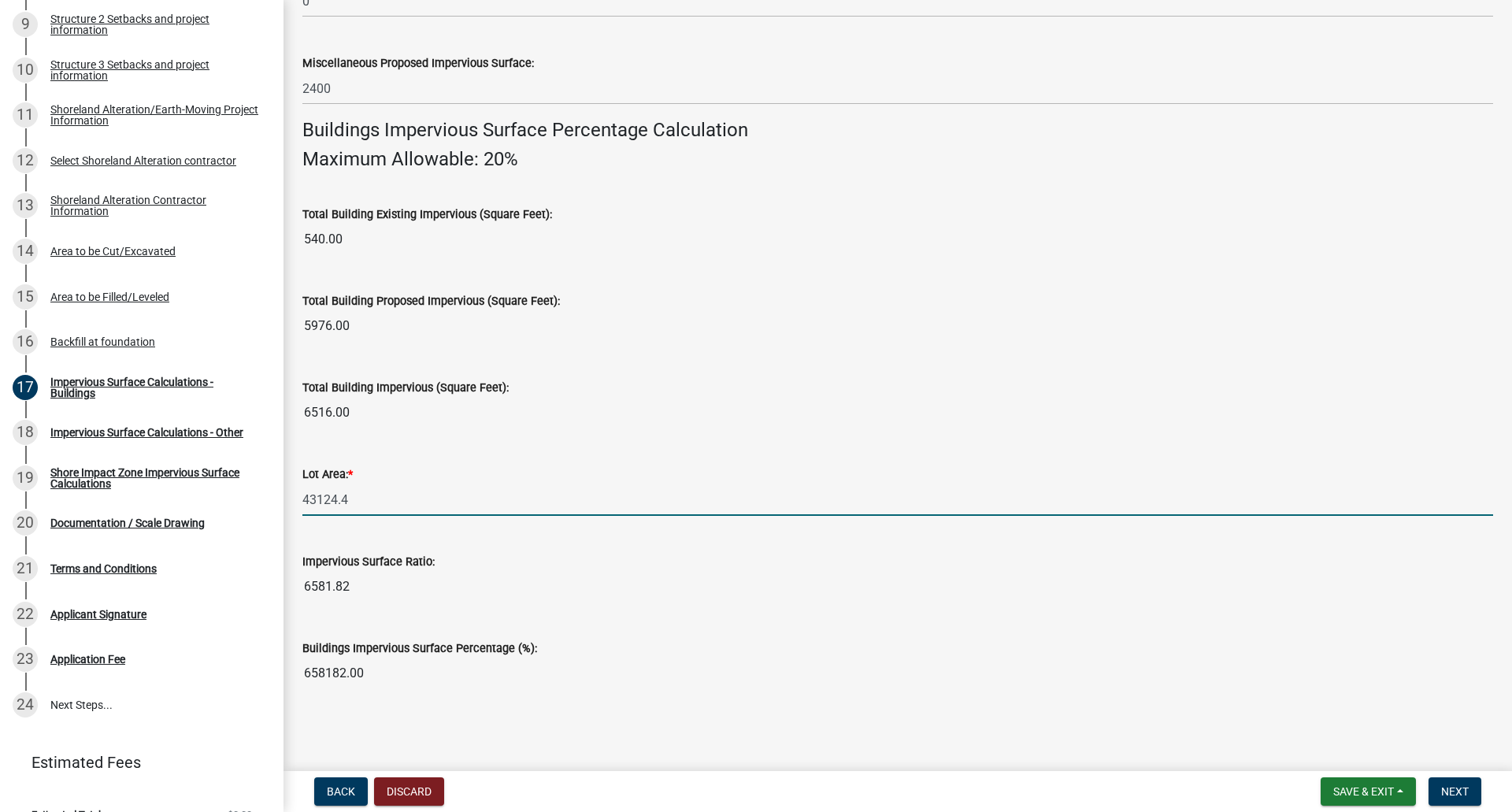 click on "43124.4" at bounding box center [898, 499] 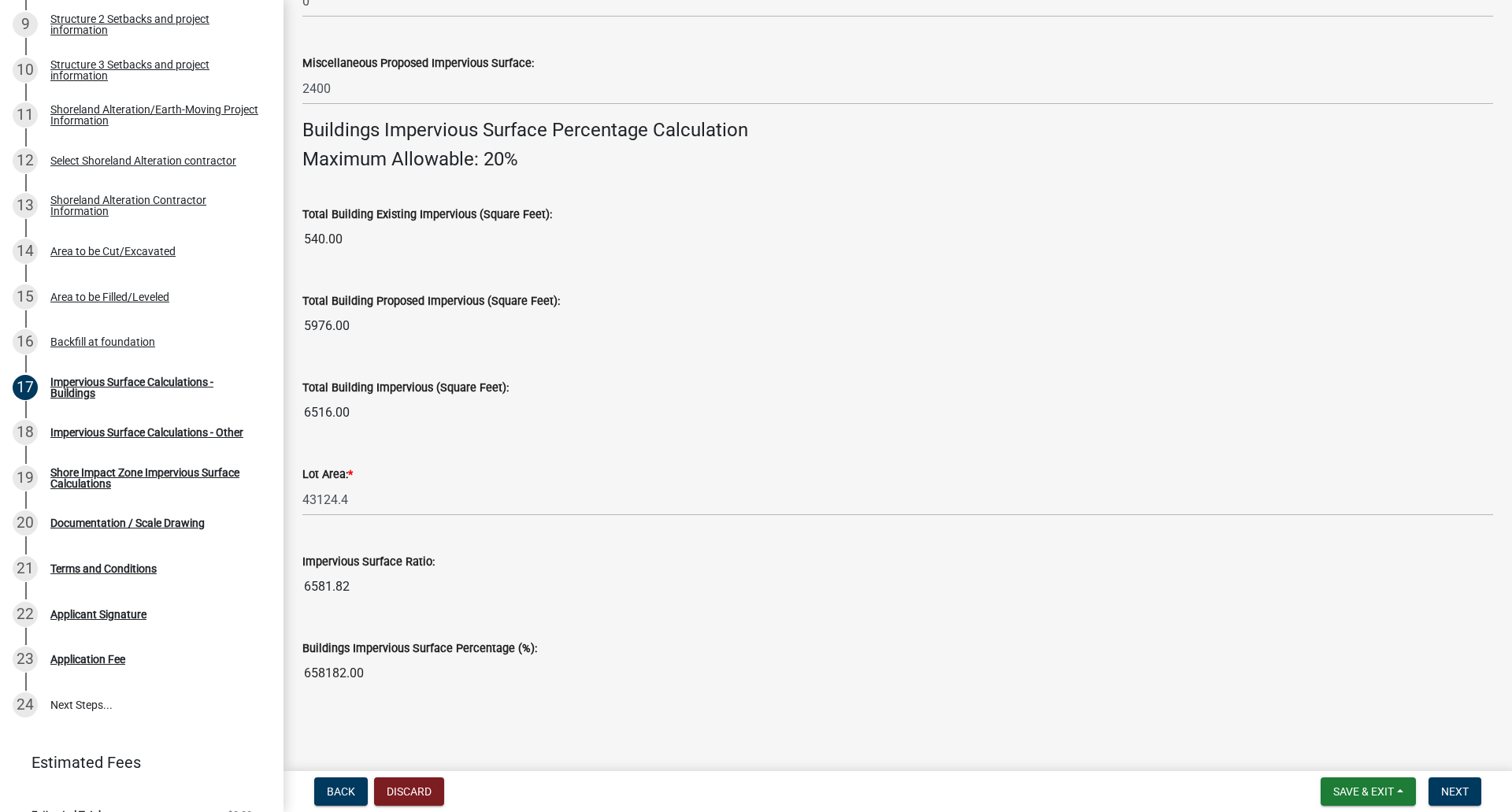 click on "6581.82" at bounding box center (898, 587) 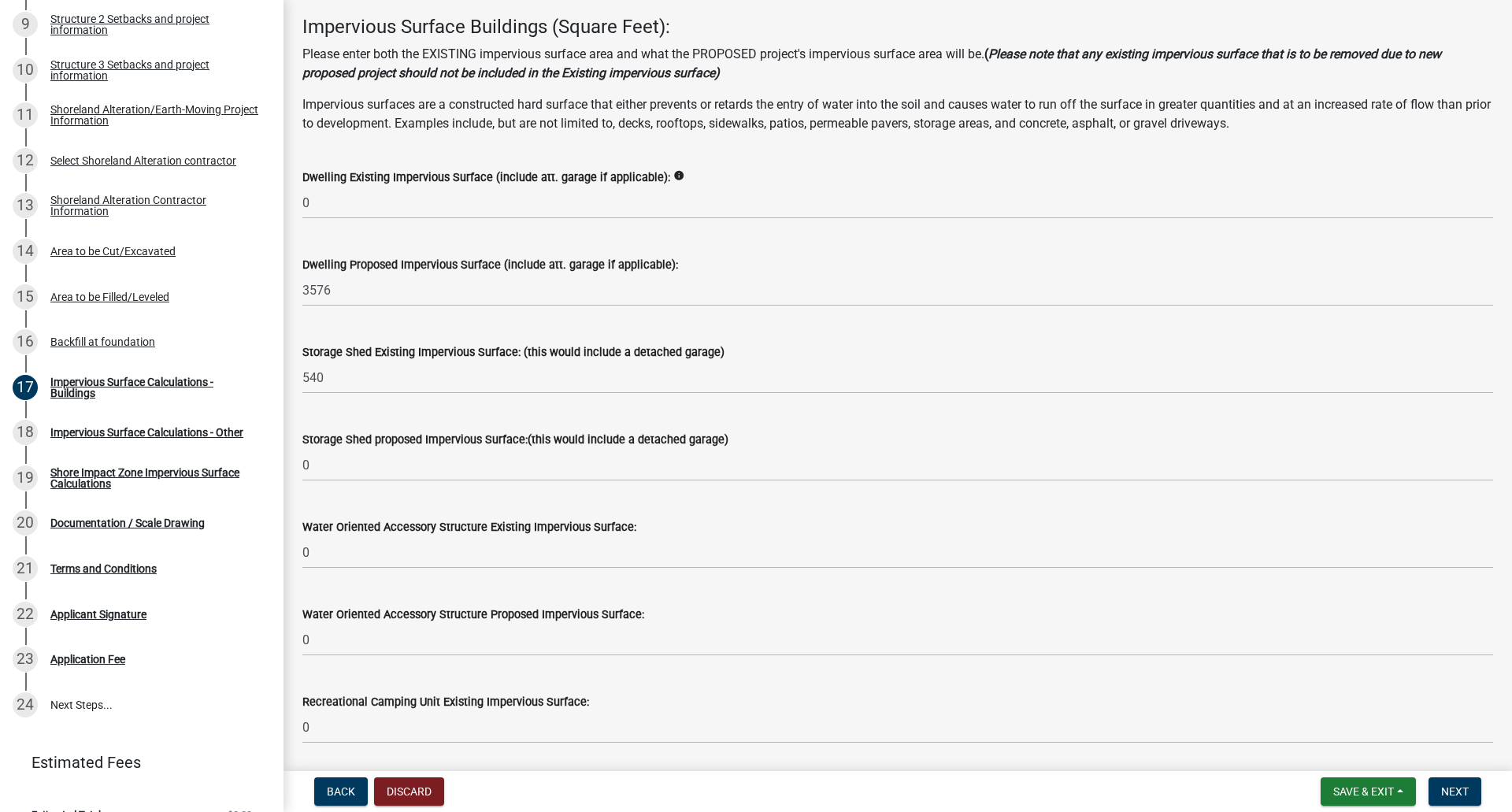 scroll, scrollTop: 0, scrollLeft: 0, axis: both 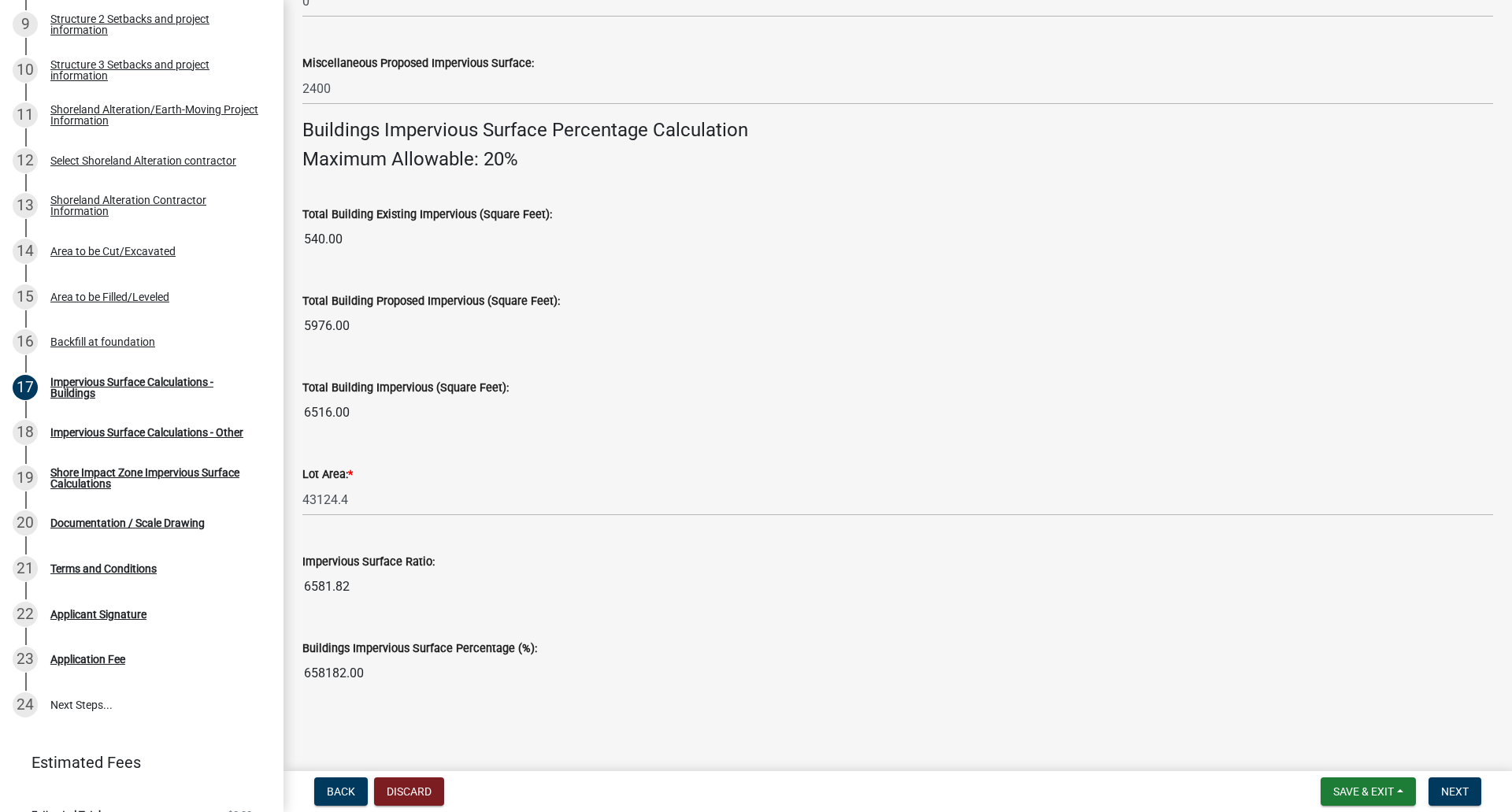 click on "658182.00" at bounding box center [898, 673] 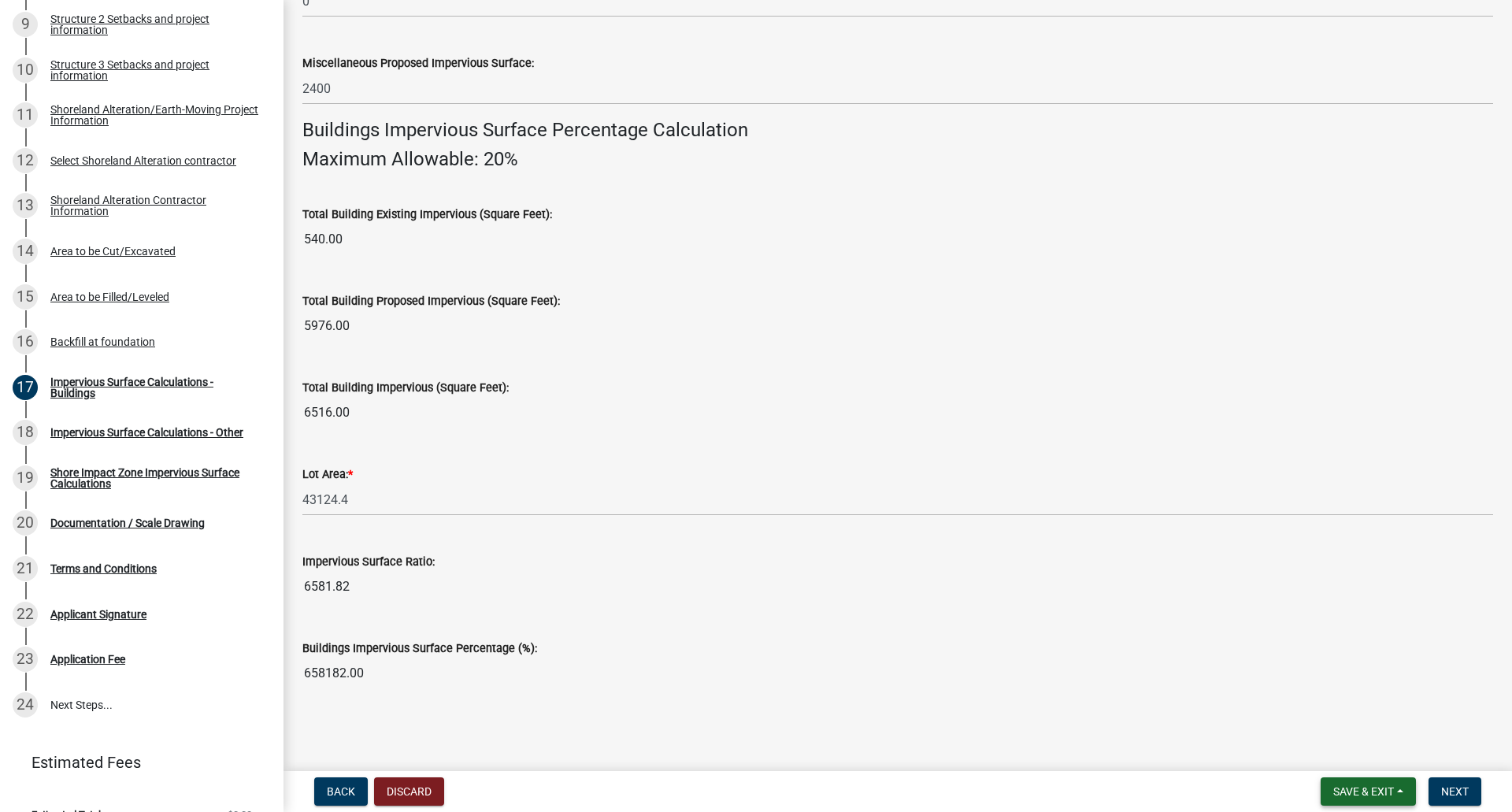 click on "Save & Exit" at bounding box center (1363, 792) 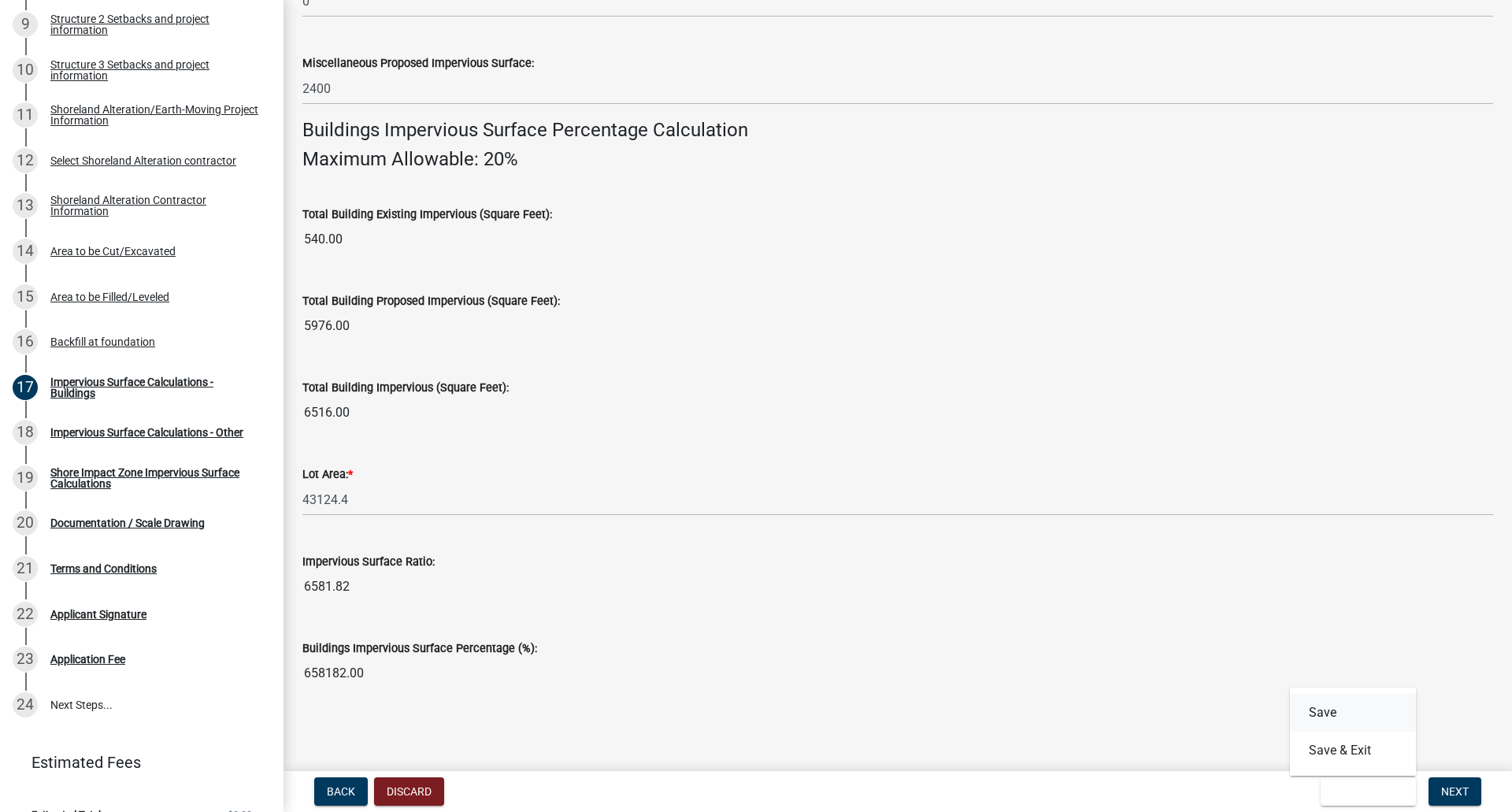 click on "Save" at bounding box center (1353, 713) 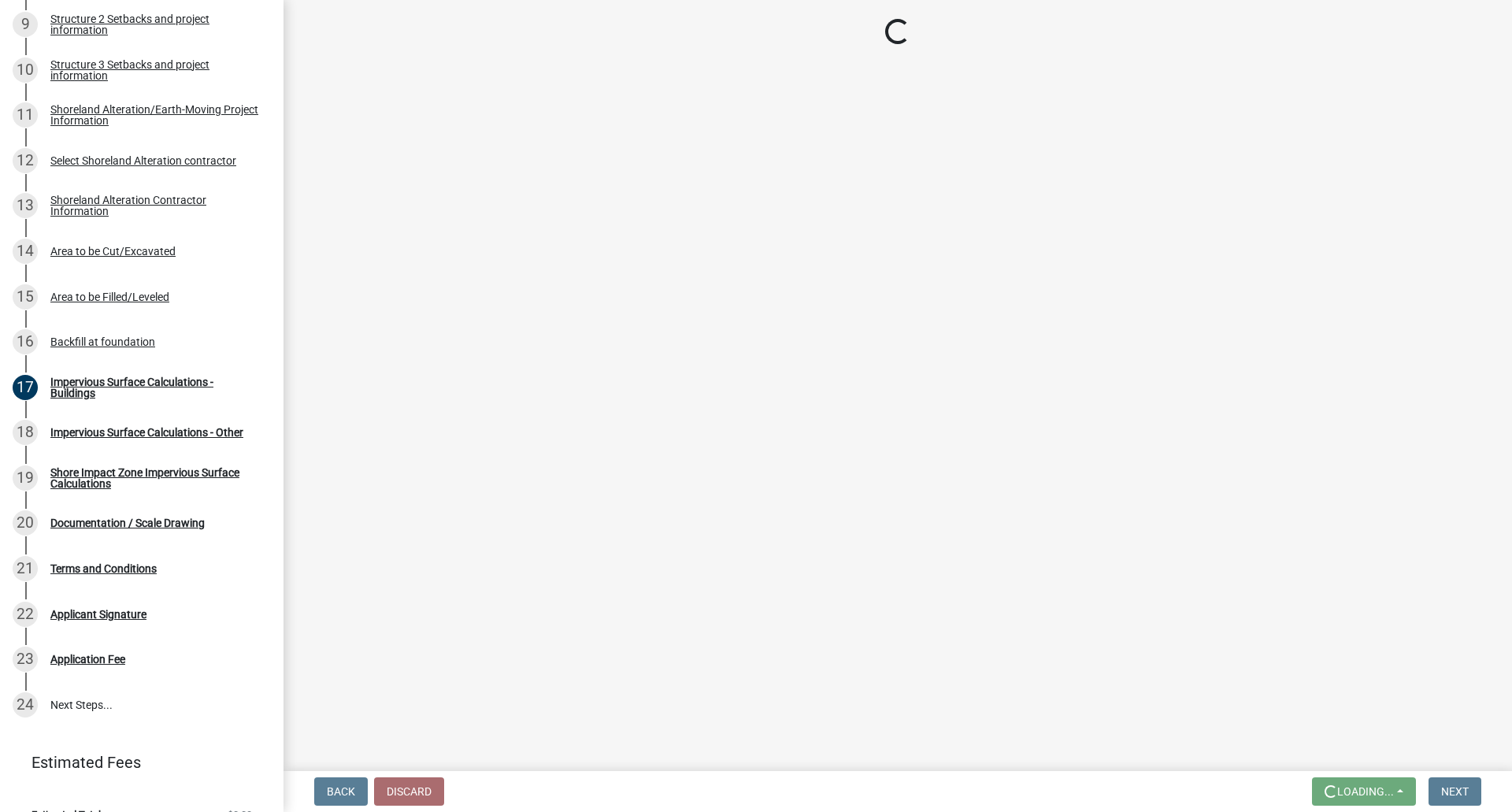 scroll, scrollTop: 0, scrollLeft: 0, axis: both 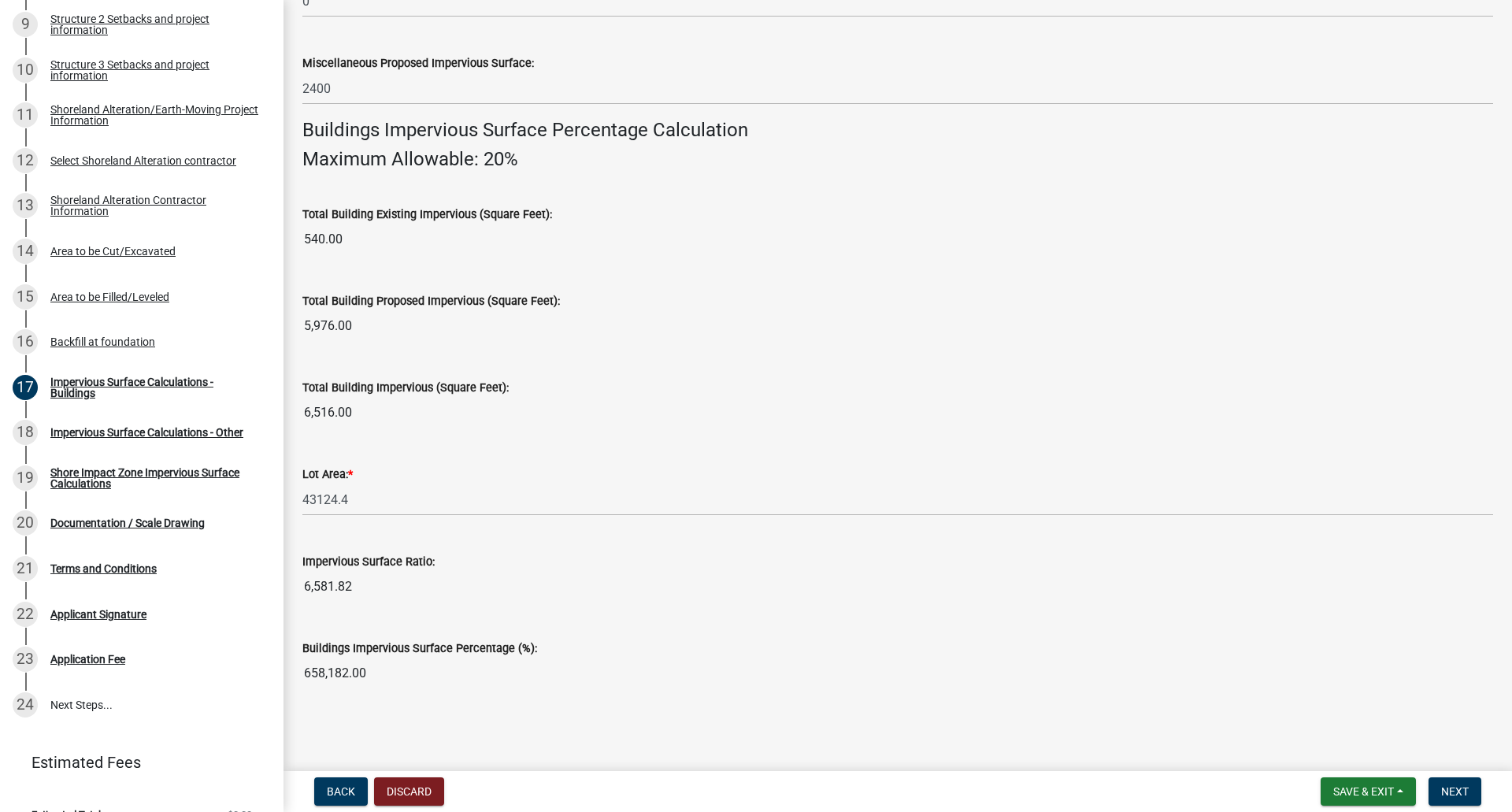 drag, startPoint x: 343, startPoint y: 580, endPoint x: 341, endPoint y: 590, distance: 10.198039 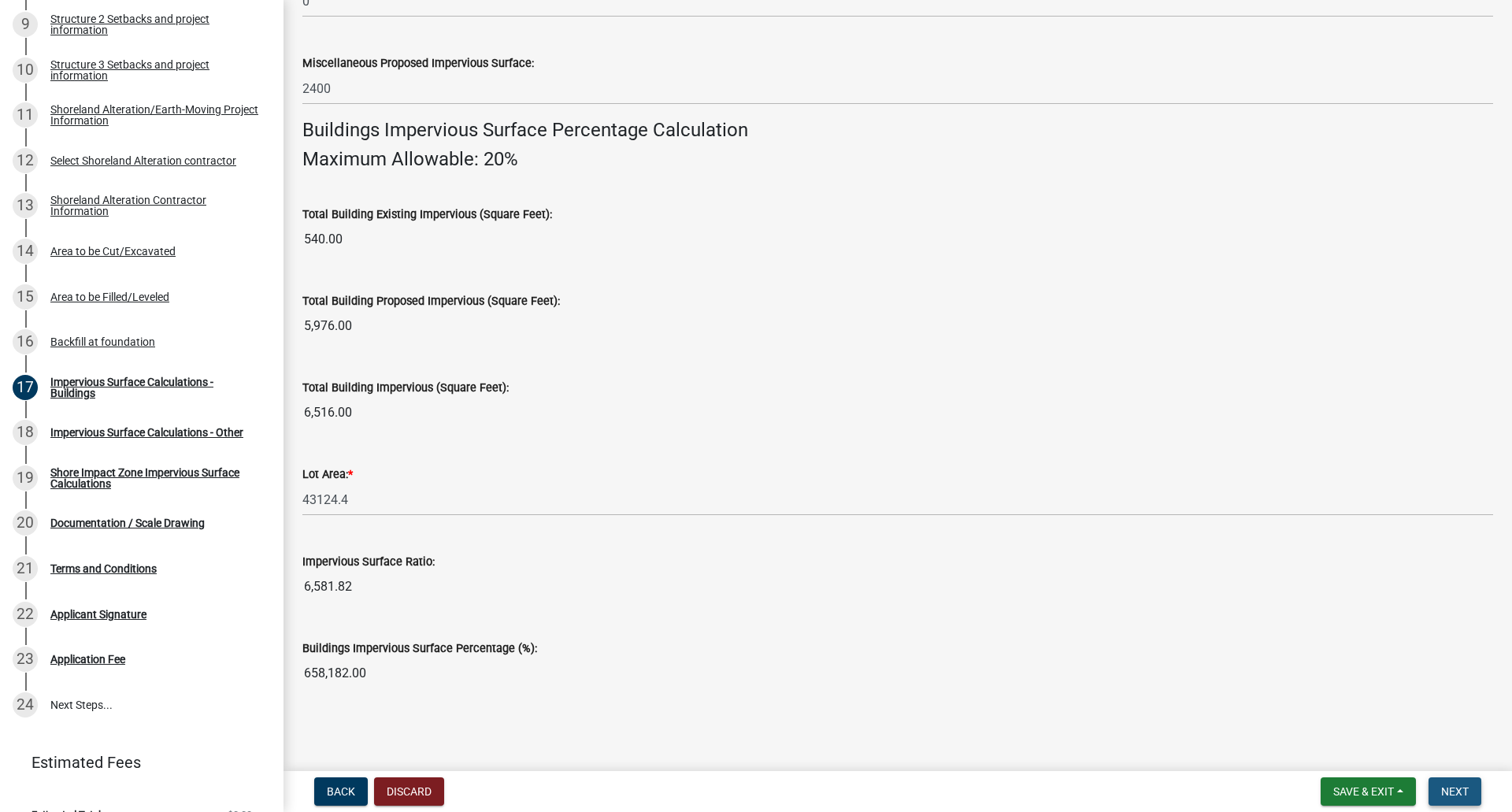 click on "Next" at bounding box center (1455, 792) 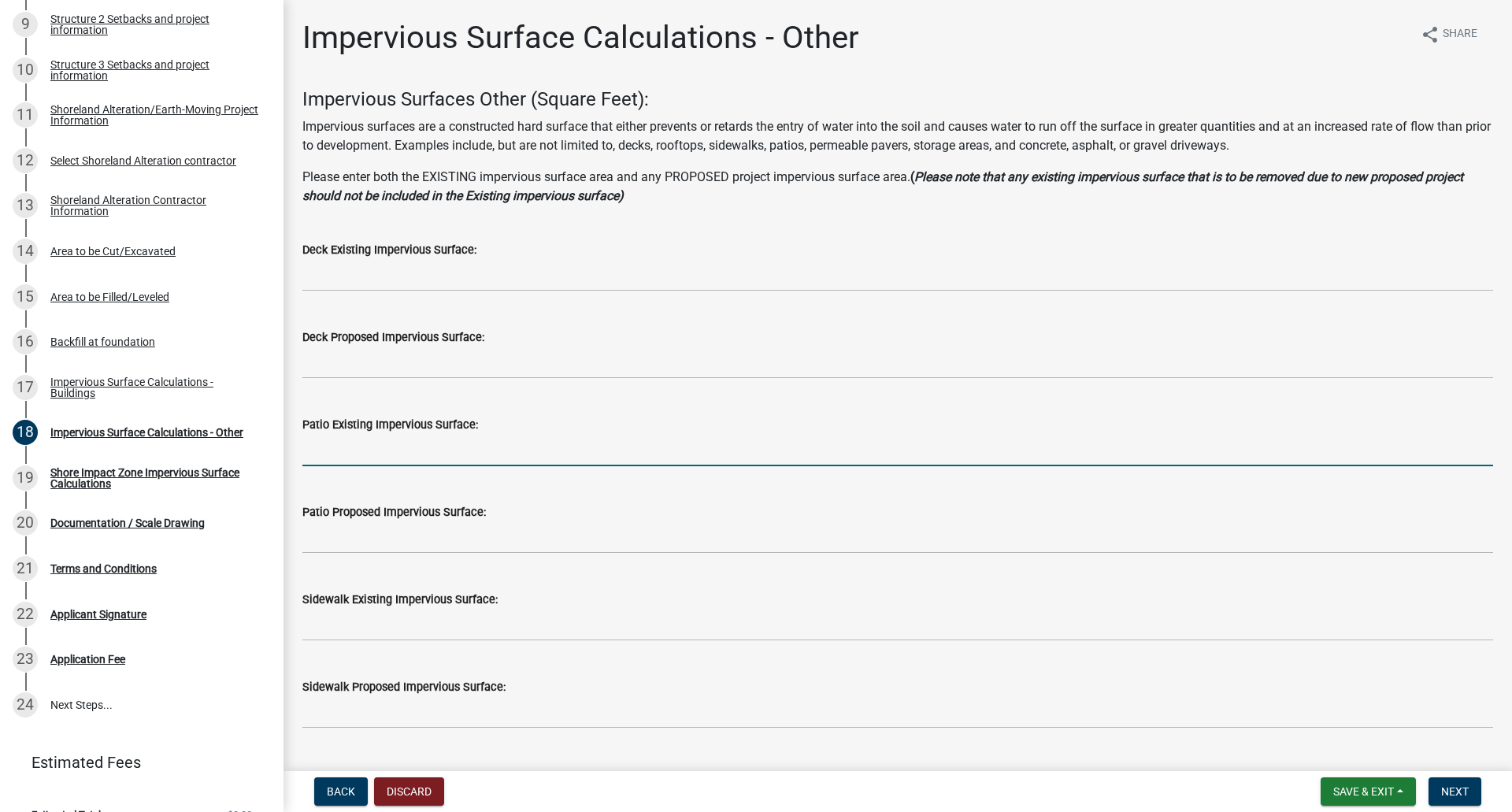 click 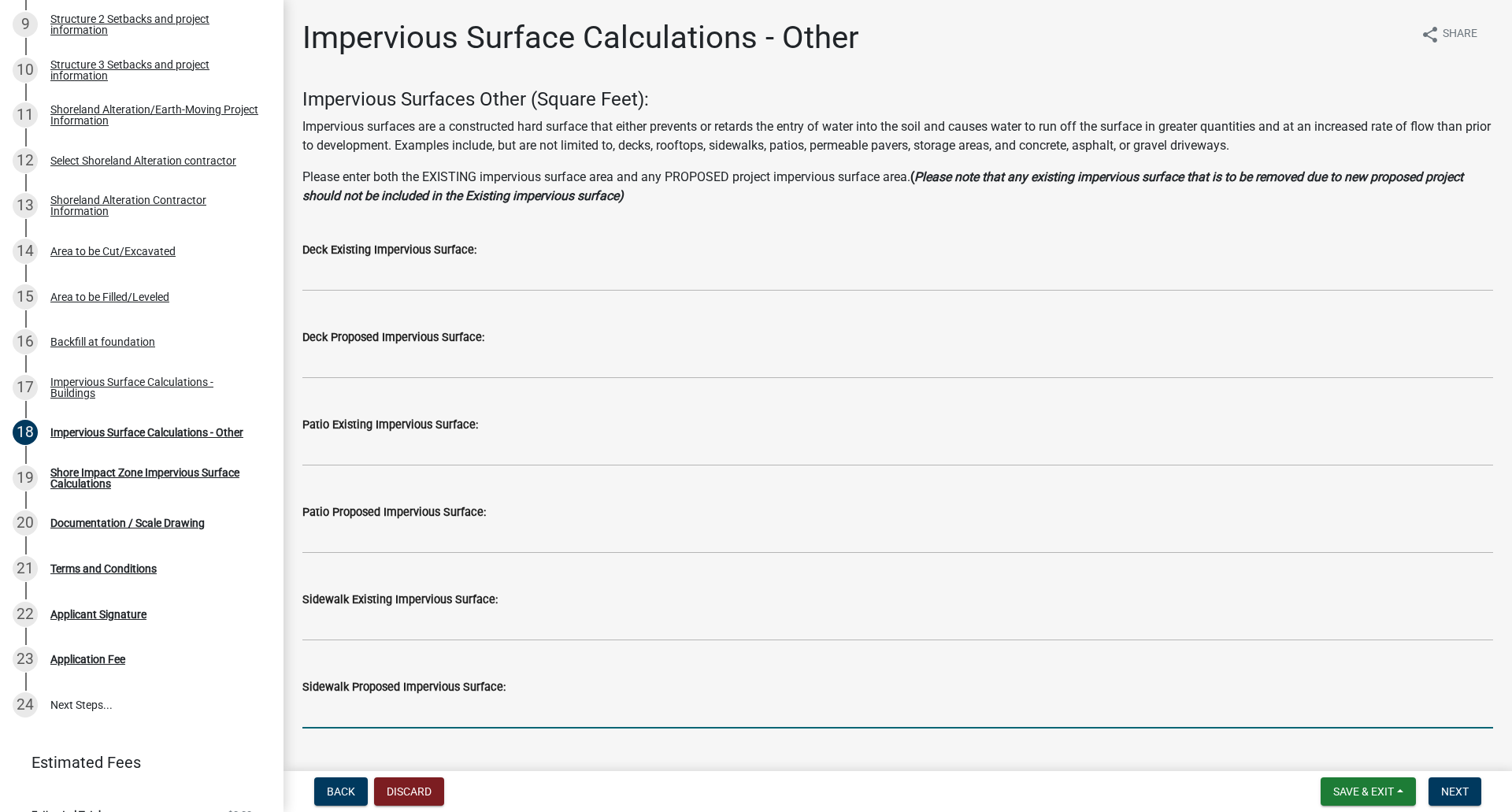 click 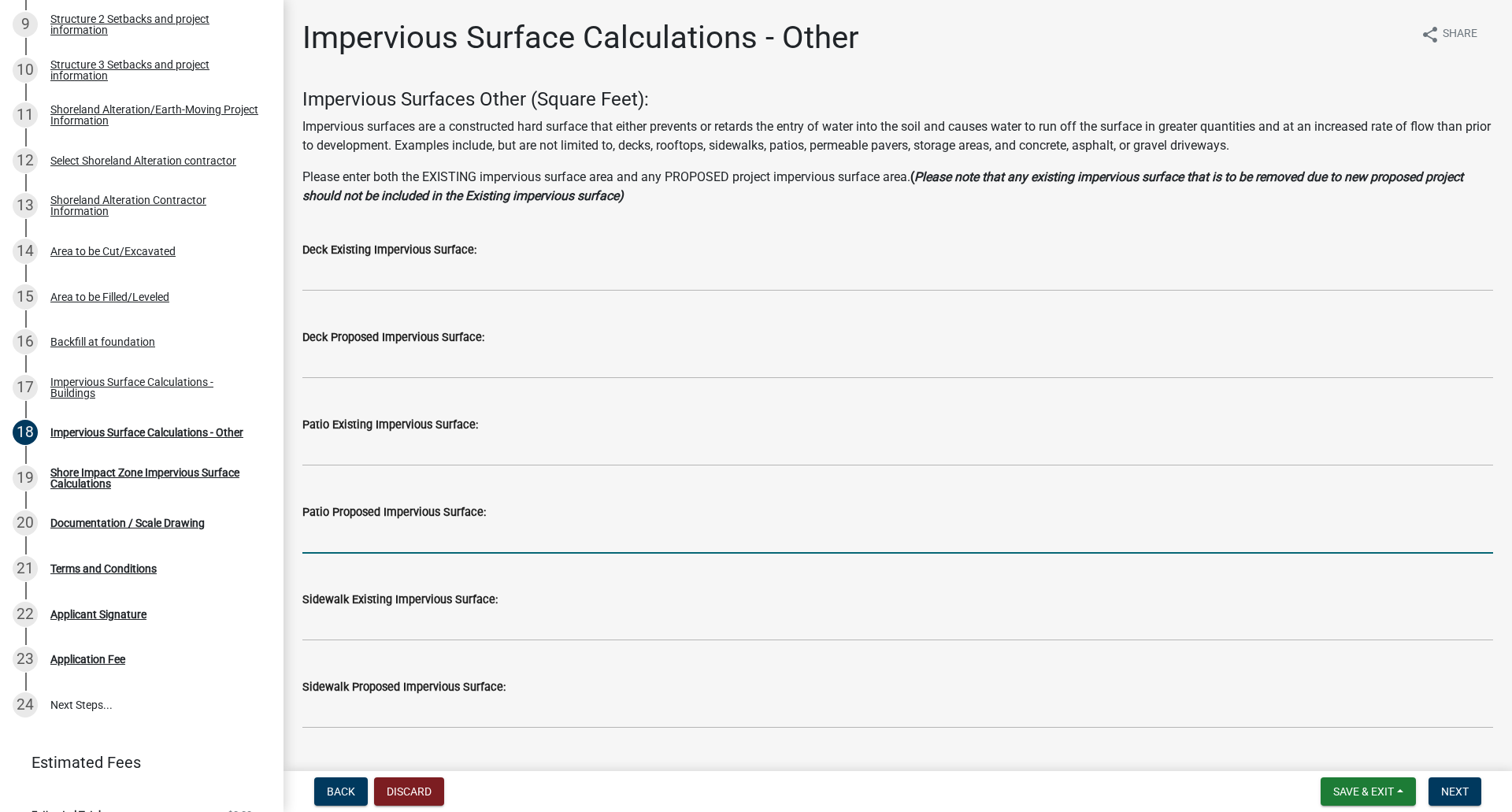 click 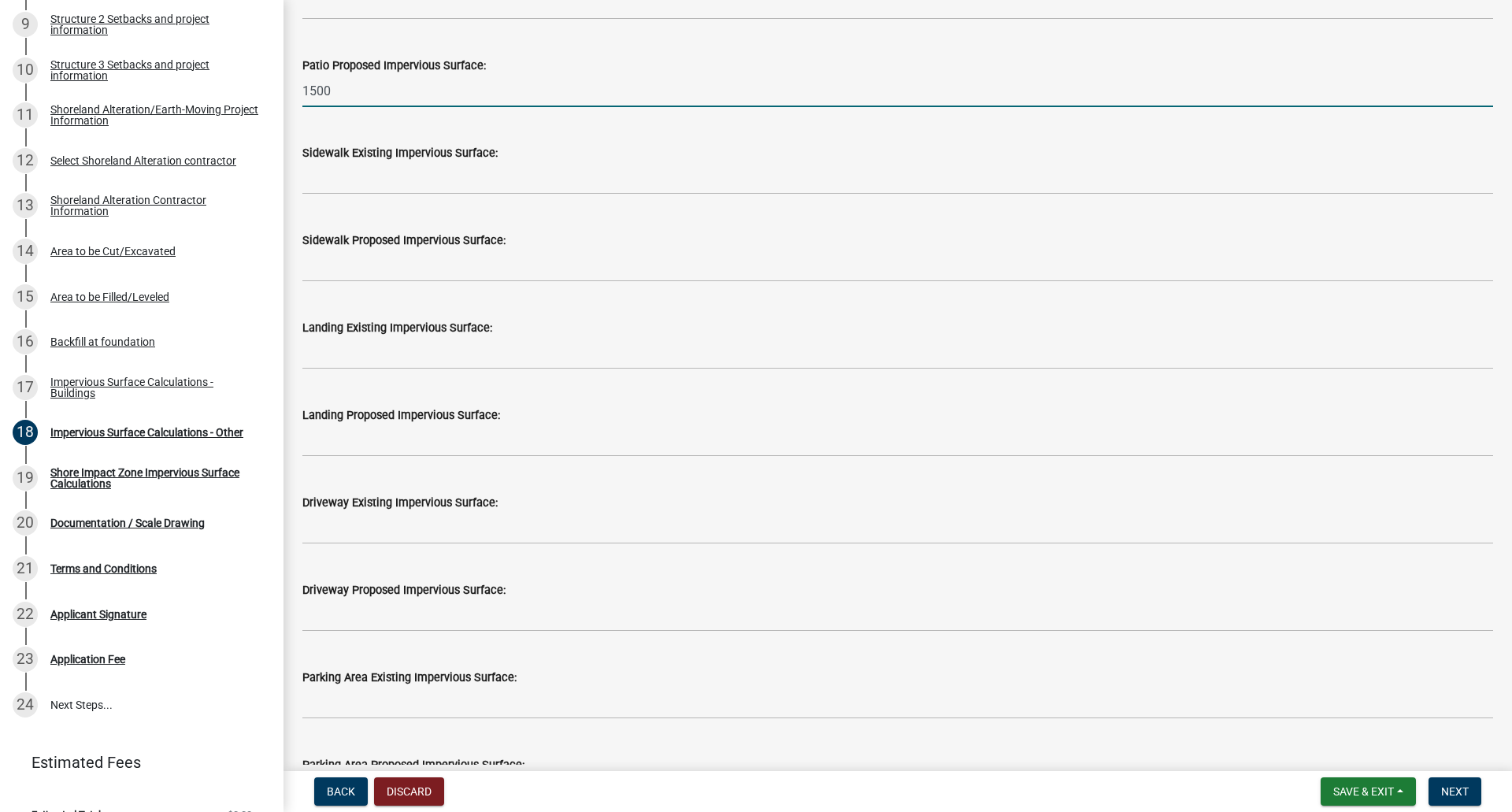 scroll, scrollTop: 457, scrollLeft: 0, axis: vertical 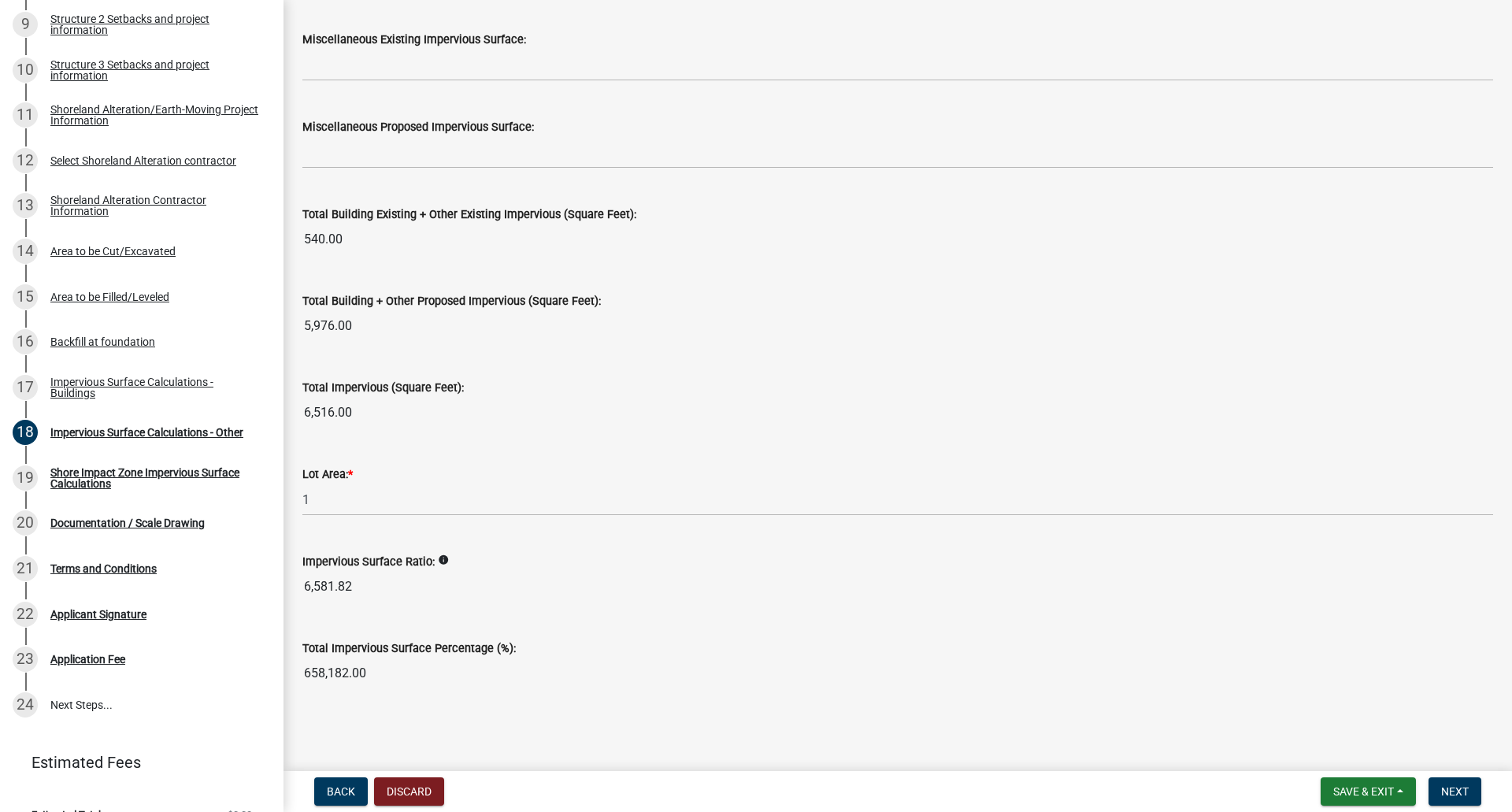 type on "1500" 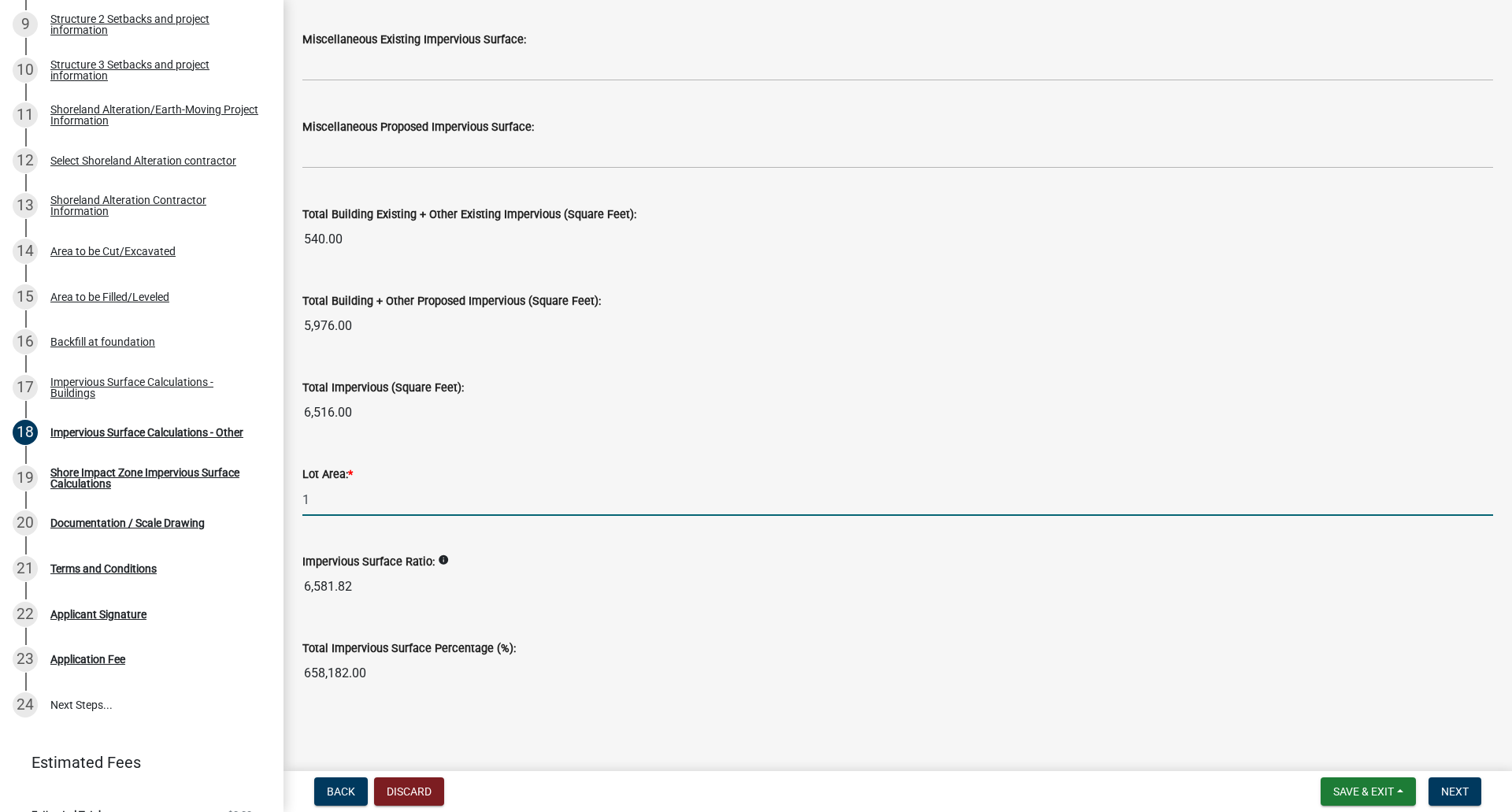 scroll, scrollTop: 1522, scrollLeft: 0, axis: vertical 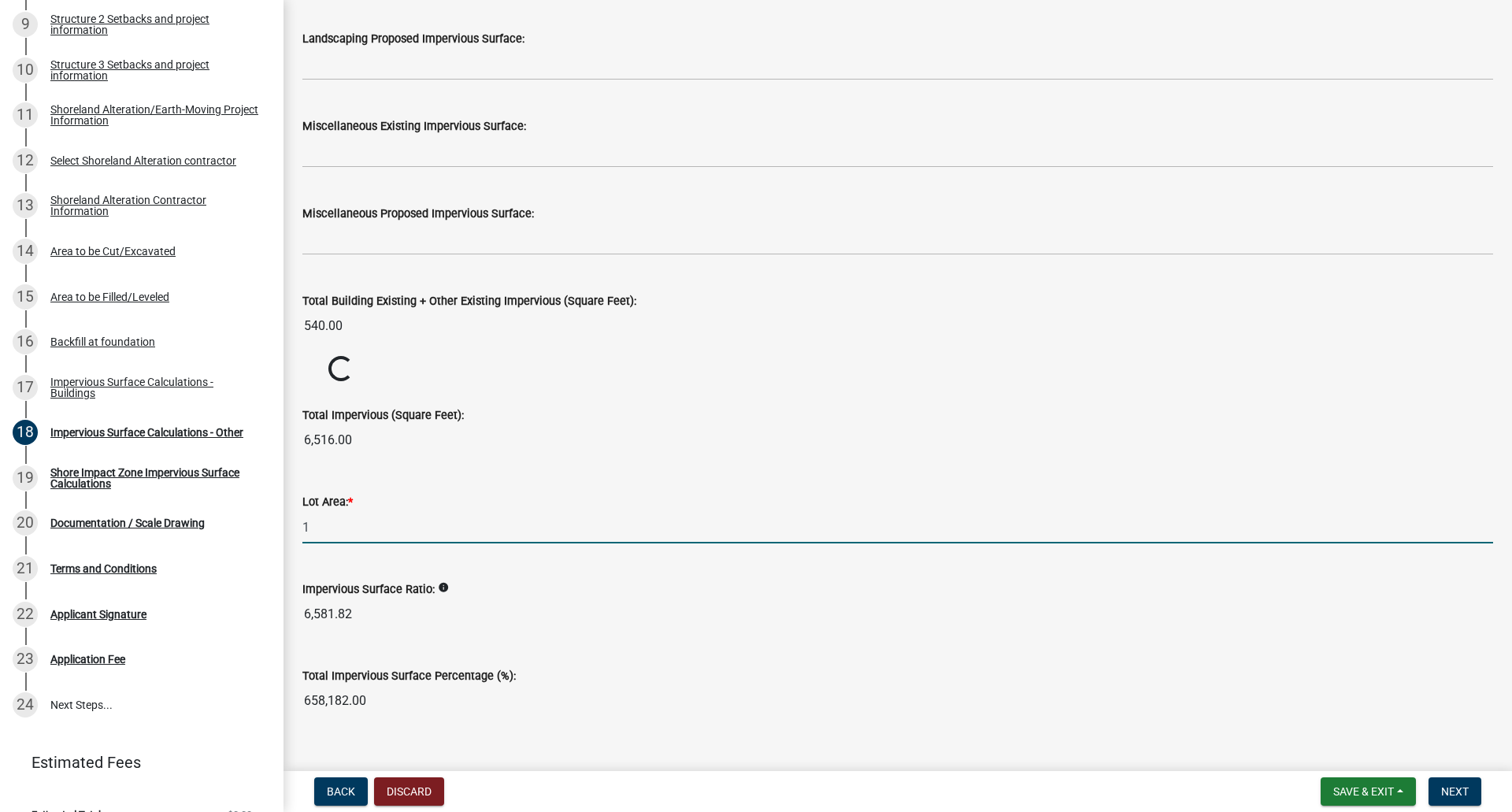 drag, startPoint x: 313, startPoint y: 502, endPoint x: 304, endPoint y: 497, distance: 10.29563 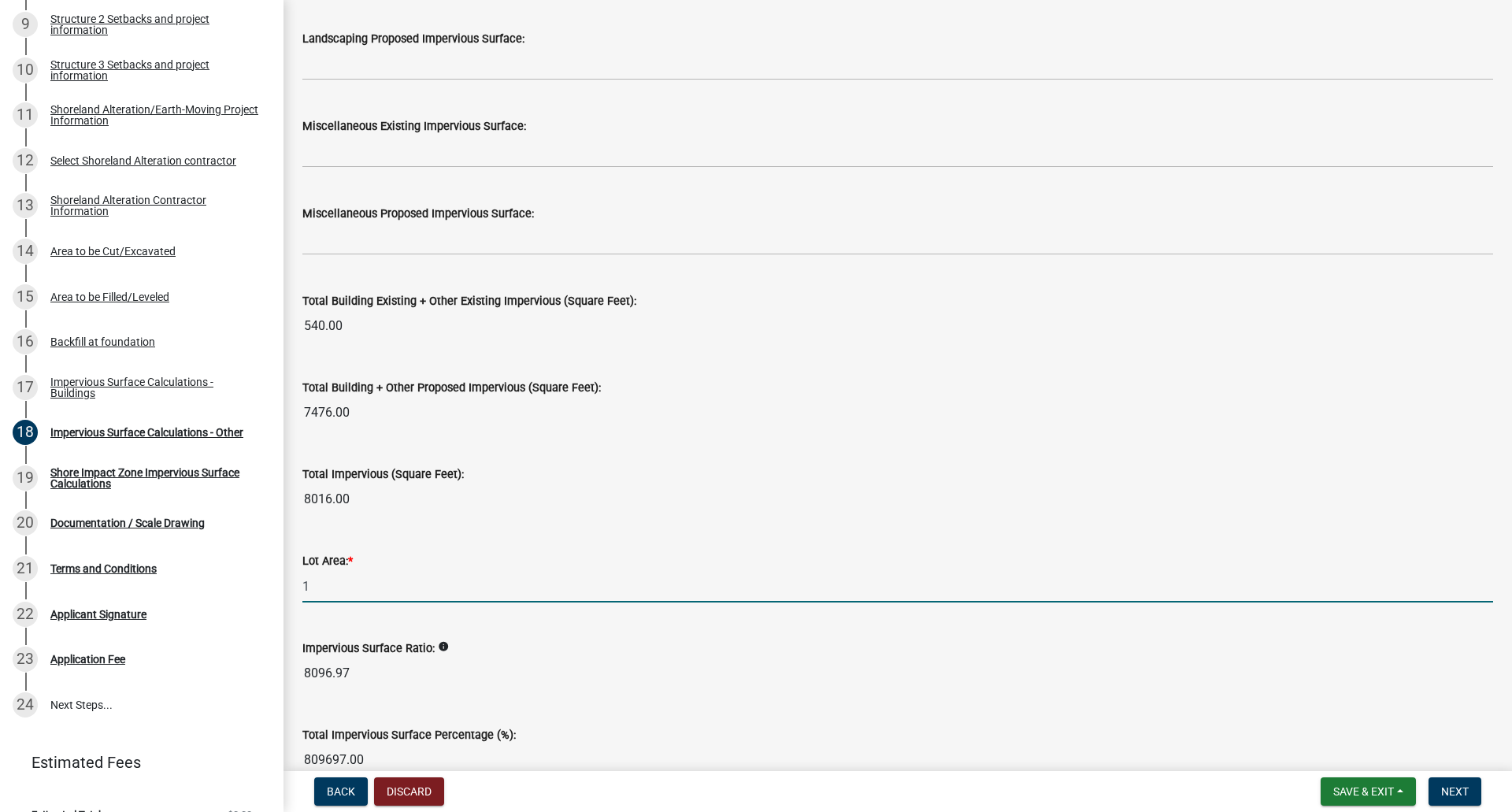 scroll, scrollTop: 1609, scrollLeft: 0, axis: vertical 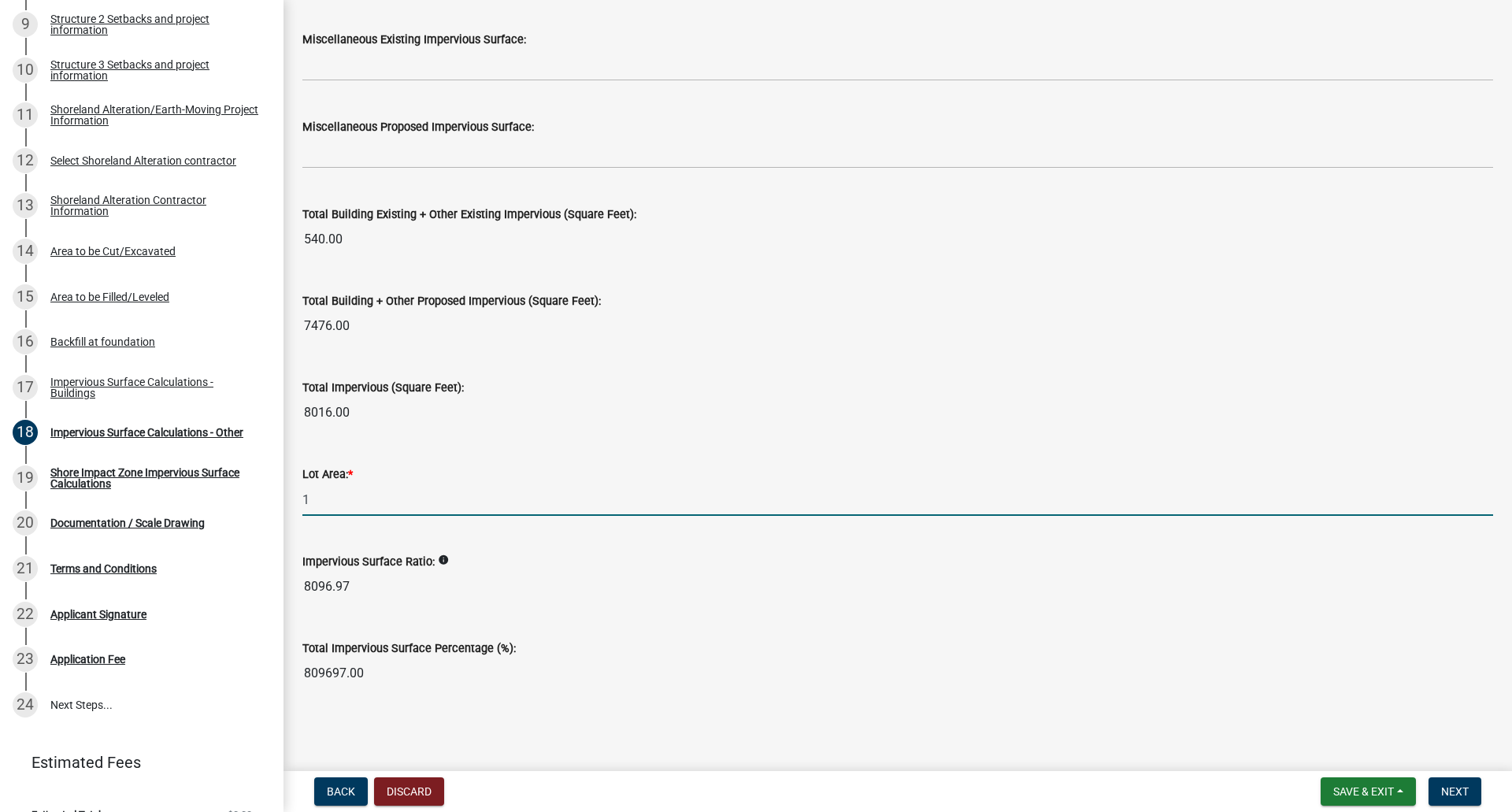 drag, startPoint x: 328, startPoint y: 499, endPoint x: 298, endPoint y: 499, distance: 30 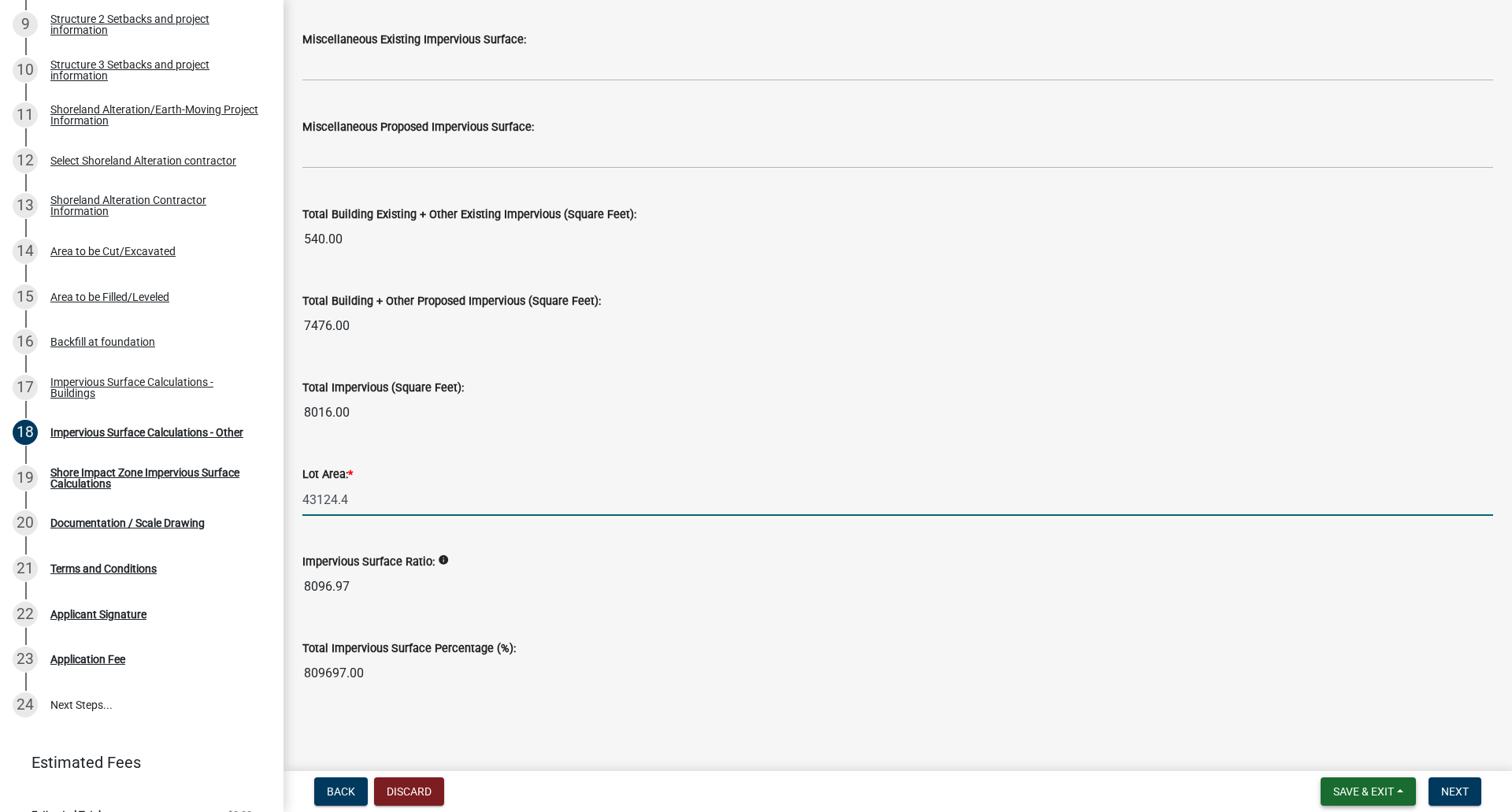 type on "43124.4" 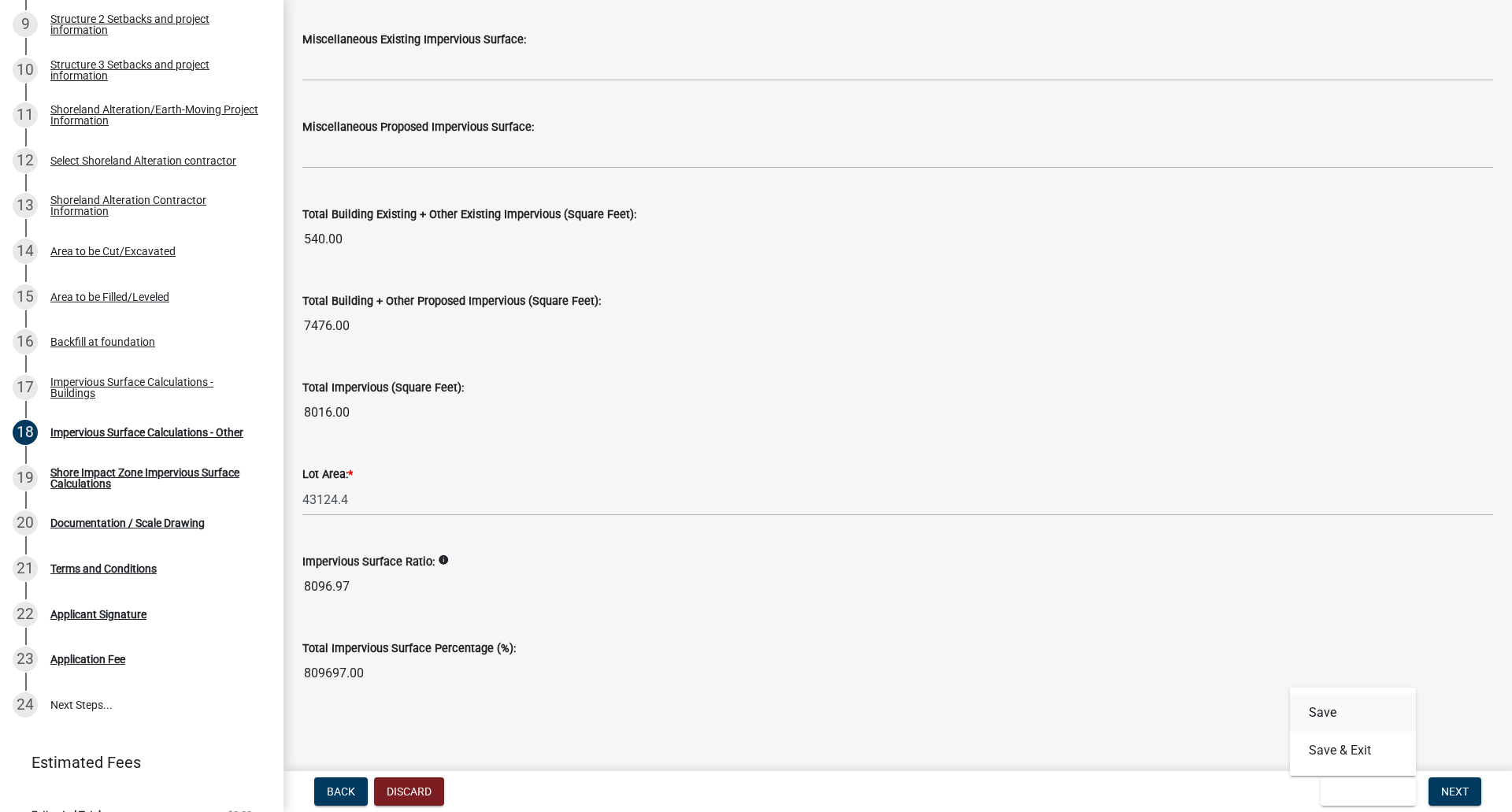 click on "Save" at bounding box center (1353, 713) 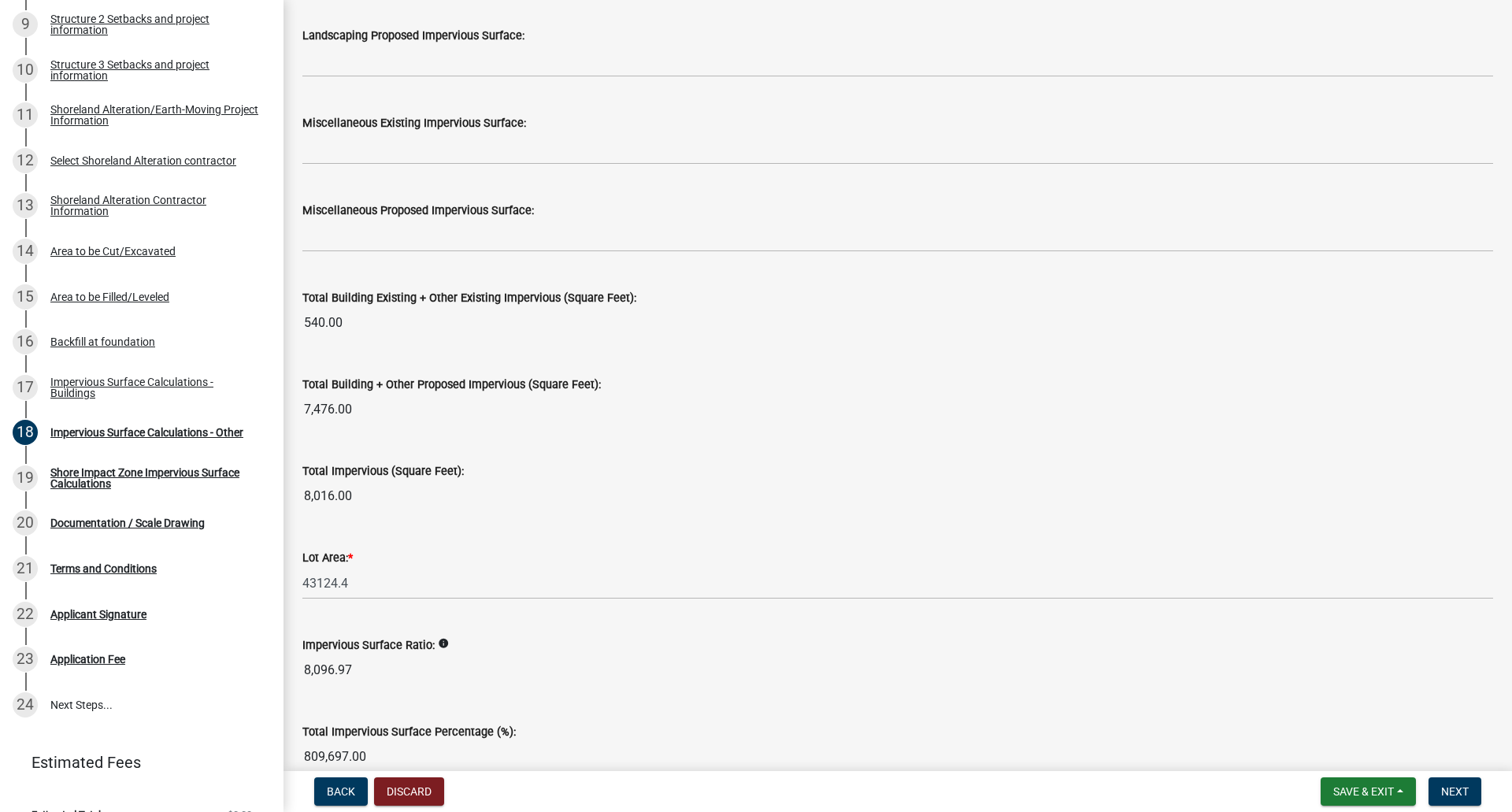 scroll, scrollTop: 1609, scrollLeft: 0, axis: vertical 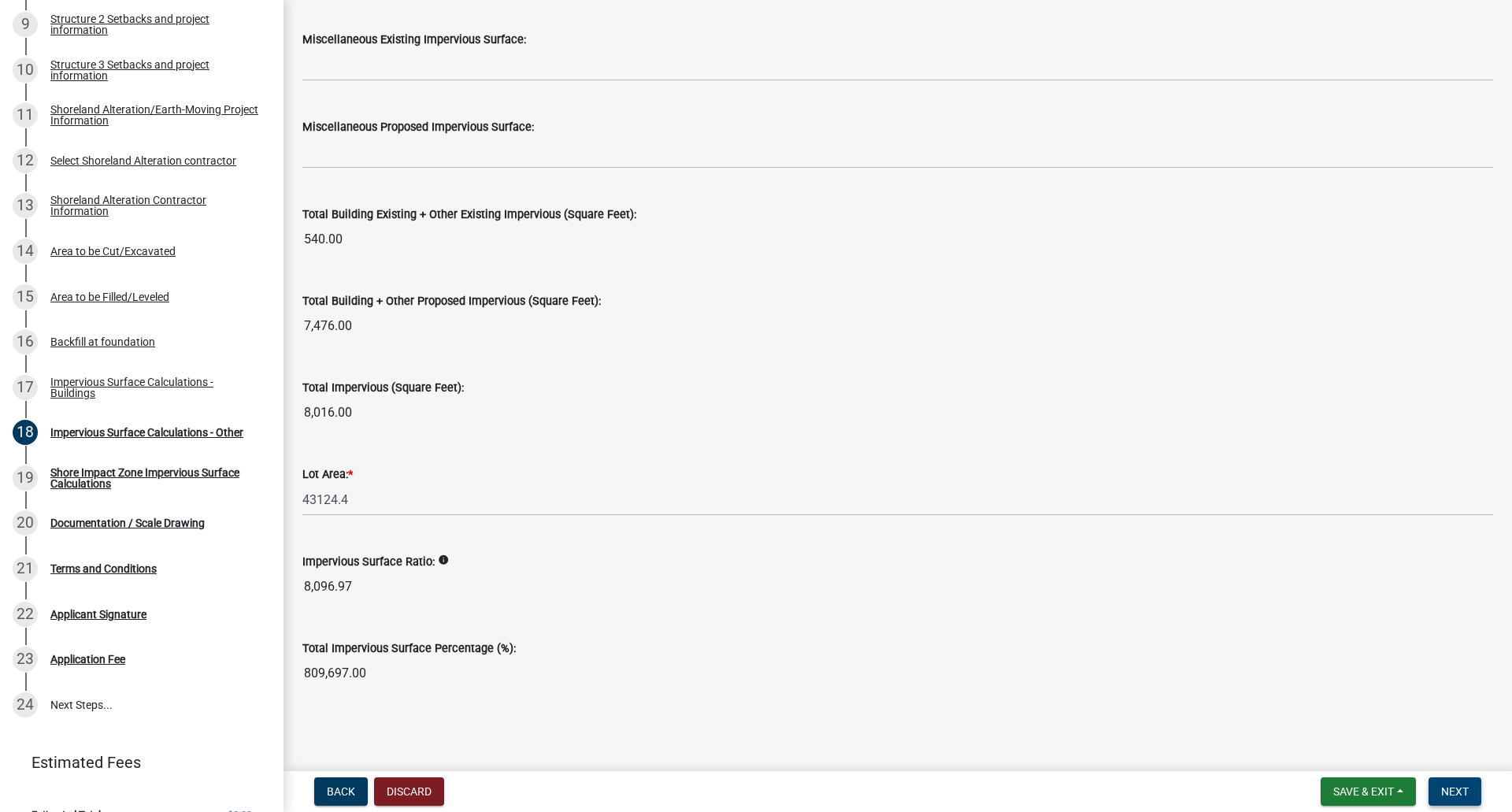 click on "Next" at bounding box center (1455, 792) 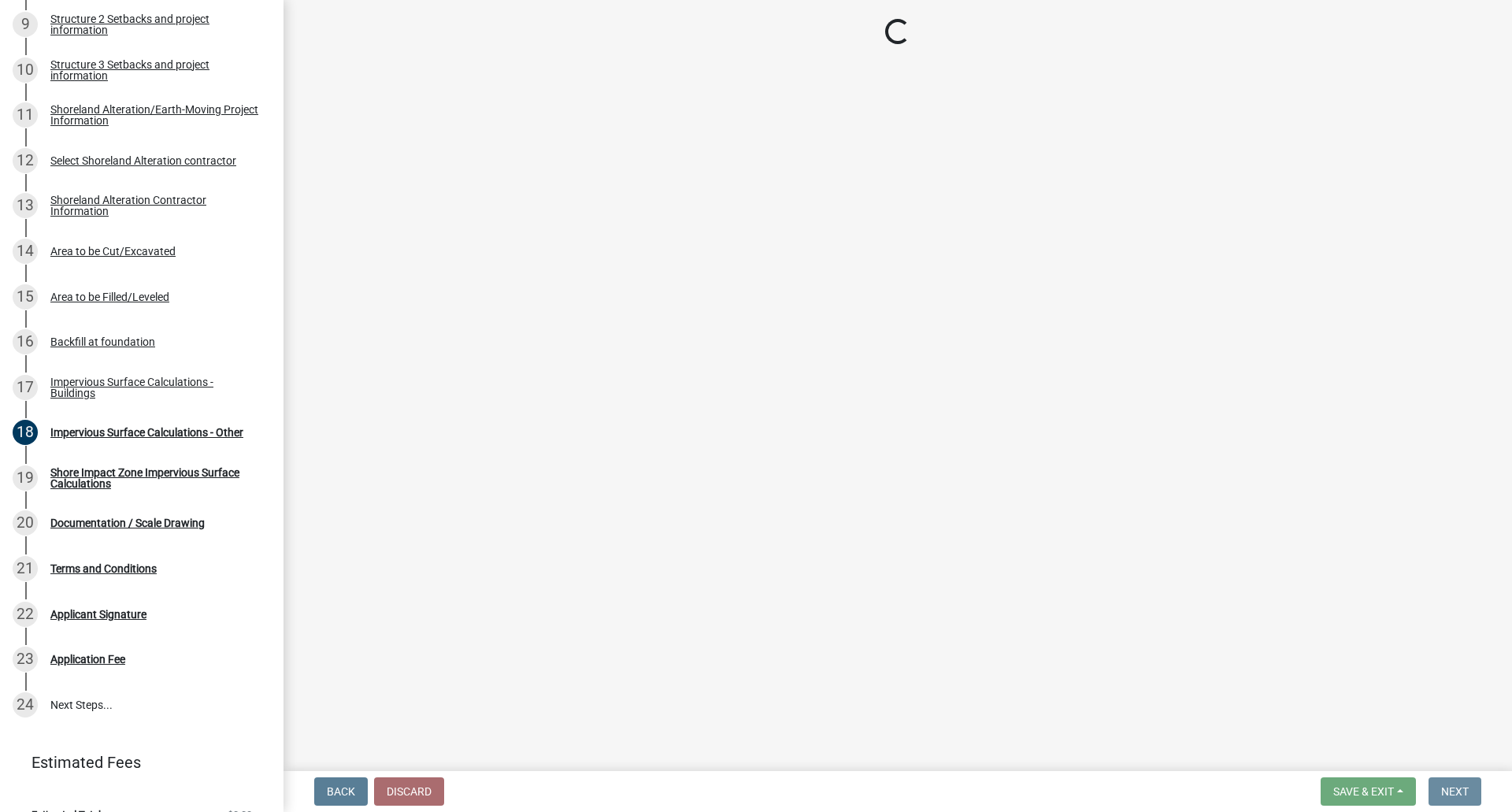 scroll, scrollTop: 0, scrollLeft: 0, axis: both 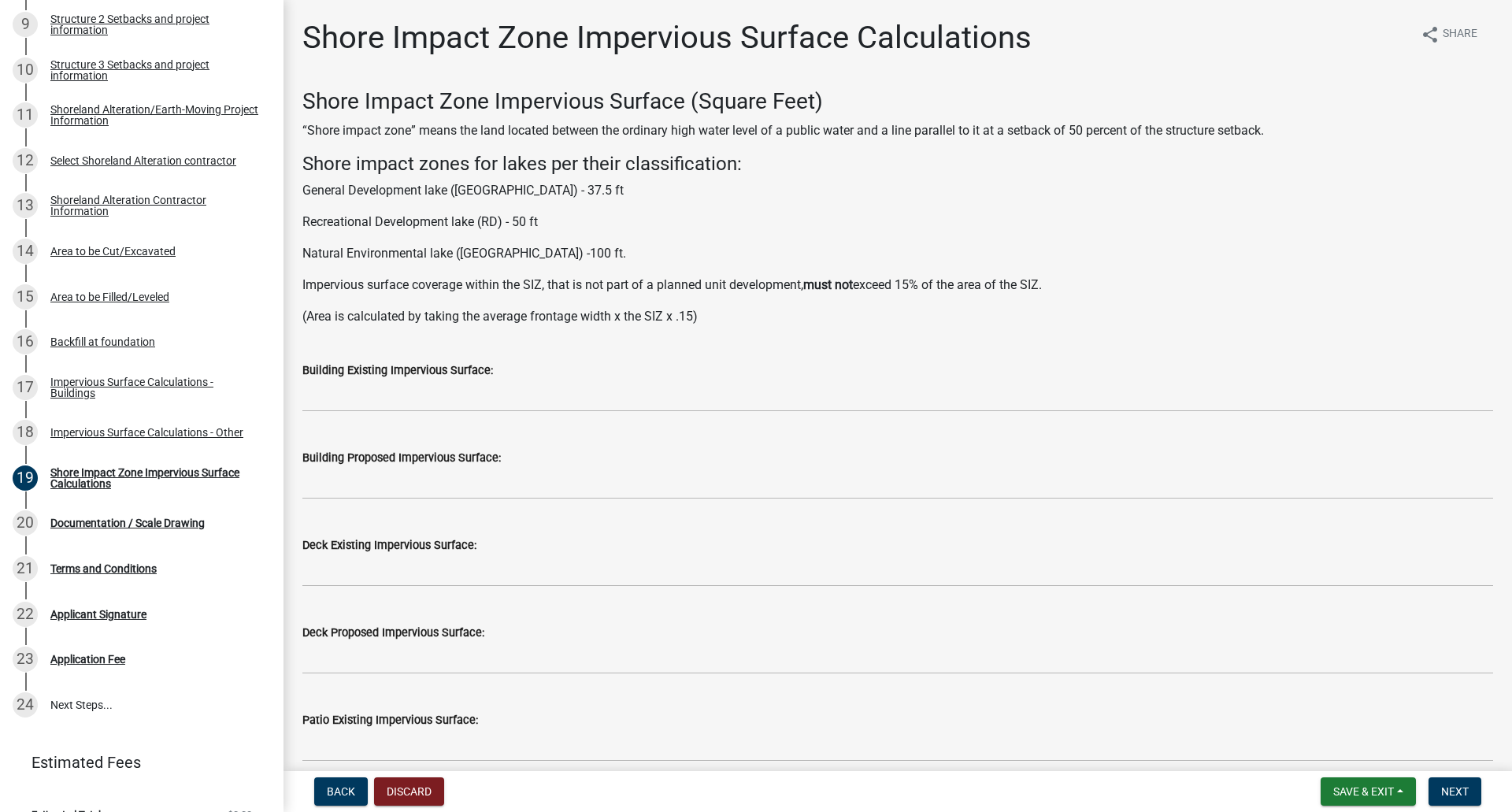 drag, startPoint x: 515, startPoint y: 222, endPoint x: 543, endPoint y: 217, distance: 28.442925 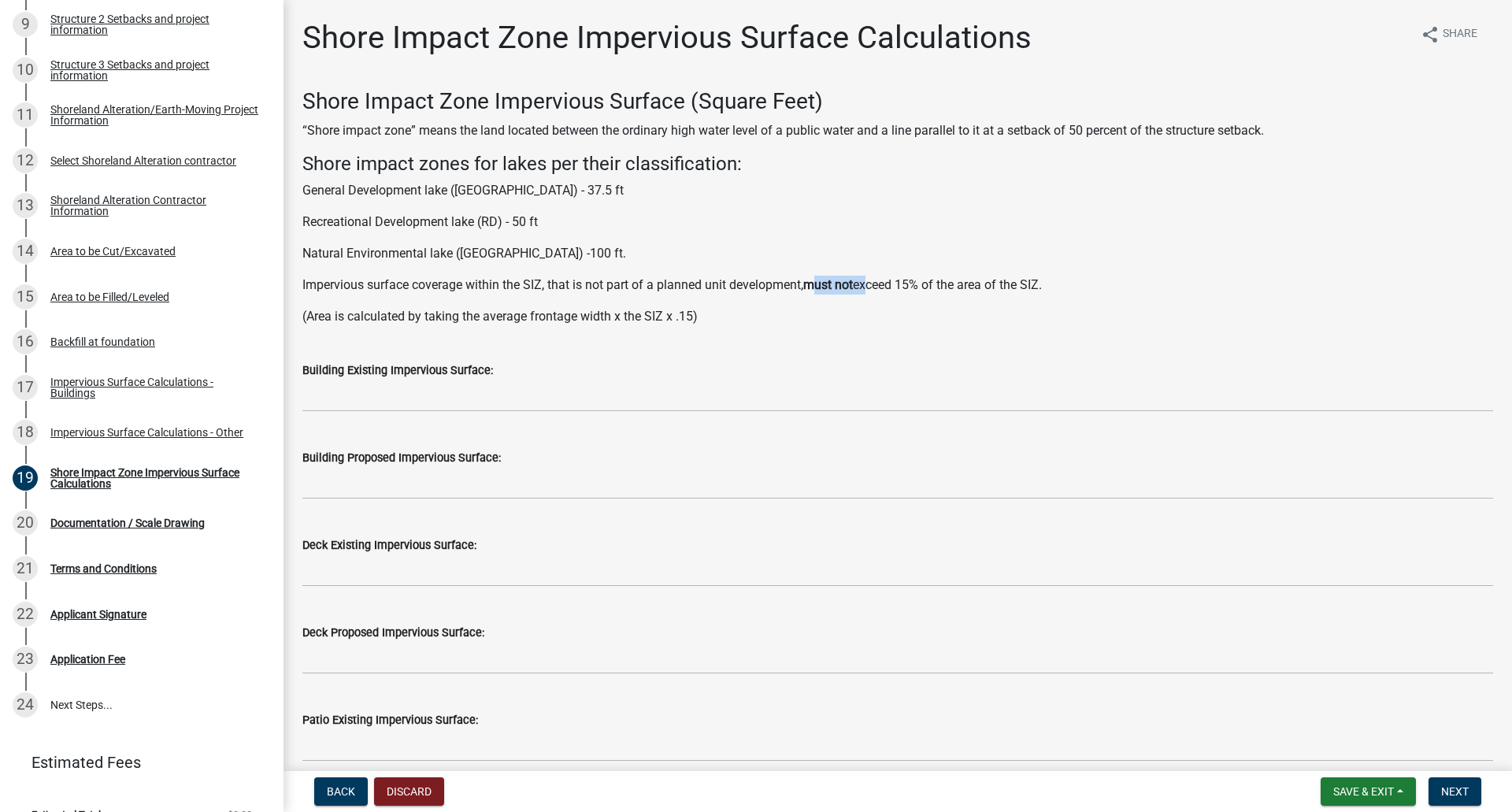 drag, startPoint x: 823, startPoint y: 282, endPoint x: 898, endPoint y: 279, distance: 75.059976 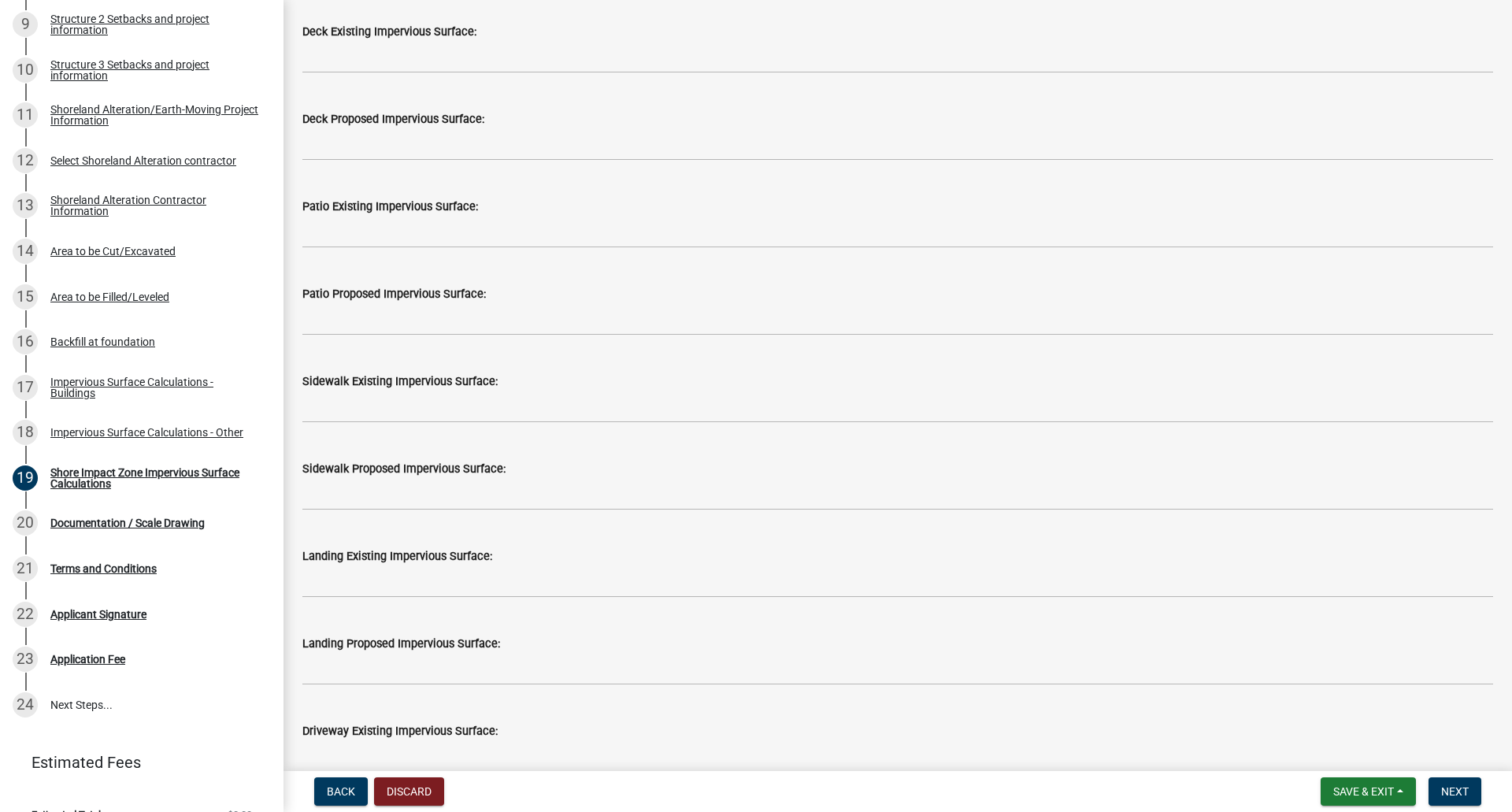scroll, scrollTop: 521, scrollLeft: 0, axis: vertical 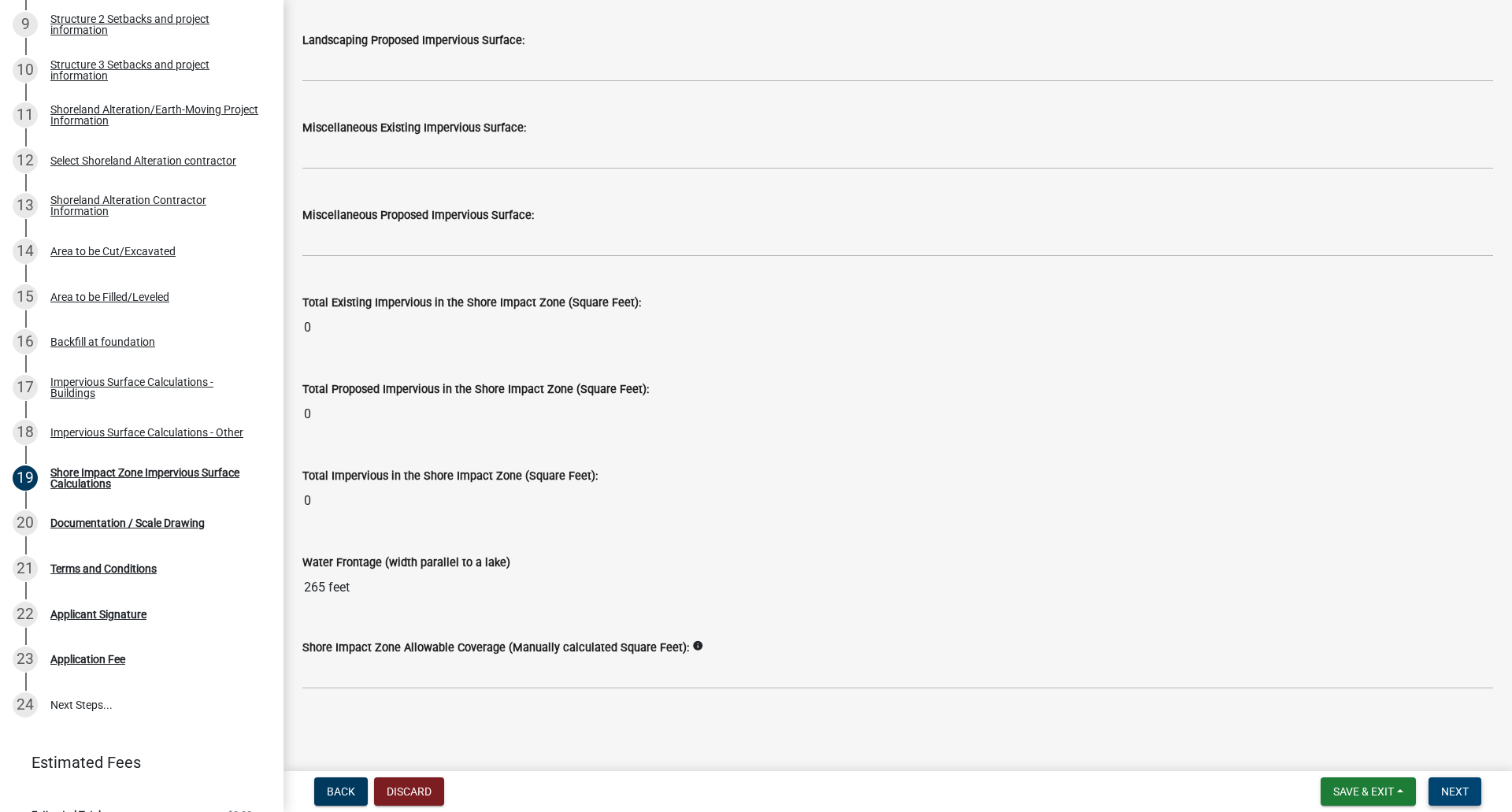 click on "Next" at bounding box center (1455, 792) 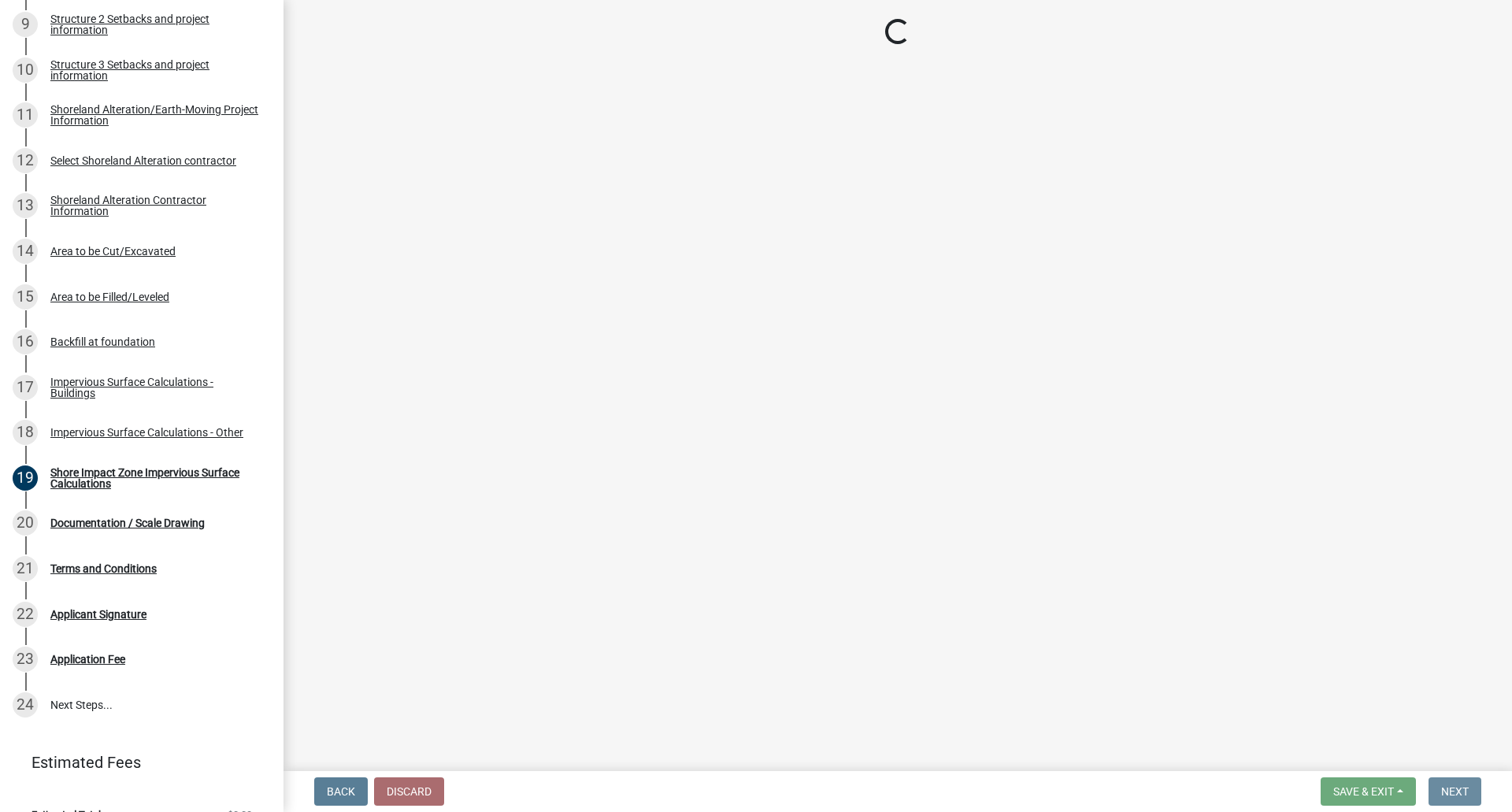 scroll, scrollTop: 0, scrollLeft: 0, axis: both 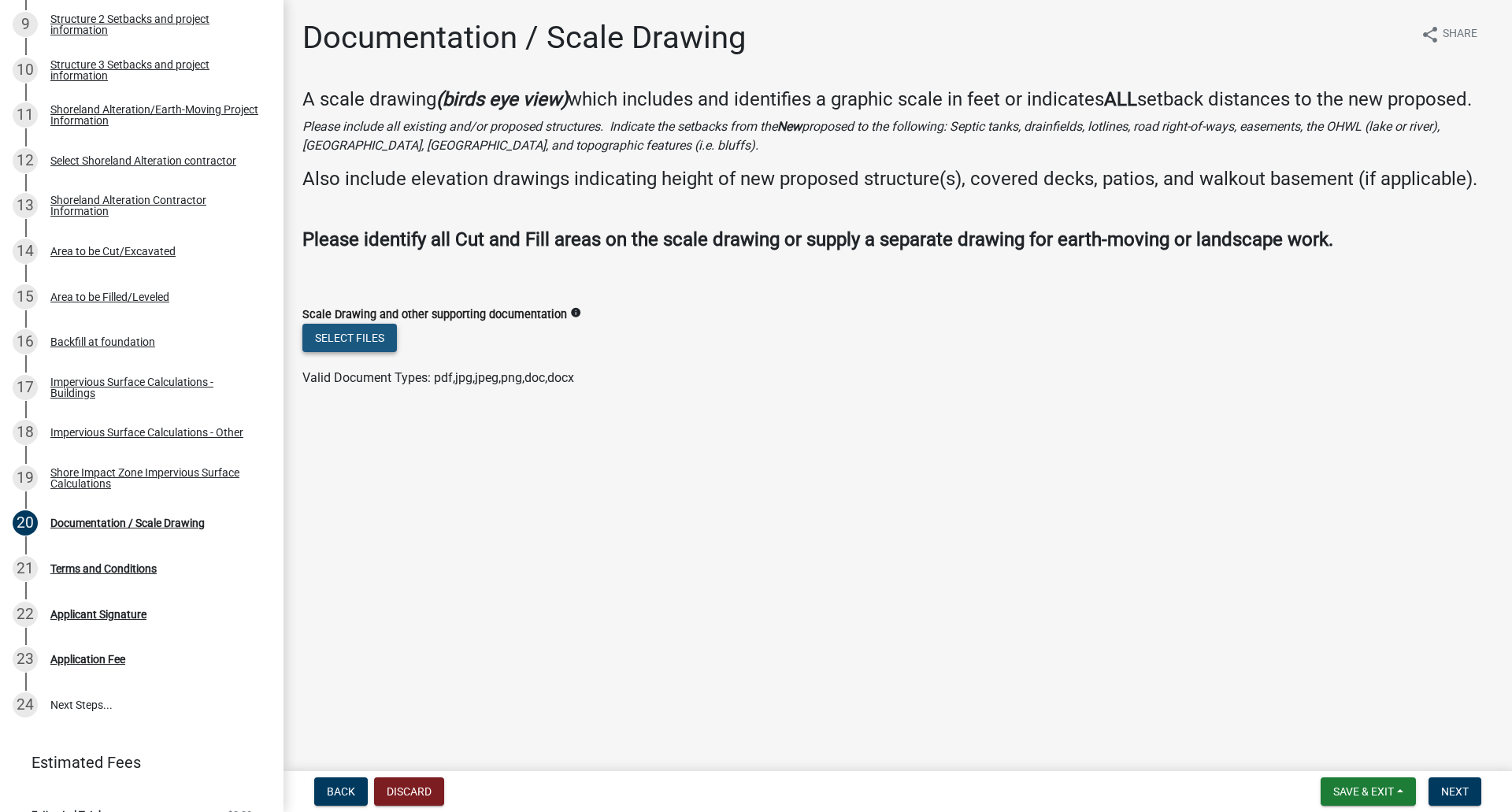 click on "Select files" 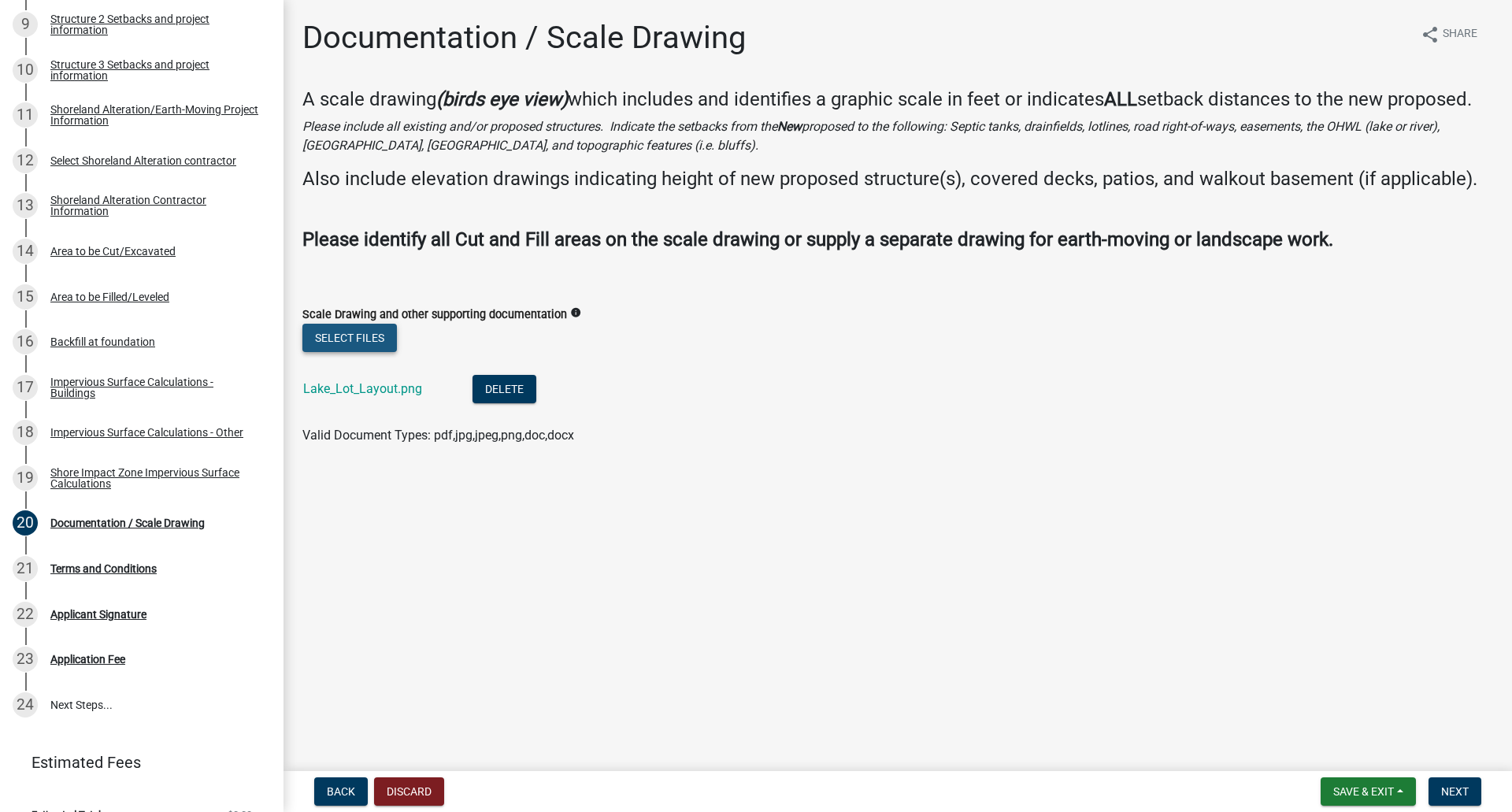 click on "Select files" 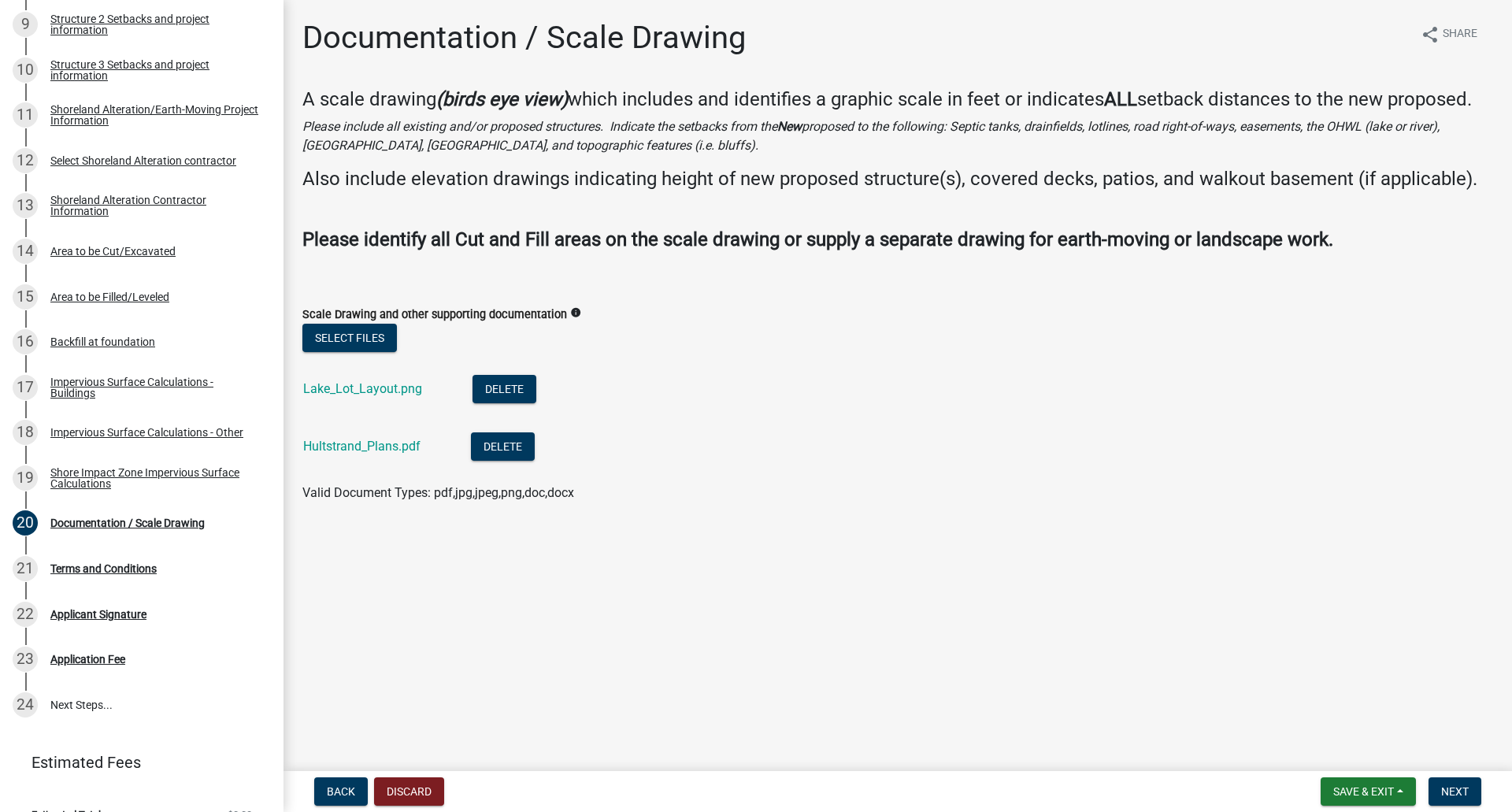 click on "Hultstrand_Plans.pdf  Delete" 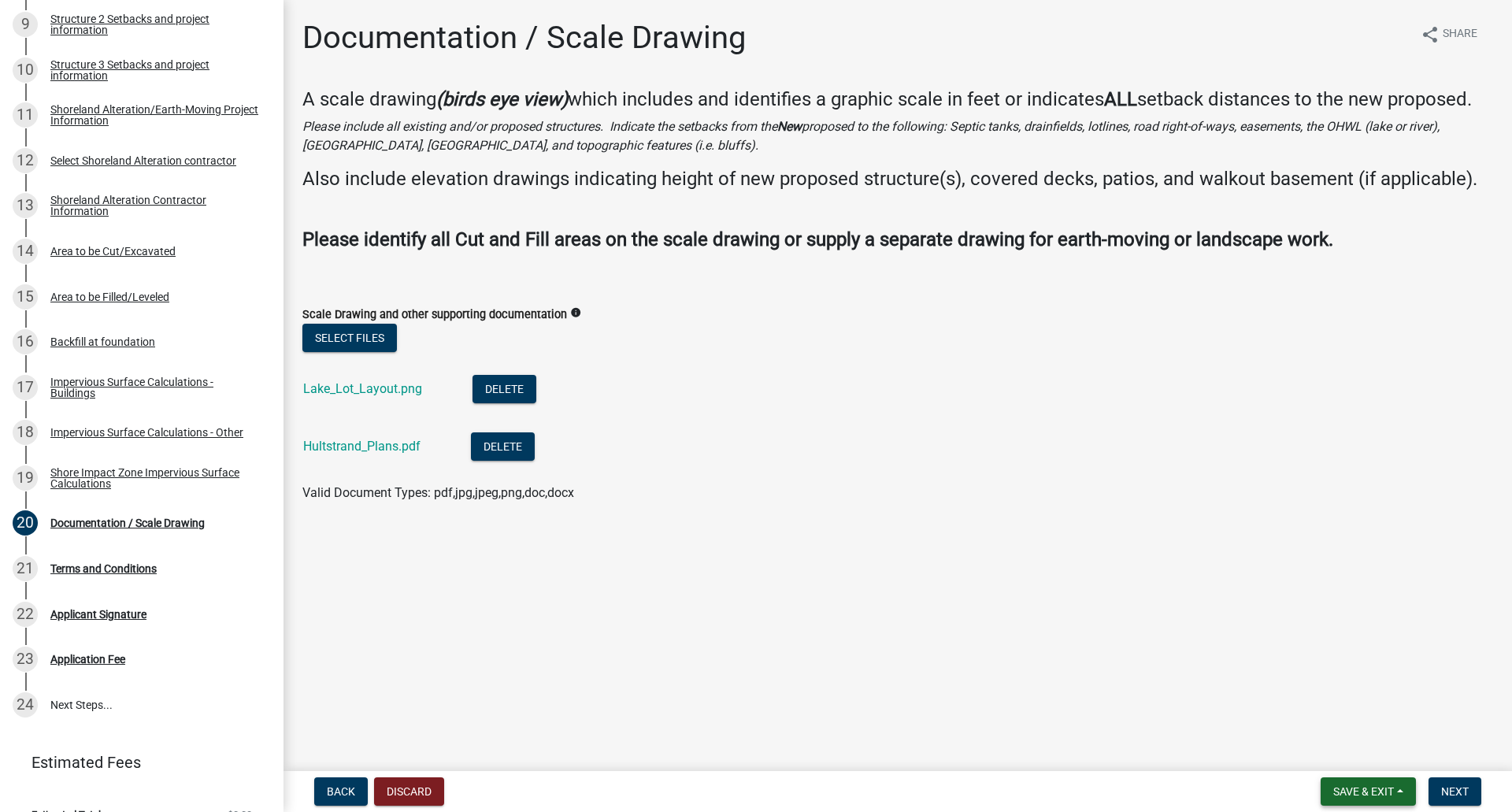 click on "Save & Exit" at bounding box center [1363, 792] 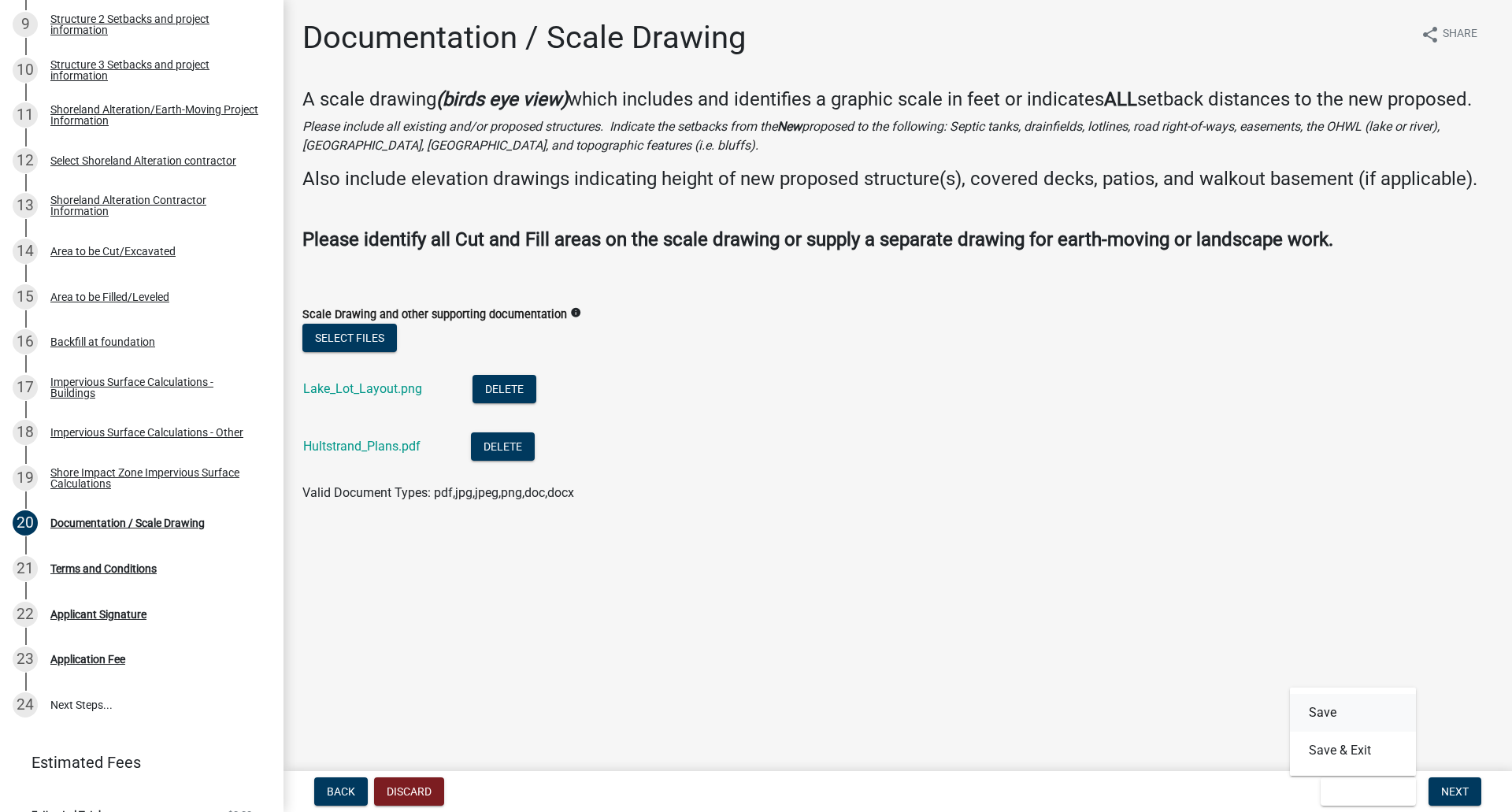 click on "Save" at bounding box center [1353, 713] 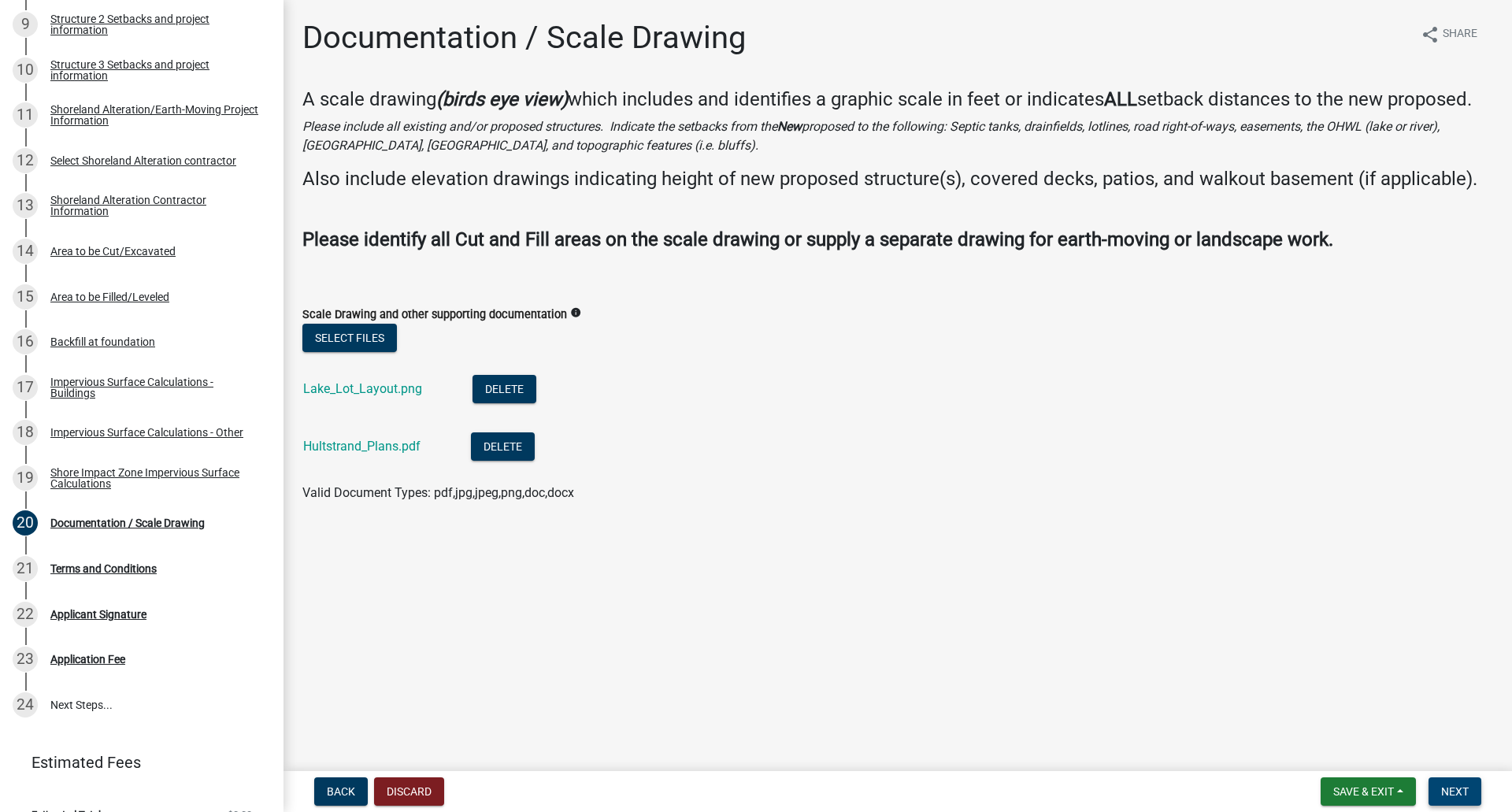 click on "Next" at bounding box center (1455, 792) 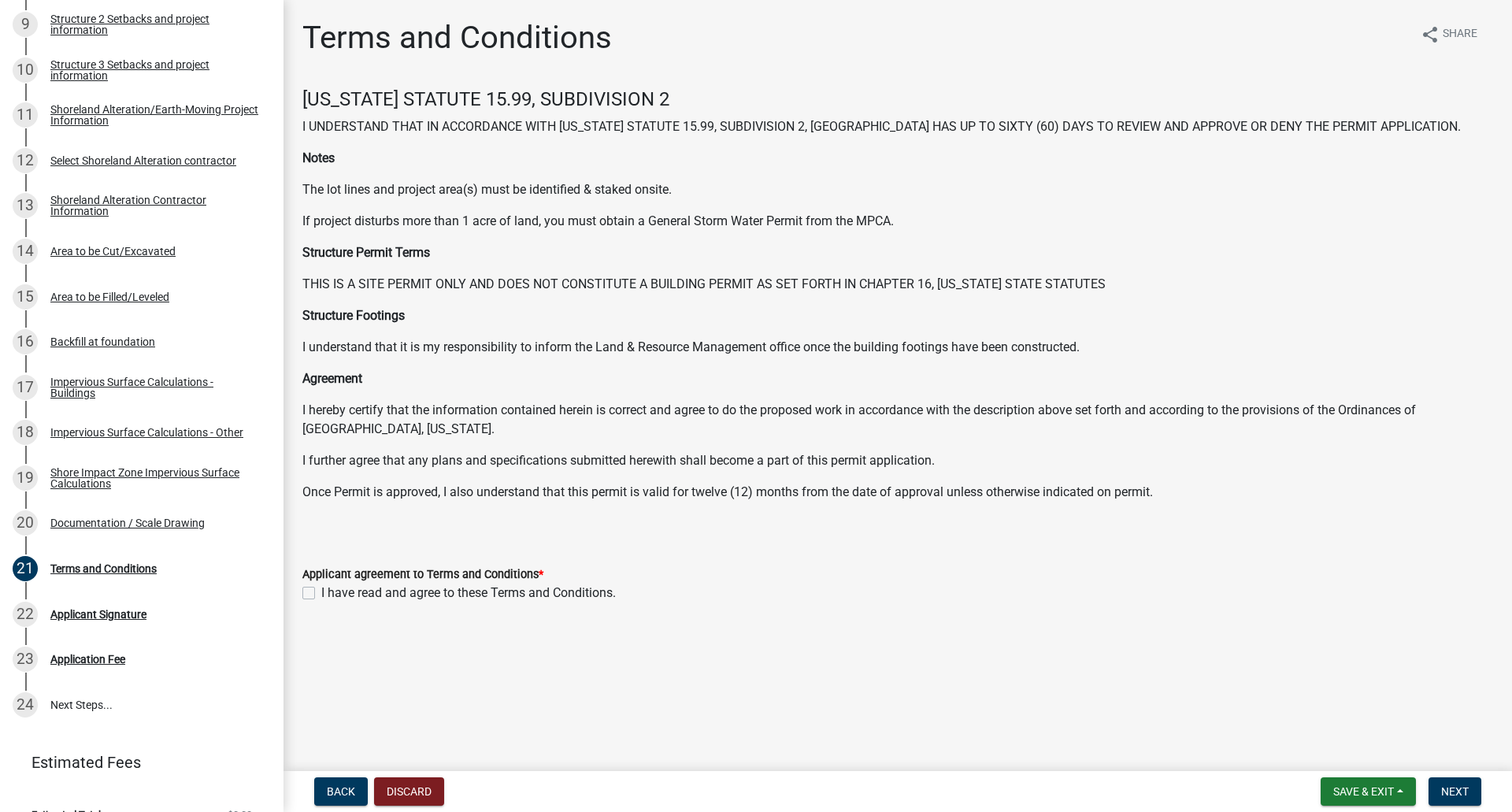 click on "I have read and agree to these Terms and Conditions." 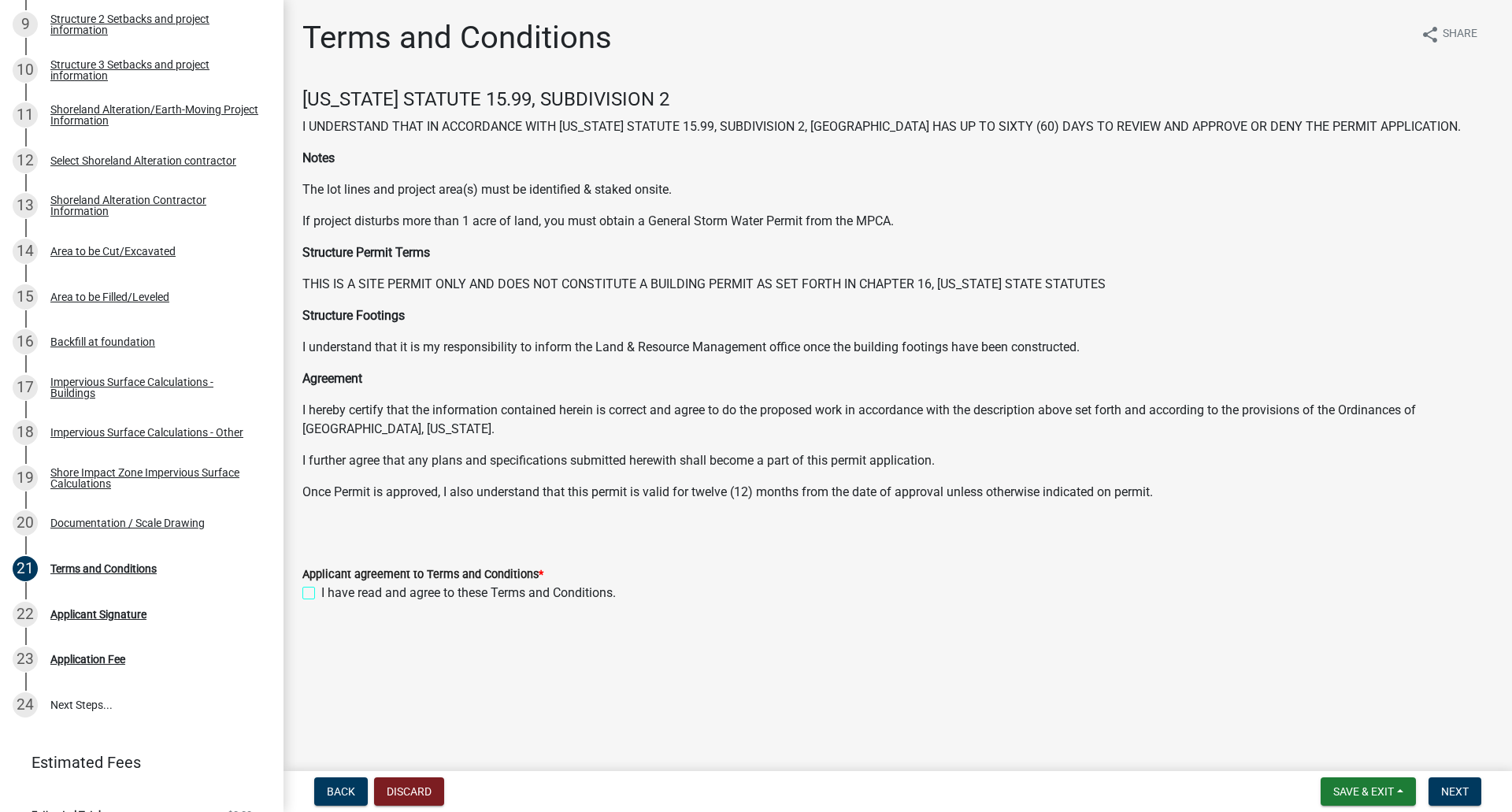 click on "I have read and agree to these Terms and Conditions." at bounding box center [326, 588] 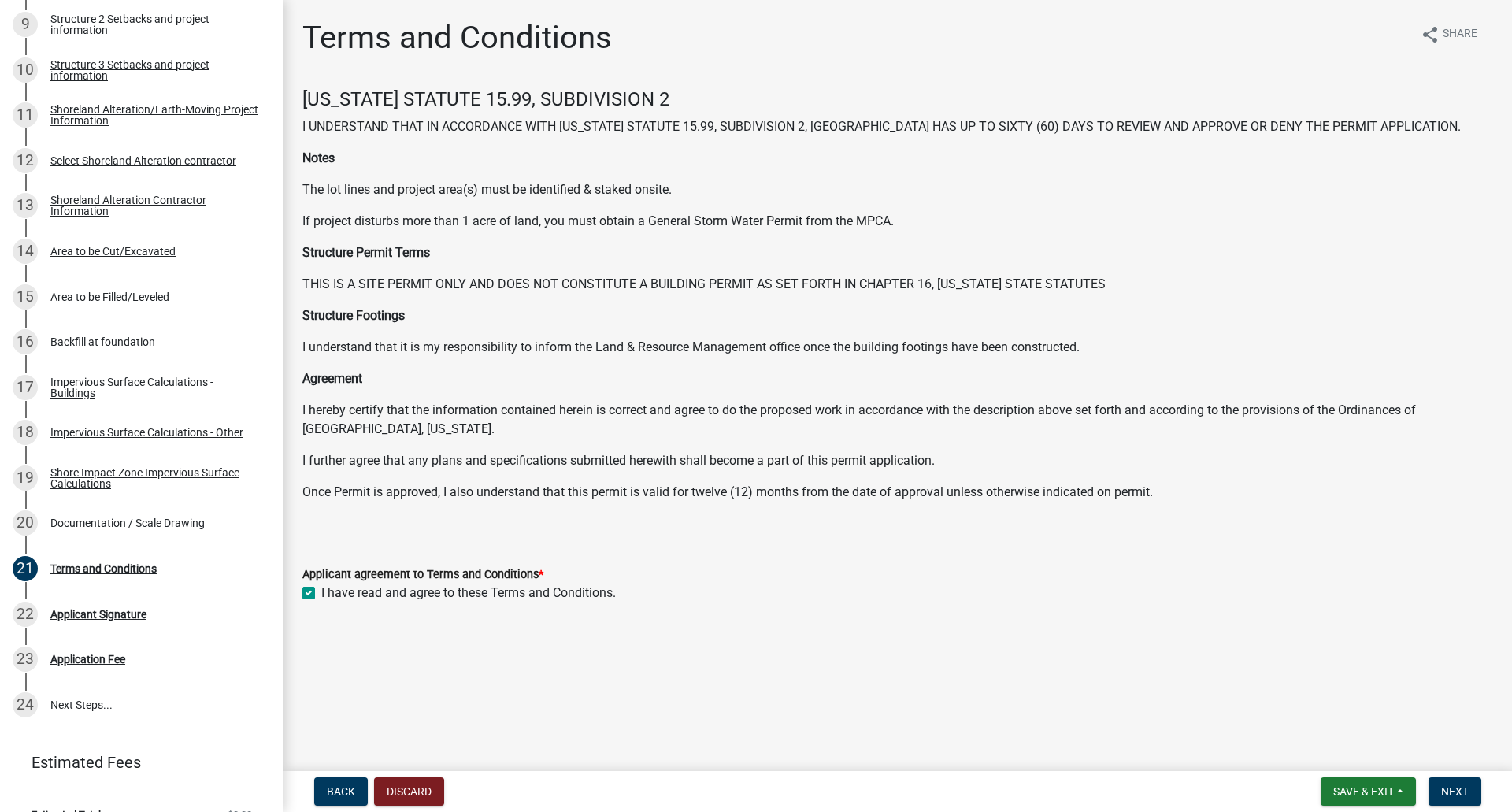 checkbox on "true" 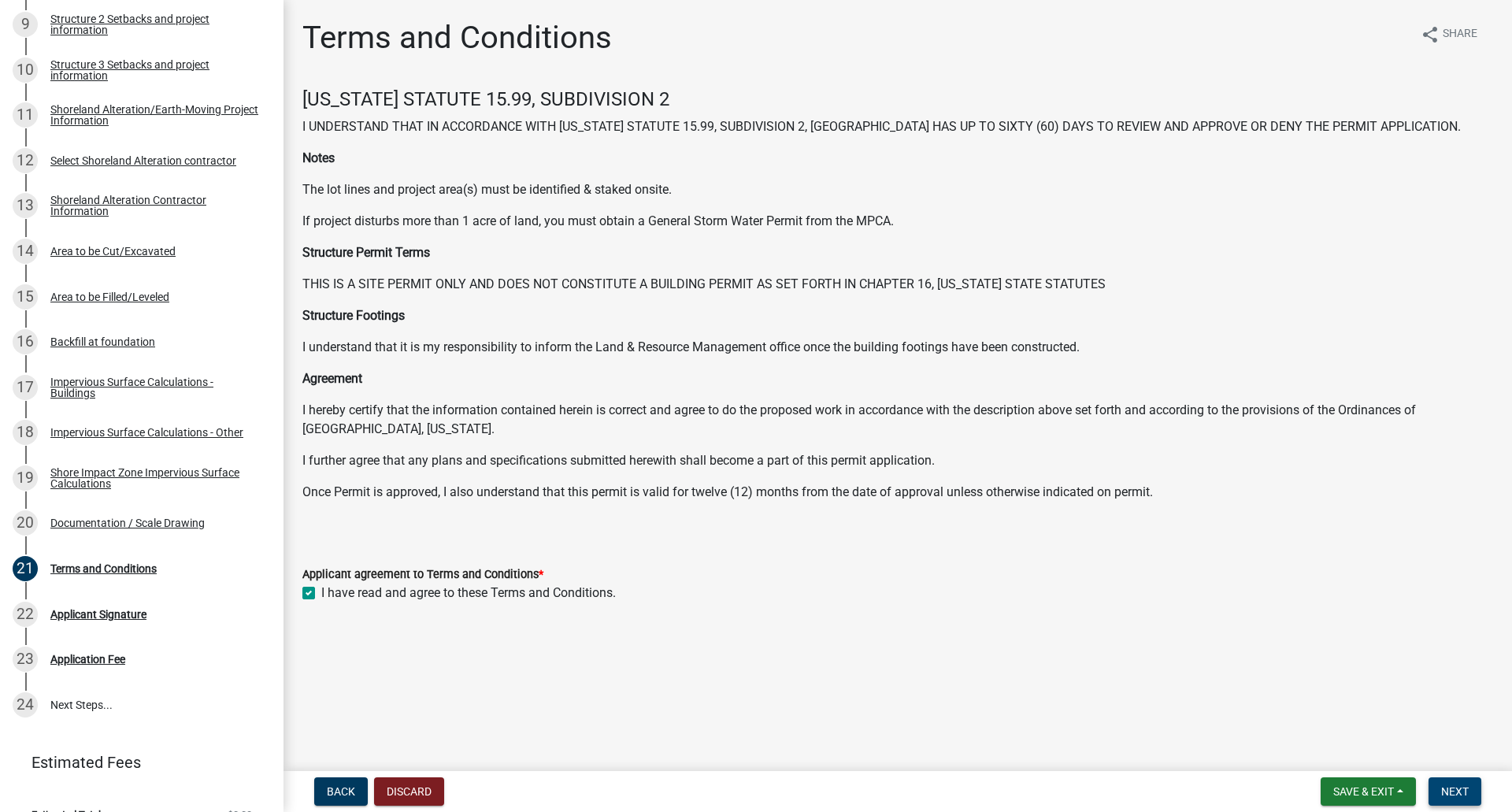 click on "Next" at bounding box center (1455, 792) 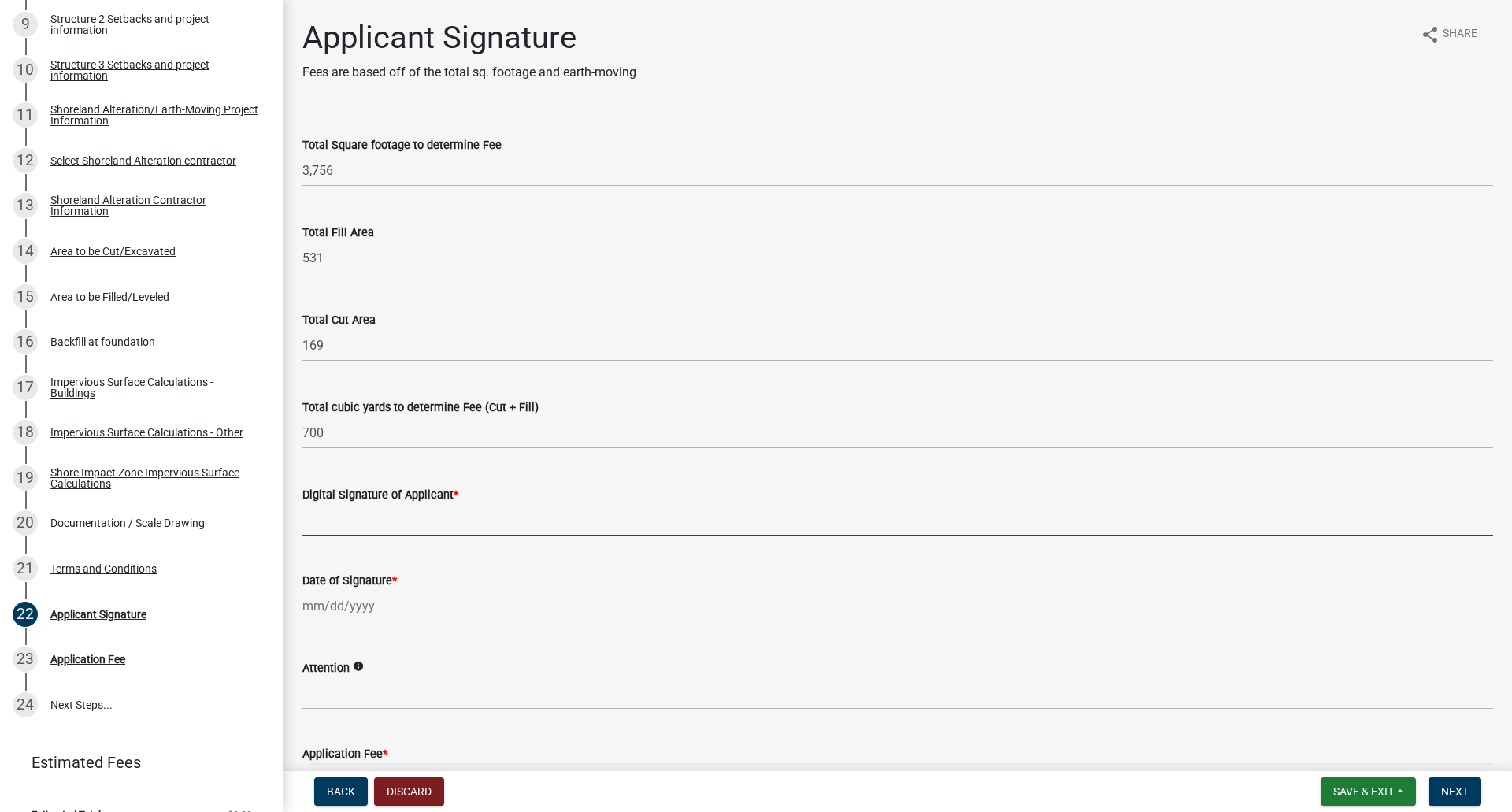 click on "Digital Signature of Applicant  *" at bounding box center [898, 520] 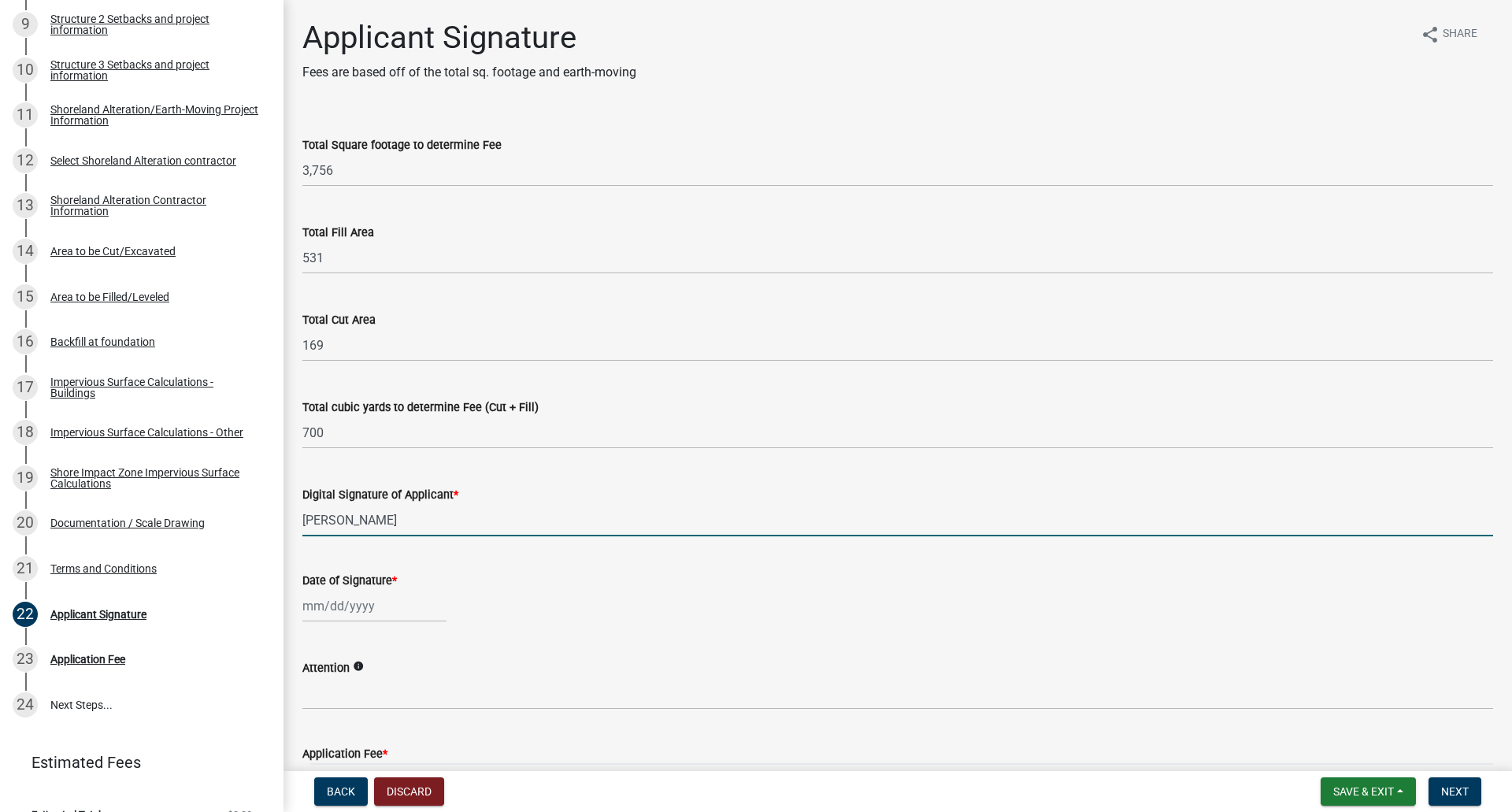 click 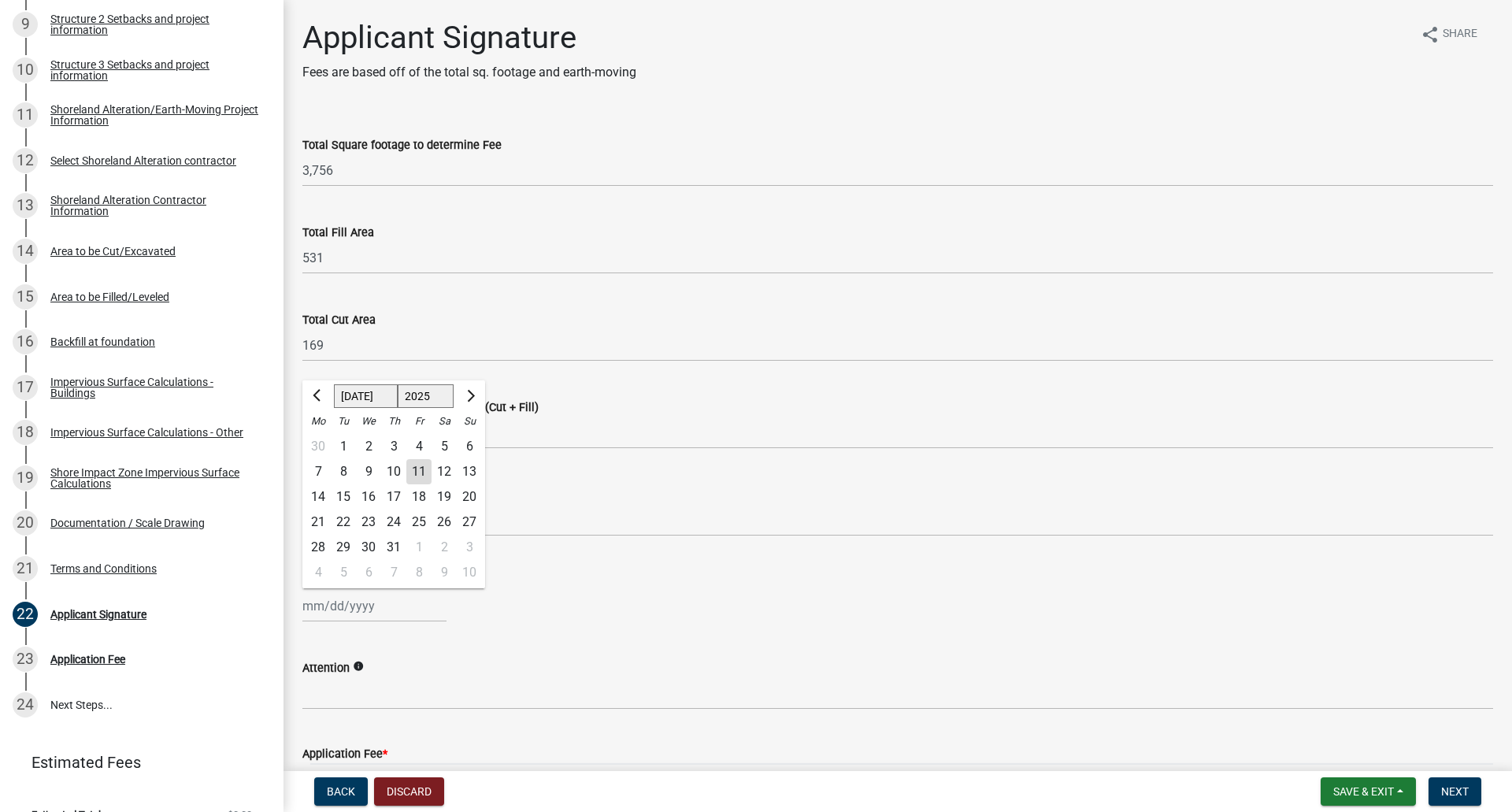 click on "11" 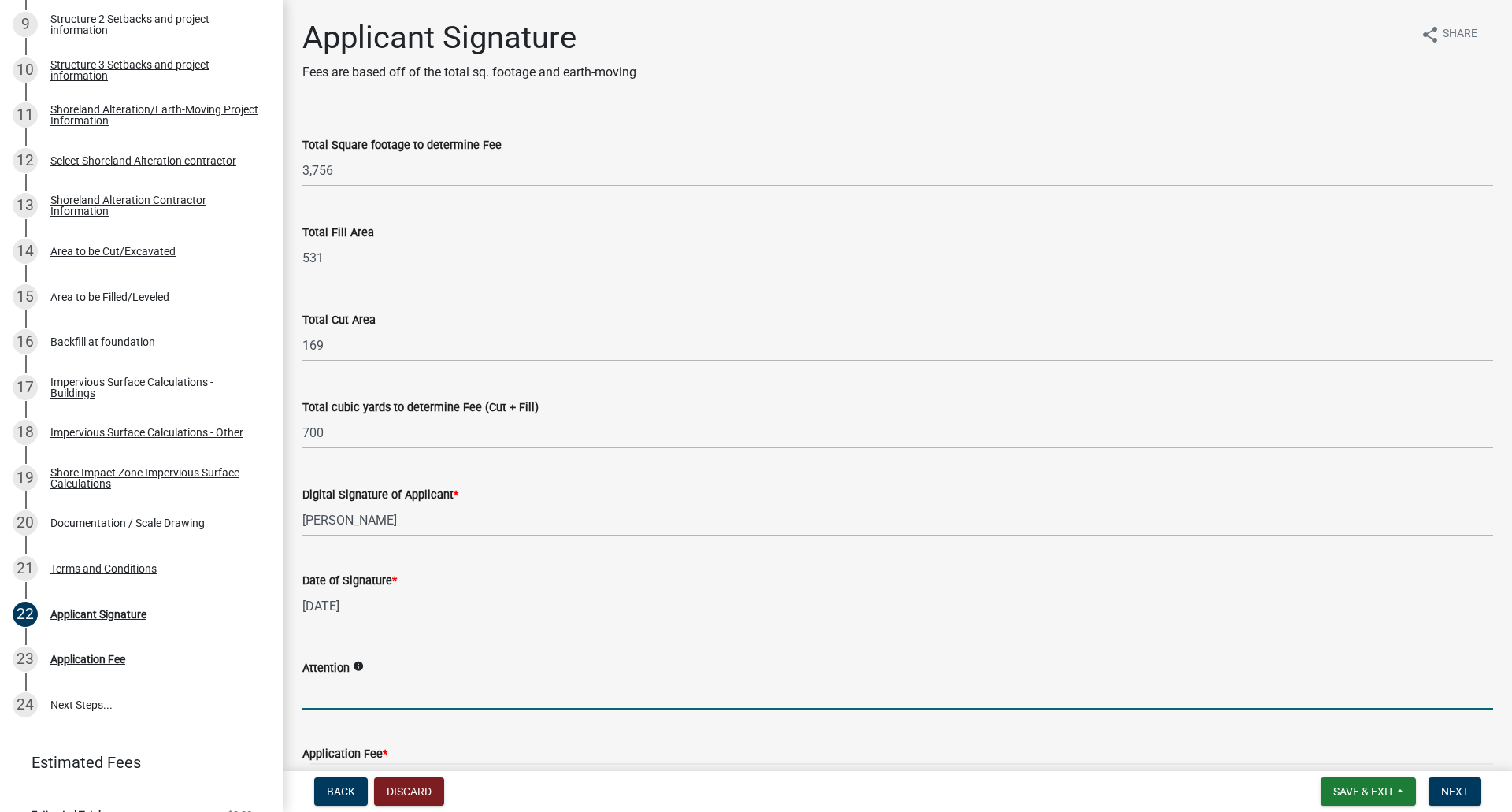 click on "Attention" at bounding box center (898, 693) 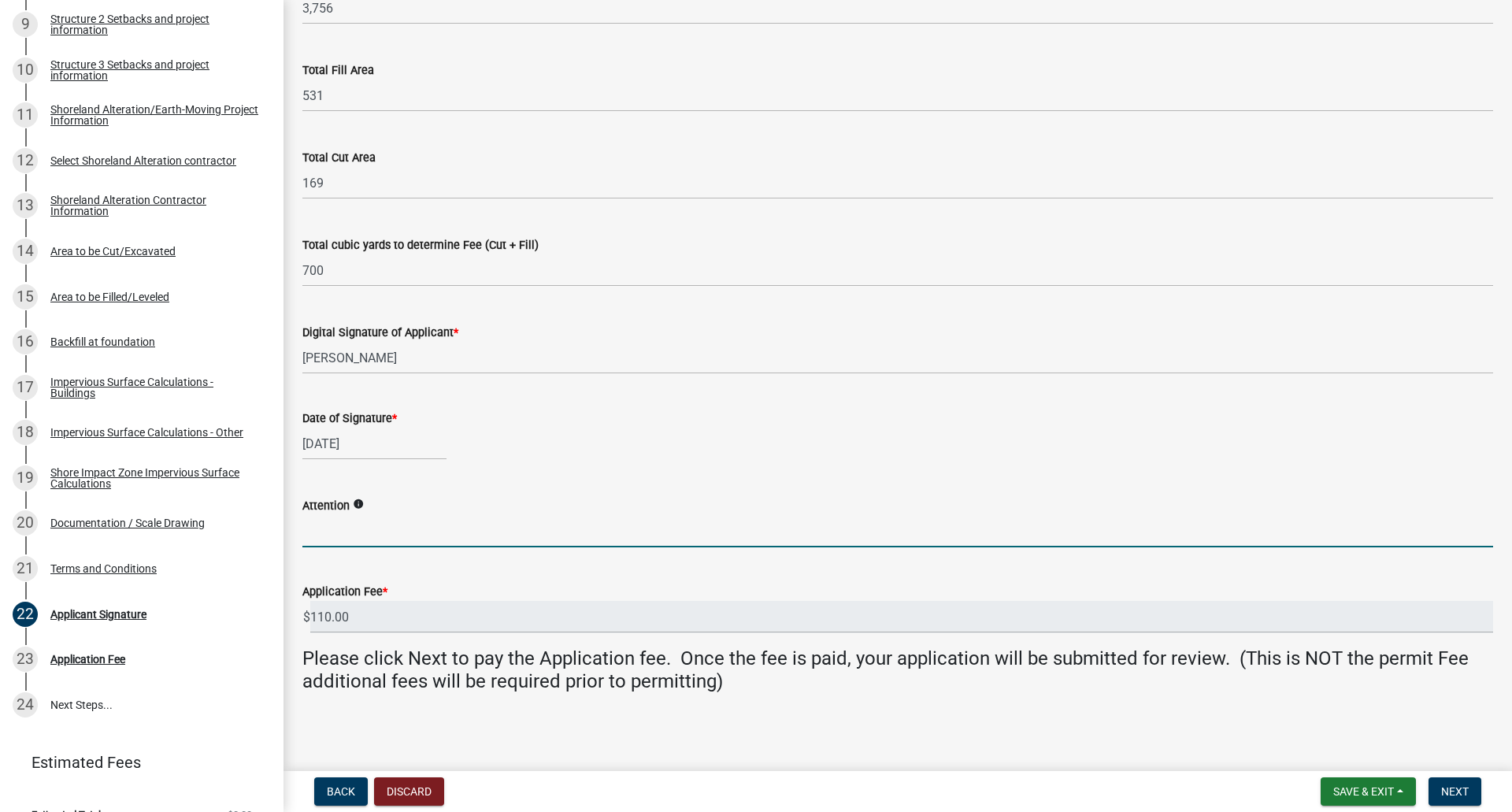 scroll, scrollTop: 165, scrollLeft: 0, axis: vertical 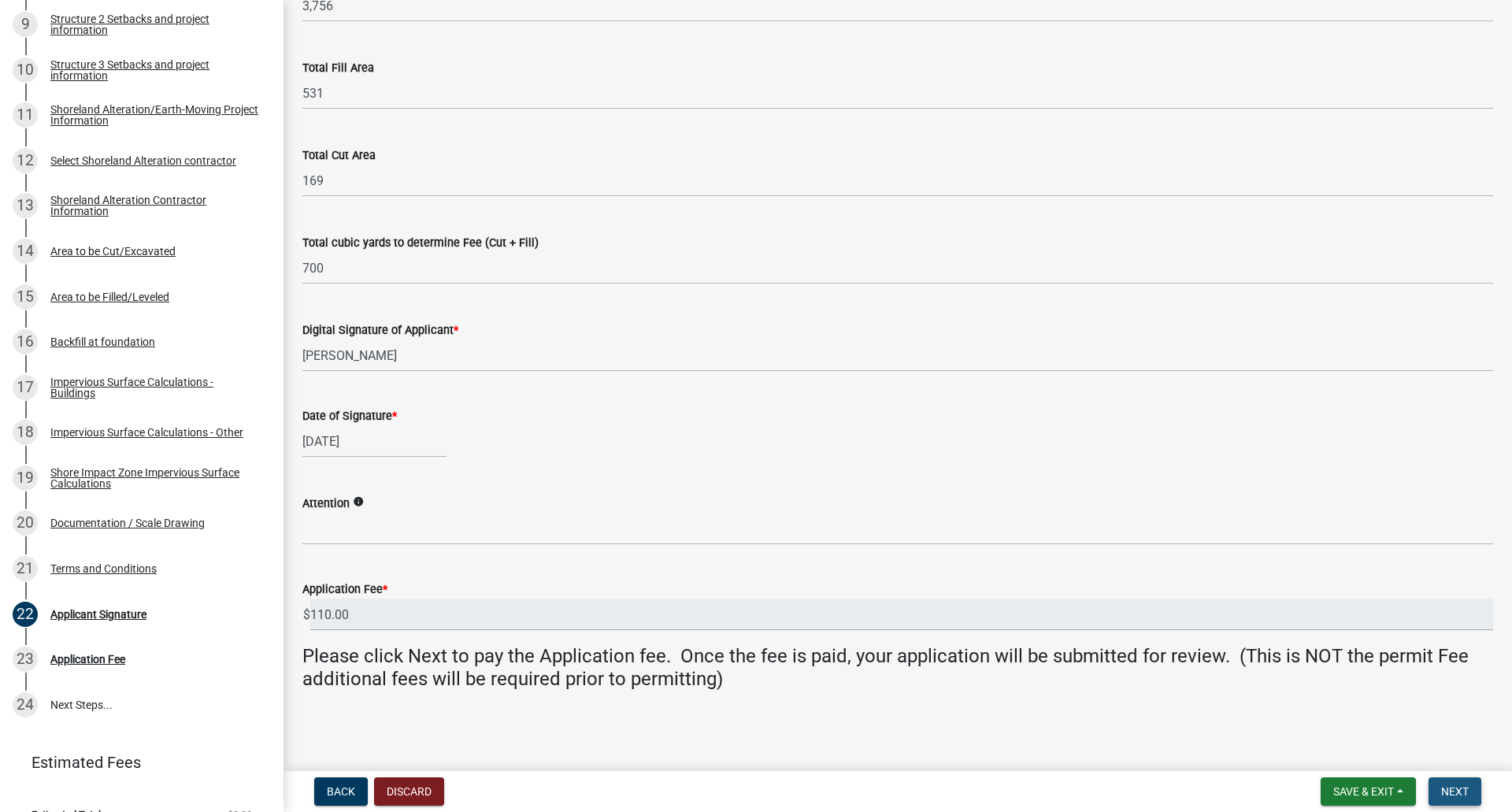click on "Next" at bounding box center (1455, 792) 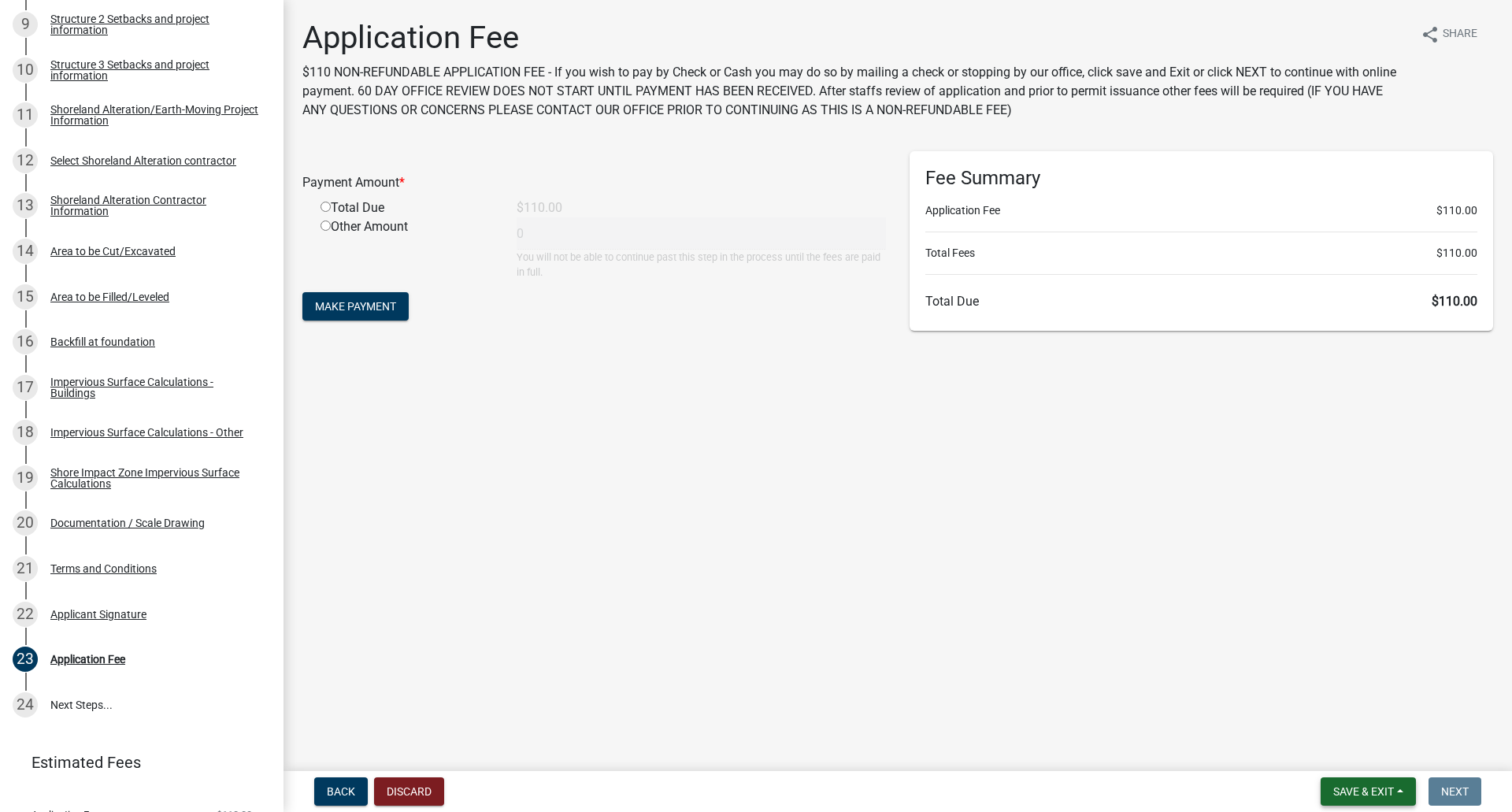 click on "Save & Exit" at bounding box center [1363, 792] 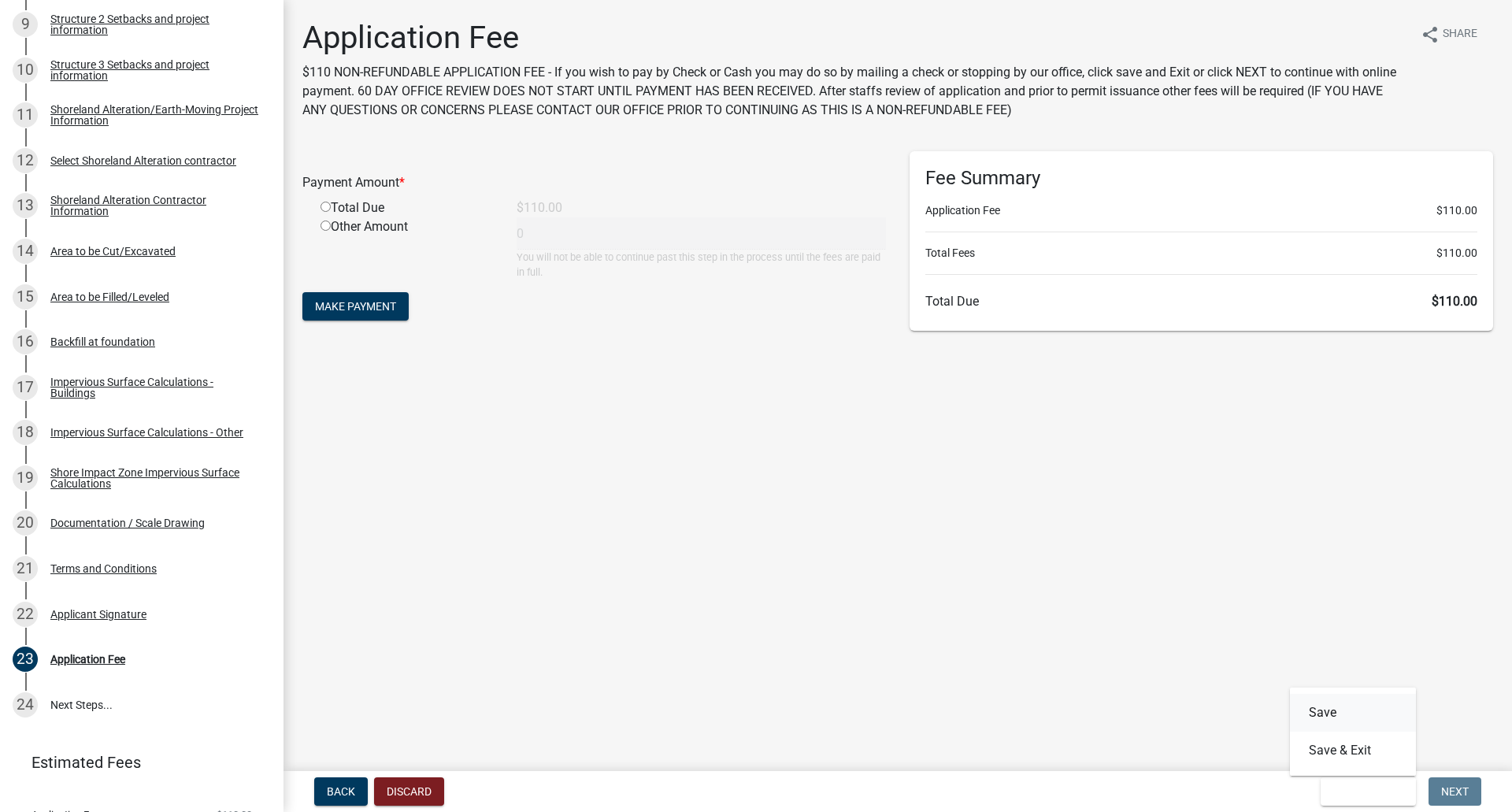 click on "Save" at bounding box center (1353, 713) 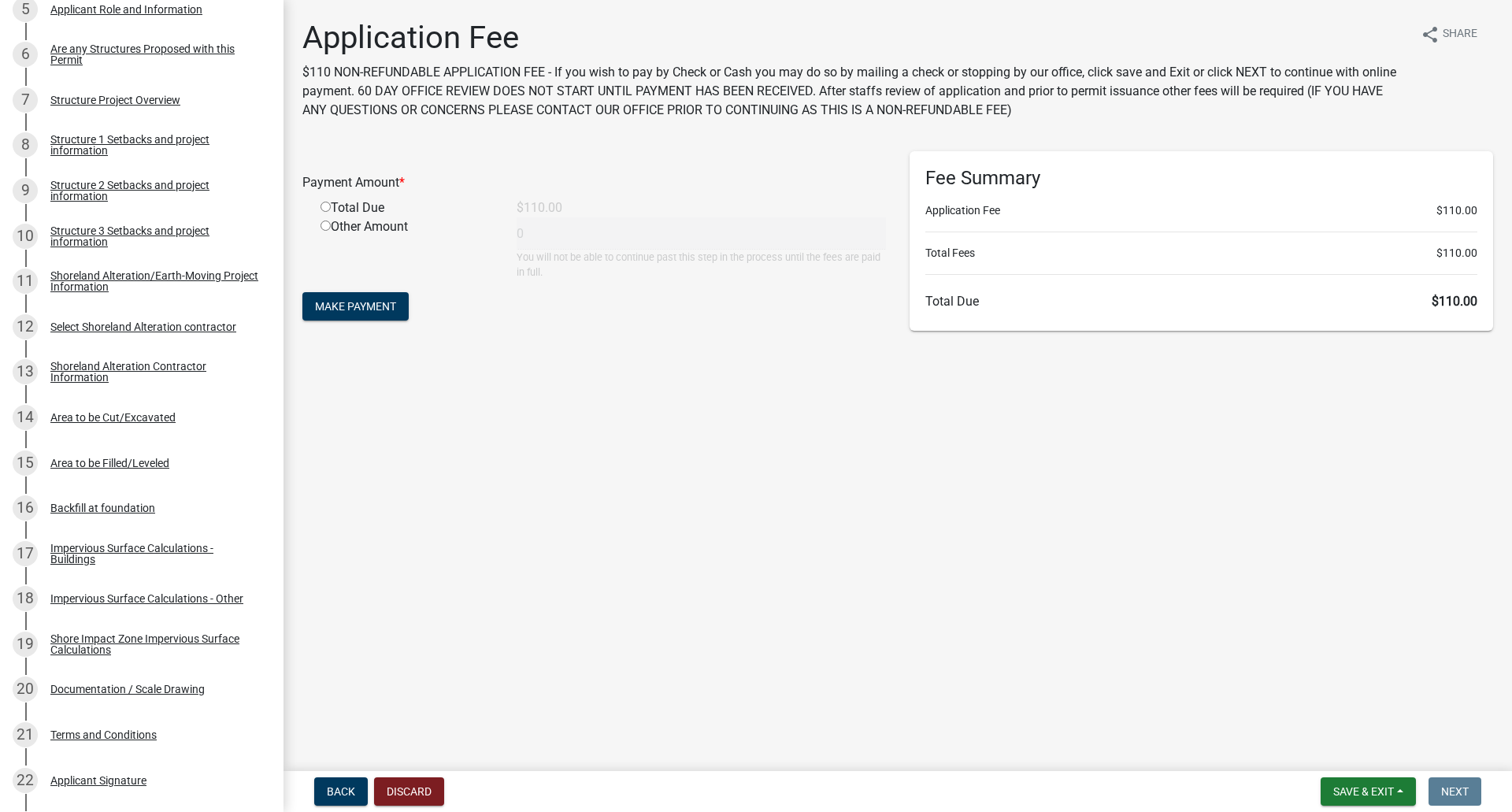 scroll, scrollTop: 486, scrollLeft: 0, axis: vertical 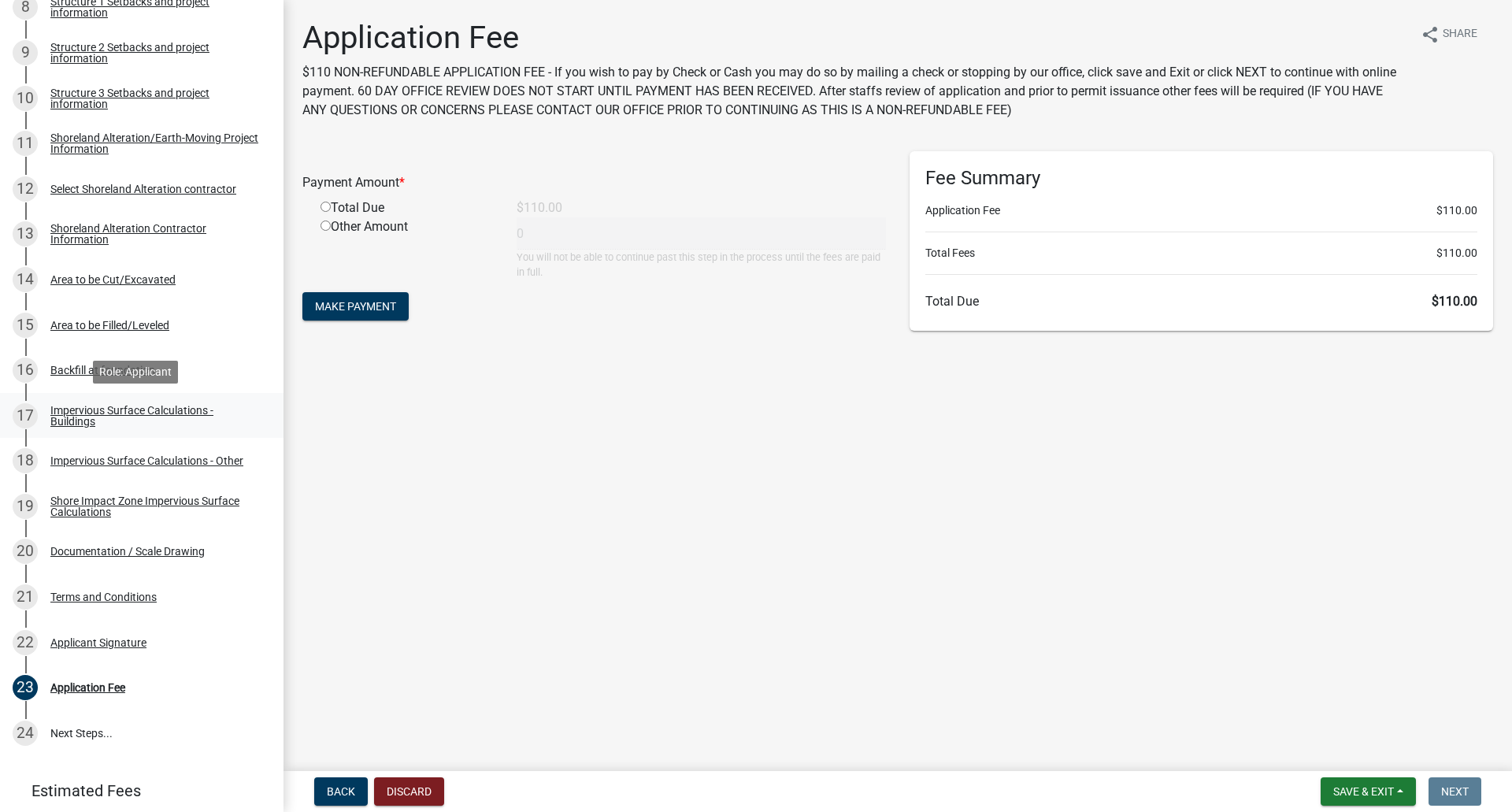 click on "Impervious Surface Calculations - Buildings" at bounding box center (154, 416) 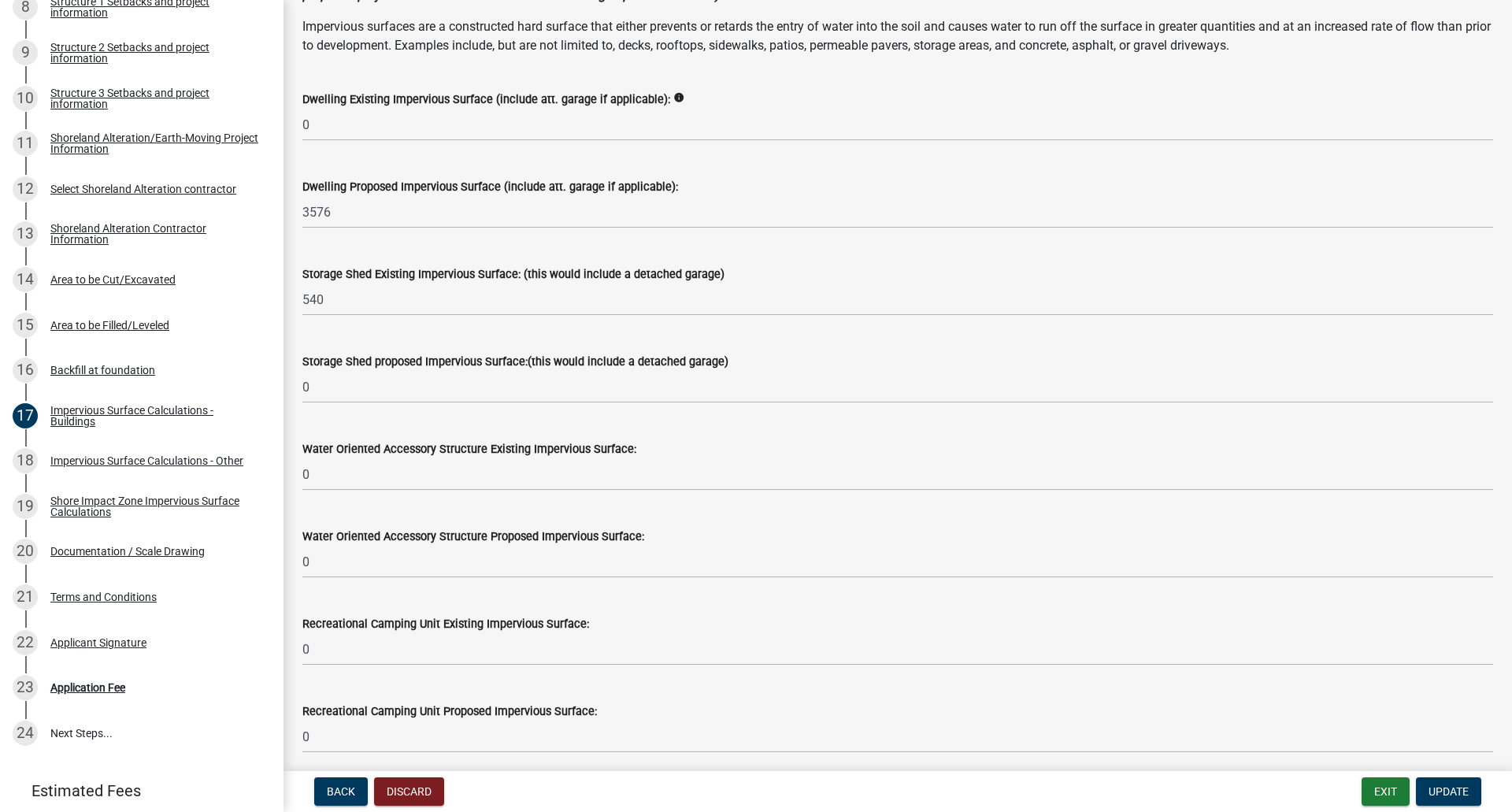 scroll, scrollTop: 152, scrollLeft: 0, axis: vertical 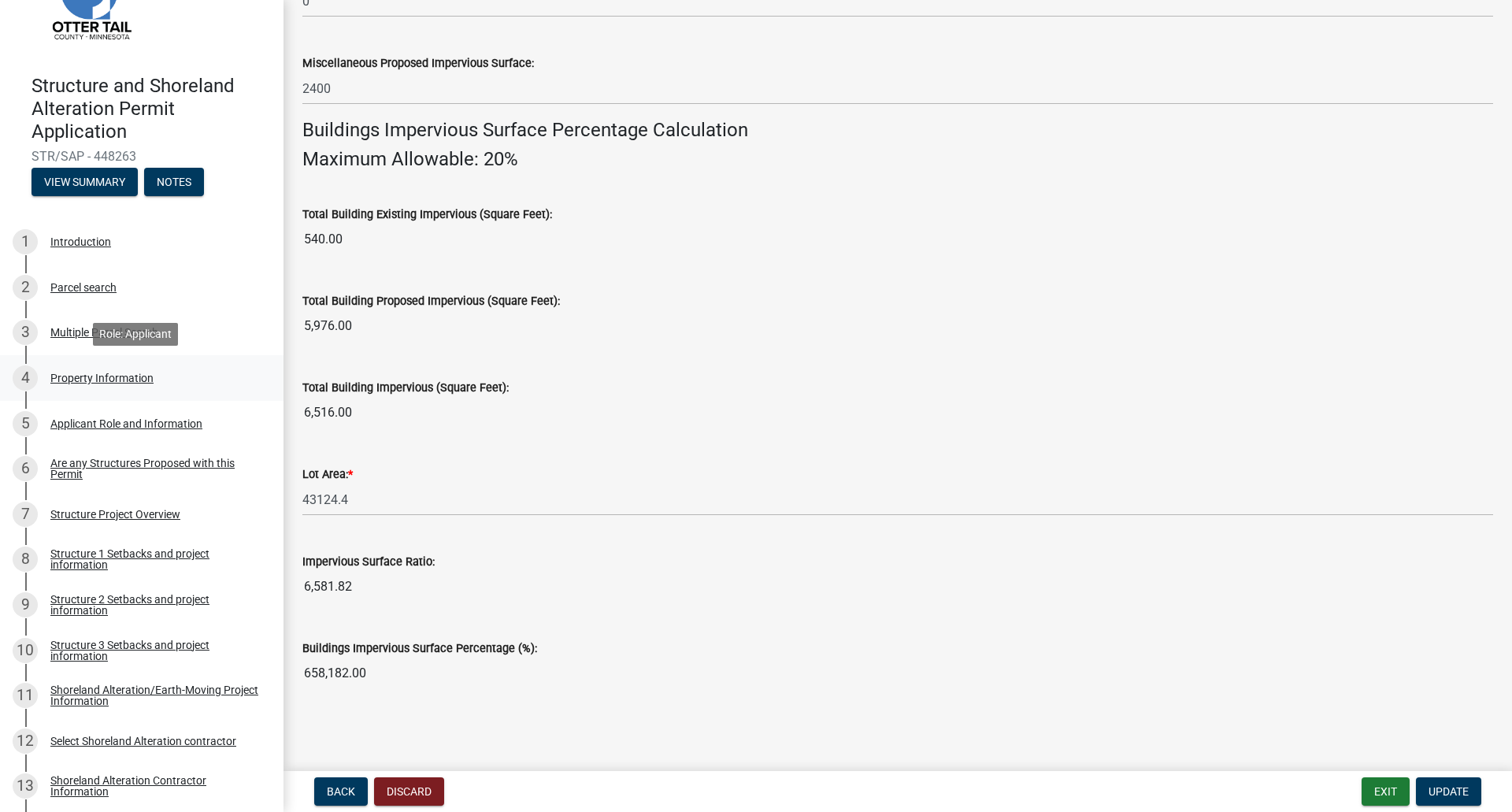 click on "Property Information" at bounding box center [102, 378] 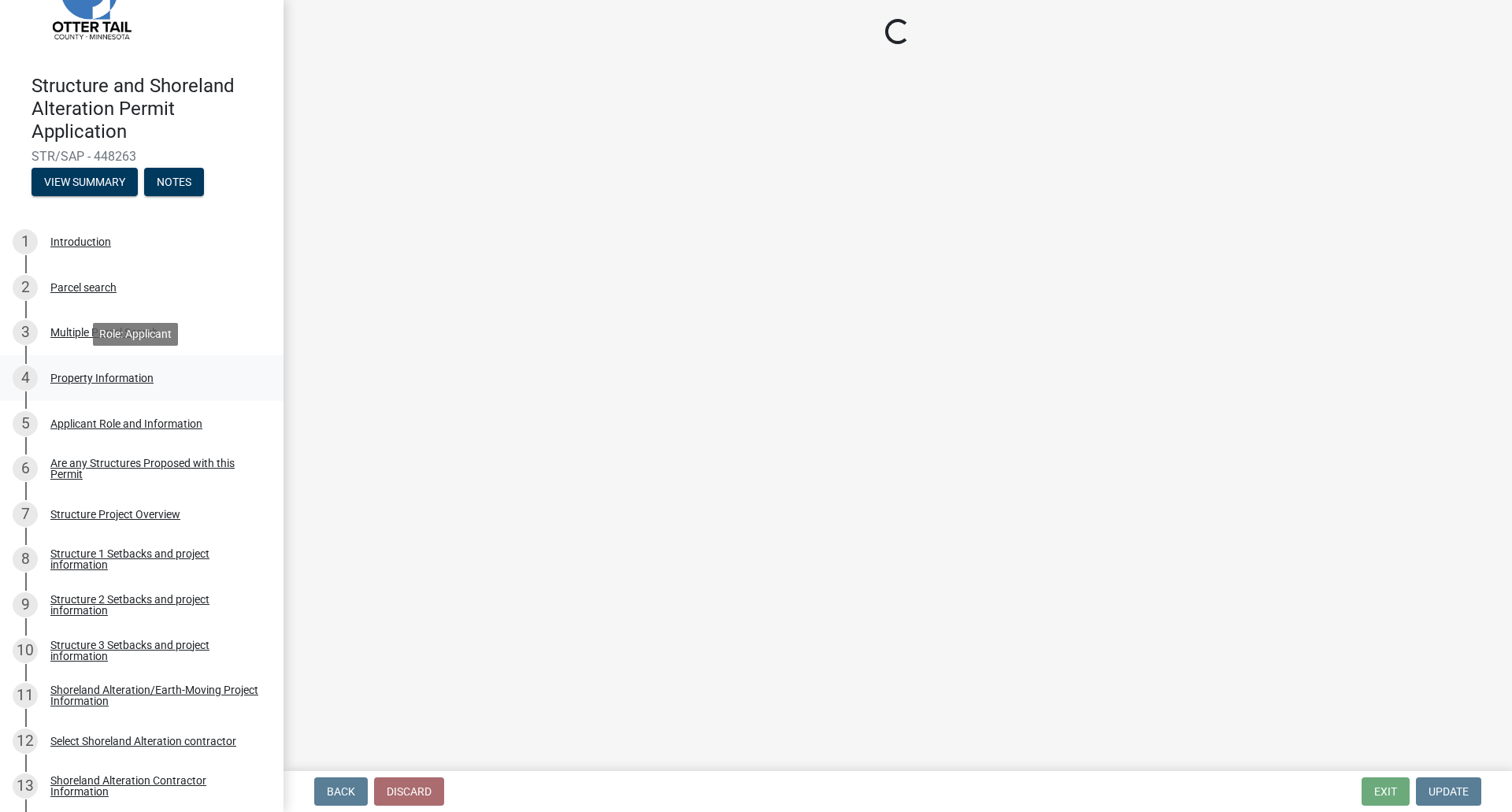 select on "f5c16213-0c4e-4fd1-bc3c-97df0c7ce0ec" 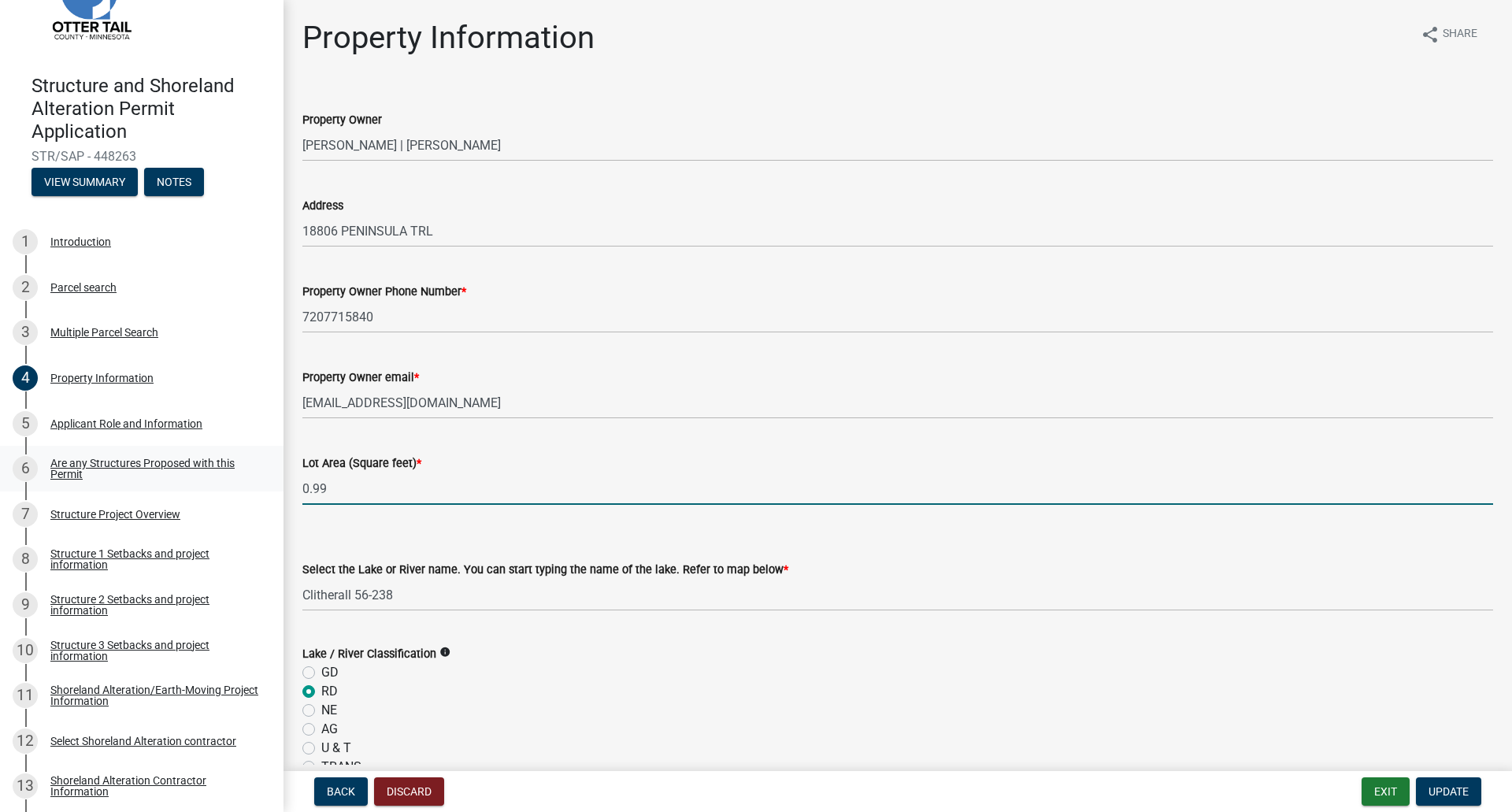 drag, startPoint x: 330, startPoint y: 489, endPoint x: 255, endPoint y: 486, distance: 75.059976 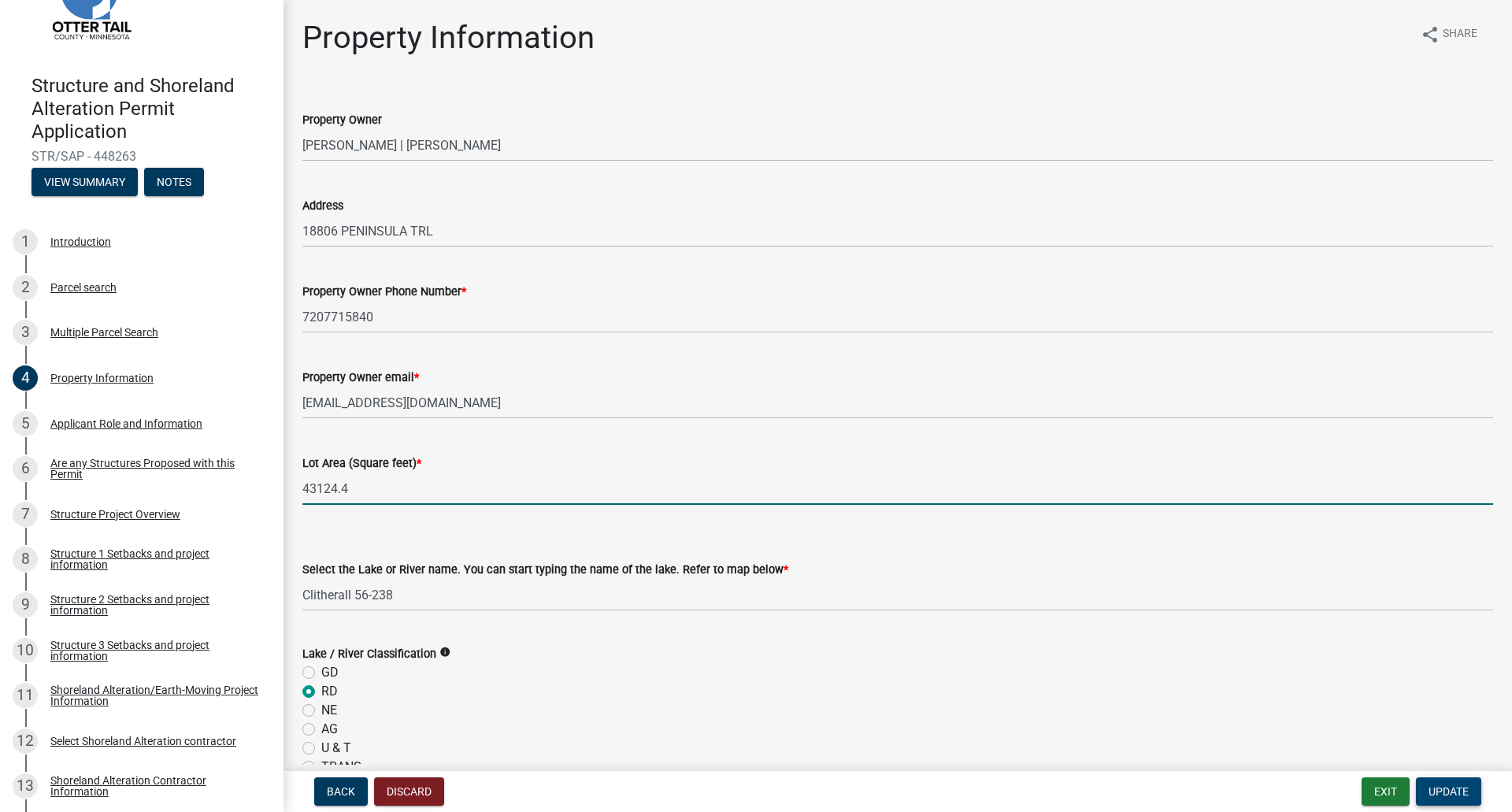 type on "43124.4" 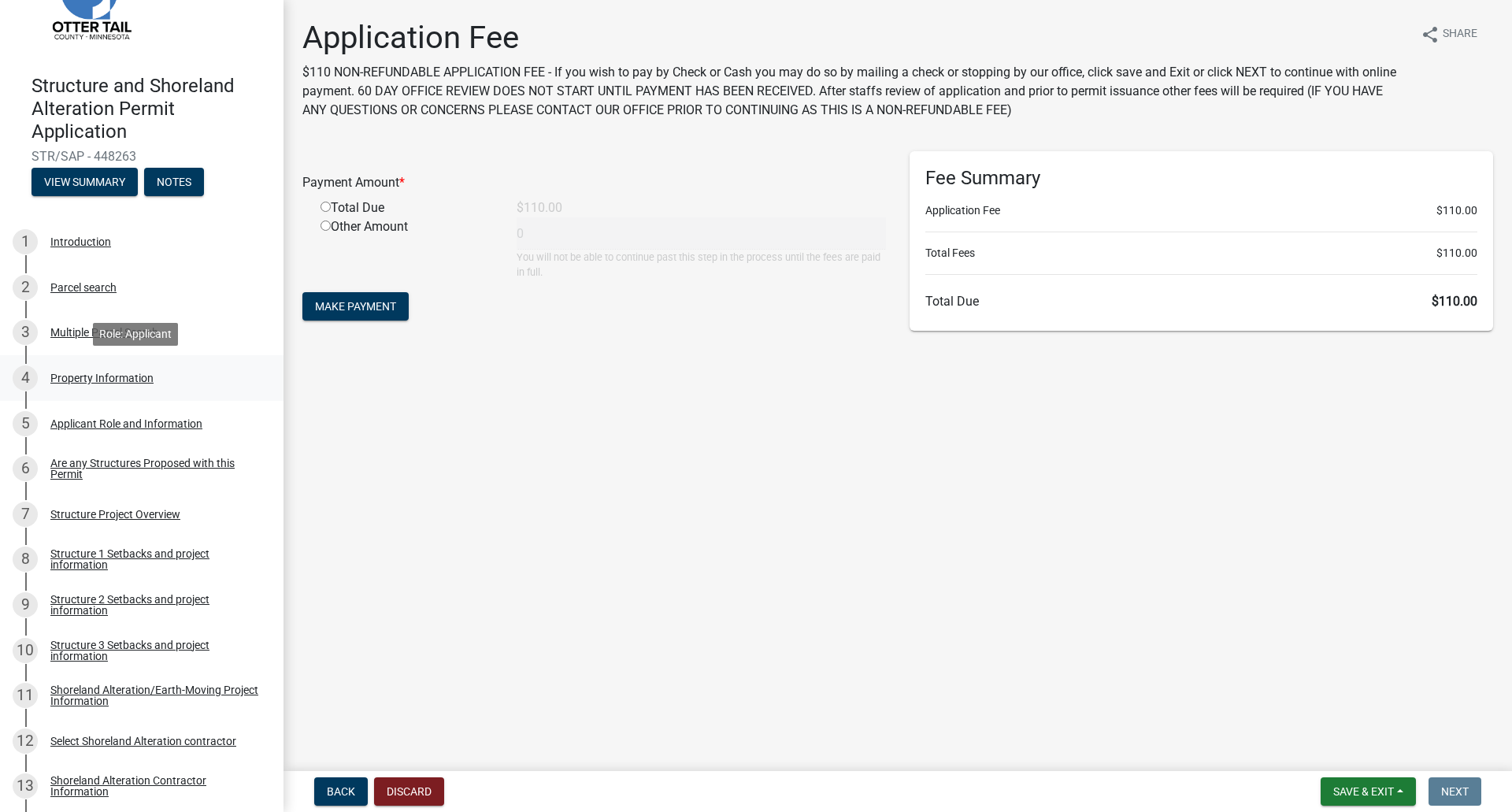 click on "Property Information" at bounding box center [102, 378] 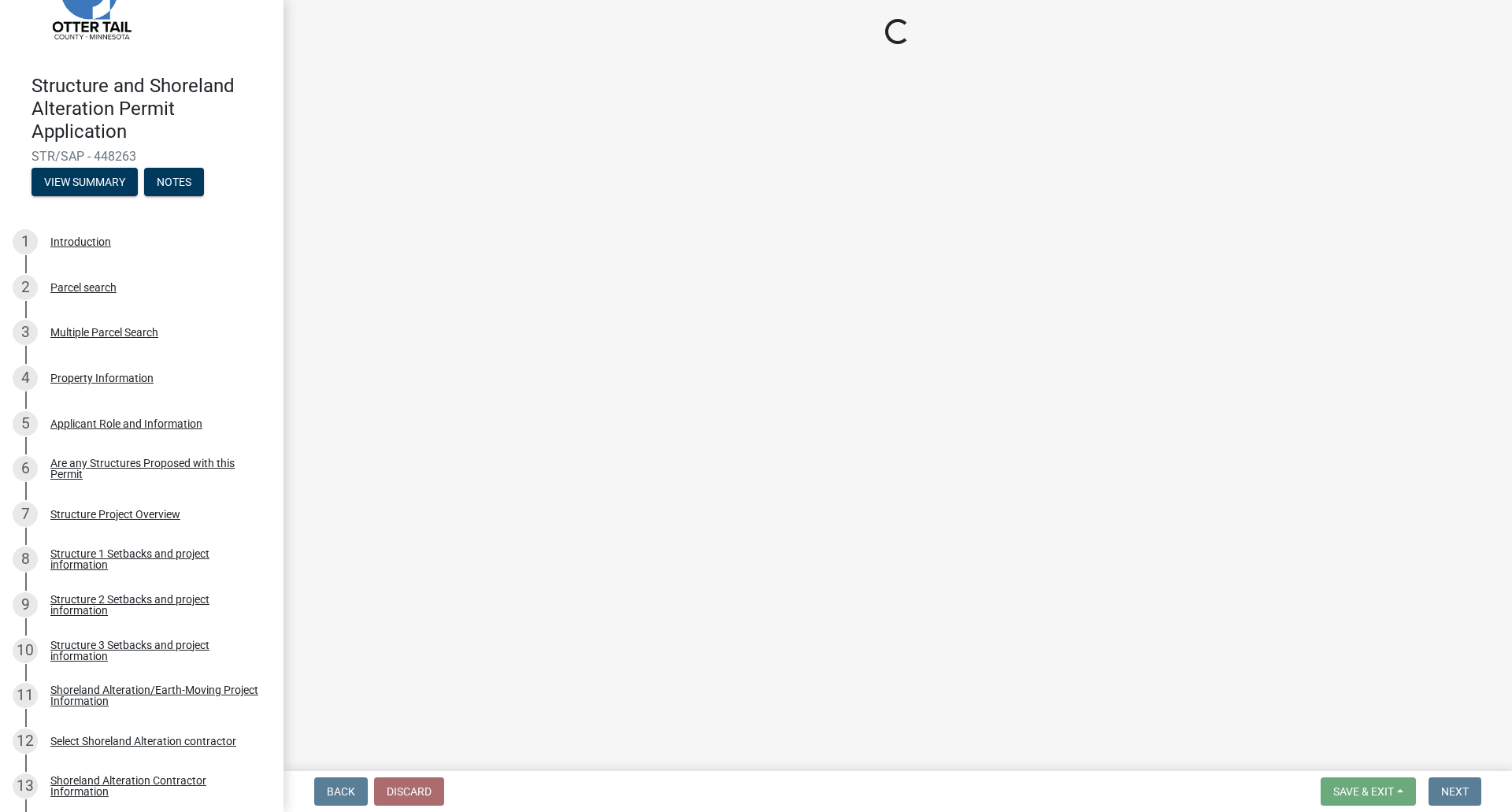 select on "f5c16213-0c4e-4fd1-bc3c-97df0c7ce0ec" 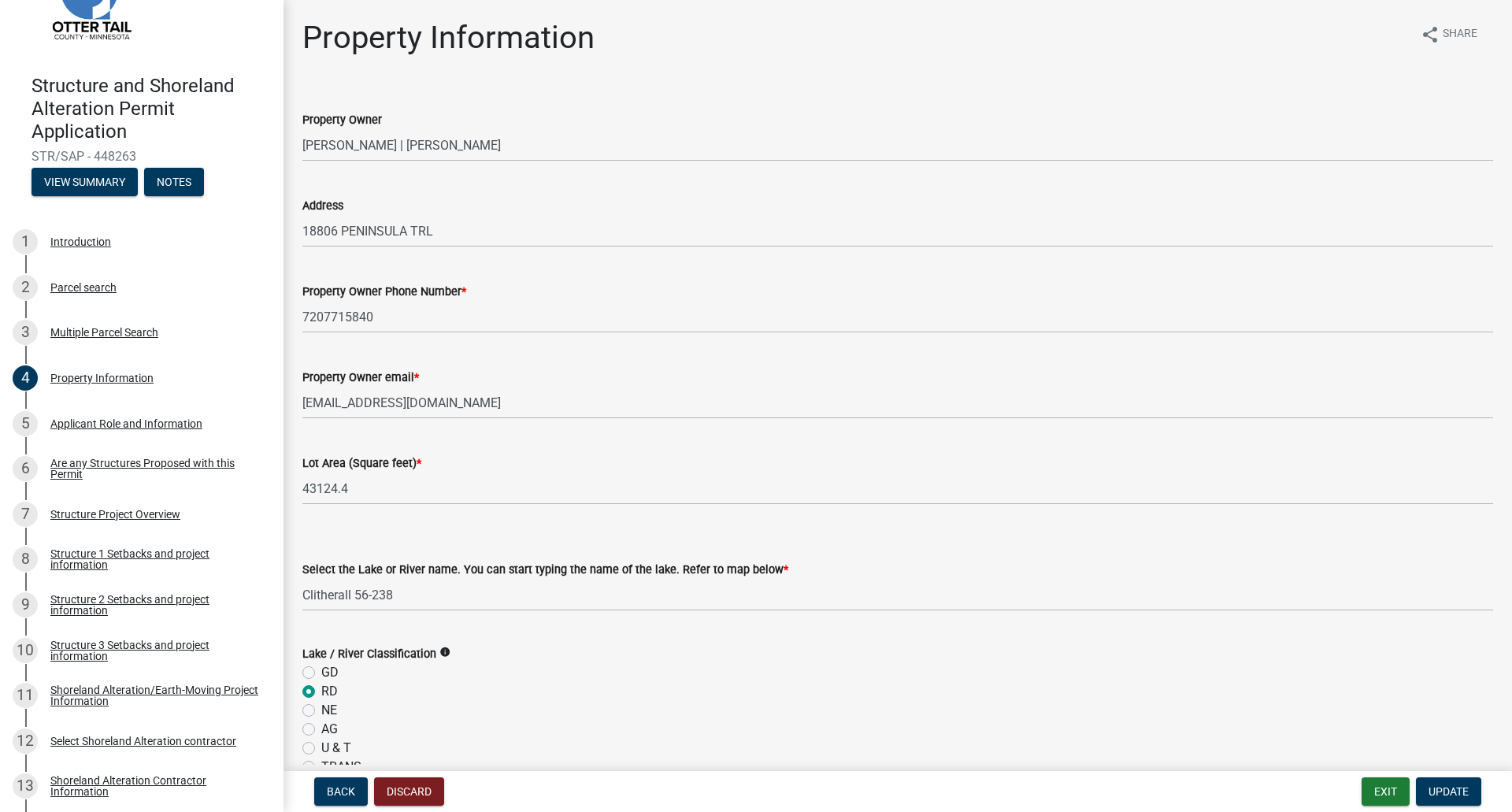 scroll, scrollTop: 719, scrollLeft: 0, axis: vertical 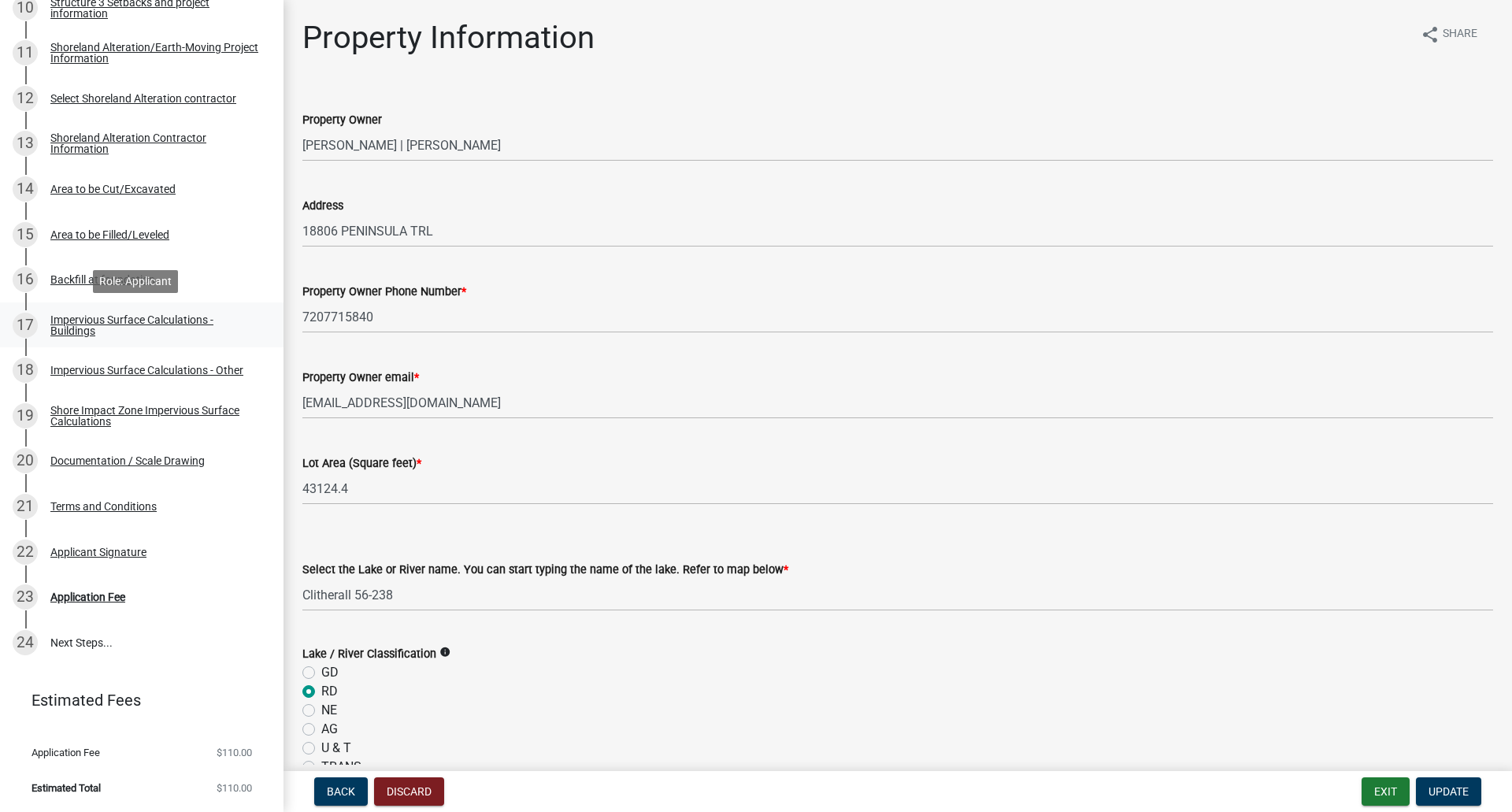 click on "17     Impervious Surface Calculations - Buildings" at bounding box center [142, 325] 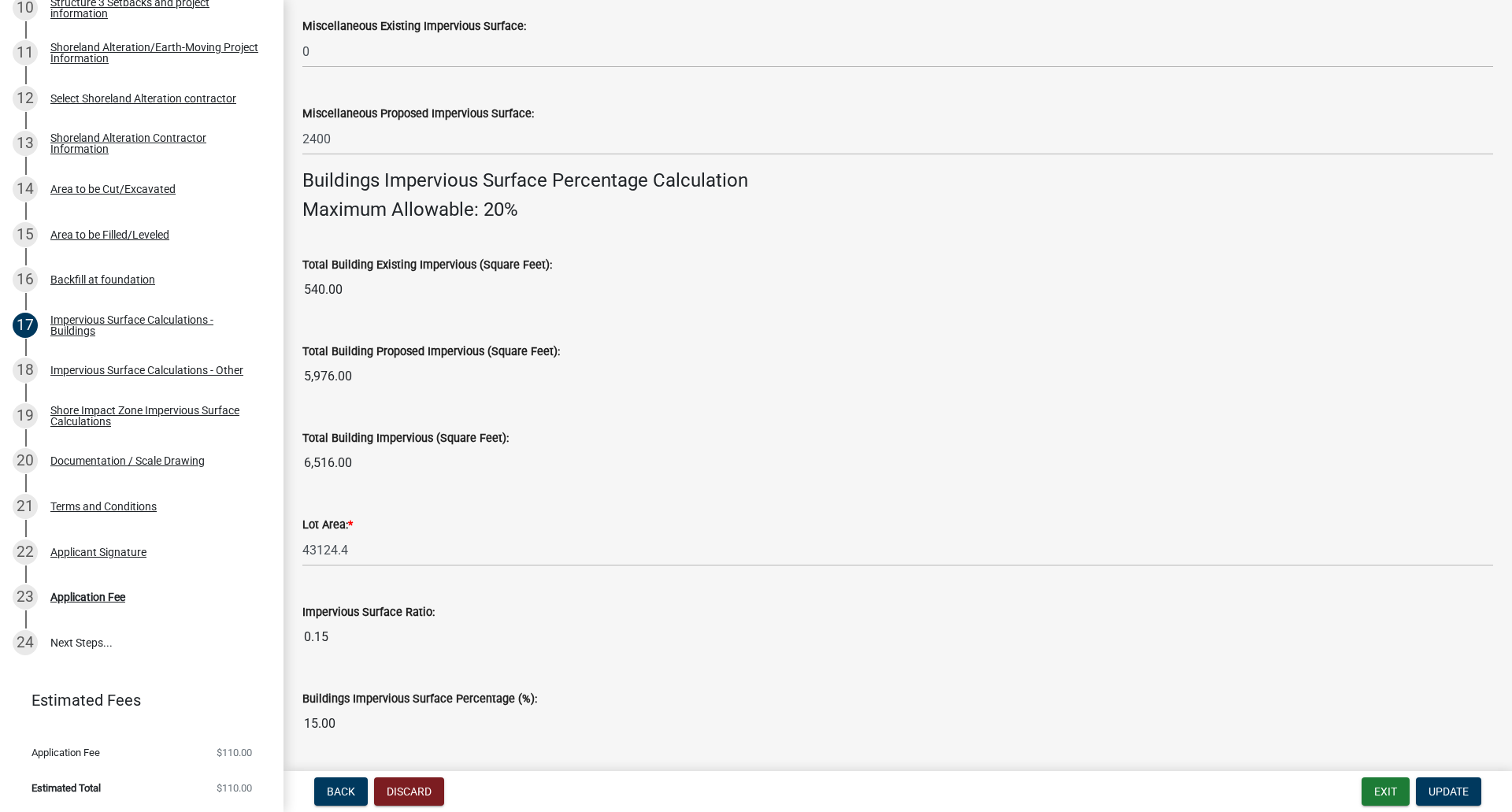 scroll, scrollTop: 927, scrollLeft: 0, axis: vertical 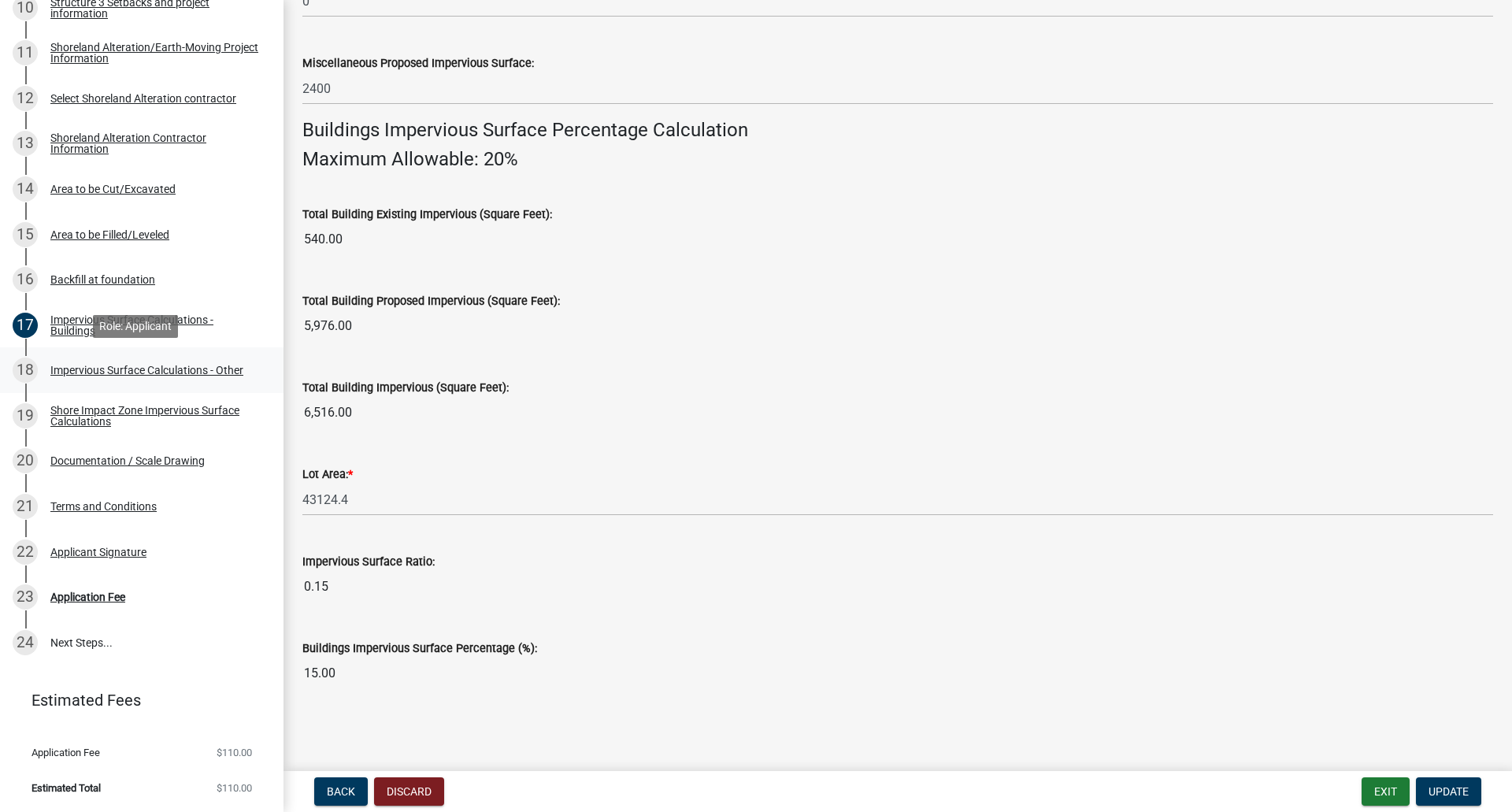 click on "Impervious Surface Calculations - Other" at bounding box center [146, 370] 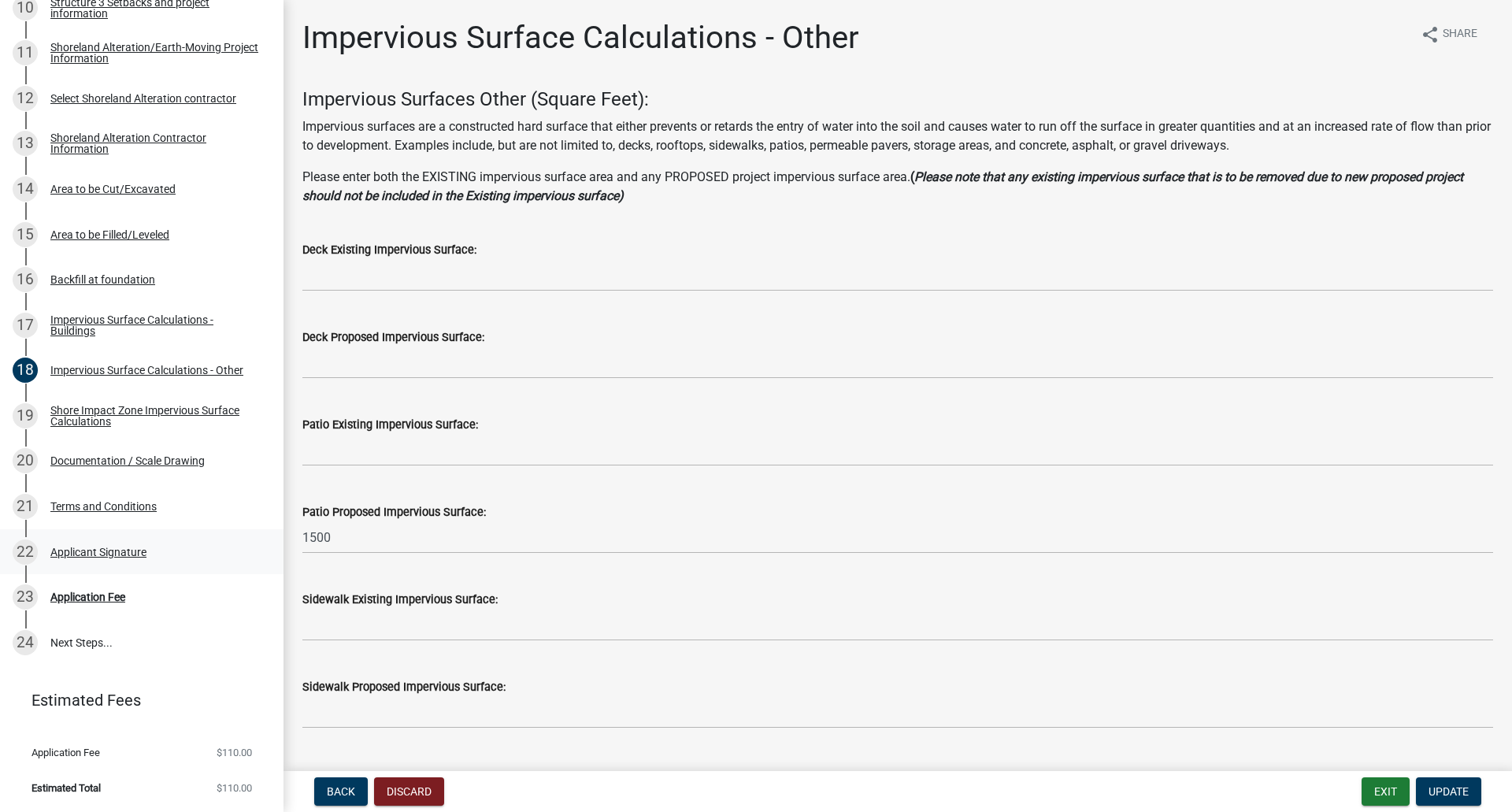 click on "Applicant Signature" at bounding box center [98, 552] 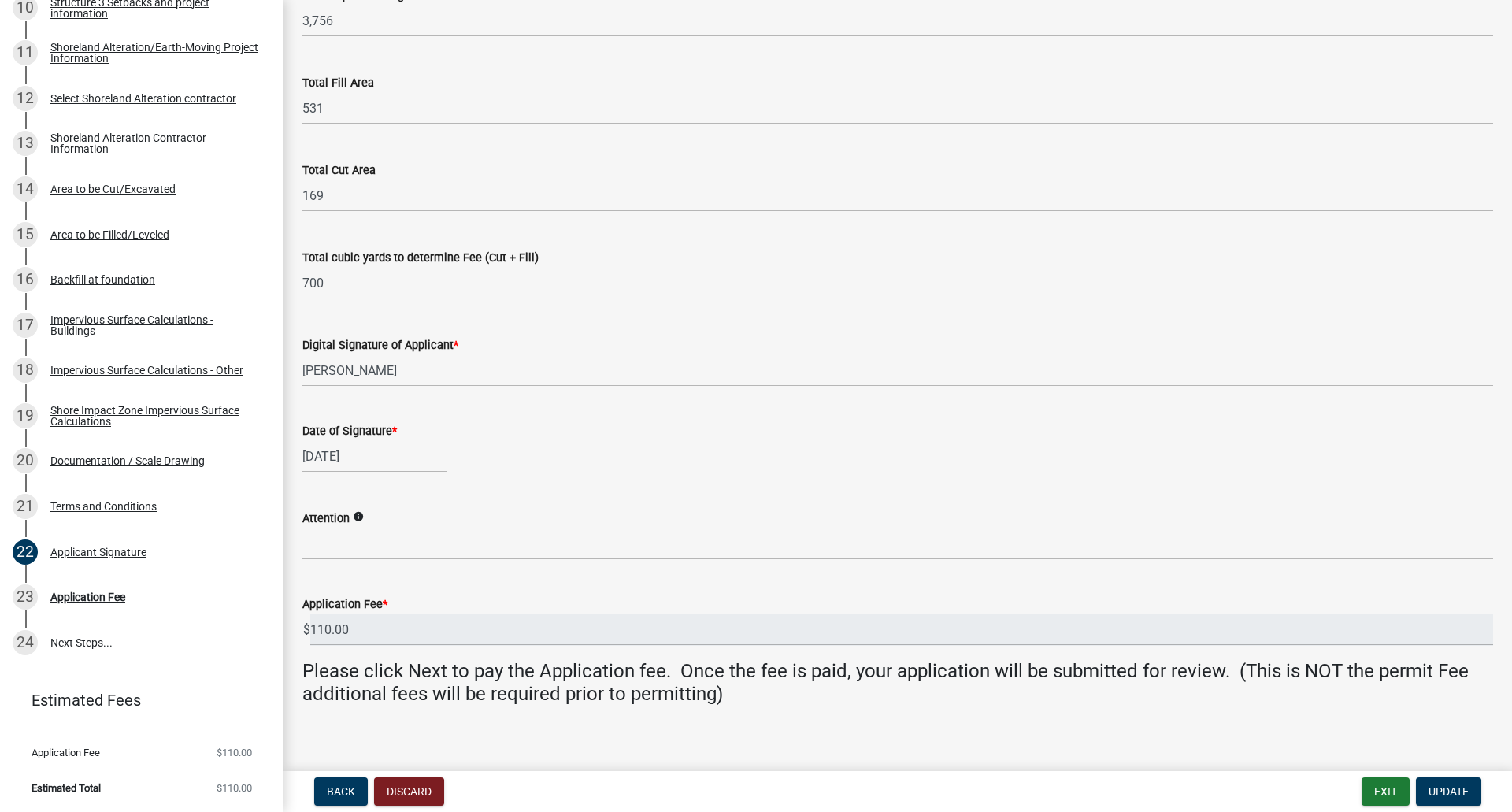 scroll, scrollTop: 165, scrollLeft: 0, axis: vertical 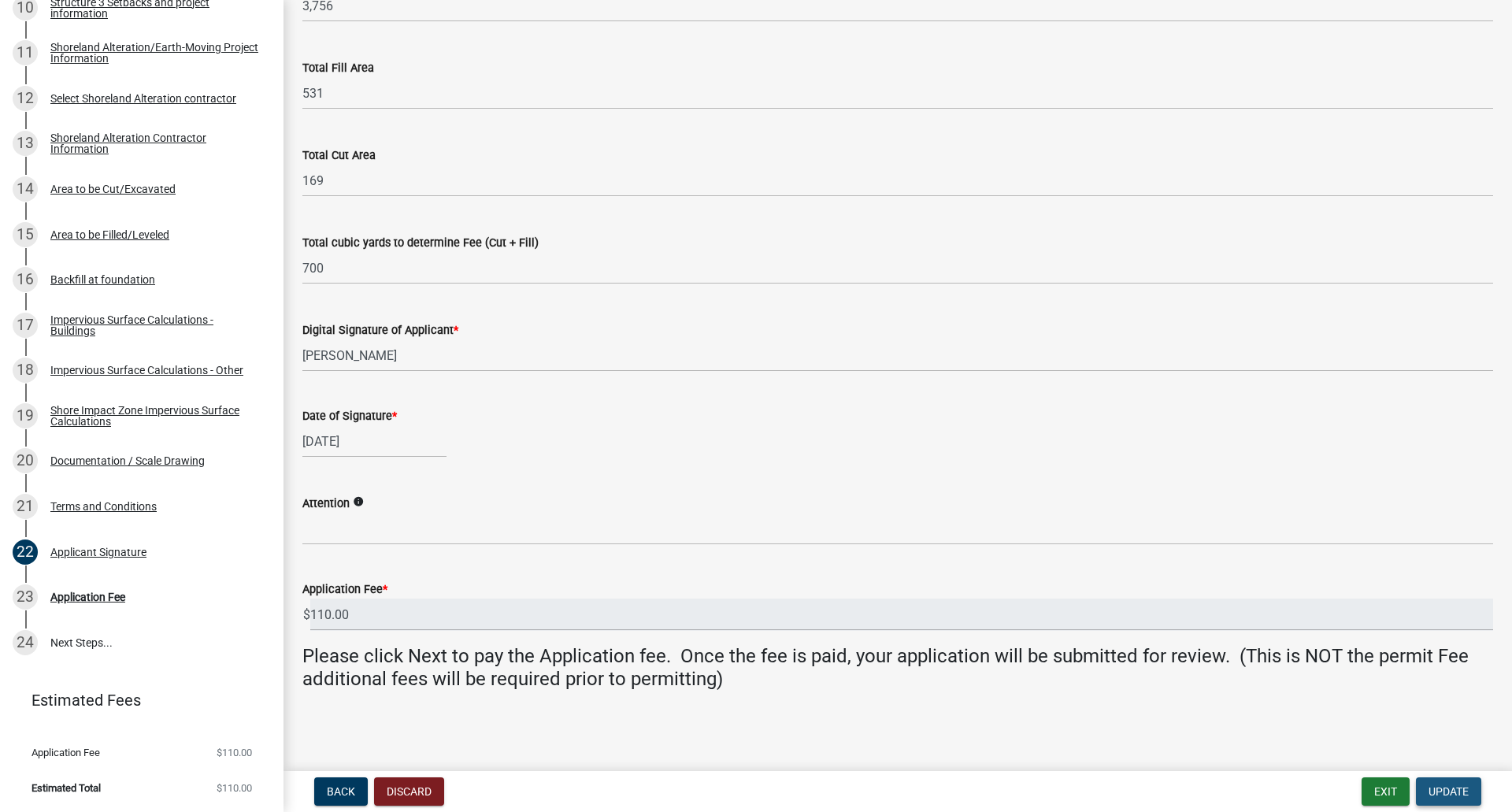 click on "Update" at bounding box center (1448, 792) 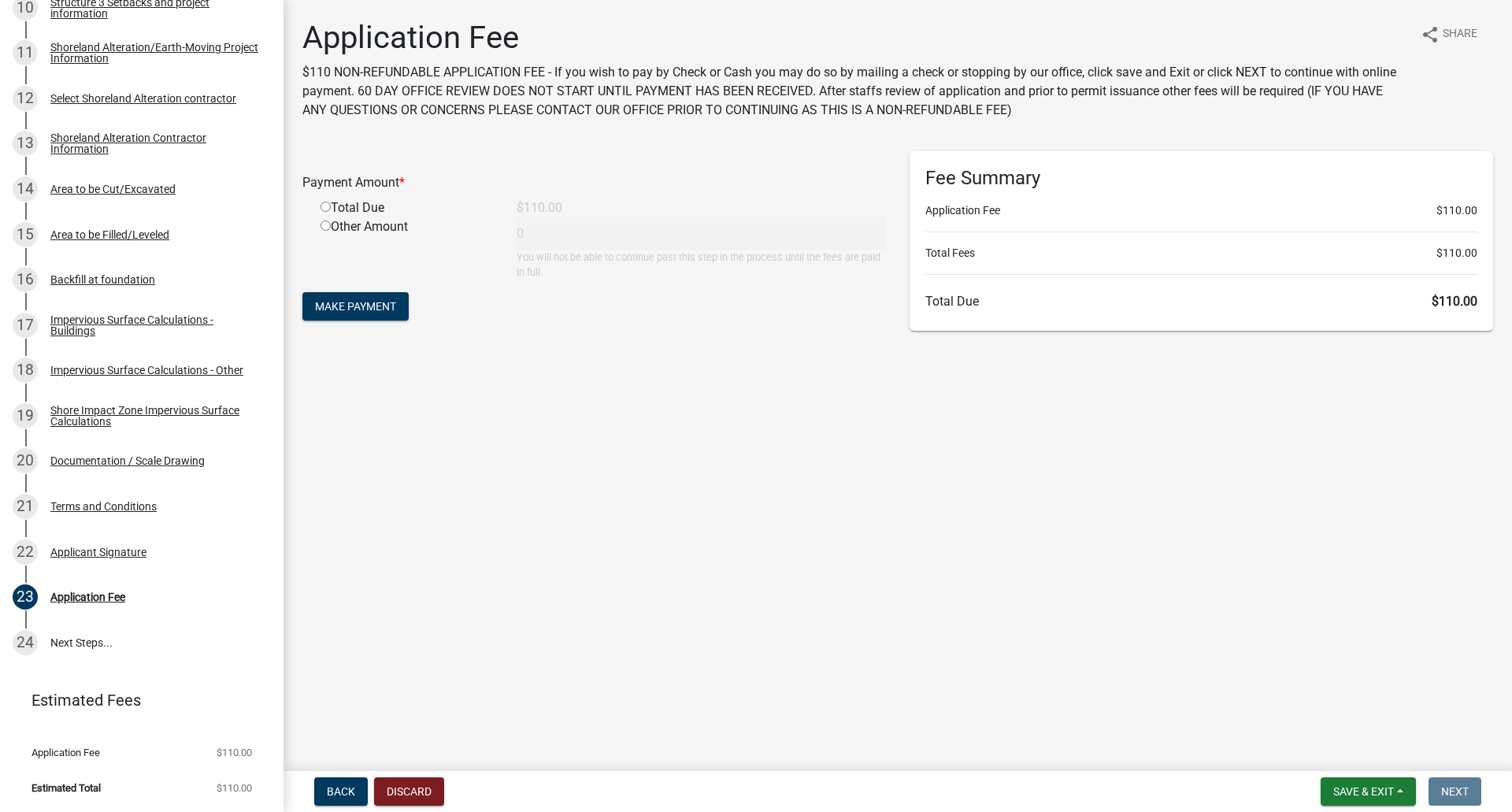 click on "Total Due" 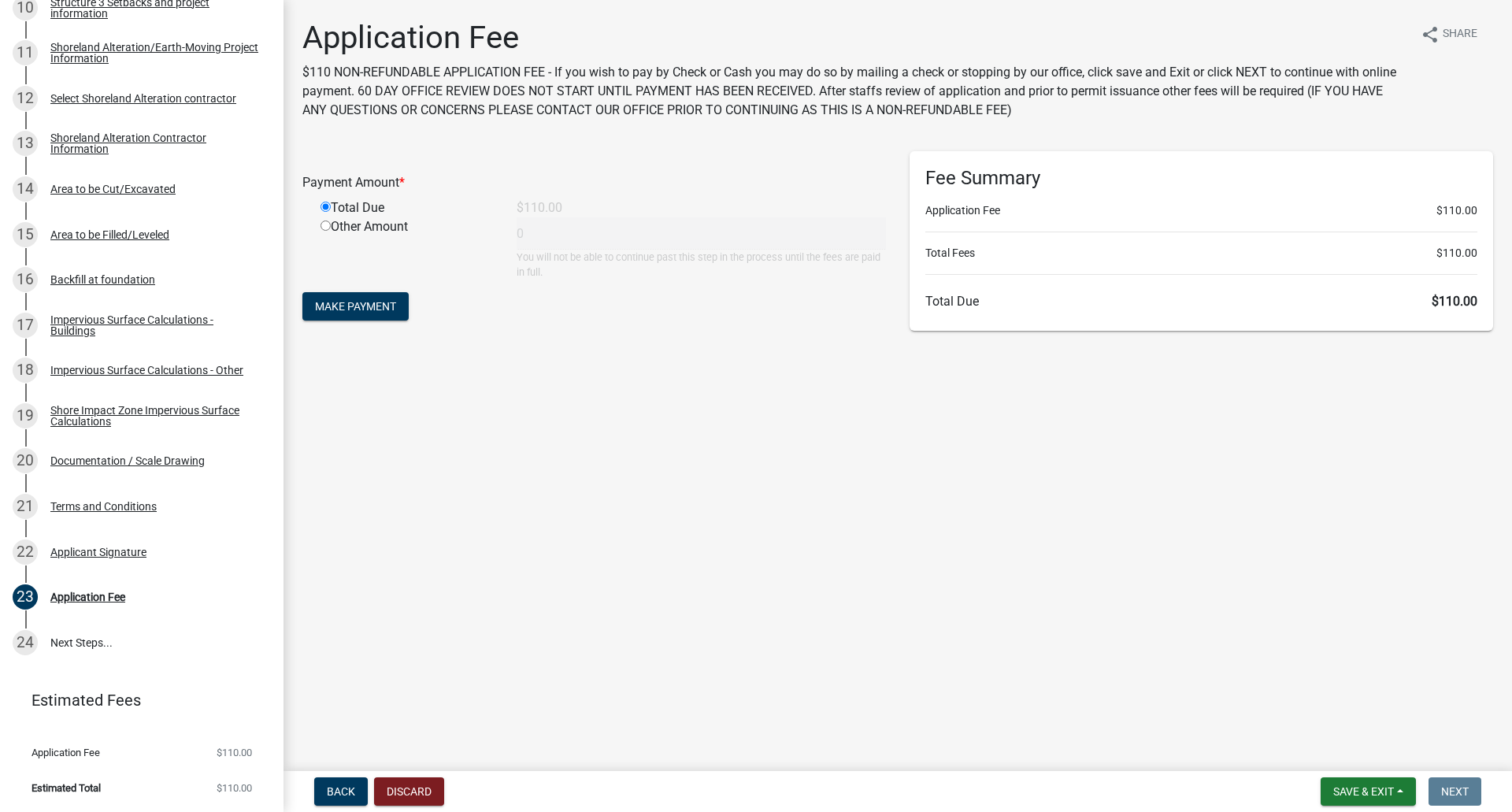 type on "110" 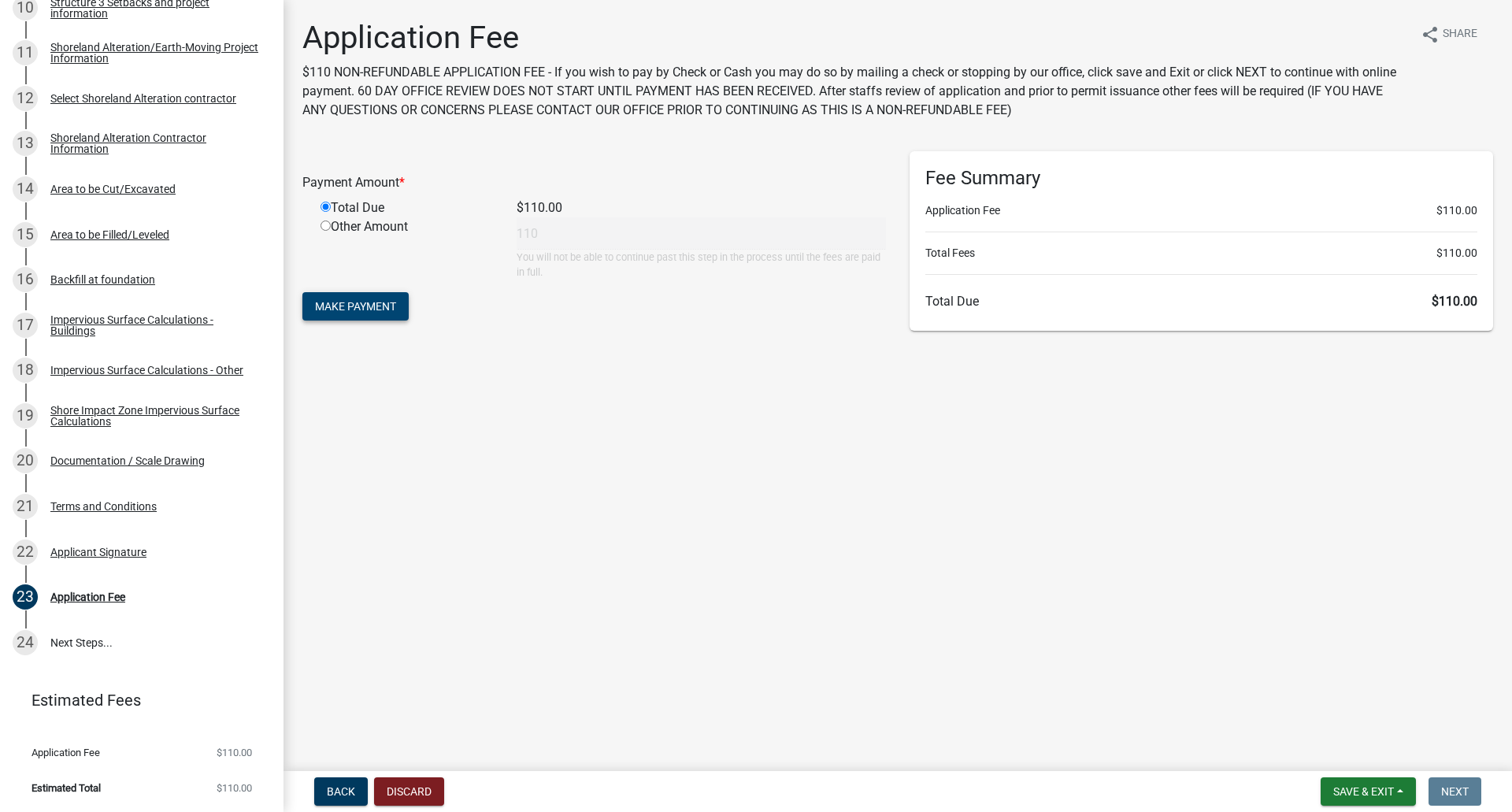 click on "Make Payment" 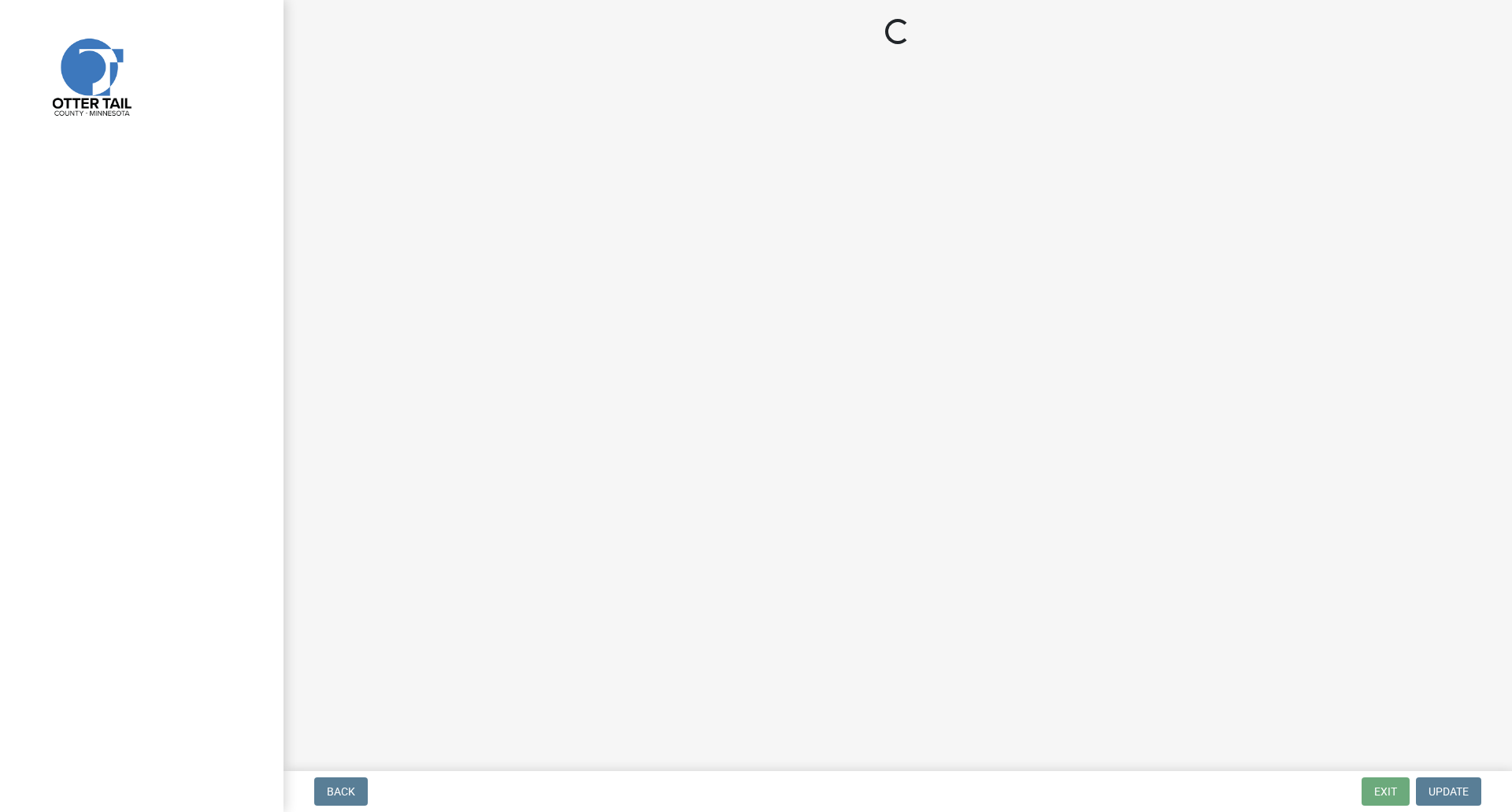 scroll, scrollTop: 0, scrollLeft: 0, axis: both 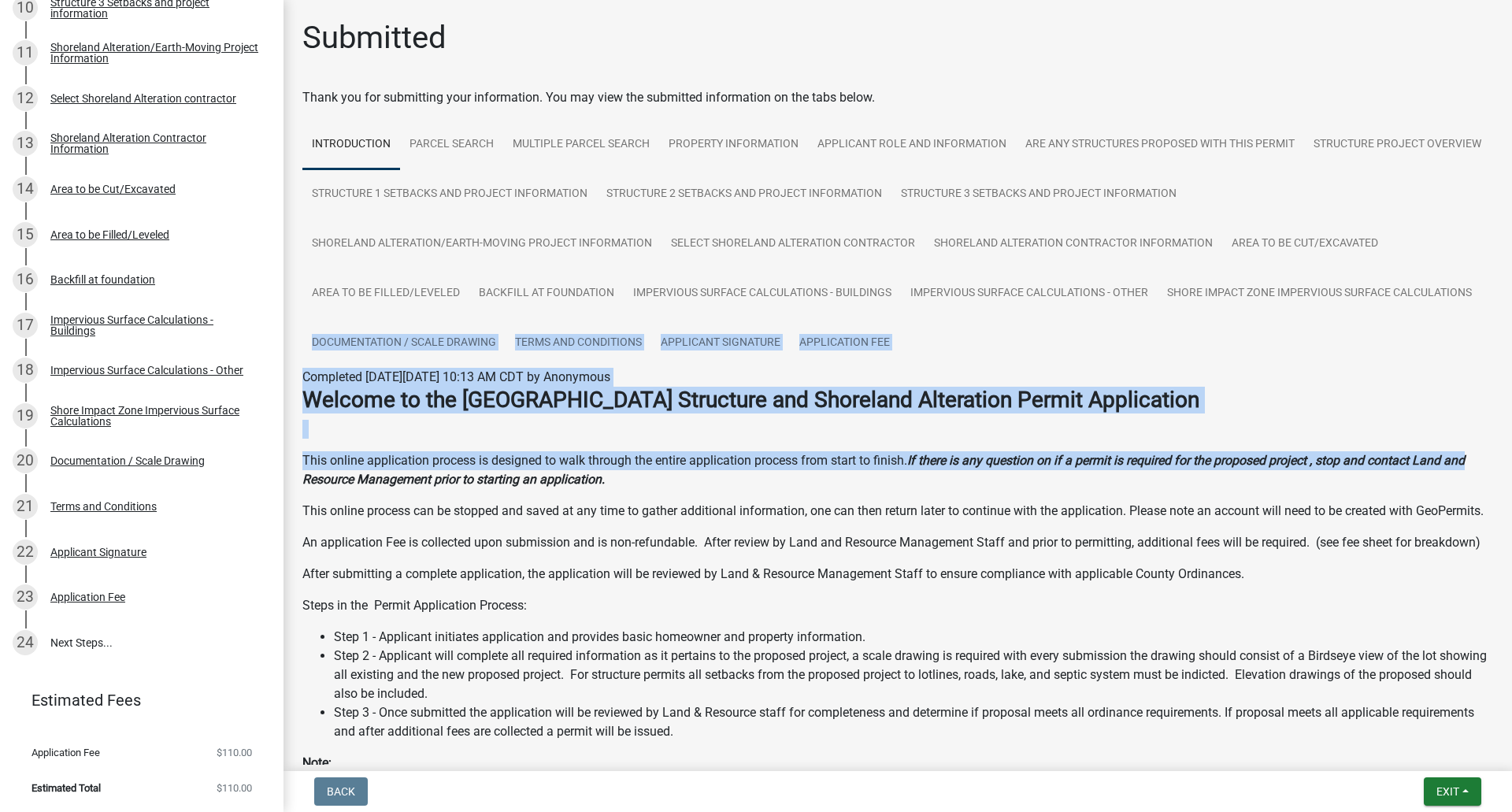 drag, startPoint x: 1499, startPoint y: 441, endPoint x: 1499, endPoint y: 300, distance: 141 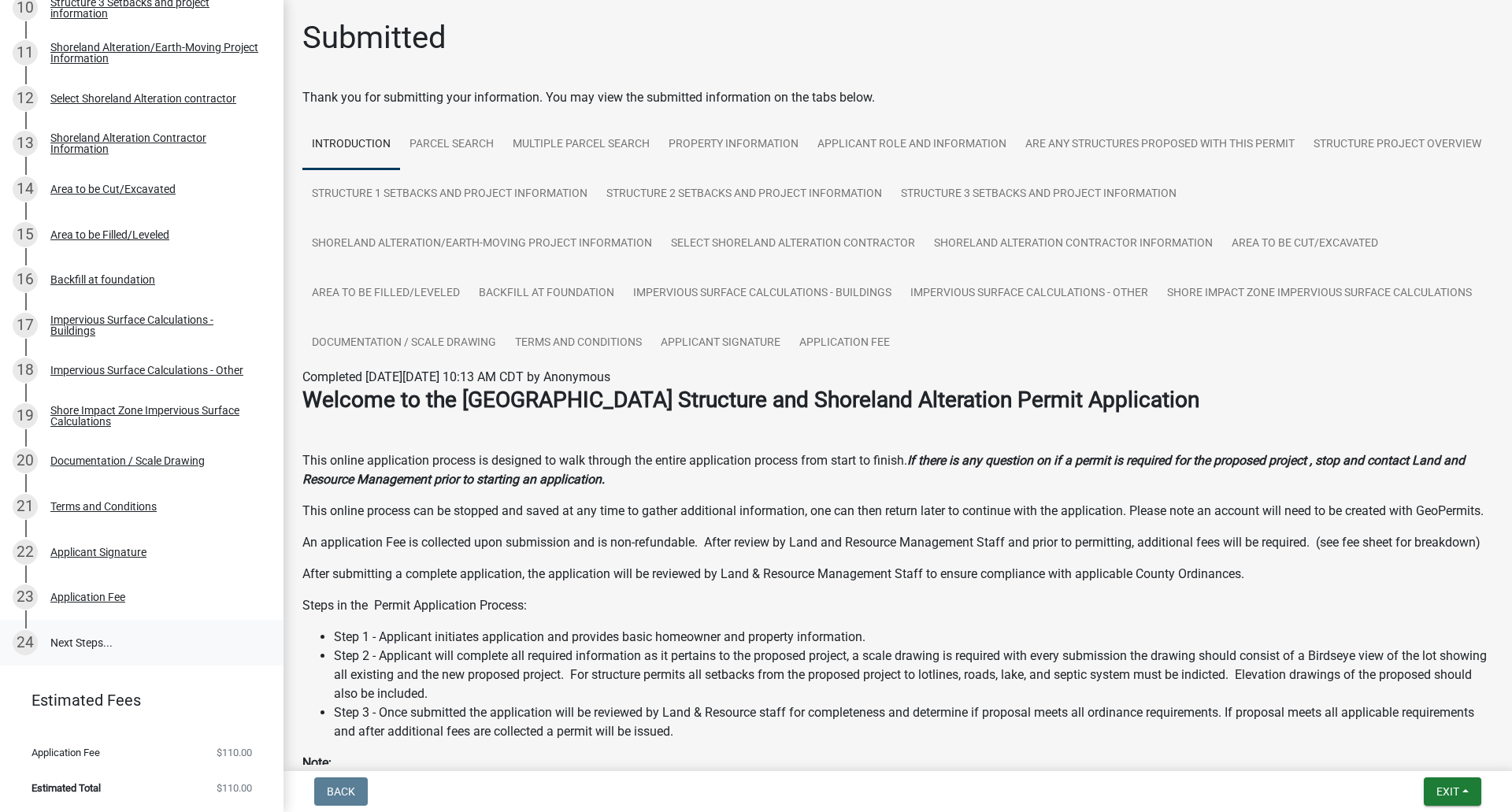 click on "24   Next Steps..." at bounding box center (142, 643) 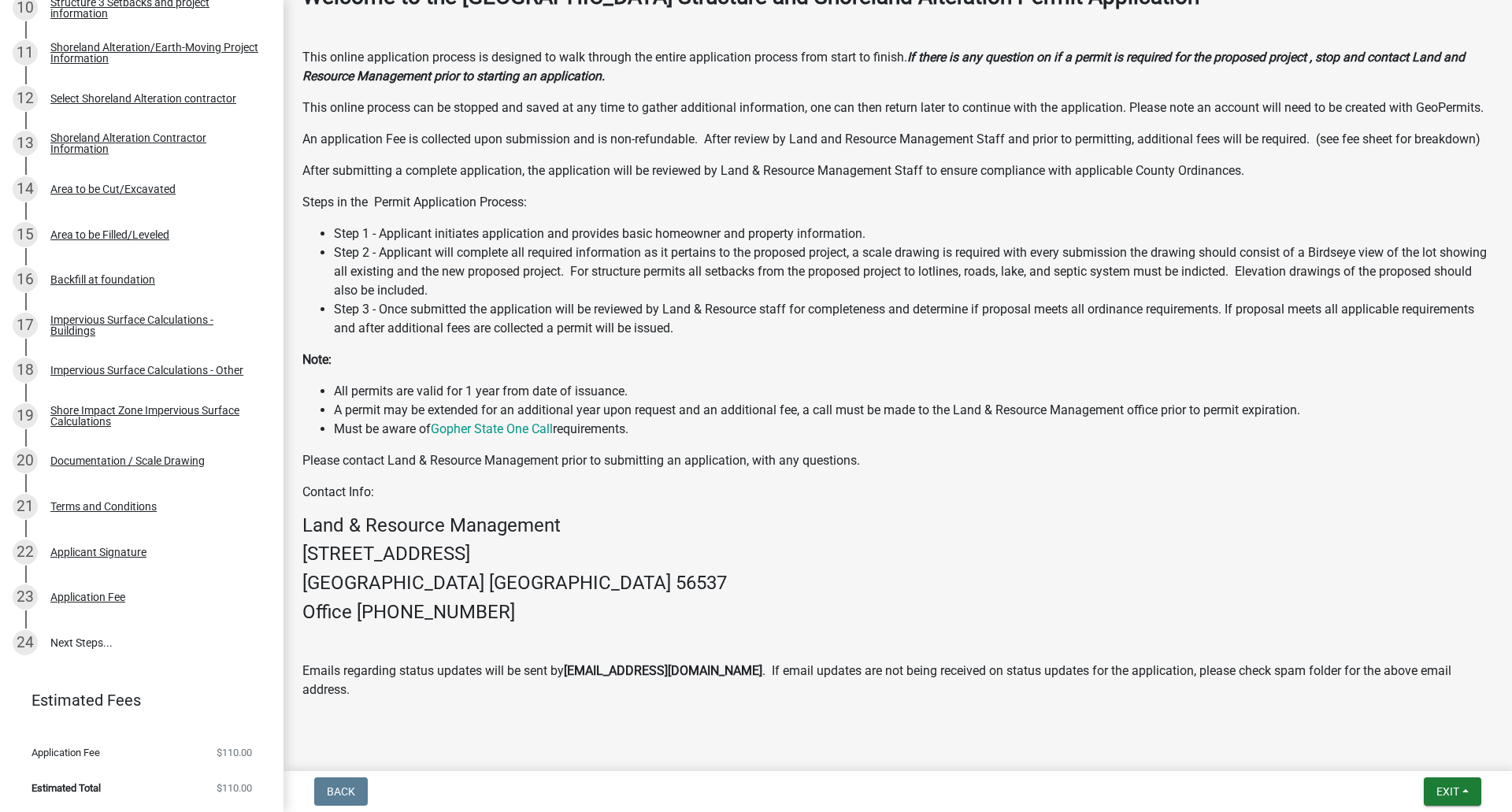 scroll, scrollTop: 404, scrollLeft: 0, axis: vertical 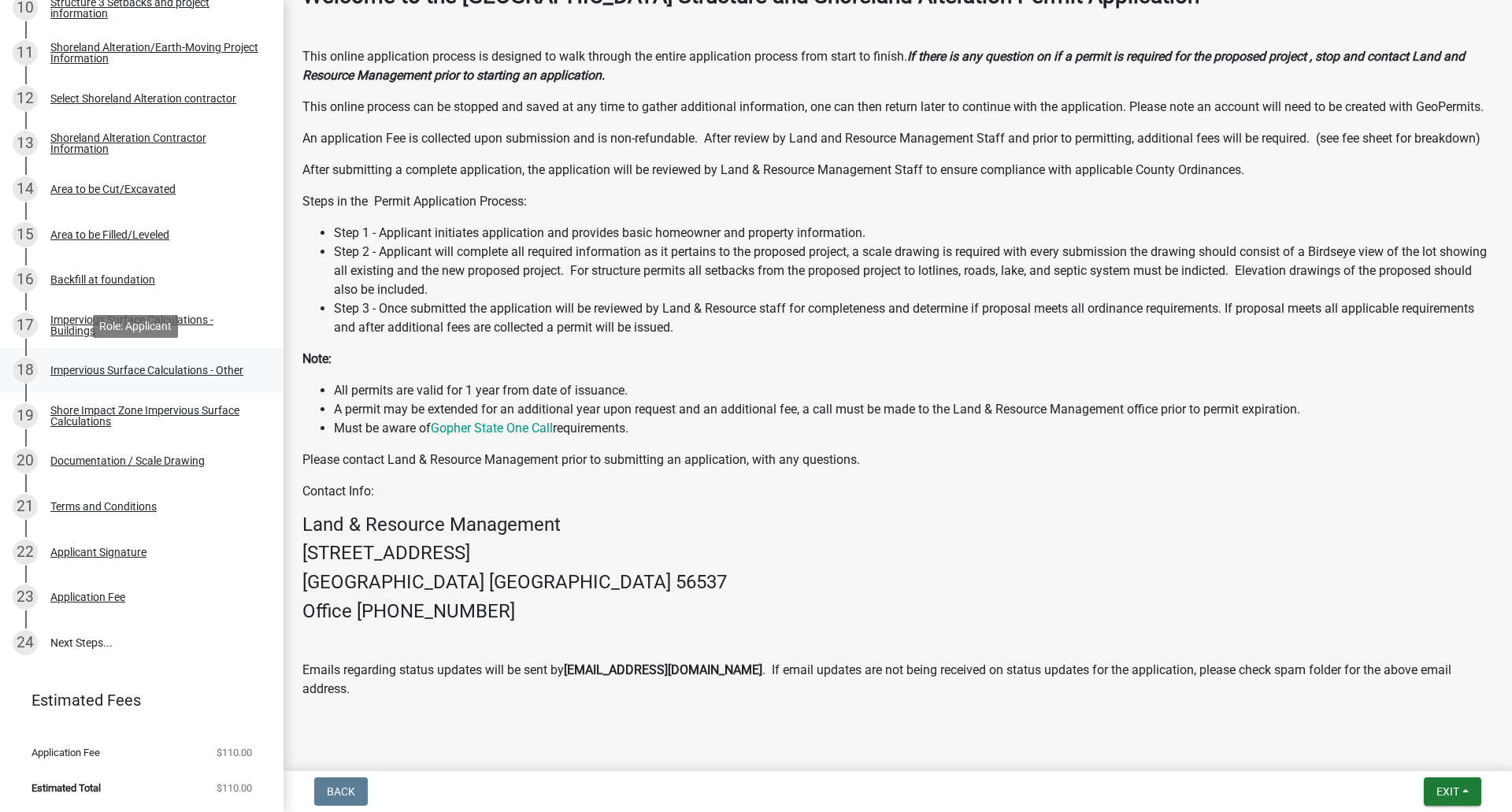 click on "Impervious Surface Calculations - Other" at bounding box center [146, 370] 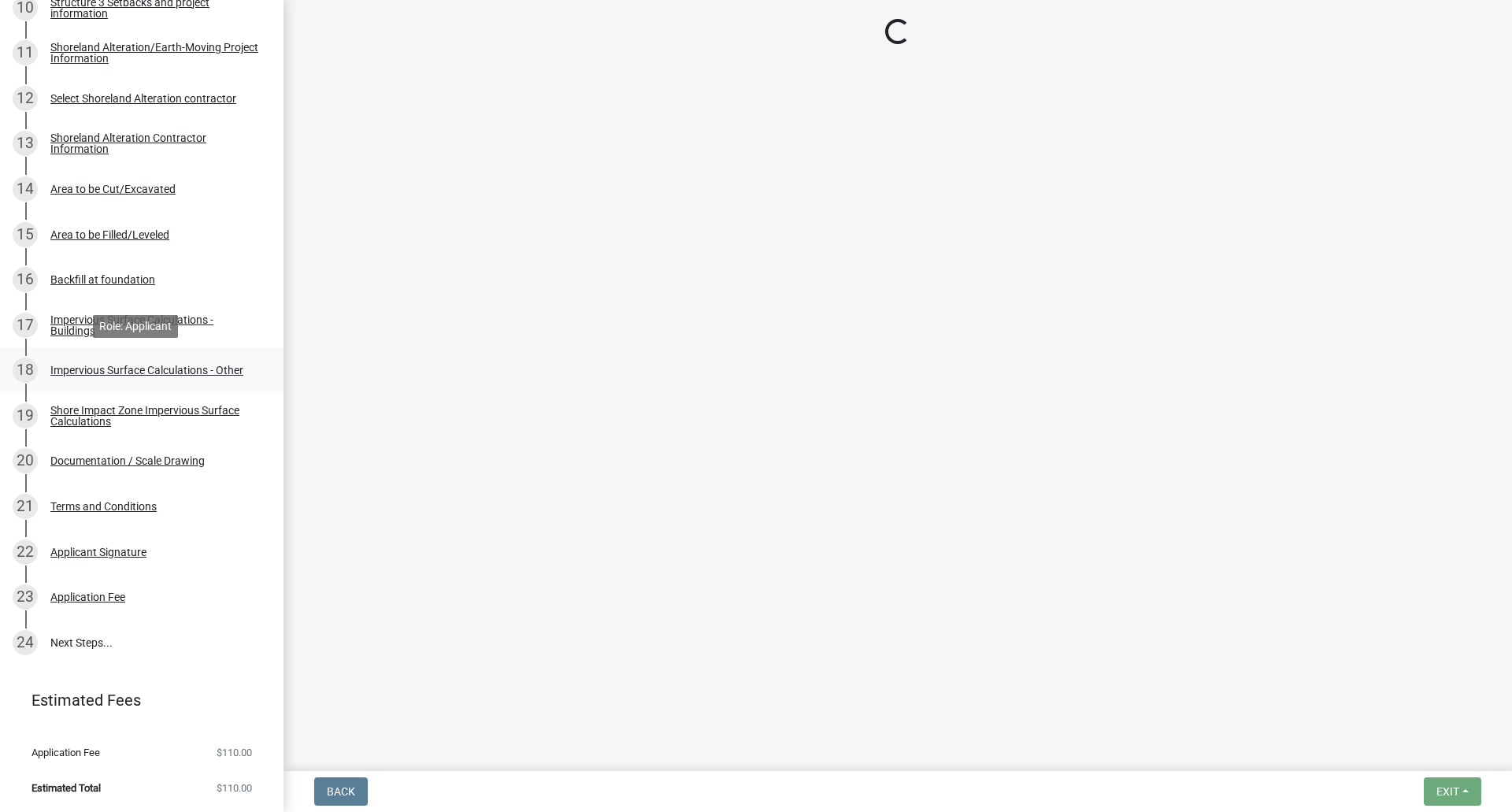 scroll, scrollTop: 0, scrollLeft: 0, axis: both 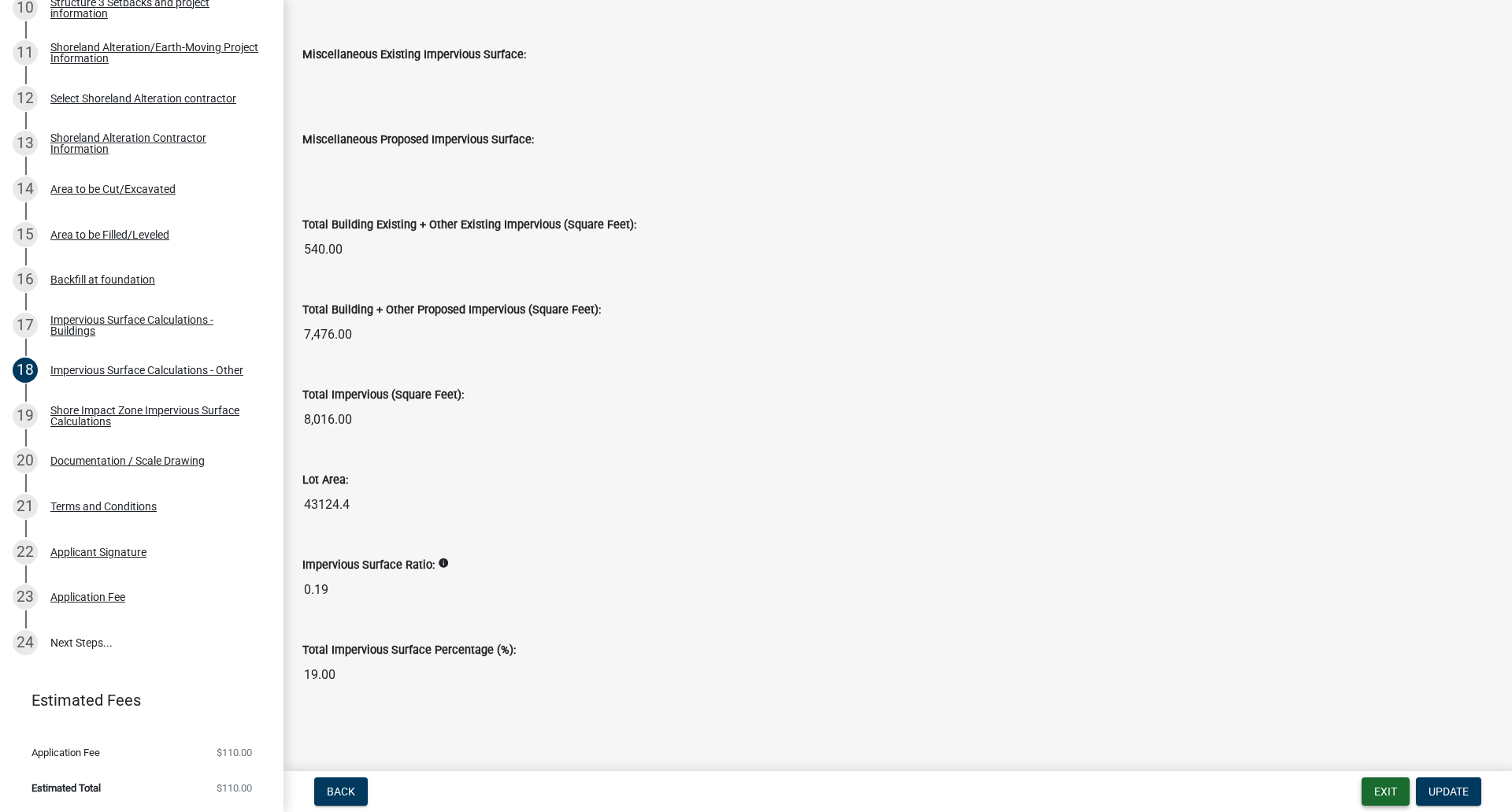 click on "Exit" at bounding box center (1385, 792) 